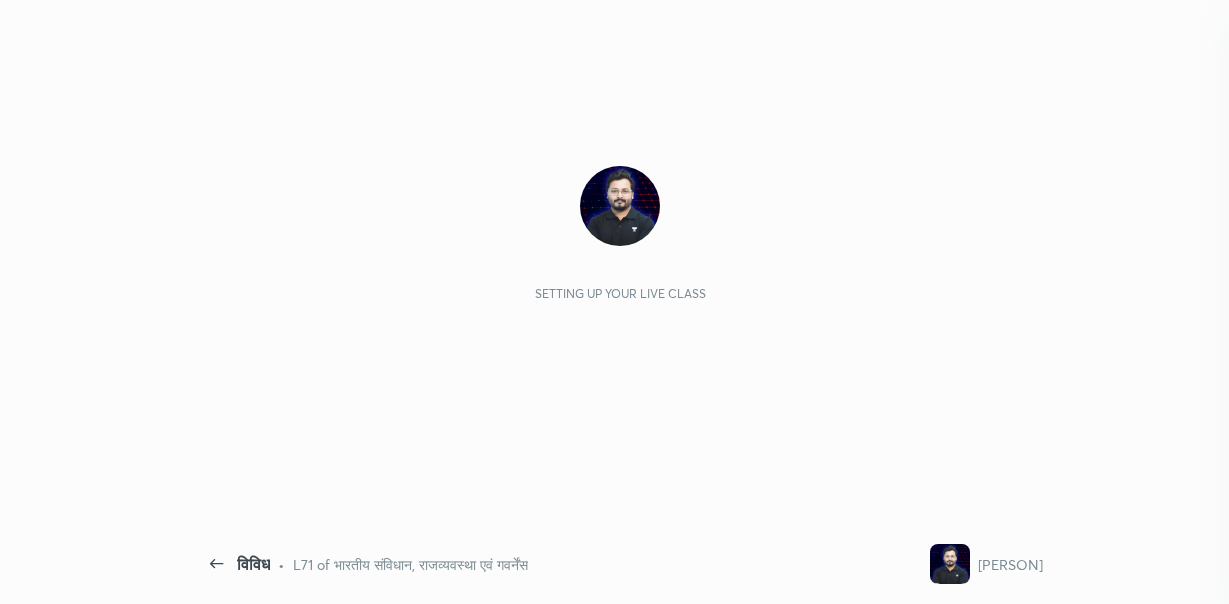 scroll, scrollTop: 0, scrollLeft: 0, axis: both 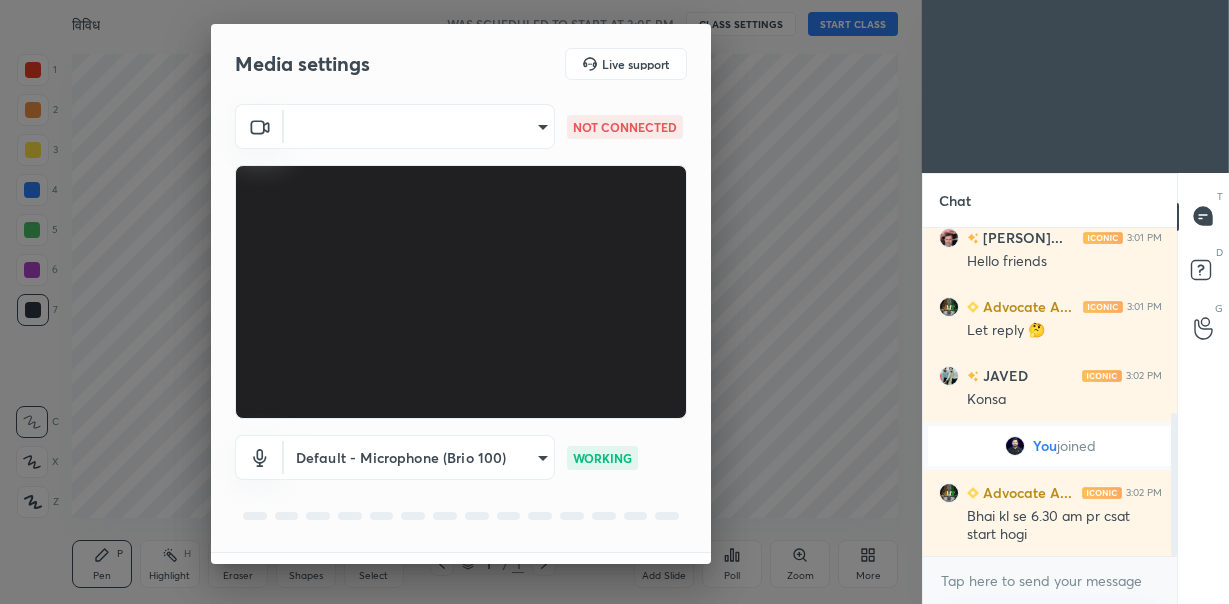 click on "1 2 3 4 5 6 7 C X Z C X Z E E Erase all   H H विविध WAS SCHEDULED TO START AT  3:05 PM CLASS SETTINGS START CLASS Setting up your live class Back विविध • L71 of भारतीय संविधान, राजव्यवस्था एवं गवर्नेंस [PERSON] Pen P Highlight H Eraser Shapes L Select S 1 / 1 Add Slide Poll Zoom More Chat [PERSON] 3:01 PM Hlo bhai [PERSON]... 3:01 PM Hello friends [PERSON] A... 3:01 PM Let reply 🤔 [PERSON] 3:02 PM Konsa You  joined [PERSON] A... 3:02 PM Bhai kl se 6.30 am pr csat start hogi JUMP TO LATEST Enable hand raising Enable raise hand to speak to learners. Once enabled, chat will be turned off temporarily. Enable x   introducing Raise a hand with a doubt Now learners can raise their hand along with a doubt  How it works? Doubts asked by learners will show up here Raise hand disabled You have disabled Raise hand currently. Enable it to invite learners to speak Enable Can't raise hand Got it T Messages (T) D Doubts (D) G 1" at bounding box center [614, 302] 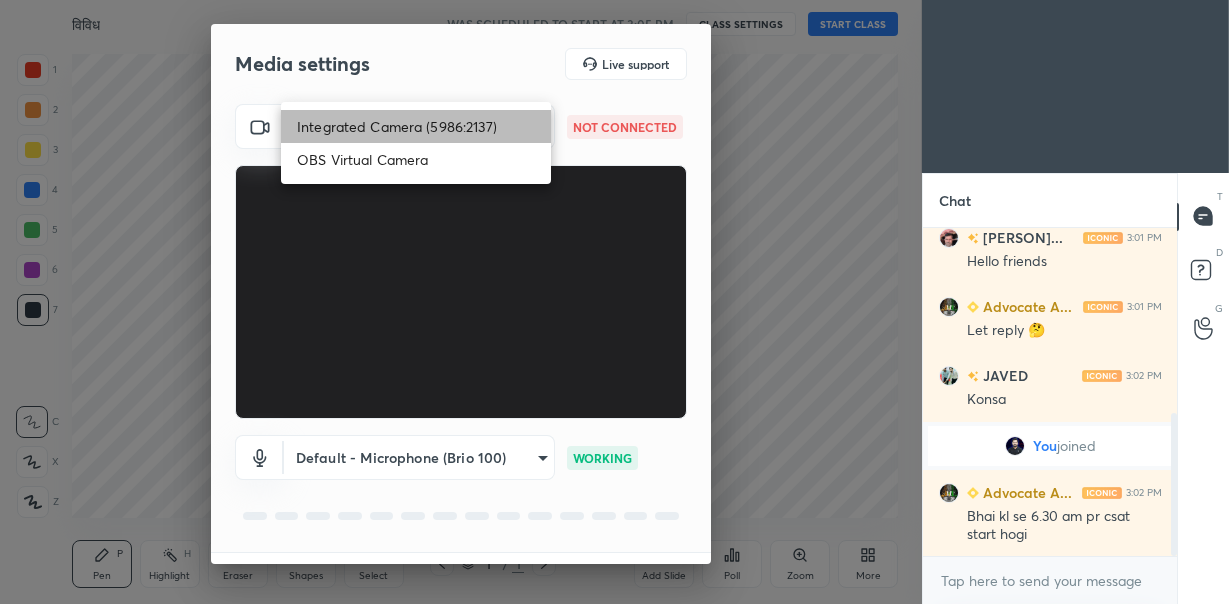 click on "Integrated Camera (5986:2137)" at bounding box center (416, 126) 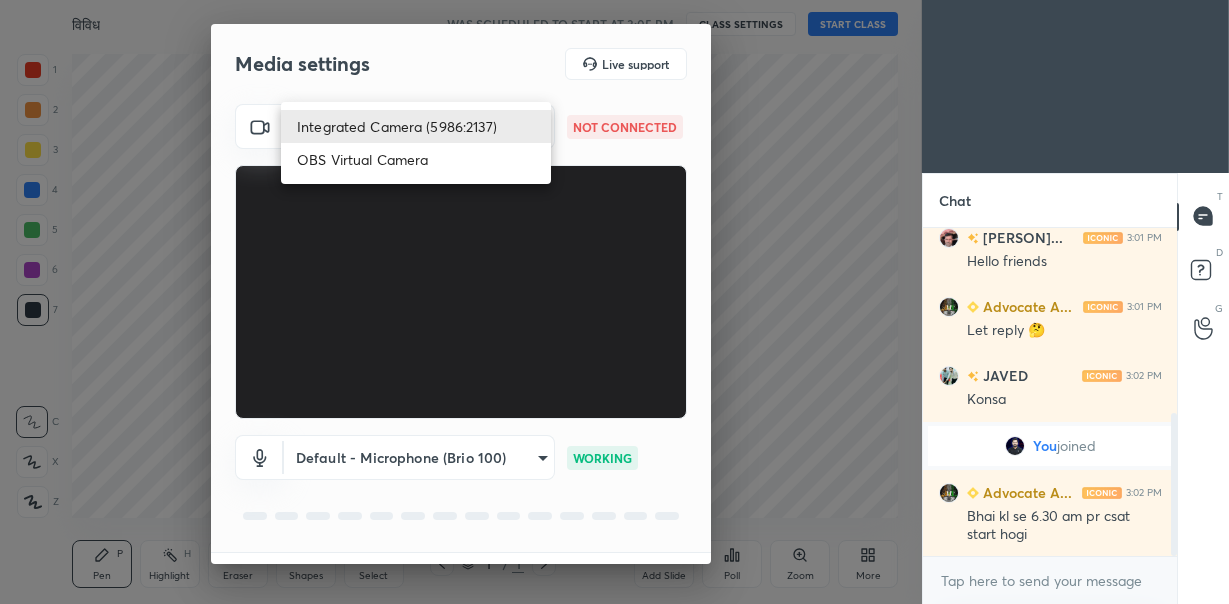 click on "1 2 3 4 5 6 7 C X Z C X Z E E Erase all   H H विविध WAS SCHEDULED TO START AT  3:05 PM CLASS SETTINGS START CLASS Setting up your live class Back विविध • L71 of भारतीय संविधान, राजव्यवस्था एवं गवर्नेंस [PERSON] Pen P Highlight H Eraser Shapes L Select S 1 / 1 Add Slide Poll Zoom More Chat [PERSON] 3:01 PM Hlo bhai [PERSON]... 3:01 PM Hello friends [PERSON] A... 3:01 PM Let reply 🤔 [PERSON] 3:02 PM Konsa You  joined [PERSON] A... 3:02 PM Bhai kl se 6.30 am pr csat start hogi JUMP TO LATEST Enable hand raising Enable raise hand to speak to learners. Once enabled, chat will be turned off temporarily. Enable x   introducing Raise a hand with a doubt Now learners can raise their hand along with a doubt  How it works? Doubts asked by learners will show up here Raise hand disabled You have disabled Raise hand currently. Enable it to invite learners to speak Enable Can't raise hand Got it T Messages (T) D Doubts (D) G 1" at bounding box center [614, 302] 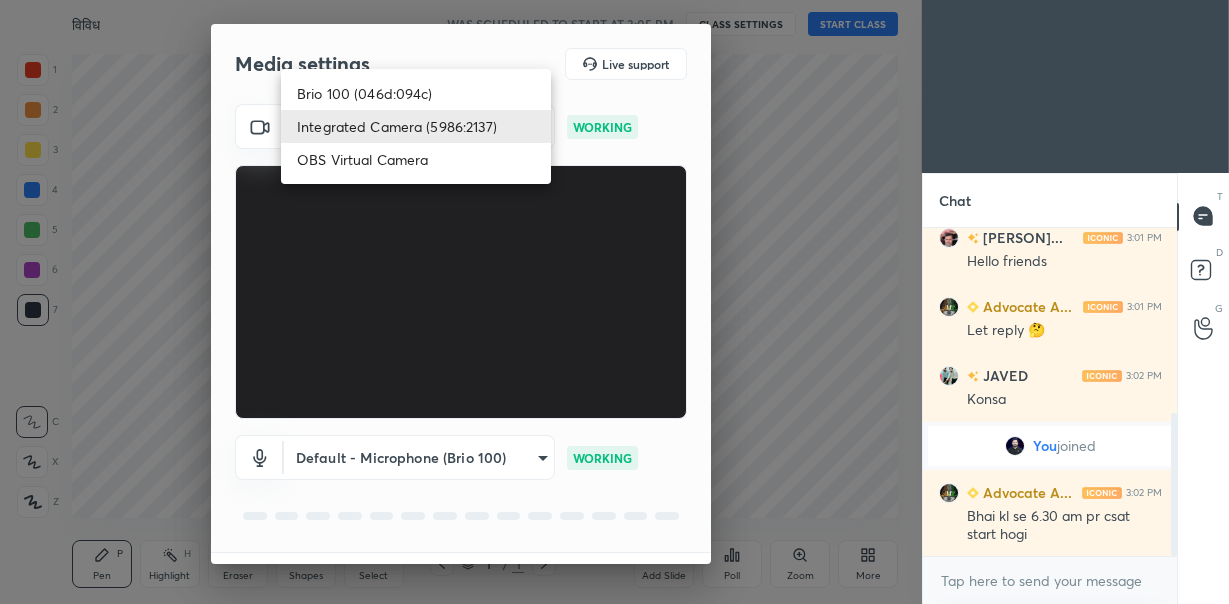 click on "Brio 100 (046d:094c)" at bounding box center [416, 93] 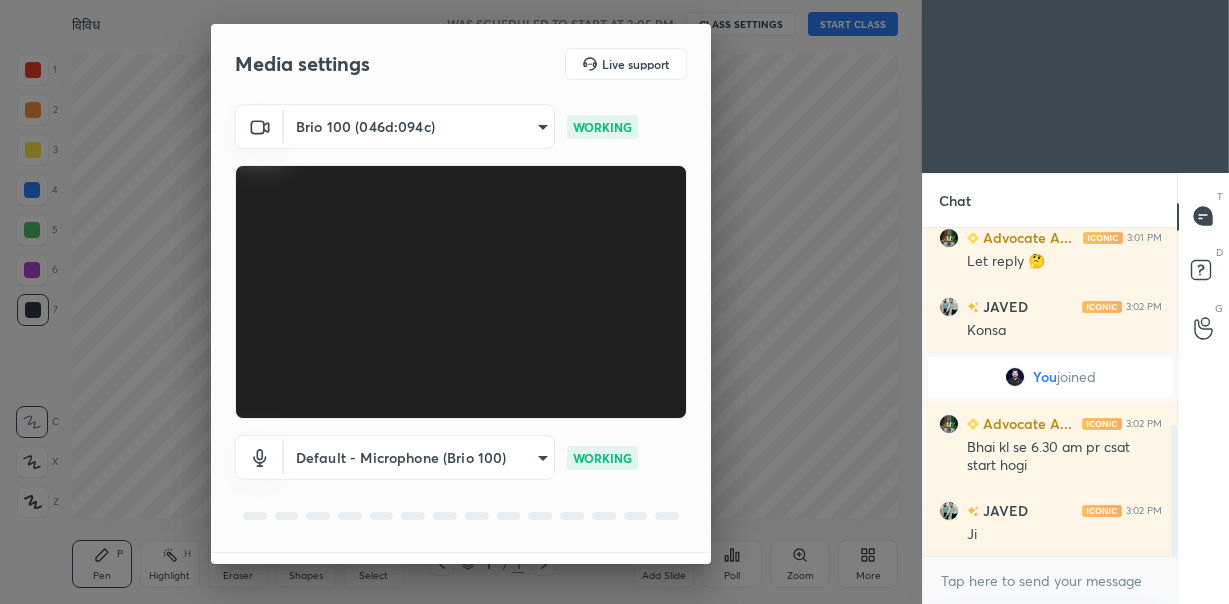 scroll, scrollTop: 545, scrollLeft: 0, axis: vertical 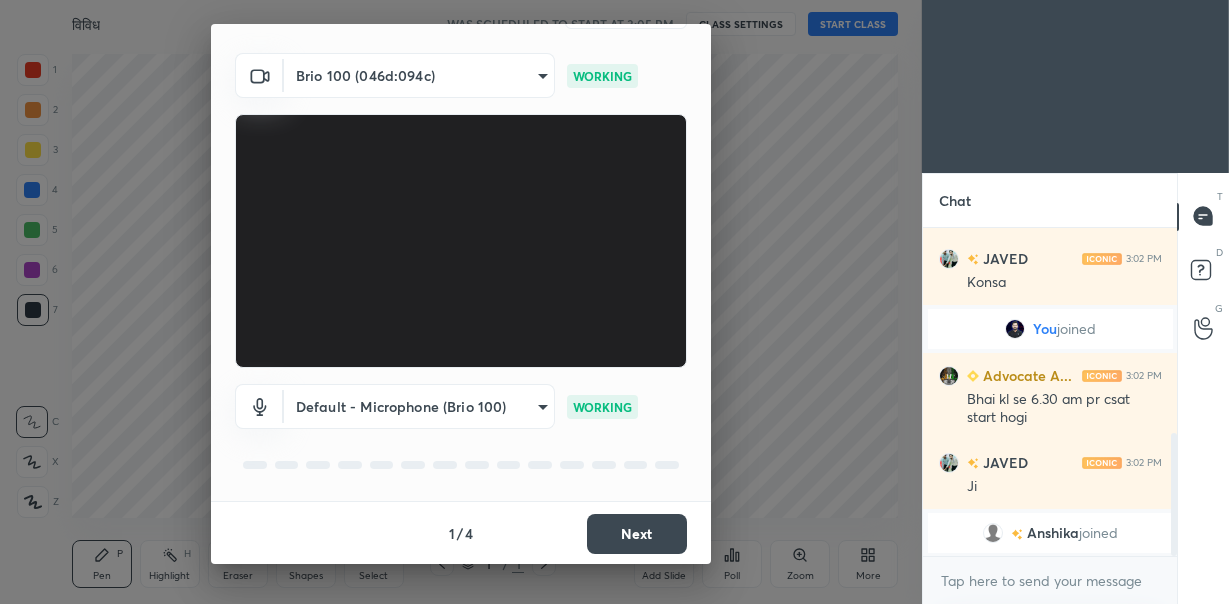 click on "Next" at bounding box center (637, 534) 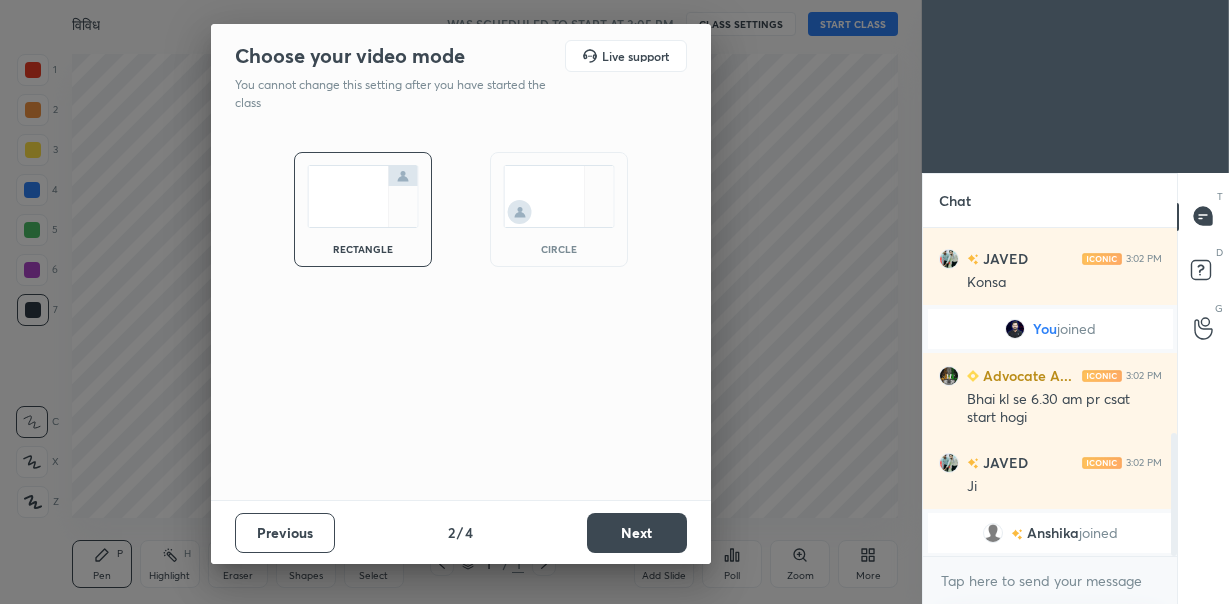 scroll, scrollTop: 0, scrollLeft: 0, axis: both 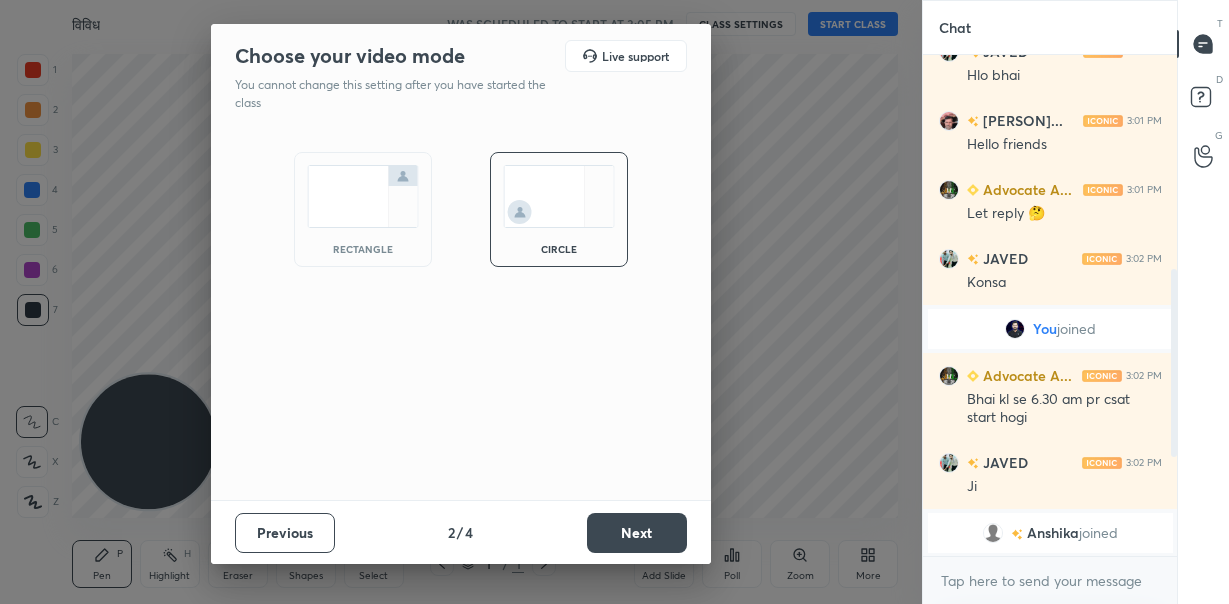 click on "Next" at bounding box center [637, 533] 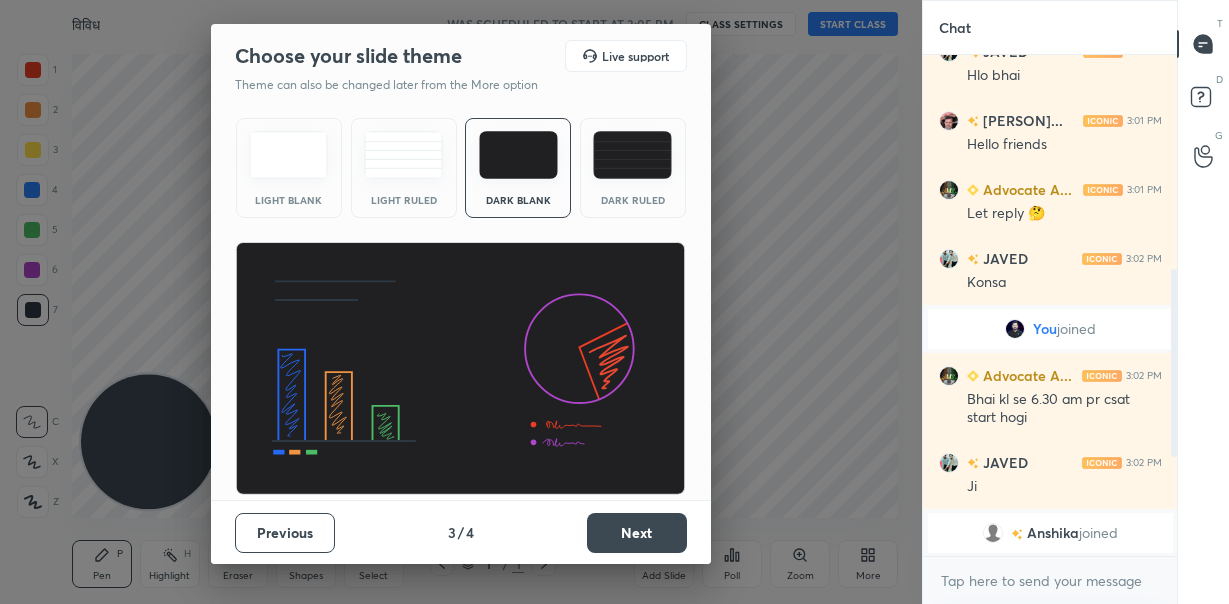 click on "Next" at bounding box center (637, 533) 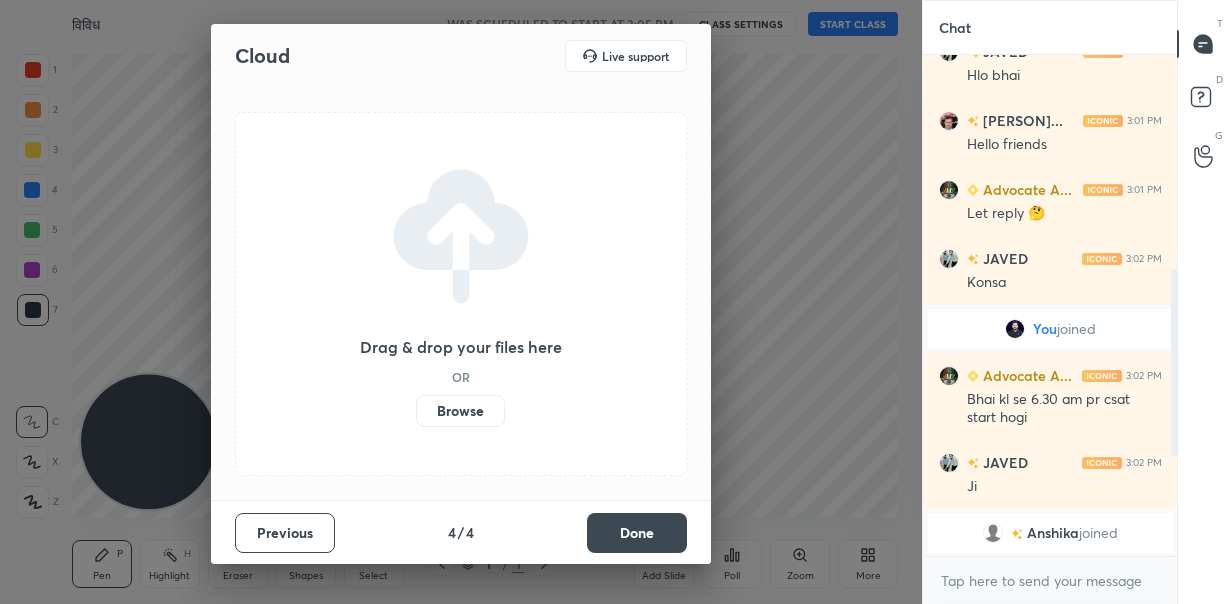 click on "Done" at bounding box center [637, 533] 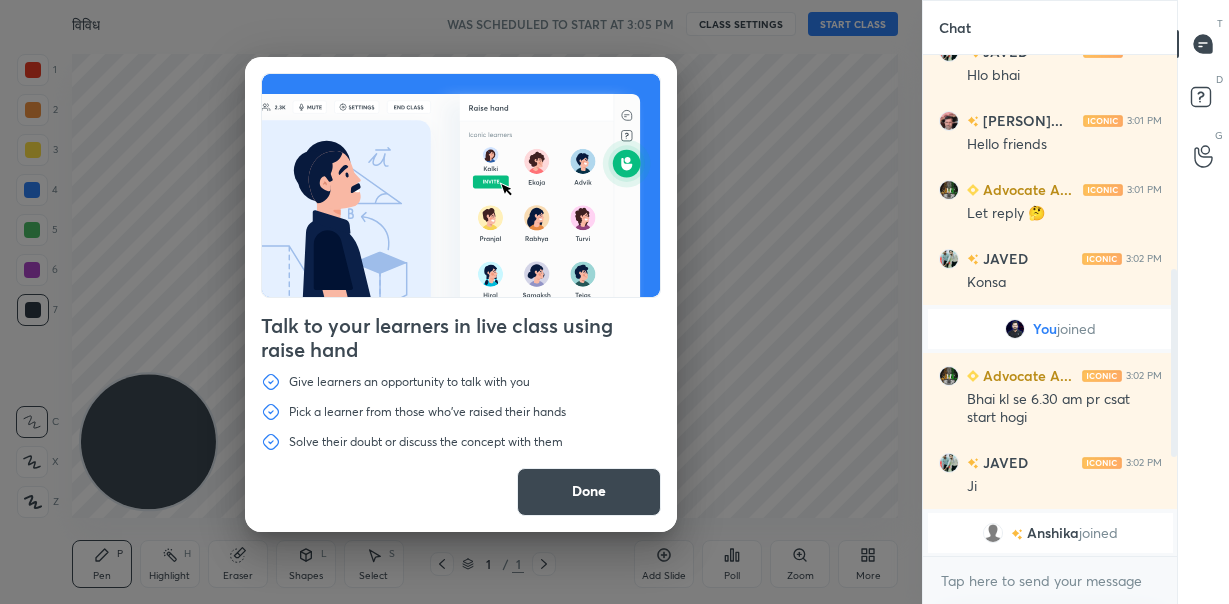 click on "Done" at bounding box center (589, 492) 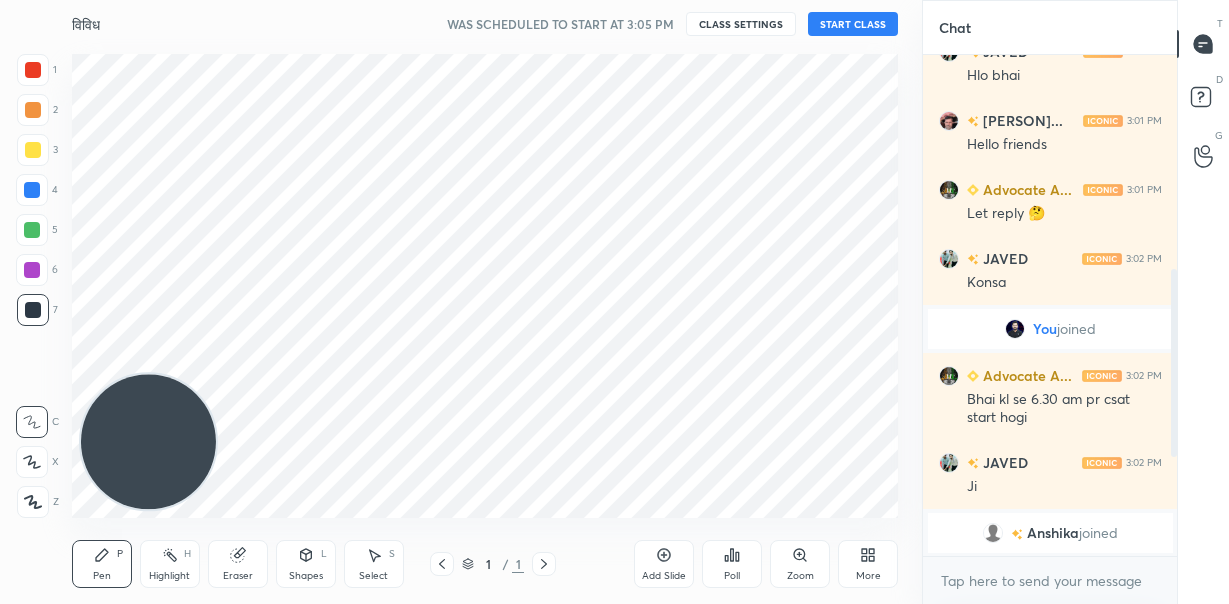 click on "Add Slide" at bounding box center [664, 564] 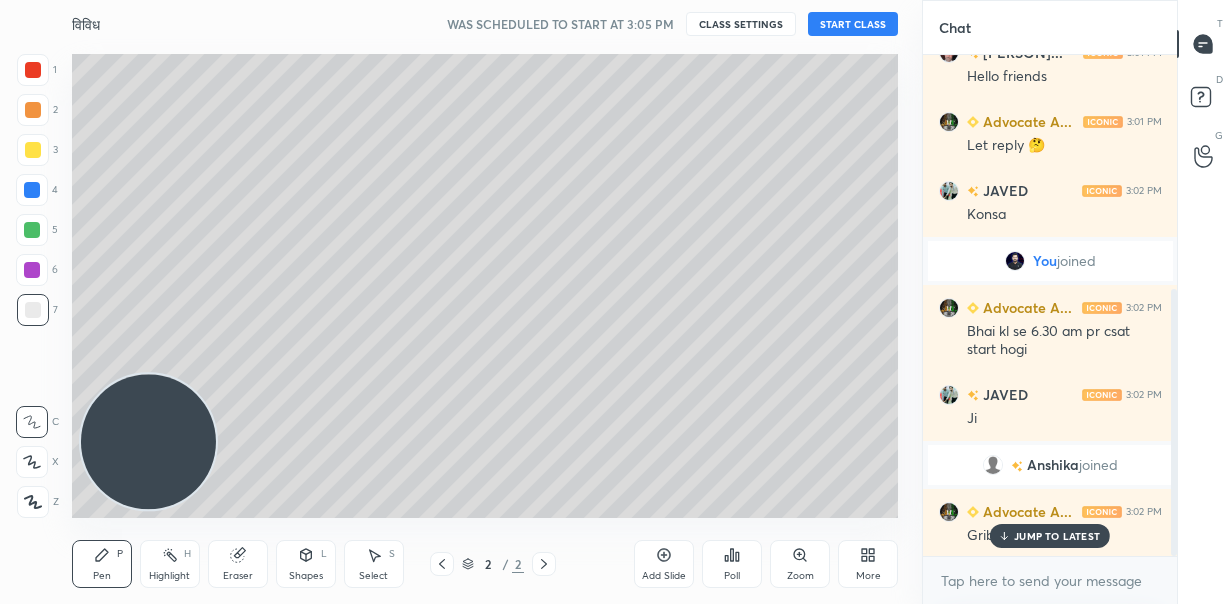 click on "JUMP TO LATEST" at bounding box center [1057, 536] 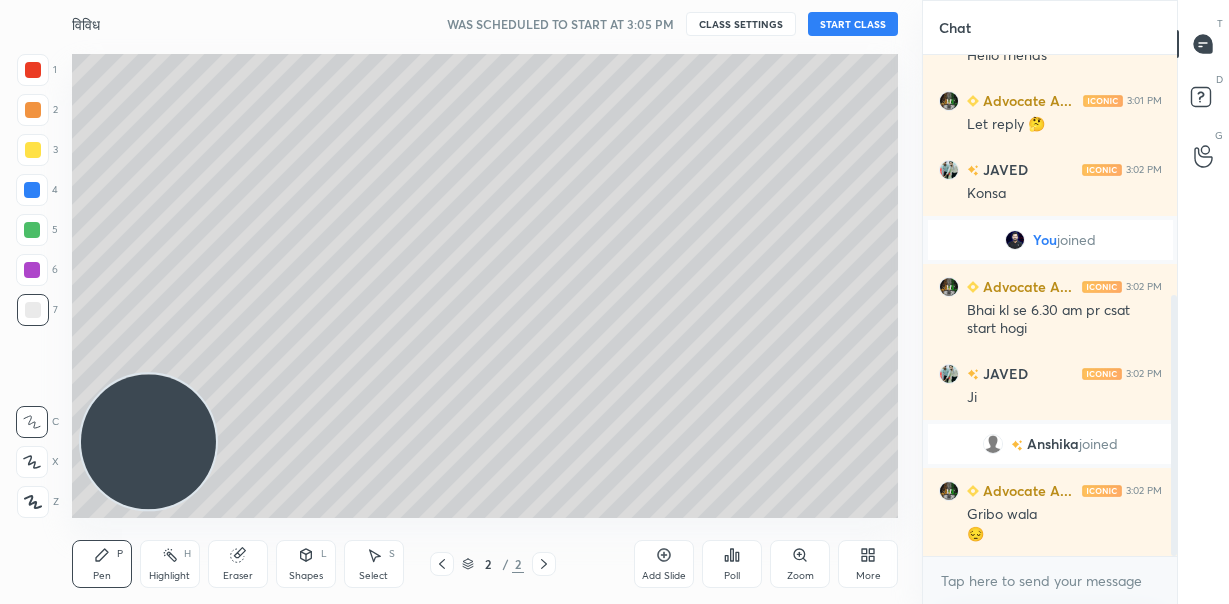 click on "START CLASS" at bounding box center [853, 24] 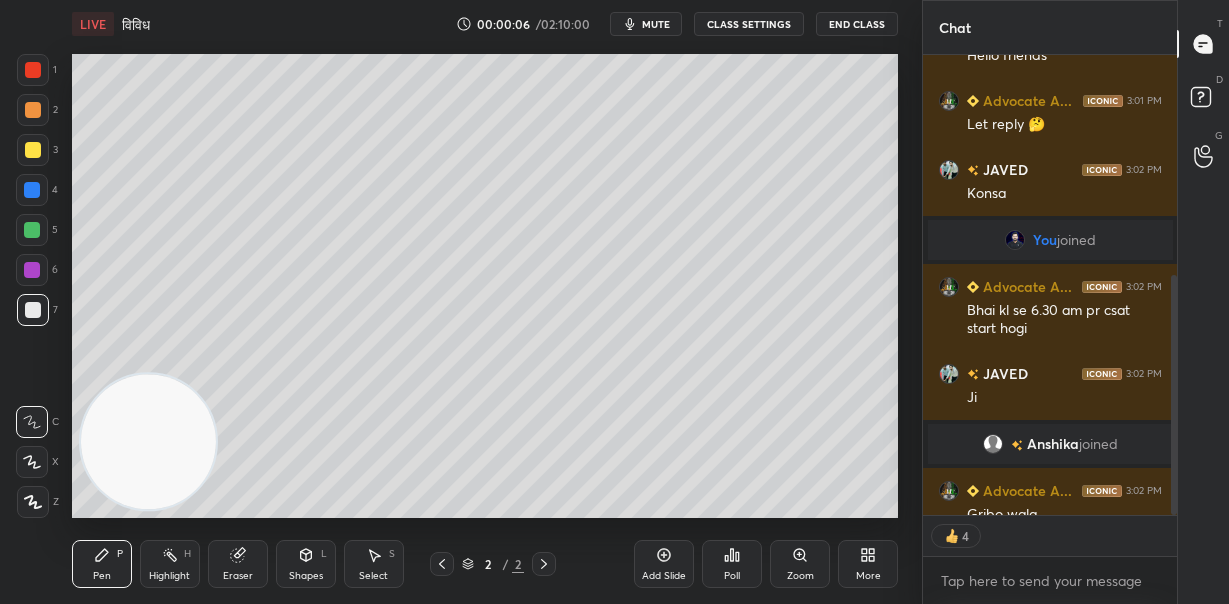 scroll, scrollTop: 549, scrollLeft: 0, axis: vertical 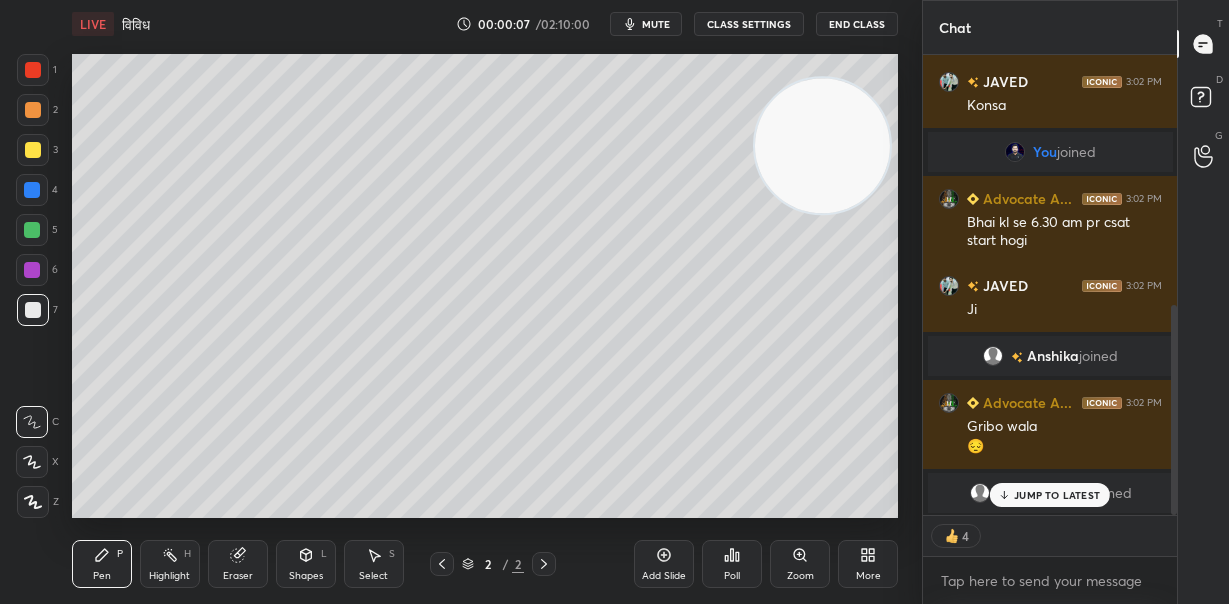 drag, startPoint x: 120, startPoint y: 449, endPoint x: 802, endPoint y: 151, distance: 744.26337 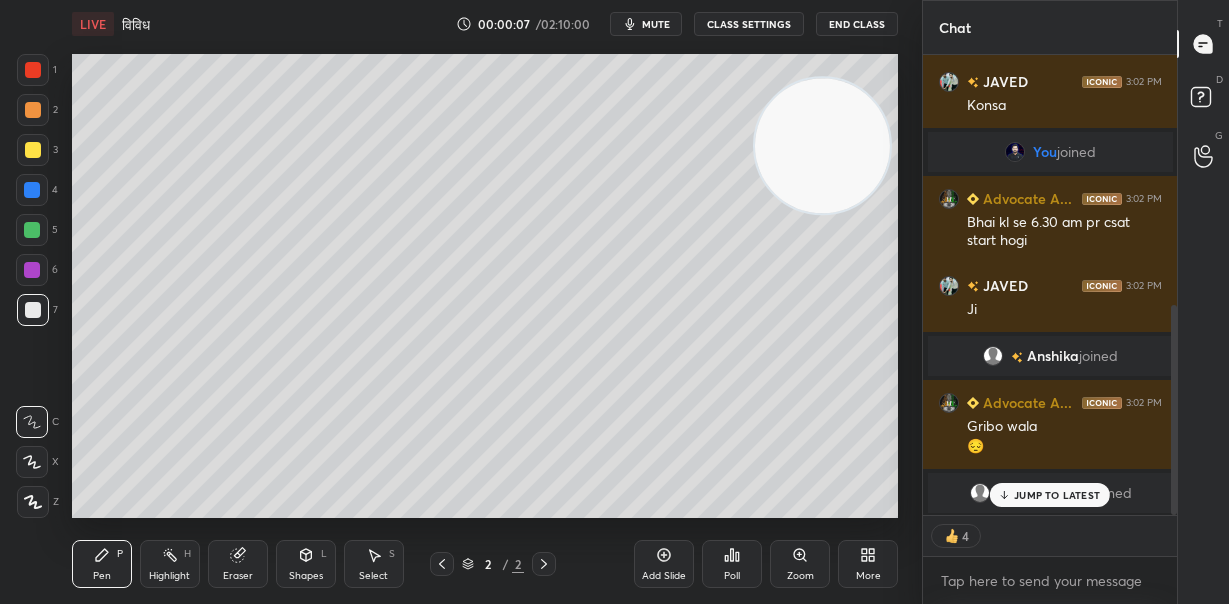click at bounding box center (822, 145) 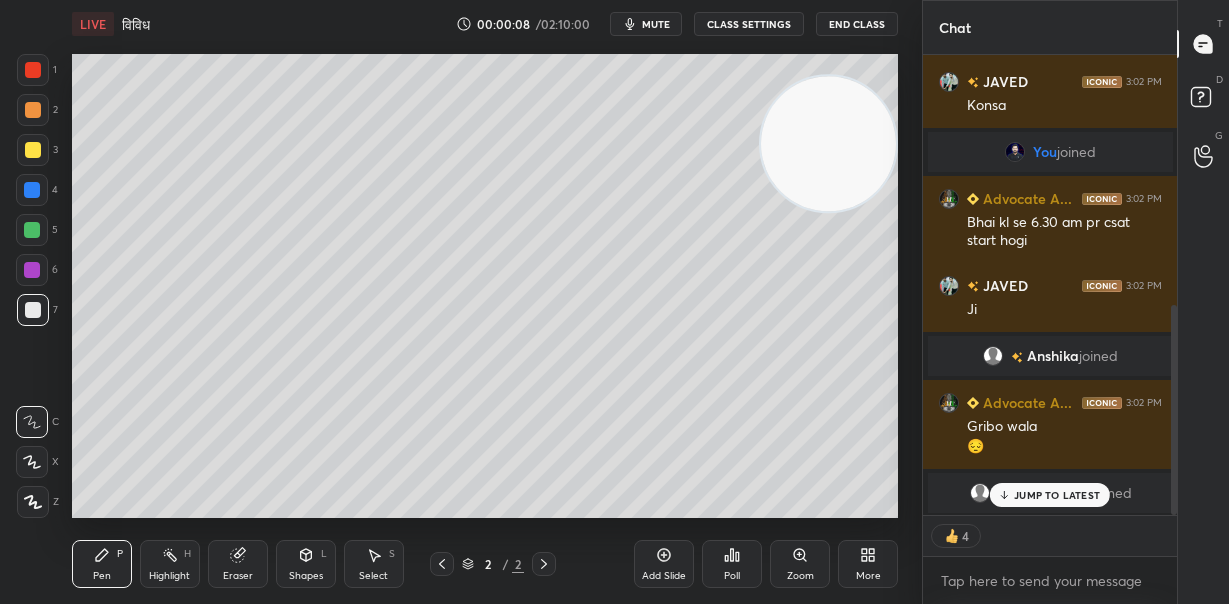 click on "JUMP TO LATEST" at bounding box center (1057, 495) 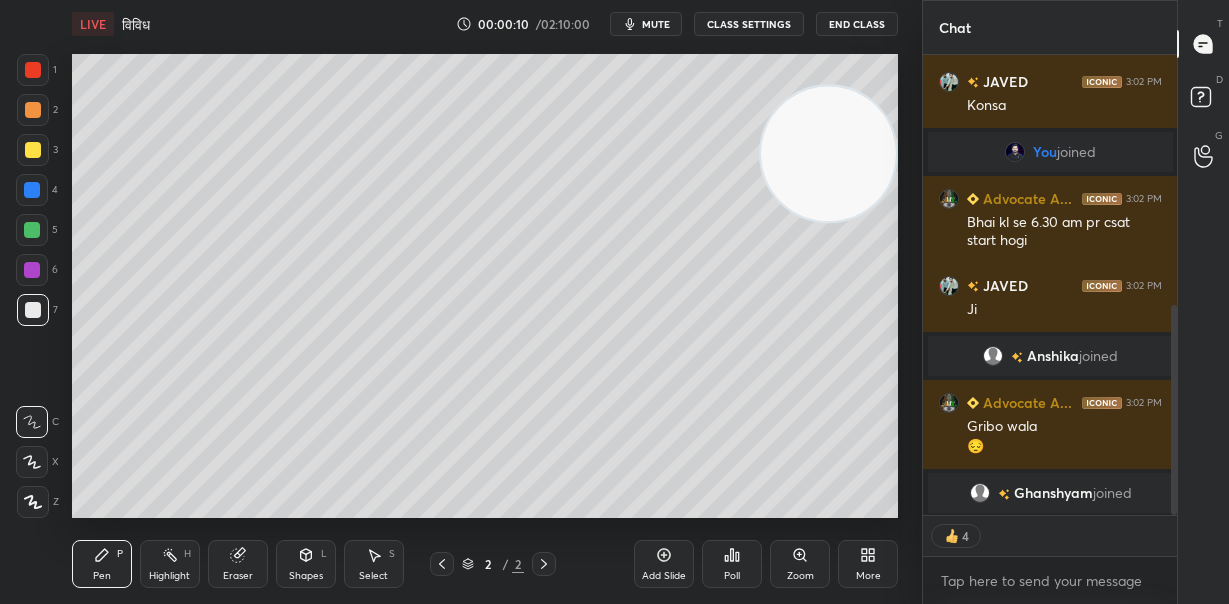 drag, startPoint x: 827, startPoint y: 163, endPoint x: 861, endPoint y: 153, distance: 35.44009 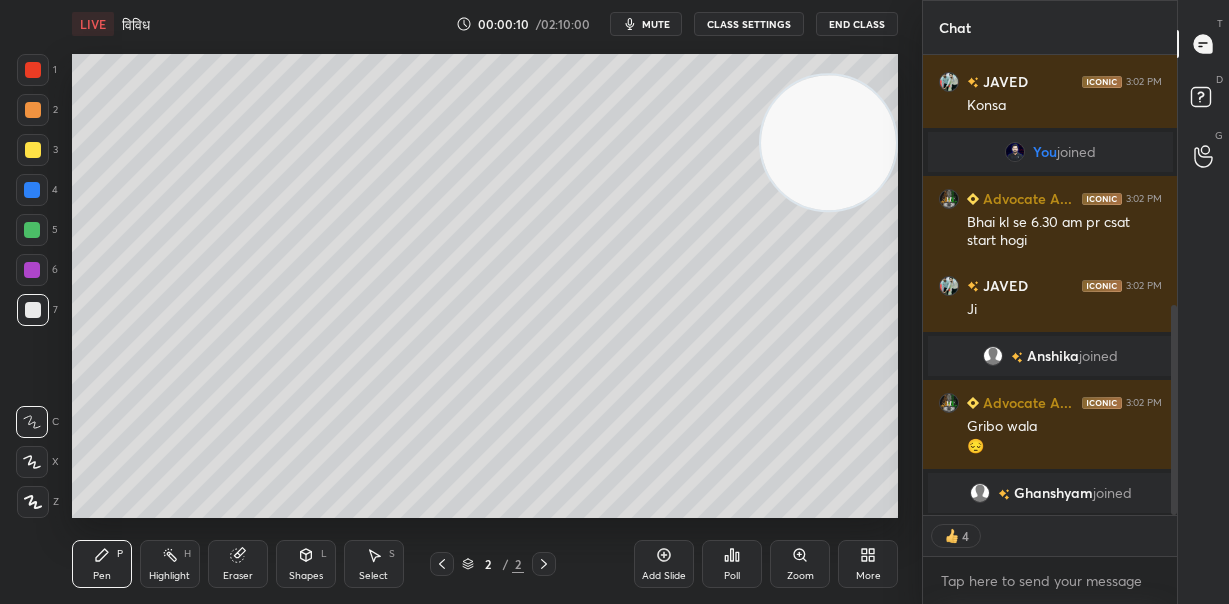 scroll, scrollTop: 7, scrollLeft: 7, axis: both 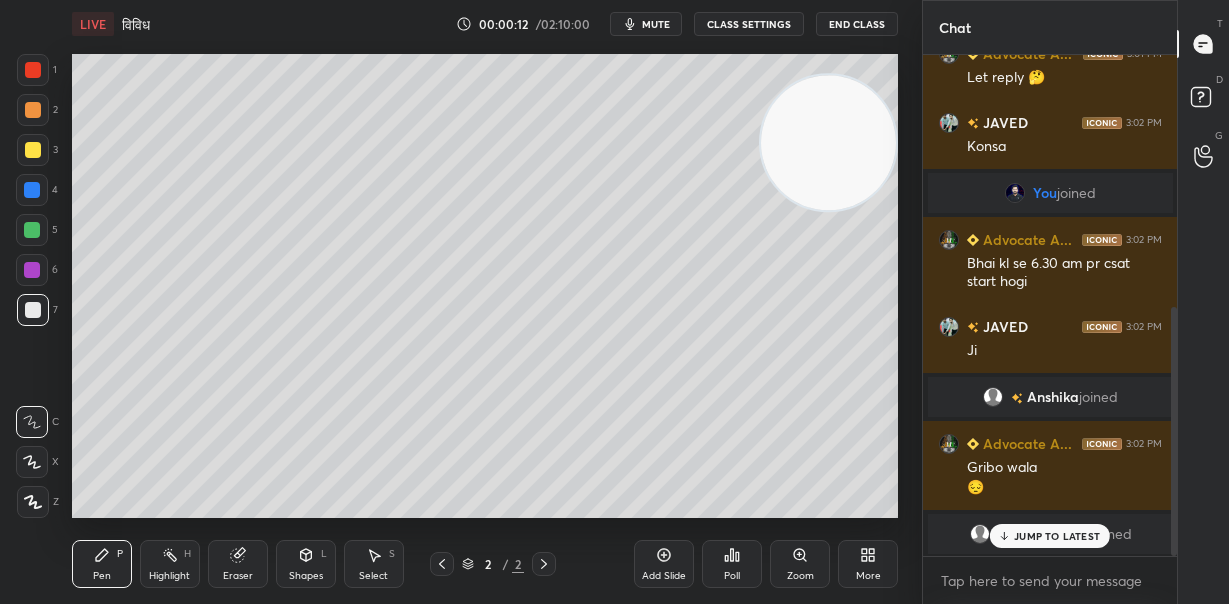 click at bounding box center [828, 142] 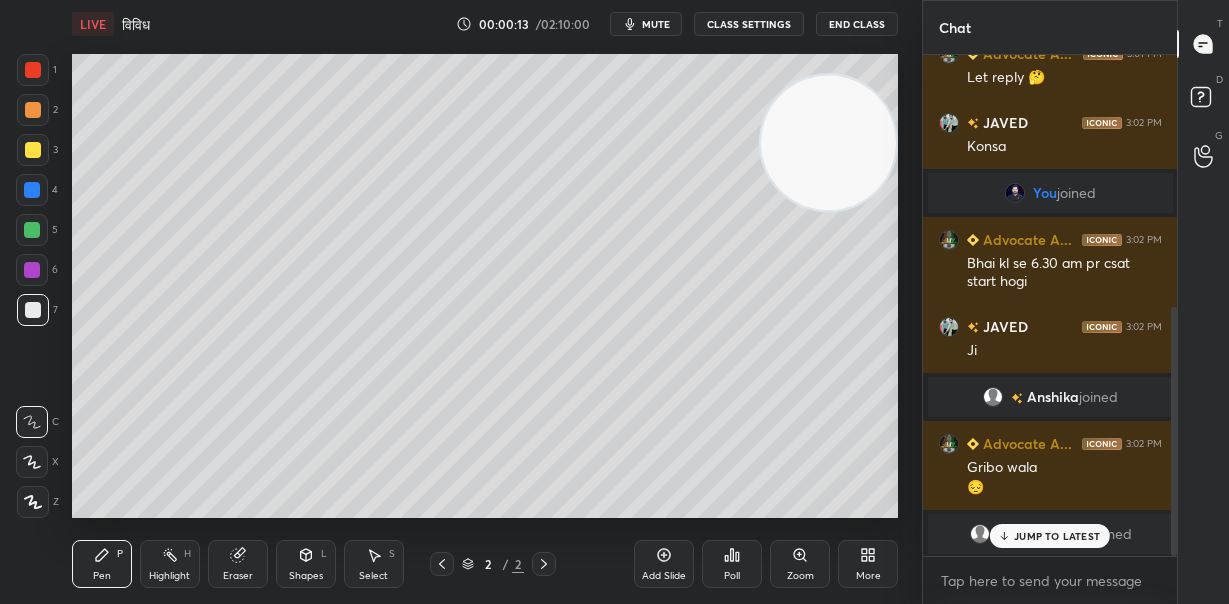 click on "JUMP TO LATEST" at bounding box center [1057, 536] 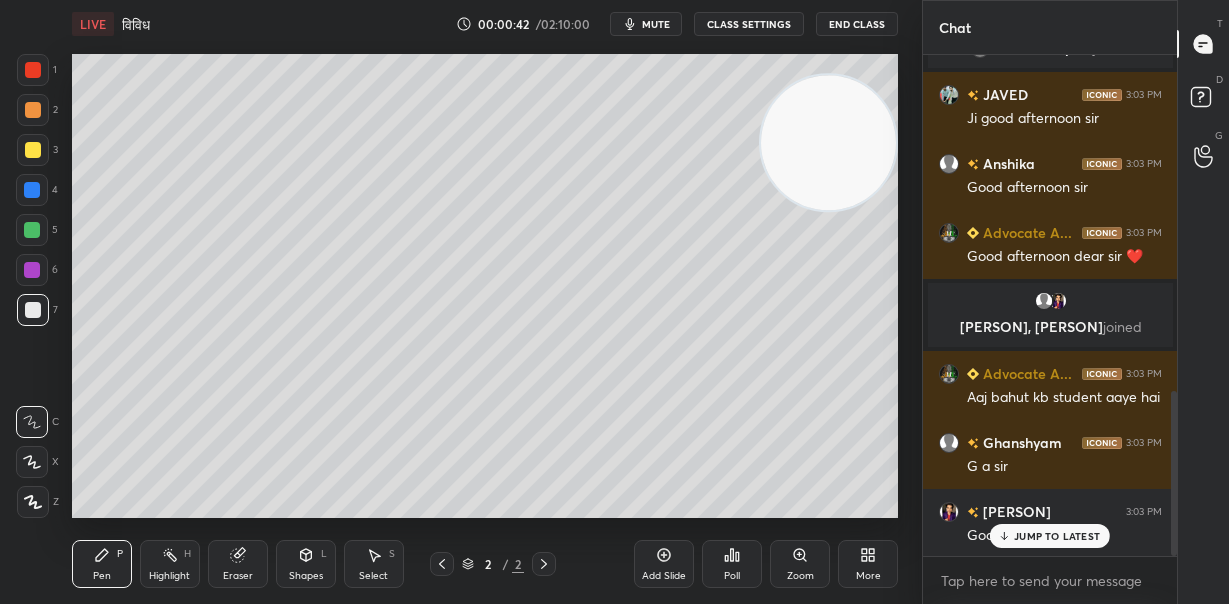 scroll, scrollTop: 1025, scrollLeft: 0, axis: vertical 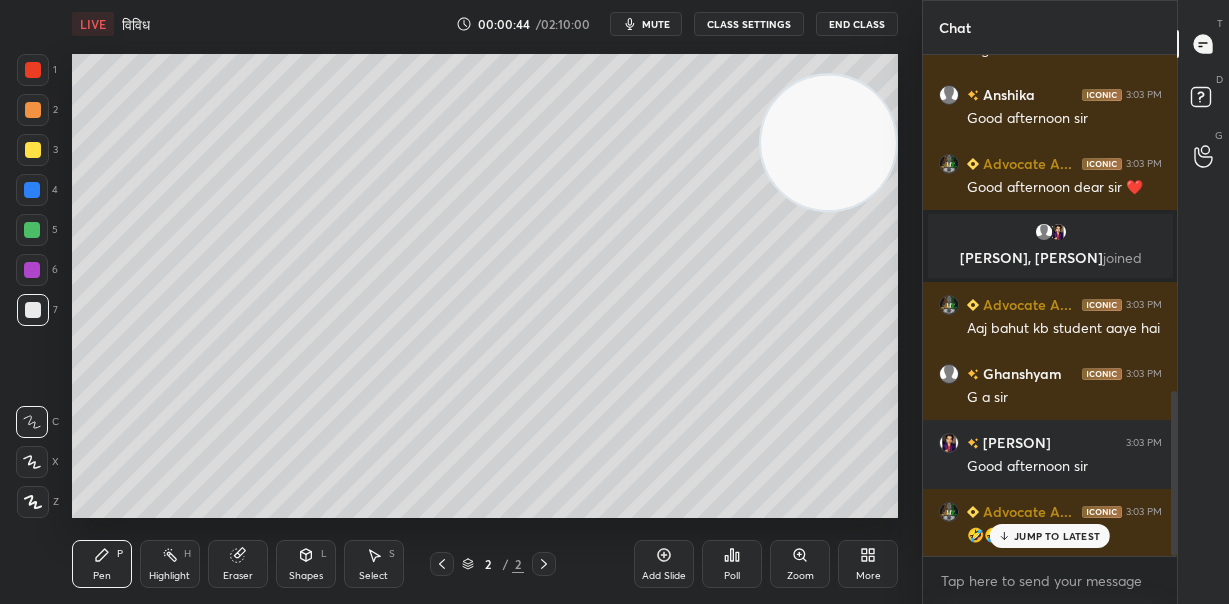 click at bounding box center [32, 462] 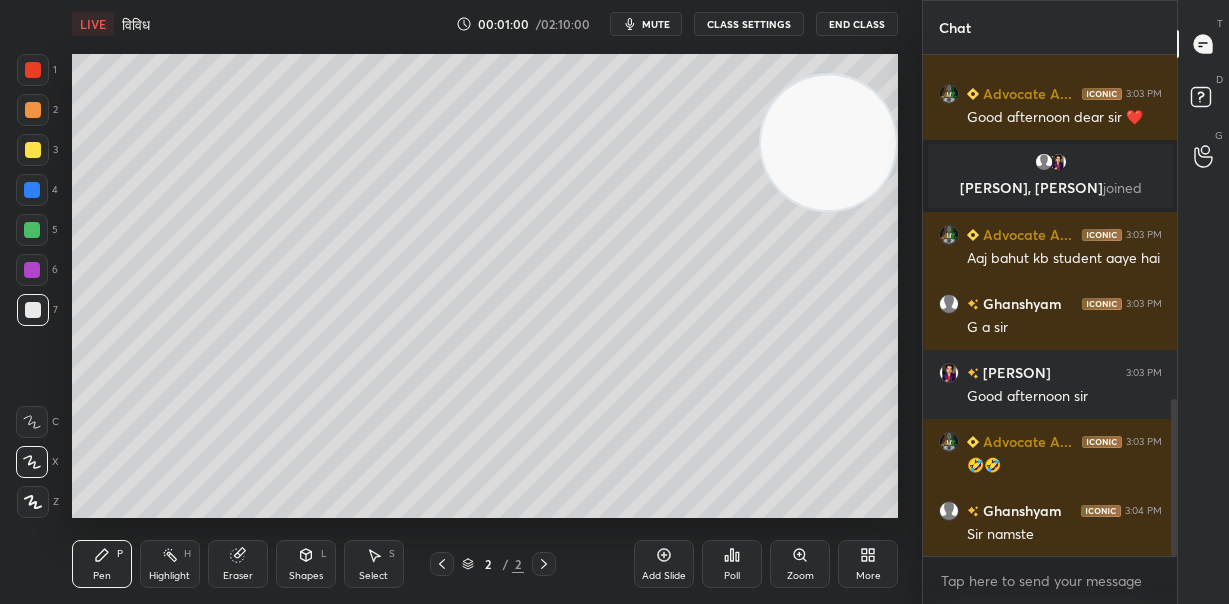 scroll, scrollTop: 1164, scrollLeft: 0, axis: vertical 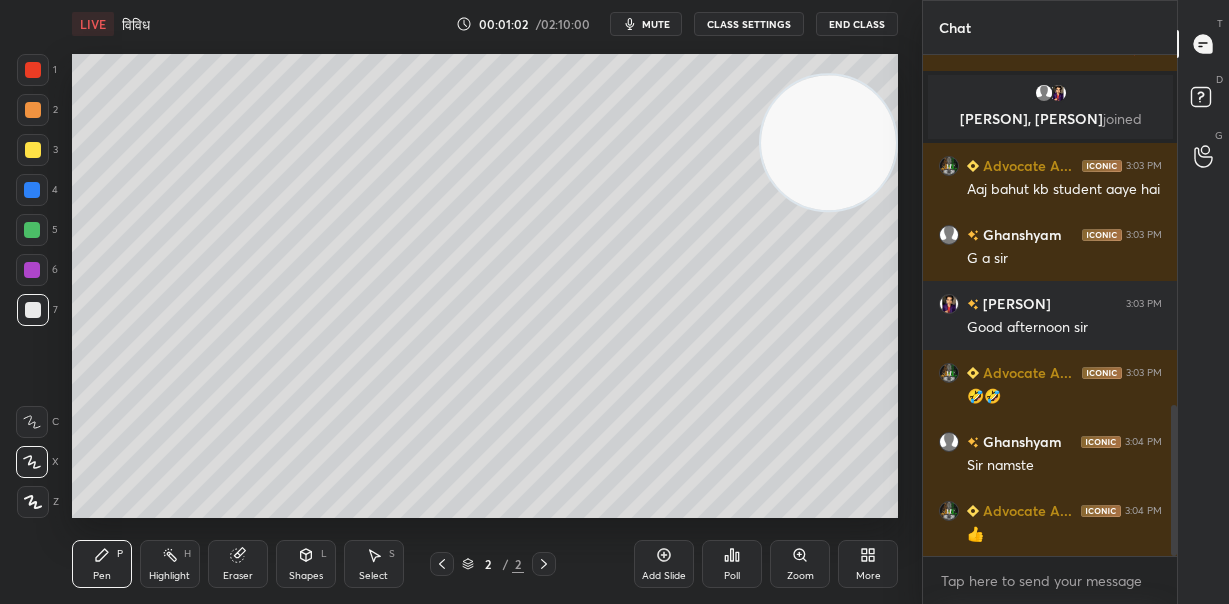 drag, startPoint x: 819, startPoint y: 148, endPoint x: 858, endPoint y: 397, distance: 252.0357 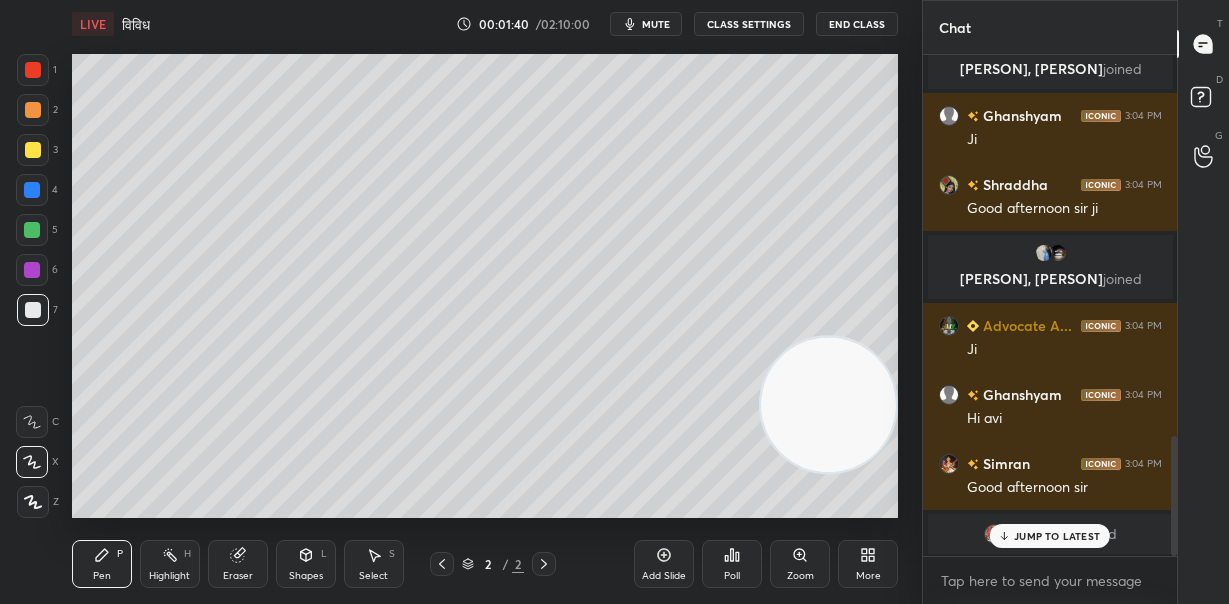 scroll, scrollTop: 1546, scrollLeft: 0, axis: vertical 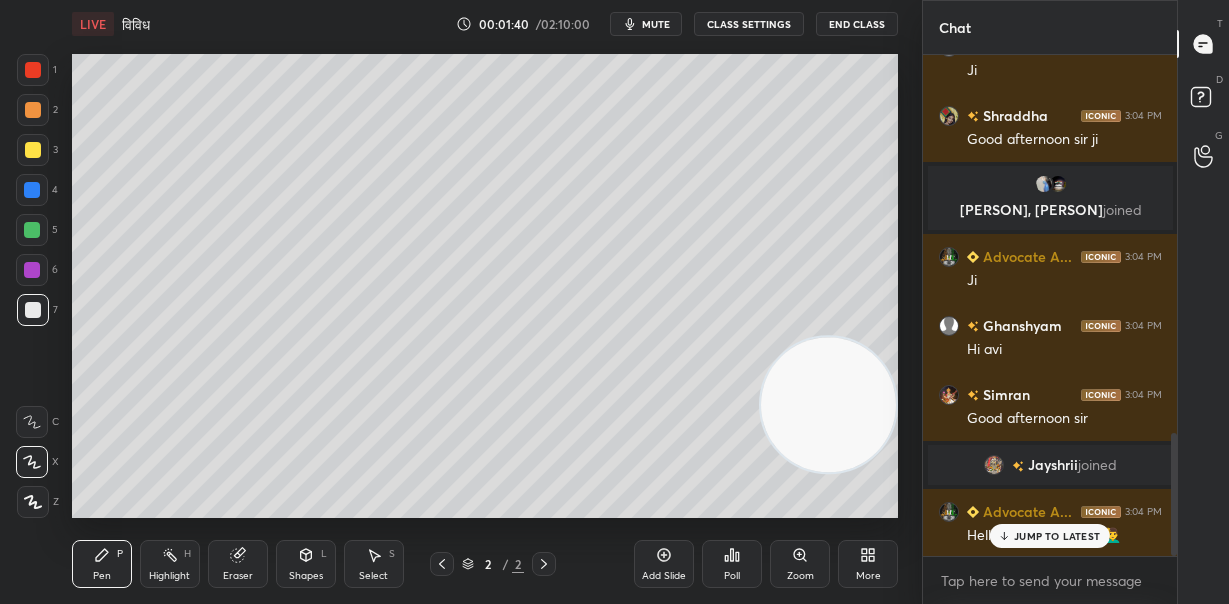 click on "JUMP TO LATEST" at bounding box center (1057, 536) 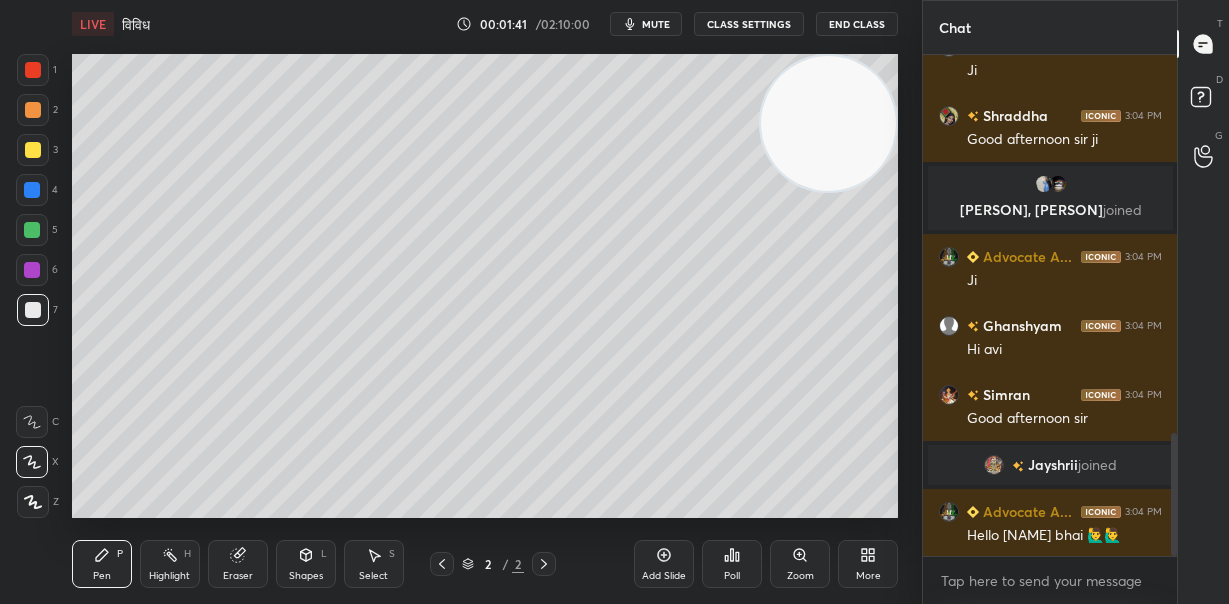 drag, startPoint x: 924, startPoint y: 89, endPoint x: 922, endPoint y: 102, distance: 13.152946 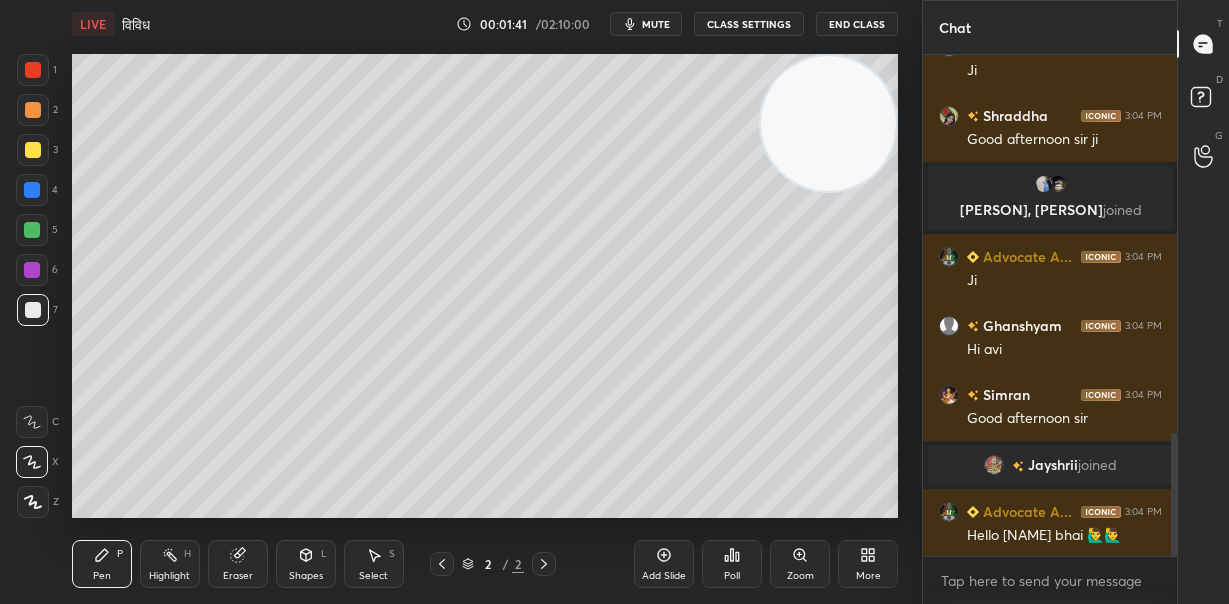 click on "1 2 3 4 5 6 7 C X Z C X Z E E Erase all   H H LIVE विविध 00:01:41 /  02:10:00 mute CLASS SETTINGS End Class Setting up your live class Poll for   secs No correct answer Start poll Back विविध • L71 of भारतीय संविधान, राजव्यवस्था एवं गवर्नेंस [PERSON] Pen P Highlight H Eraser Shapes L Select S 2 / 2 Add Slide Poll Zoom More Chat [PERSON], [PERSON]  joined [PERSON] 3:04 PM Ji [PERSON] 3:04 PM Good afternoon sir ji [PERSON], [PERSON]  joined Advocate A... 3:04 PM Ji [PERSON] 3:04 PM Hi avi [PERSON] 3:04 PM Good afternoon sir [PERSON]  joined Advocate A... 3:04 PM Hello ghanshyam bhai 🙋‍♂️🙋‍♂️ JUMP TO LATEST Enable hand raising Enable raise hand to speak to learners. Once enabled, chat will be turned off temporarily. Enable x   introducing Raise a hand with a doubt Now learners can raise their hand along with a doubt  How it works? Doubts asked by learners will show up here NEW DOUBTS ASKED Got it T D" at bounding box center (614, 302) 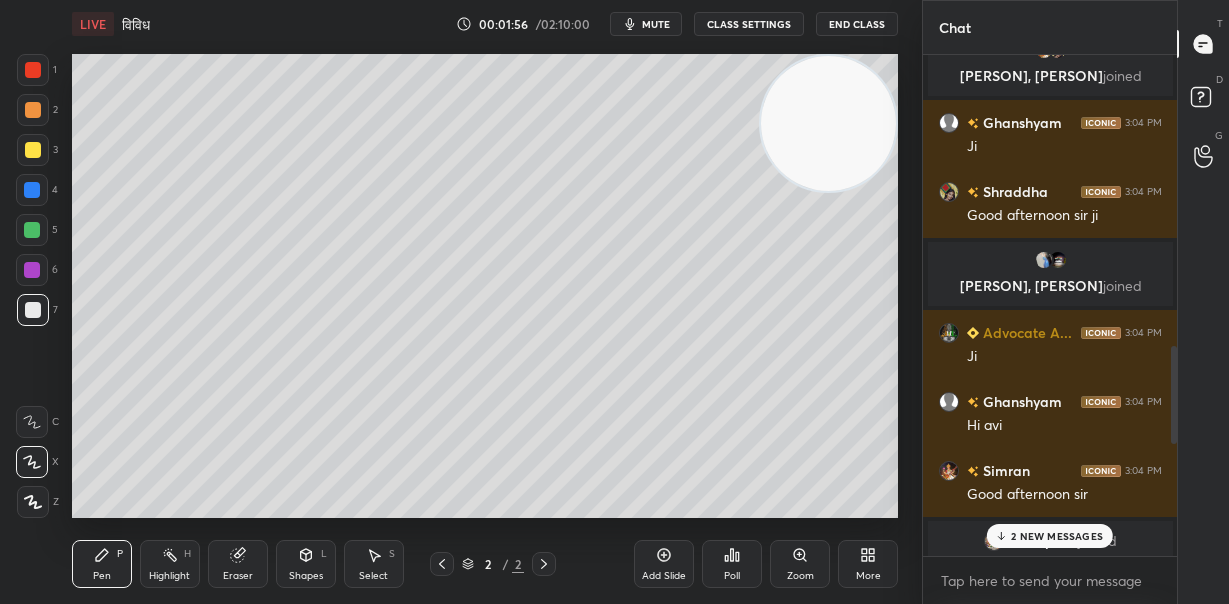 scroll, scrollTop: 2084, scrollLeft: 0, axis: vertical 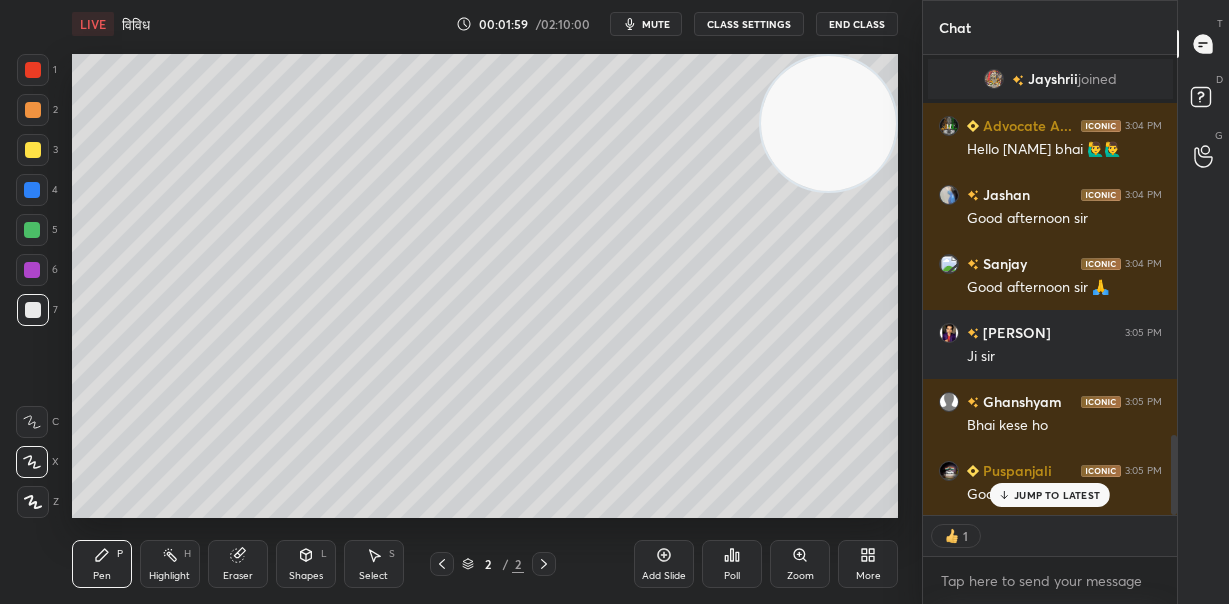 click on "JUMP TO LATEST" at bounding box center (1057, 495) 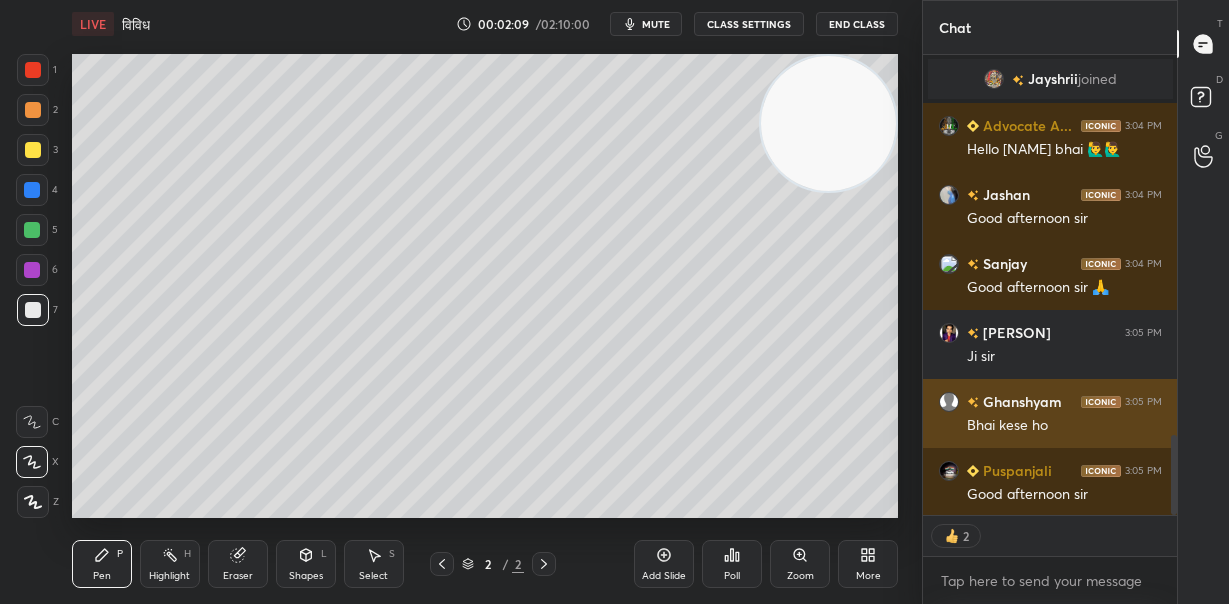 scroll, scrollTop: 2241, scrollLeft: 0, axis: vertical 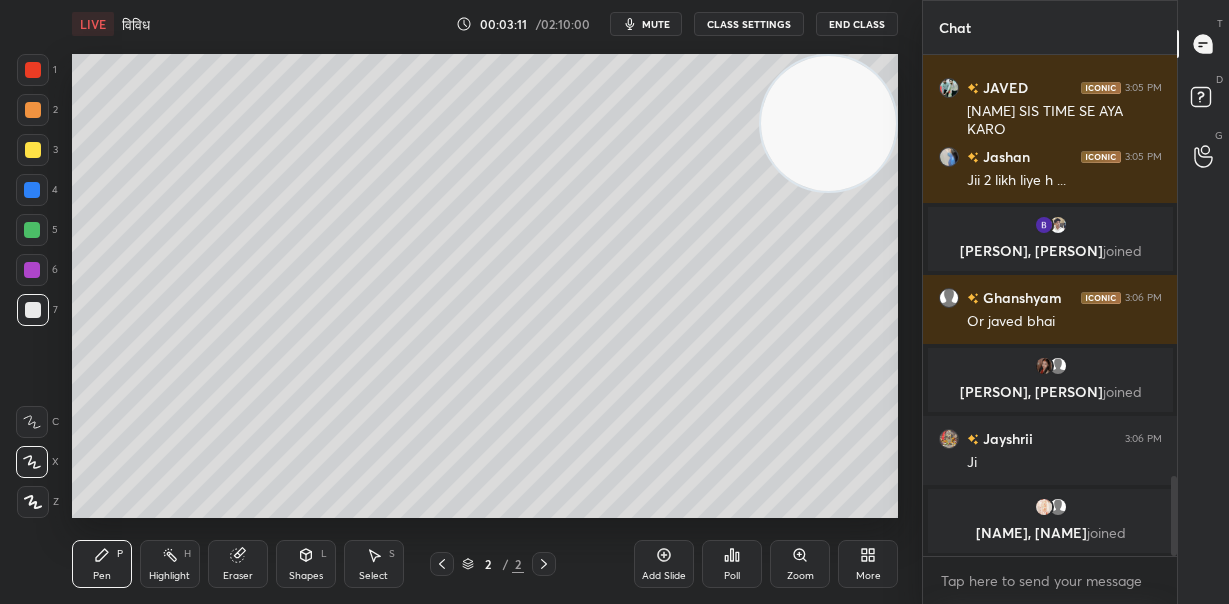 click on "Shapes L" at bounding box center (306, 564) 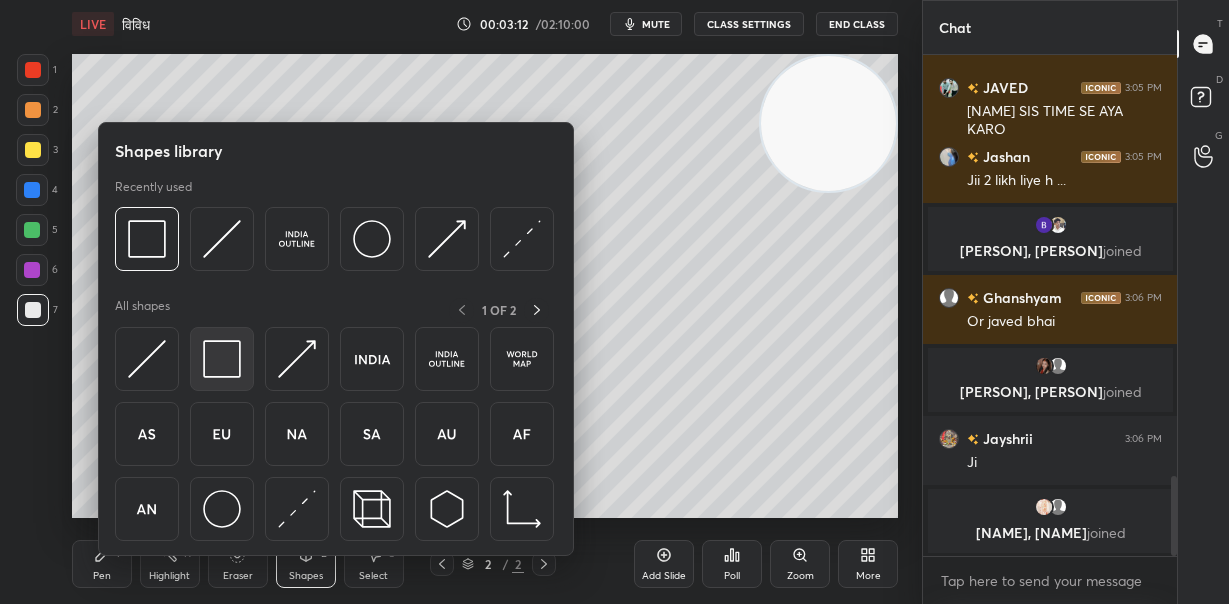 click at bounding box center [222, 359] 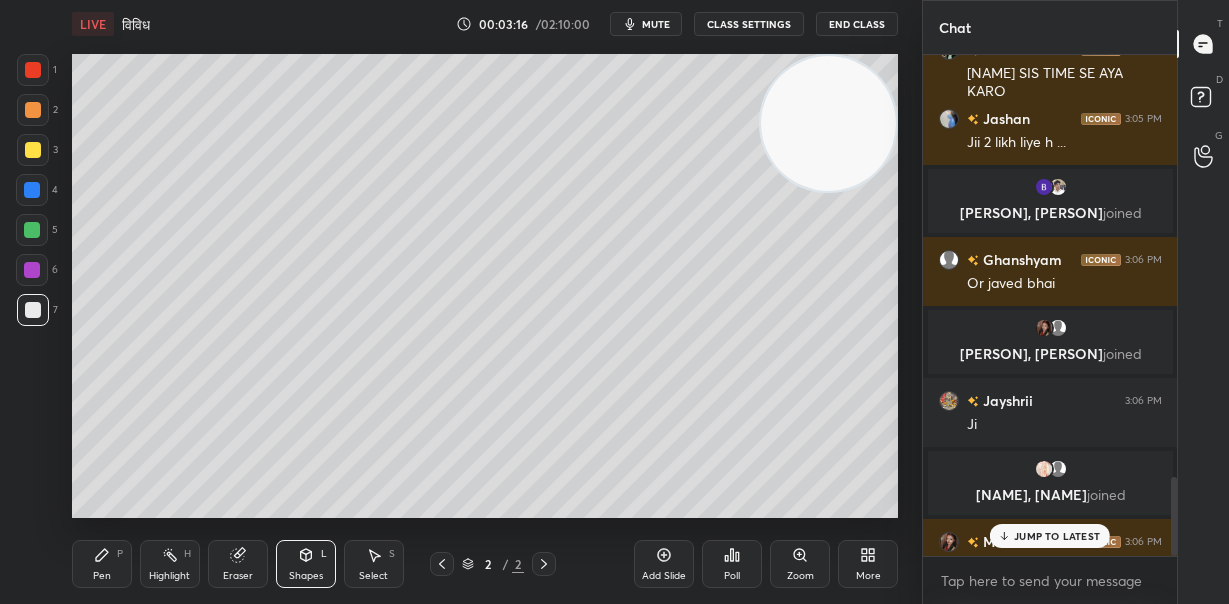 scroll, scrollTop: 2686, scrollLeft: 0, axis: vertical 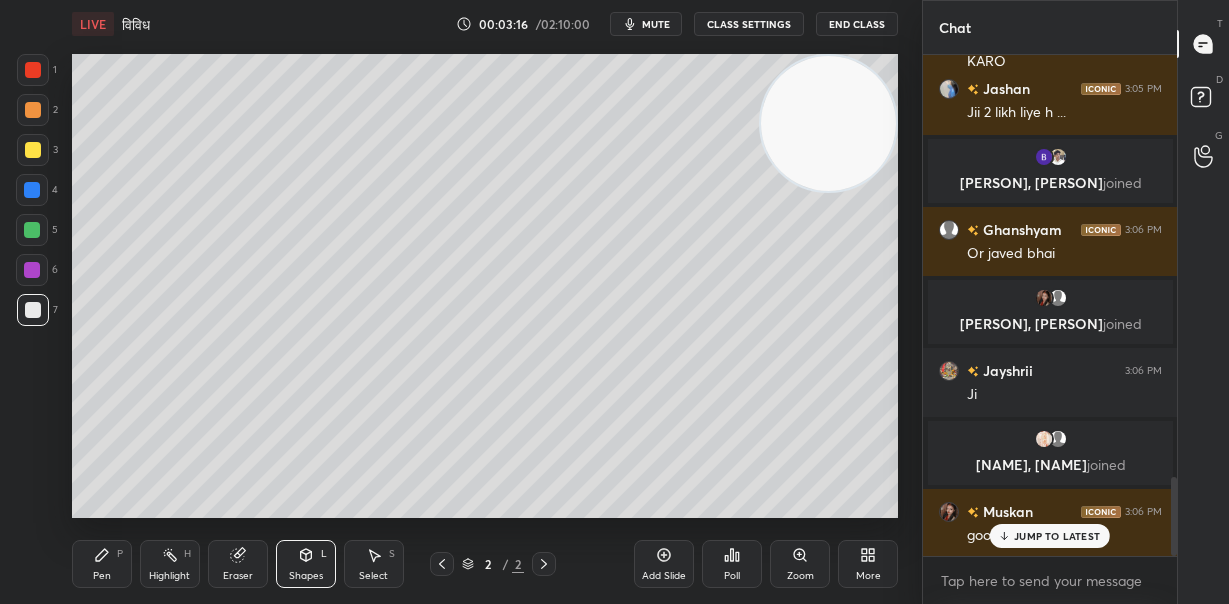 click on "Shapes" at bounding box center (306, 576) 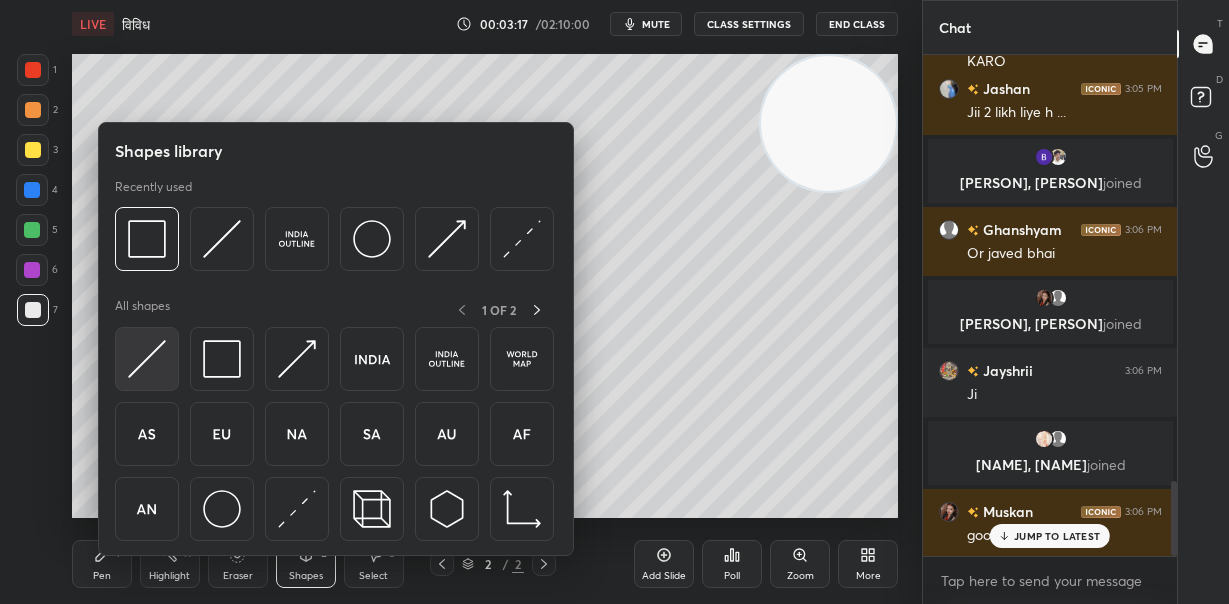 scroll, scrollTop: 2872, scrollLeft: 0, axis: vertical 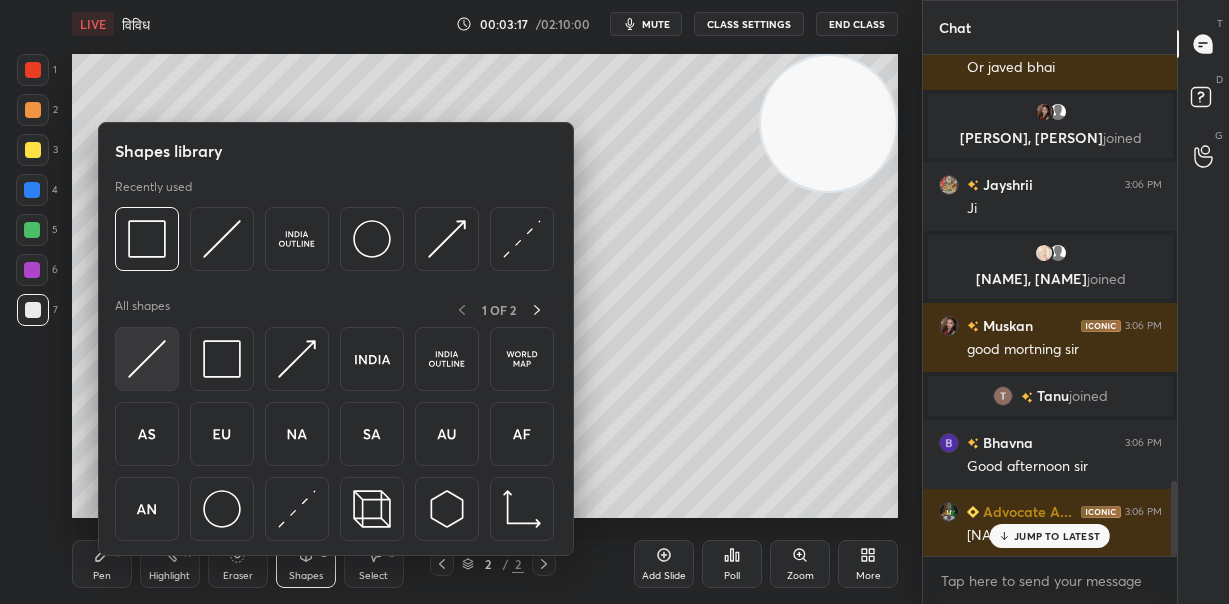 click at bounding box center (147, 359) 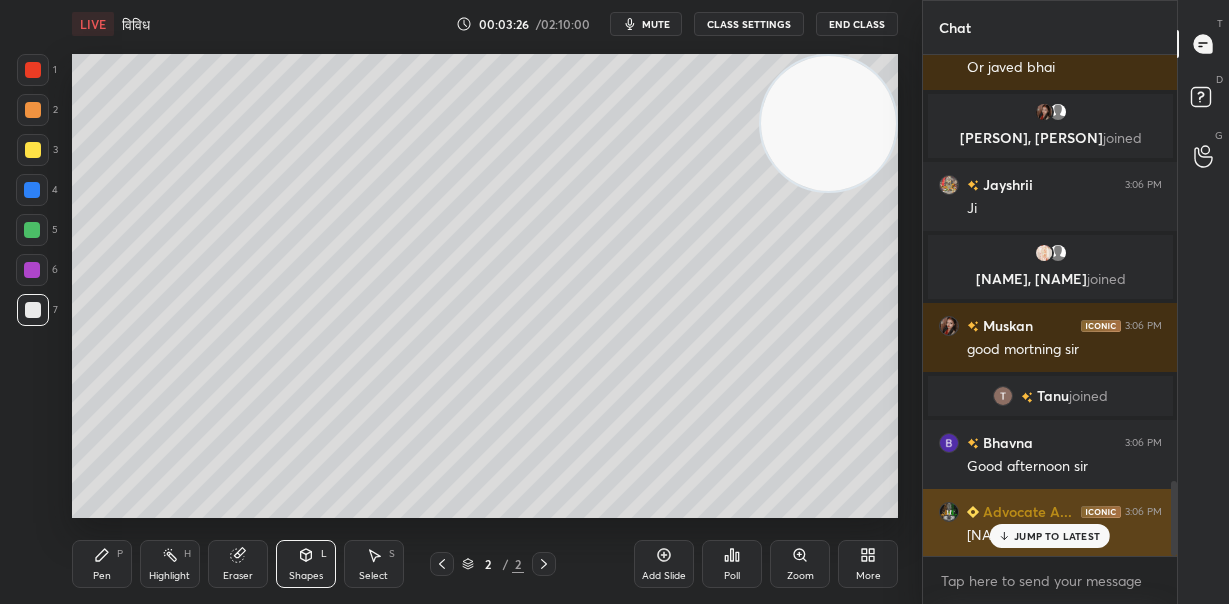 click on "JUMP TO LATEST" at bounding box center [1057, 536] 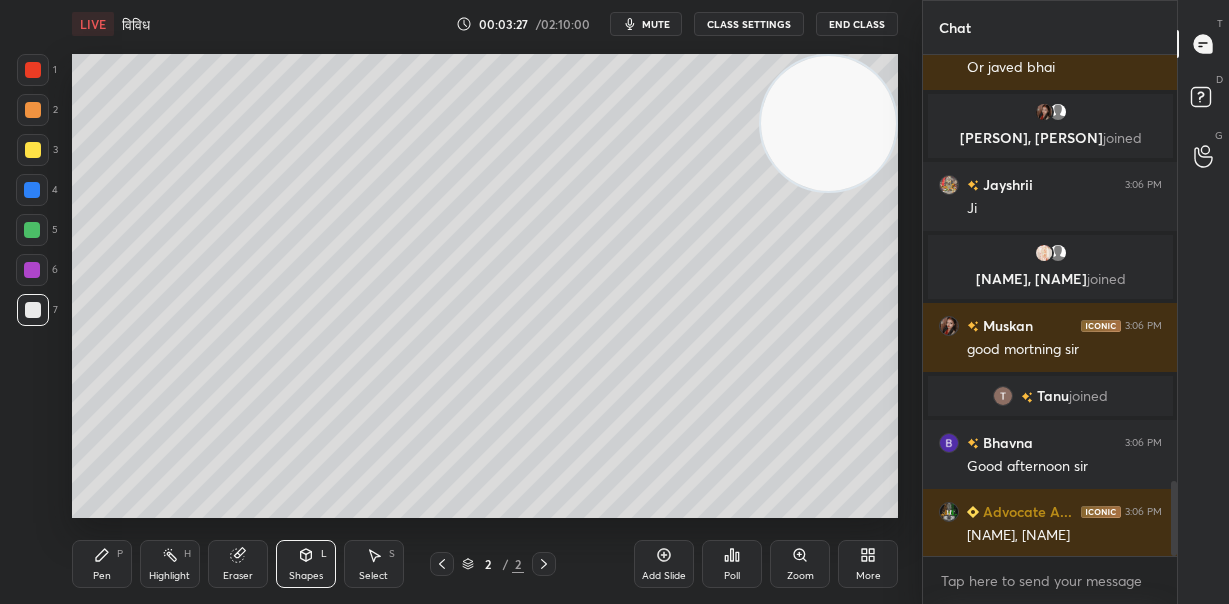 click on "Pen P" at bounding box center [102, 564] 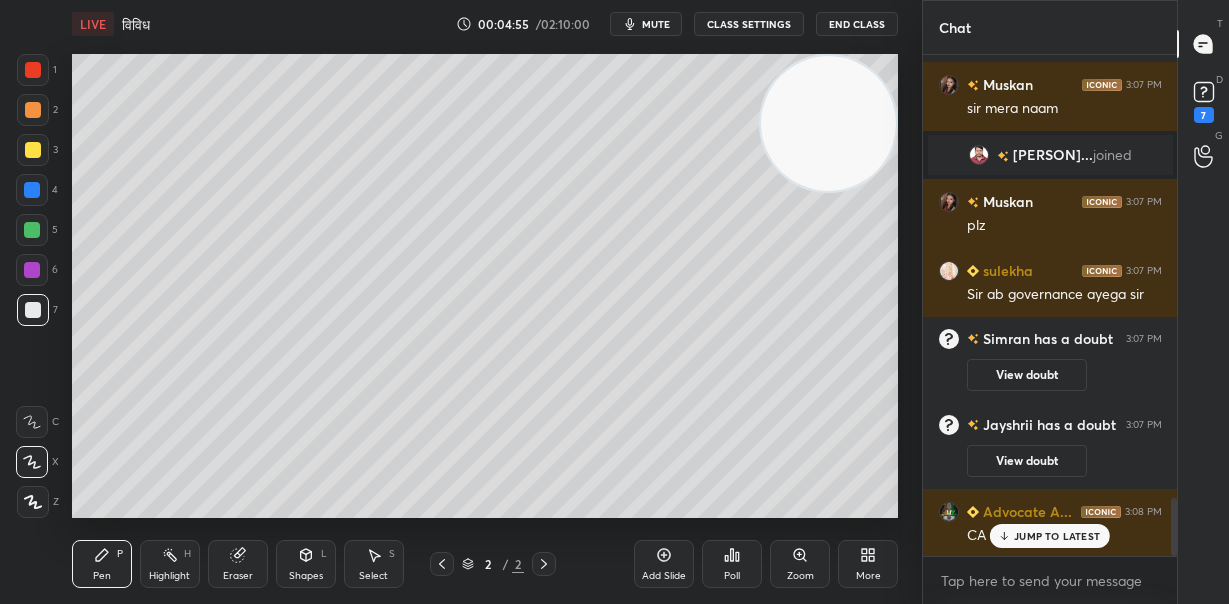 scroll, scrollTop: 3916, scrollLeft: 0, axis: vertical 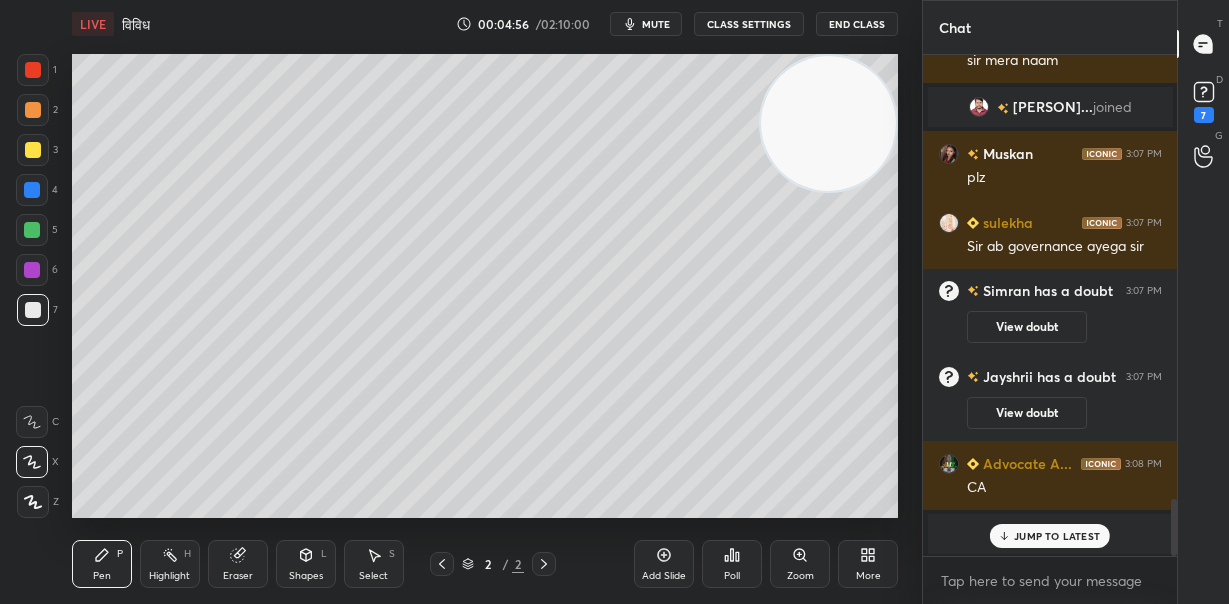 click on "JUMP TO LATEST" at bounding box center (1050, 536) 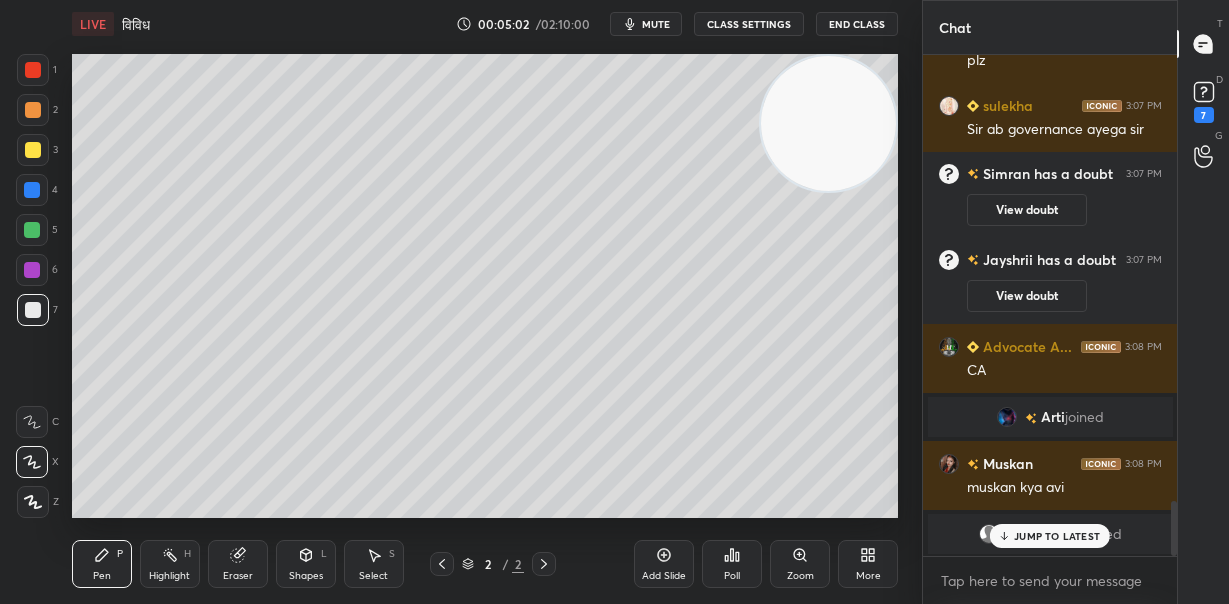 scroll, scrollTop: 3998, scrollLeft: 0, axis: vertical 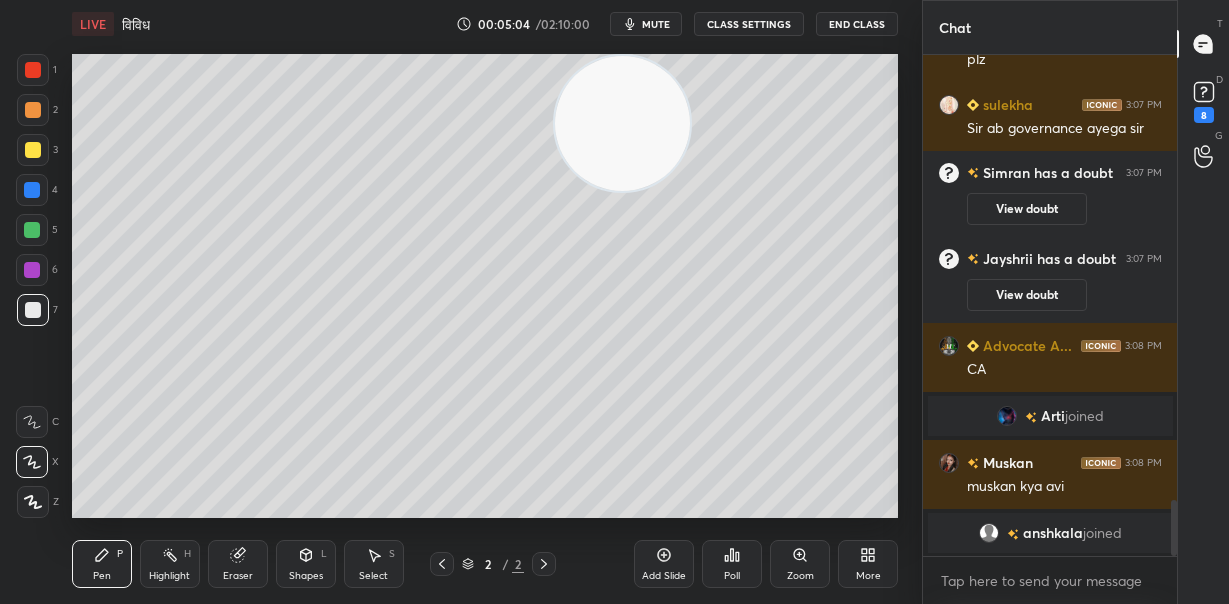 drag, startPoint x: 685, startPoint y: 115, endPoint x: 657, endPoint y: 115, distance: 28 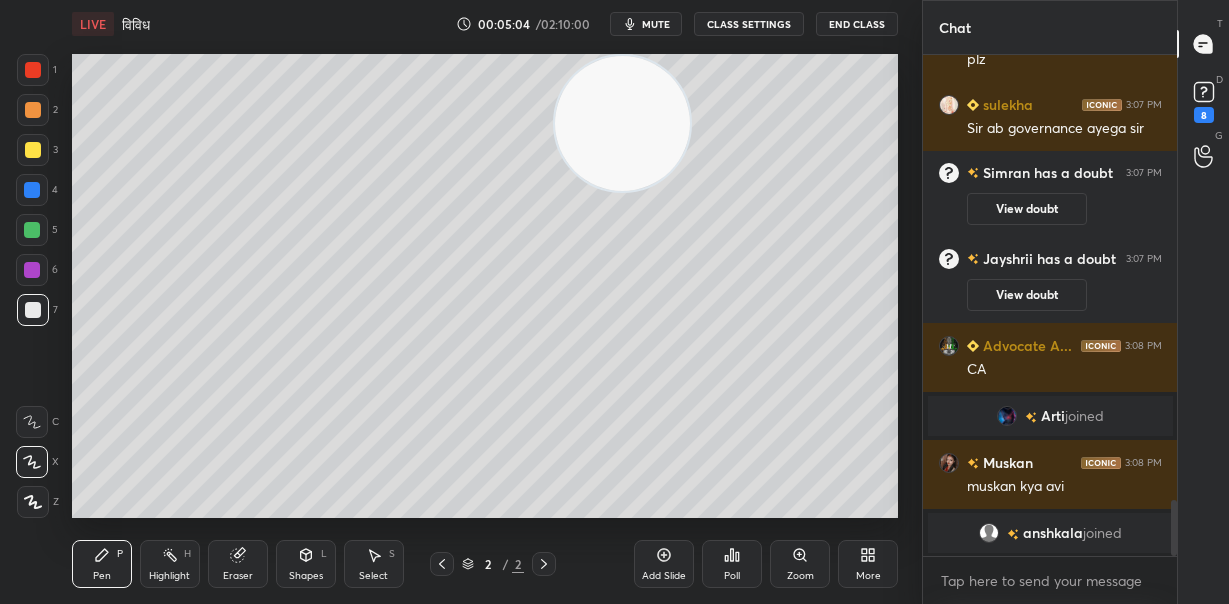 click at bounding box center (622, 123) 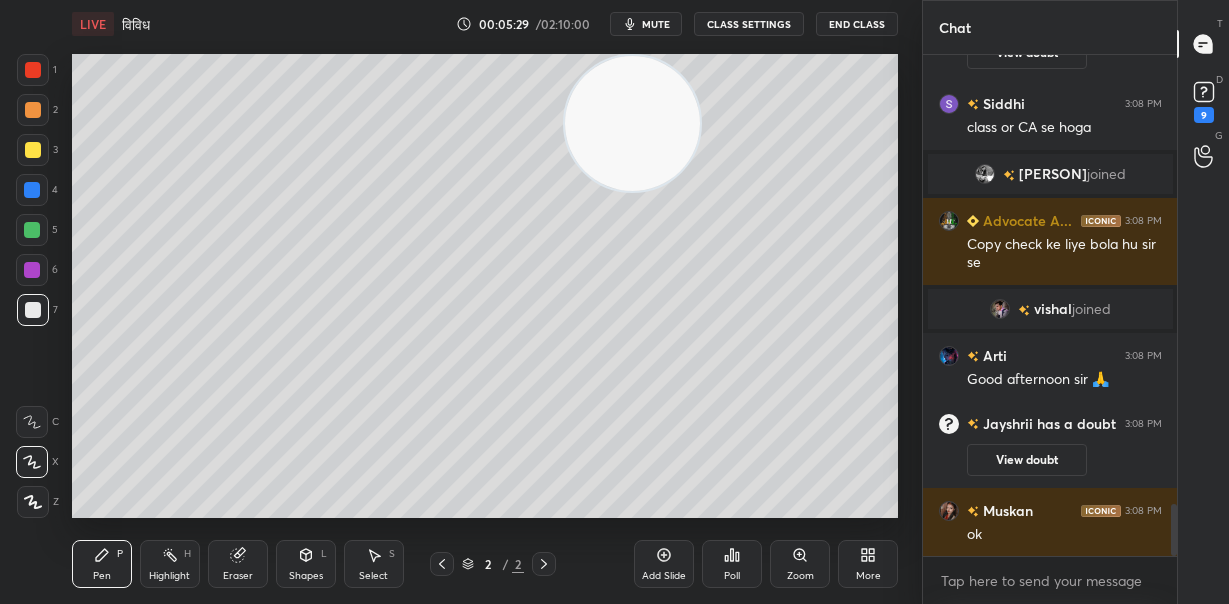 scroll, scrollTop: 4344, scrollLeft: 0, axis: vertical 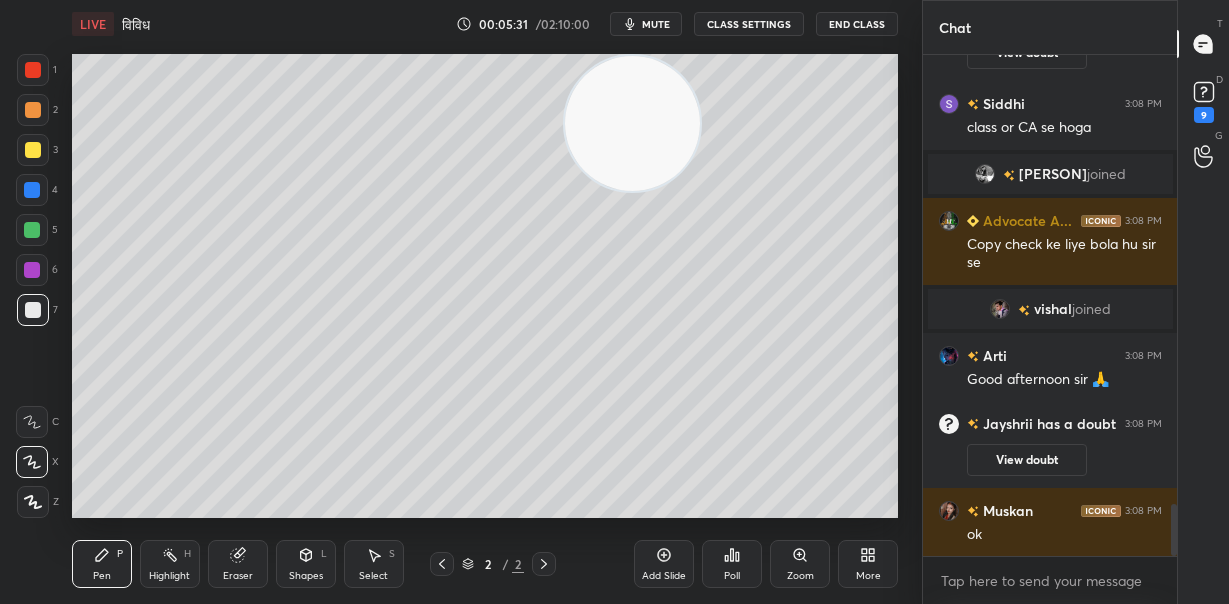 drag, startPoint x: 828, startPoint y: 509, endPoint x: 840, endPoint y: 507, distance: 12.165525 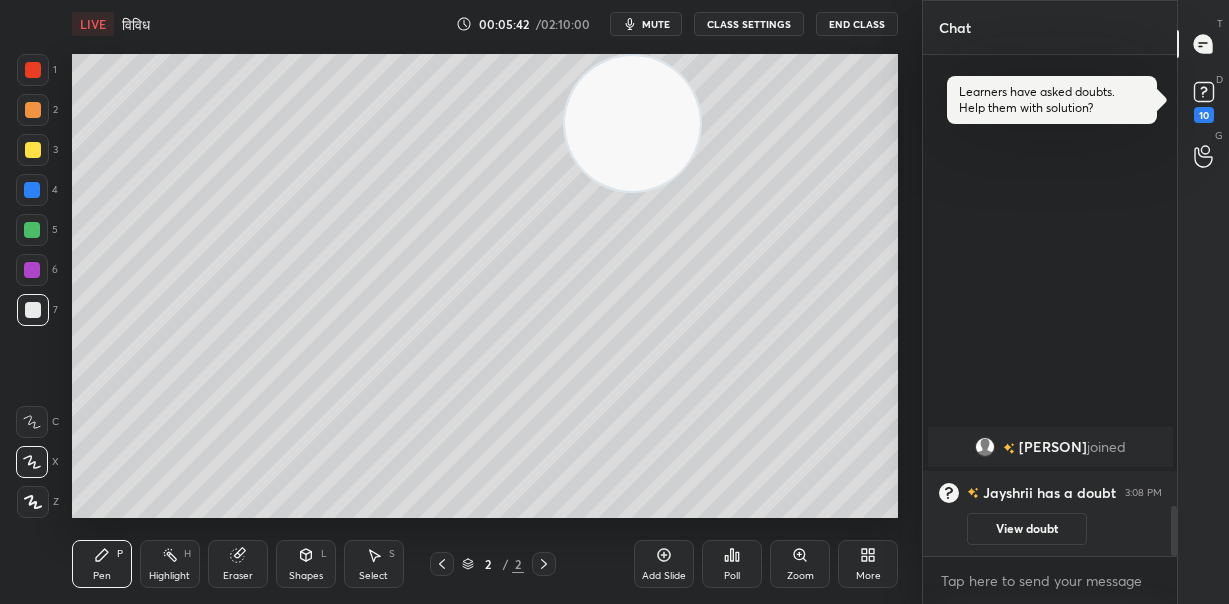 scroll, scrollTop: 0, scrollLeft: 0, axis: both 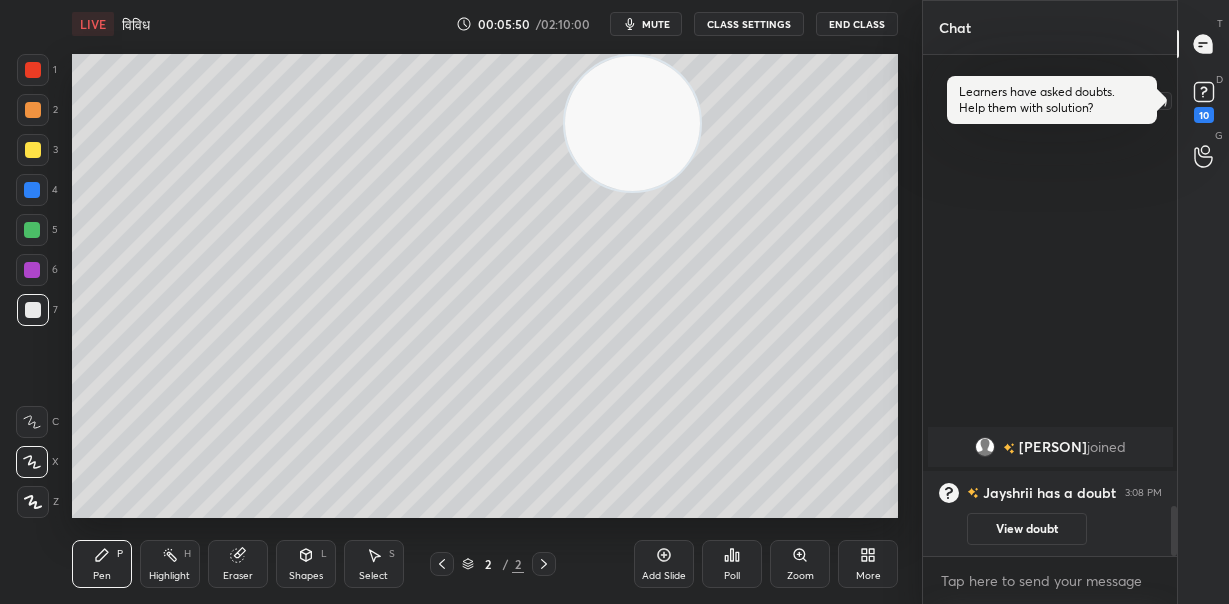 click 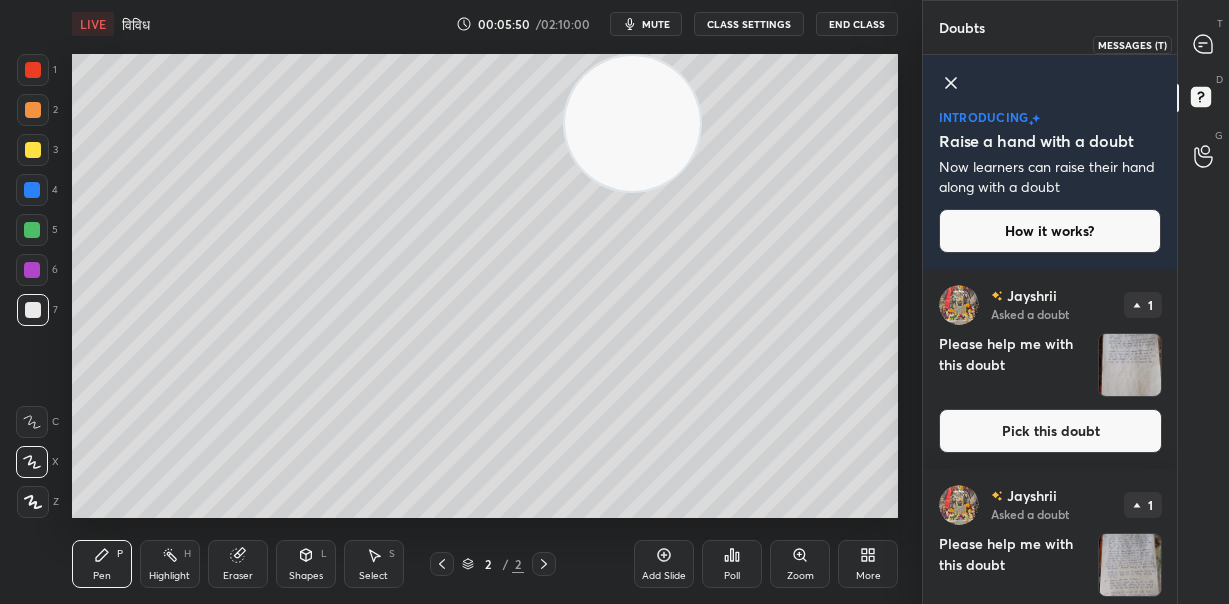 click at bounding box center [1204, 44] 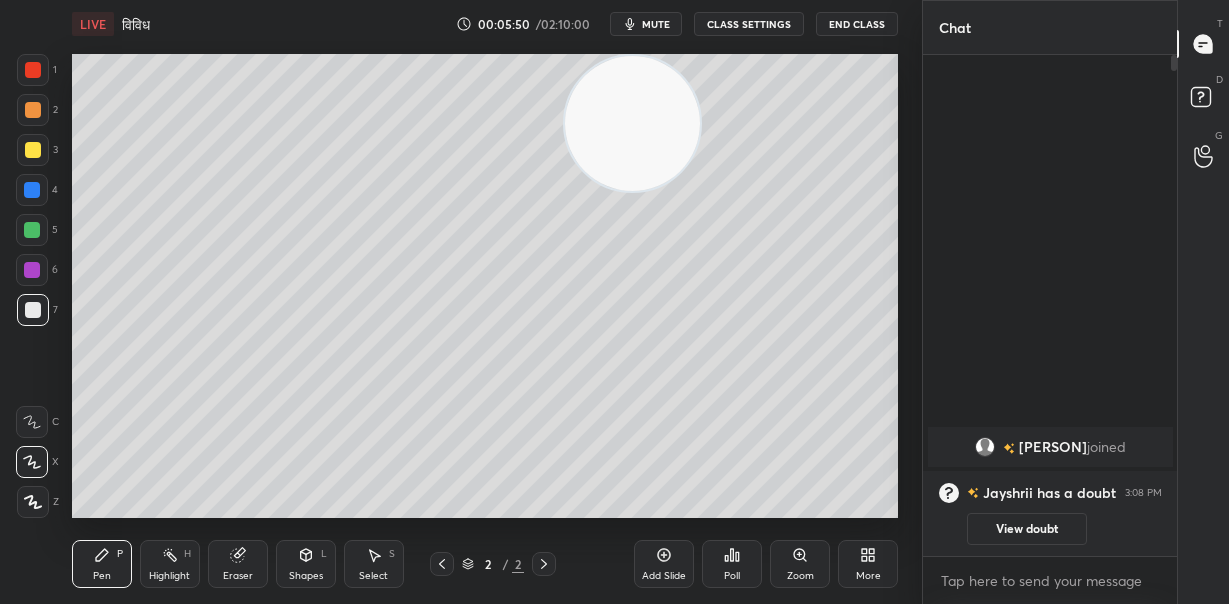 scroll, scrollTop: 7, scrollLeft: 7, axis: both 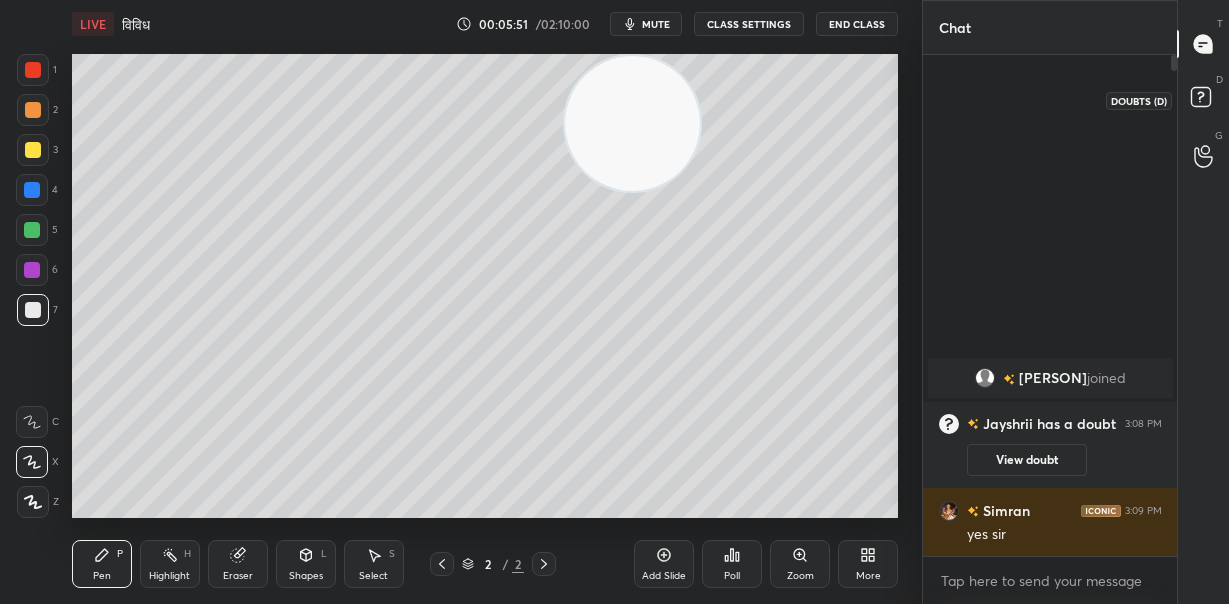 click 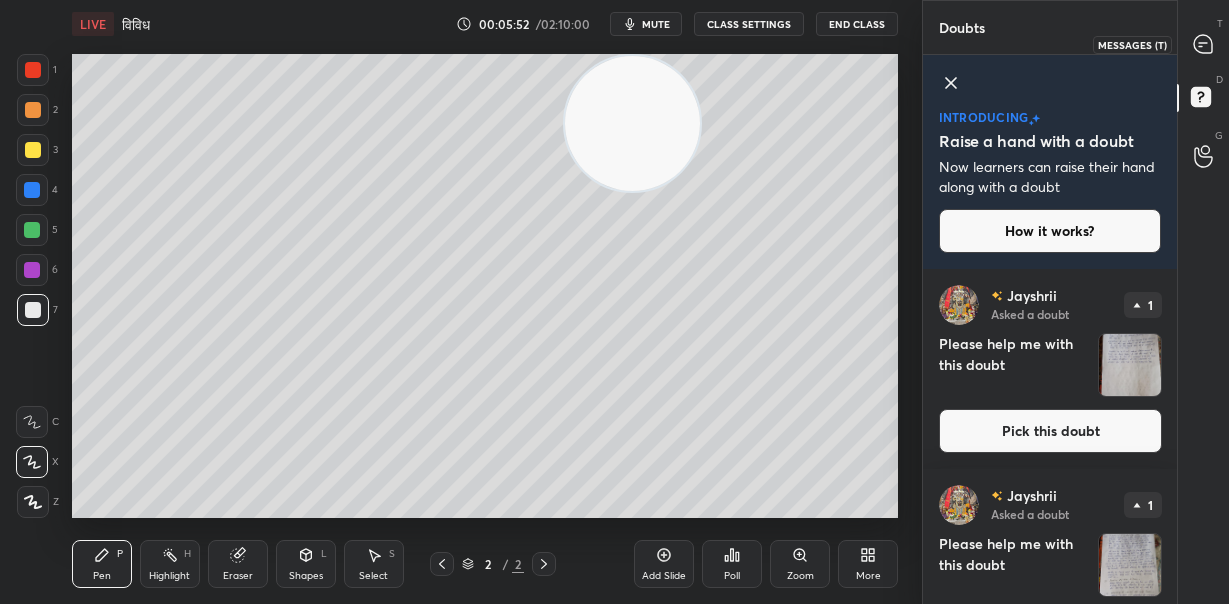click 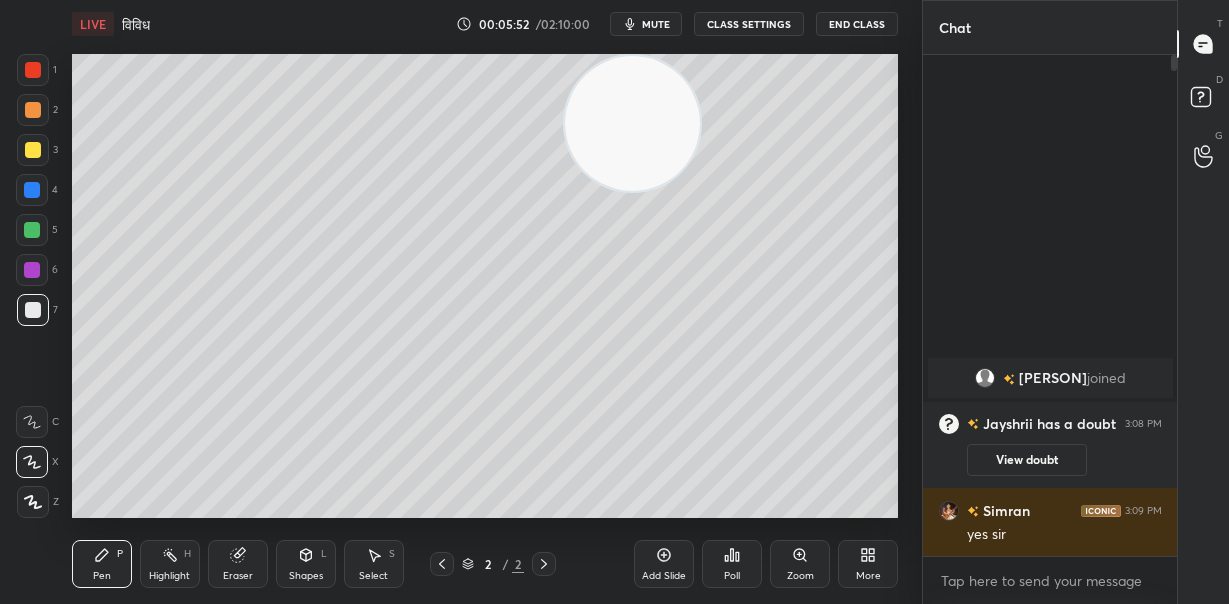scroll, scrollTop: 7, scrollLeft: 7, axis: both 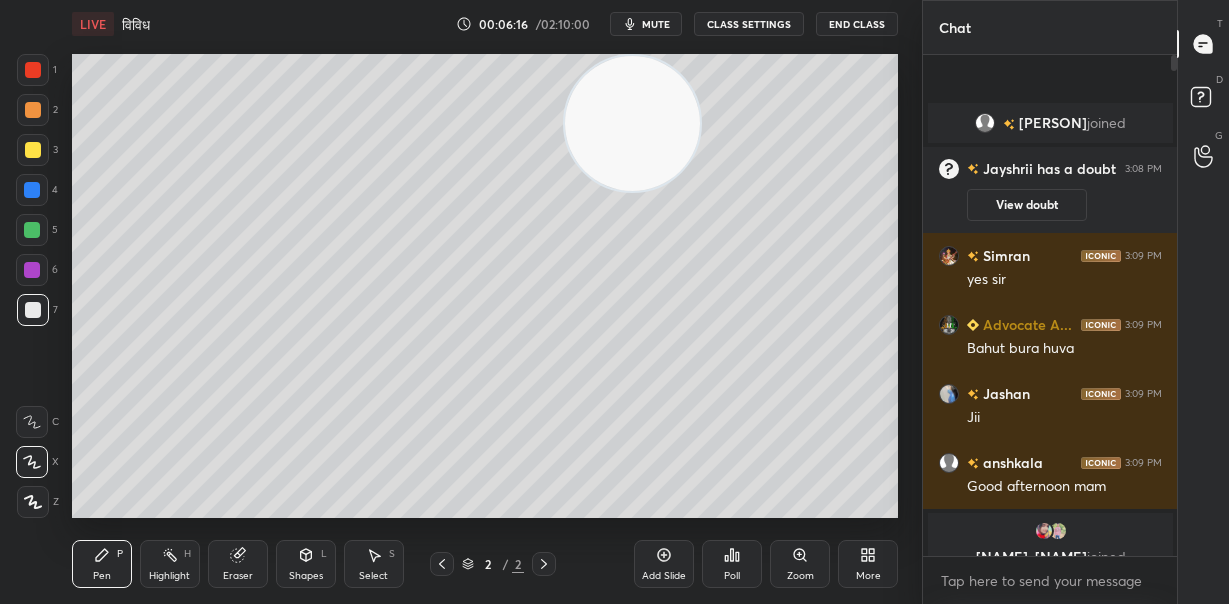 click on "Add Slide" at bounding box center [664, 564] 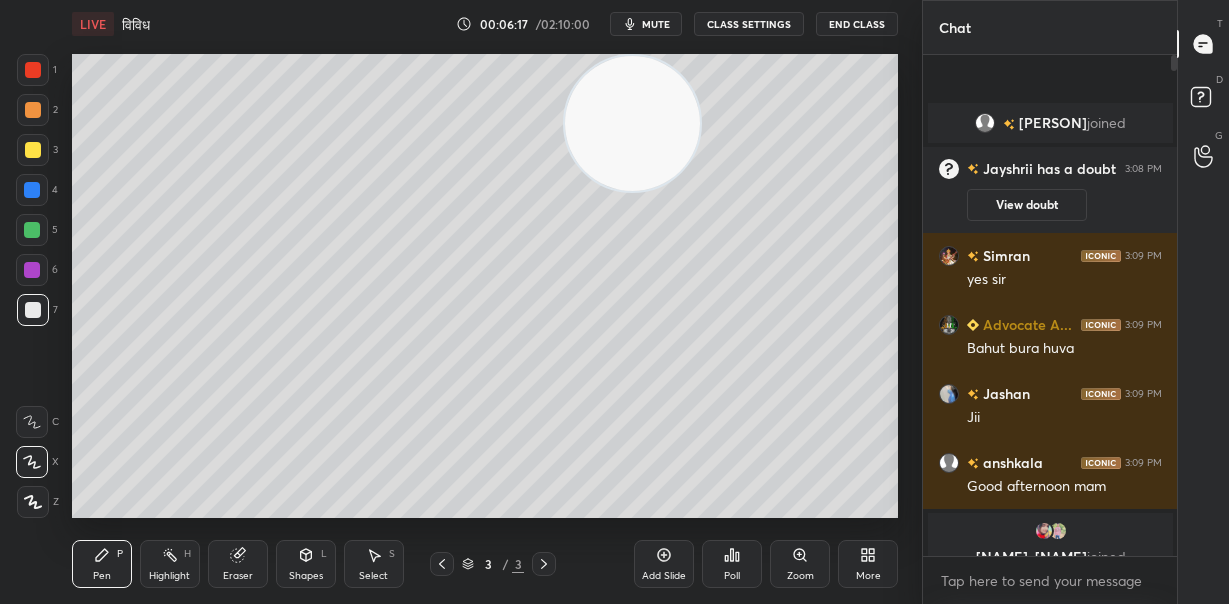drag, startPoint x: 638, startPoint y: 141, endPoint x: 852, endPoint y: 478, distance: 399.20547 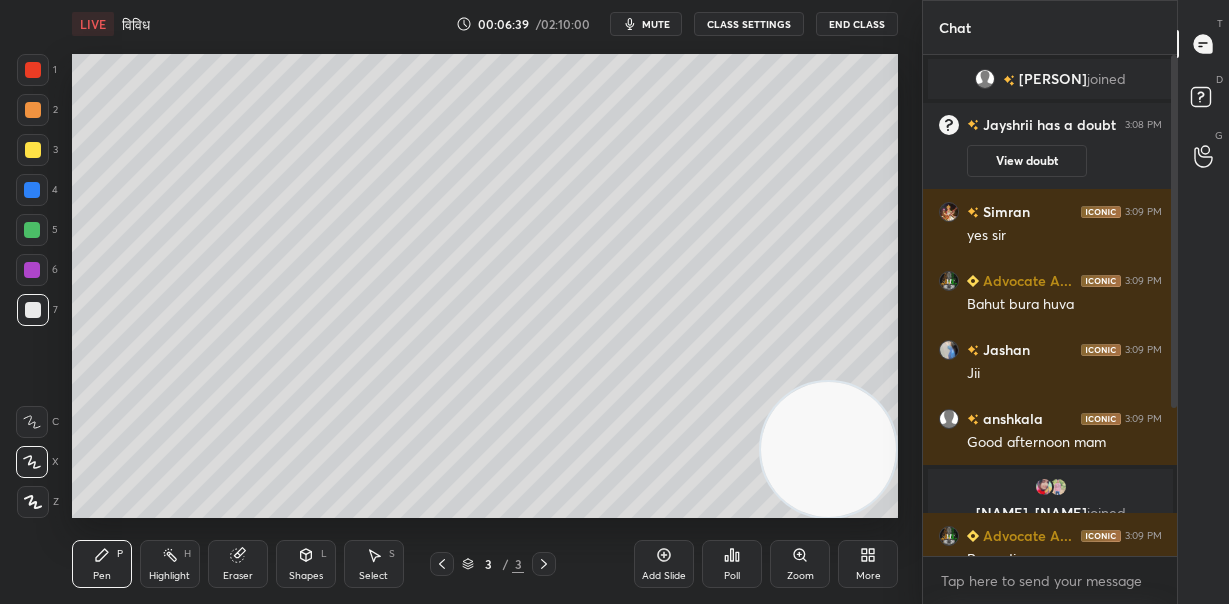 scroll, scrollTop: 470, scrollLeft: 248, axis: both 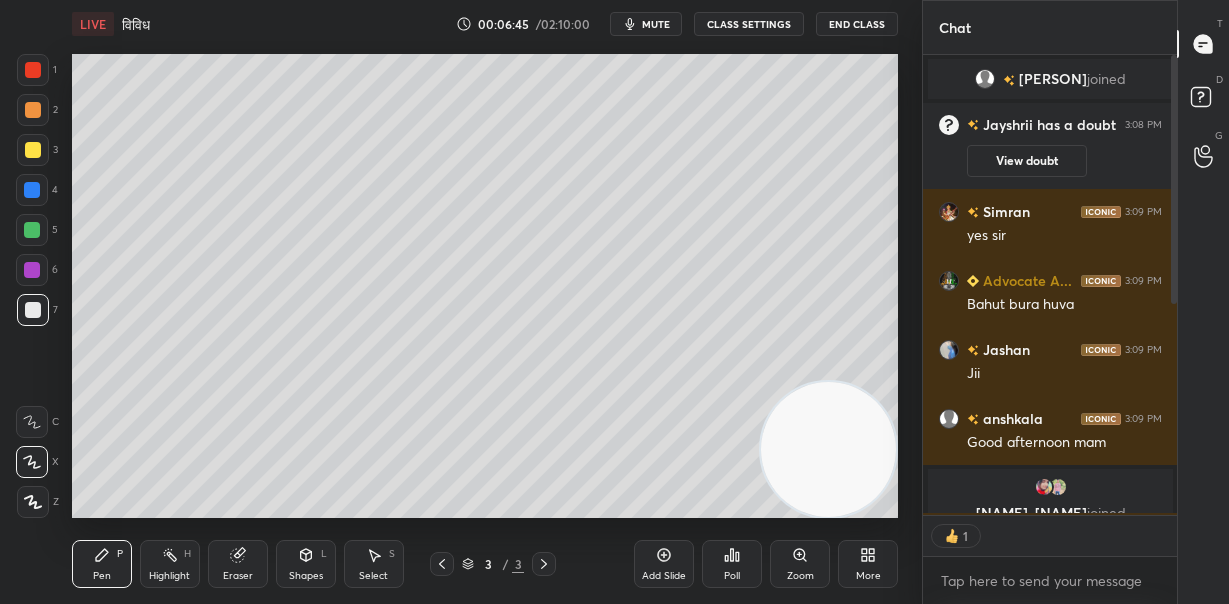click at bounding box center [33, 110] 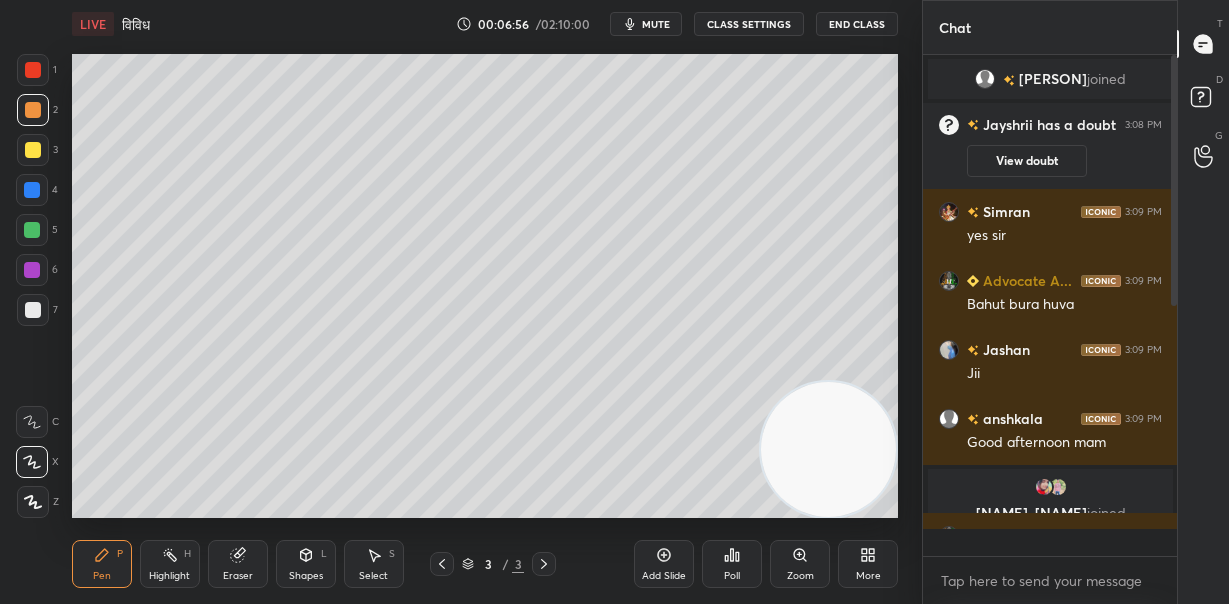 scroll, scrollTop: 7, scrollLeft: 7, axis: both 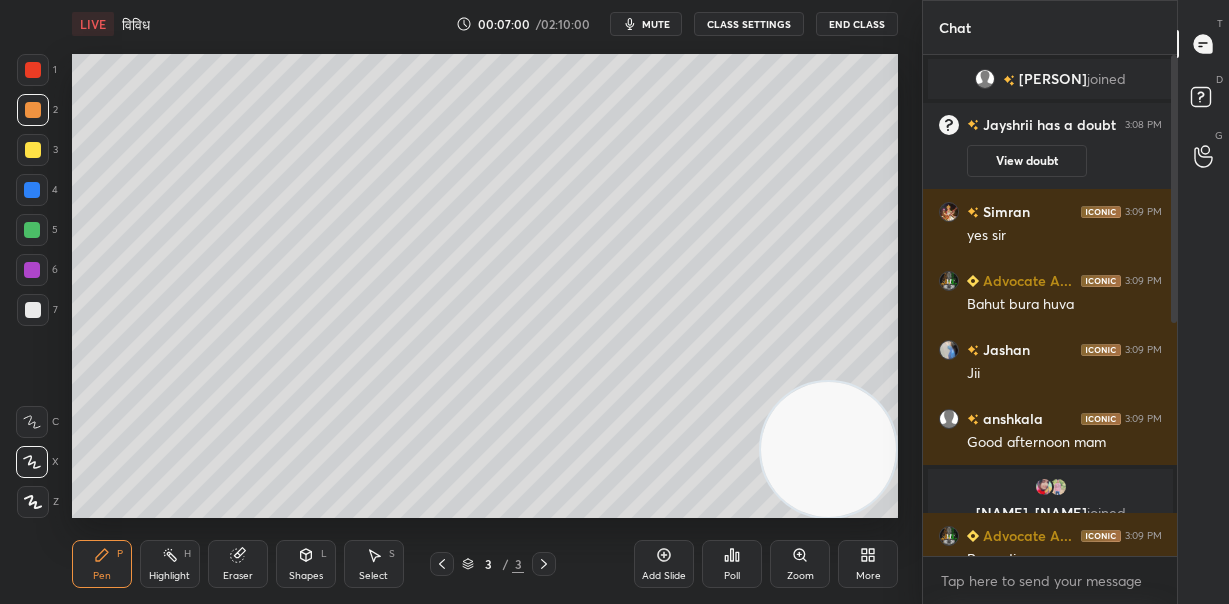 click at bounding box center (32, 190) 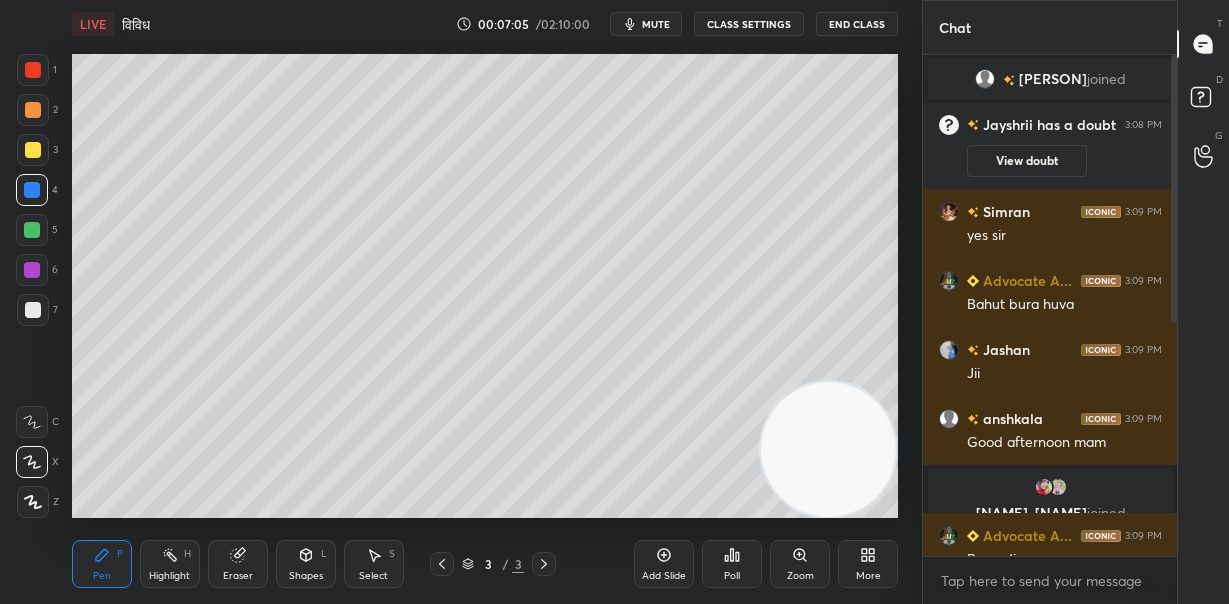 scroll, scrollTop: 436, scrollLeft: 0, axis: vertical 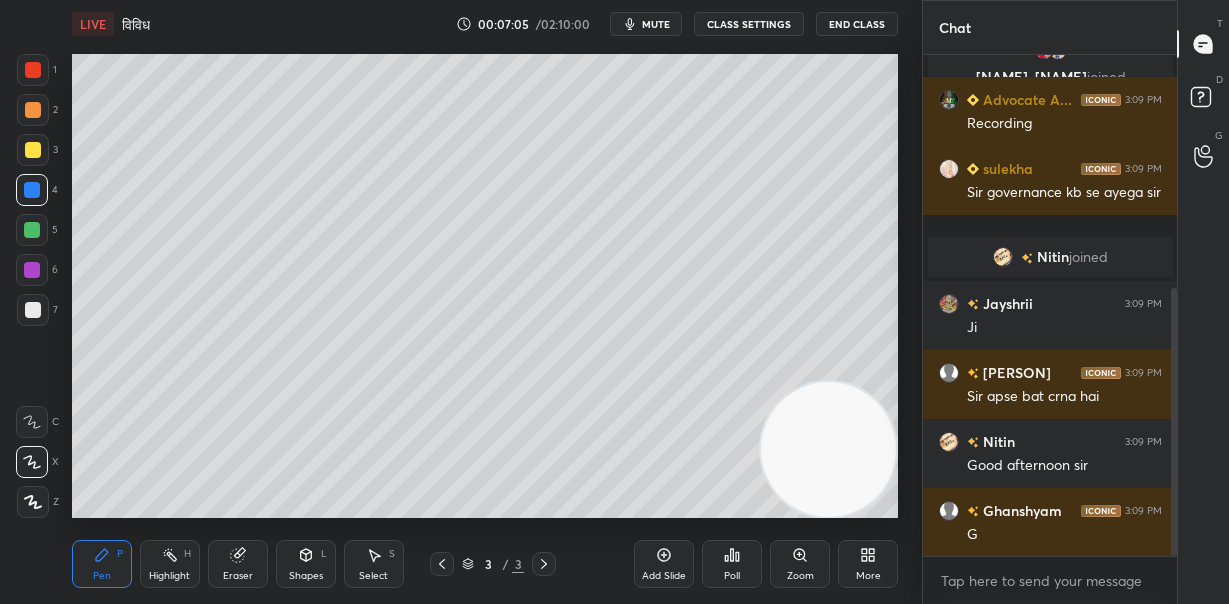 drag, startPoint x: 1172, startPoint y: 295, endPoint x: 1166, endPoint y: 319, distance: 24.738634 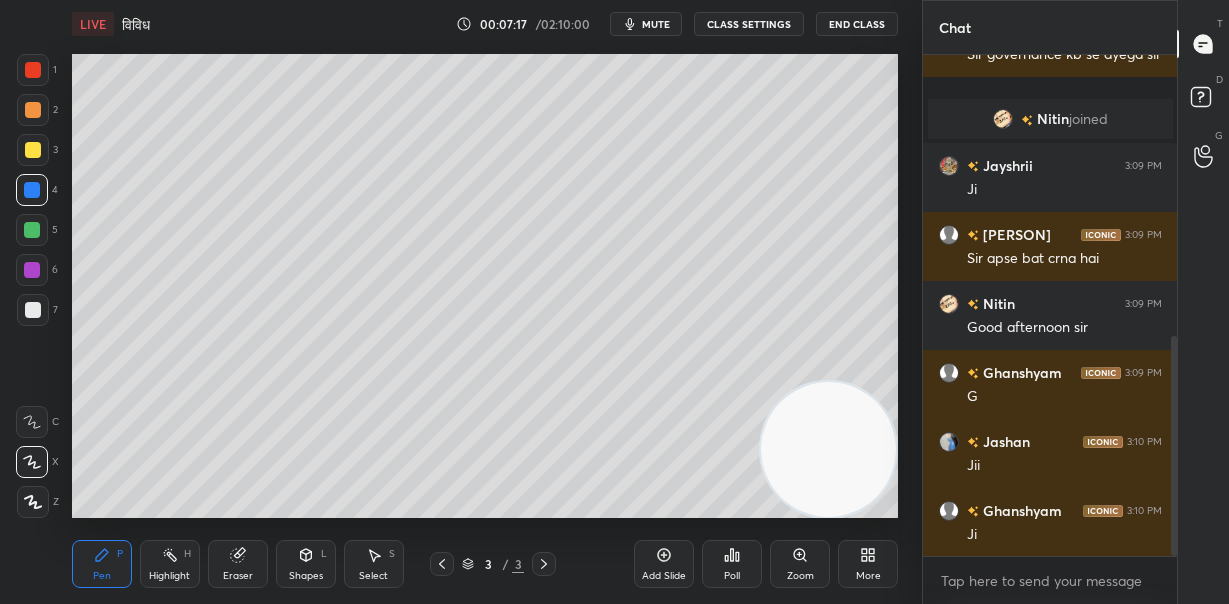 scroll, scrollTop: 643, scrollLeft: 0, axis: vertical 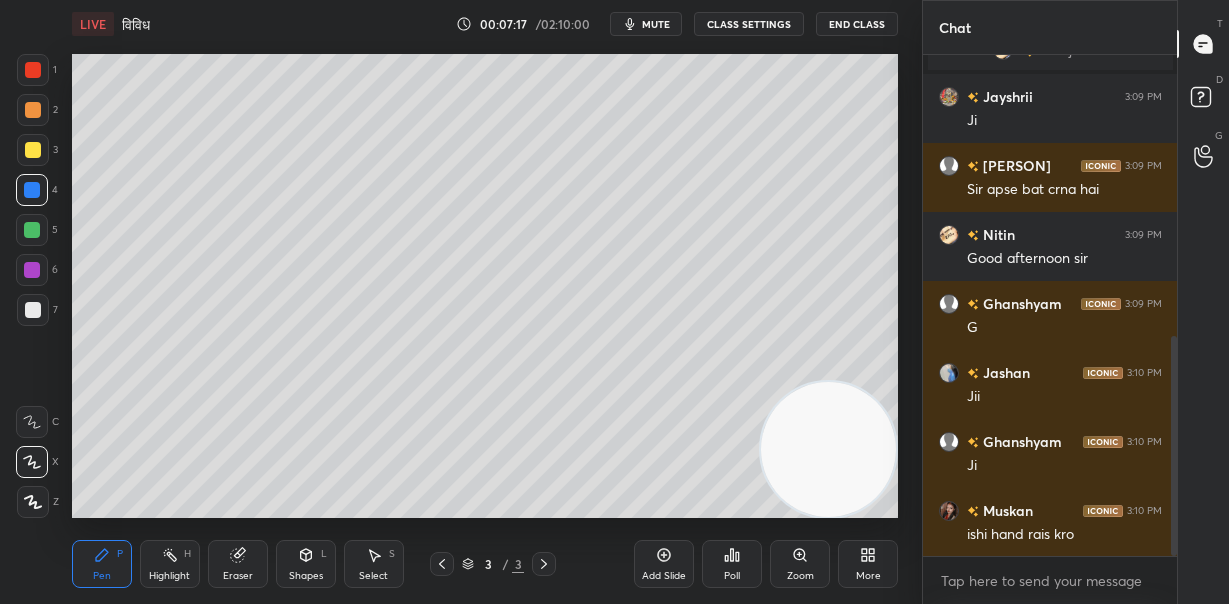 drag, startPoint x: 38, startPoint y: 142, endPoint x: 71, endPoint y: 142, distance: 33 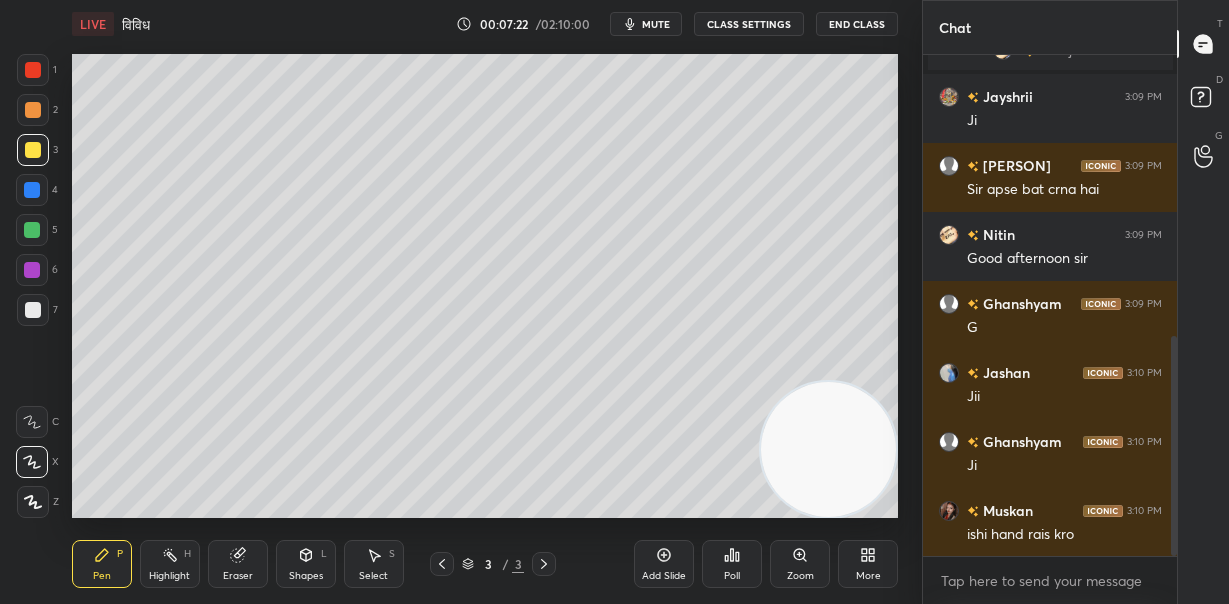 scroll, scrollTop: 470, scrollLeft: 248, axis: both 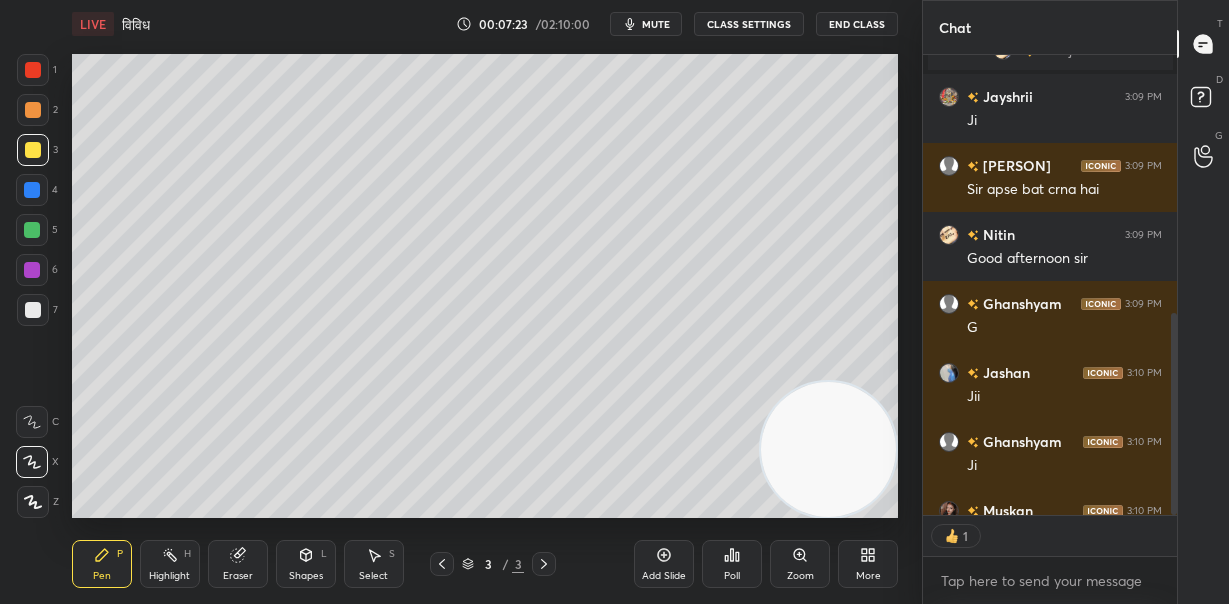 click on "mute" at bounding box center [656, 24] 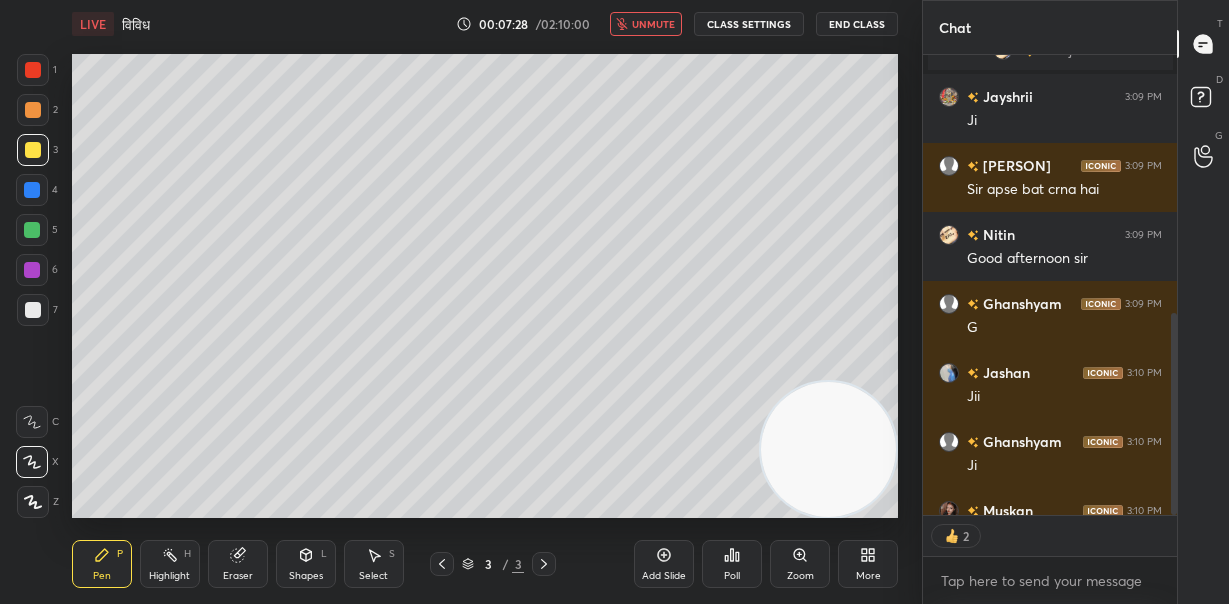 click on "unmute" at bounding box center (653, 24) 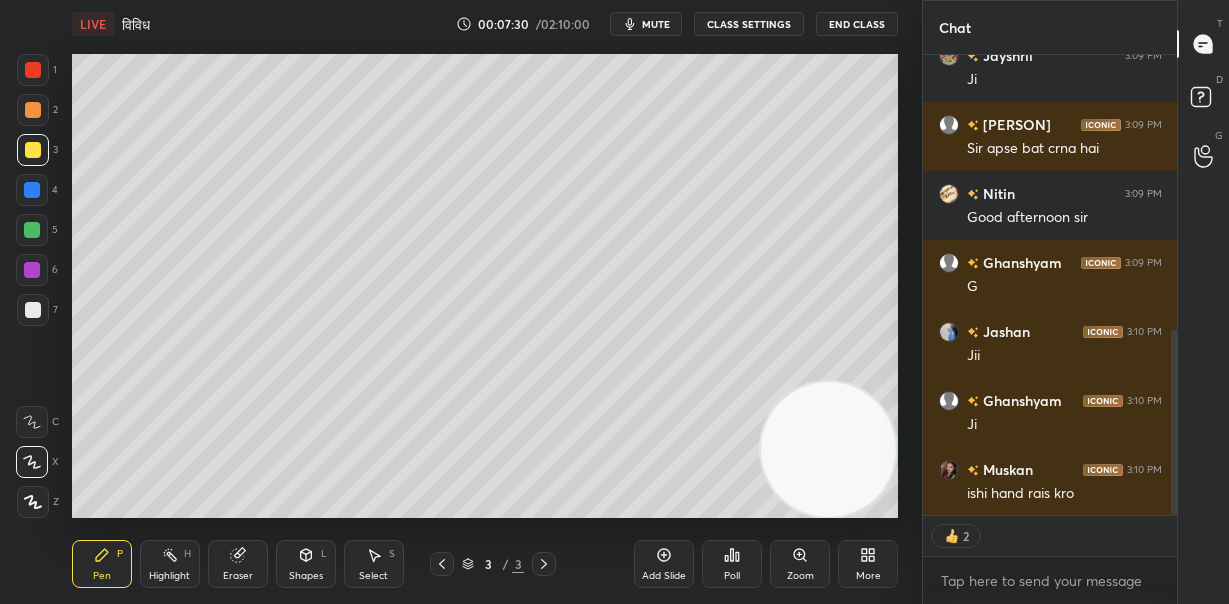 drag, startPoint x: 1175, startPoint y: 358, endPoint x: 1164, endPoint y: 410, distance: 53.15073 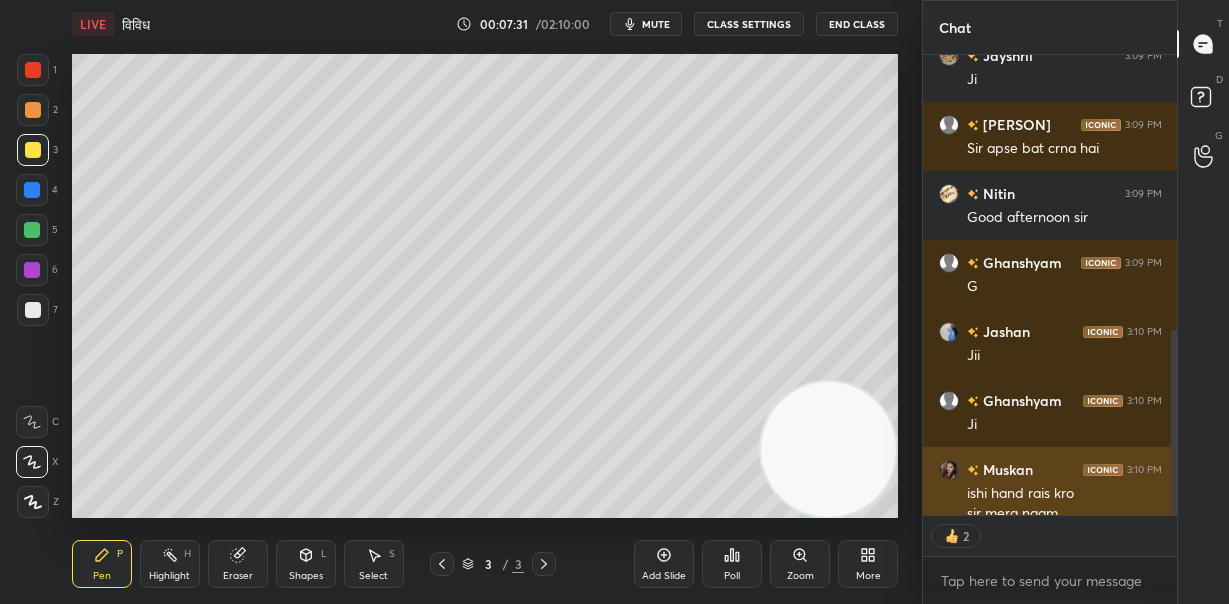 scroll, scrollTop: 704, scrollLeft: 0, axis: vertical 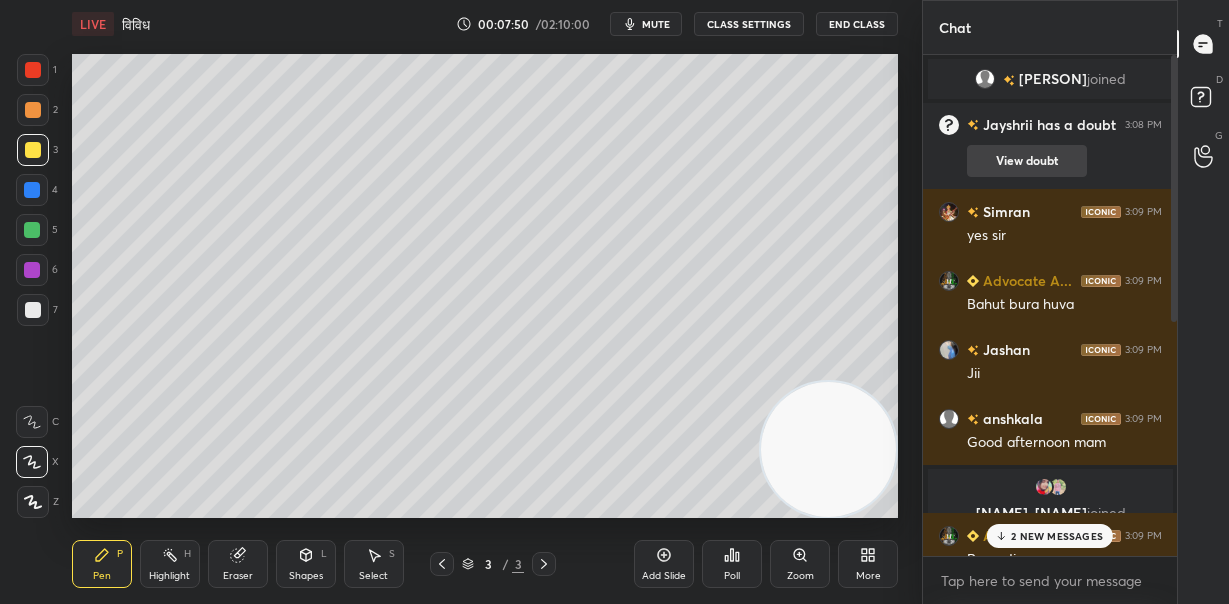 click on "View doubt" at bounding box center (1027, 161) 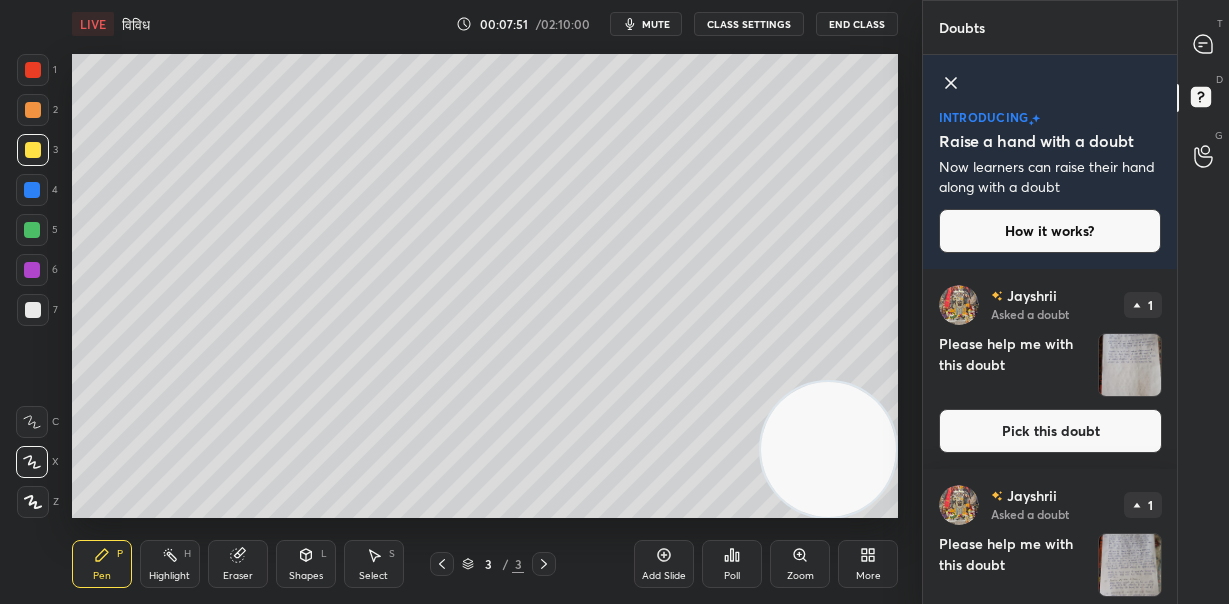 click at bounding box center (1130, 365) 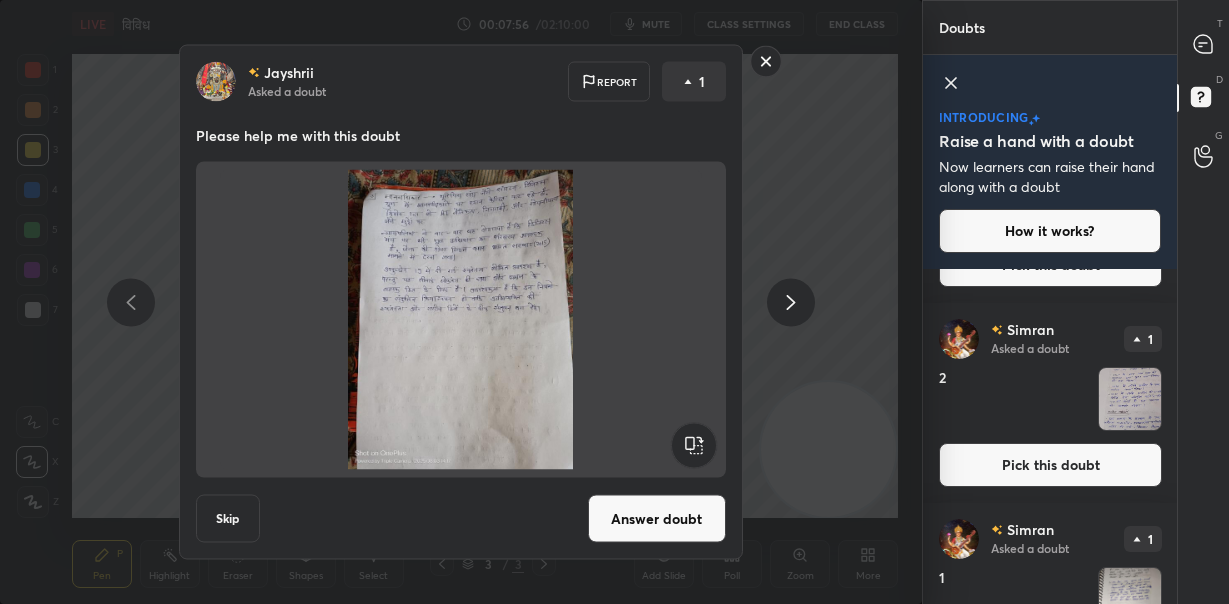 scroll, scrollTop: 1664, scrollLeft: 0, axis: vertical 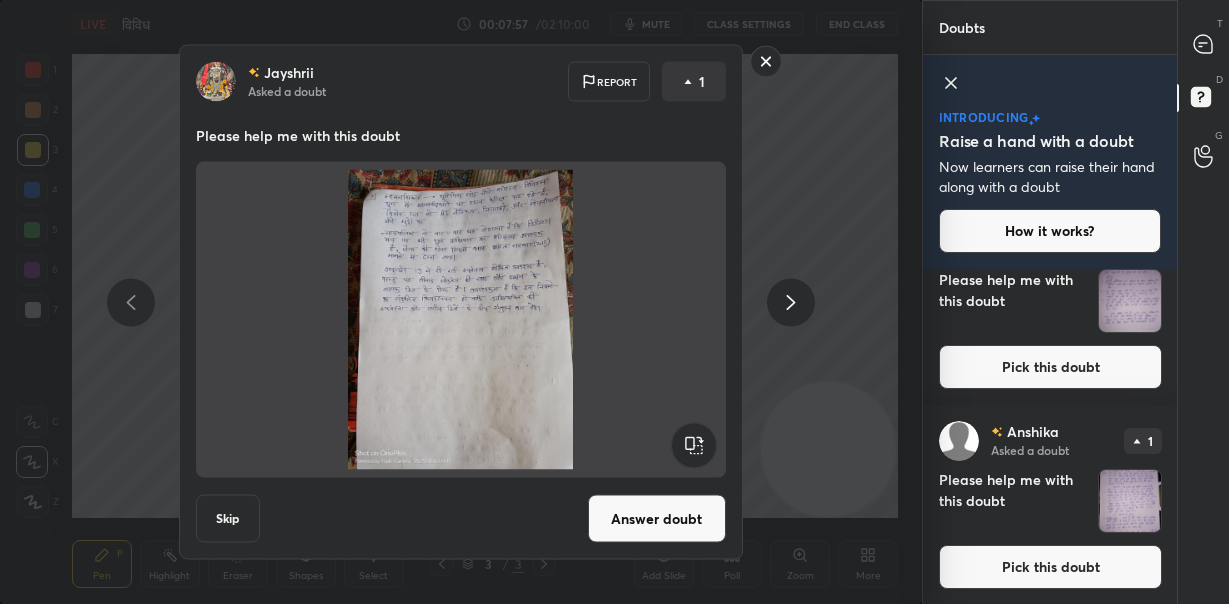 click 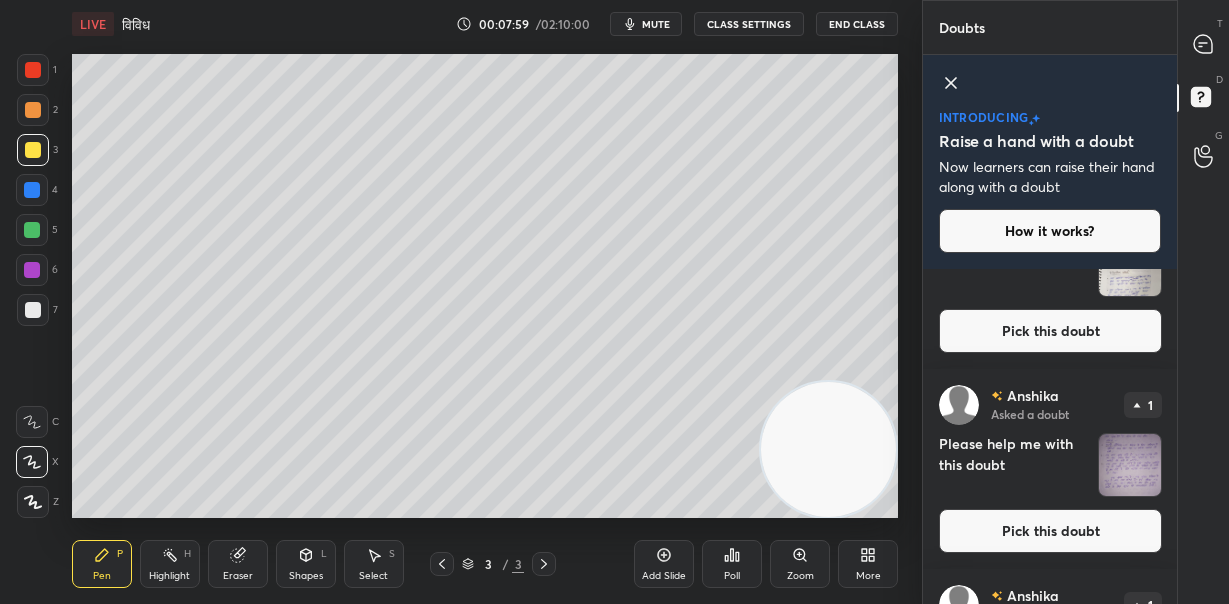 scroll, scrollTop: 1664, scrollLeft: 0, axis: vertical 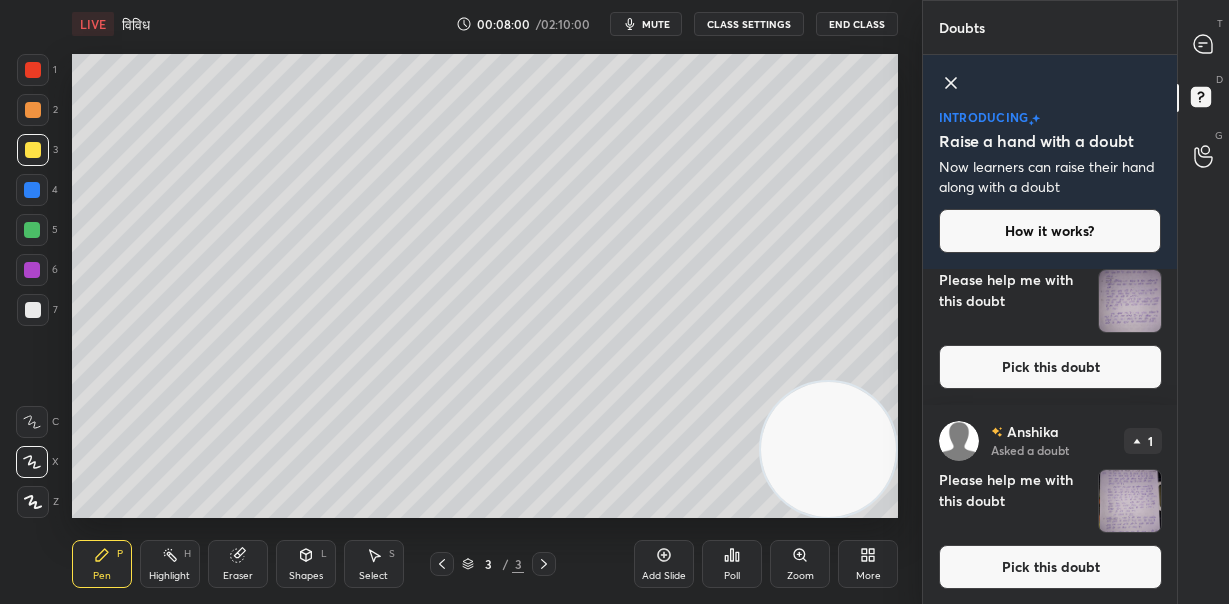 click at bounding box center (1130, 501) 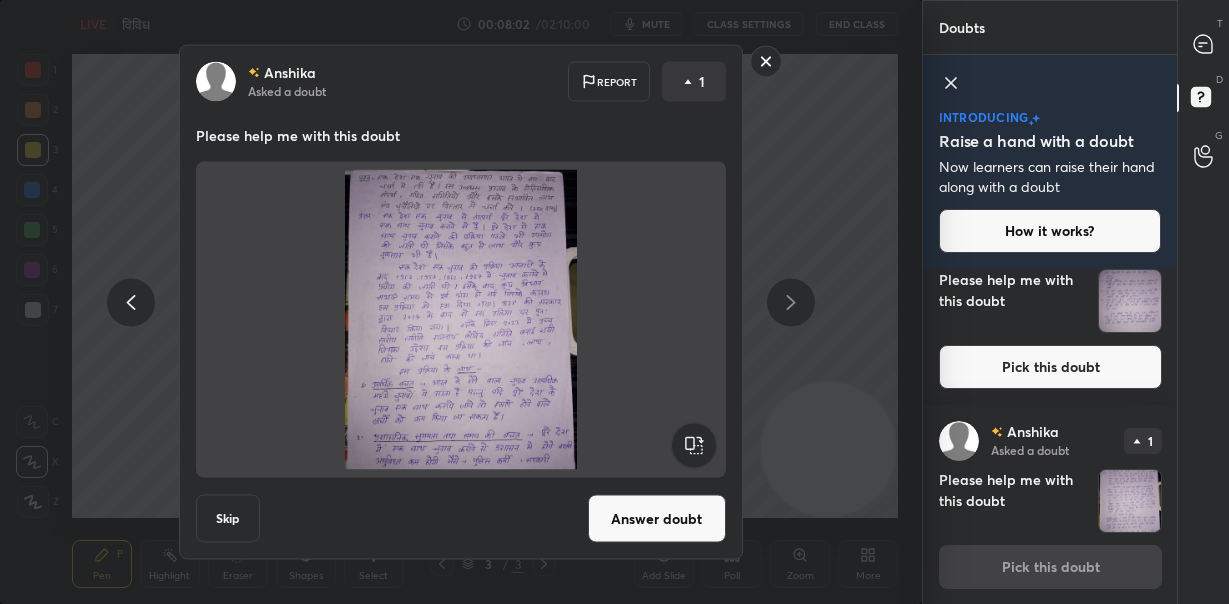 click on "Answer doubt" at bounding box center [657, 519] 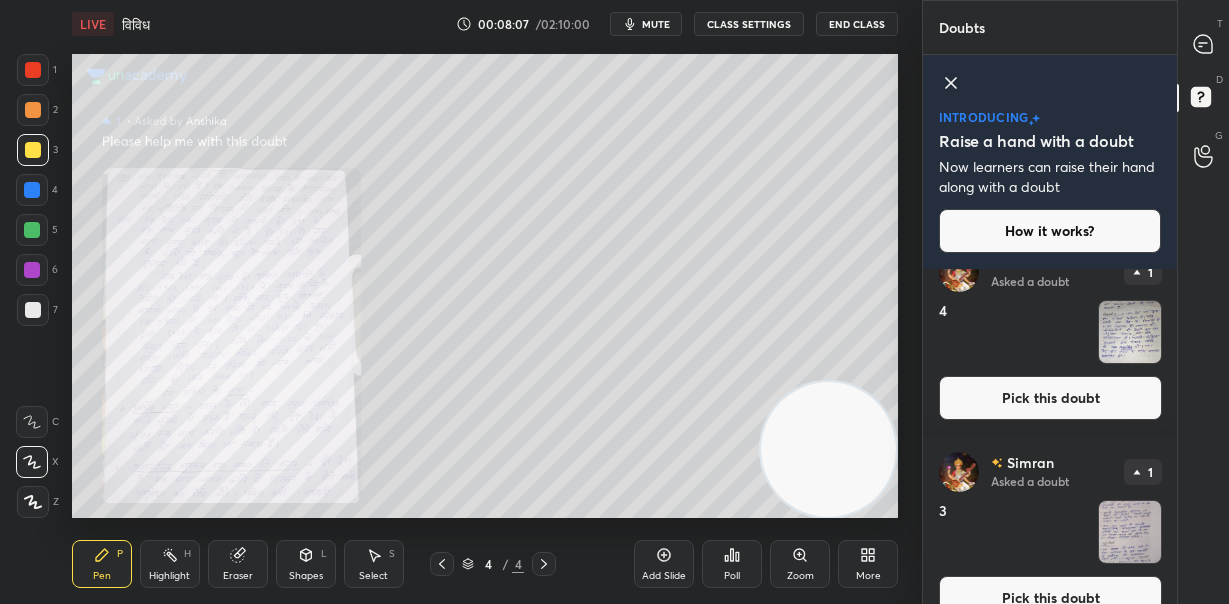 scroll, scrollTop: 1464, scrollLeft: 0, axis: vertical 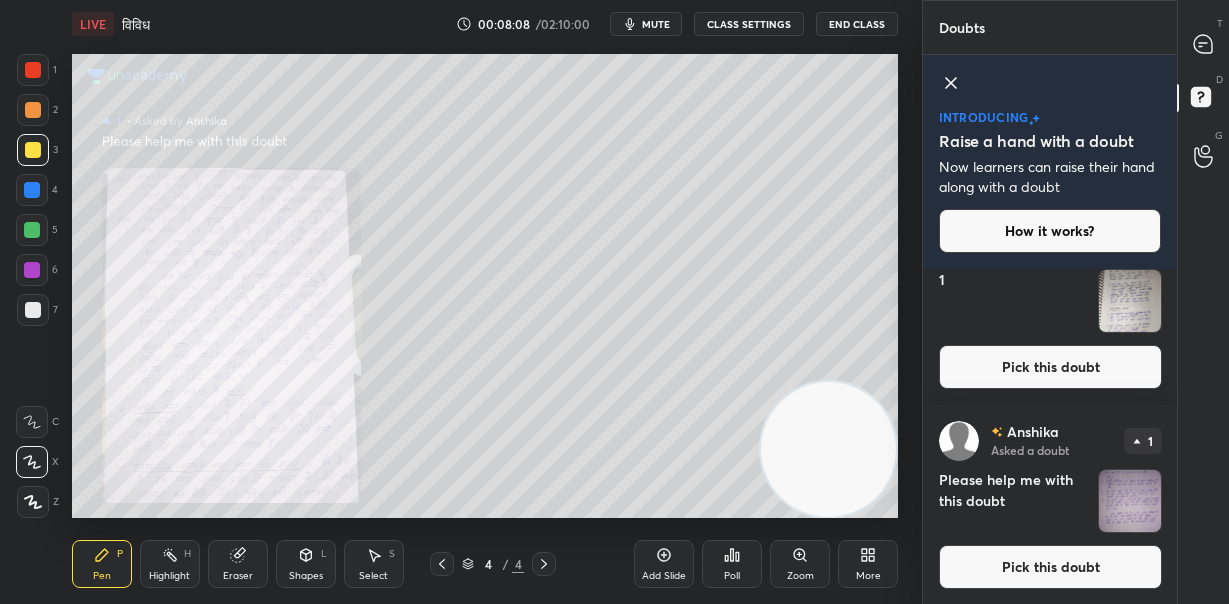 click at bounding box center (1130, 501) 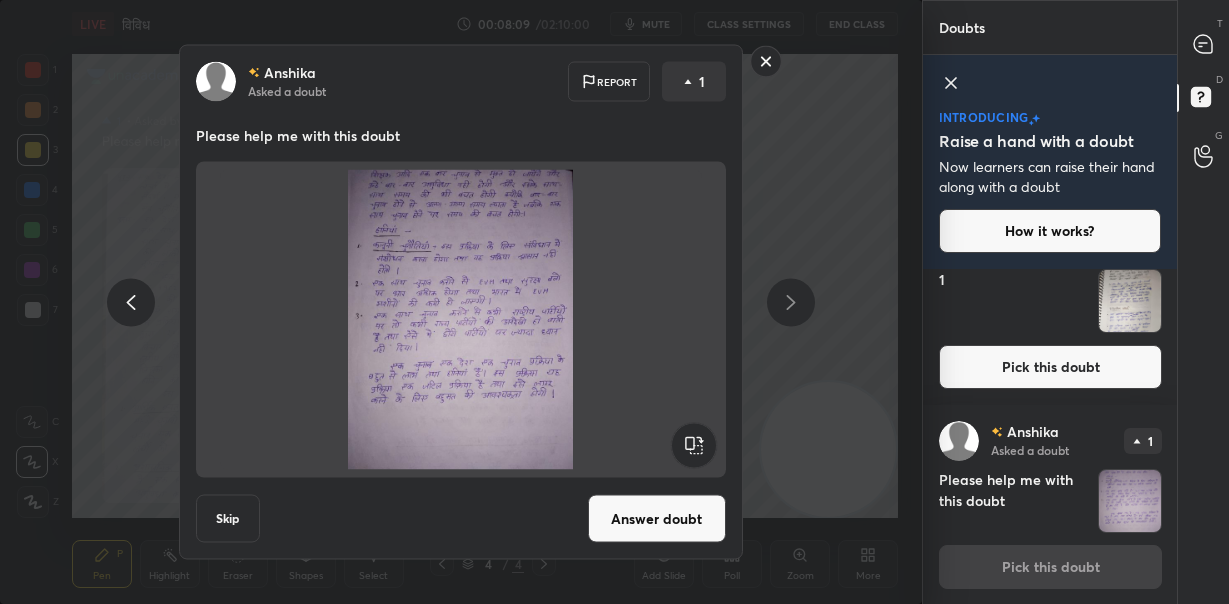 click on "Answer doubt" at bounding box center [657, 519] 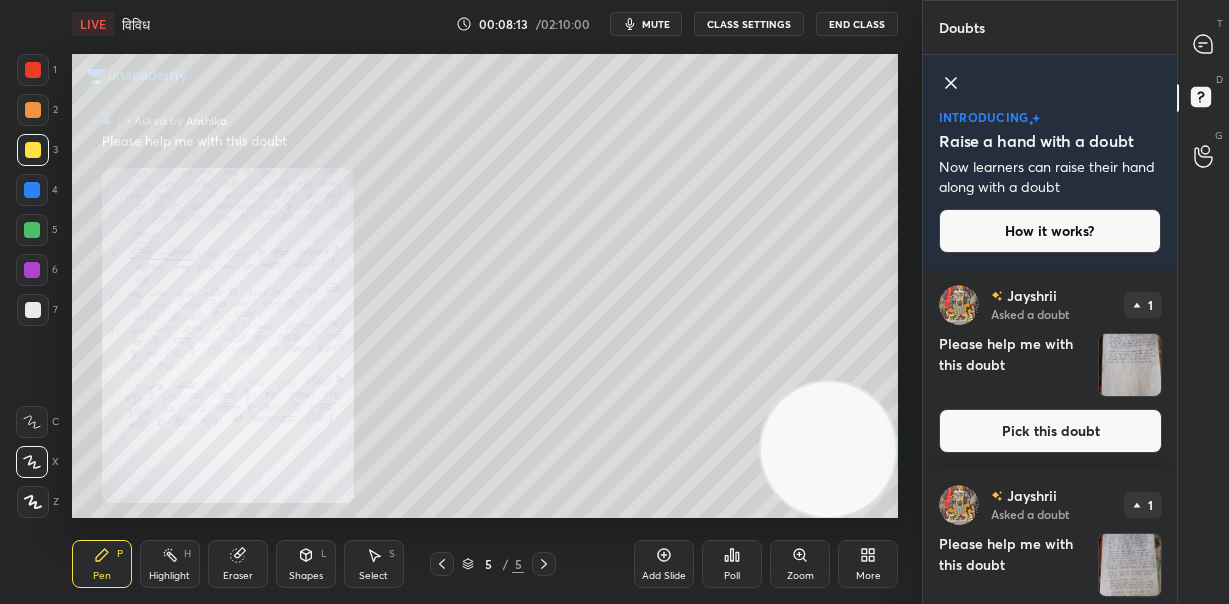 click 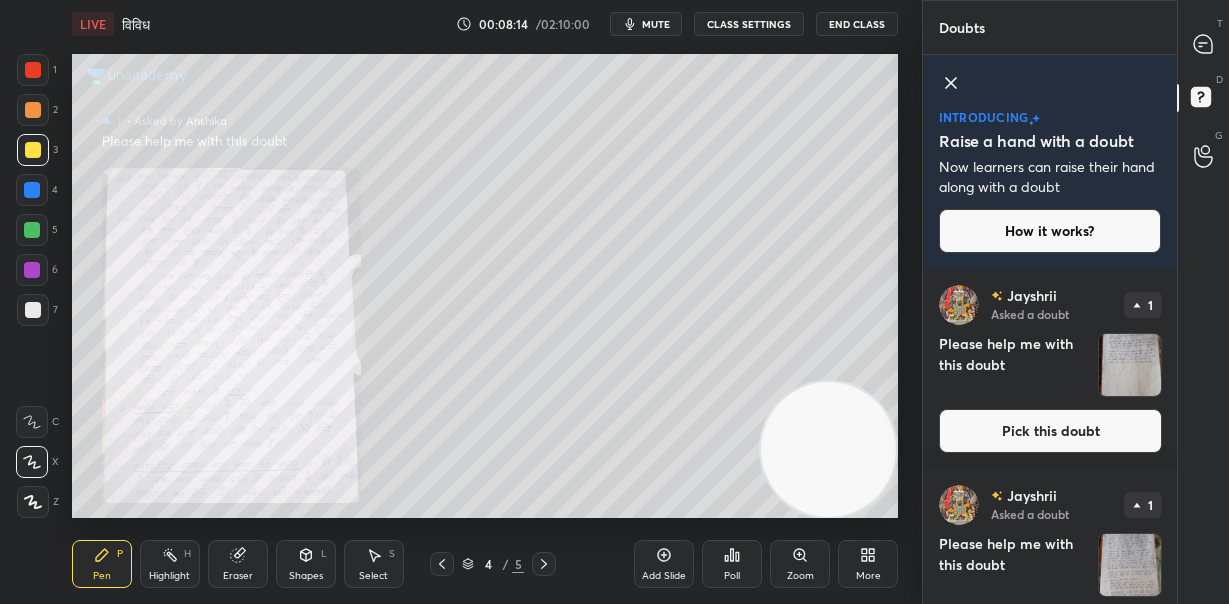 click on "Zoom" at bounding box center [800, 576] 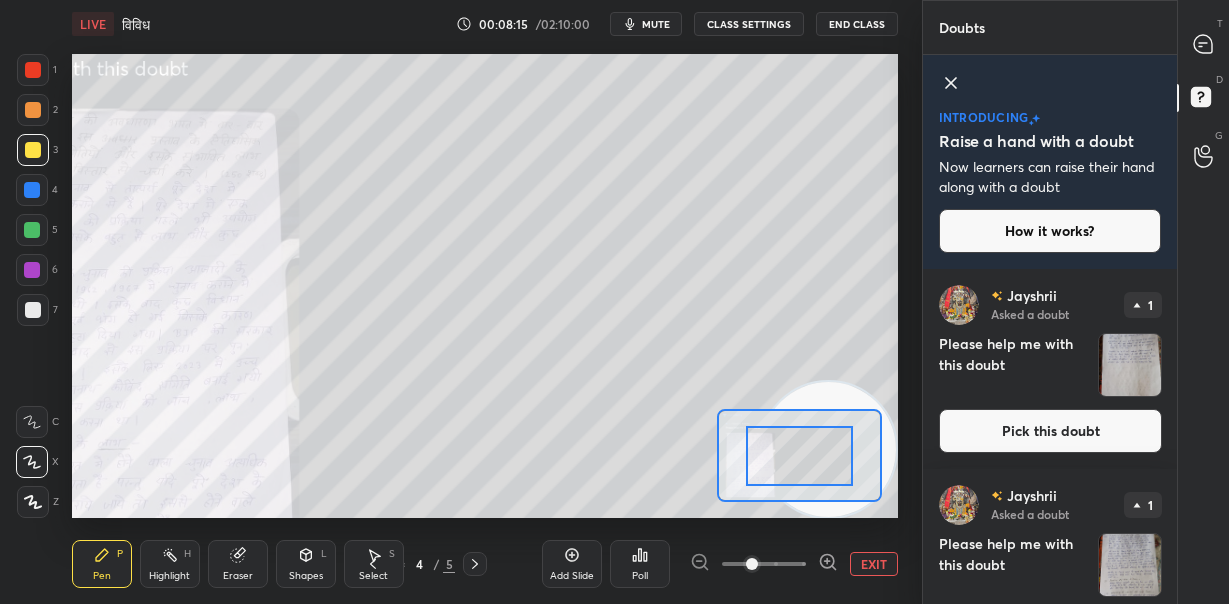 click 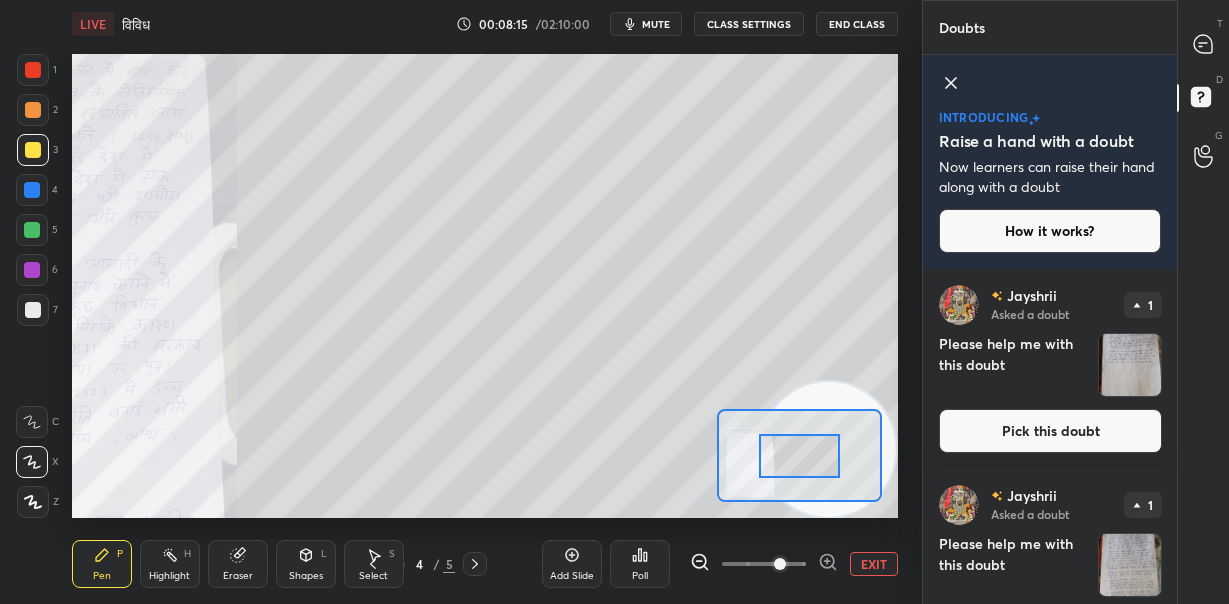 click 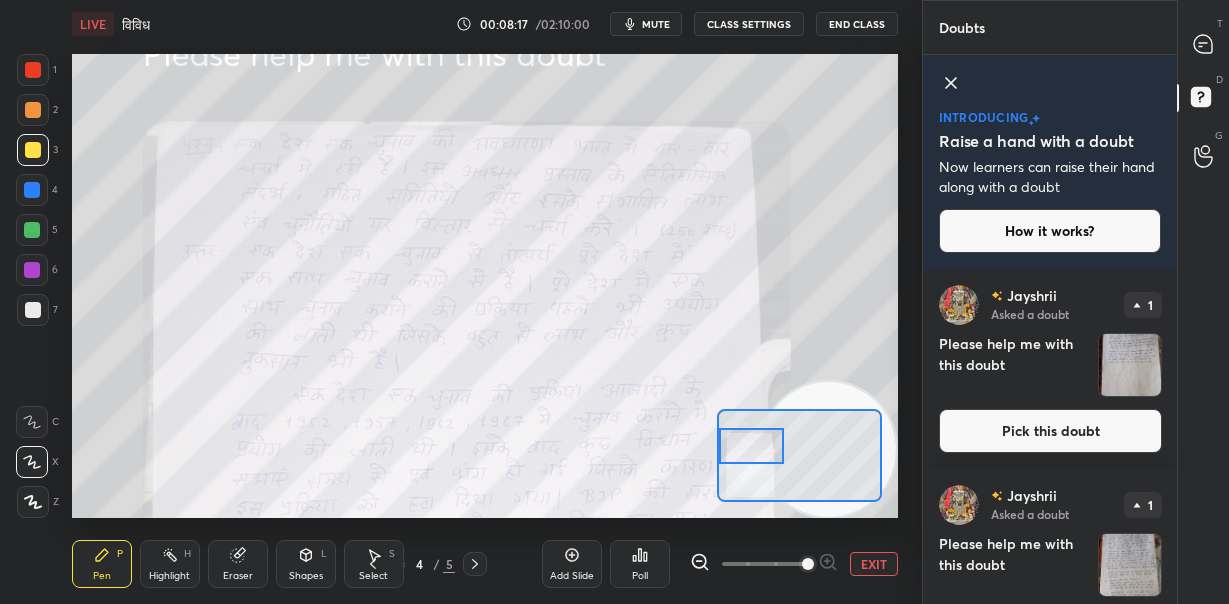 drag, startPoint x: 807, startPoint y: 457, endPoint x: 752, endPoint y: 447, distance: 55.9017 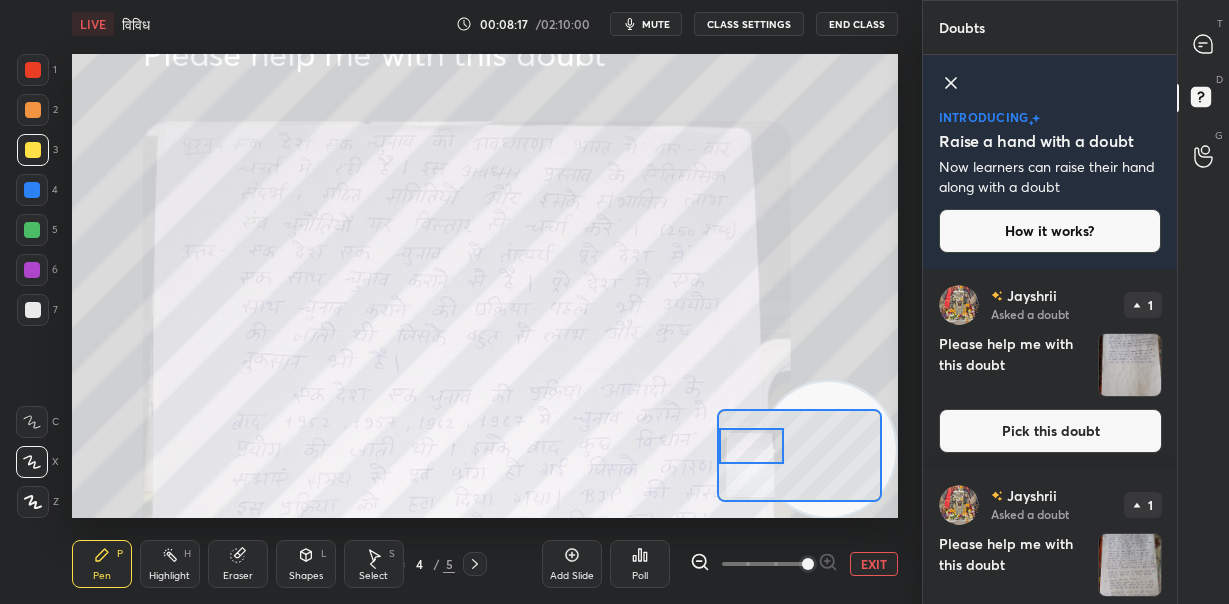 click at bounding box center [751, 446] 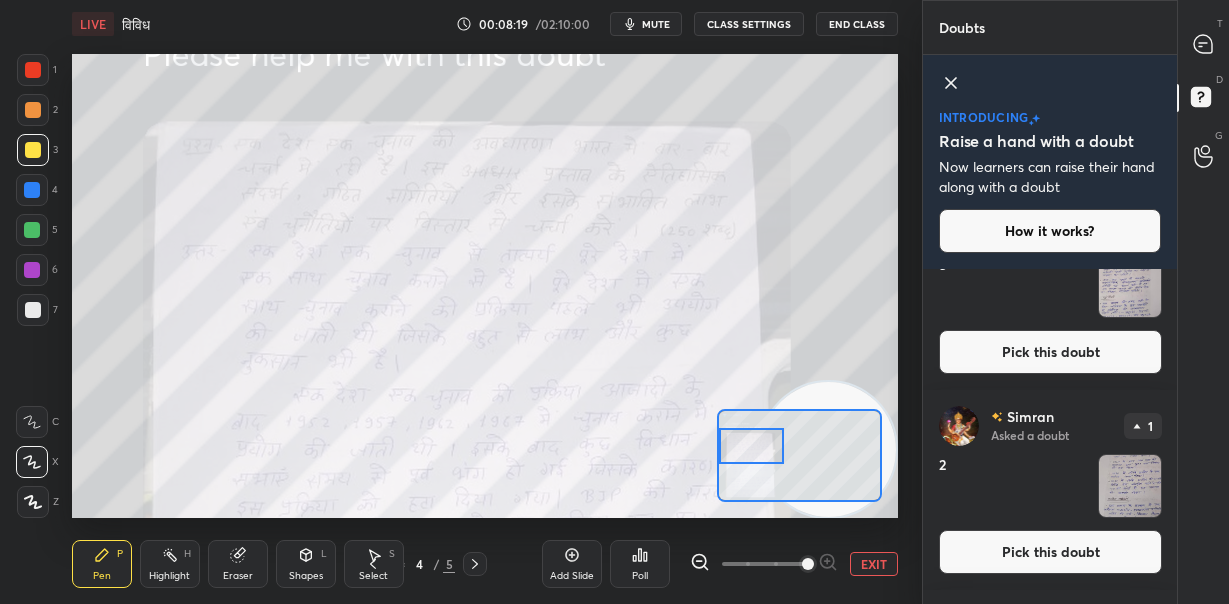 scroll, scrollTop: 1264, scrollLeft: 0, axis: vertical 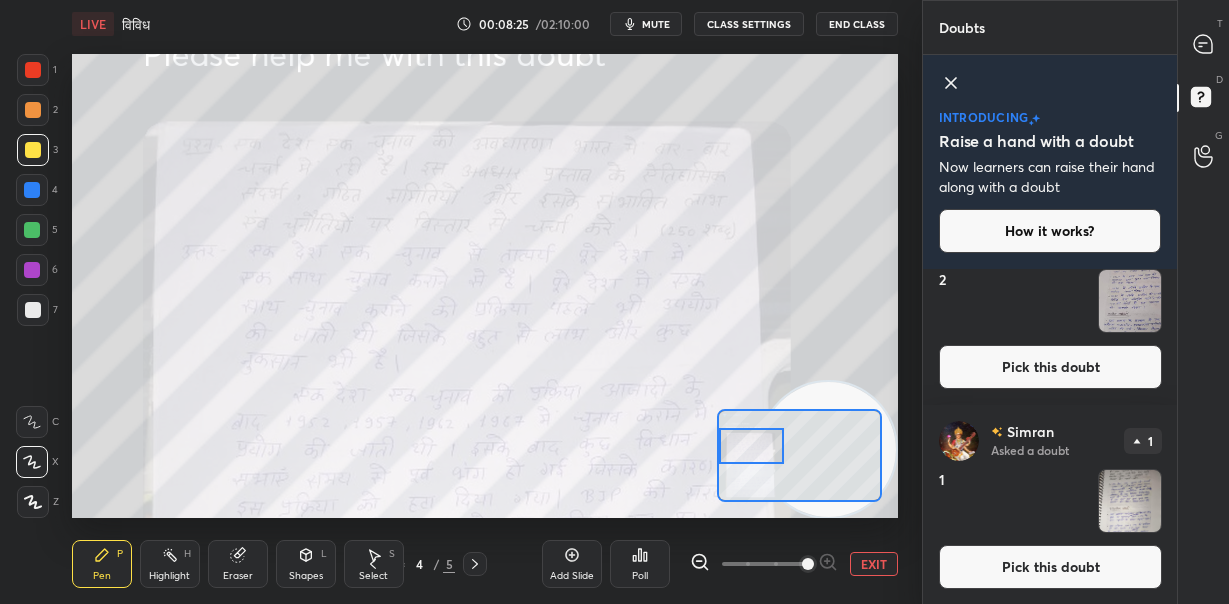 click 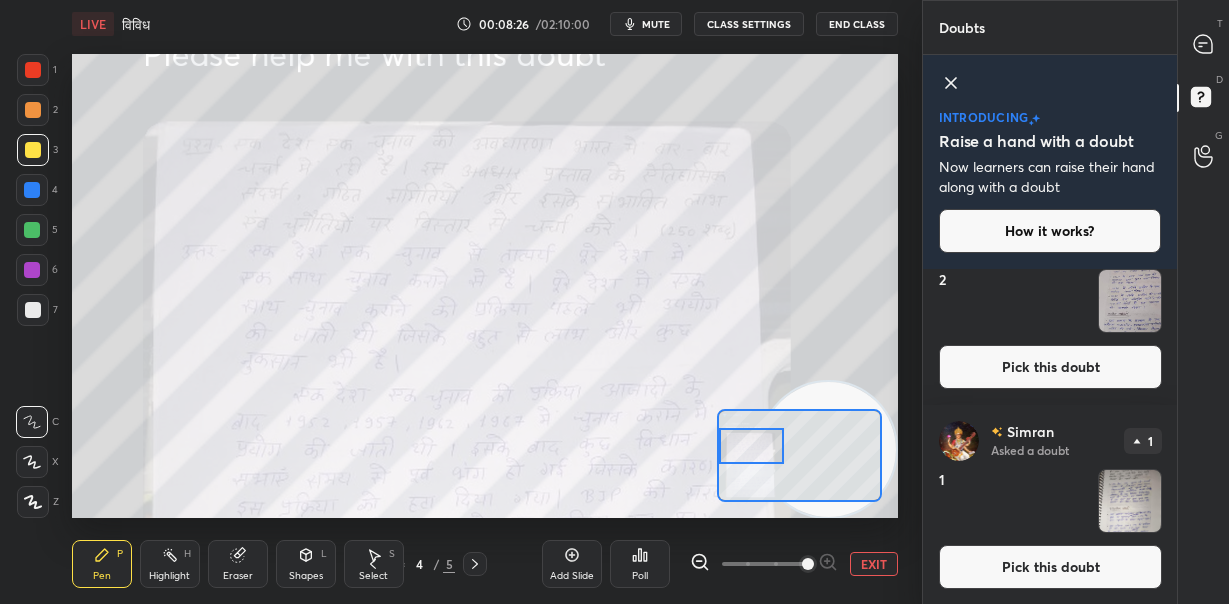 drag, startPoint x: 40, startPoint y: 64, endPoint x: 70, endPoint y: 82, distance: 34.98571 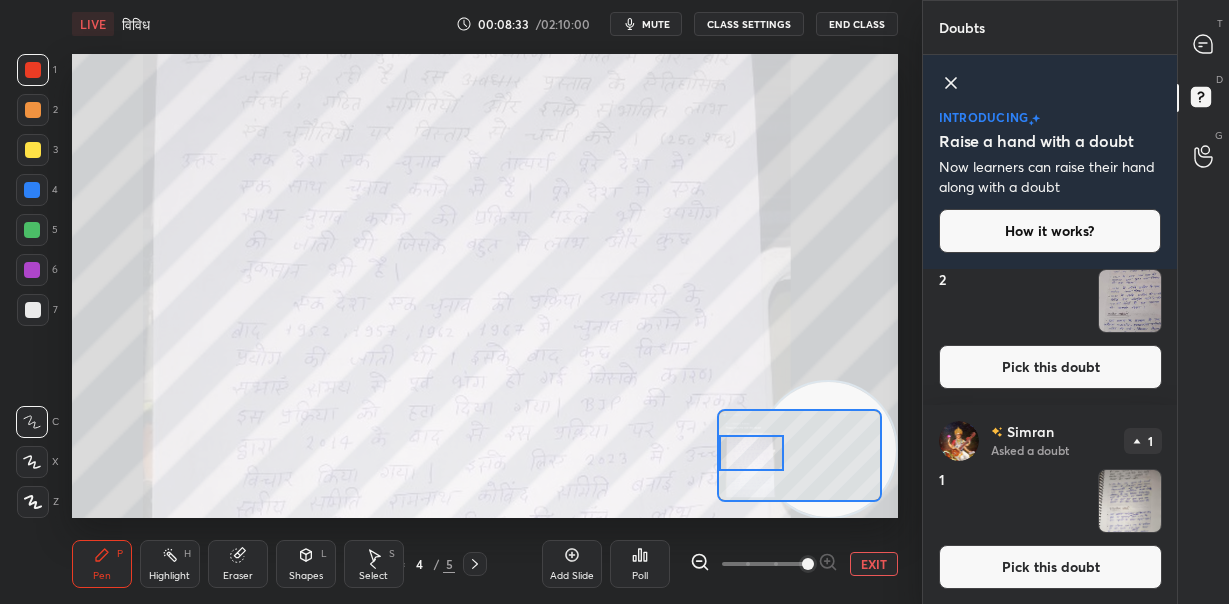 click at bounding box center (751, 453) 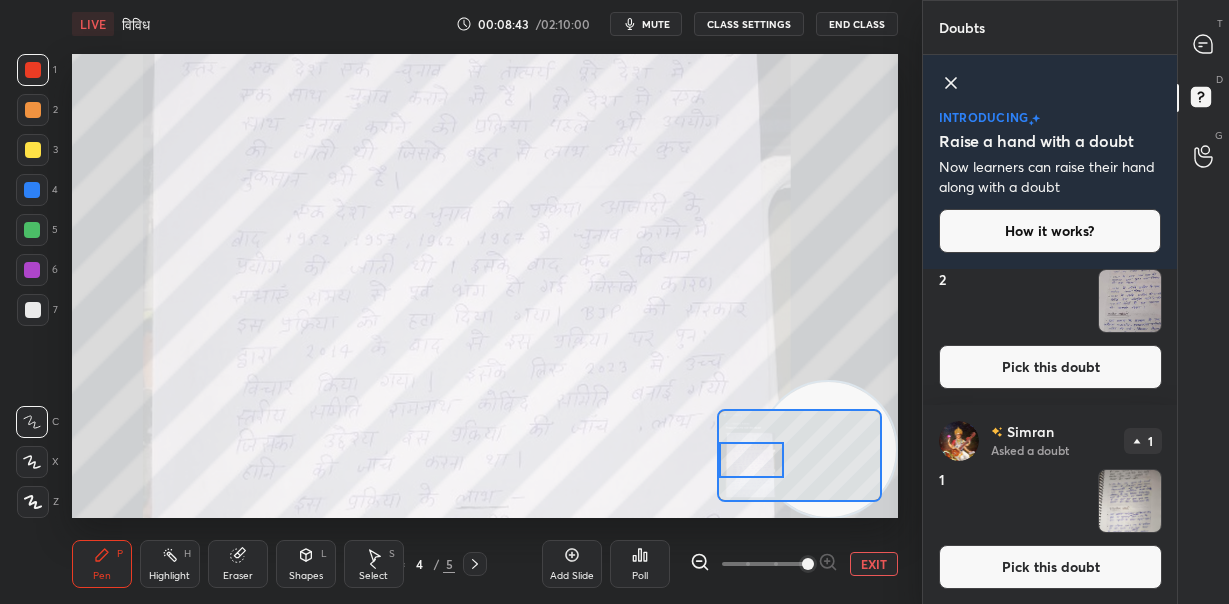 click at bounding box center [751, 460] 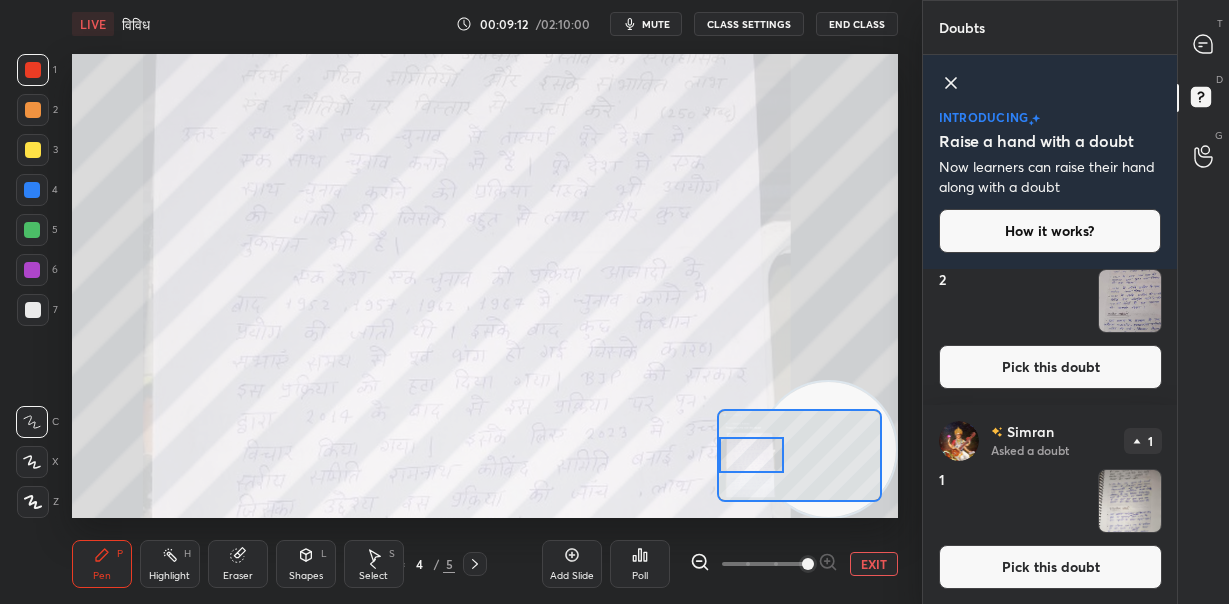 click at bounding box center (751, 455) 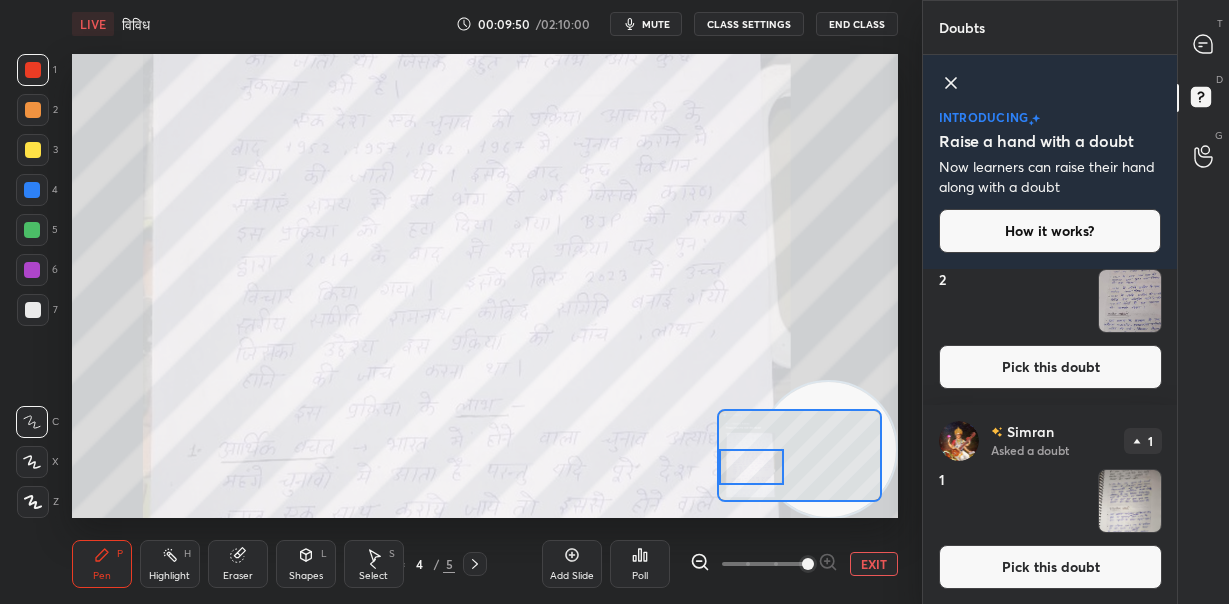 click at bounding box center [751, 467] 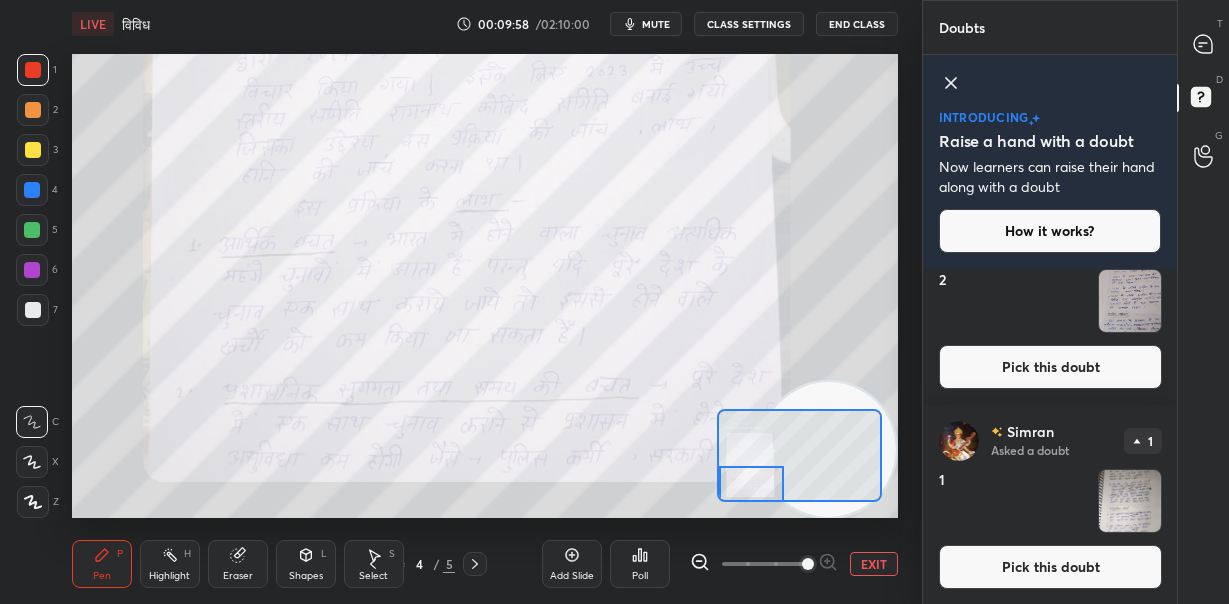 drag, startPoint x: 757, startPoint y: 474, endPoint x: 757, endPoint y: 490, distance: 16 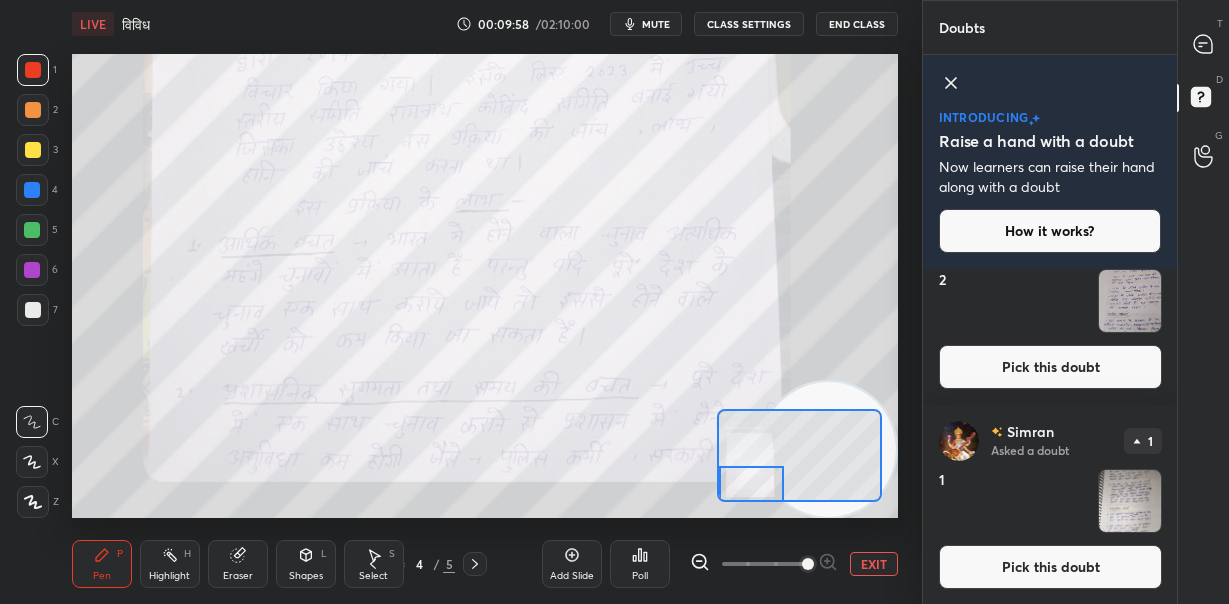 click at bounding box center (751, 484) 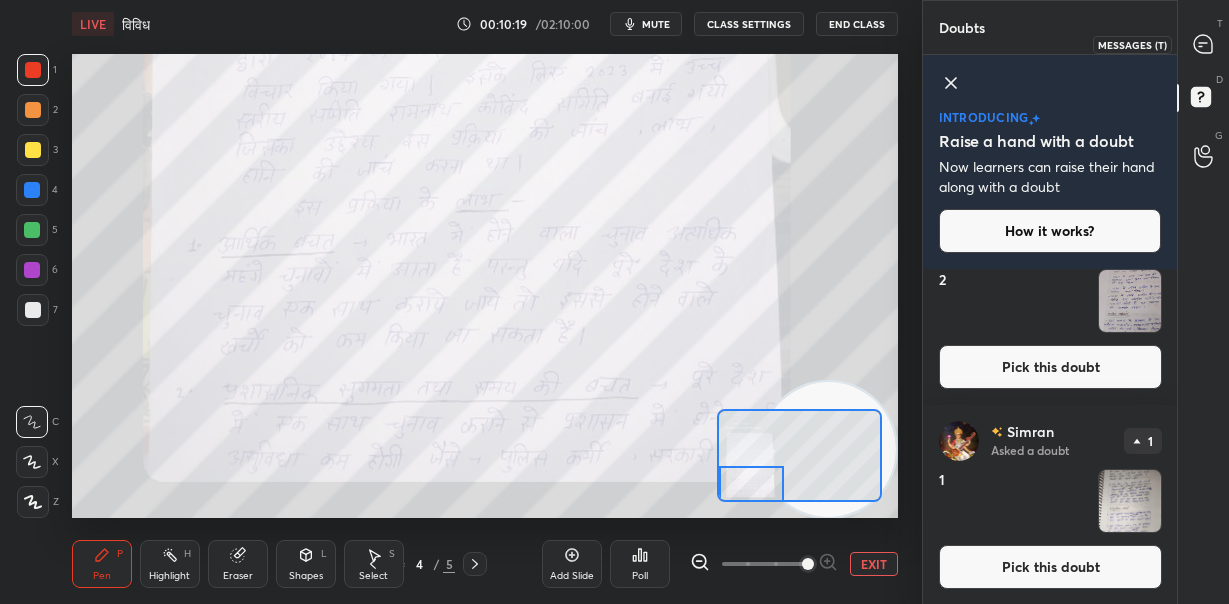 drag, startPoint x: 1204, startPoint y: 43, endPoint x: 1199, endPoint y: 53, distance: 11.18034 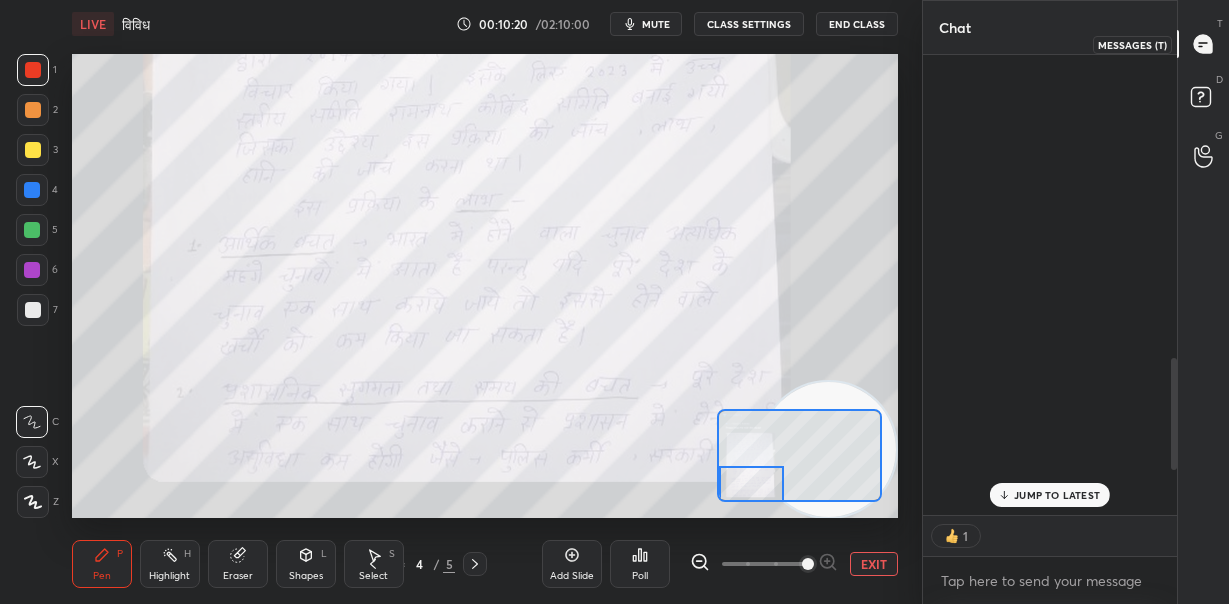 scroll, scrollTop: 1251, scrollLeft: 0, axis: vertical 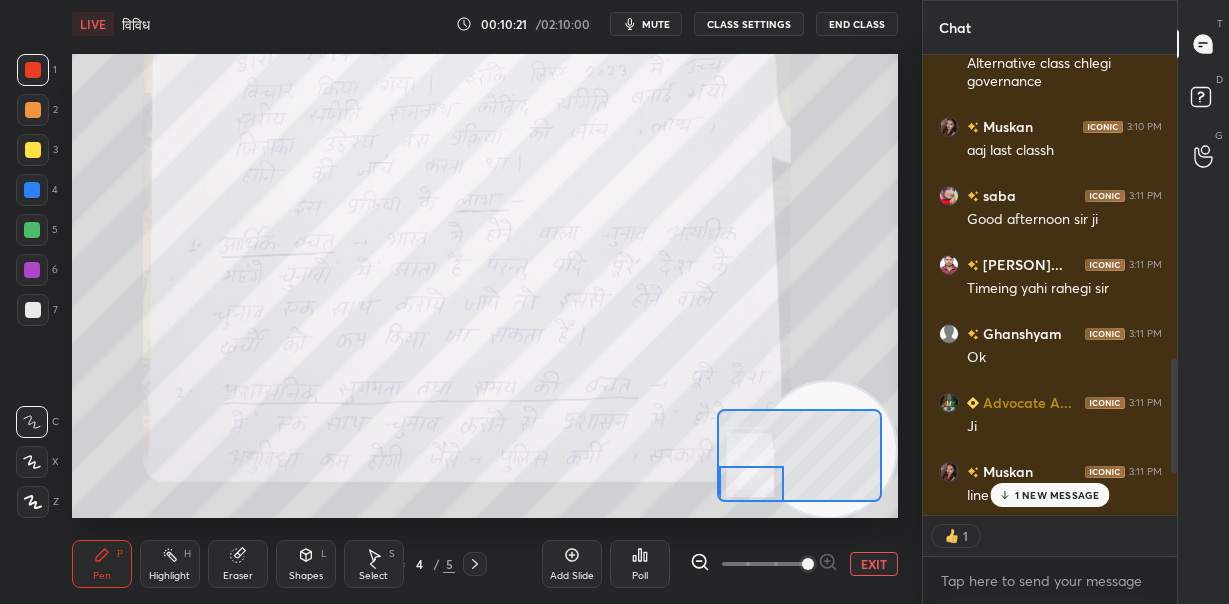 click on "1 NEW MESSAGE" at bounding box center [1057, 495] 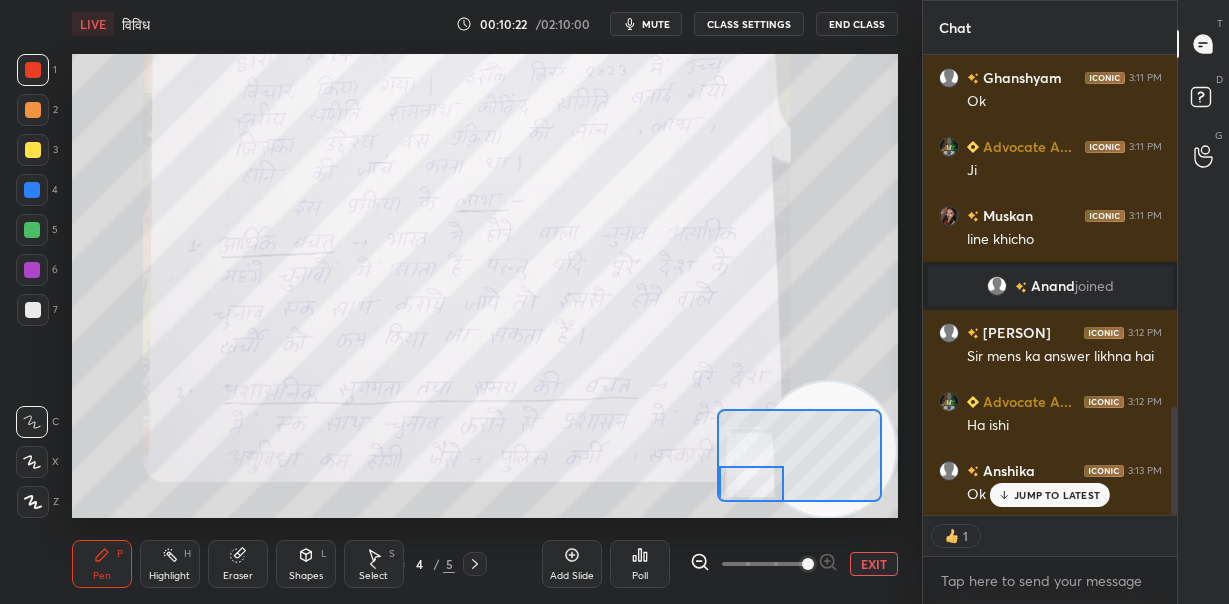 click on "JUMP TO LATEST" at bounding box center (1057, 495) 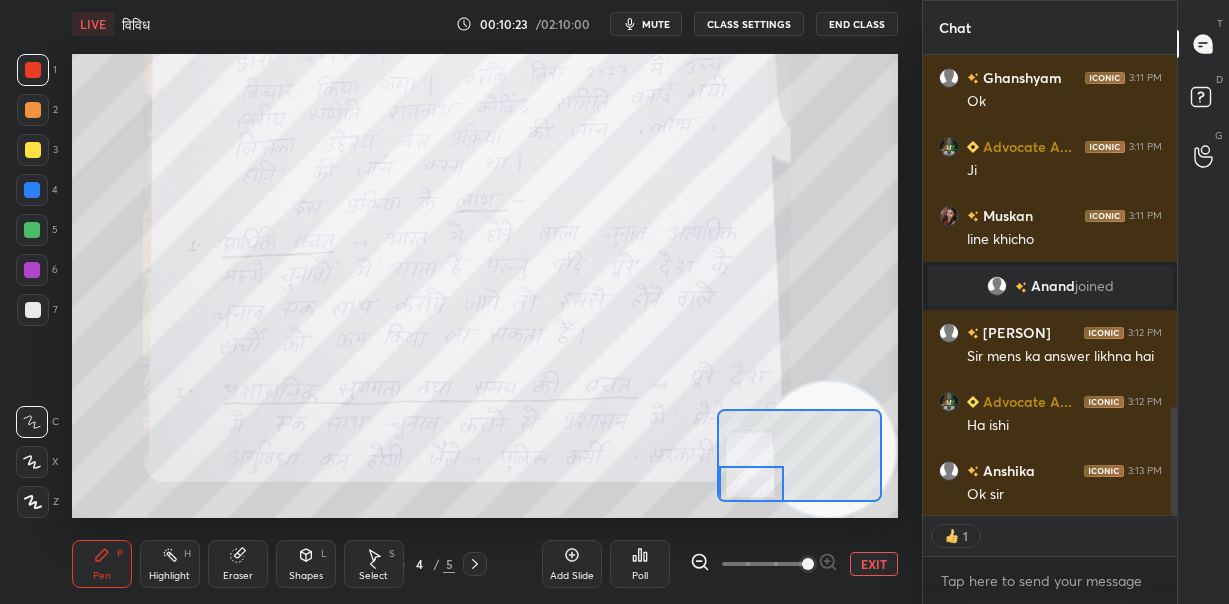 click on "Setting up your live class Poll for   secs No correct answer Start poll" at bounding box center (485, 286) 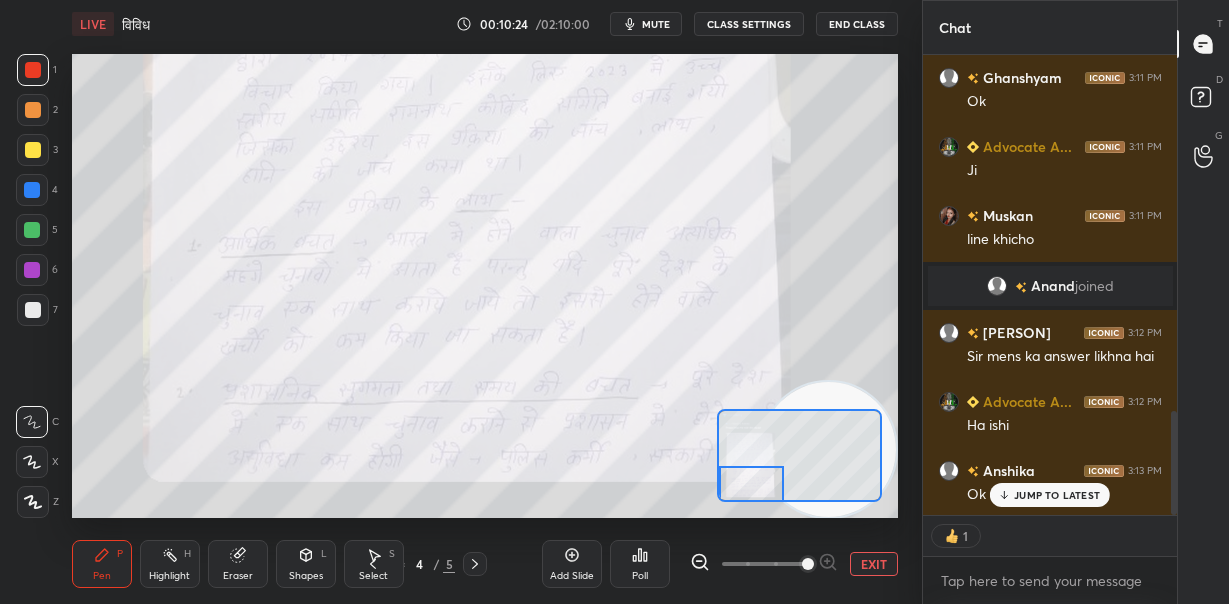scroll, scrollTop: 1576, scrollLeft: 0, axis: vertical 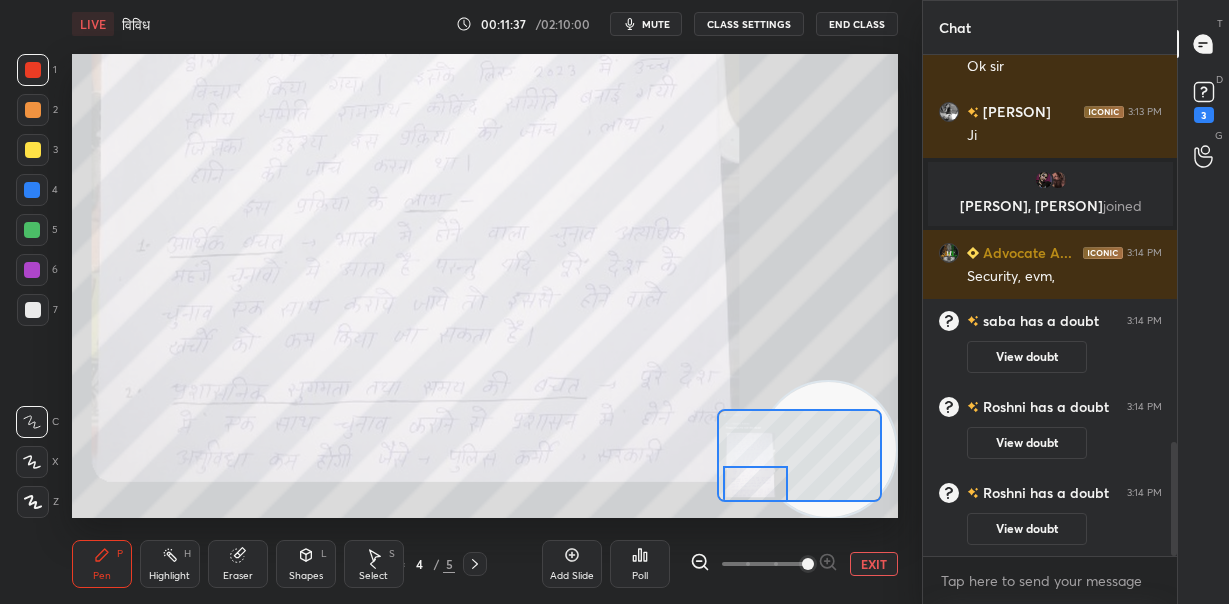 click at bounding box center (755, 484) 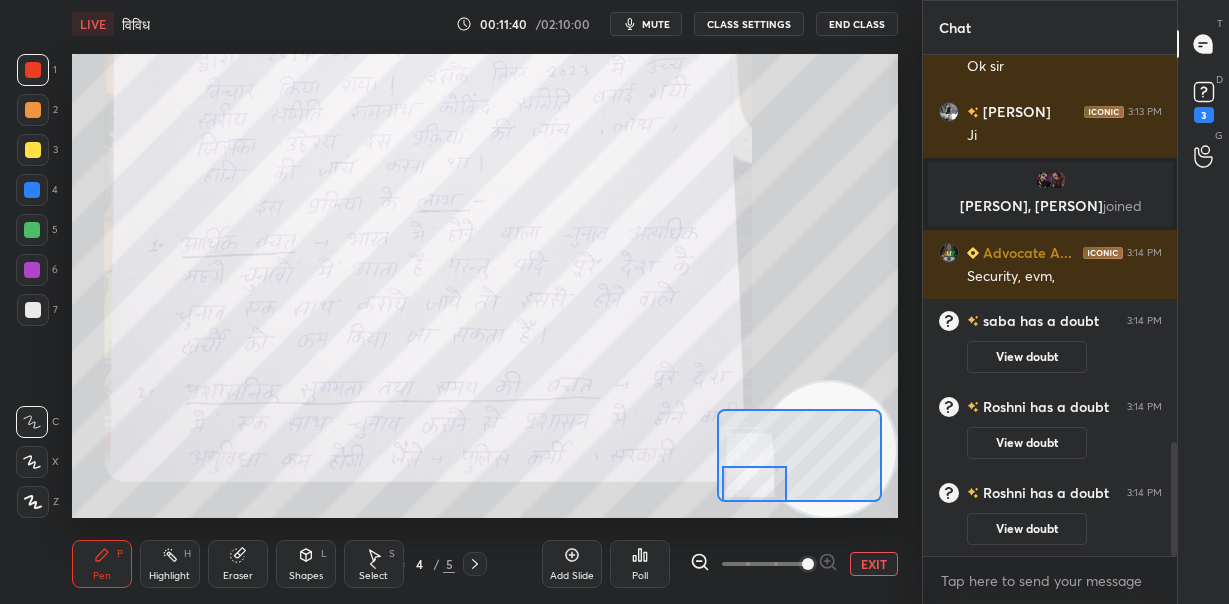 click on "EXIT" at bounding box center [874, 564] 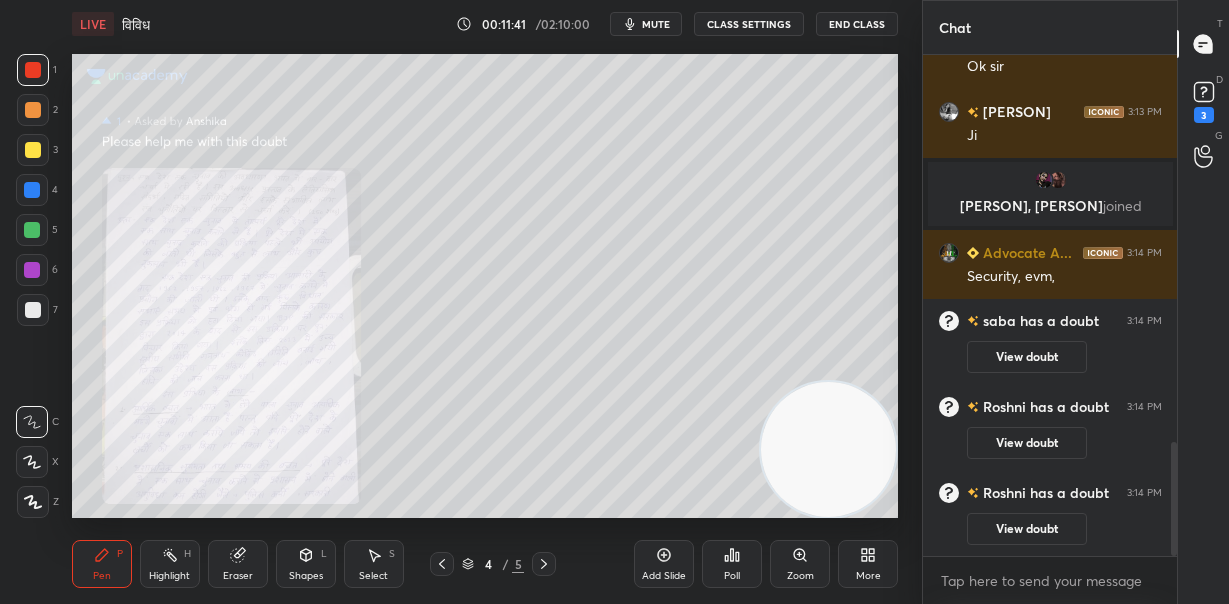 click 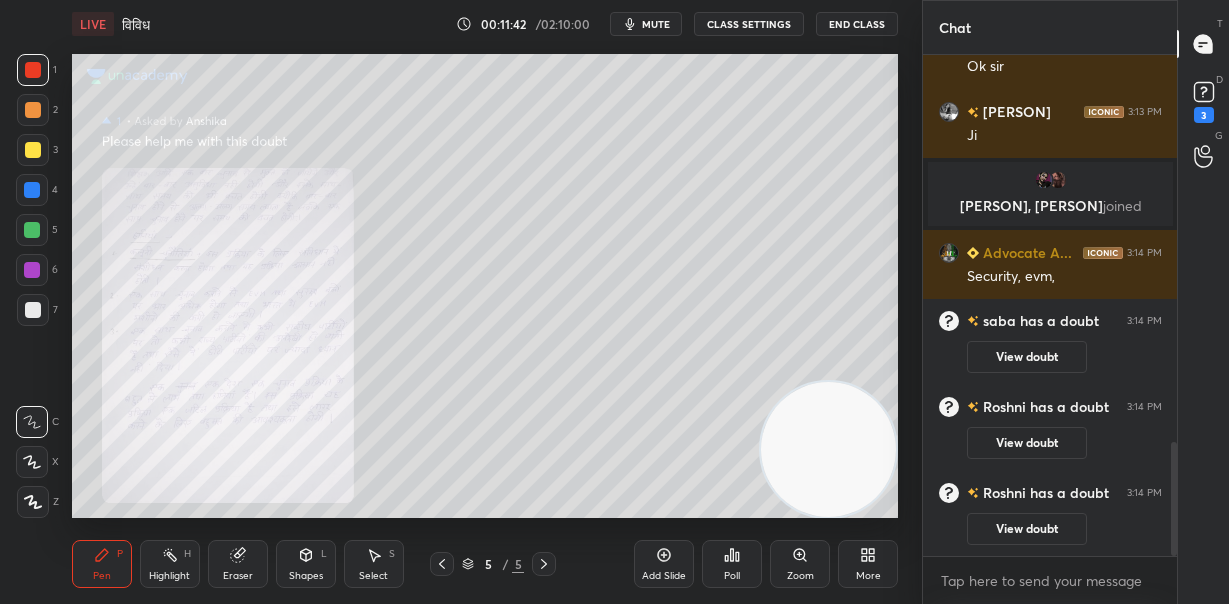 click on "Zoom" at bounding box center (800, 564) 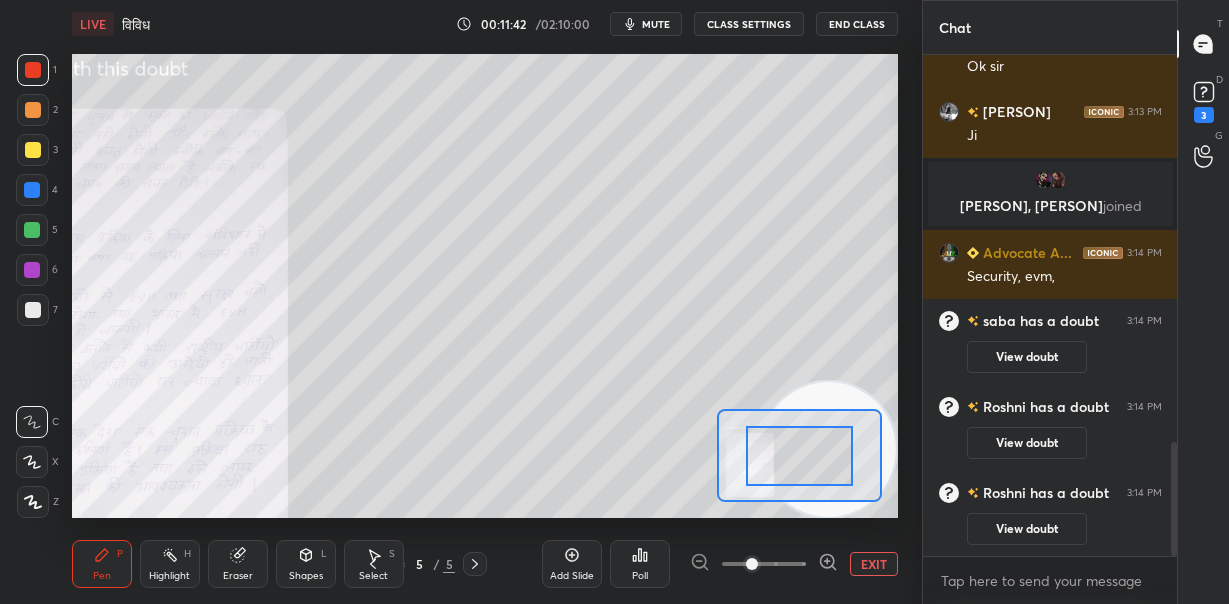 click at bounding box center (764, 564) 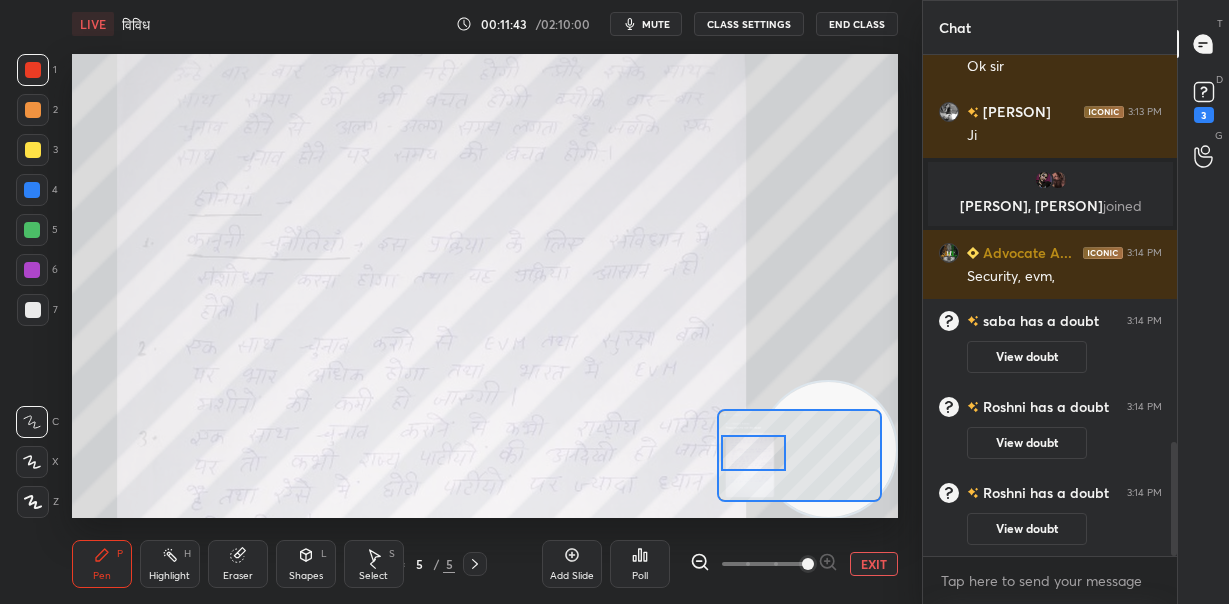 drag, startPoint x: 797, startPoint y: 457, endPoint x: 752, endPoint y: 455, distance: 45.044422 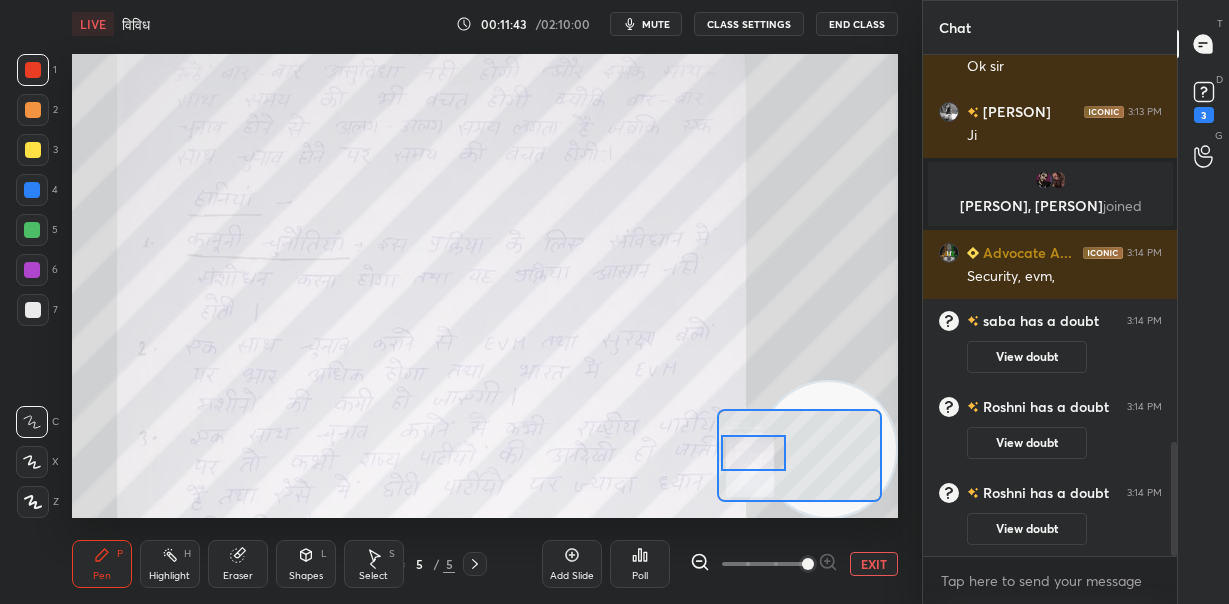 click at bounding box center (753, 453) 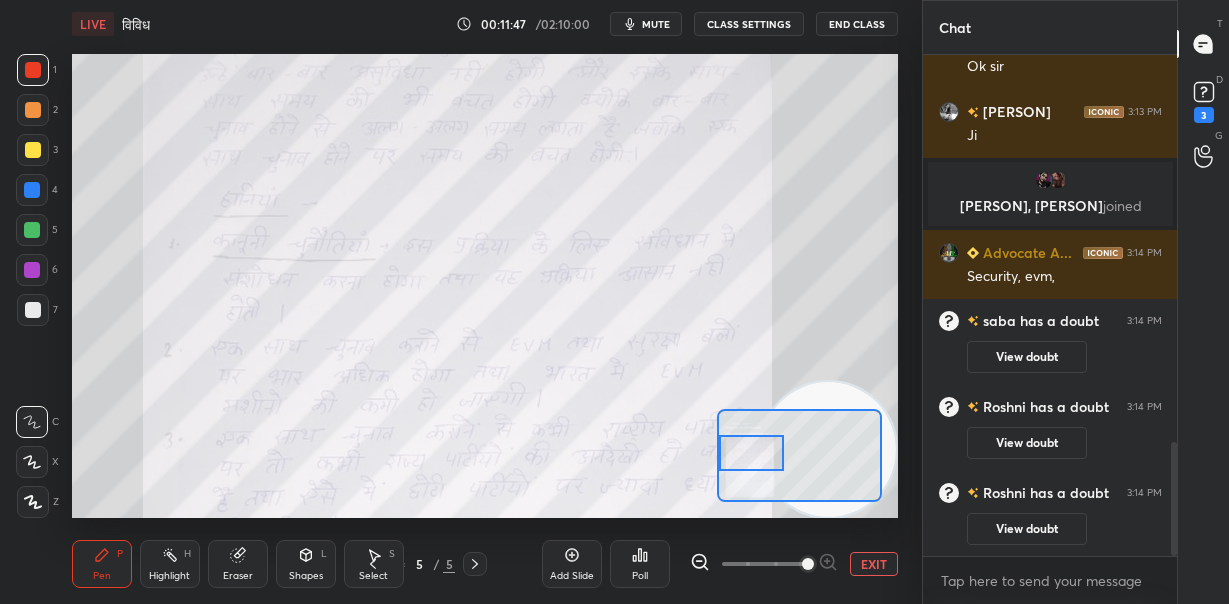 drag, startPoint x: 218, startPoint y: 52, endPoint x: 342, endPoint y: 43, distance: 124.32619 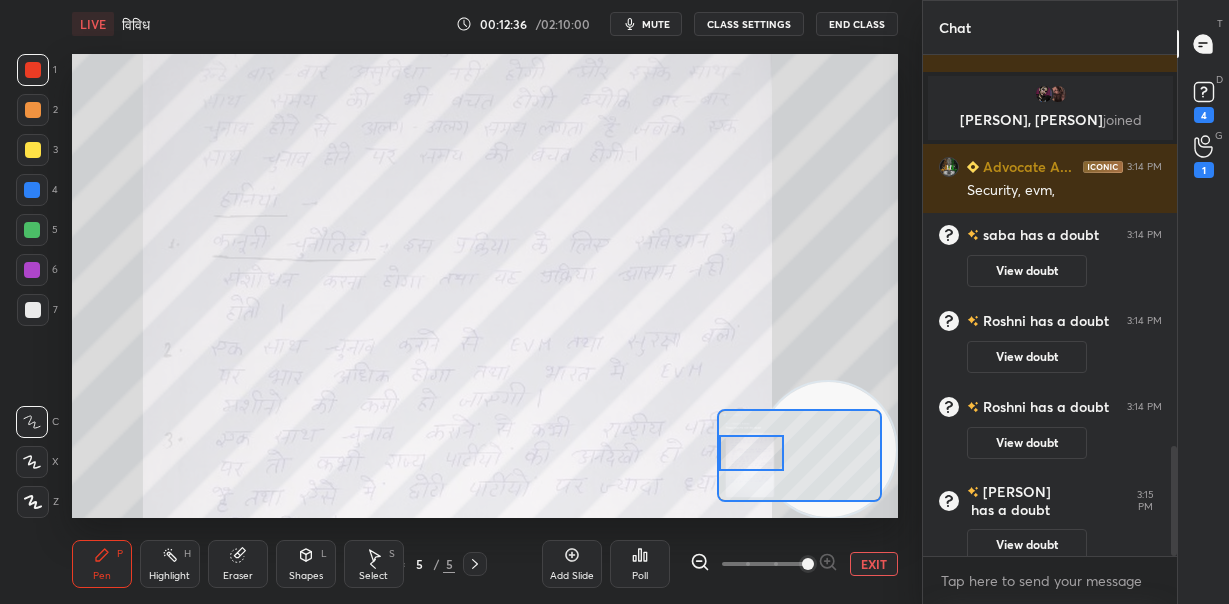 scroll, scrollTop: 1808, scrollLeft: 0, axis: vertical 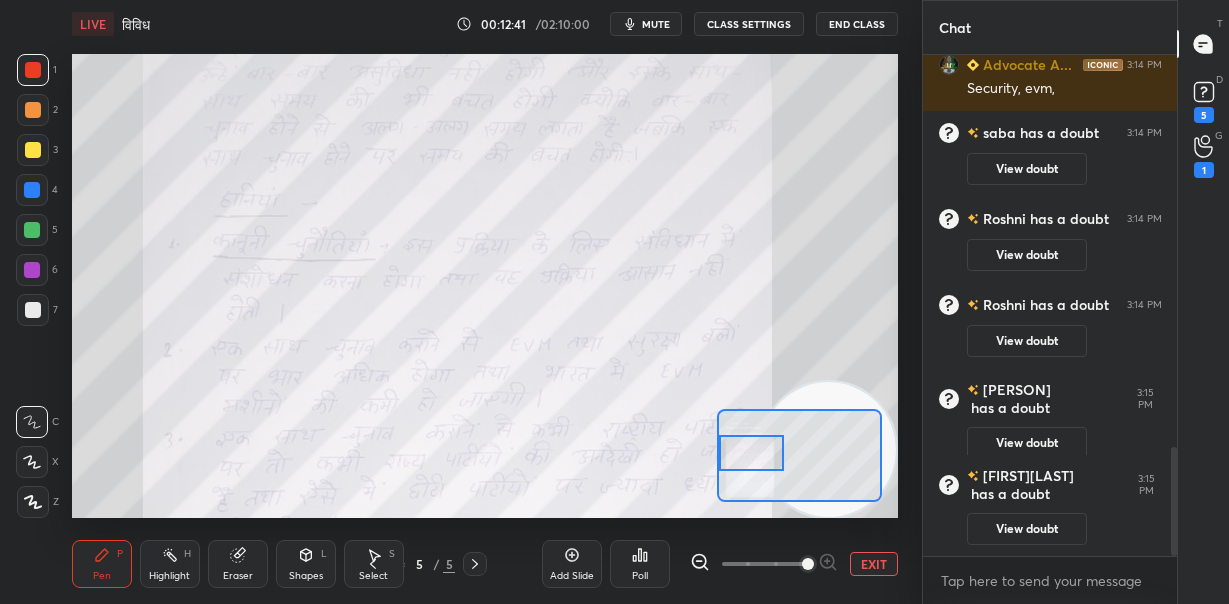 click at bounding box center (32, 230) 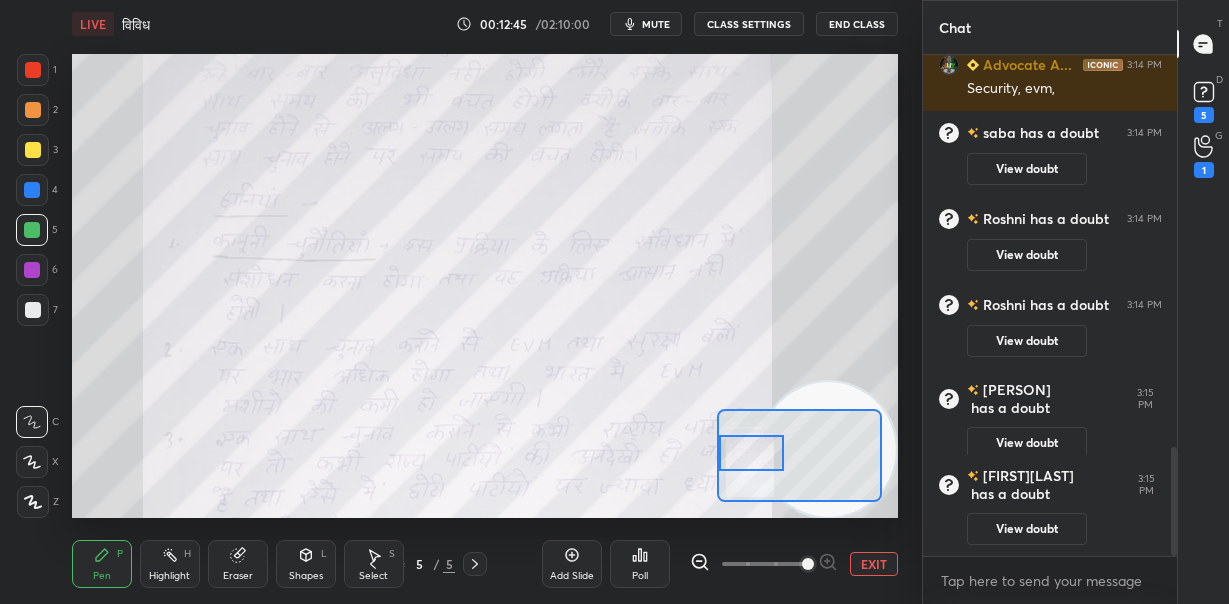 scroll, scrollTop: 1893, scrollLeft: 0, axis: vertical 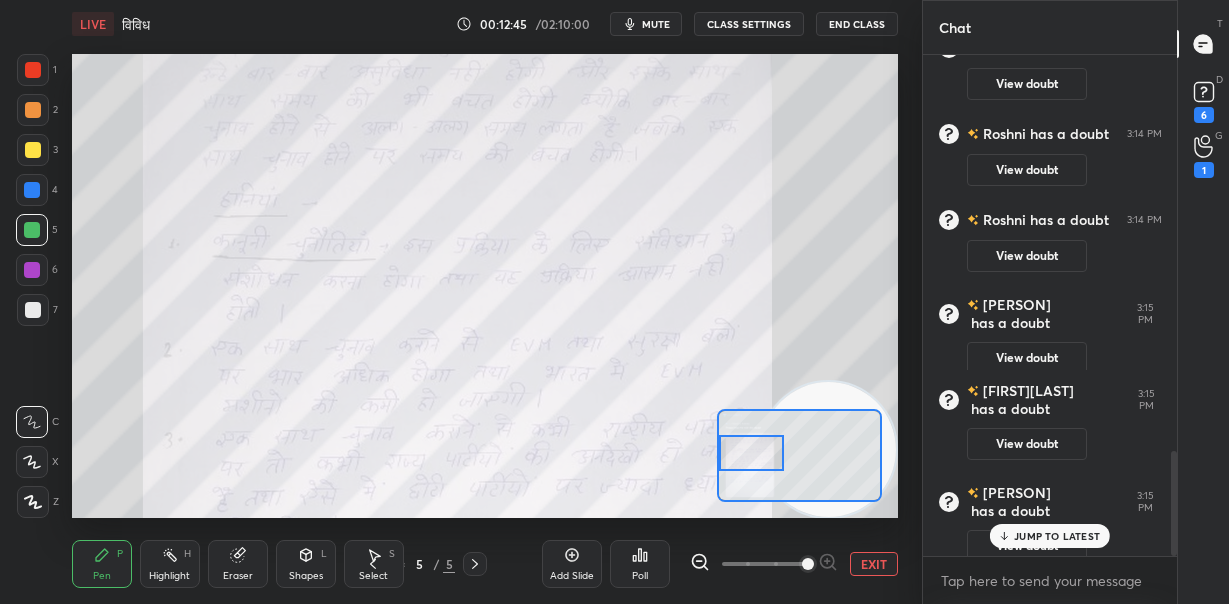 click at bounding box center (32, 190) 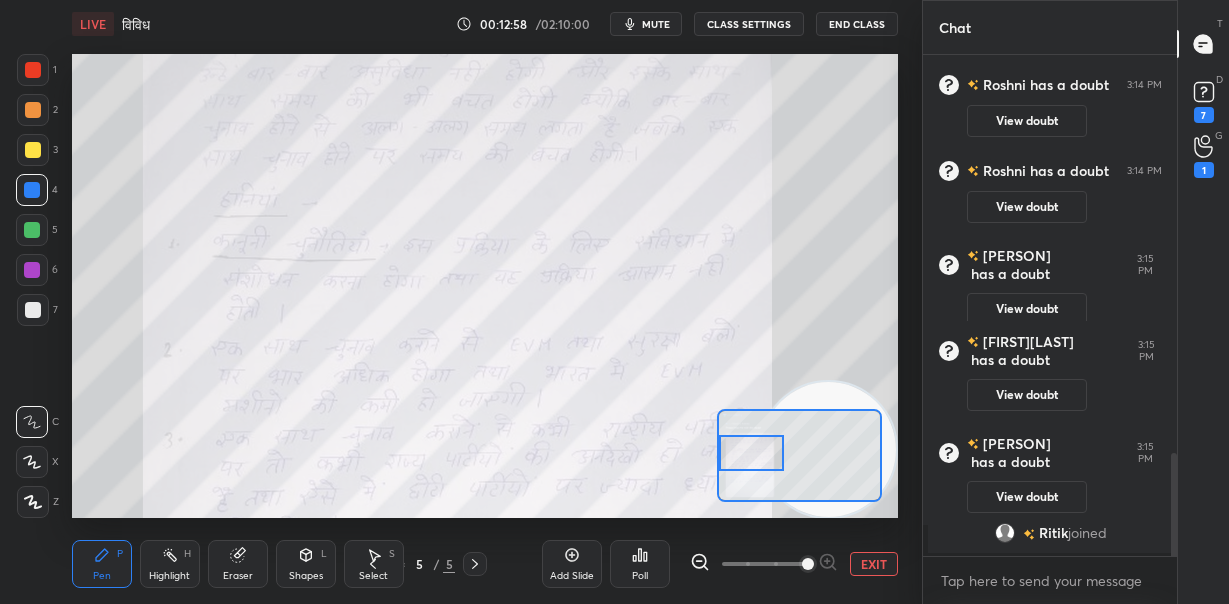 scroll, scrollTop: 1936, scrollLeft: 0, axis: vertical 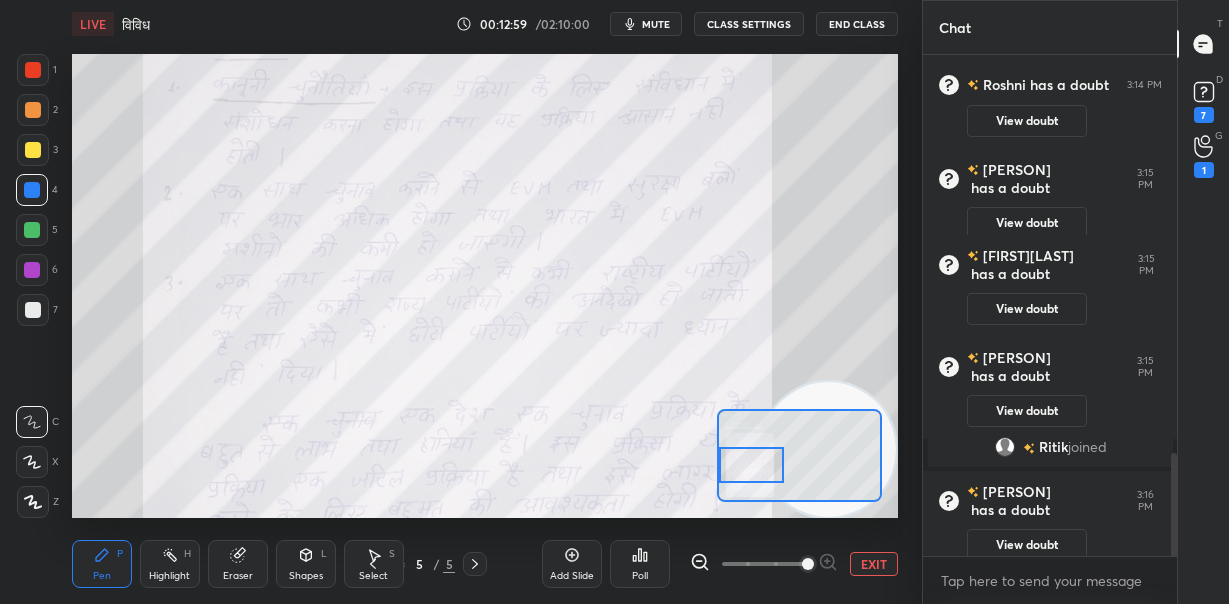 drag, startPoint x: 750, startPoint y: 452, endPoint x: 749, endPoint y: 467, distance: 15.033297 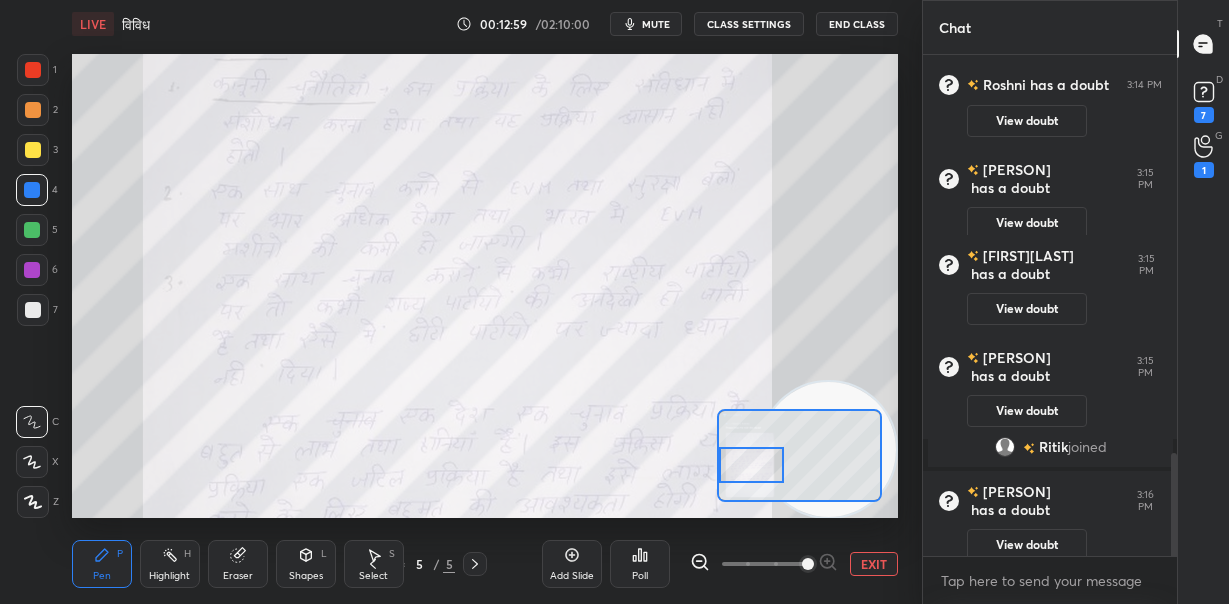 click at bounding box center (751, 465) 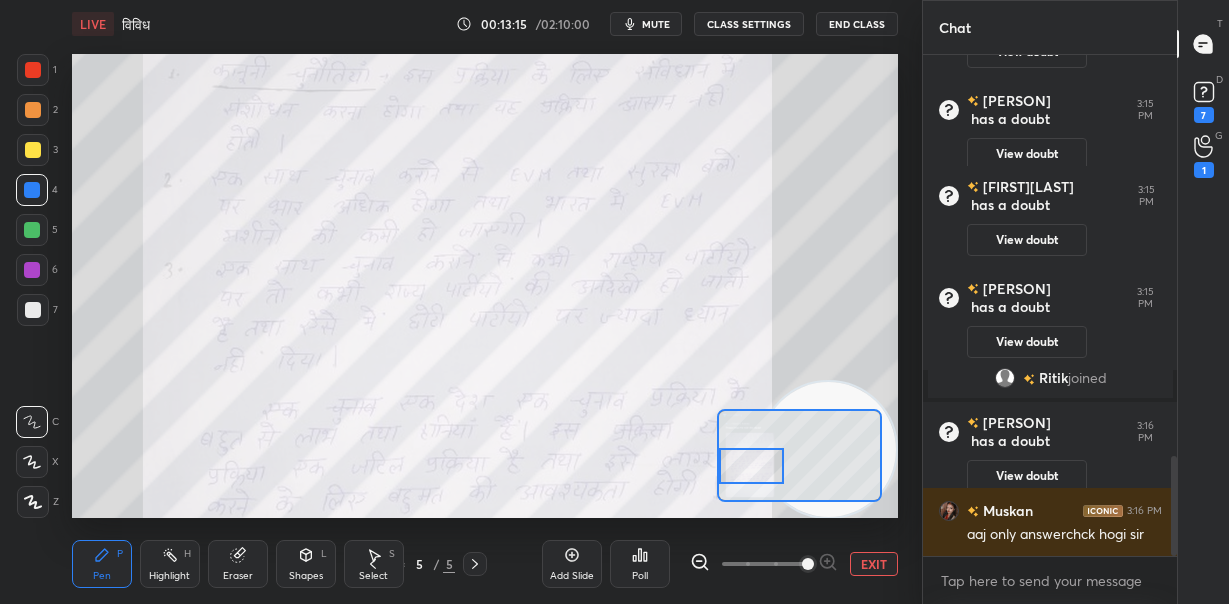 scroll, scrollTop: 2106, scrollLeft: 0, axis: vertical 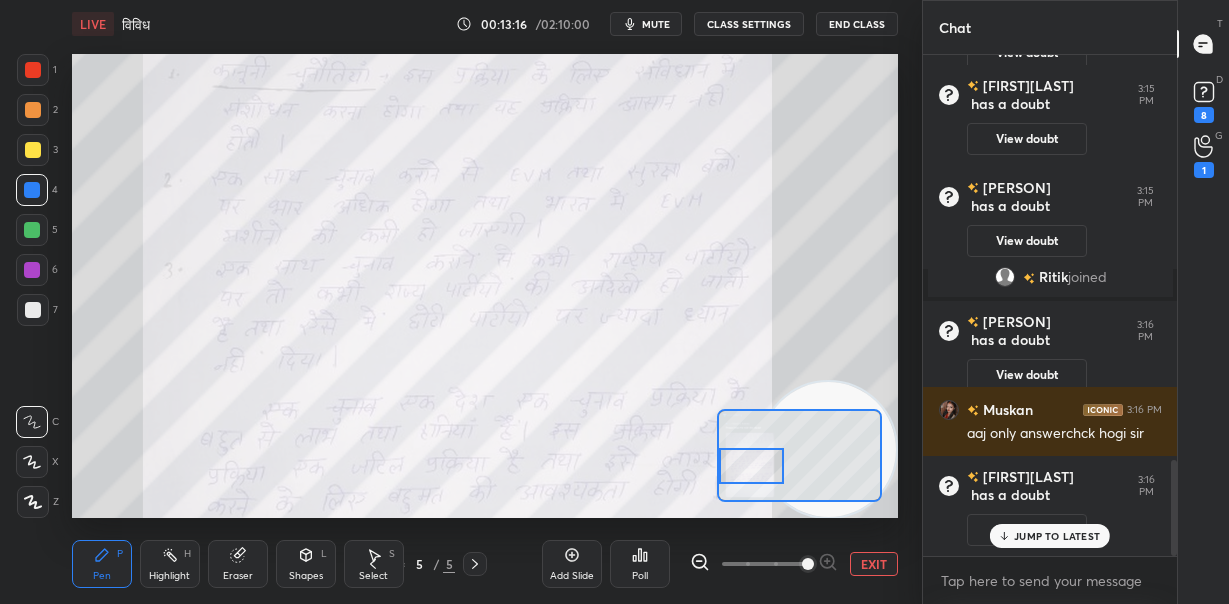 drag, startPoint x: 33, startPoint y: 63, endPoint x: 46, endPoint y: 74, distance: 17.029387 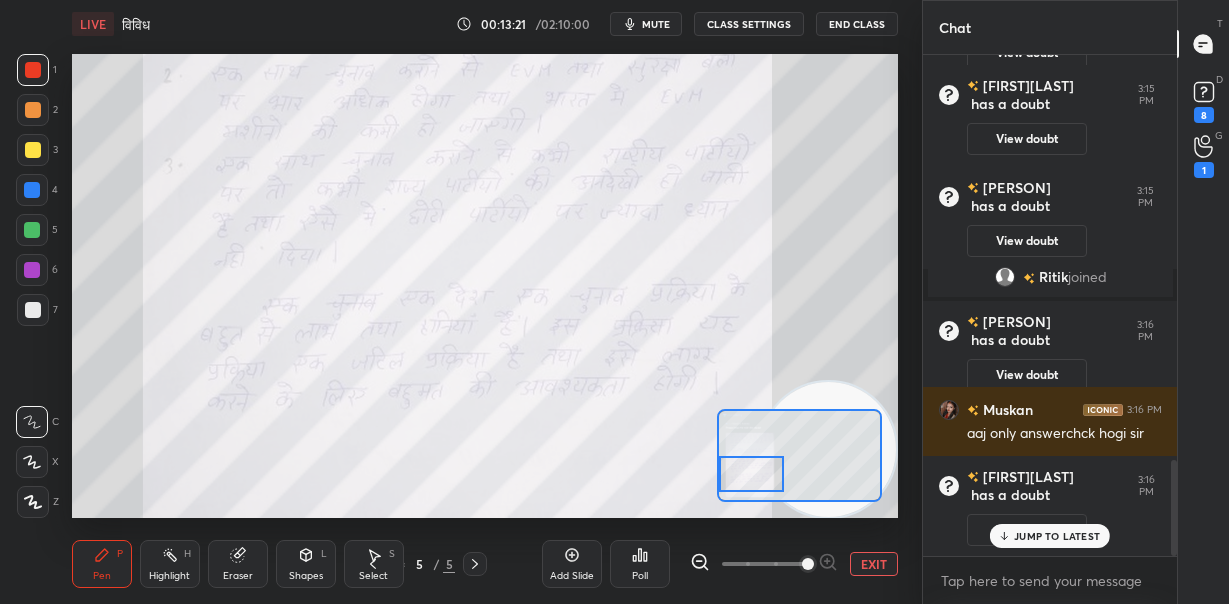 click at bounding box center (751, 474) 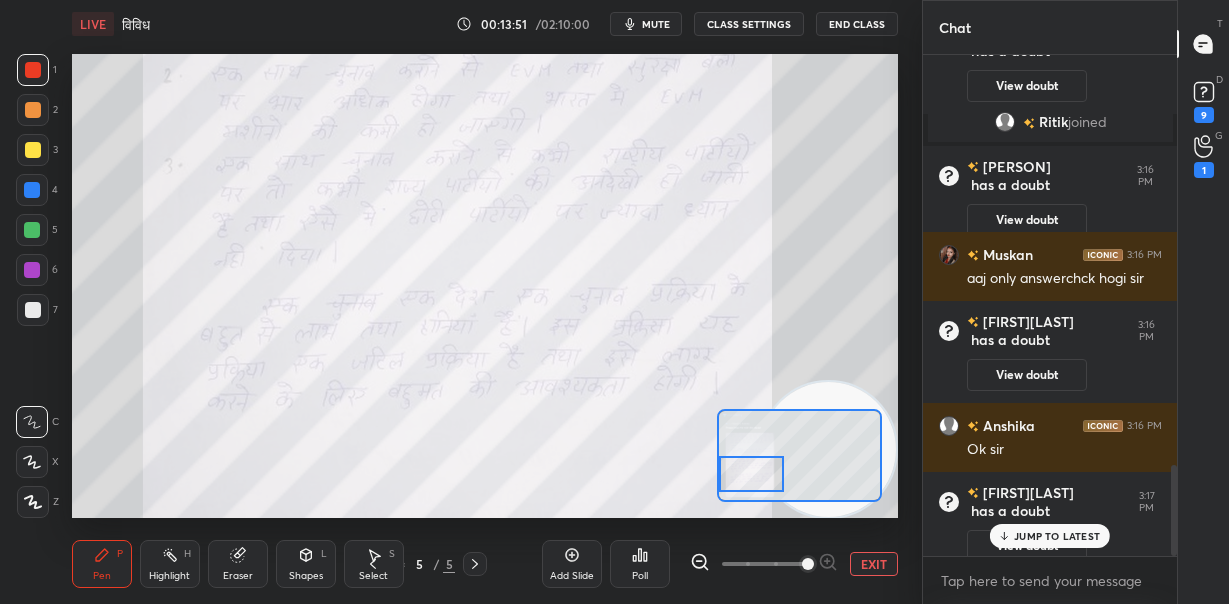 scroll, scrollTop: 2257, scrollLeft: 0, axis: vertical 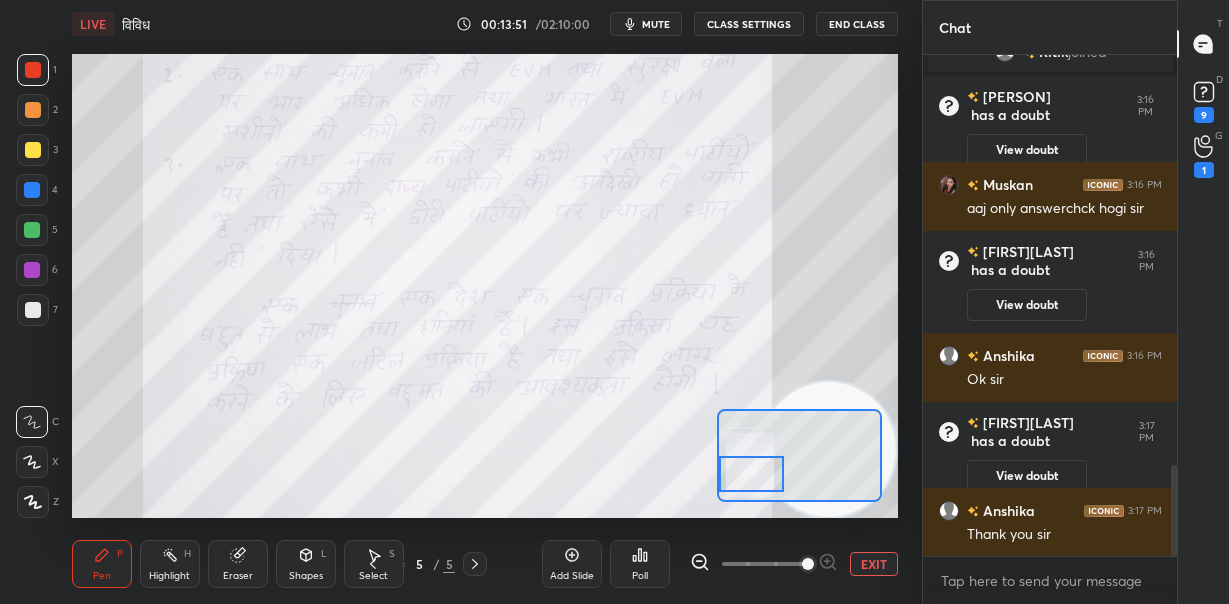 click on "EXIT" at bounding box center [874, 564] 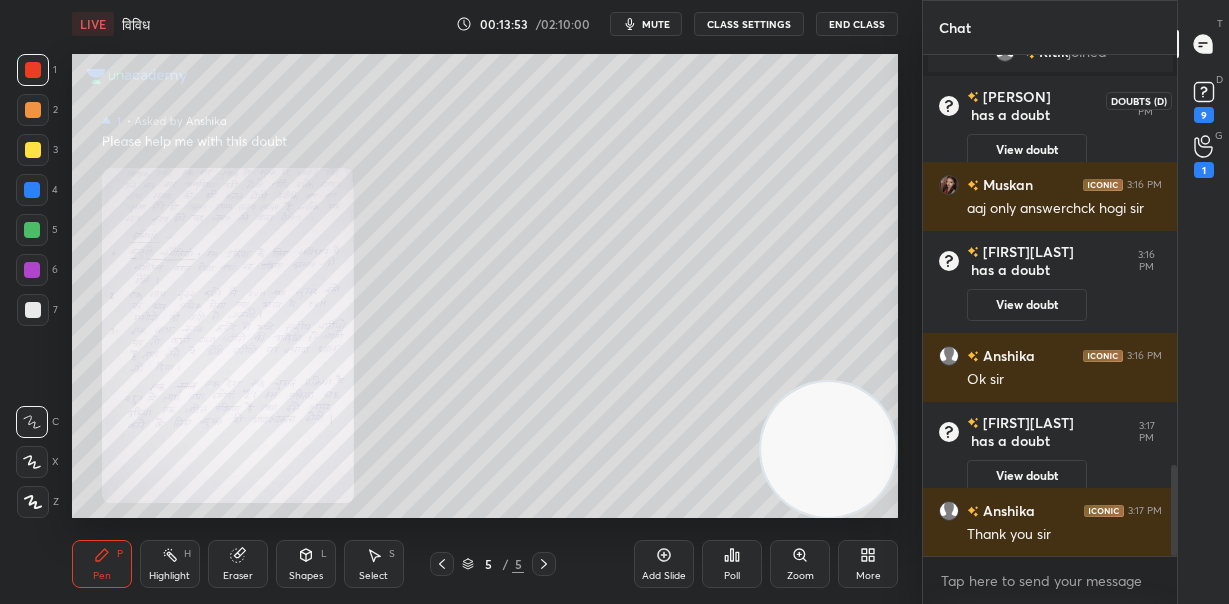click 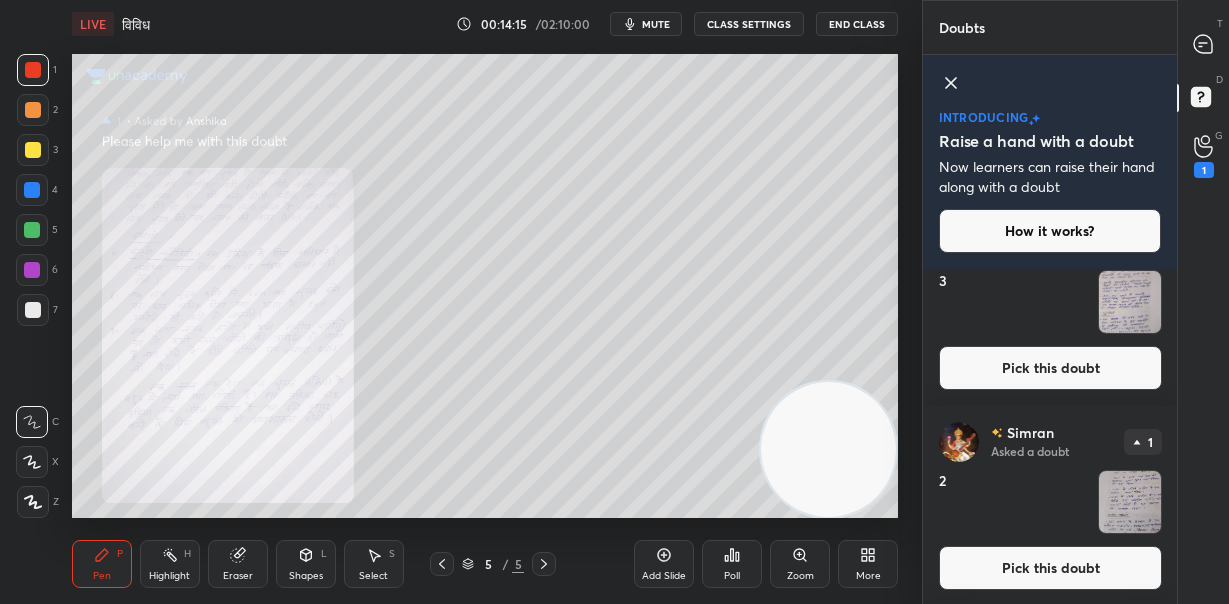 scroll, scrollTop: 3125, scrollLeft: 0, axis: vertical 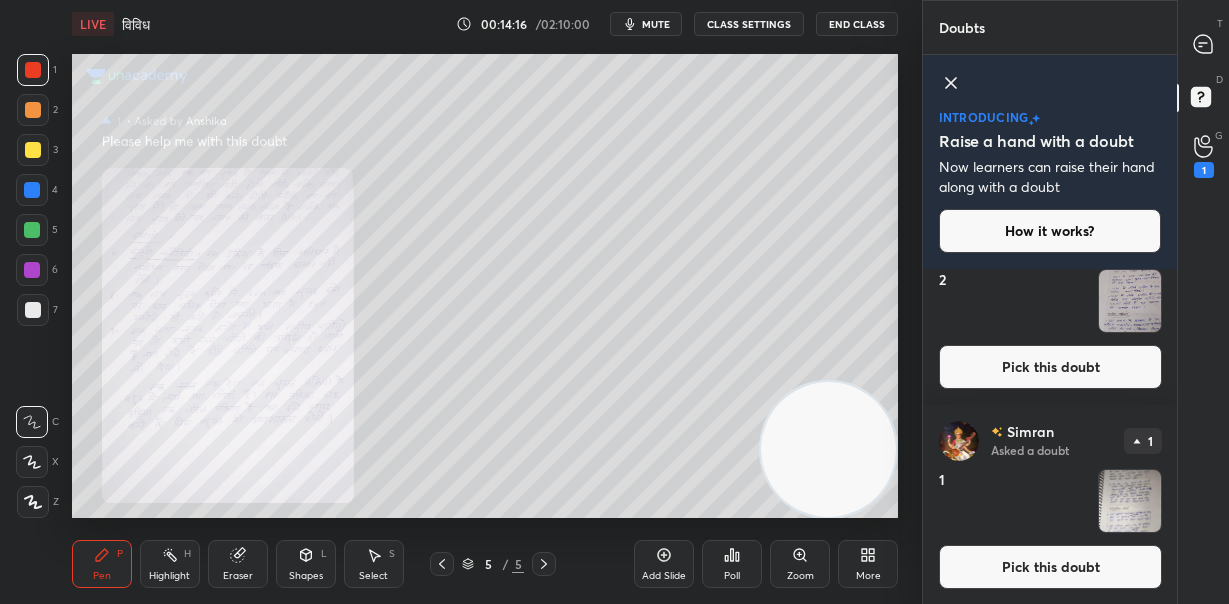 click at bounding box center [1130, 501] 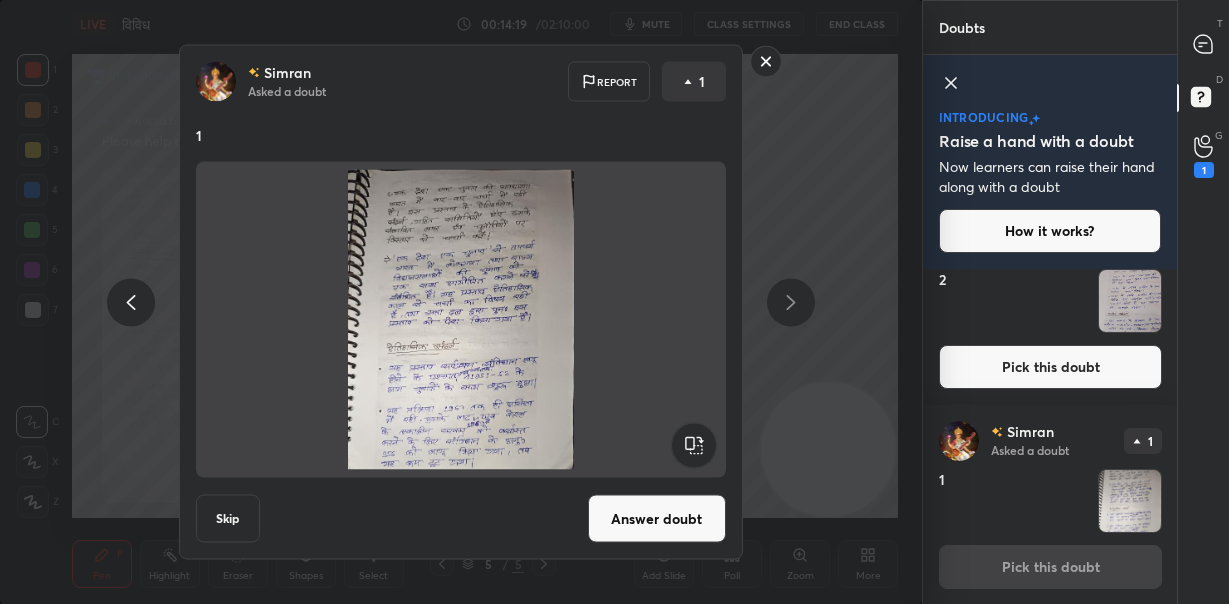 click at bounding box center (1130, 301) 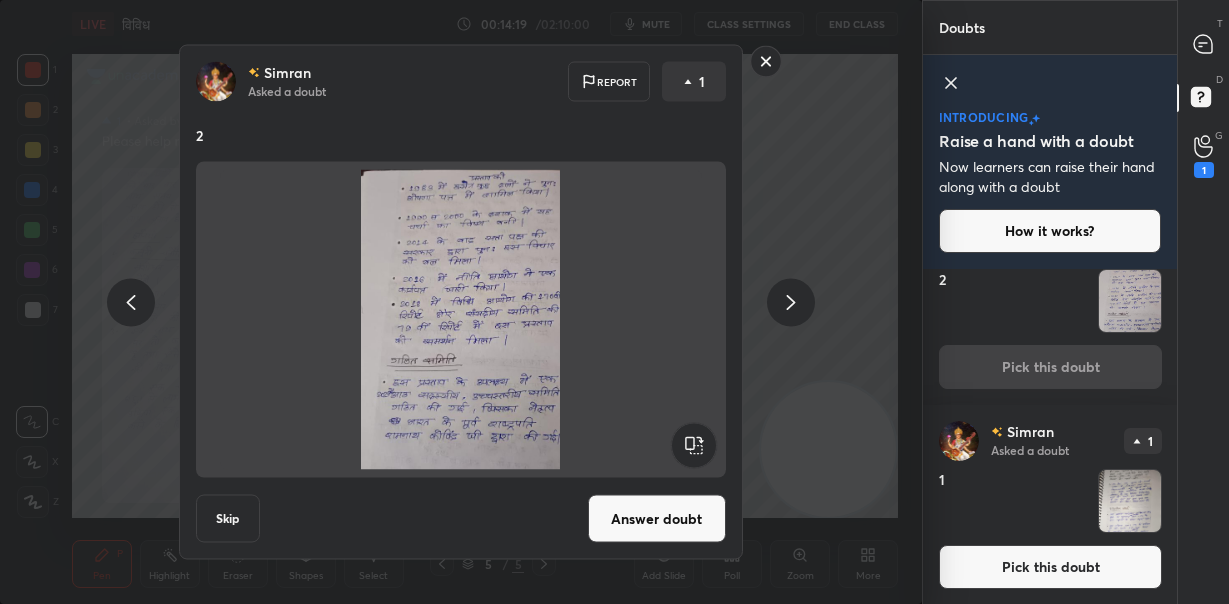 scroll, scrollTop: 3061, scrollLeft: 0, axis: vertical 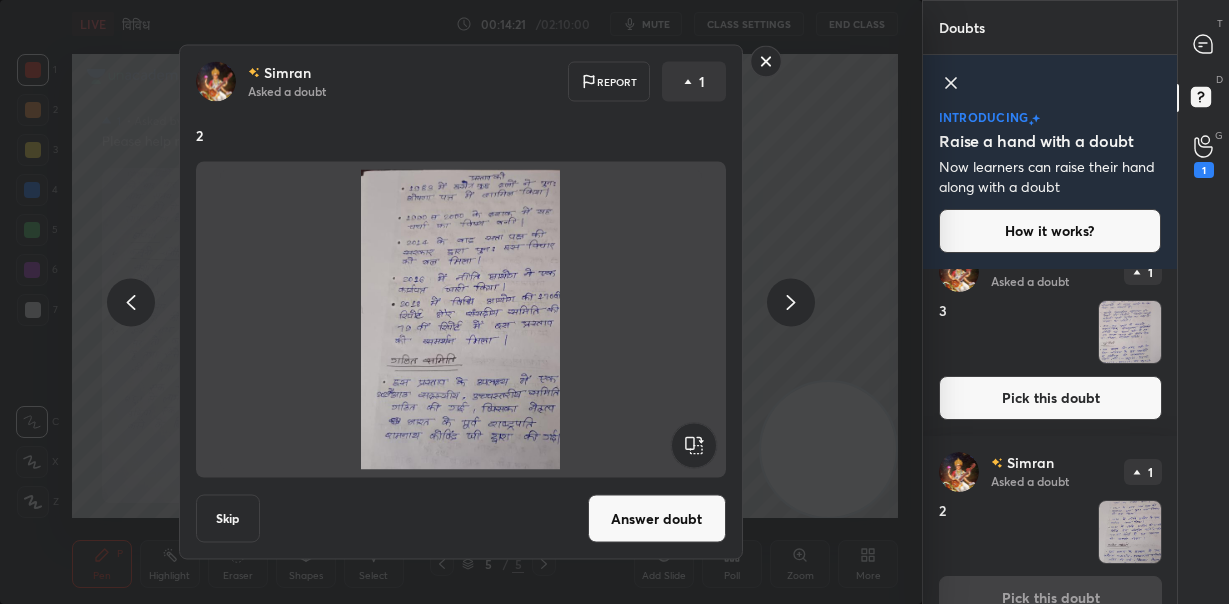 click at bounding box center (1130, 332) 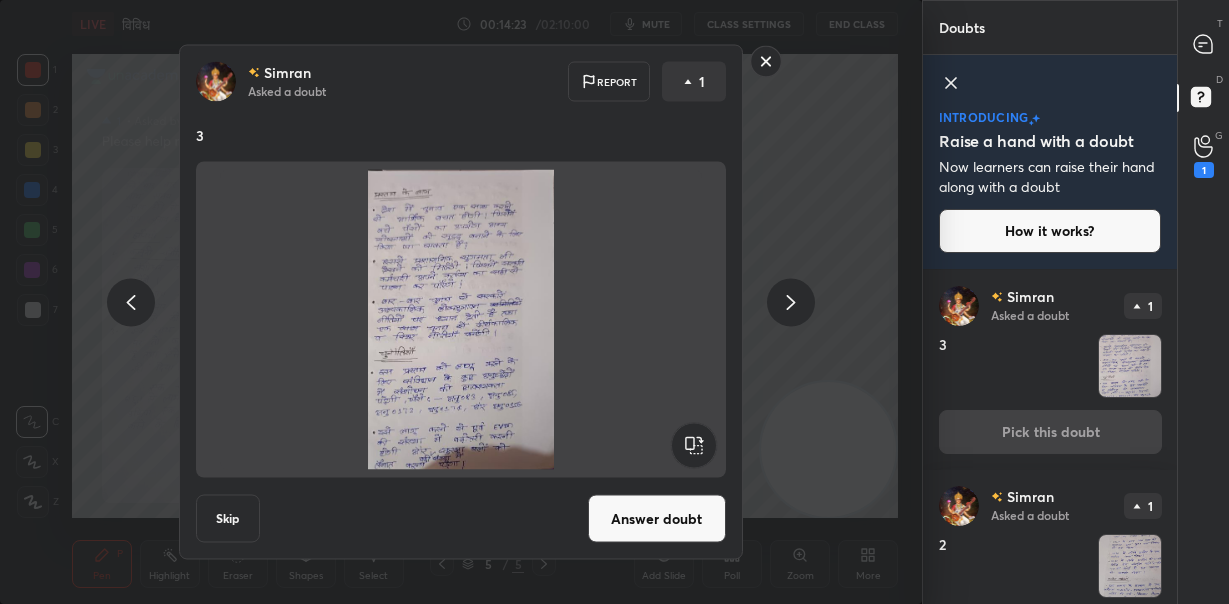 scroll, scrollTop: 3125, scrollLeft: 0, axis: vertical 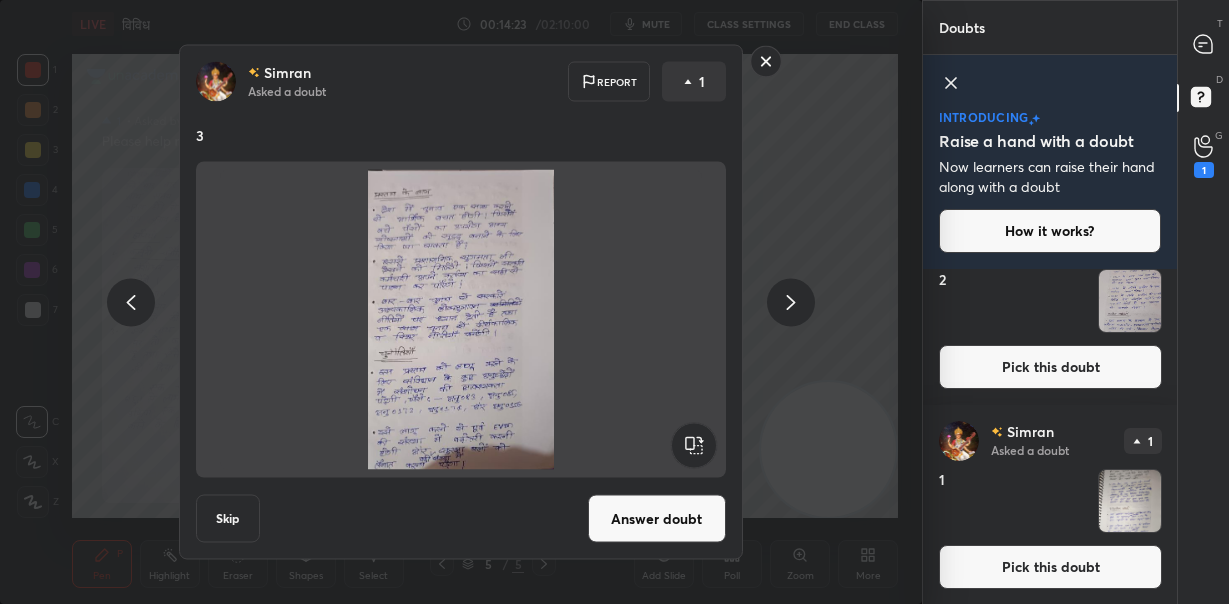 click at bounding box center [1130, 501] 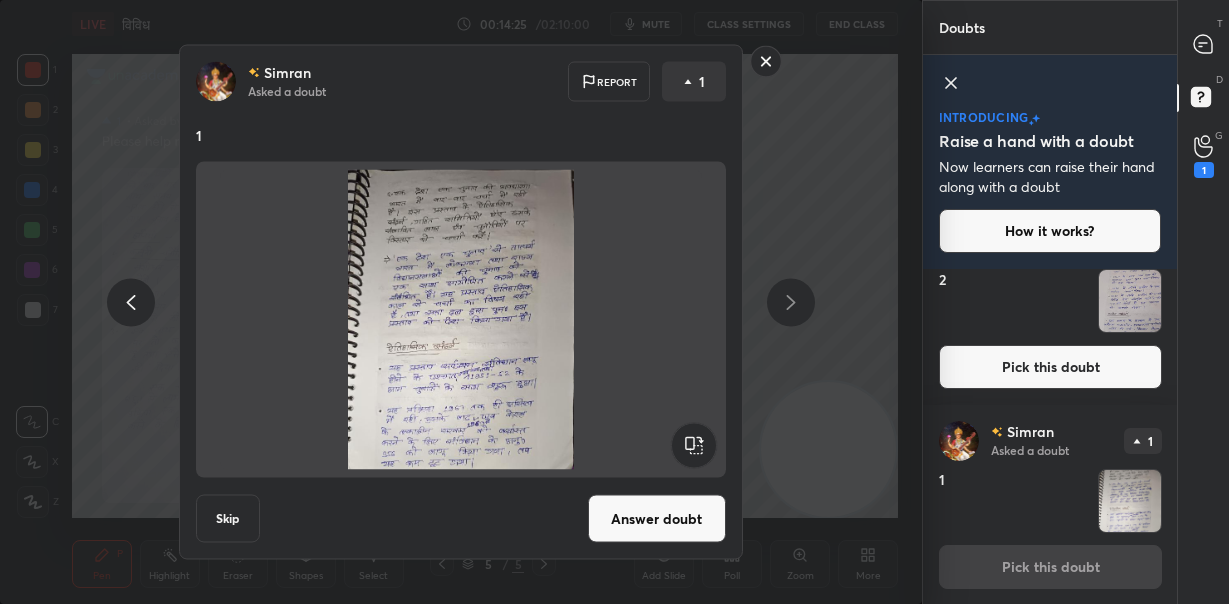 click on "Answer doubt" at bounding box center [657, 519] 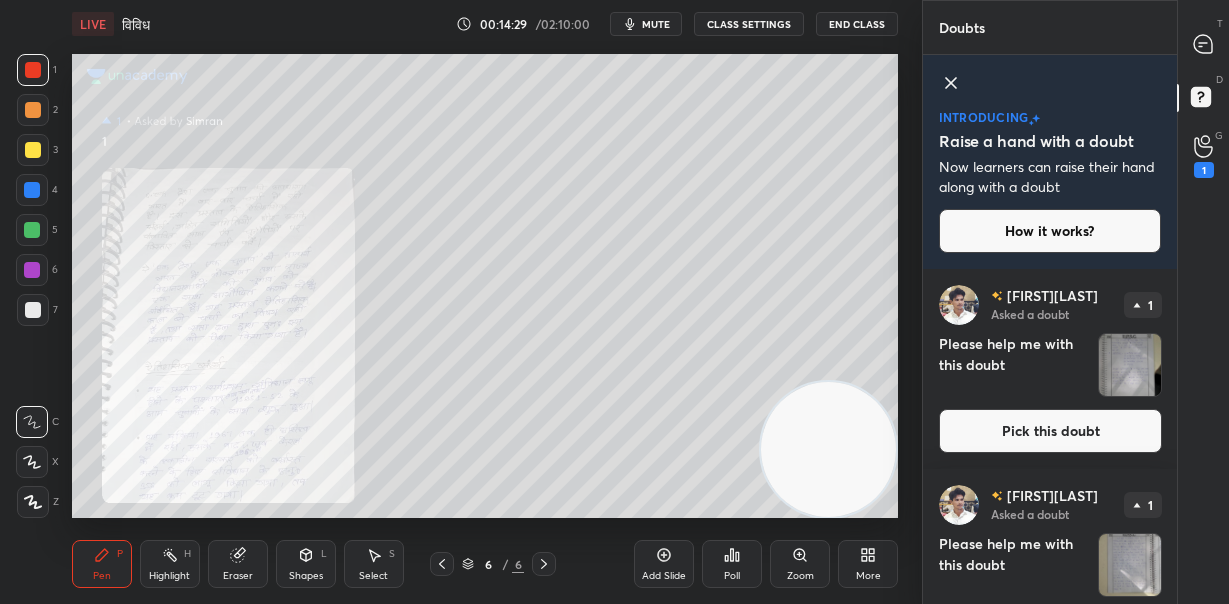click on "Zoom" at bounding box center [800, 564] 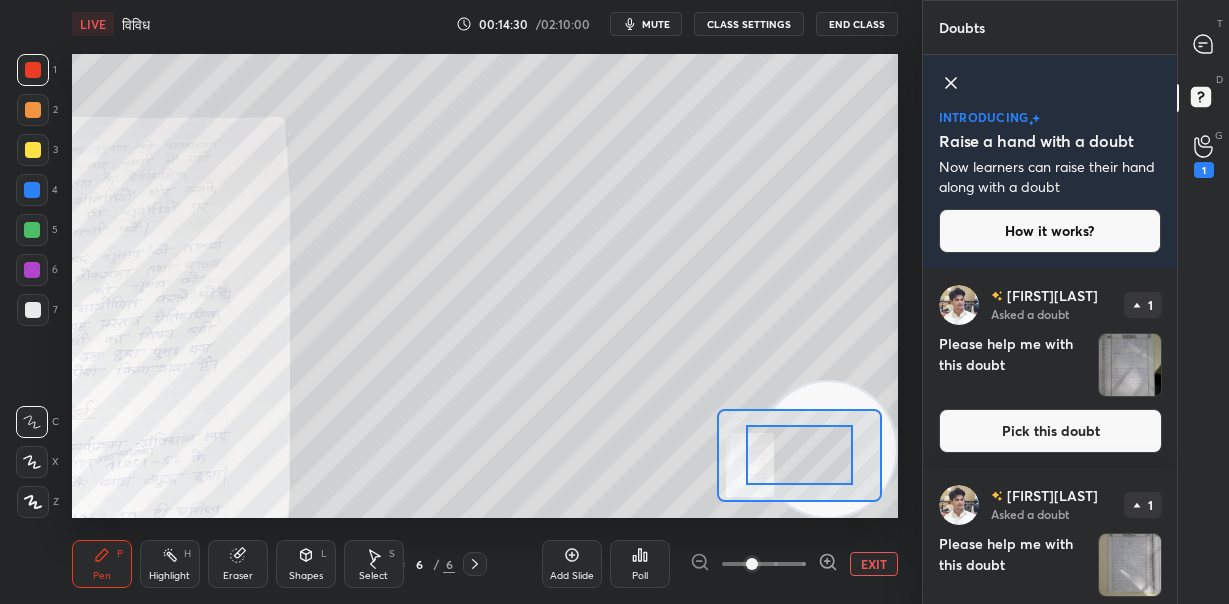 drag, startPoint x: 807, startPoint y: 463, endPoint x: 751, endPoint y: 464, distance: 56.008926 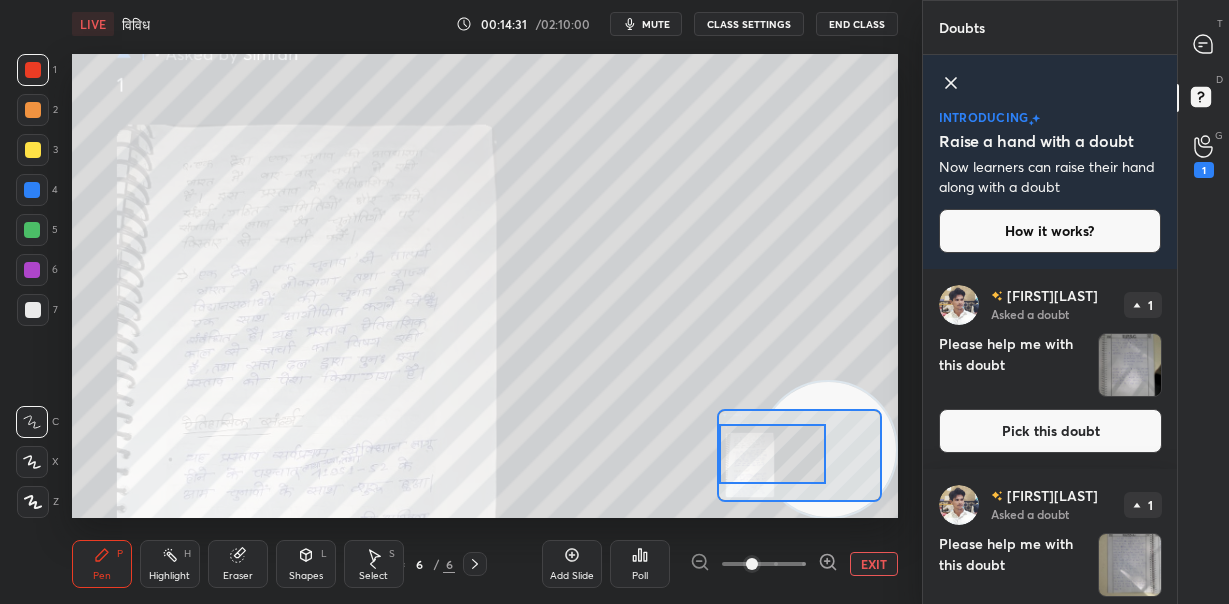 drag, startPoint x: 763, startPoint y: 464, endPoint x: 722, endPoint y: 463, distance: 41.01219 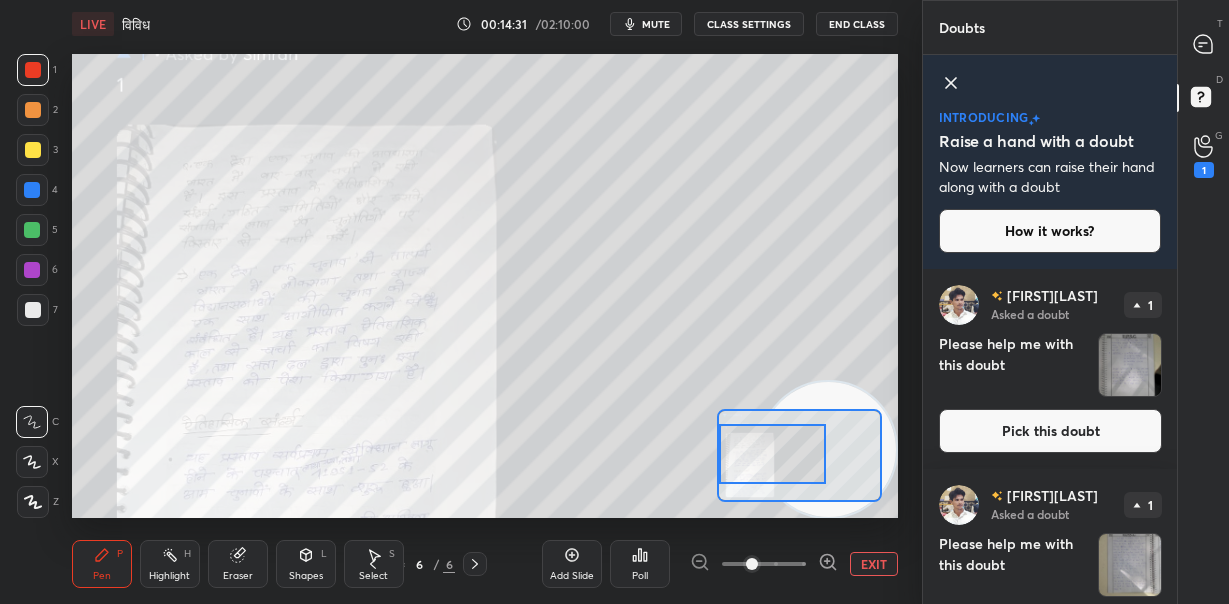 click at bounding box center [772, 453] 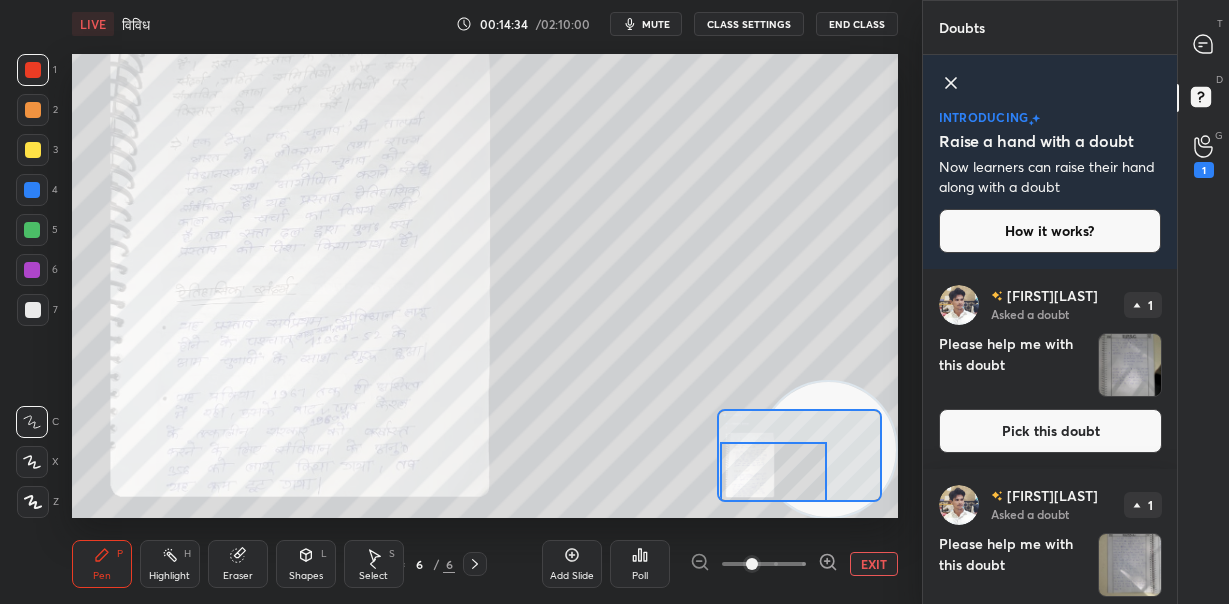 drag, startPoint x: 751, startPoint y: 442, endPoint x: 752, endPoint y: 462, distance: 20.024984 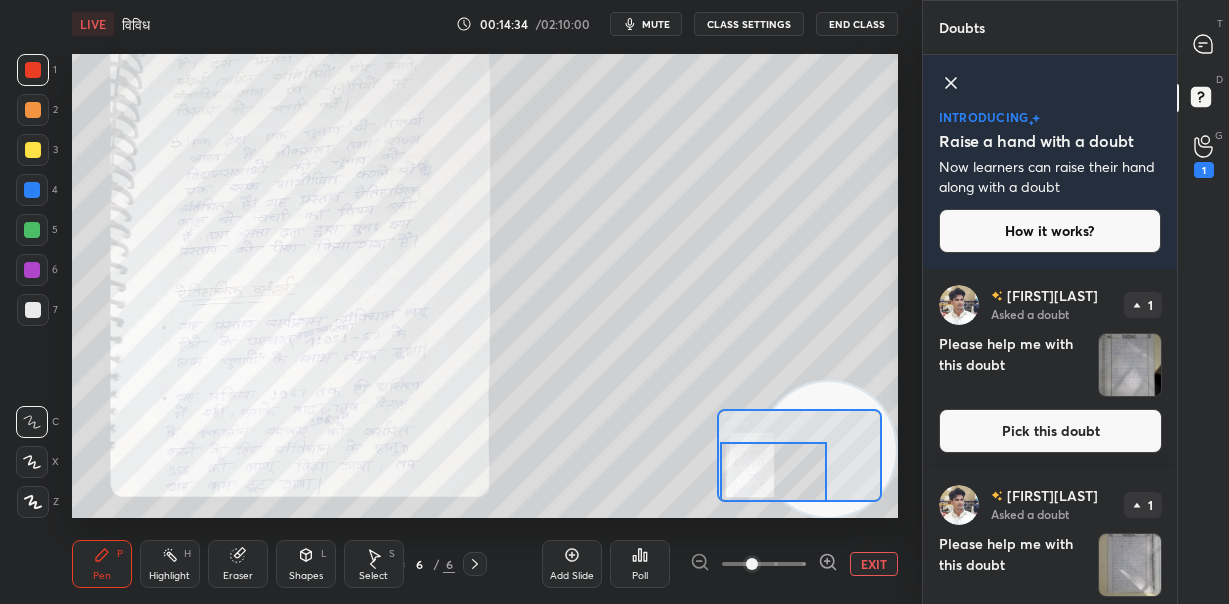 click at bounding box center (773, 471) 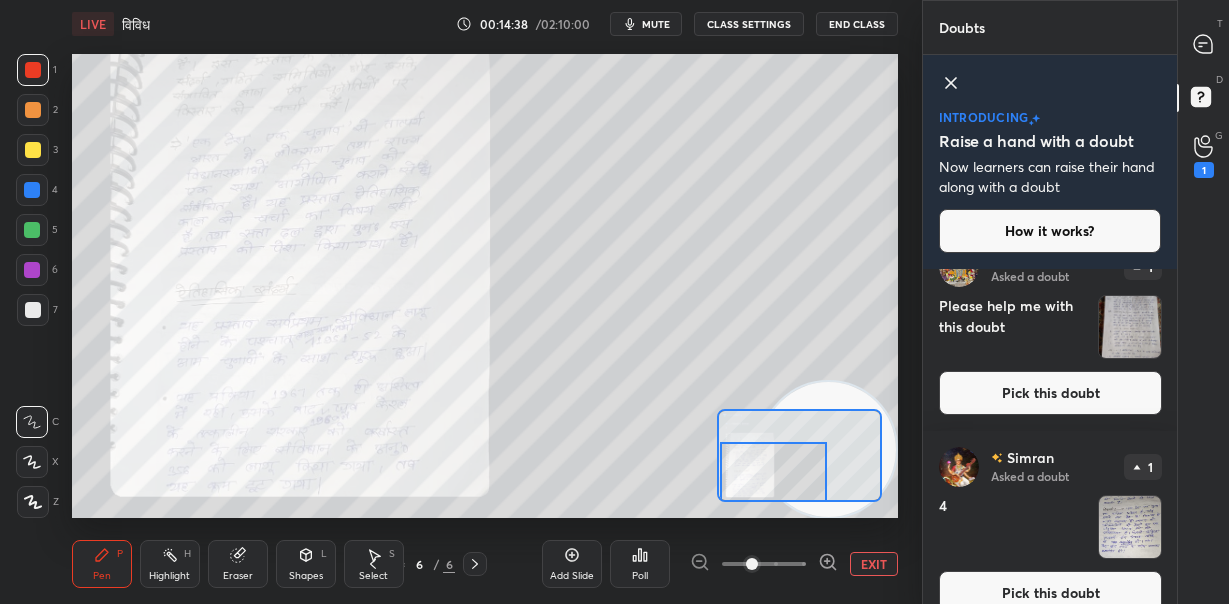 scroll, scrollTop: 2924, scrollLeft: 0, axis: vertical 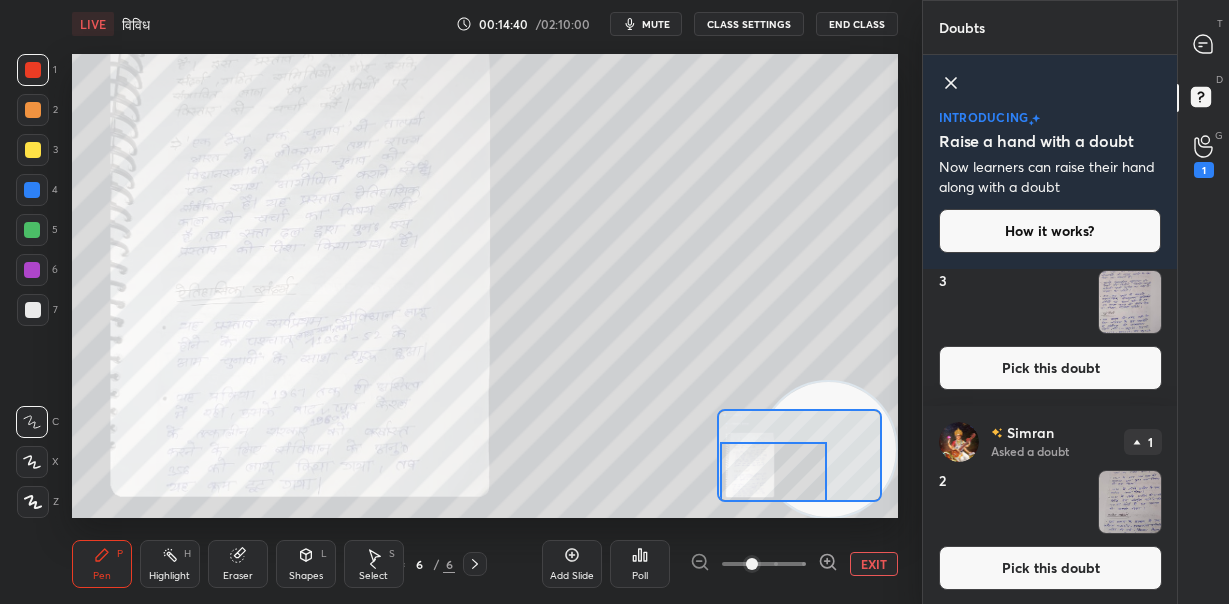 click at bounding box center [1130, 502] 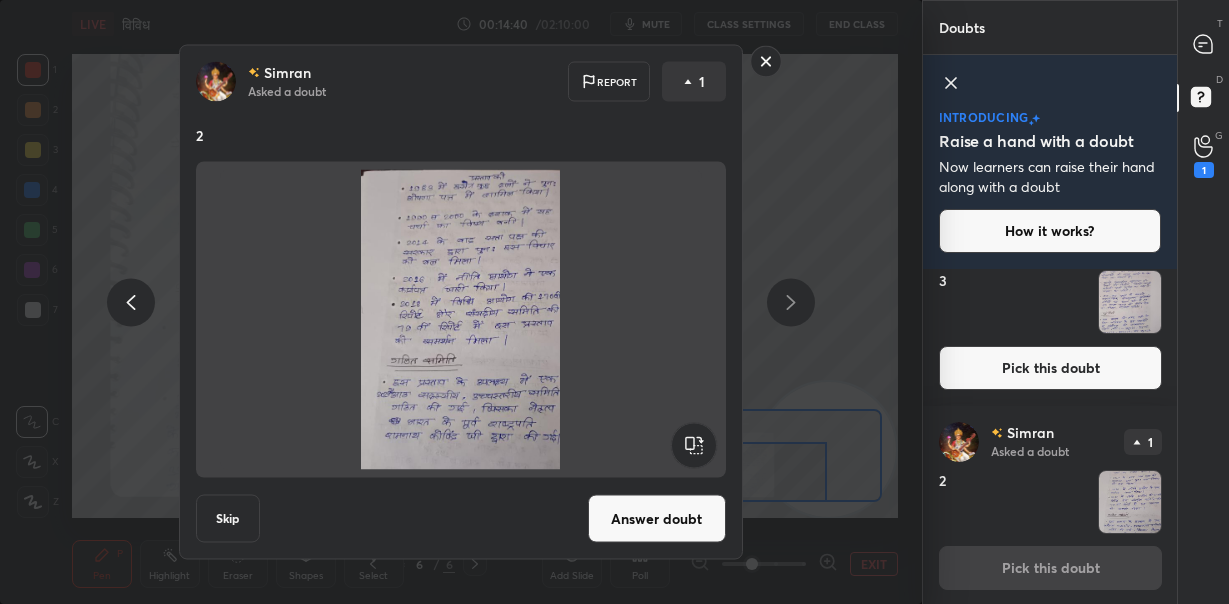 click on "Answer doubt" at bounding box center [657, 519] 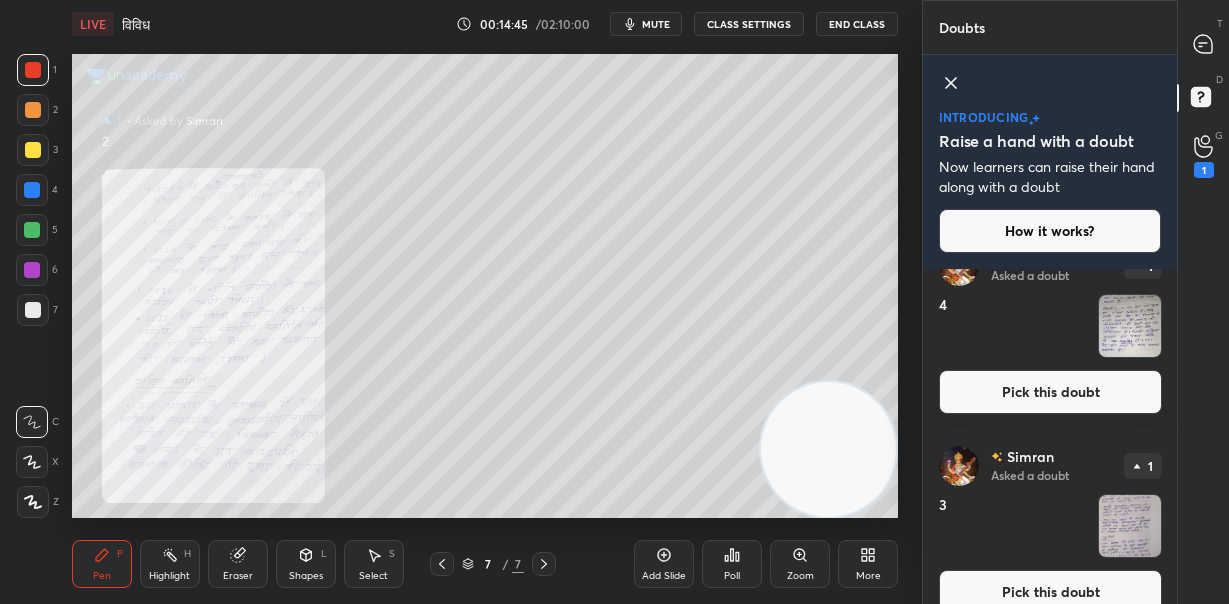 scroll, scrollTop: 2725, scrollLeft: 0, axis: vertical 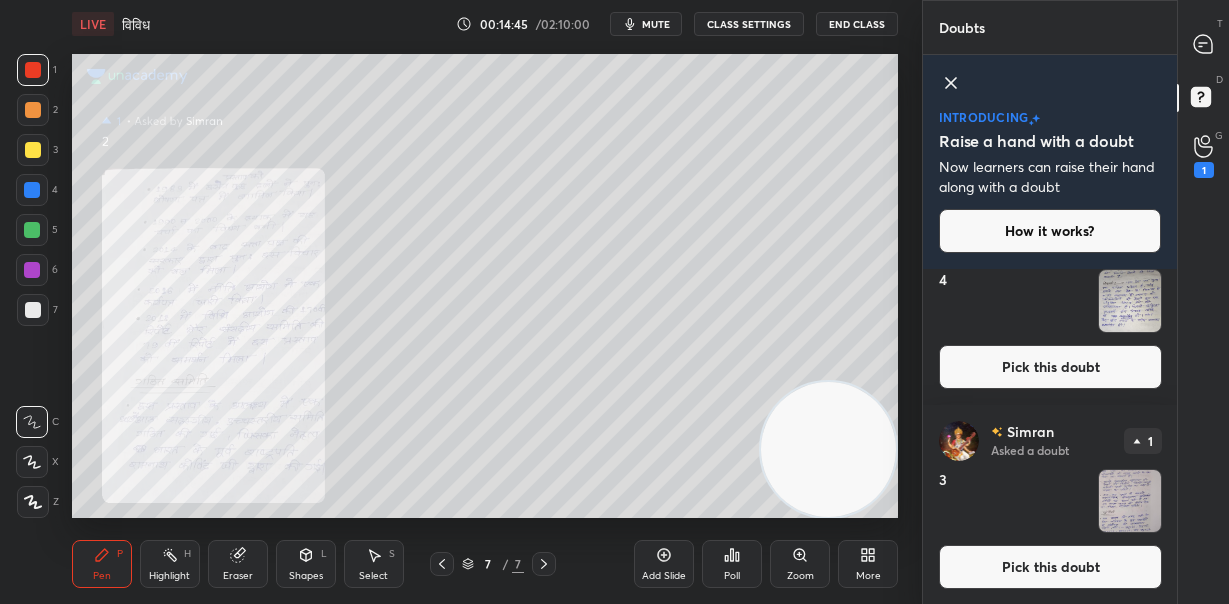 click at bounding box center (1130, 501) 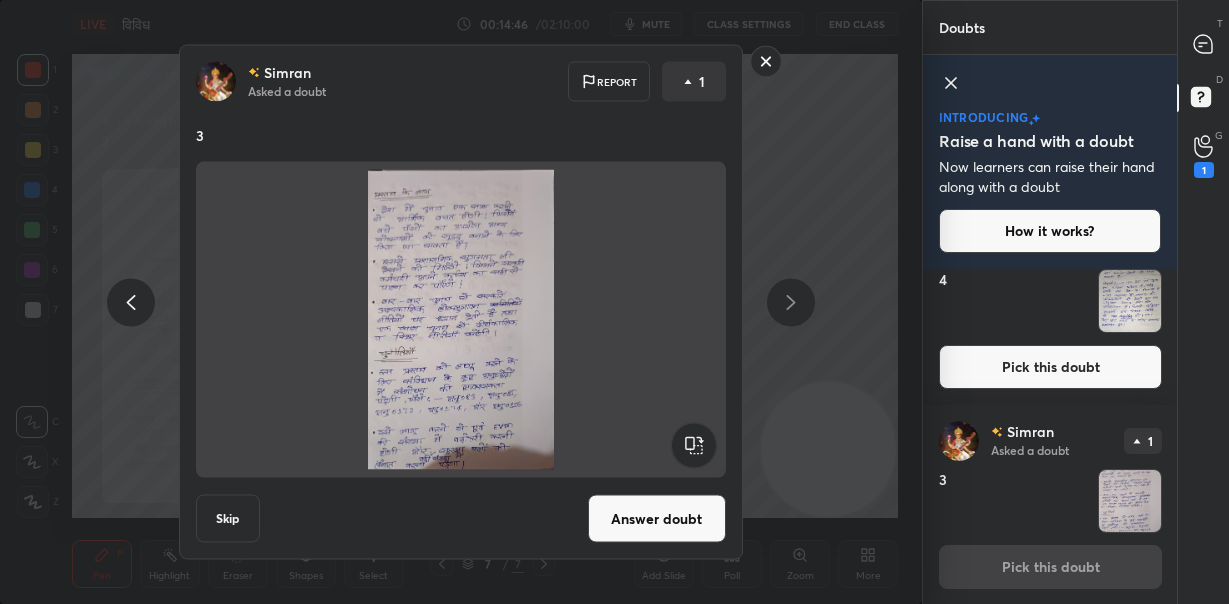 click on "Answer doubt" at bounding box center (657, 519) 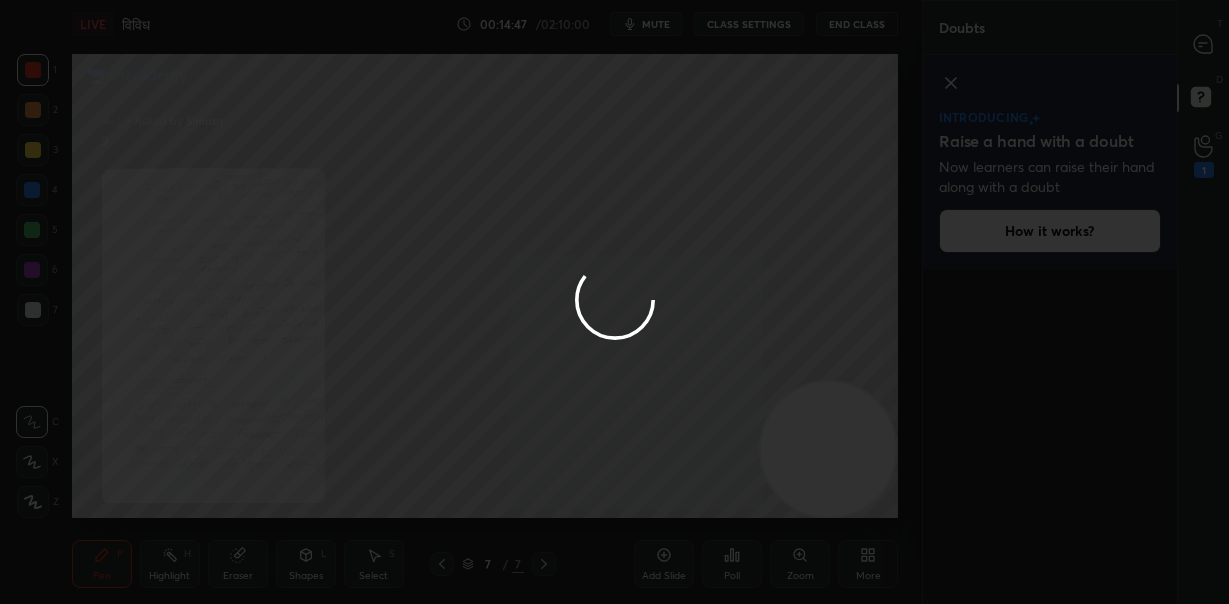 scroll, scrollTop: 0, scrollLeft: 0, axis: both 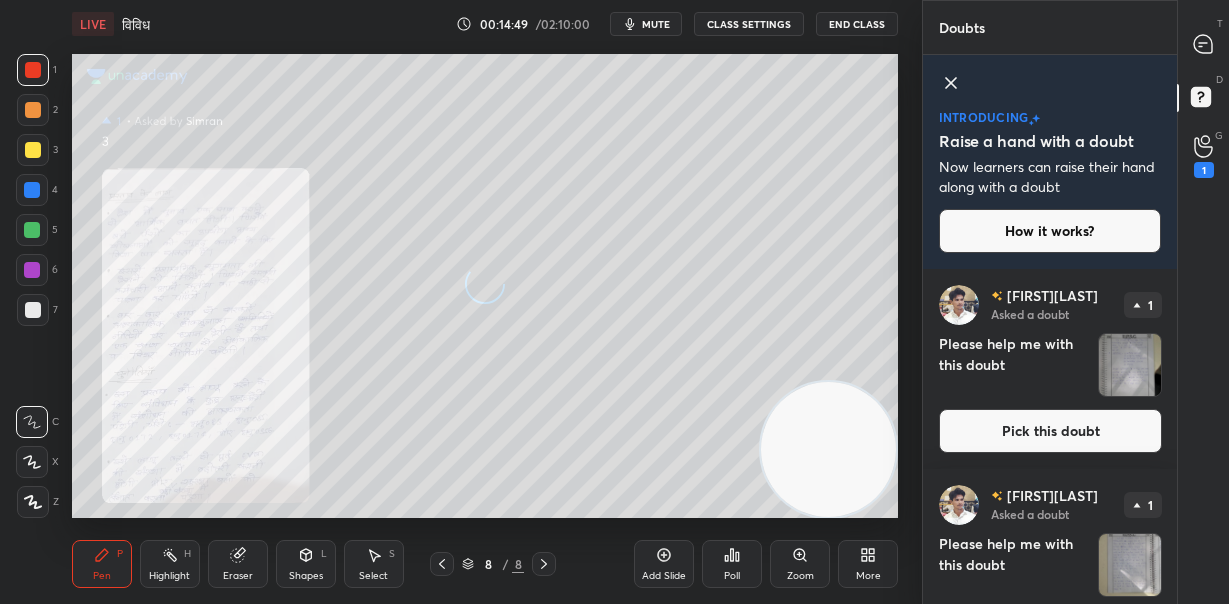 click 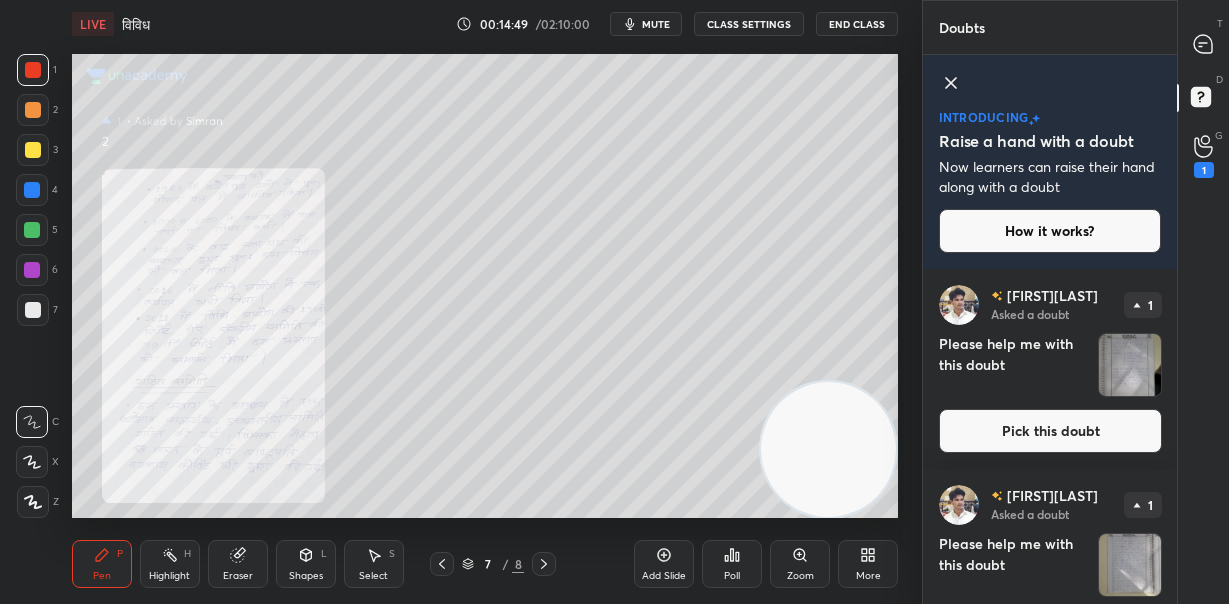 click 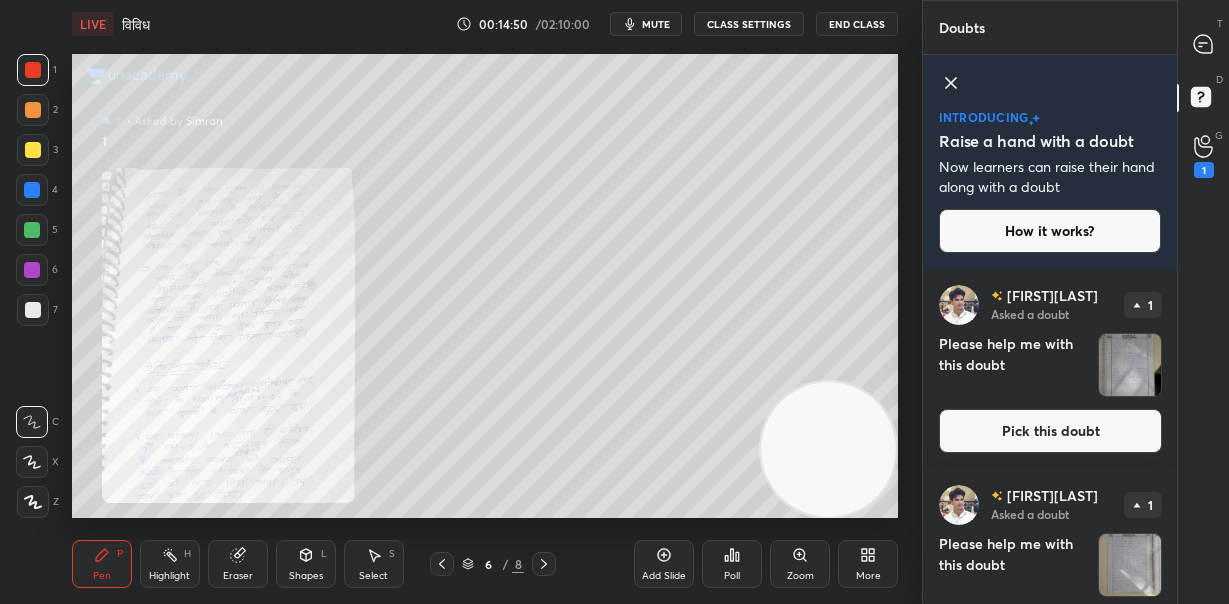 click 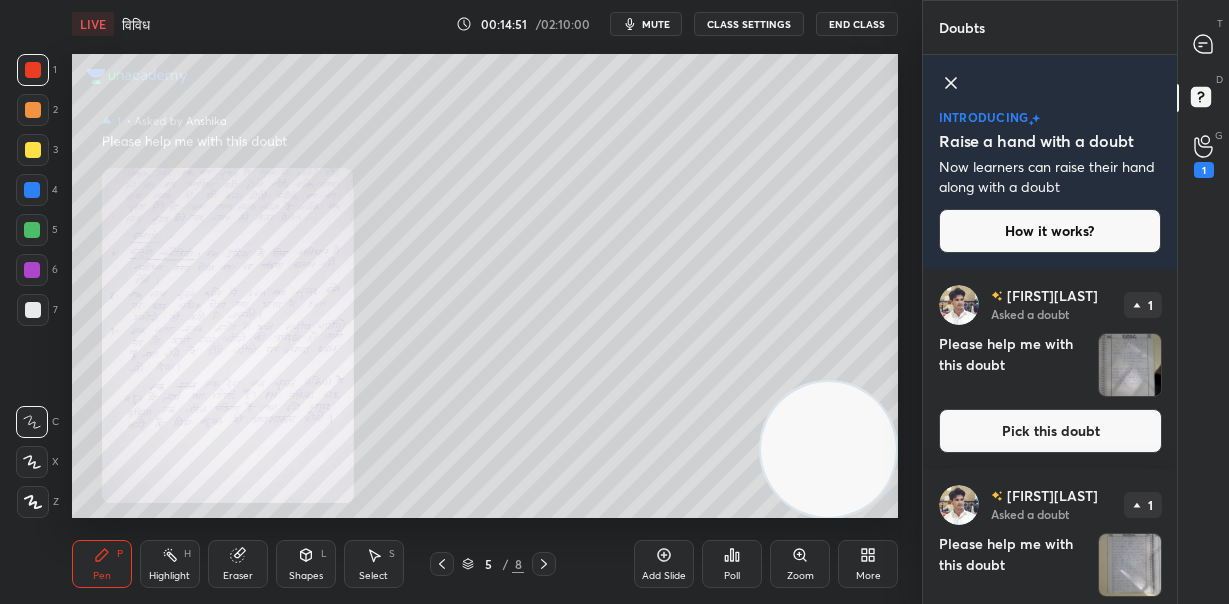 drag, startPoint x: 550, startPoint y: 561, endPoint x: 638, endPoint y: 574, distance: 88.95505 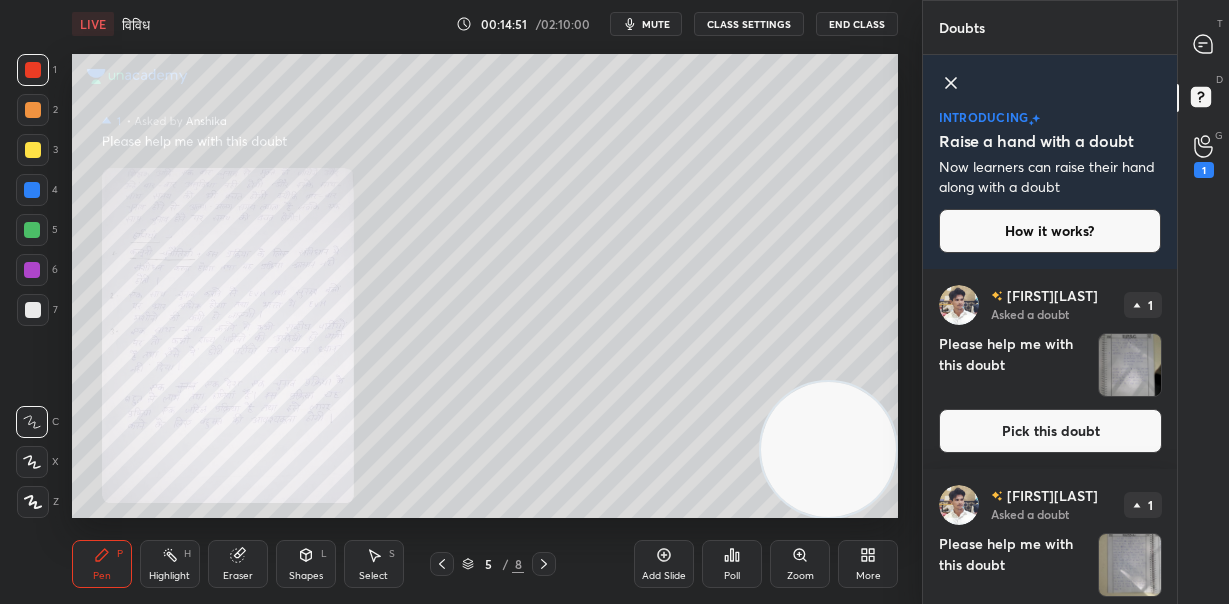 click 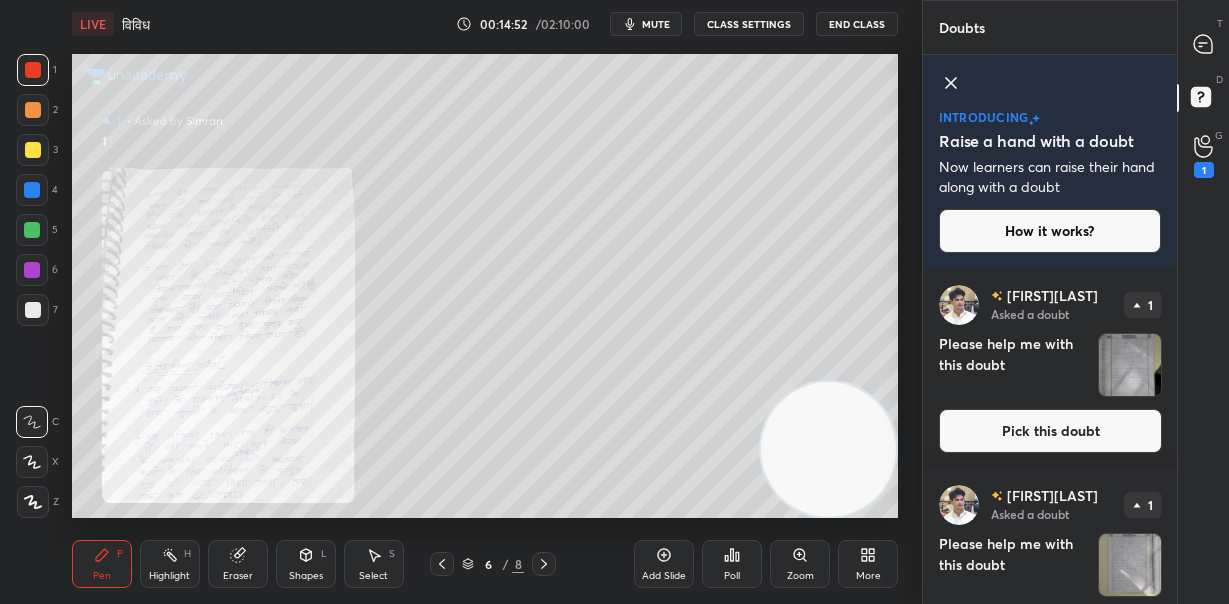 click 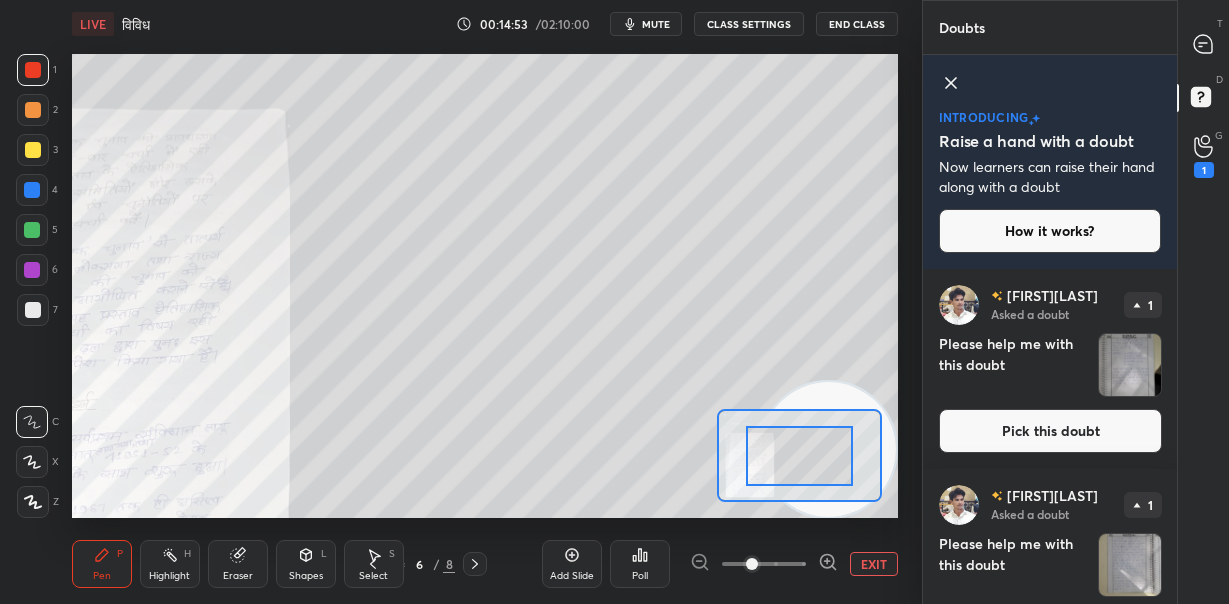 click 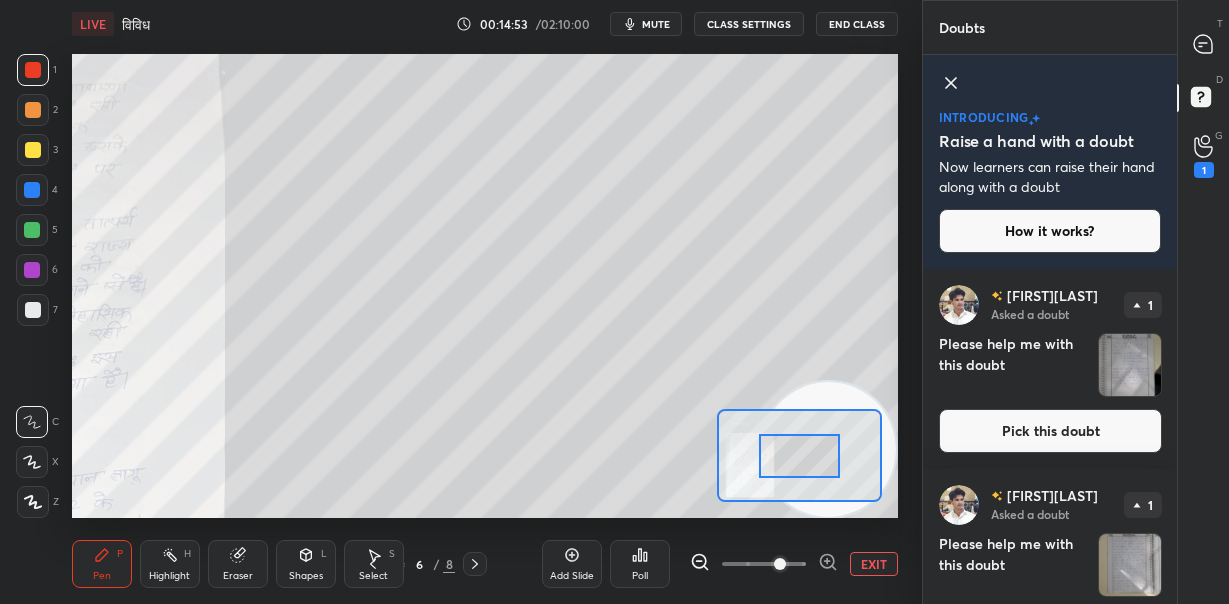 click 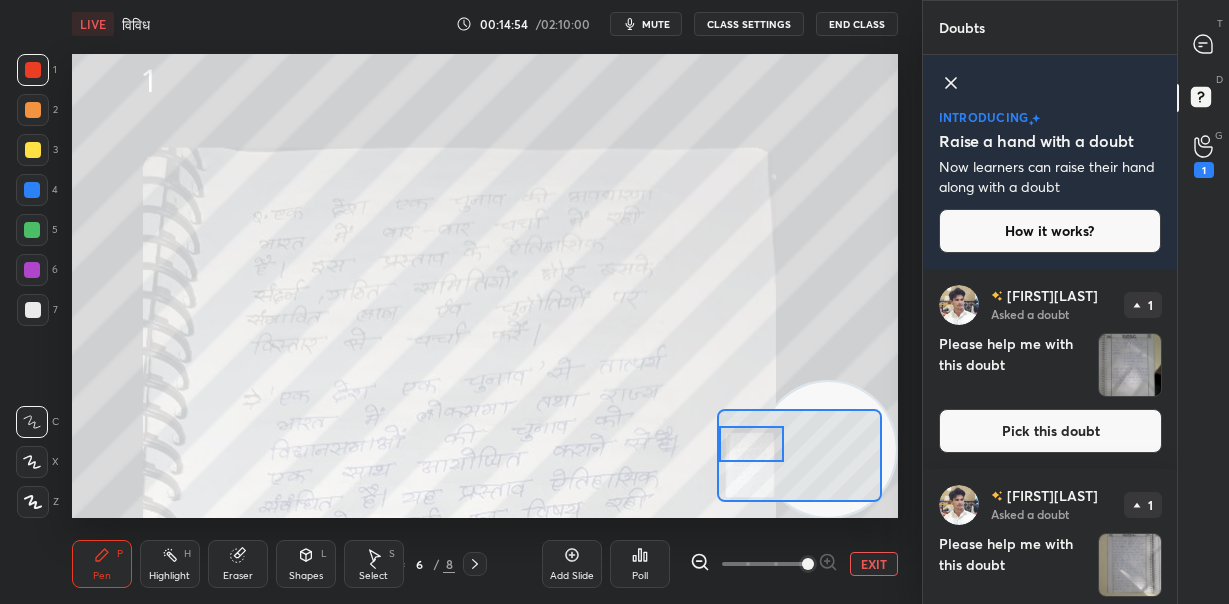drag, startPoint x: 797, startPoint y: 464, endPoint x: 746, endPoint y: 452, distance: 52.392746 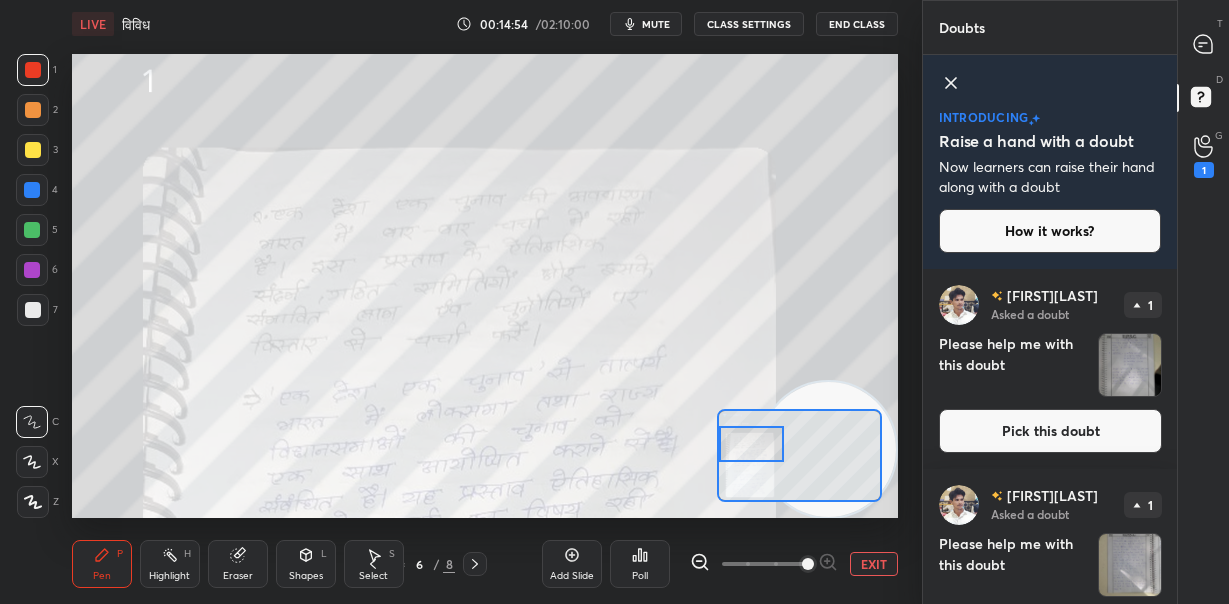 click at bounding box center [751, 444] 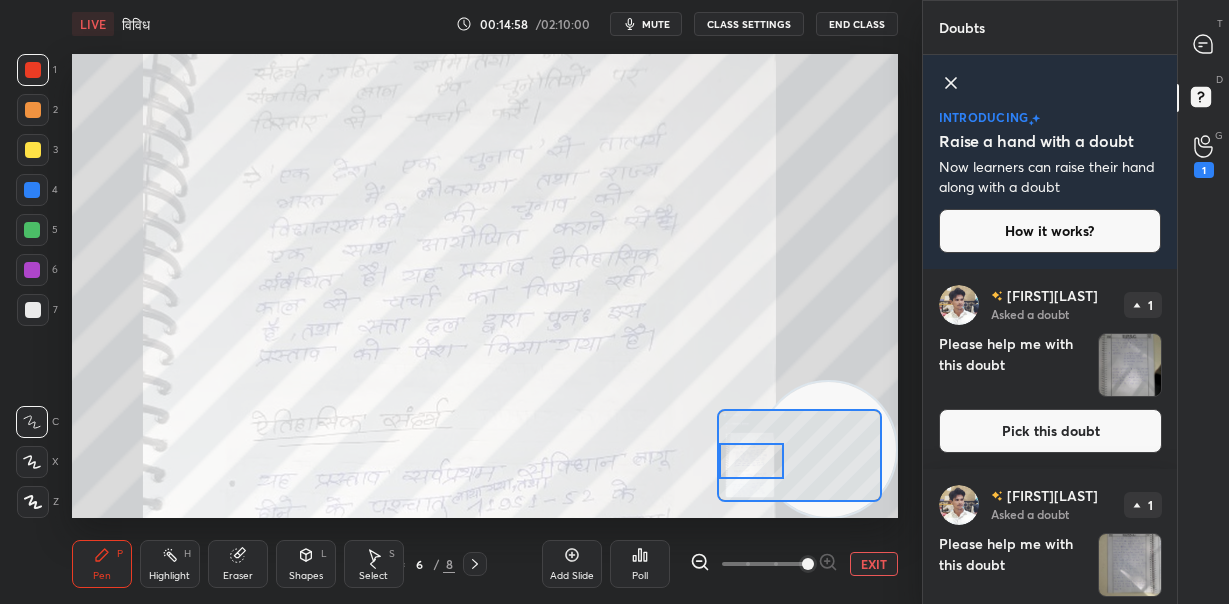 drag, startPoint x: 762, startPoint y: 460, endPoint x: 752, endPoint y: 464, distance: 10.770329 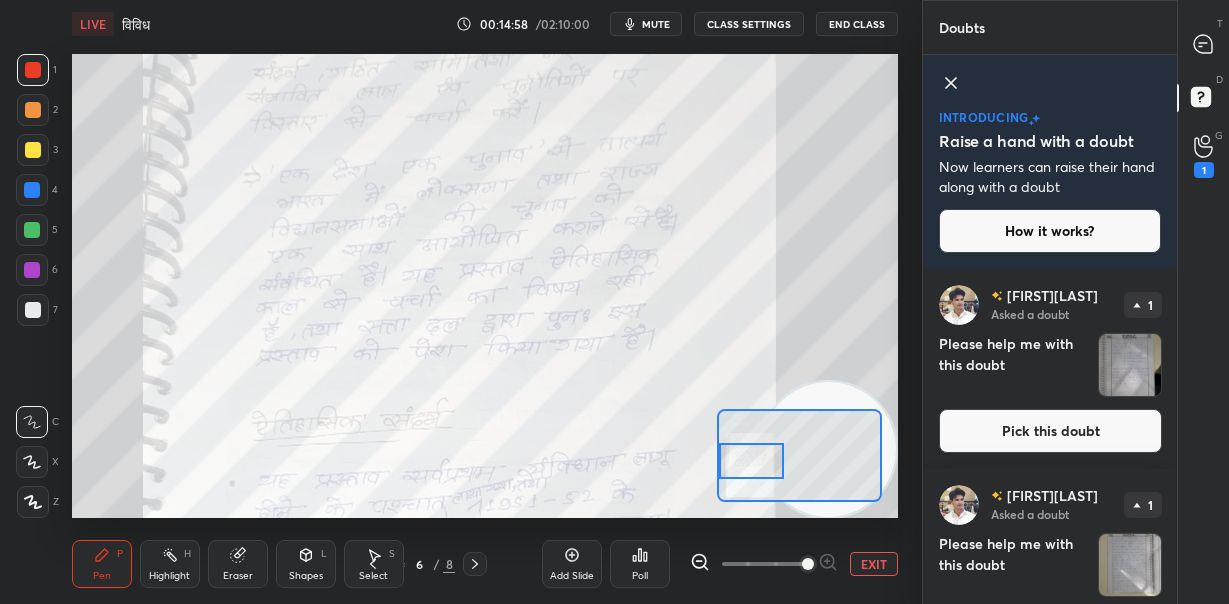 click at bounding box center (751, 461) 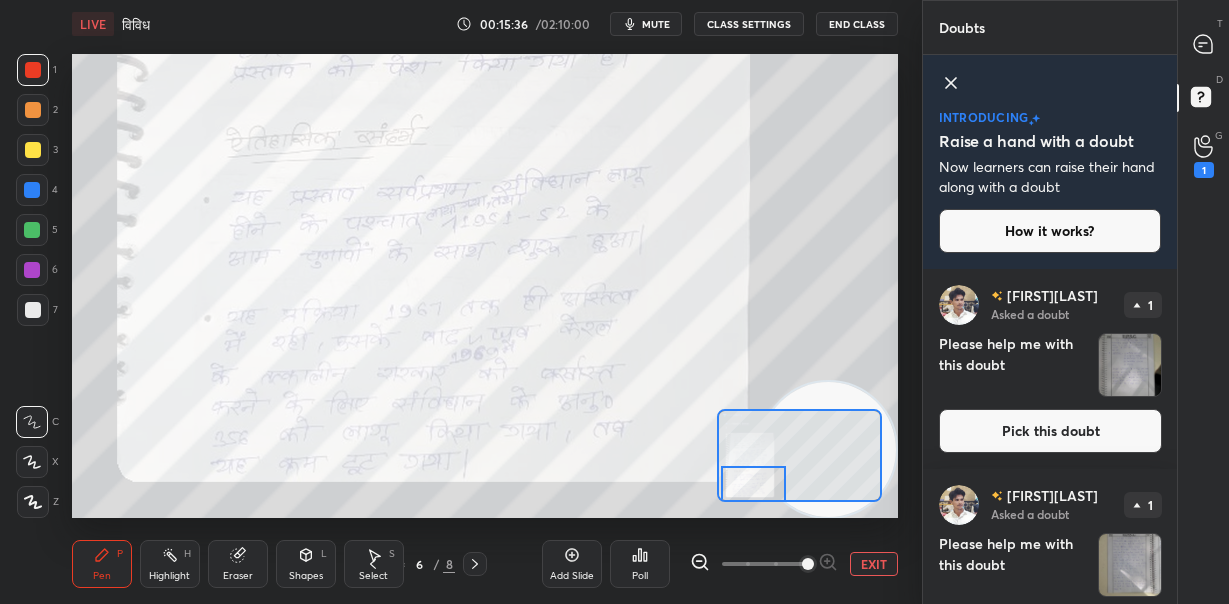 click at bounding box center (753, 484) 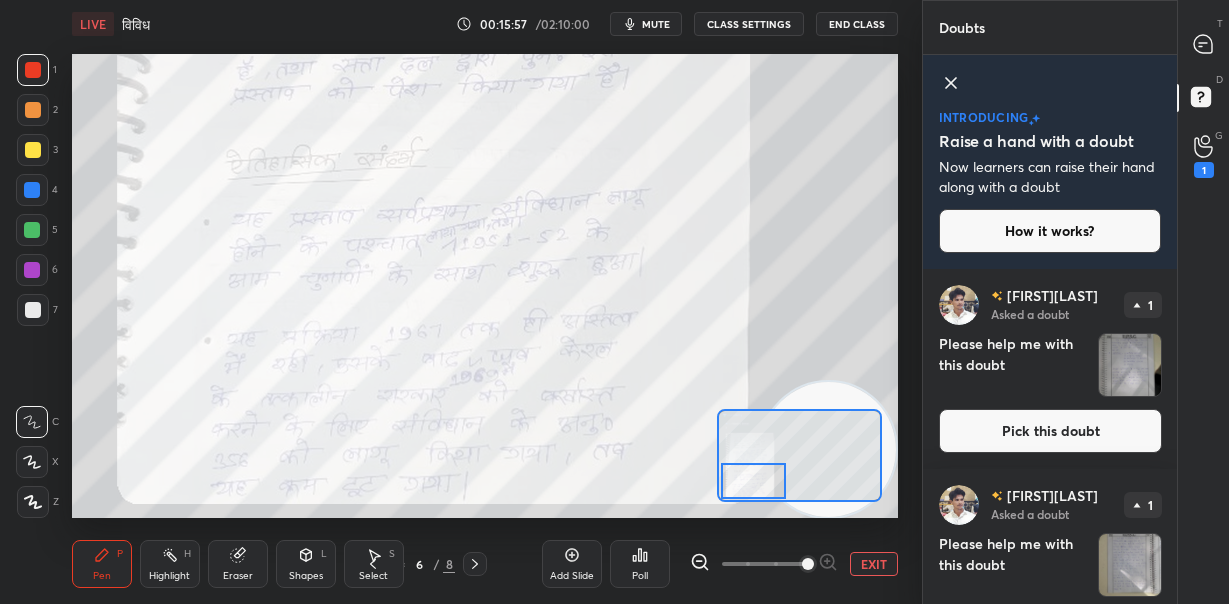 click on "Eraser" at bounding box center (238, 564) 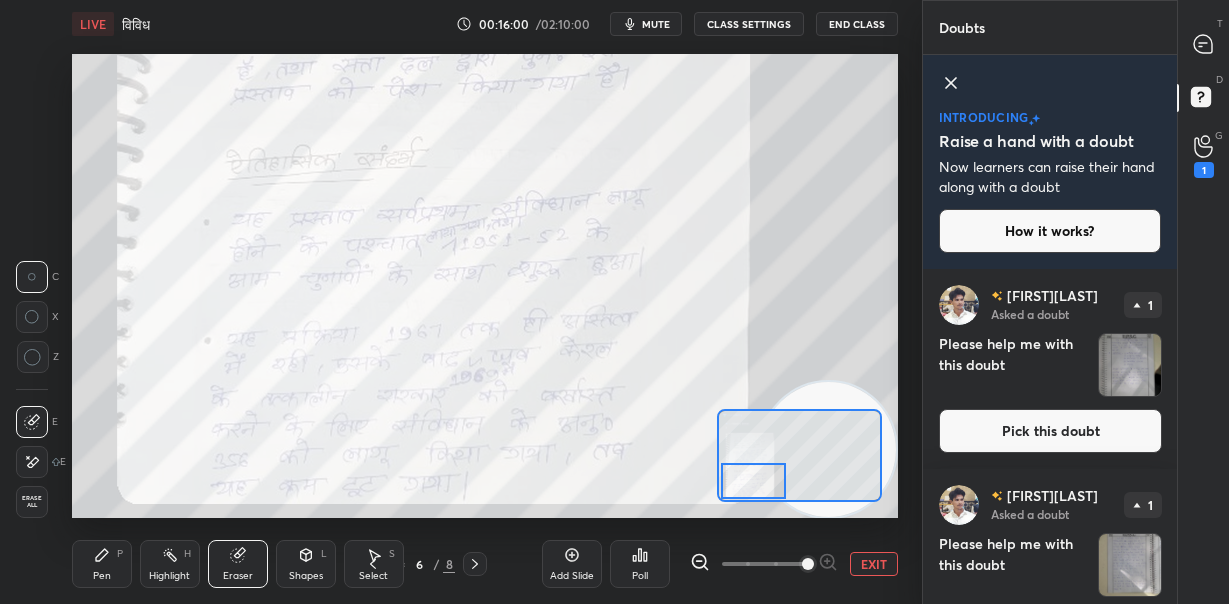 click on "Erase all" at bounding box center (32, 502) 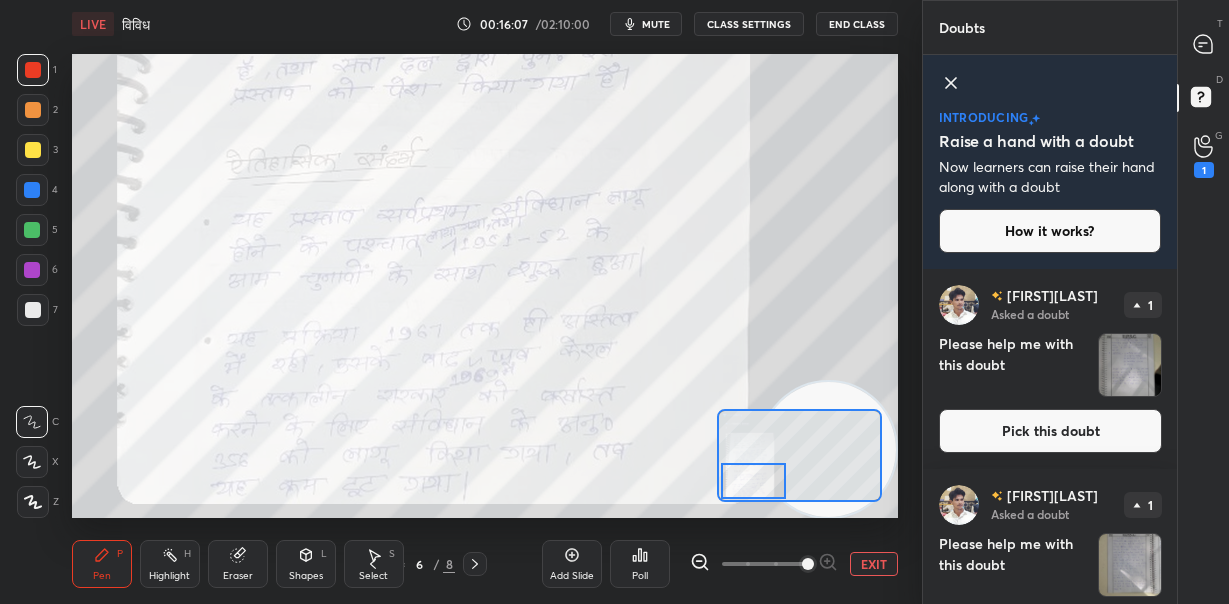 click on "EXIT" at bounding box center [874, 564] 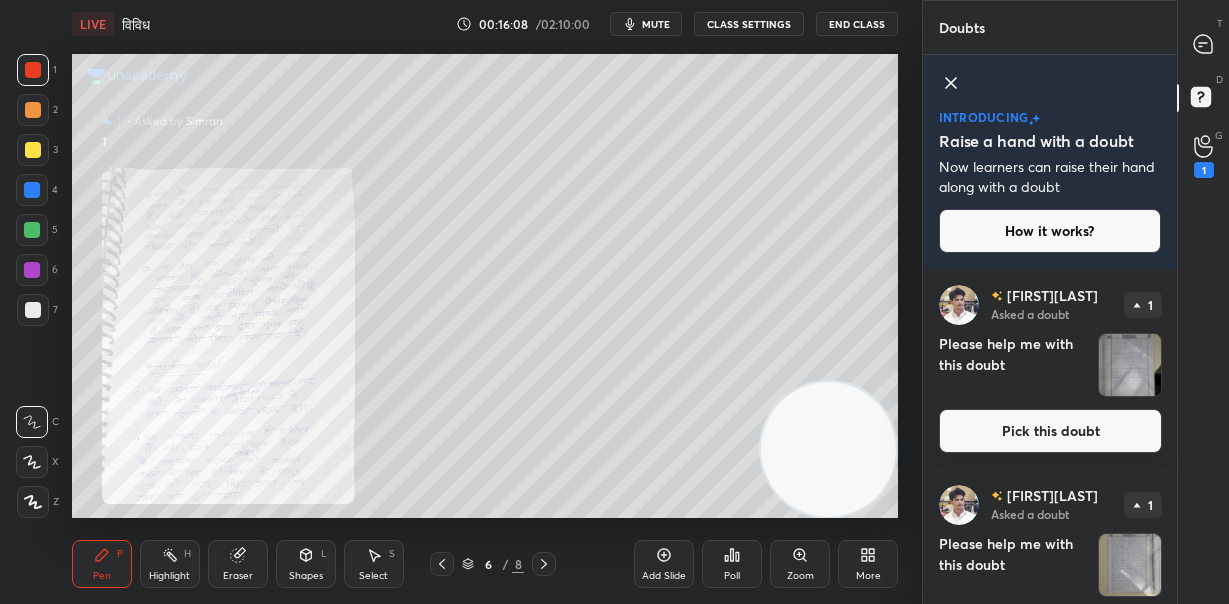 click 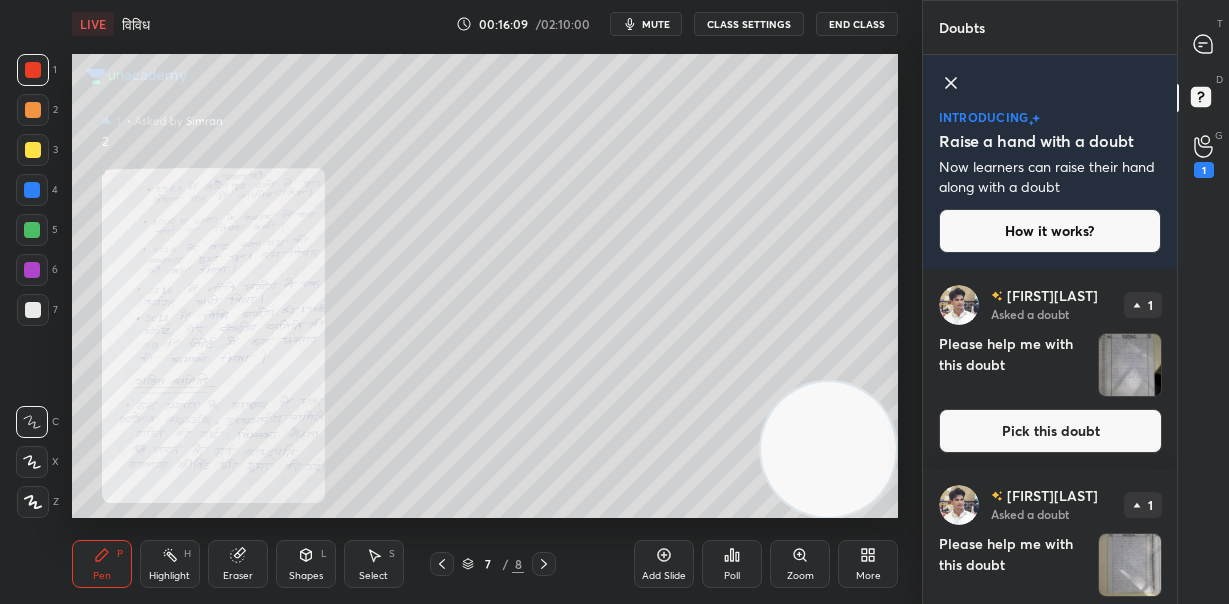 click 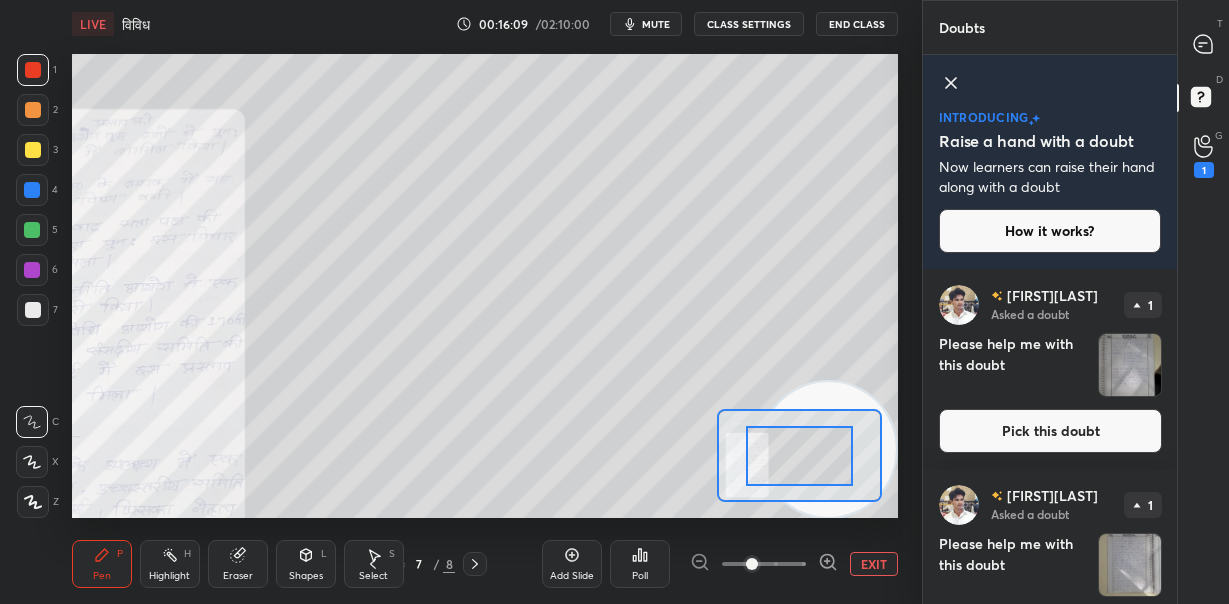 click at bounding box center [764, 564] 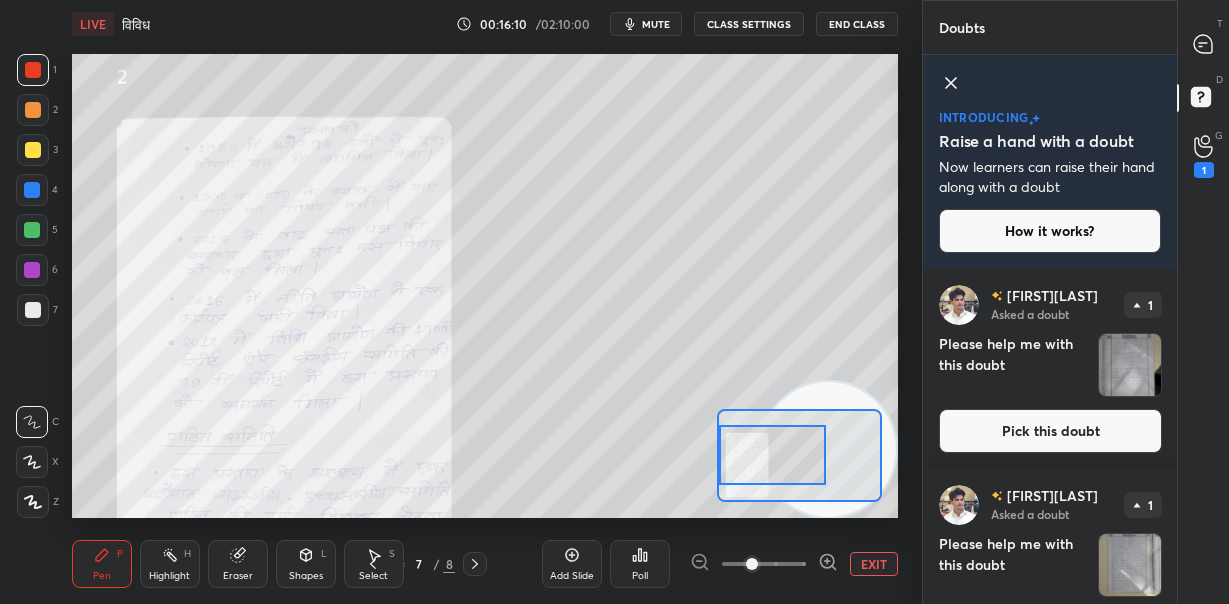drag, startPoint x: 788, startPoint y: 467, endPoint x: 750, endPoint y: 467, distance: 38 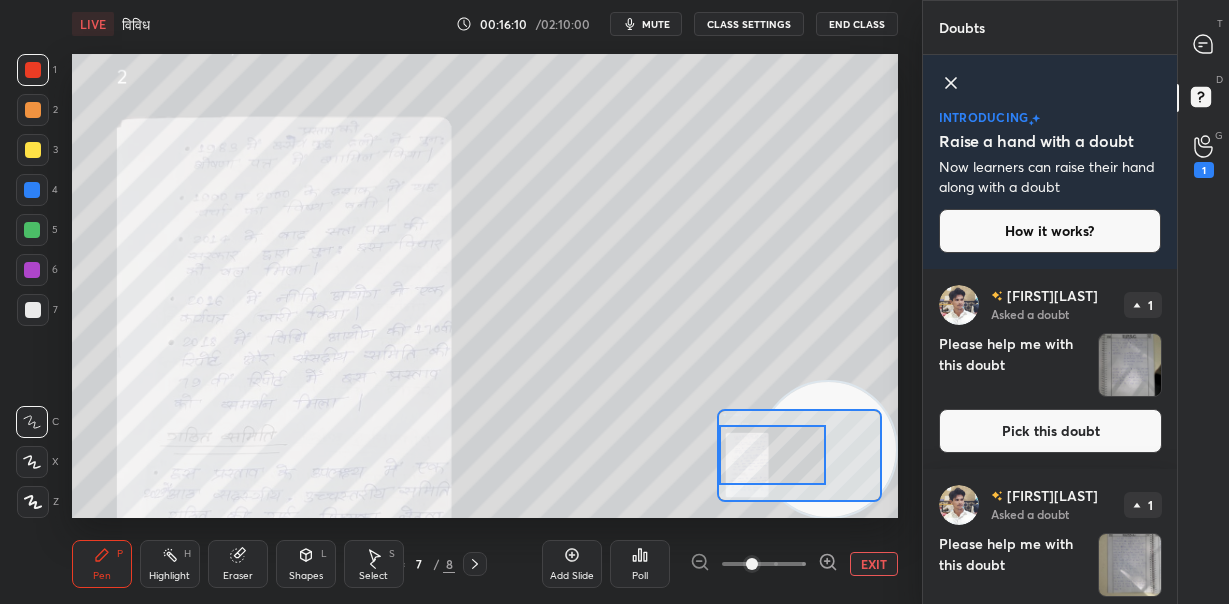 click at bounding box center (772, 454) 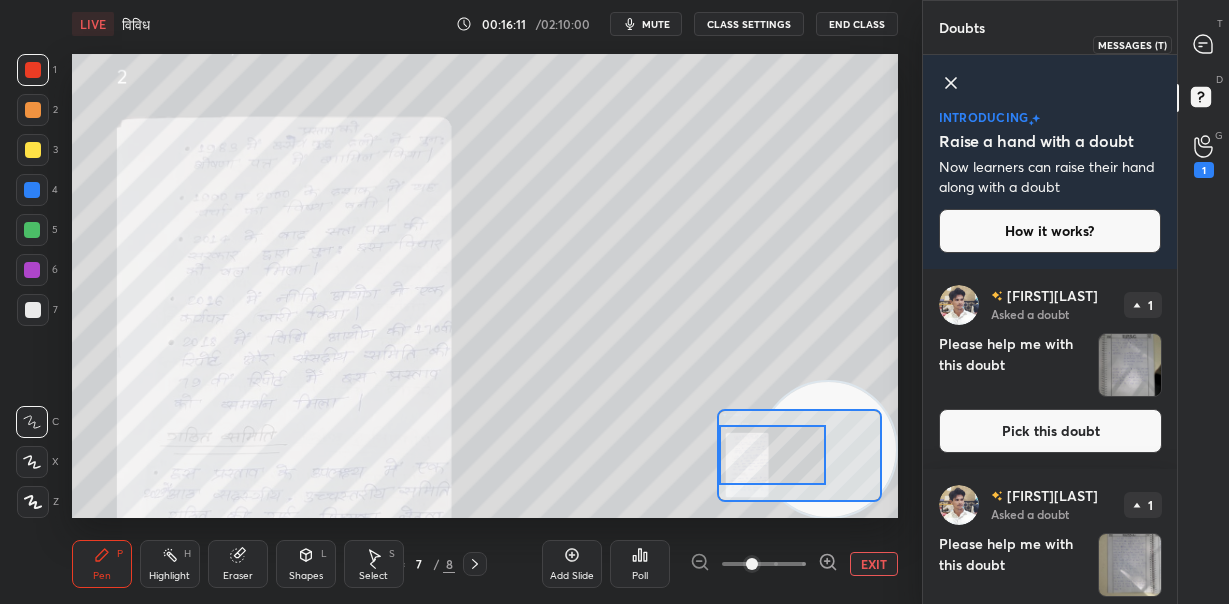 drag, startPoint x: 1200, startPoint y: 44, endPoint x: 1190, endPoint y: 59, distance: 18.027756 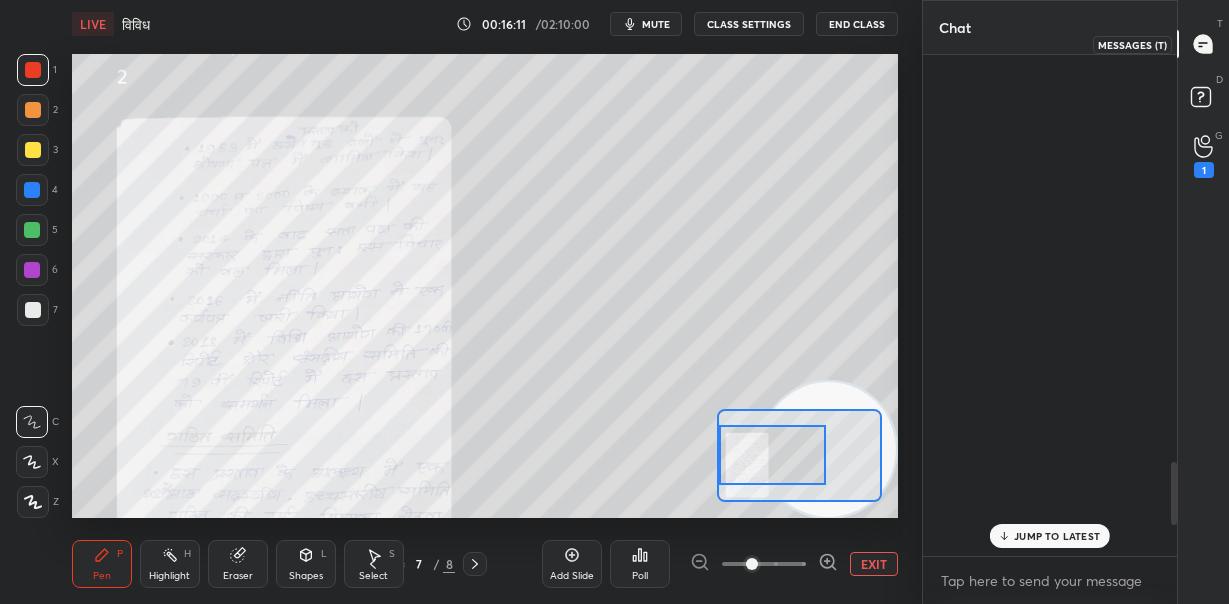 scroll, scrollTop: 3219, scrollLeft: 0, axis: vertical 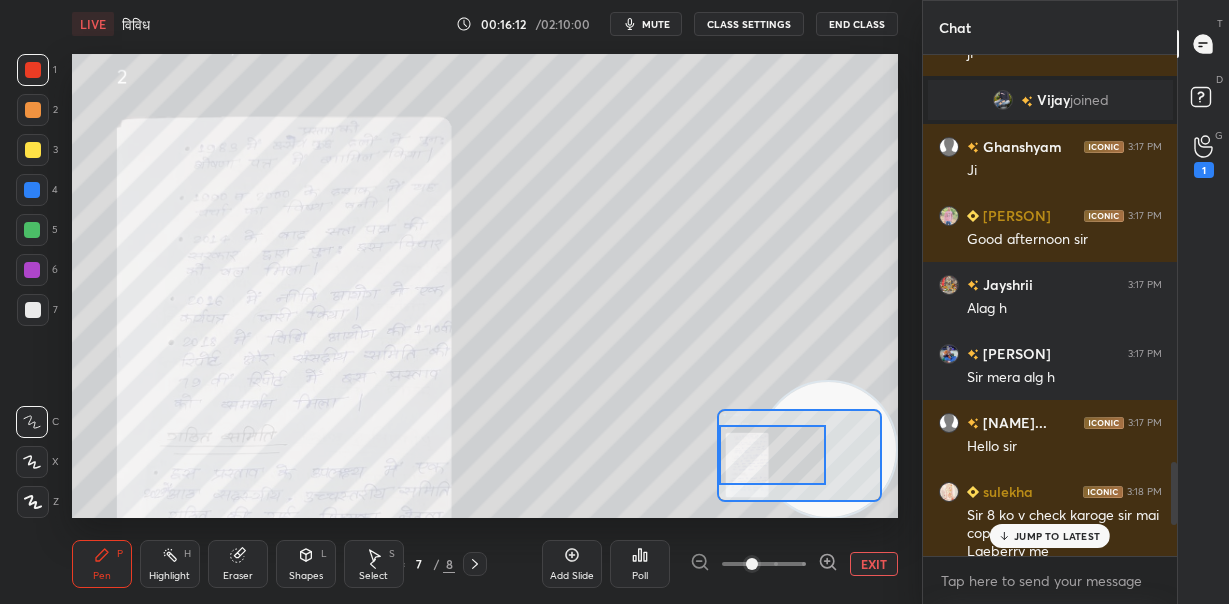 click on "JUMP TO LATEST" at bounding box center (1057, 536) 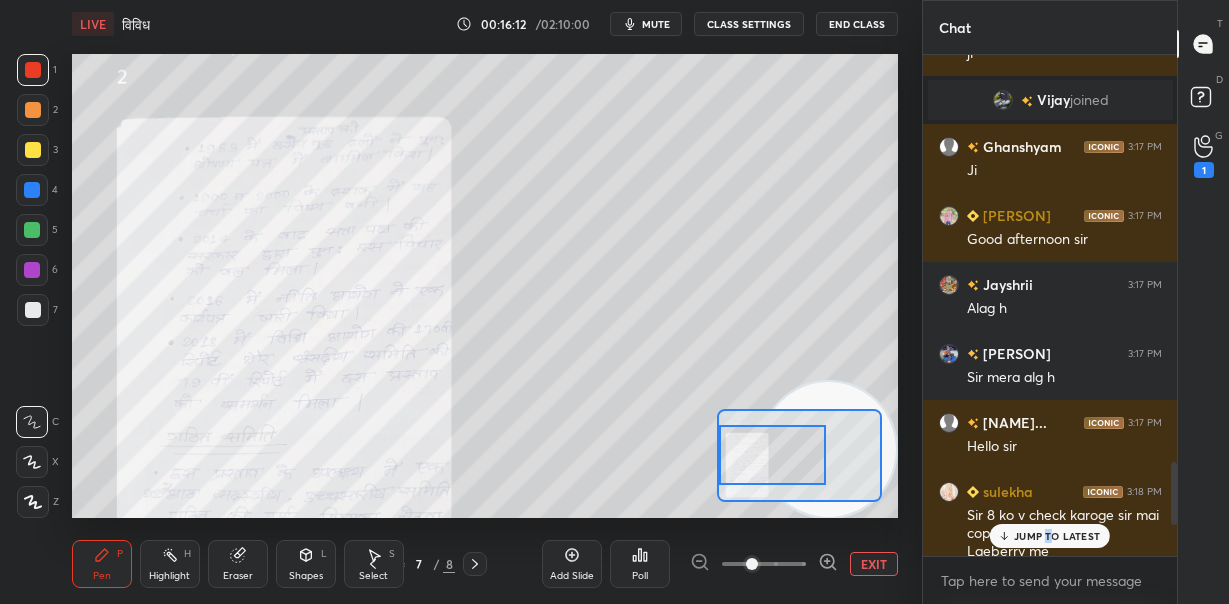 scroll, scrollTop: 3461, scrollLeft: 0, axis: vertical 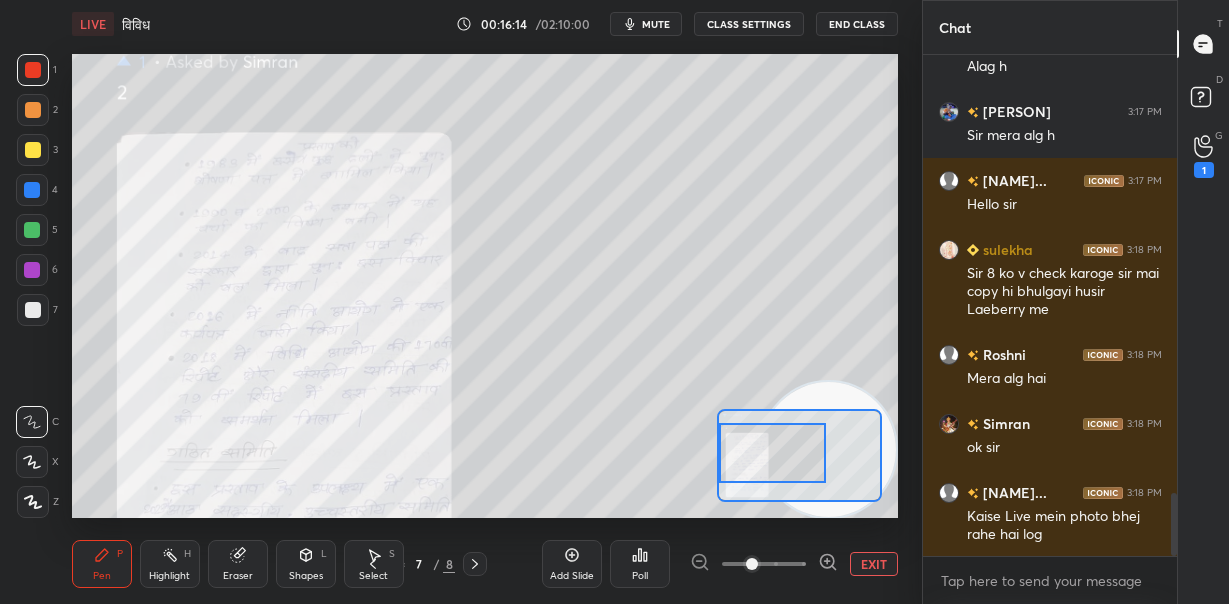 drag, startPoint x: 789, startPoint y: 460, endPoint x: 776, endPoint y: 456, distance: 13.601471 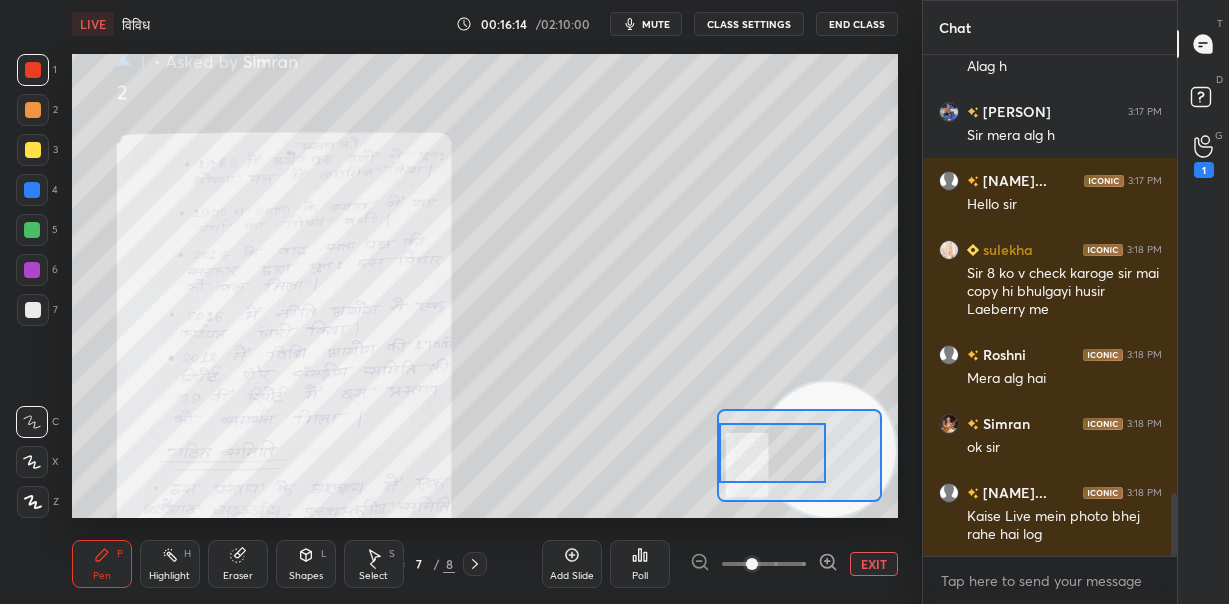 click at bounding box center (772, 452) 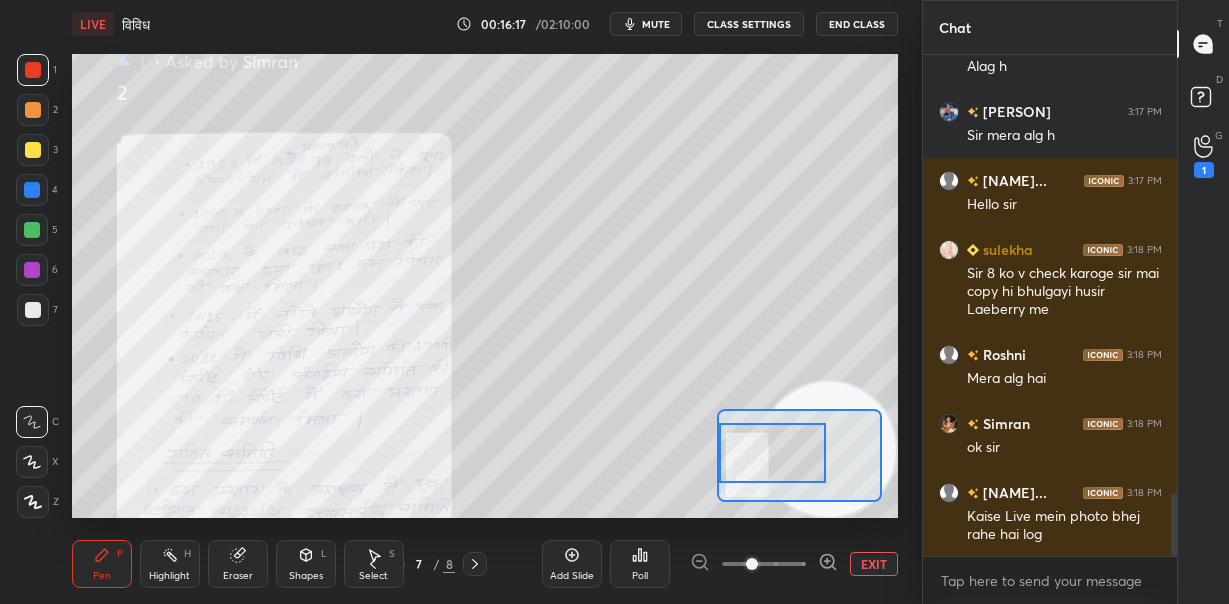 click 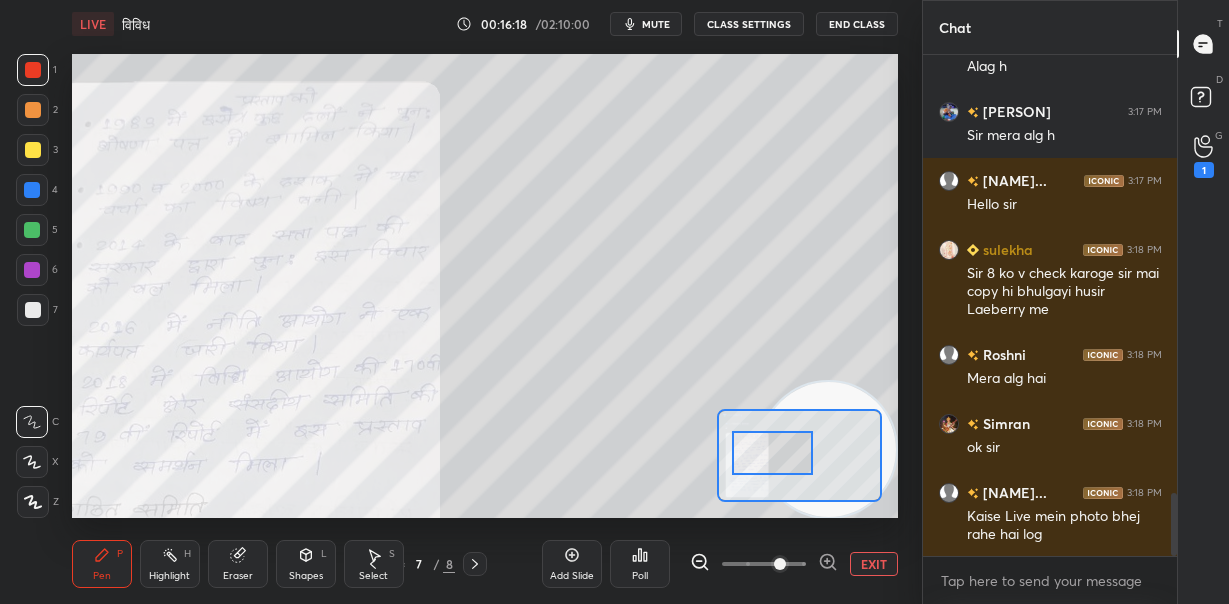 click at bounding box center (799, 455) 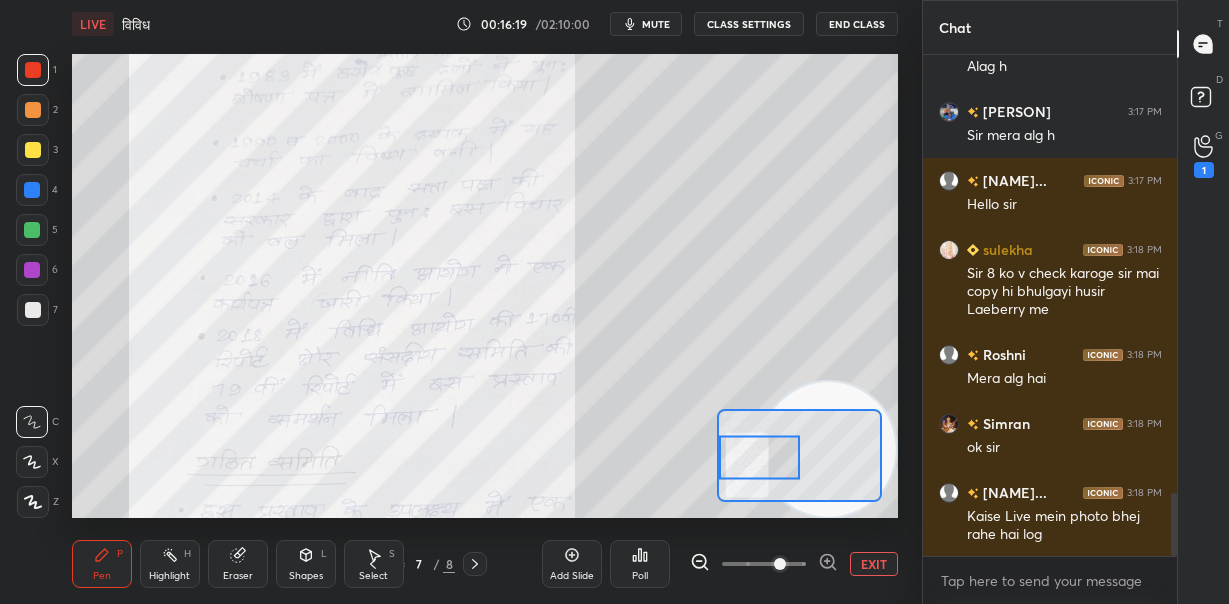 drag, startPoint x: 776, startPoint y: 442, endPoint x: 737, endPoint y: 456, distance: 41.4367 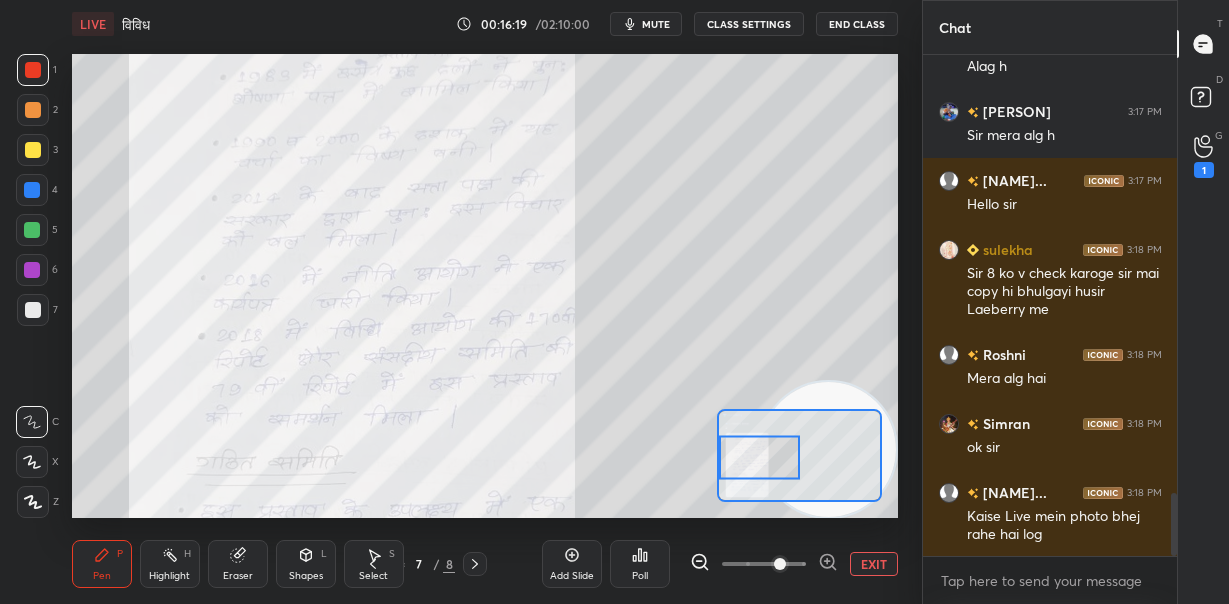 click at bounding box center [759, 457] 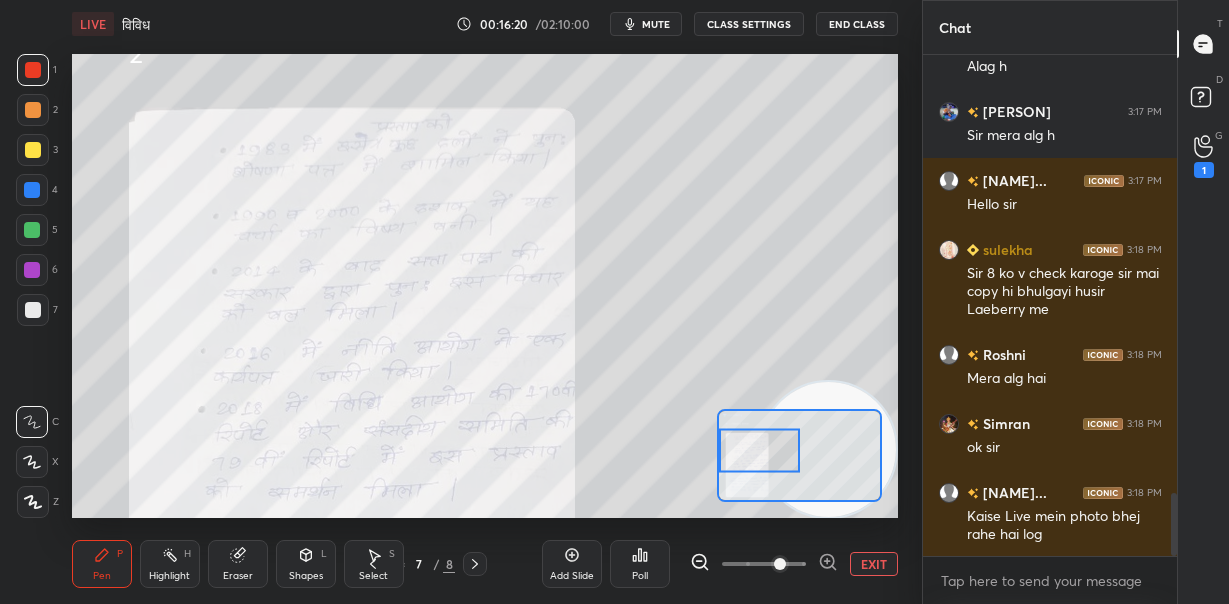 click at bounding box center [759, 450] 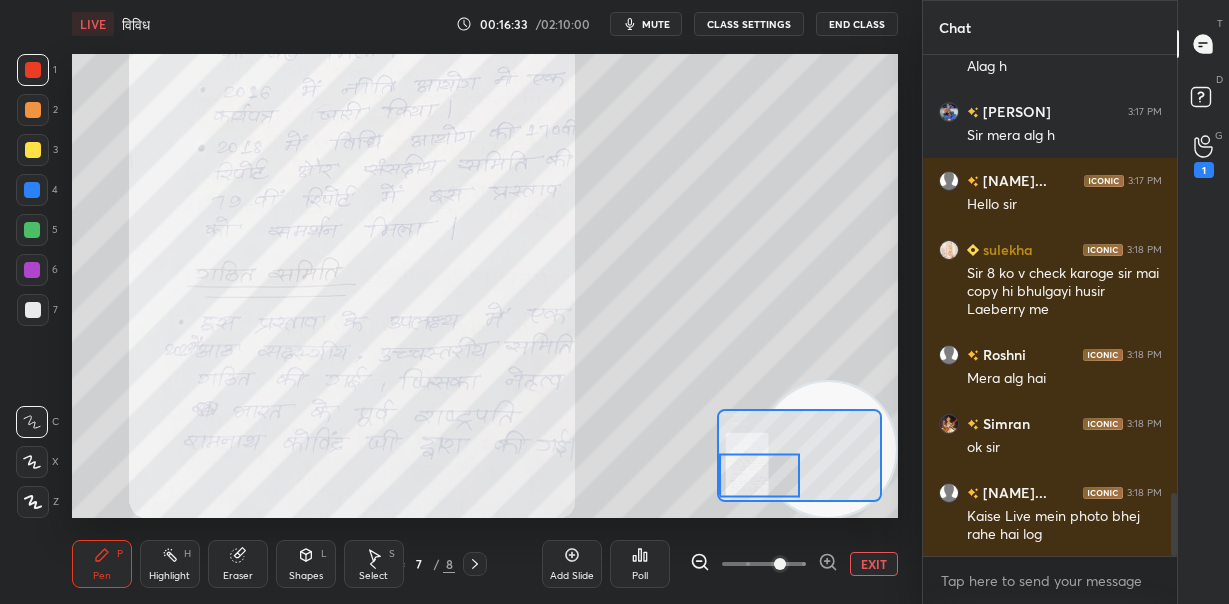 drag, startPoint x: 759, startPoint y: 454, endPoint x: 746, endPoint y: 466, distance: 17.691807 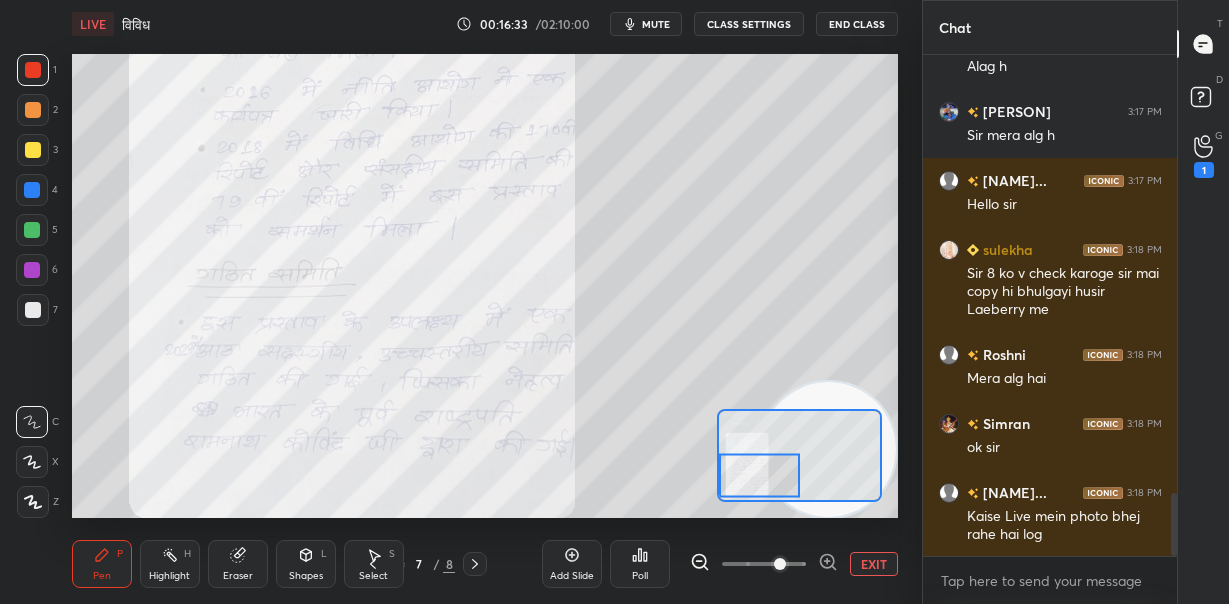 click at bounding box center (759, 475) 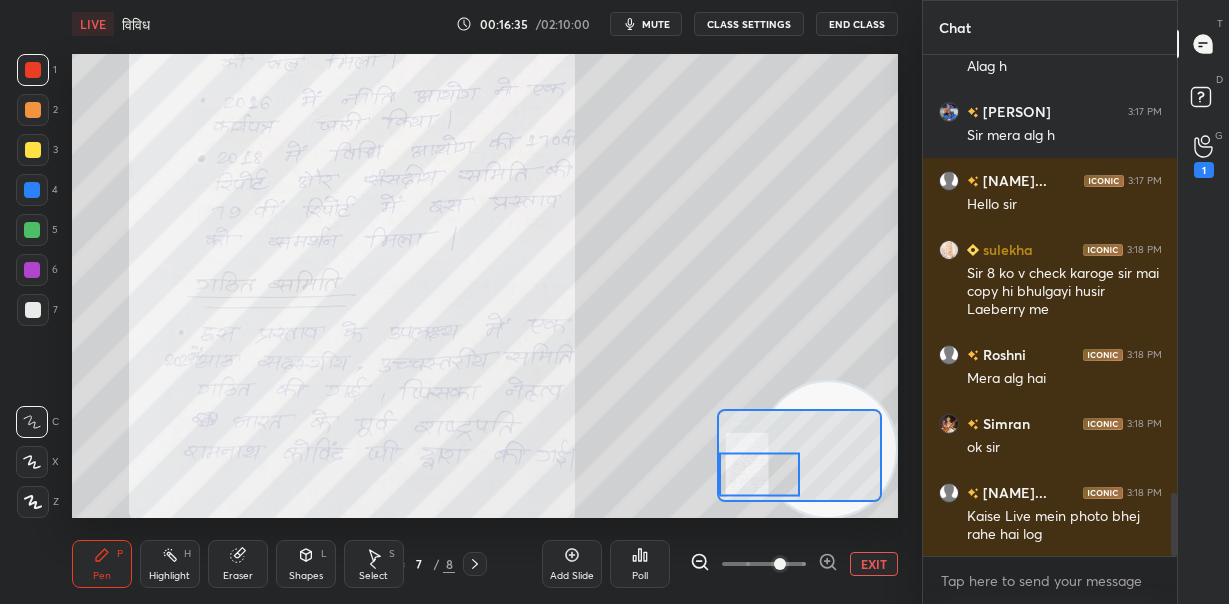 scroll, scrollTop: 3548, scrollLeft: 0, axis: vertical 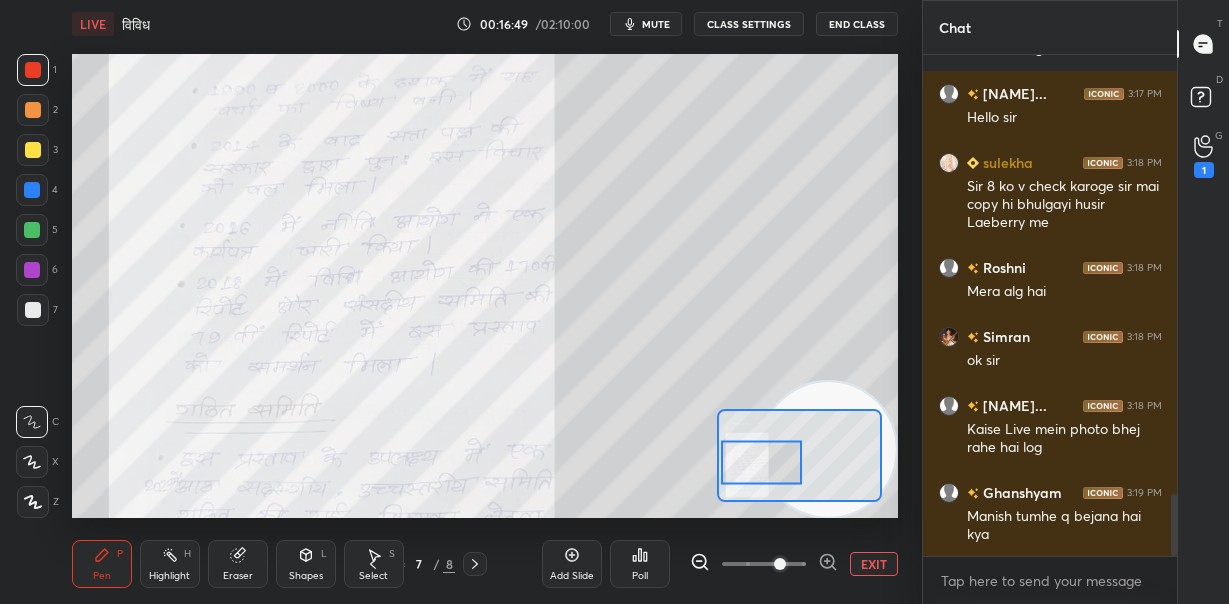 drag, startPoint x: 764, startPoint y: 478, endPoint x: 750, endPoint y: 435, distance: 45.221676 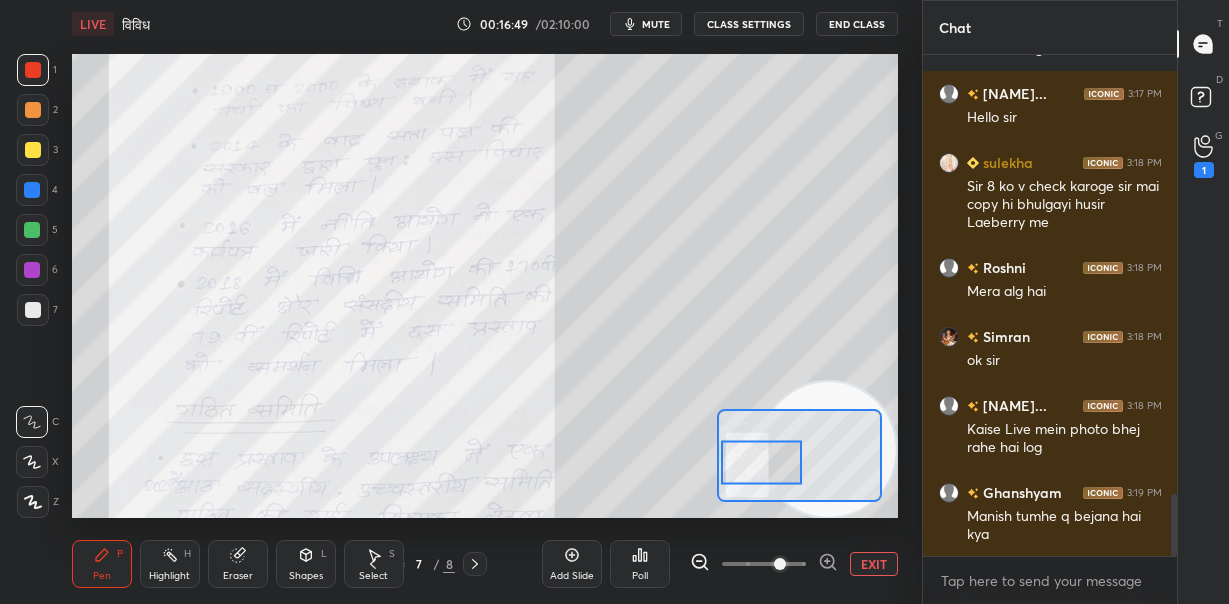 click at bounding box center (761, 462) 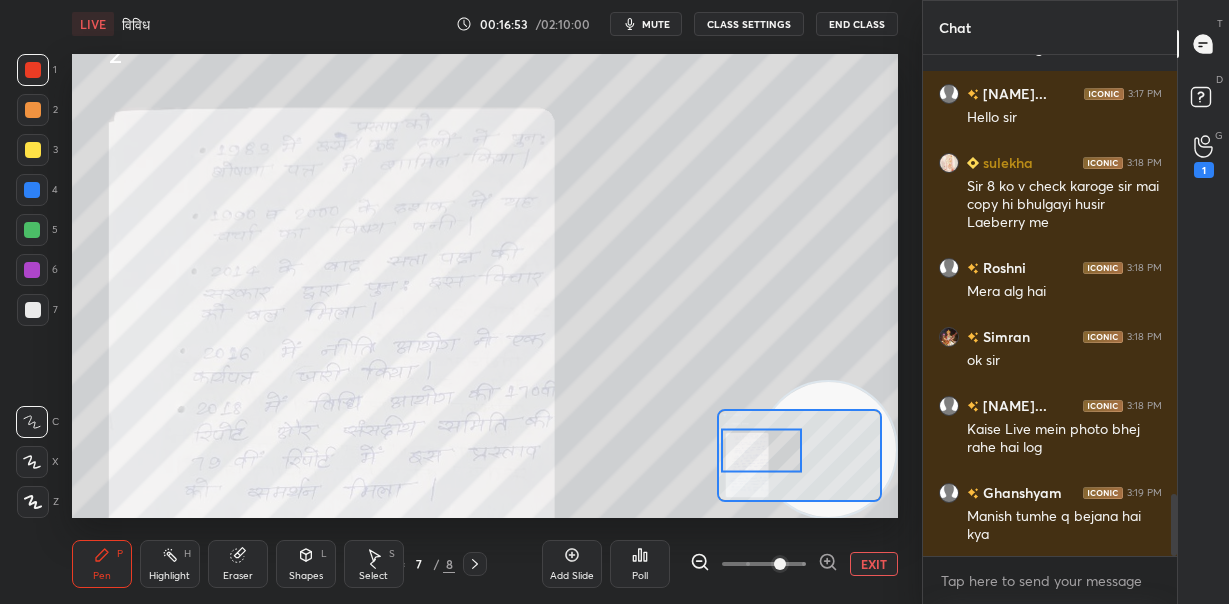 click at bounding box center [761, 450] 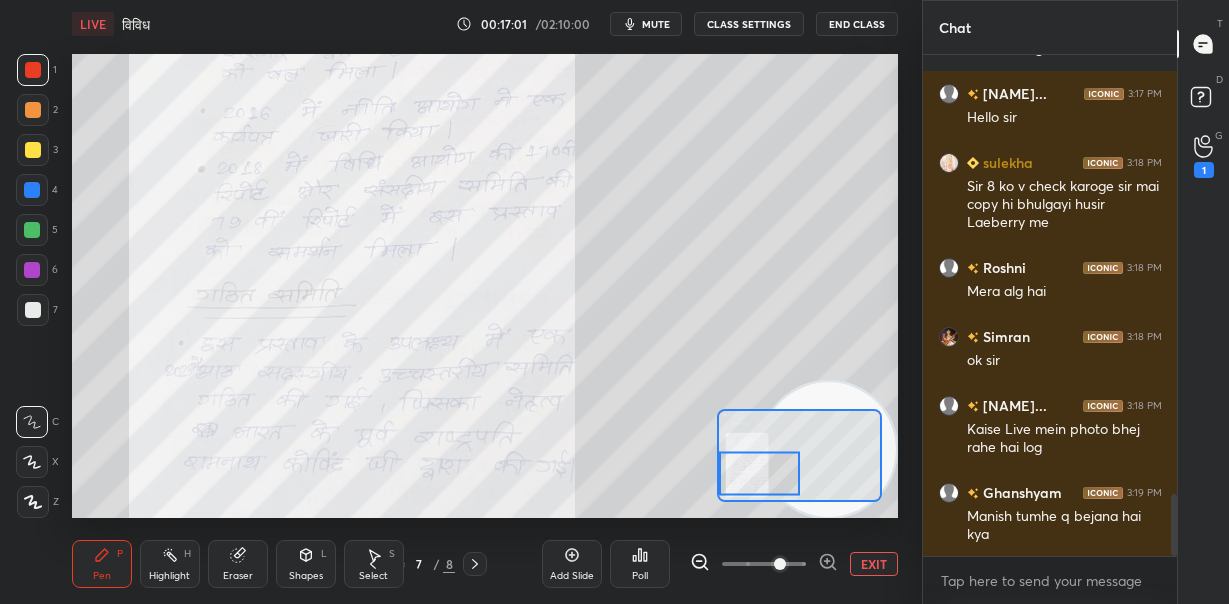 drag, startPoint x: 768, startPoint y: 455, endPoint x: 764, endPoint y: 478, distance: 23.345236 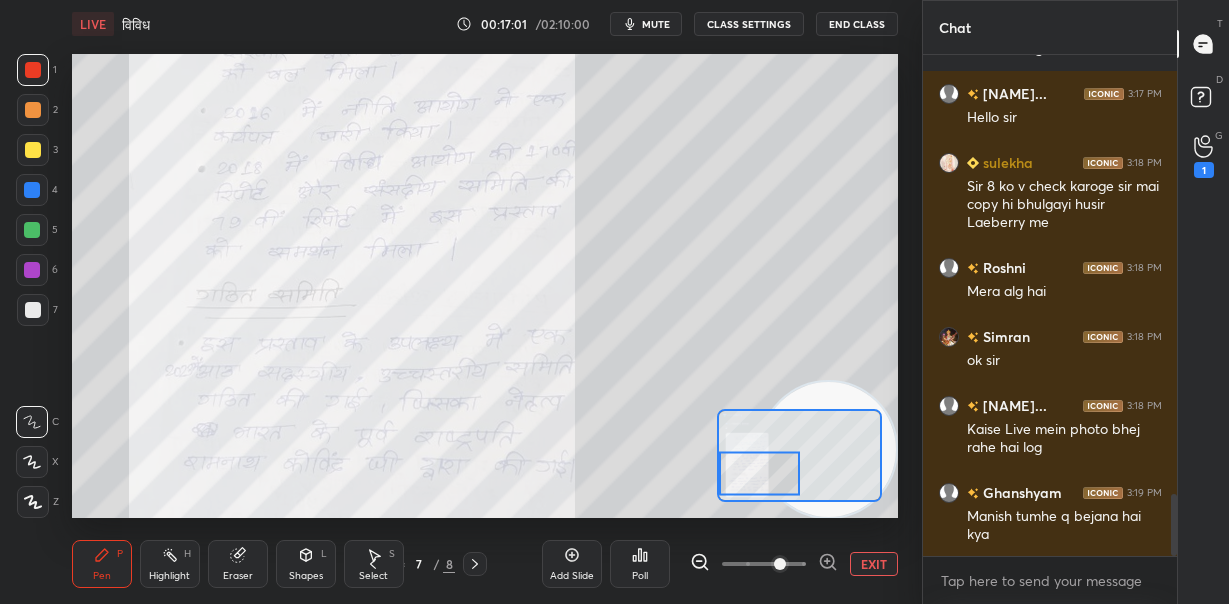 click at bounding box center (759, 473) 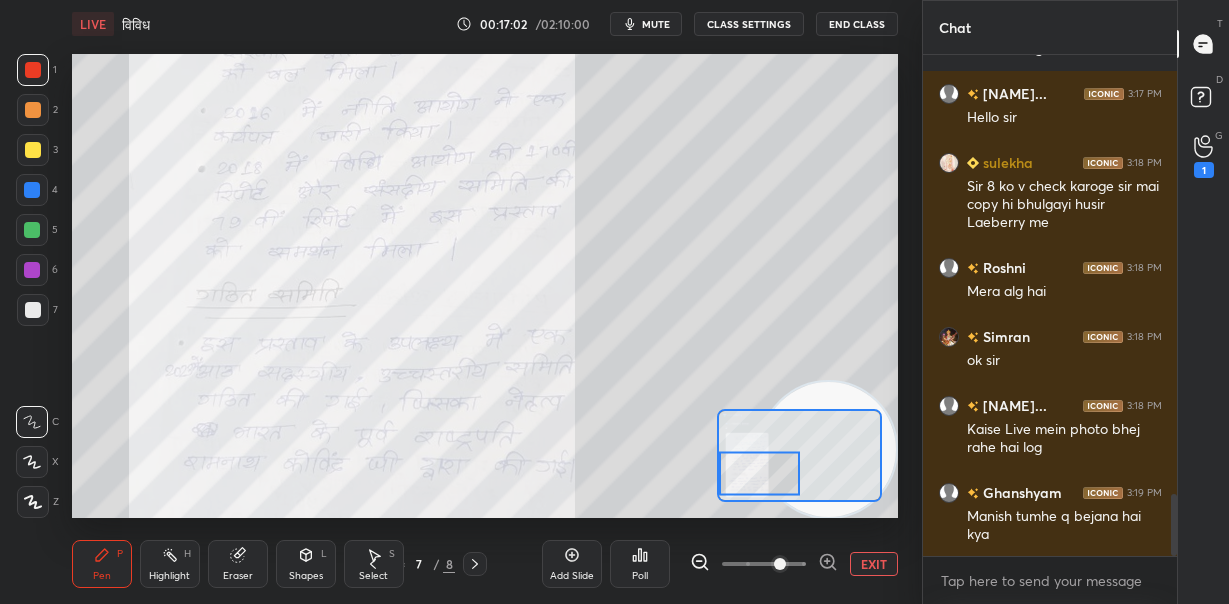 scroll, scrollTop: 3617, scrollLeft: 0, axis: vertical 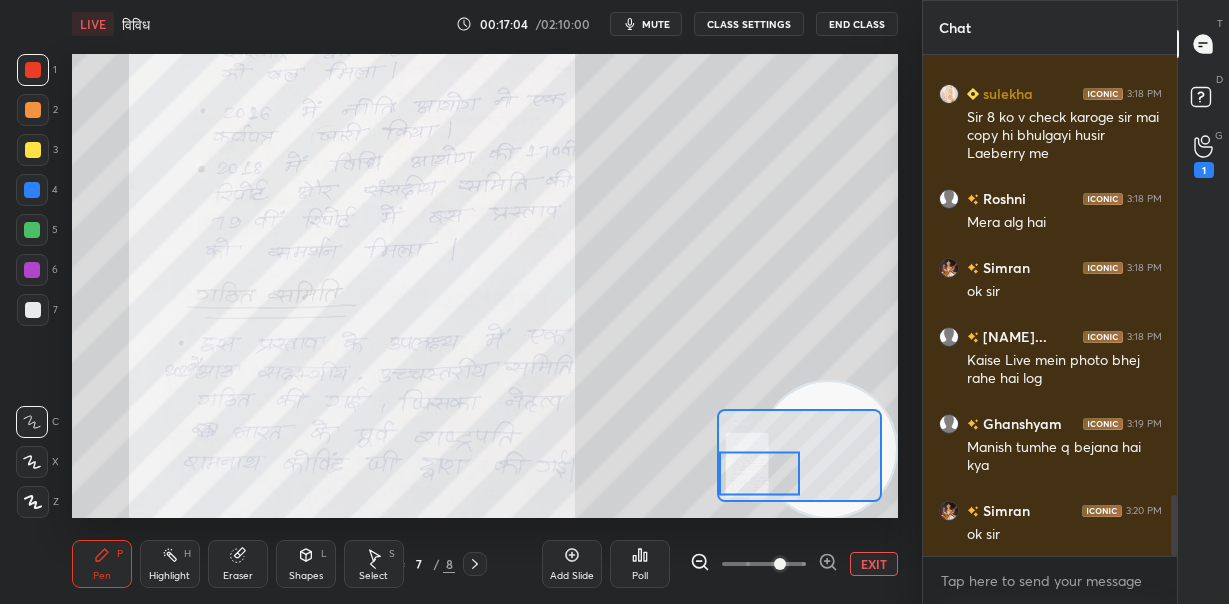 click on "EXIT" at bounding box center [874, 564] 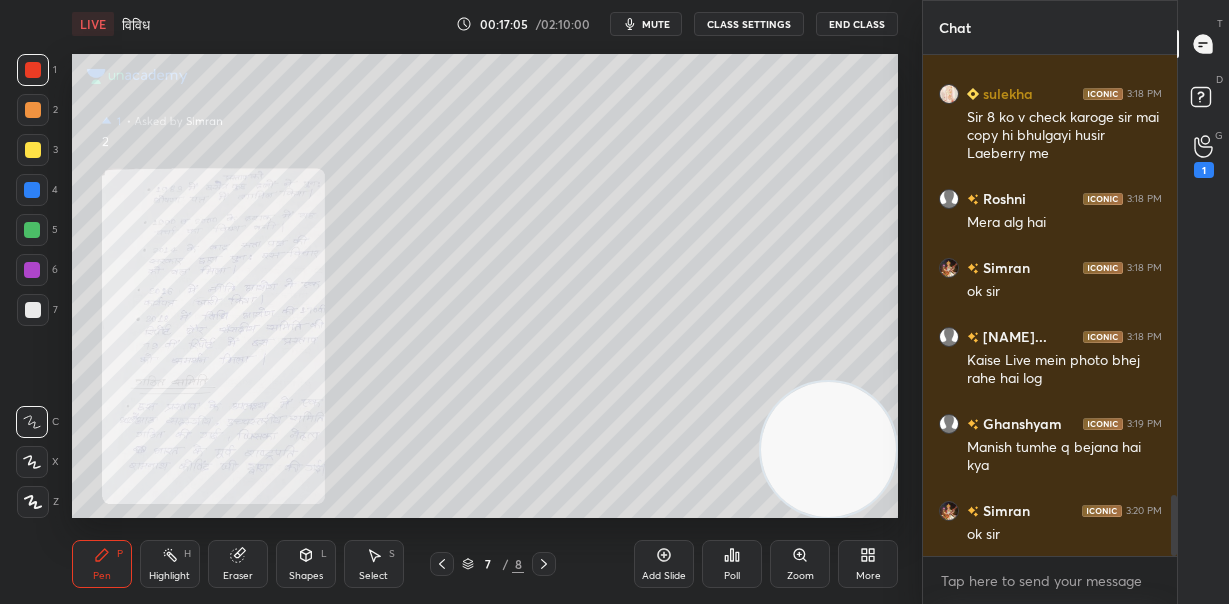 click 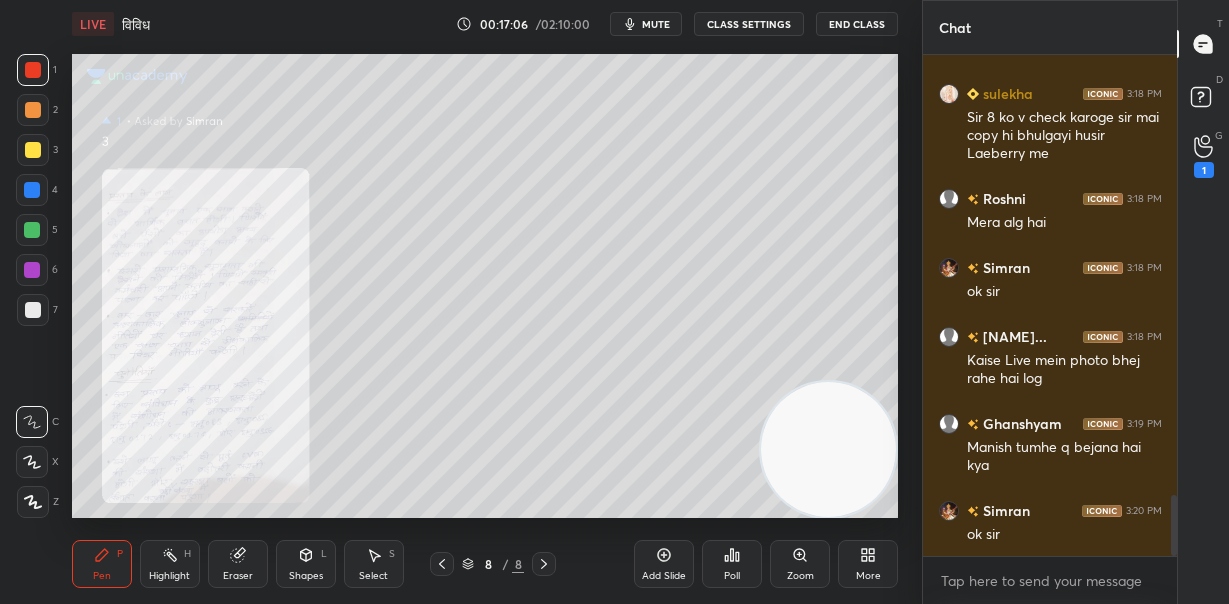 click 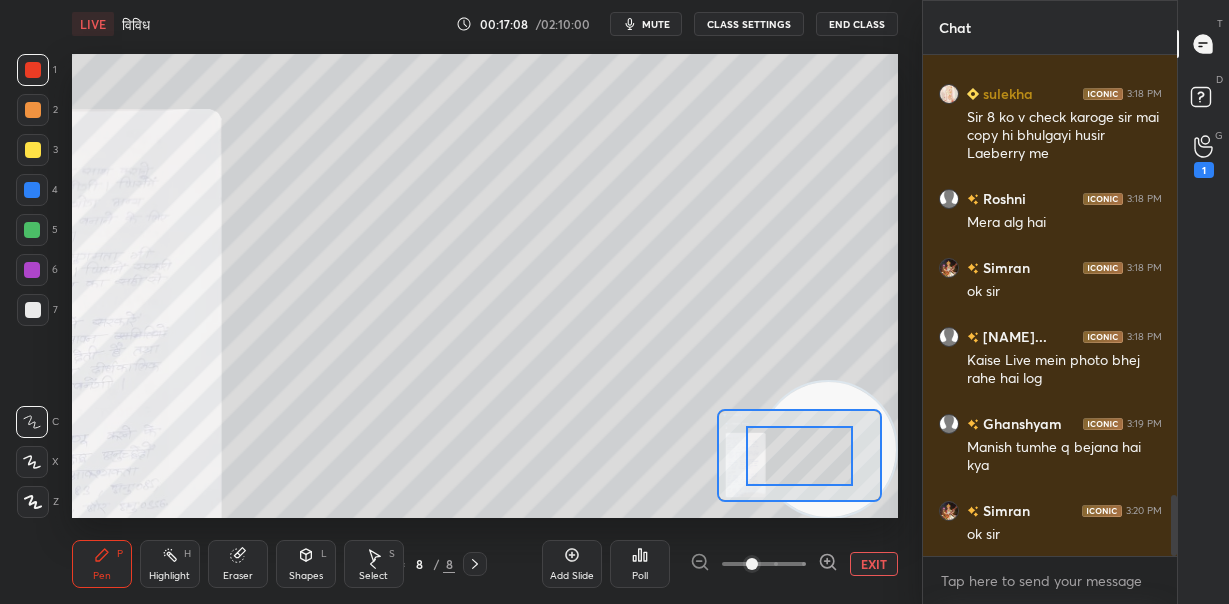 click 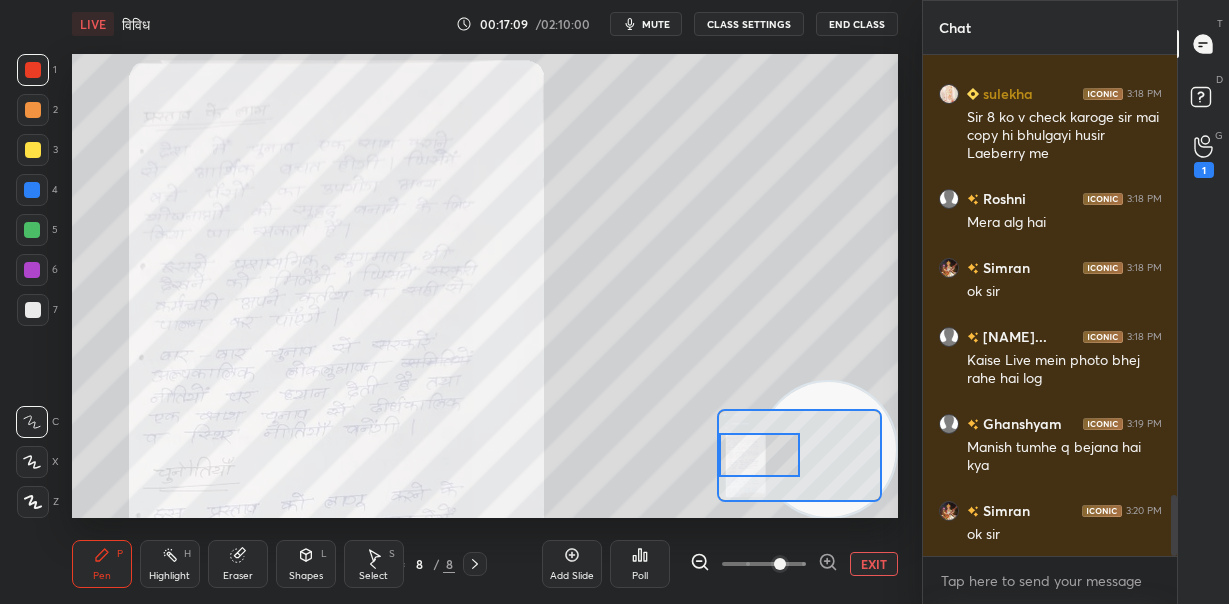 drag, startPoint x: 808, startPoint y: 445, endPoint x: 765, endPoint y: 460, distance: 45.54119 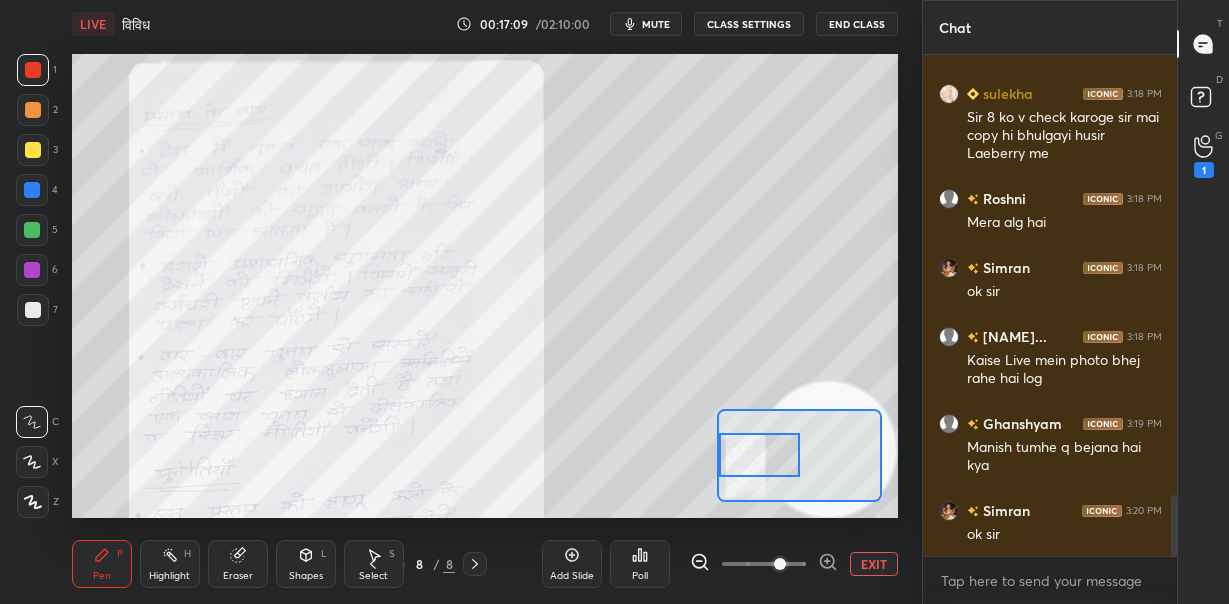 click at bounding box center [759, 455] 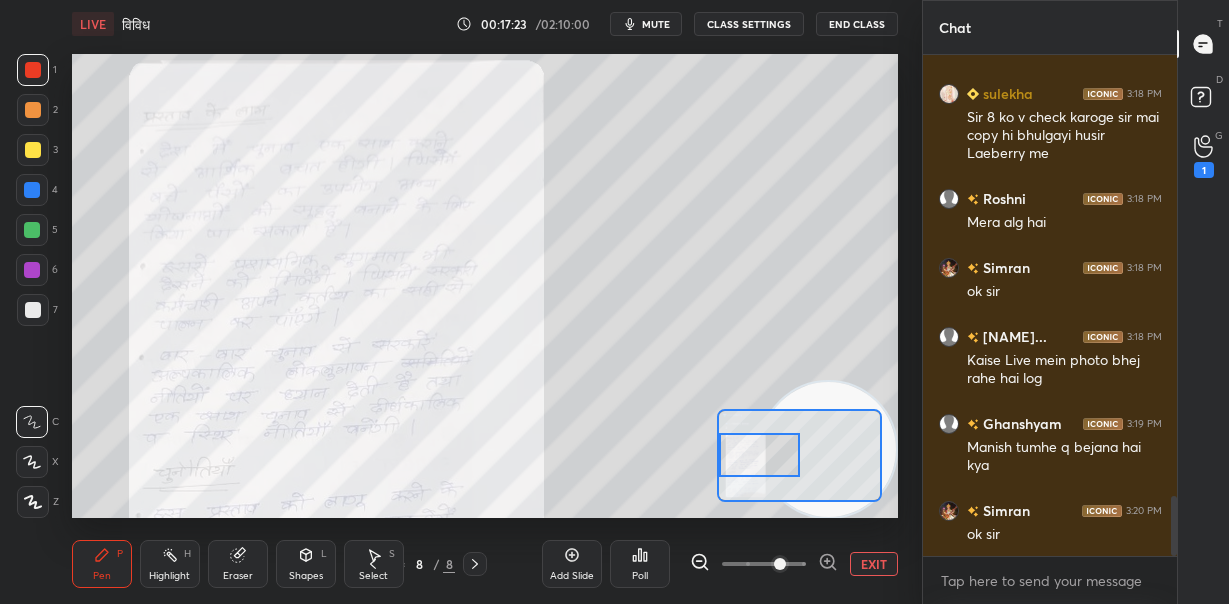 scroll, scrollTop: 3685, scrollLeft: 0, axis: vertical 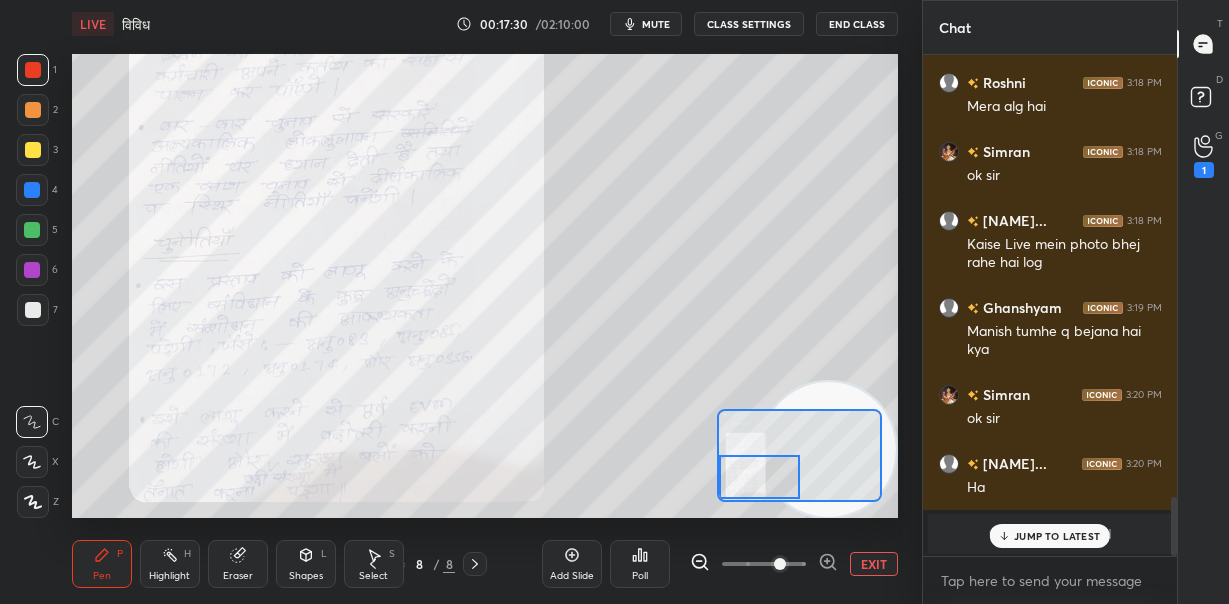 drag, startPoint x: 756, startPoint y: 467, endPoint x: 745, endPoint y: 484, distance: 20.248457 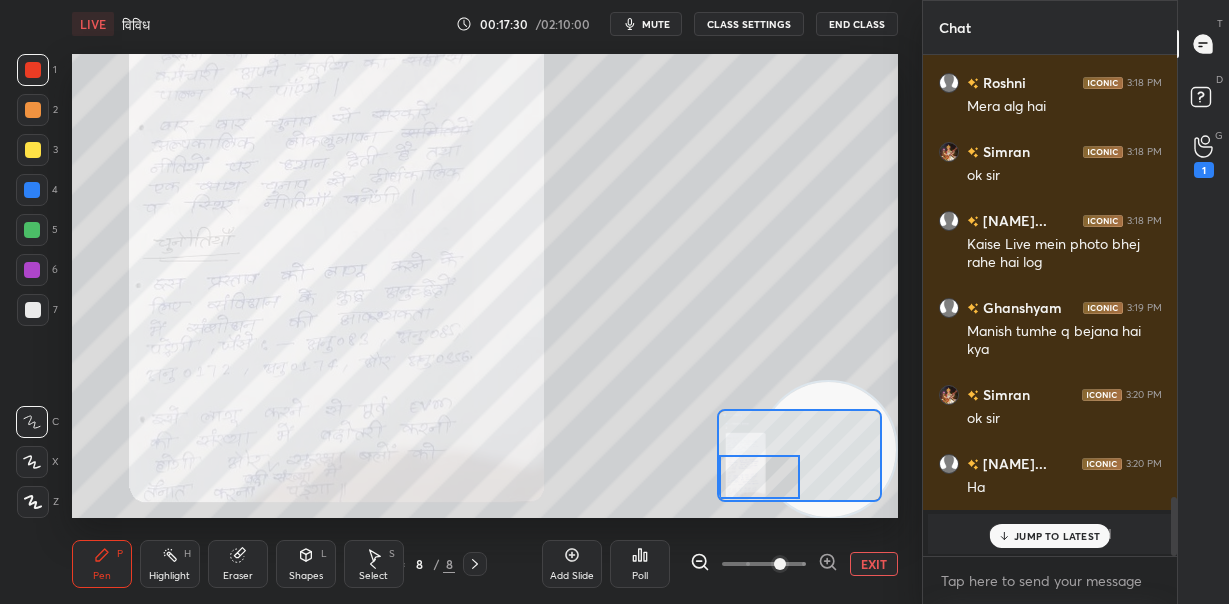 click at bounding box center [759, 477] 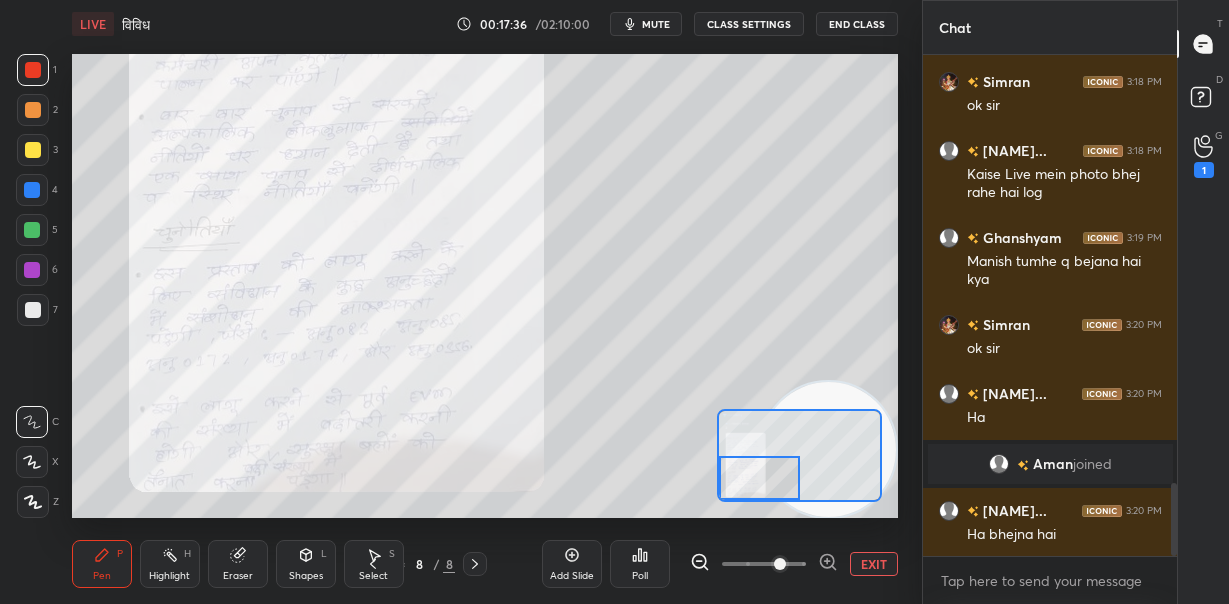 scroll, scrollTop: 2956, scrollLeft: 0, axis: vertical 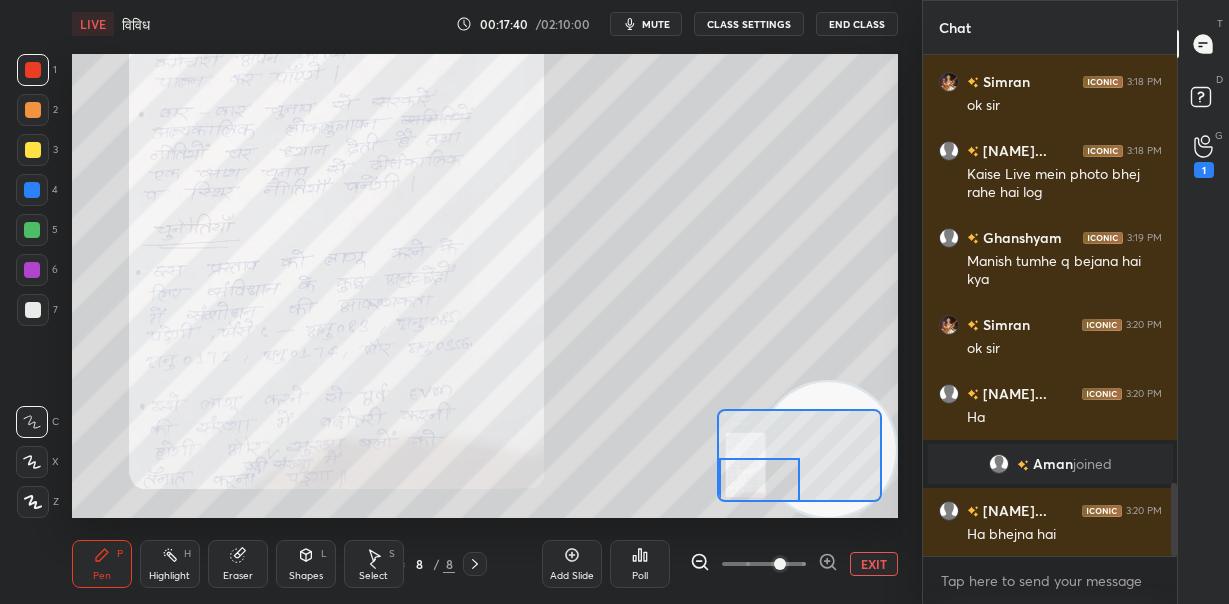 click at bounding box center (759, 480) 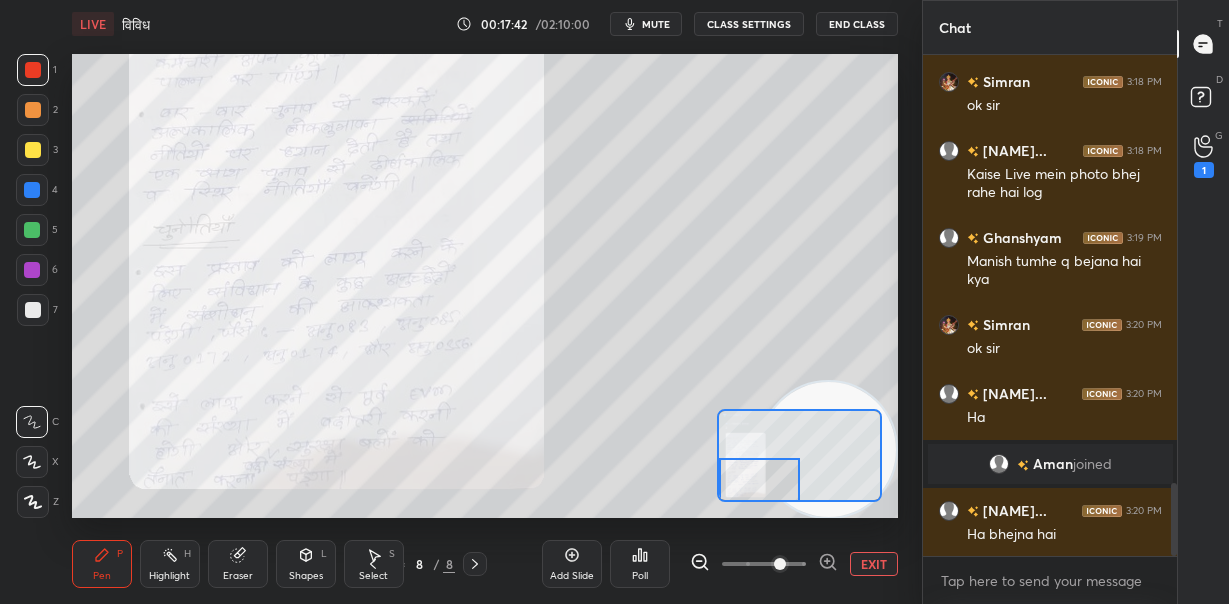 scroll, scrollTop: 3004, scrollLeft: 0, axis: vertical 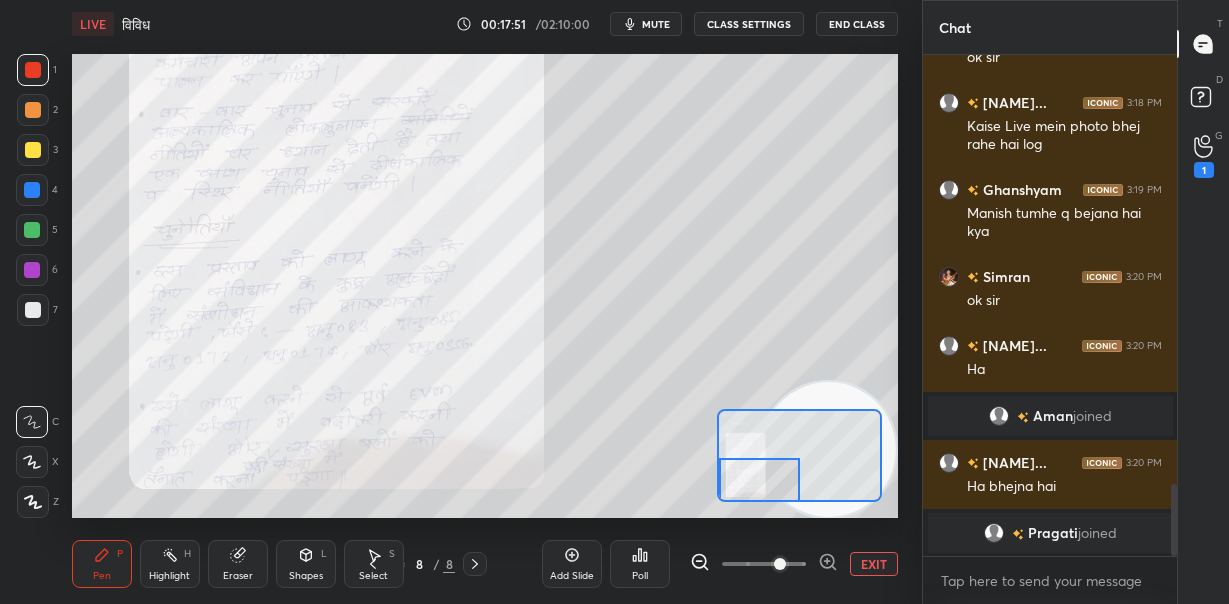 click on "EXIT" at bounding box center (874, 564) 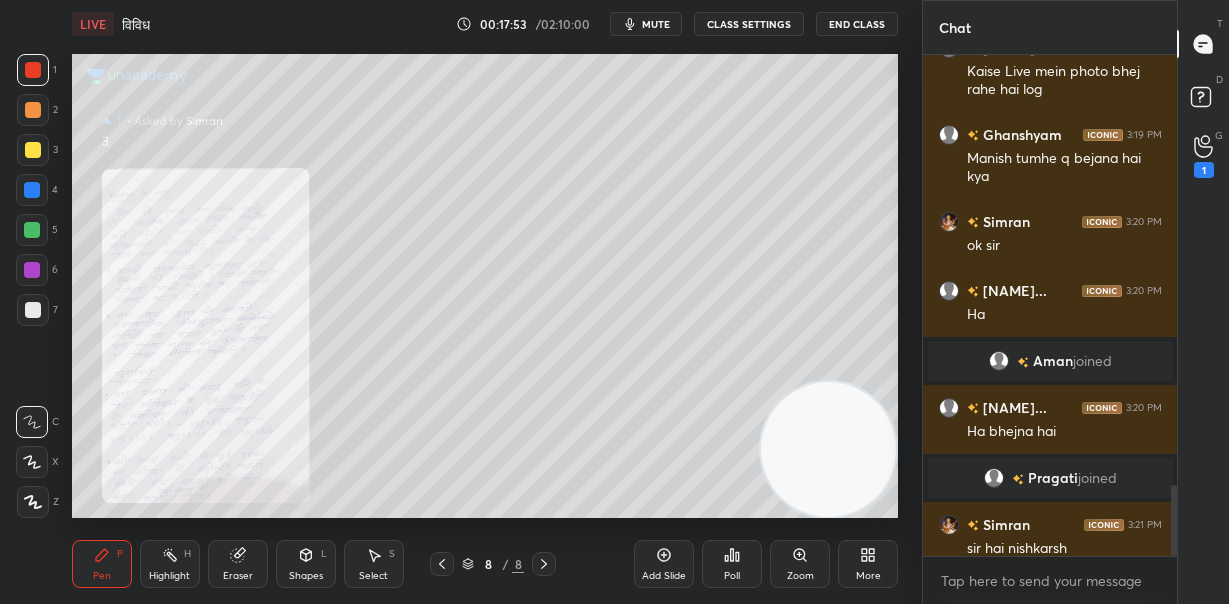 scroll, scrollTop: 3018, scrollLeft: 0, axis: vertical 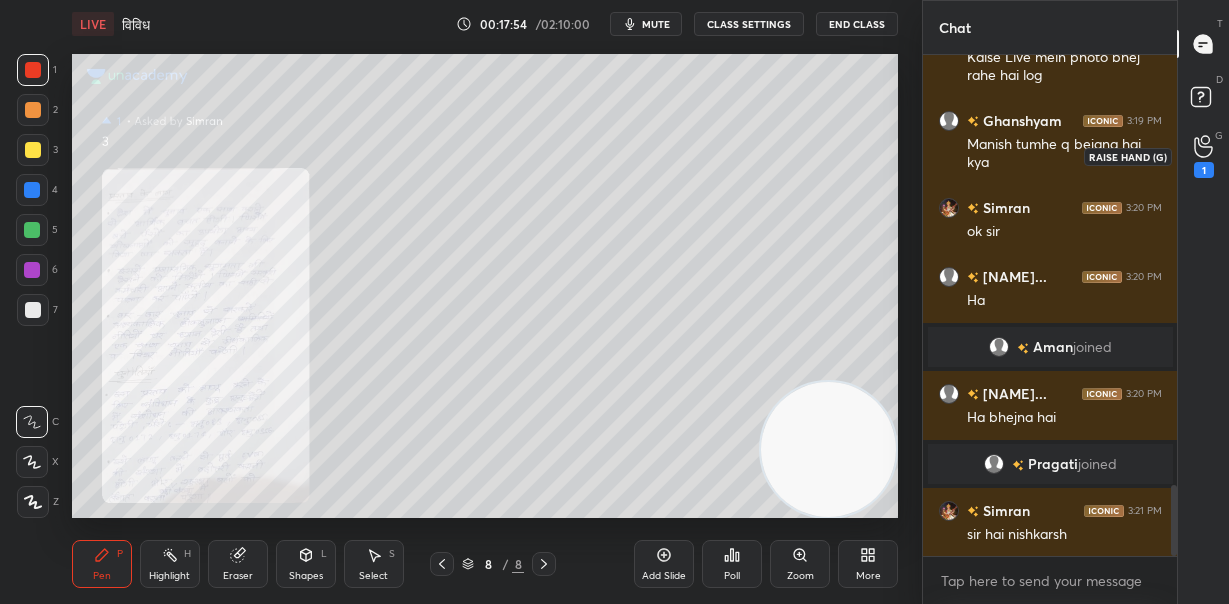 click 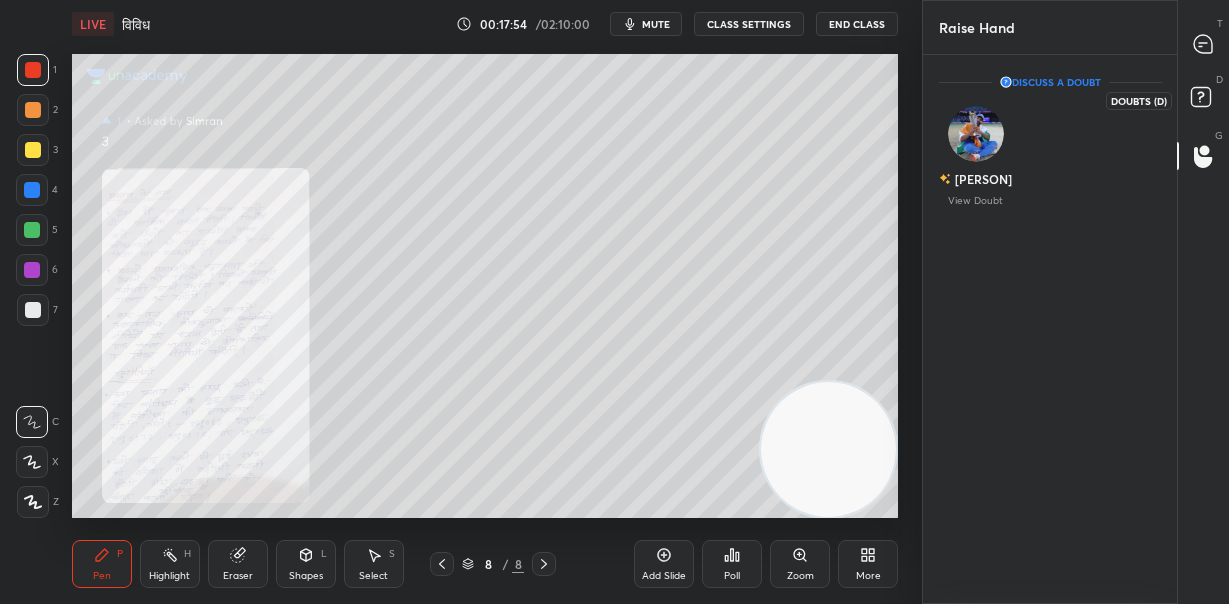 drag, startPoint x: 1205, startPoint y: 96, endPoint x: 1205, endPoint y: 109, distance: 13 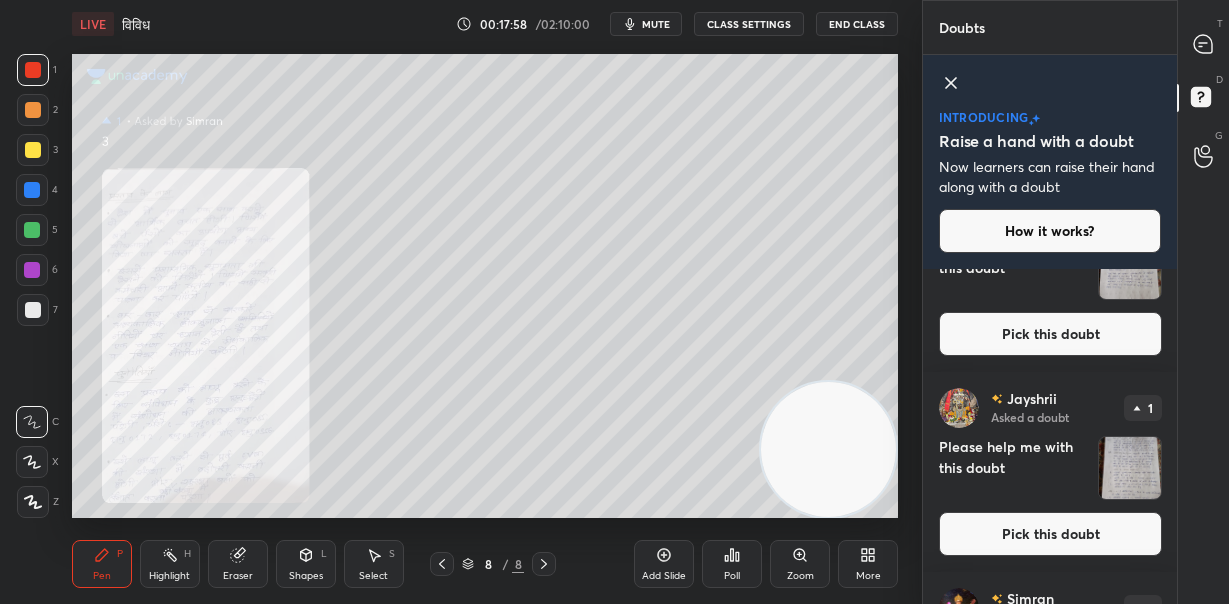 scroll, scrollTop: 2524, scrollLeft: 0, axis: vertical 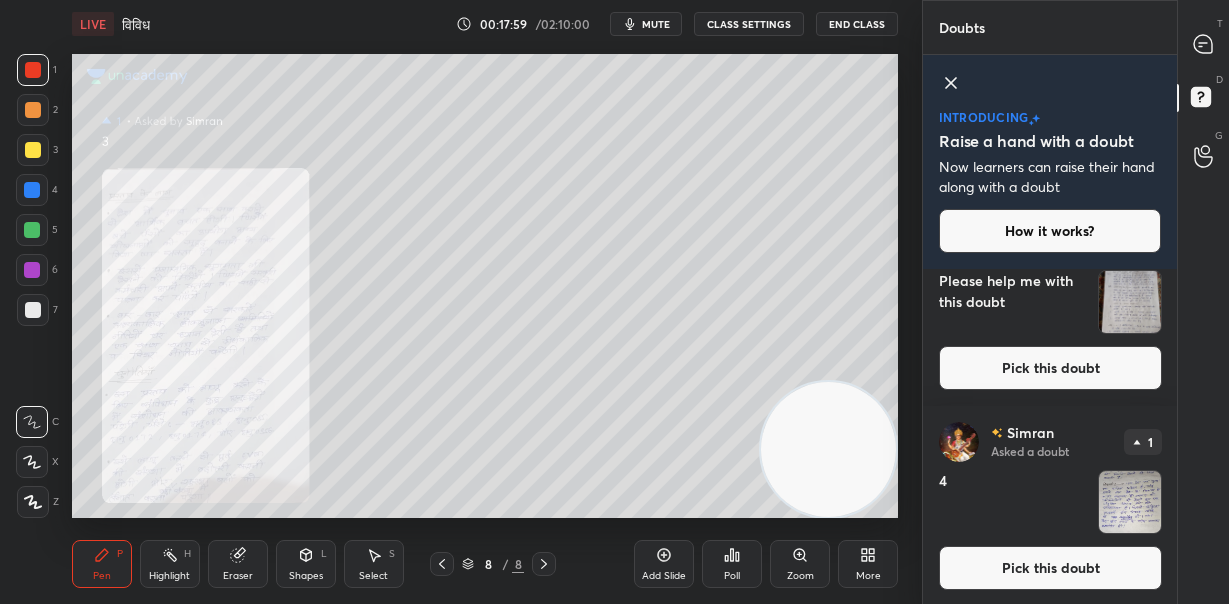 click at bounding box center (1130, 502) 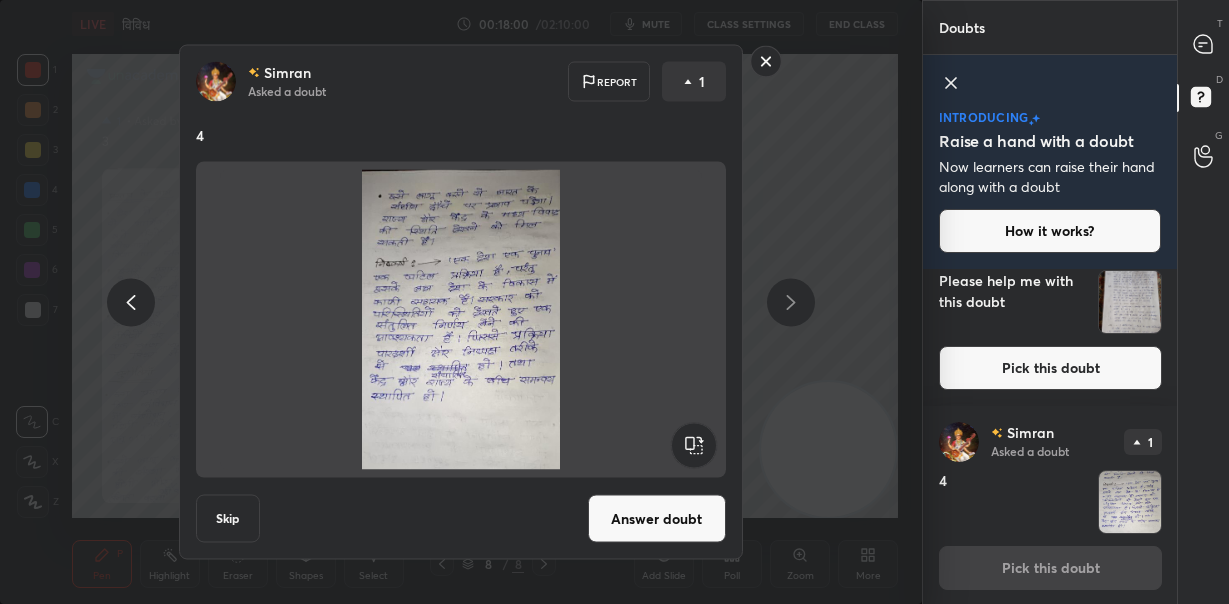 click on "Answer doubt" at bounding box center (657, 519) 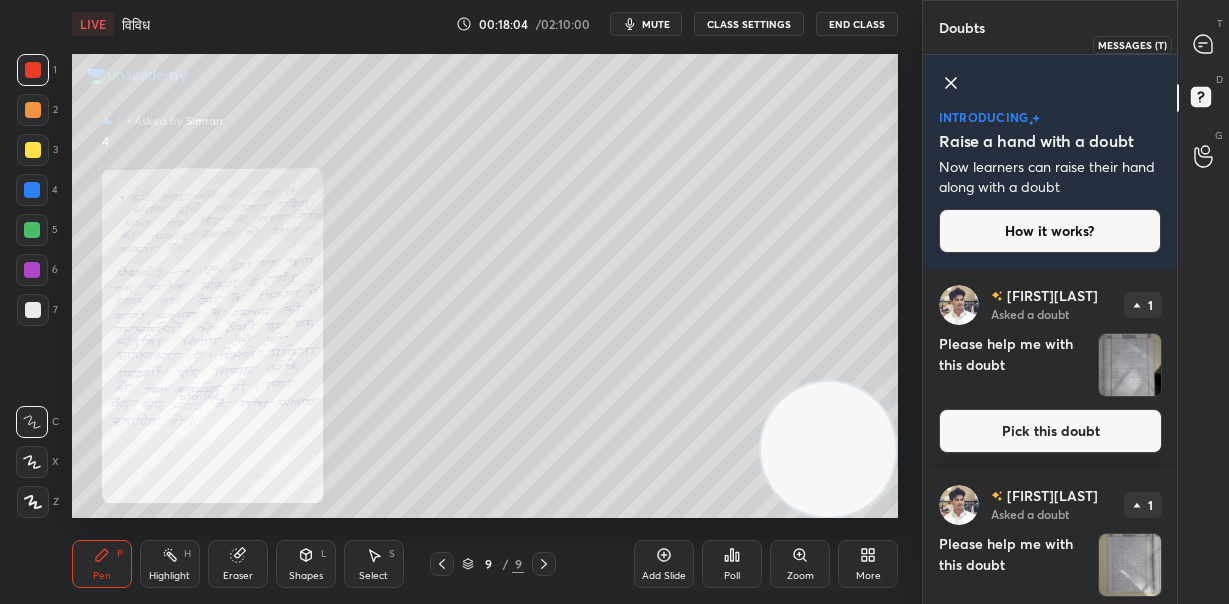 click 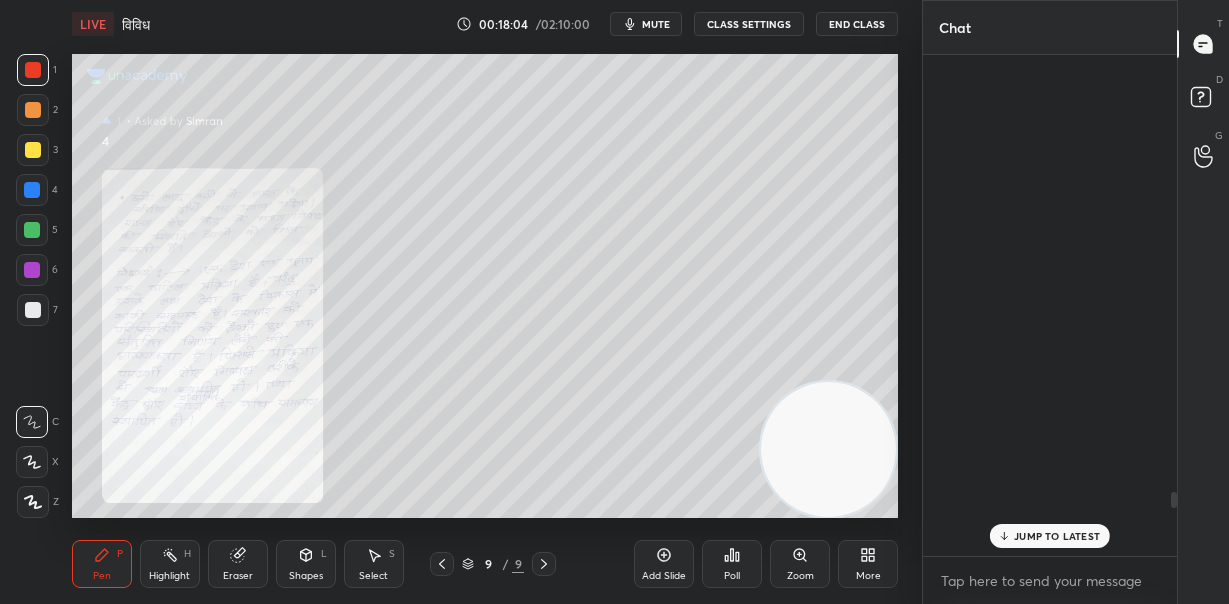scroll, scrollTop: 3429, scrollLeft: 0, axis: vertical 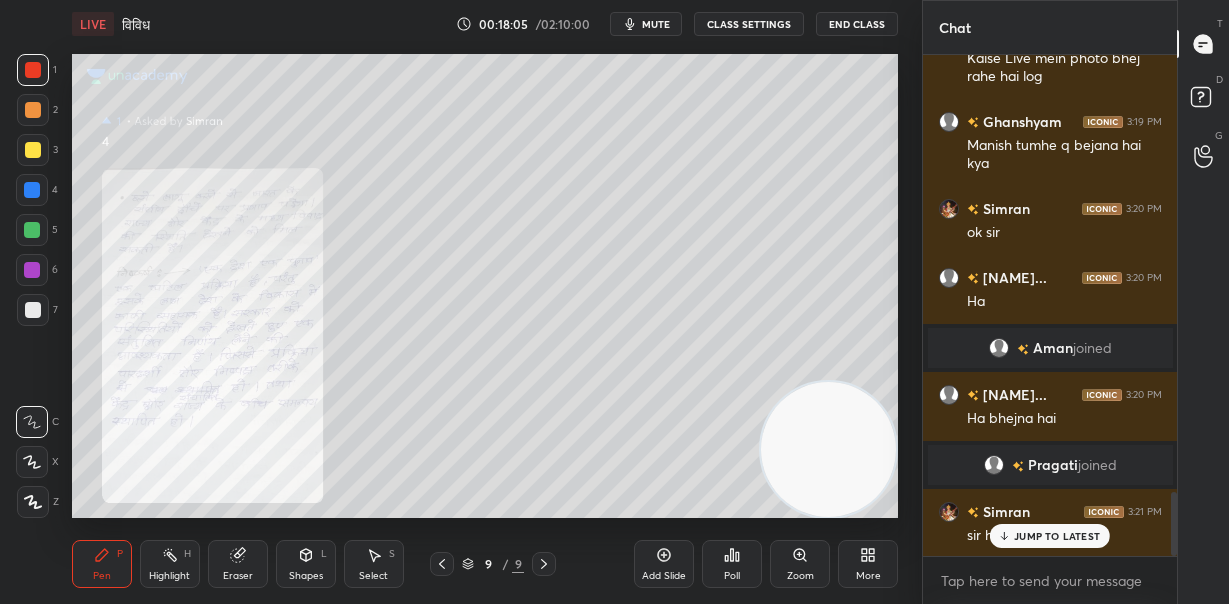 click on "JUMP TO LATEST" at bounding box center [1057, 536] 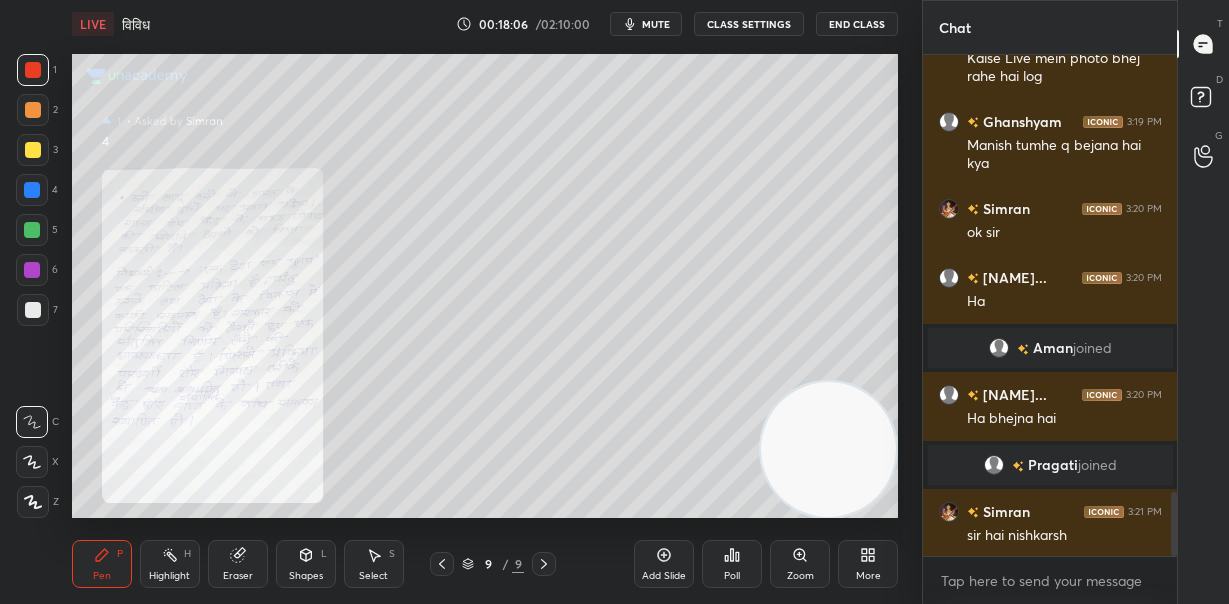 scroll, scrollTop: 3430, scrollLeft: 0, axis: vertical 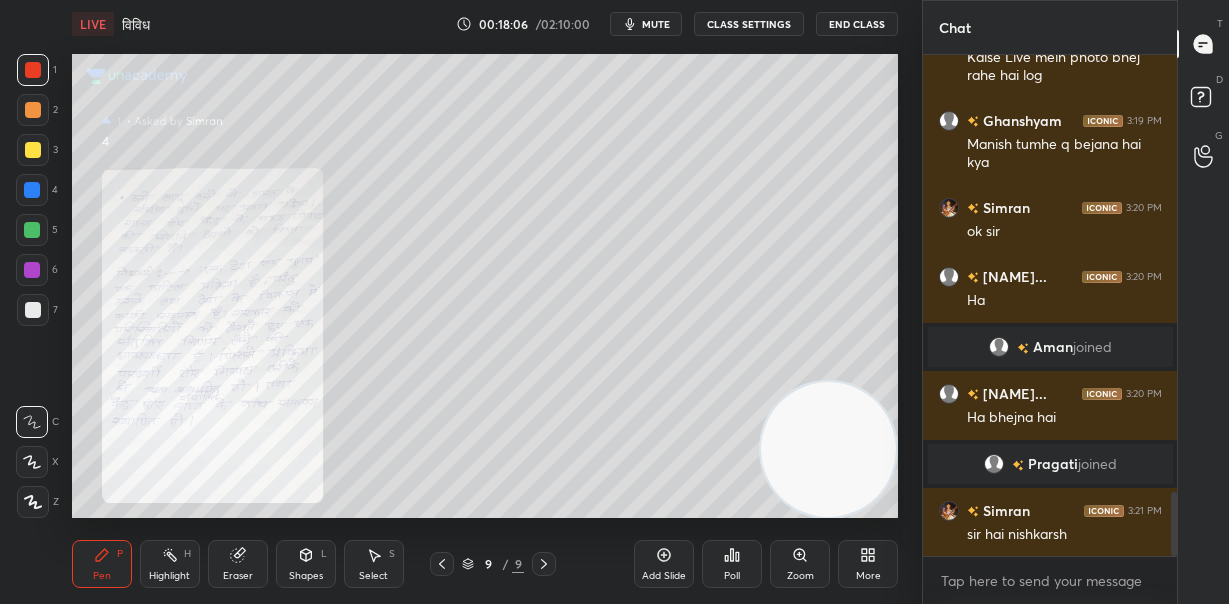 click on "Zoom" at bounding box center [800, 576] 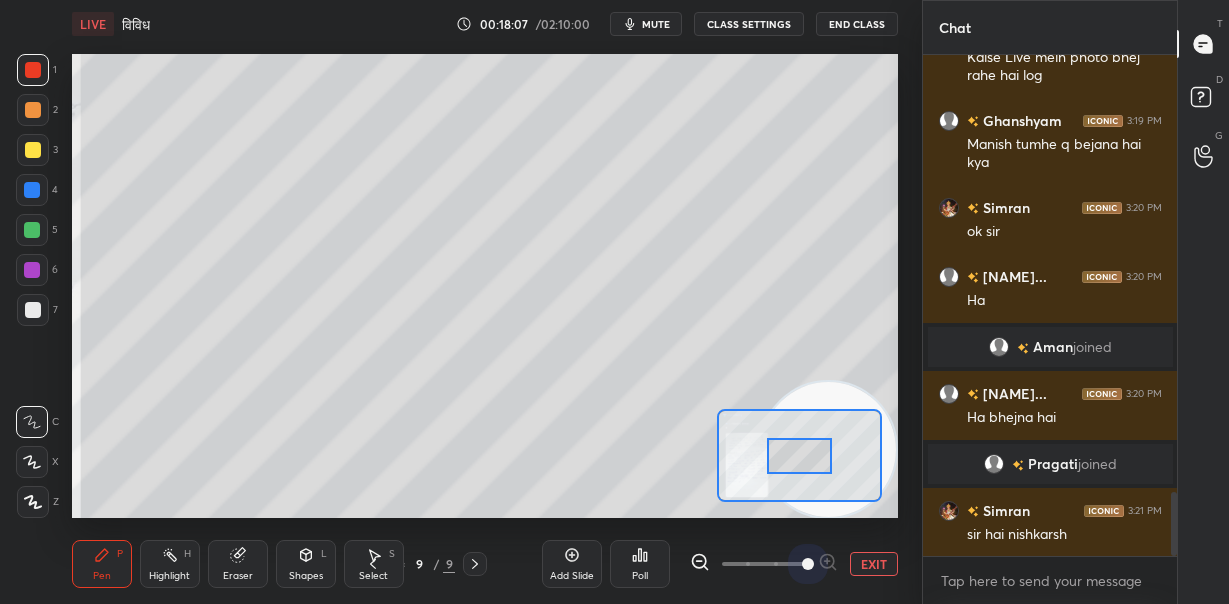 click at bounding box center (764, 564) 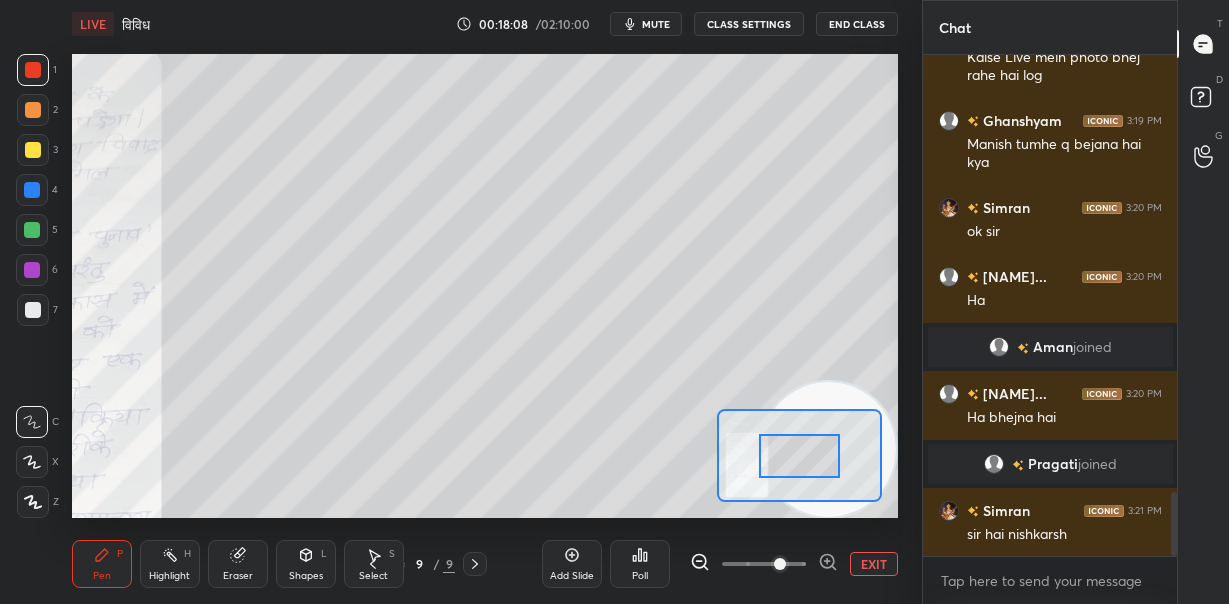 drag, startPoint x: 805, startPoint y: 561, endPoint x: 788, endPoint y: 563, distance: 17.117243 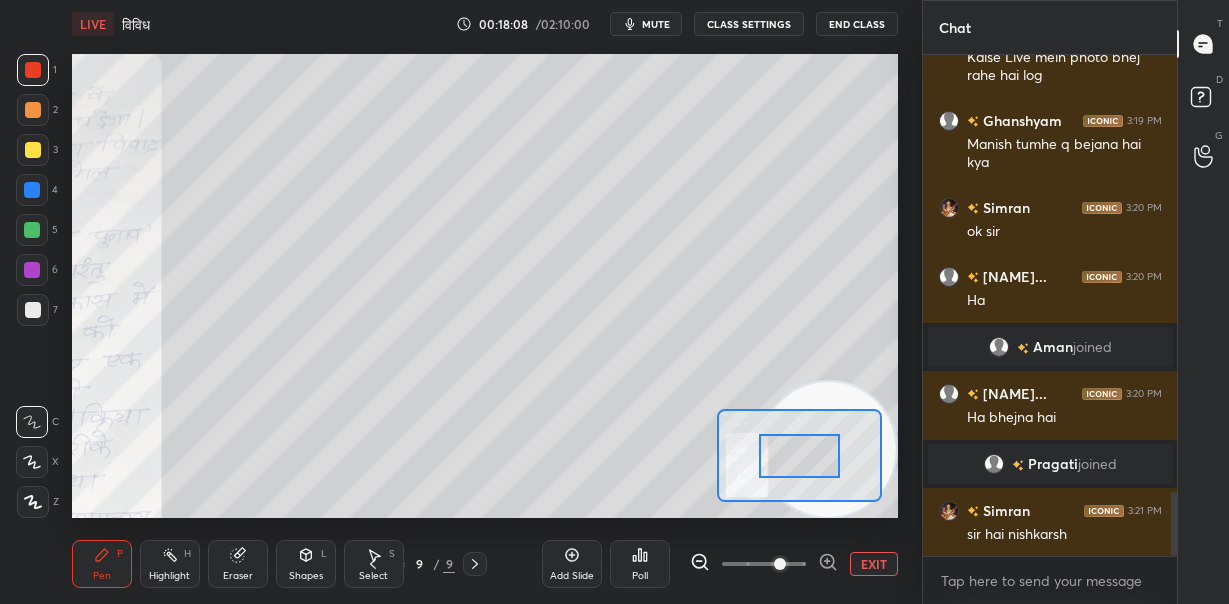 click at bounding box center (780, 564) 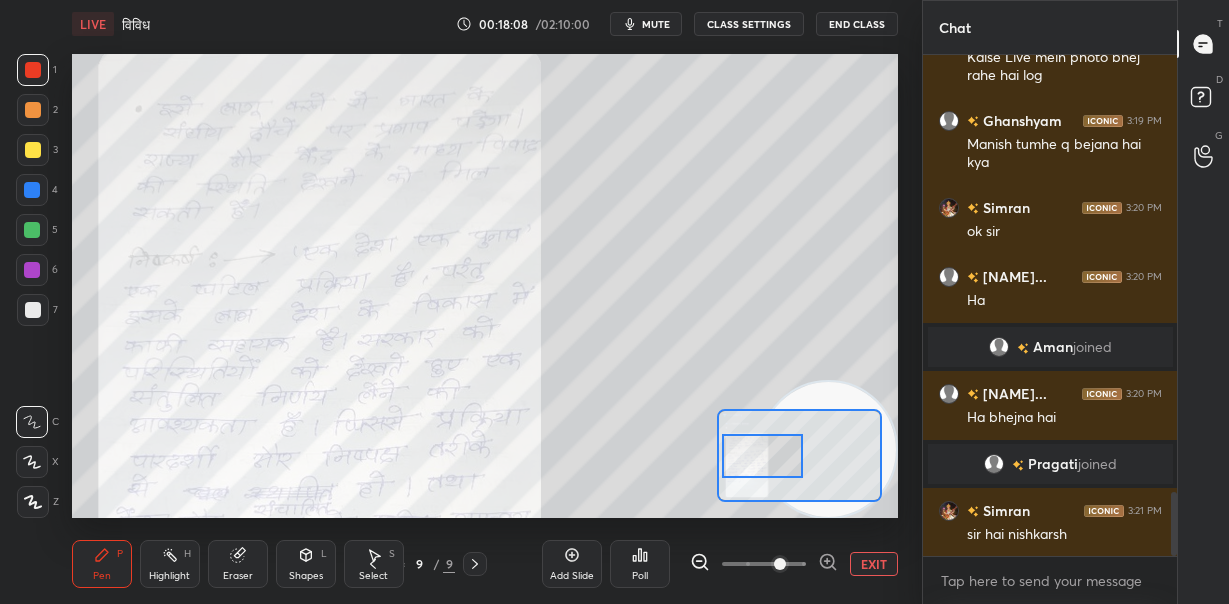 drag, startPoint x: 799, startPoint y: 457, endPoint x: 761, endPoint y: 457, distance: 38 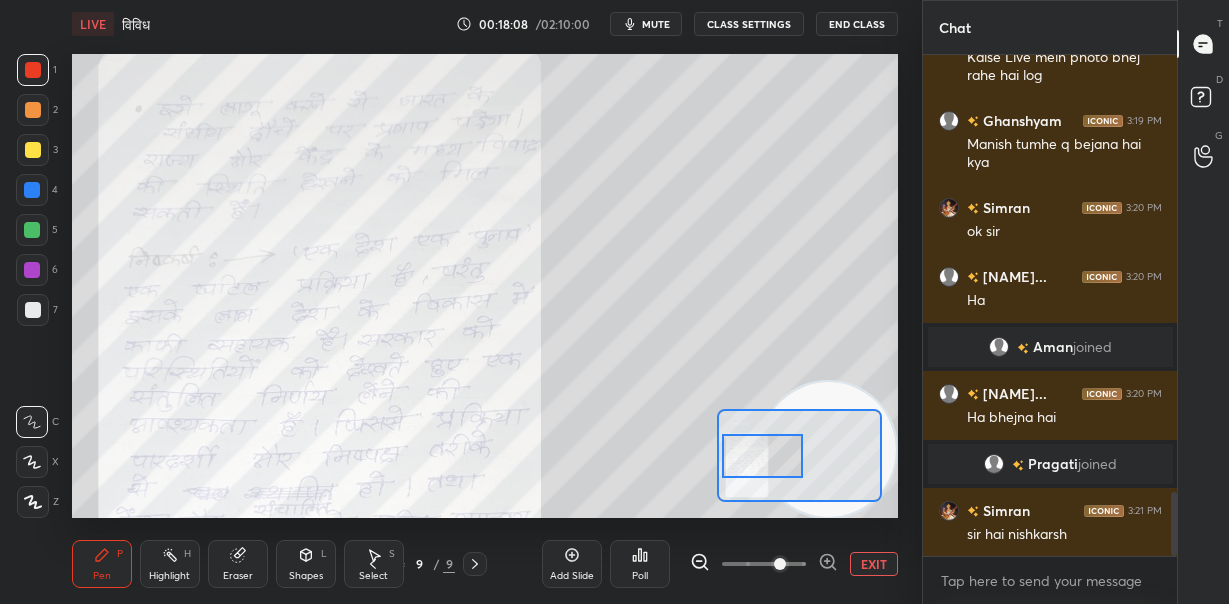 click at bounding box center (762, 456) 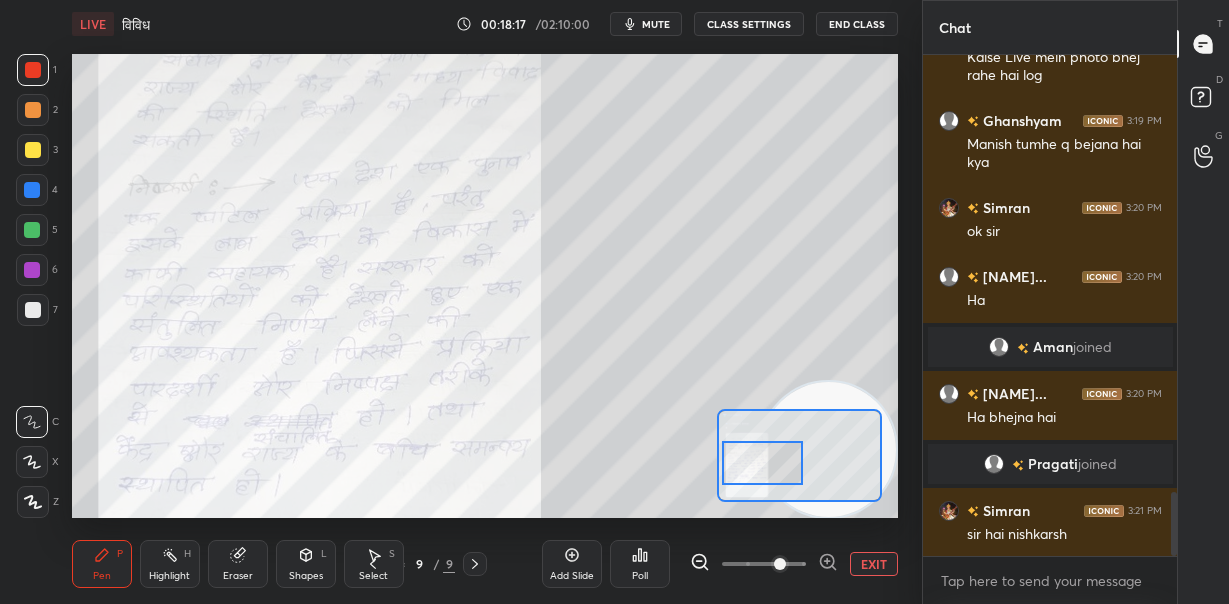 click at bounding box center (762, 463) 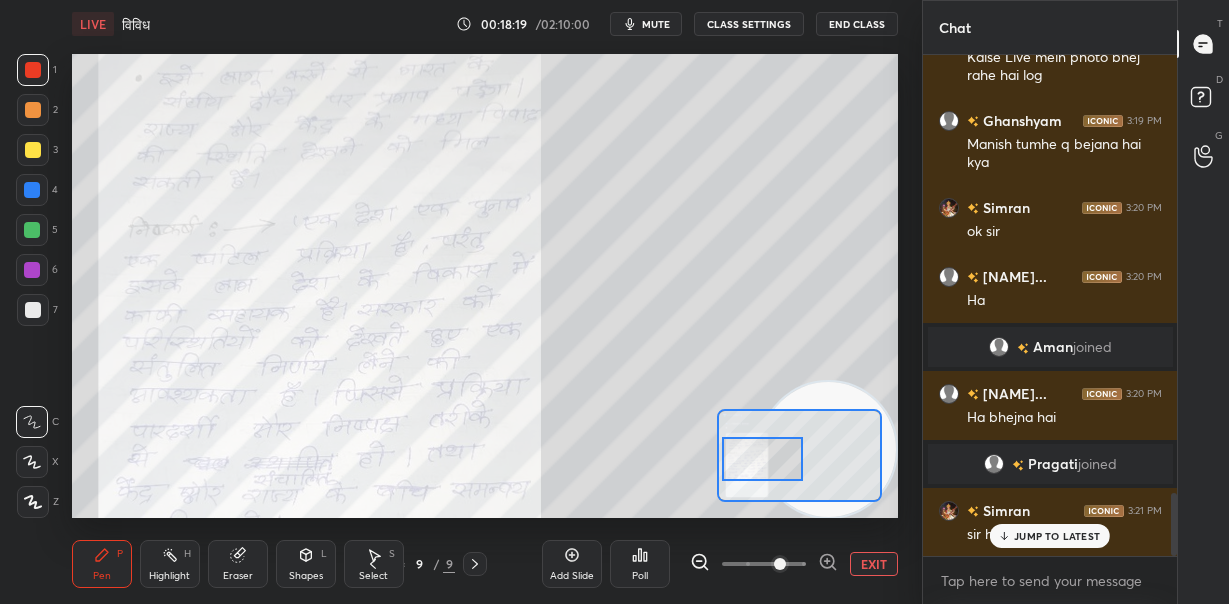 scroll, scrollTop: 3516, scrollLeft: 0, axis: vertical 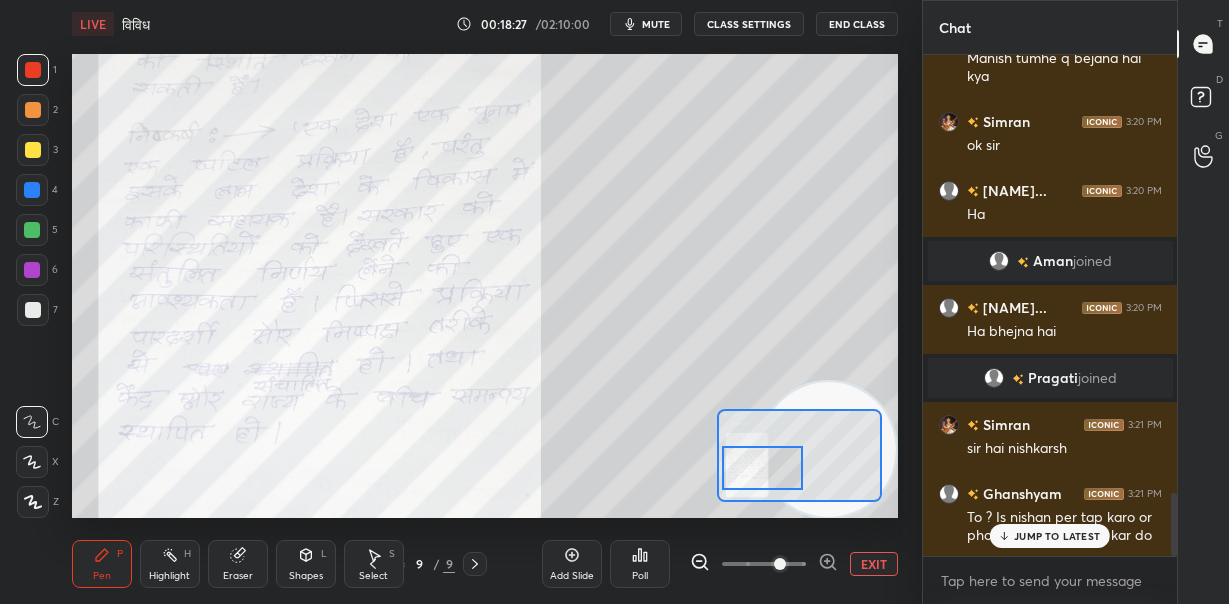 click at bounding box center (762, 468) 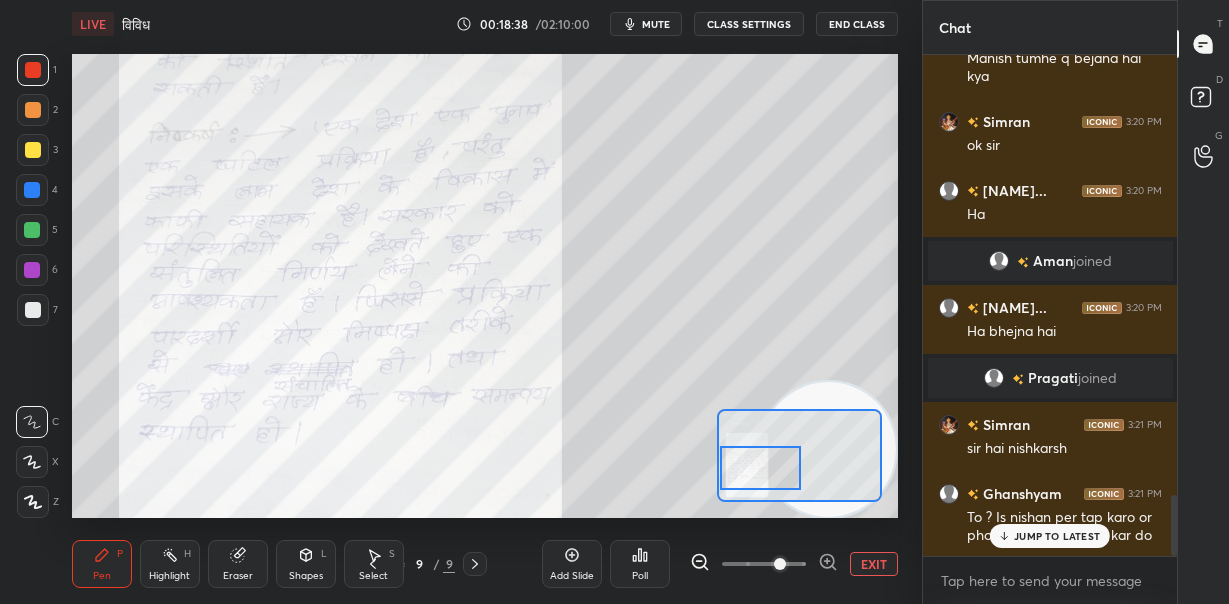 scroll, scrollTop: 3603, scrollLeft: 0, axis: vertical 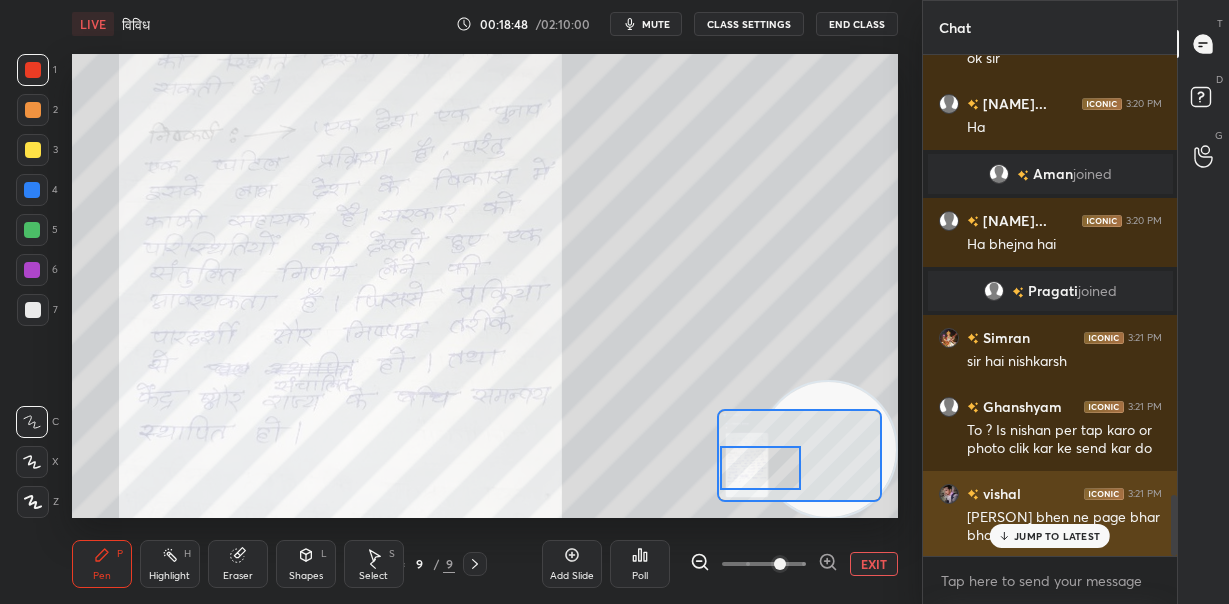 drag, startPoint x: 1036, startPoint y: 538, endPoint x: 1010, endPoint y: 537, distance: 26.019224 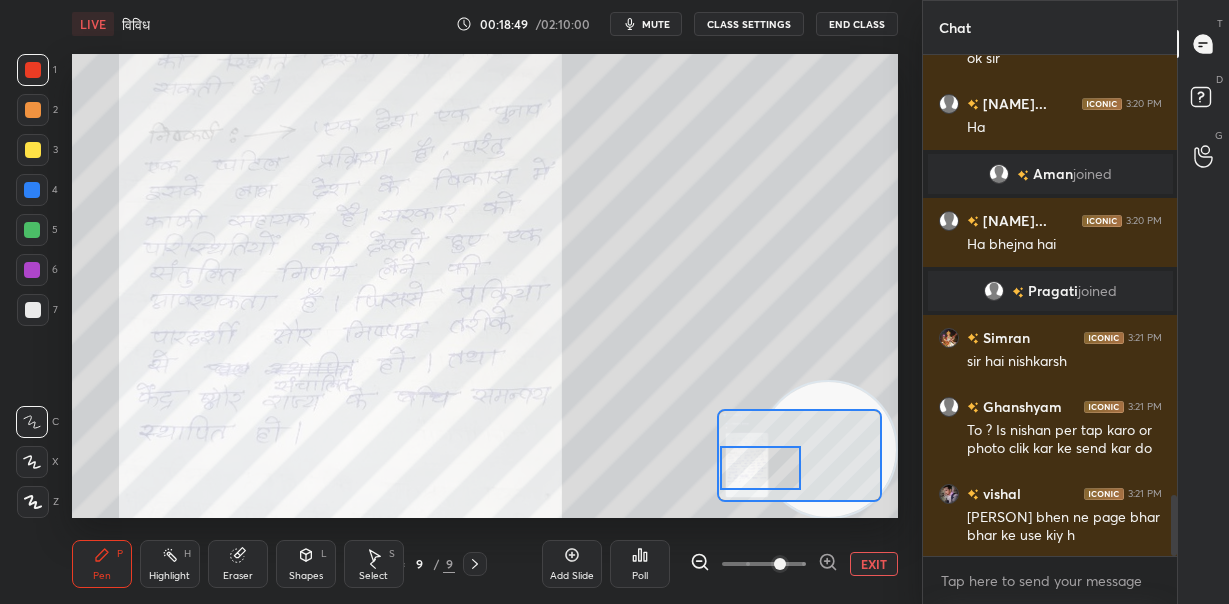 click on "EXIT" at bounding box center [874, 564] 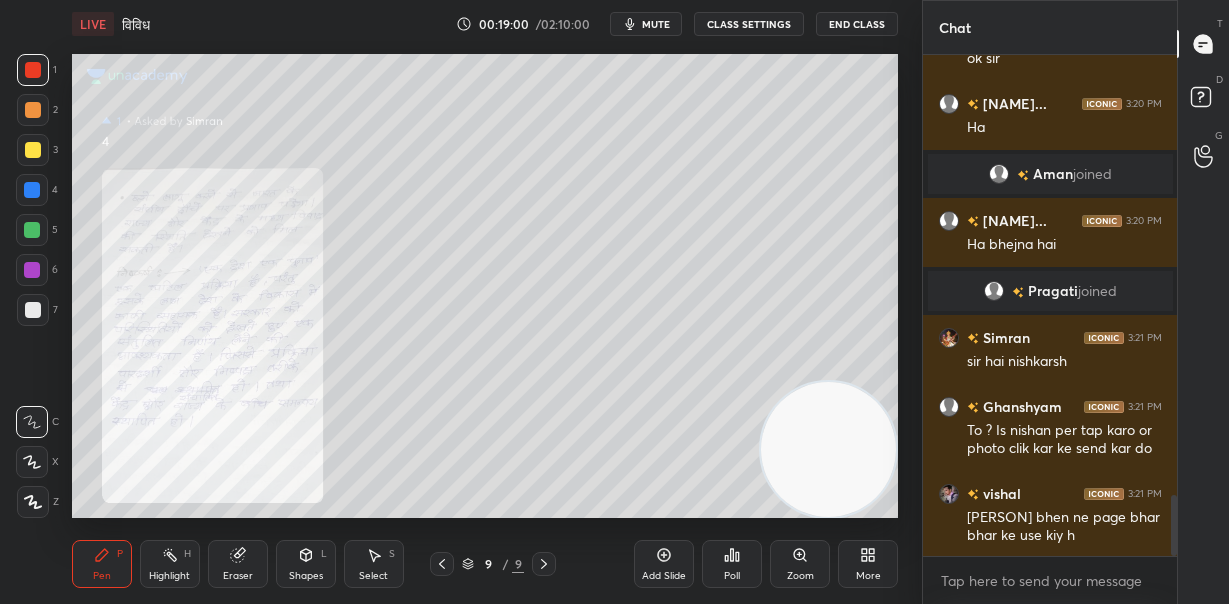 scroll, scrollTop: 3672, scrollLeft: 0, axis: vertical 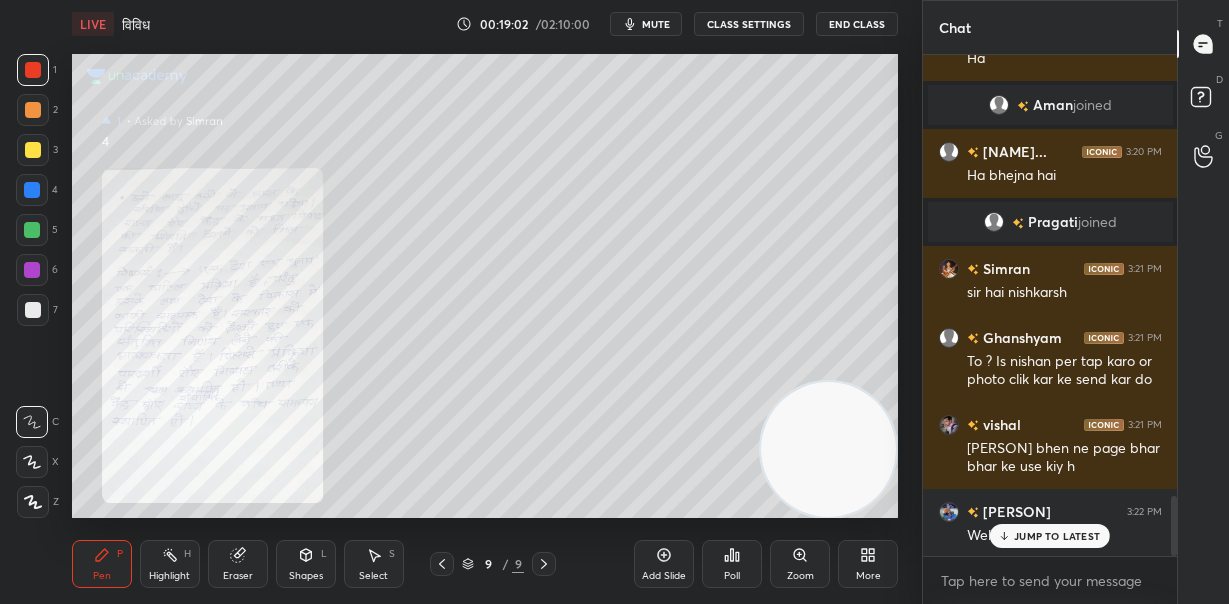 click on "mute" at bounding box center (656, 24) 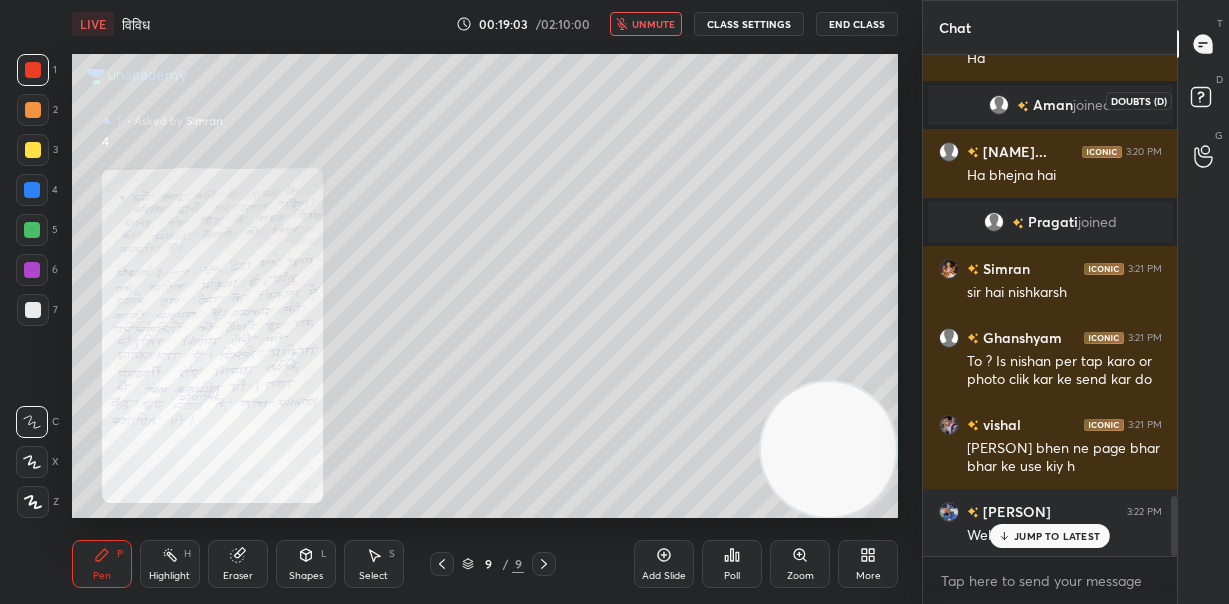 click 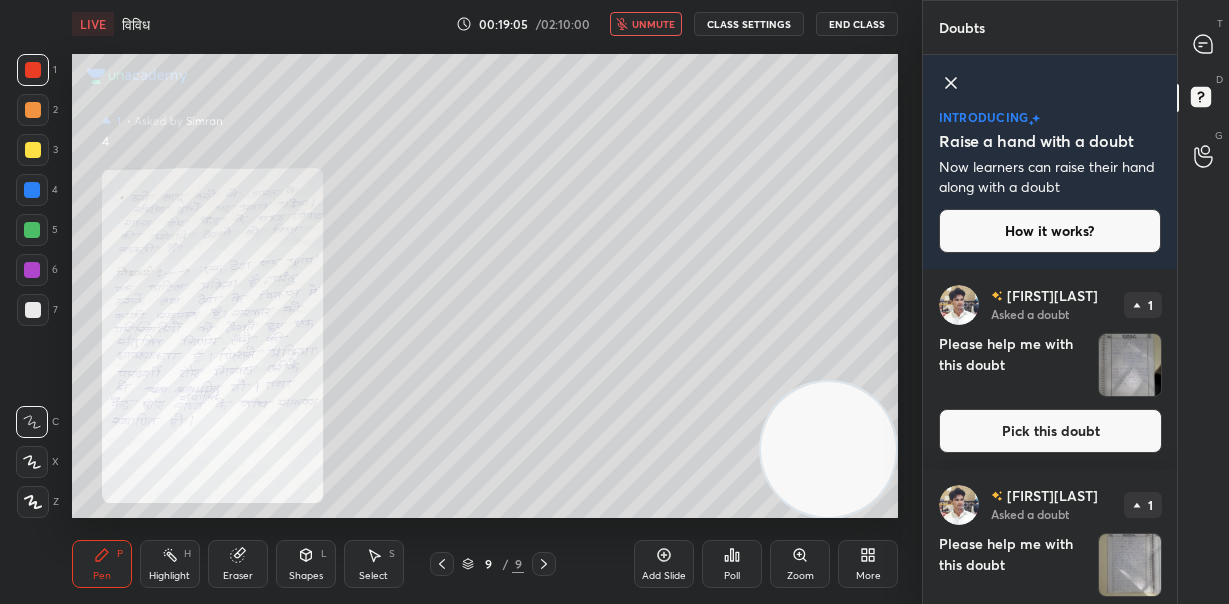 drag, startPoint x: 1176, startPoint y: 224, endPoint x: 1169, endPoint y: 242, distance: 19.313208 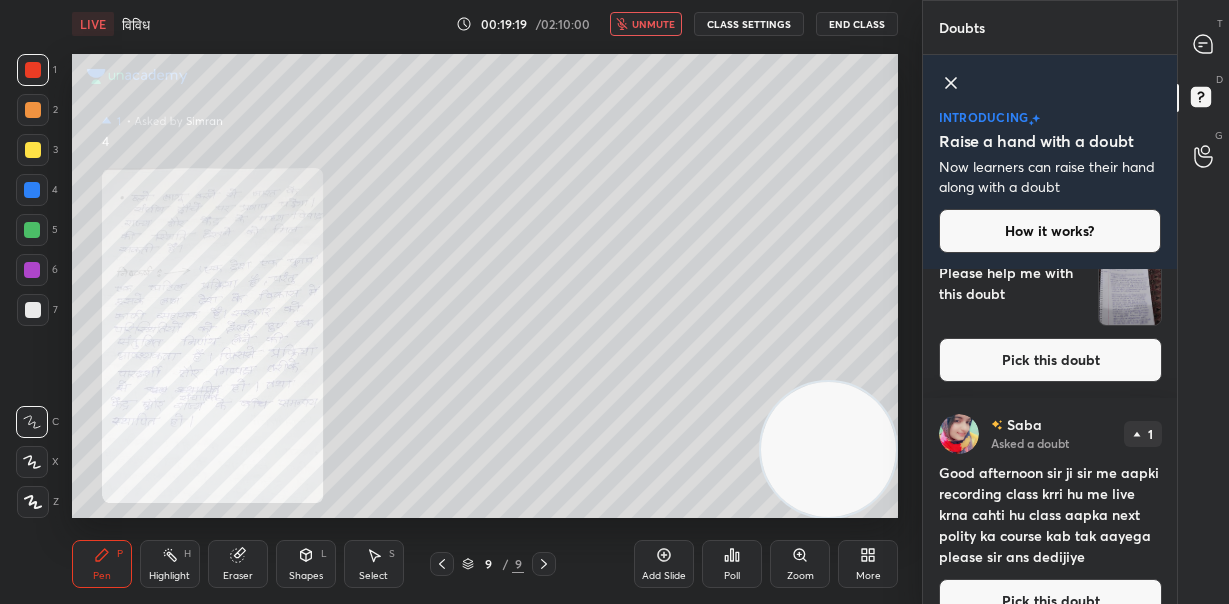 scroll, scrollTop: 1658, scrollLeft: 0, axis: vertical 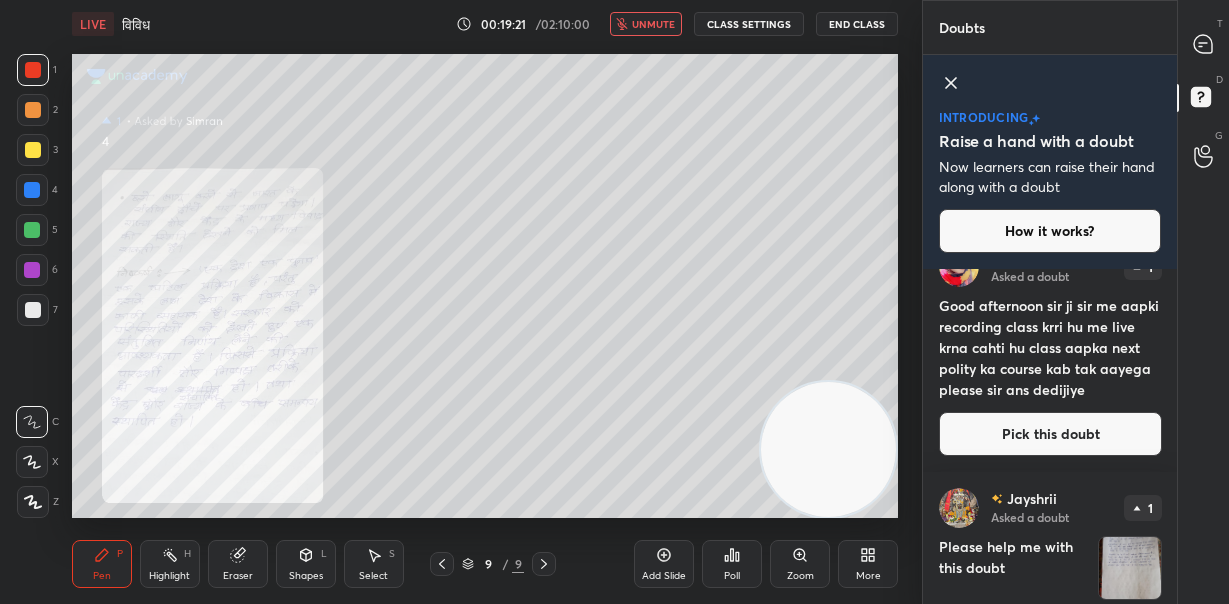 click on "unmute" at bounding box center [653, 24] 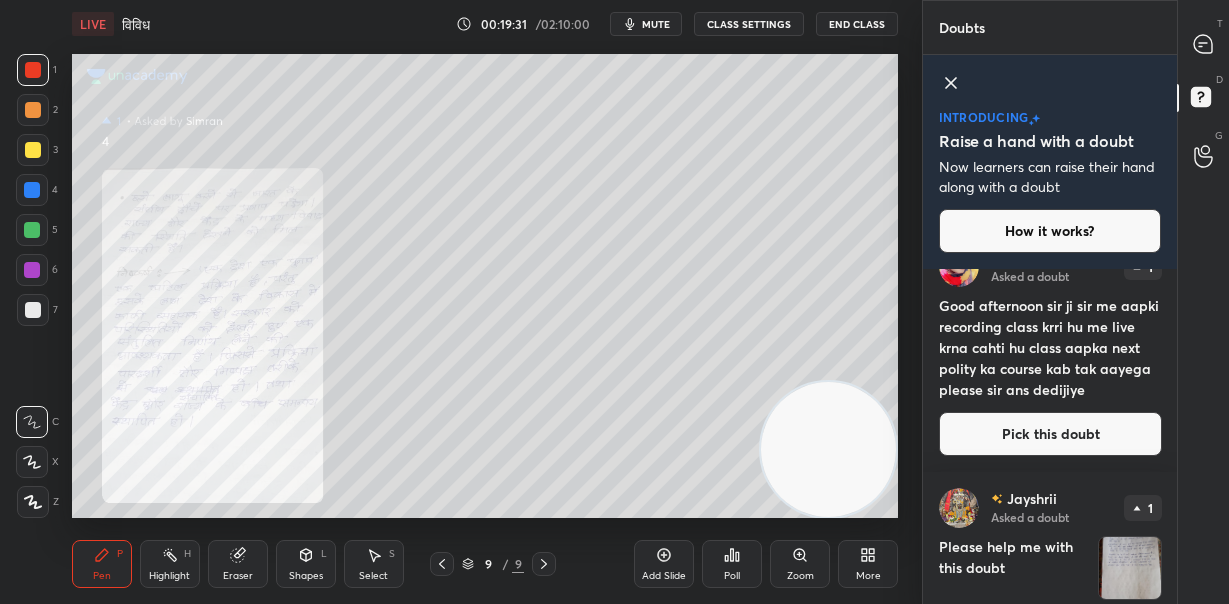 click 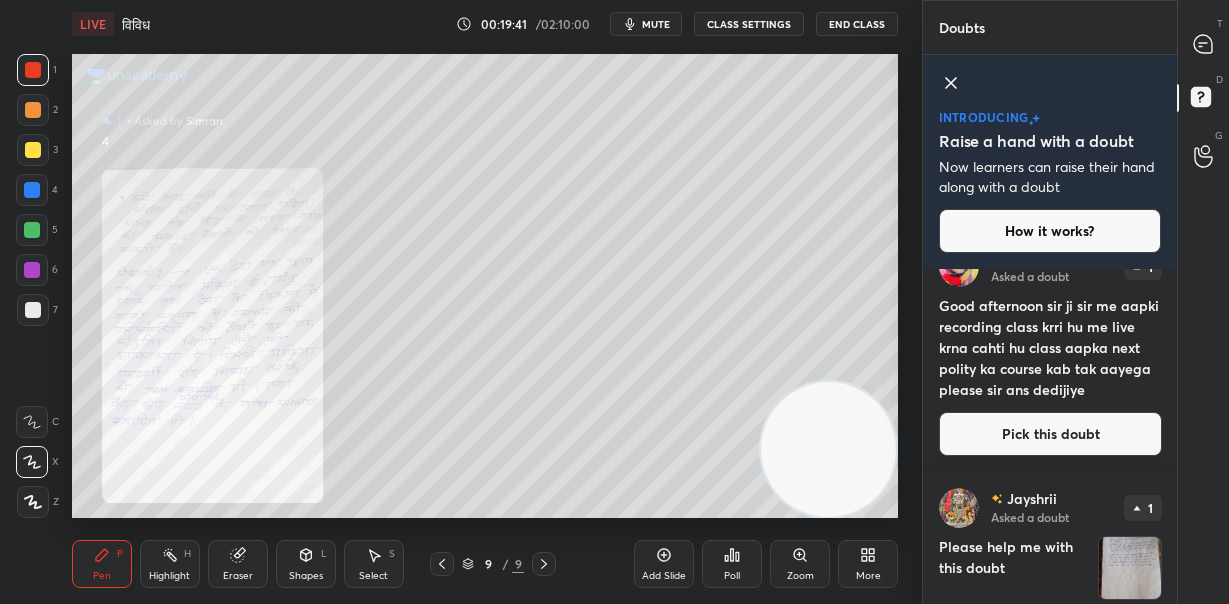 click on "Eraser" at bounding box center [238, 564] 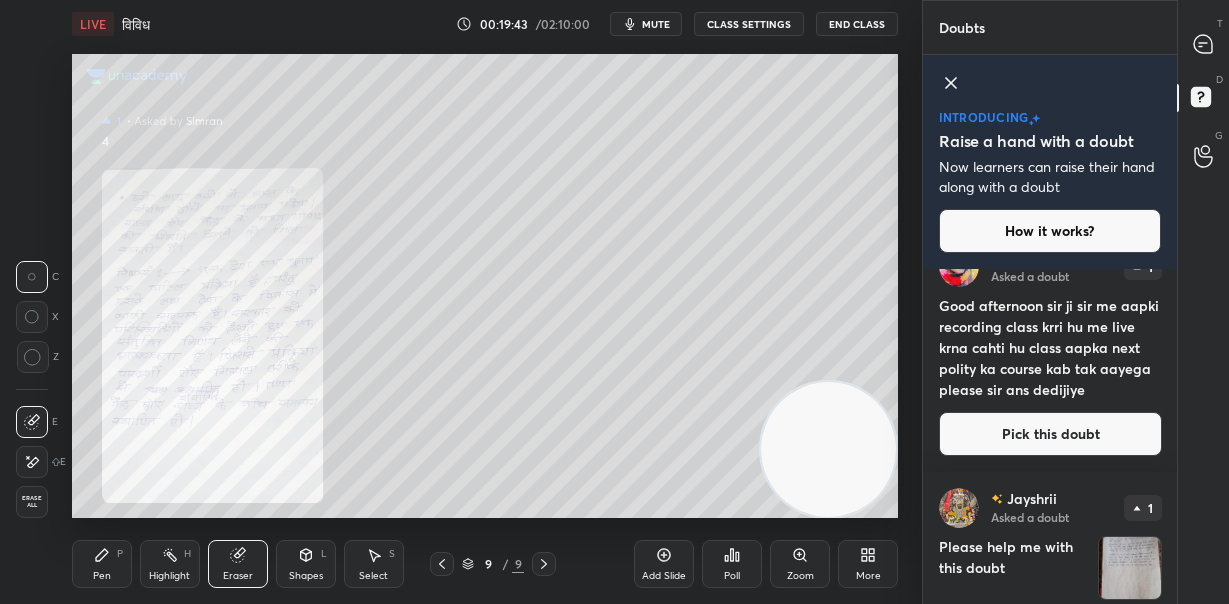 click 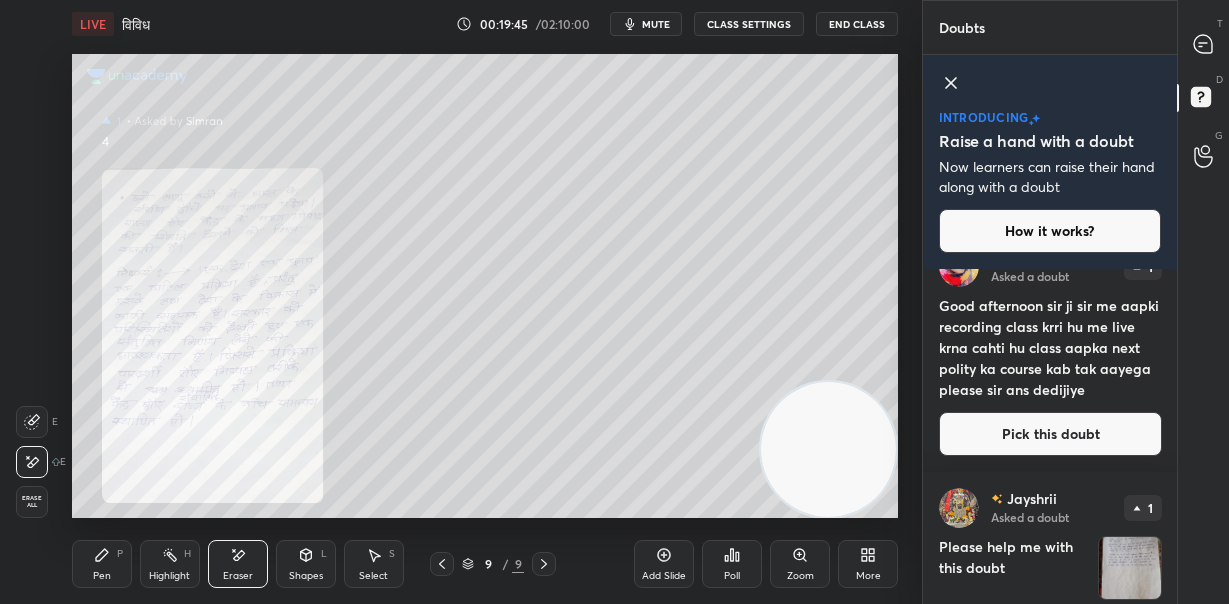 click on "Pen" at bounding box center (102, 576) 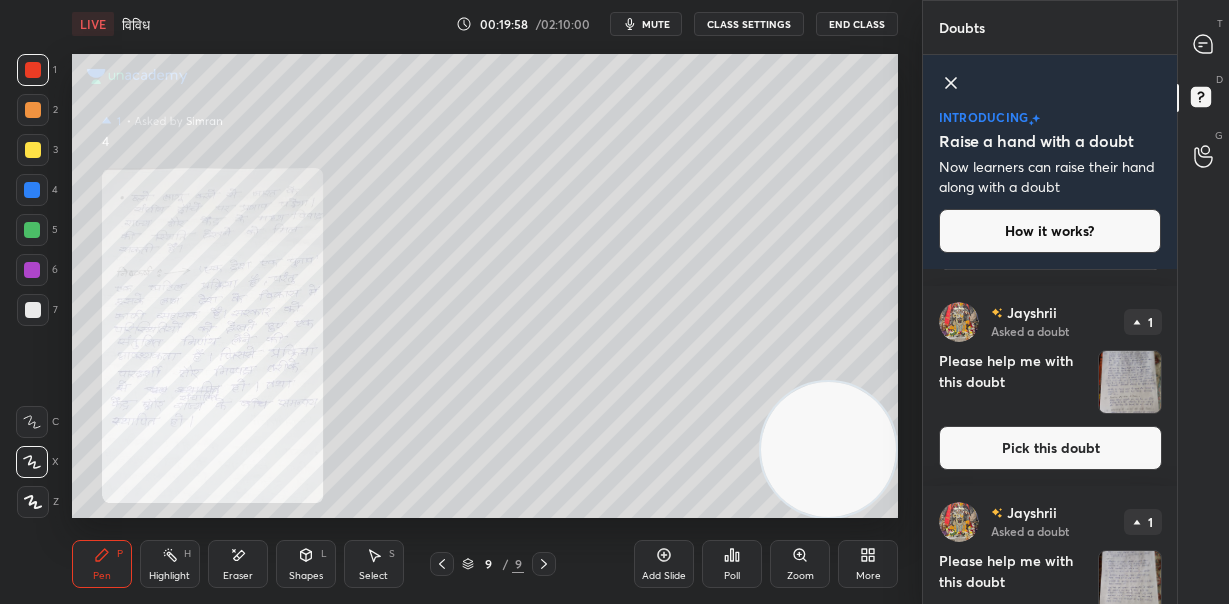 scroll, scrollTop: 2325, scrollLeft: 0, axis: vertical 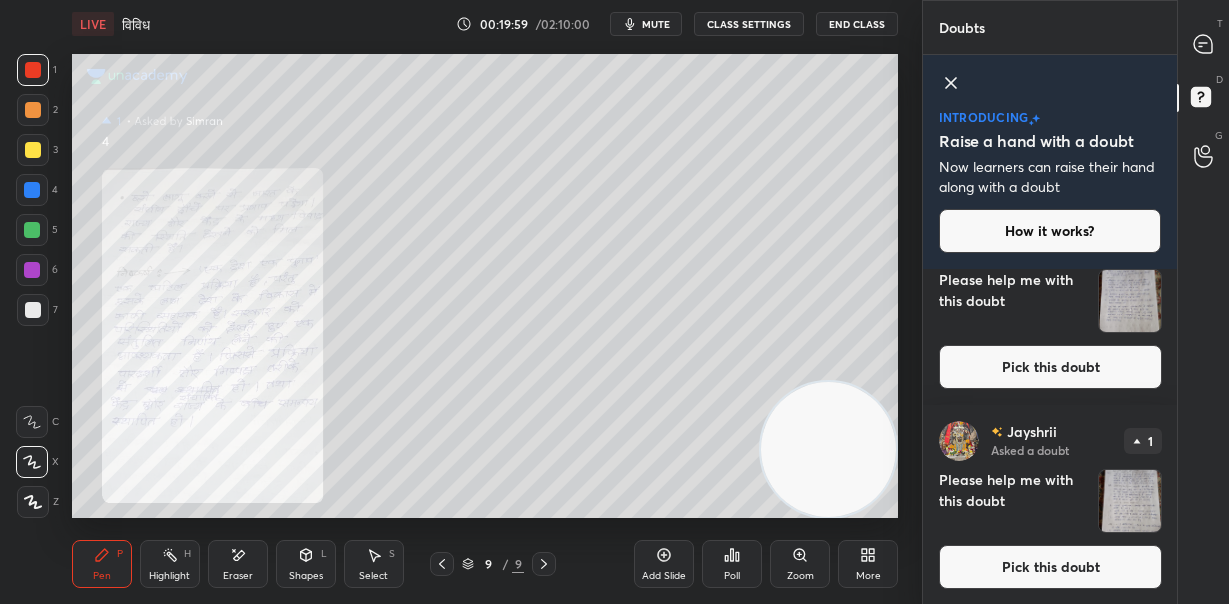 click at bounding box center [1130, 501] 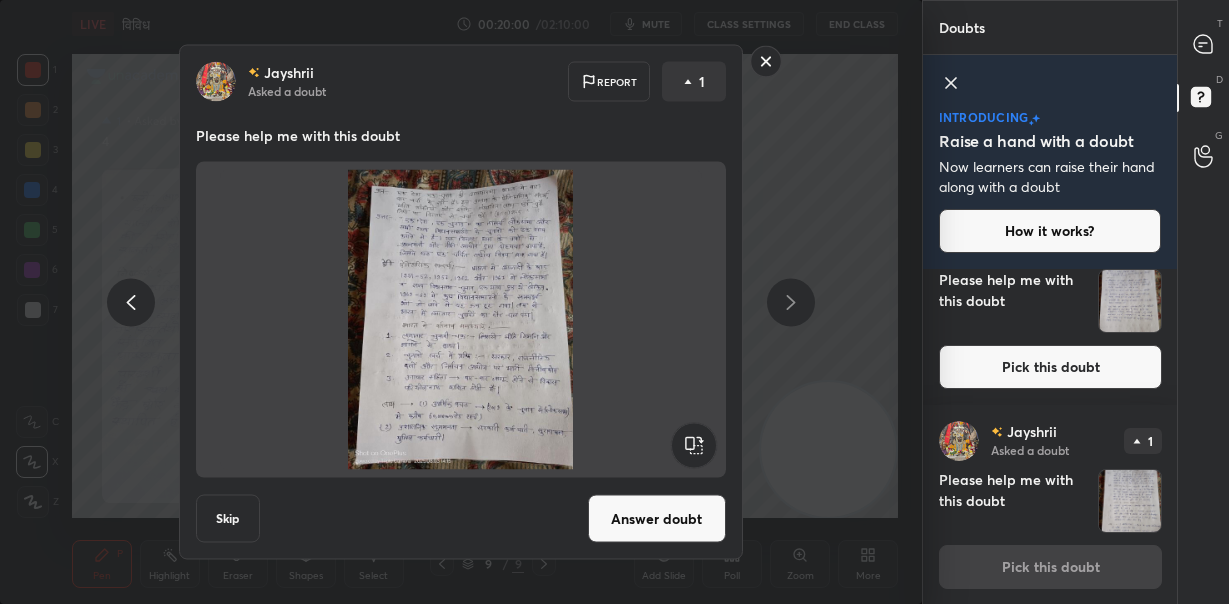 click on "Answer doubt" at bounding box center [657, 519] 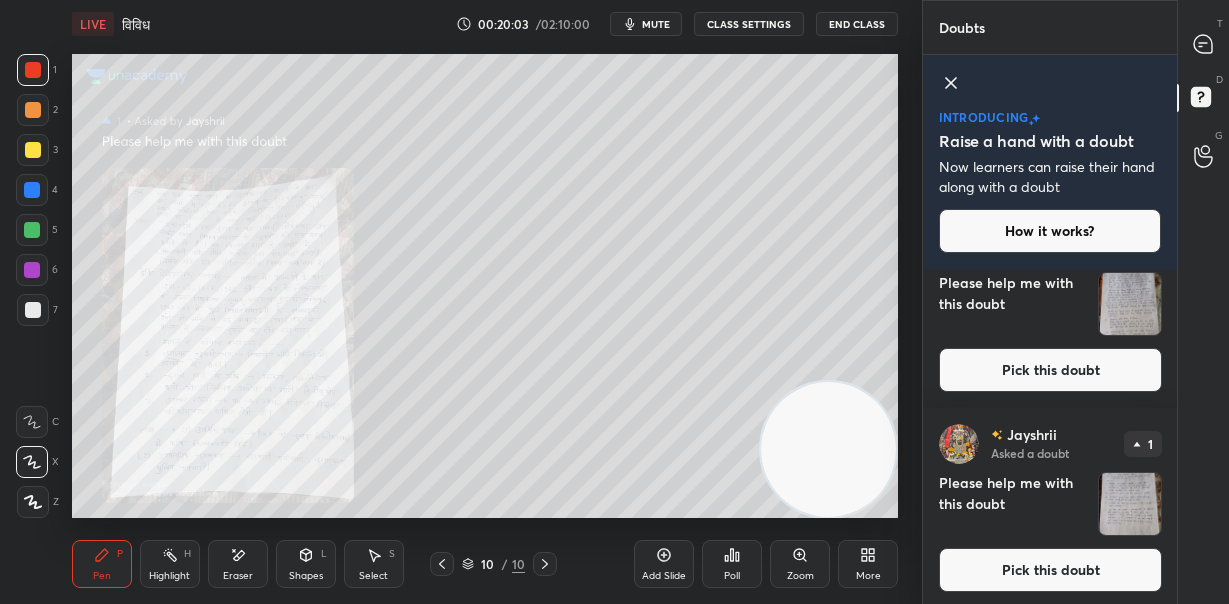 scroll, scrollTop: 2124, scrollLeft: 0, axis: vertical 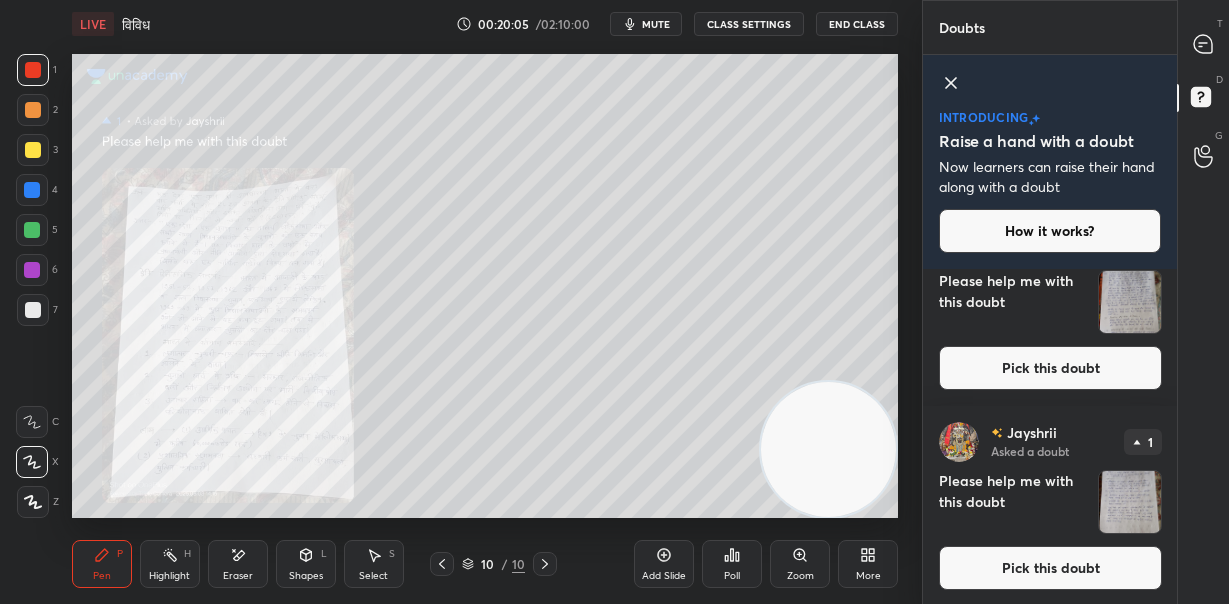 click at bounding box center (1130, 502) 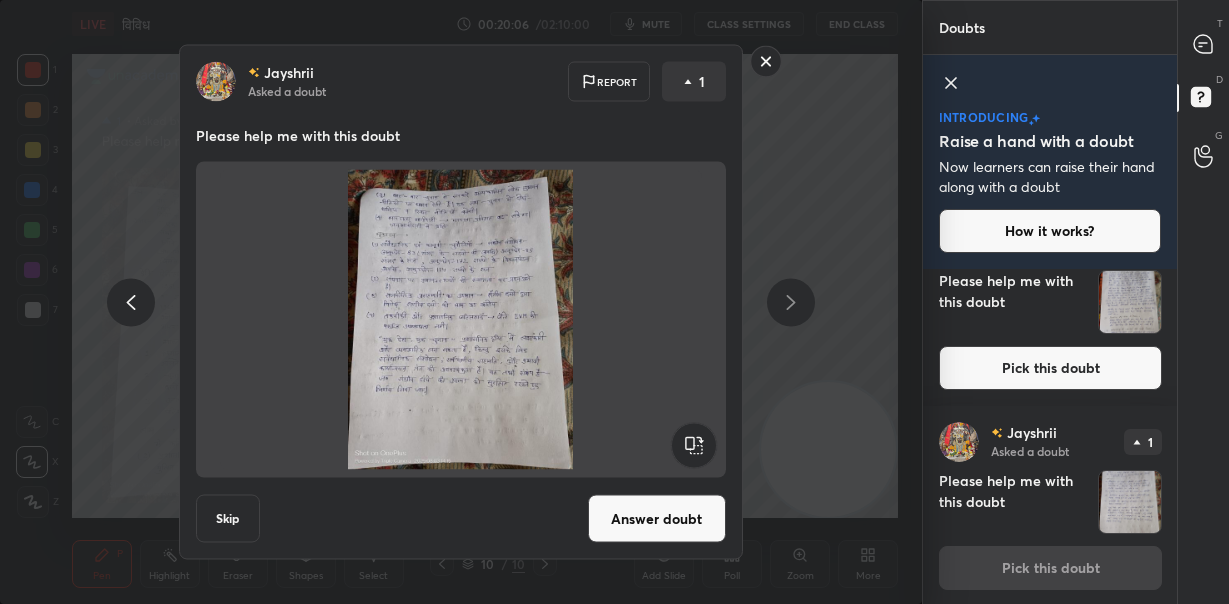 click on "Answer doubt" at bounding box center (657, 519) 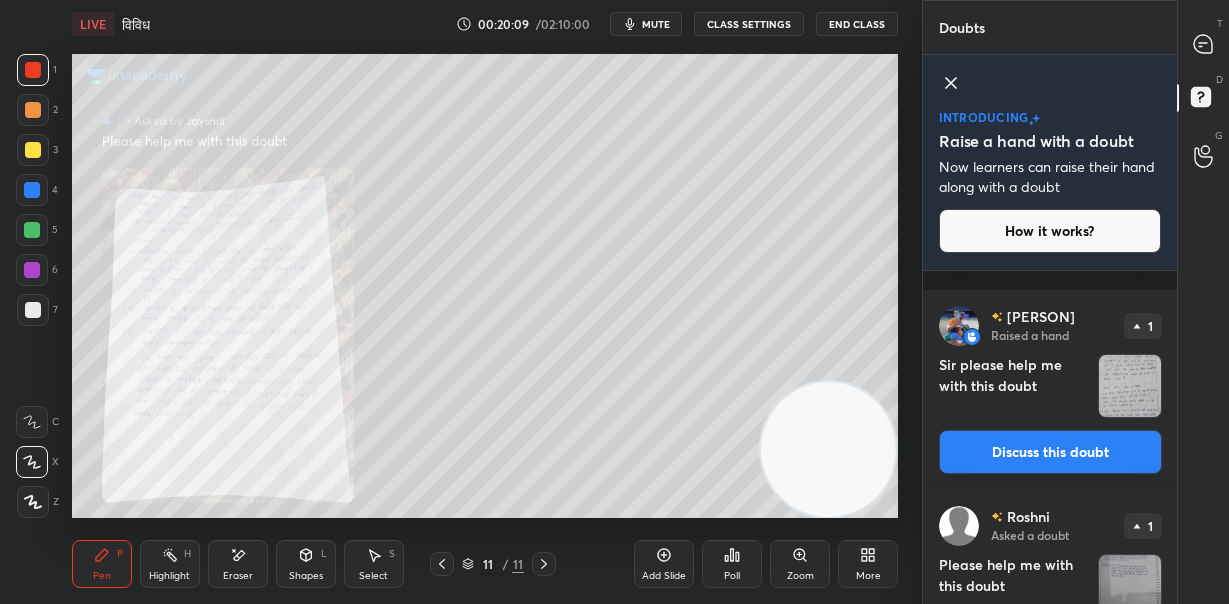 scroll, scrollTop: 1925, scrollLeft: 0, axis: vertical 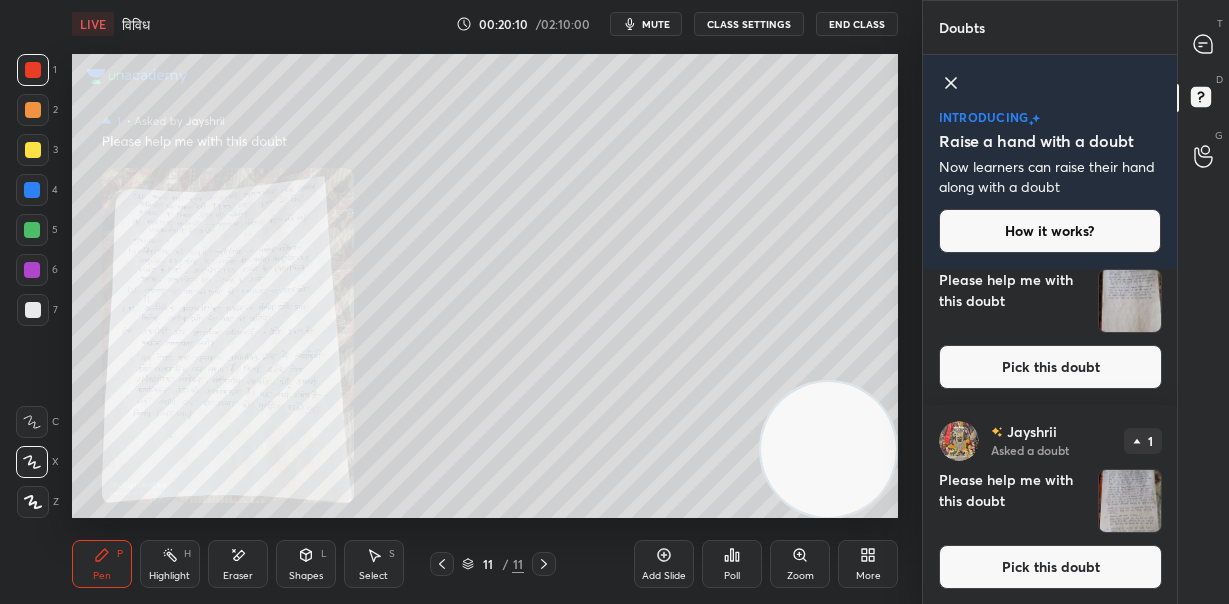 click on "Pick this doubt" at bounding box center [1050, 567] 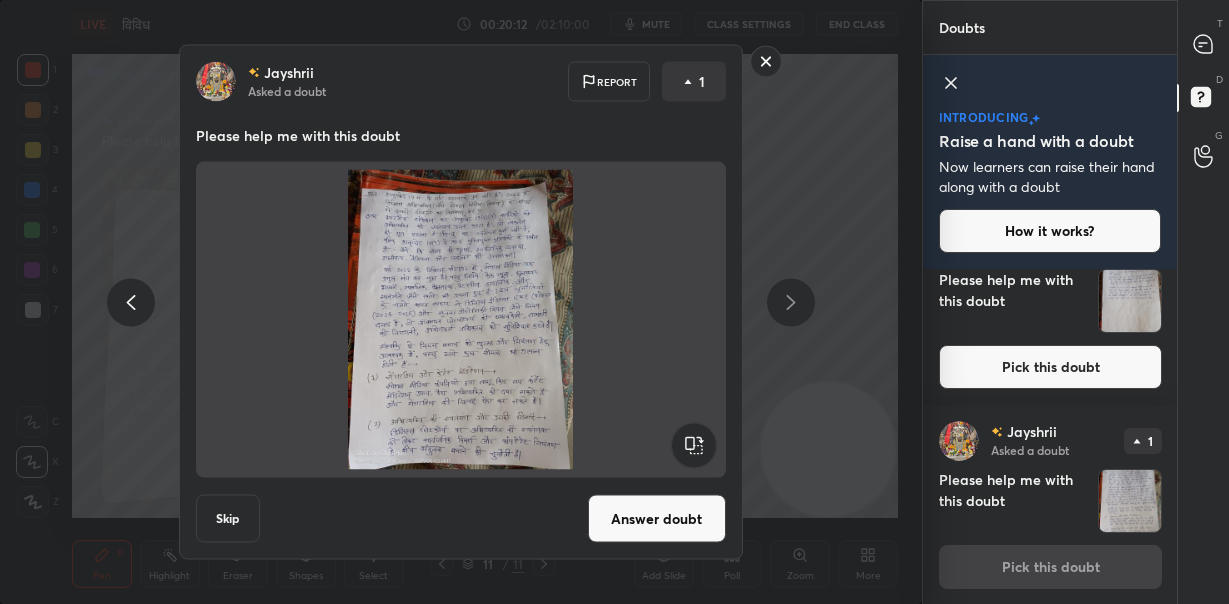click on "Answer doubt" at bounding box center [657, 519] 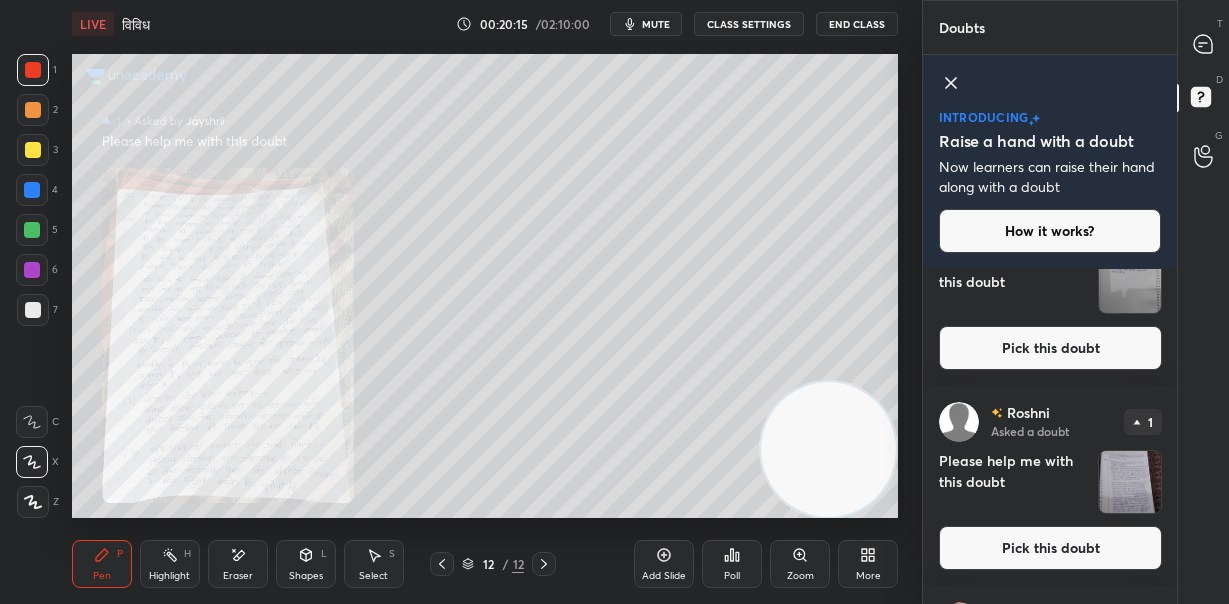 scroll, scrollTop: 1724, scrollLeft: 0, axis: vertical 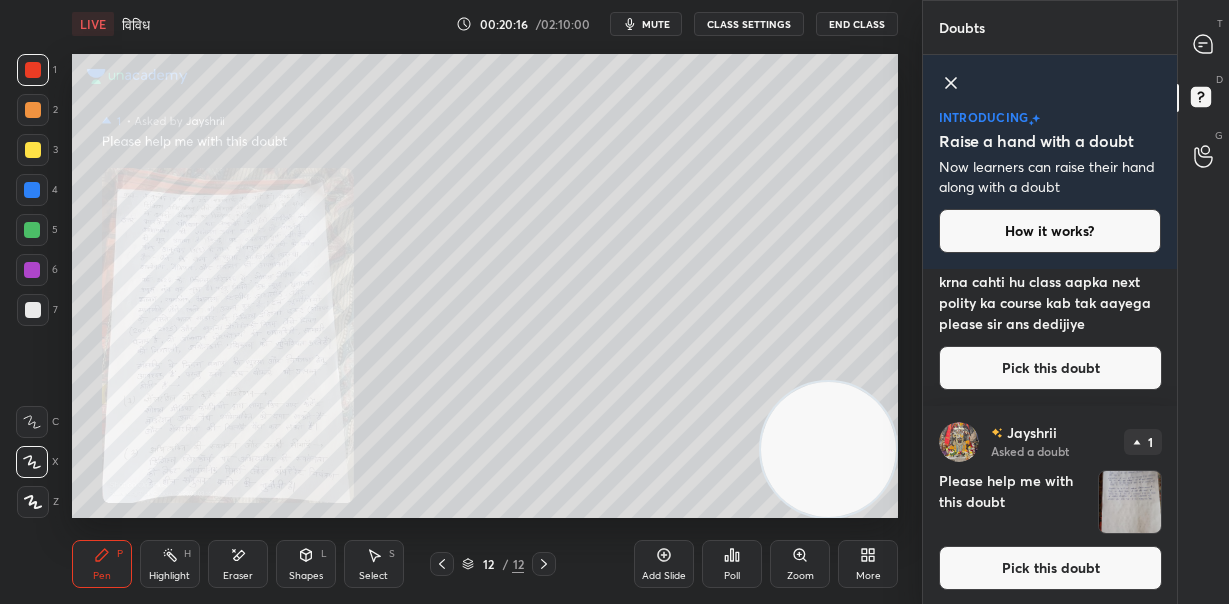 click on "Pick this doubt" at bounding box center (1050, 568) 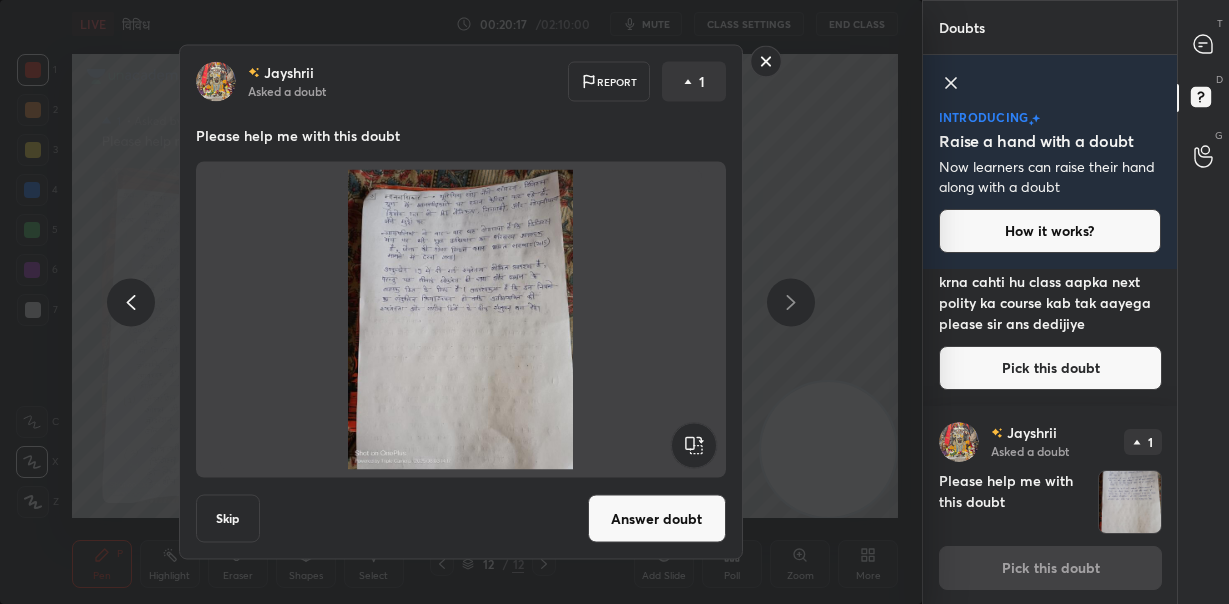 click on "Answer doubt" at bounding box center (657, 519) 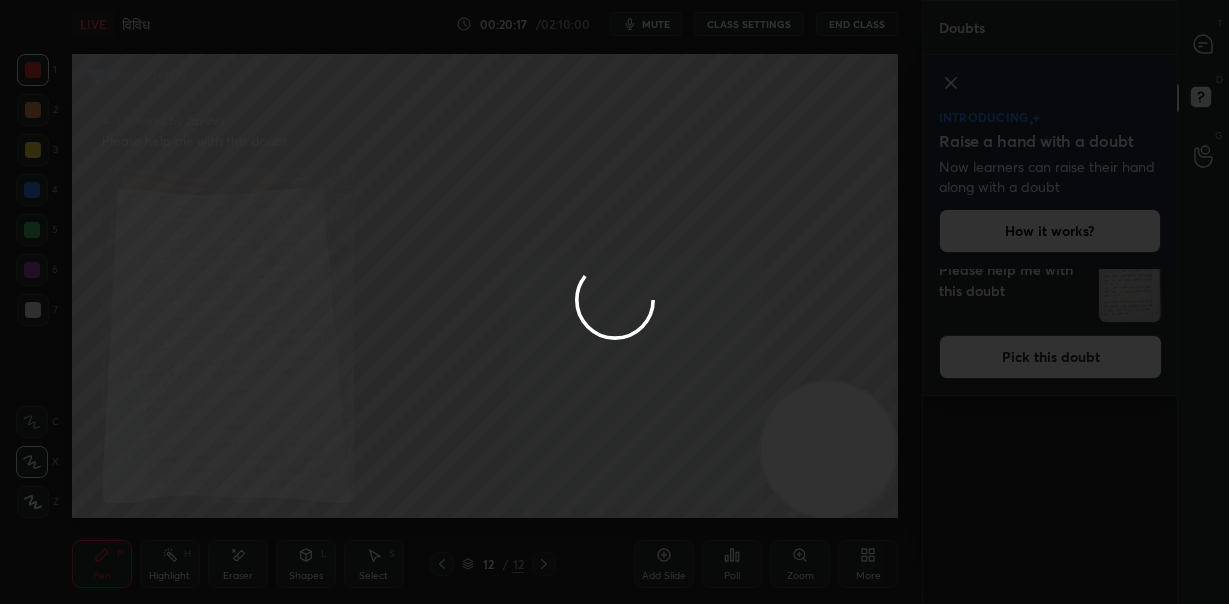 scroll, scrollTop: 0, scrollLeft: 0, axis: both 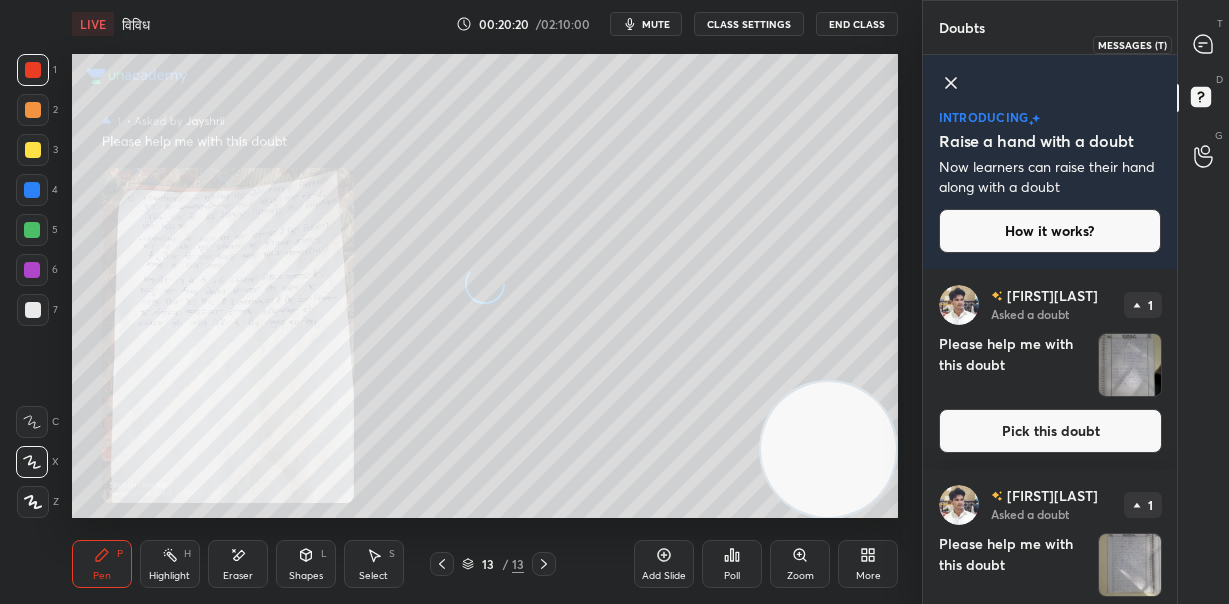click 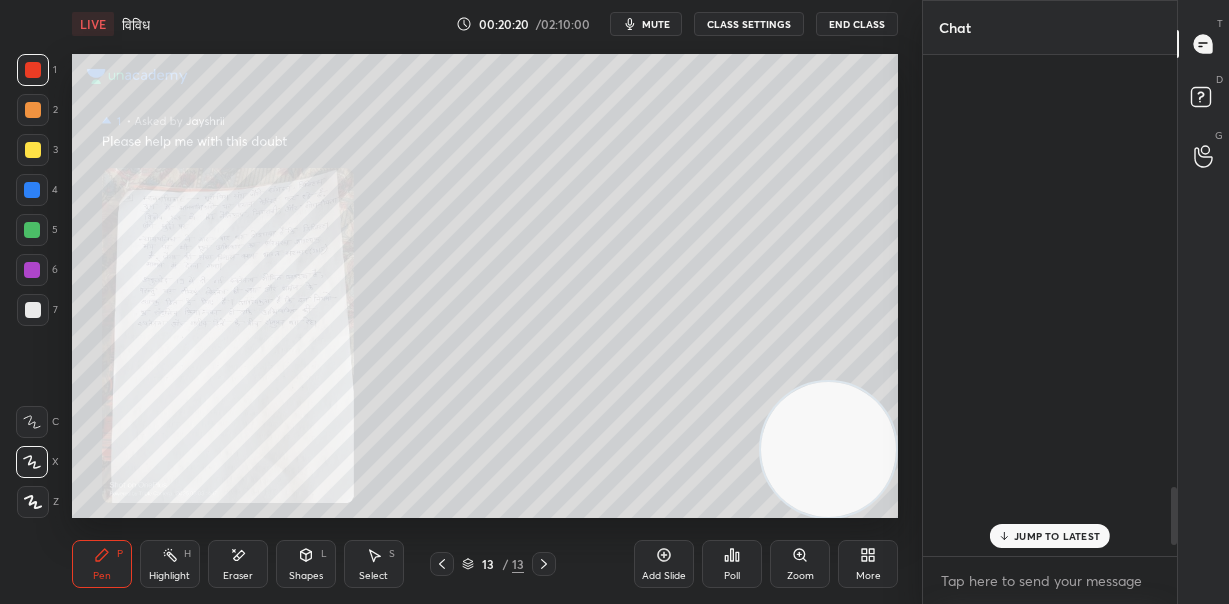scroll, scrollTop: 3742, scrollLeft: 0, axis: vertical 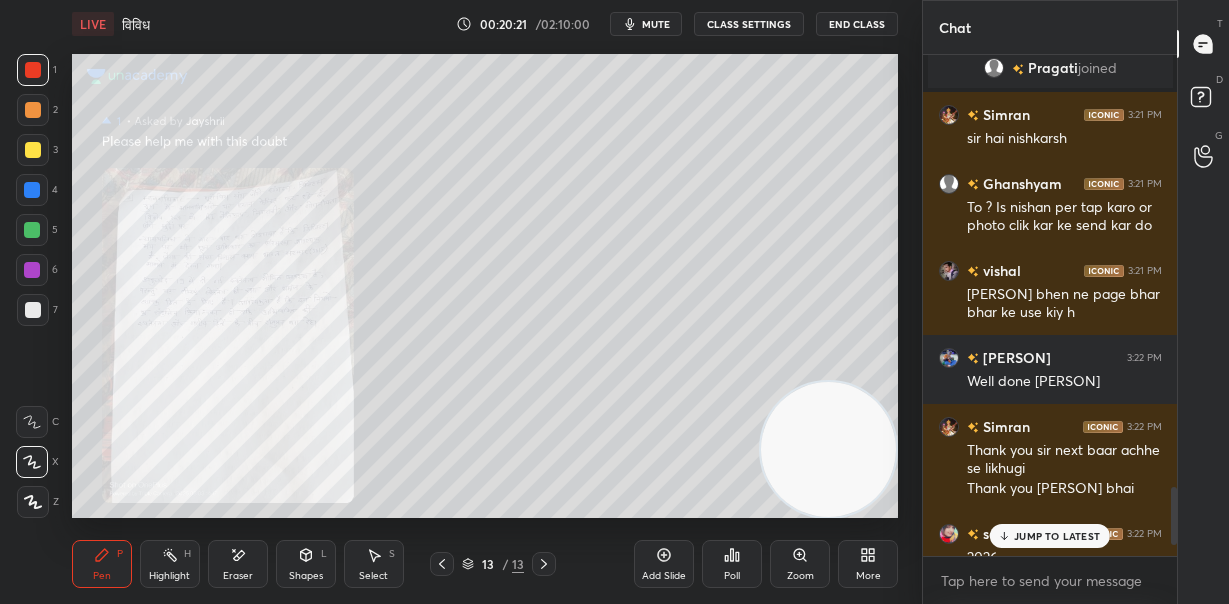 click on "JUMP TO LATEST" at bounding box center [1057, 536] 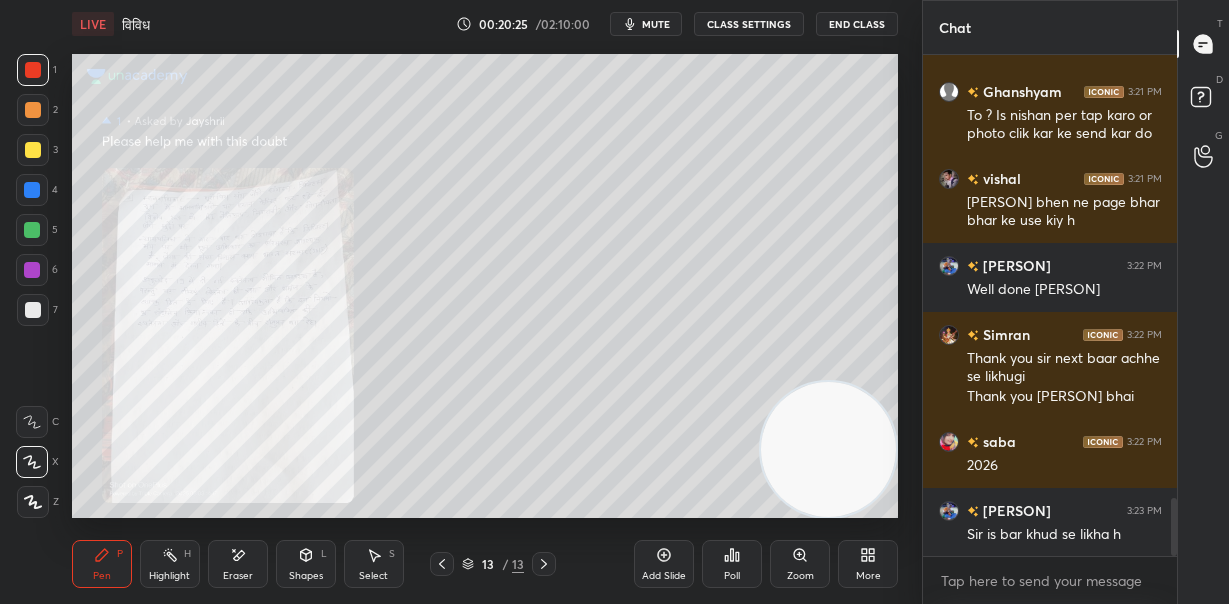 click 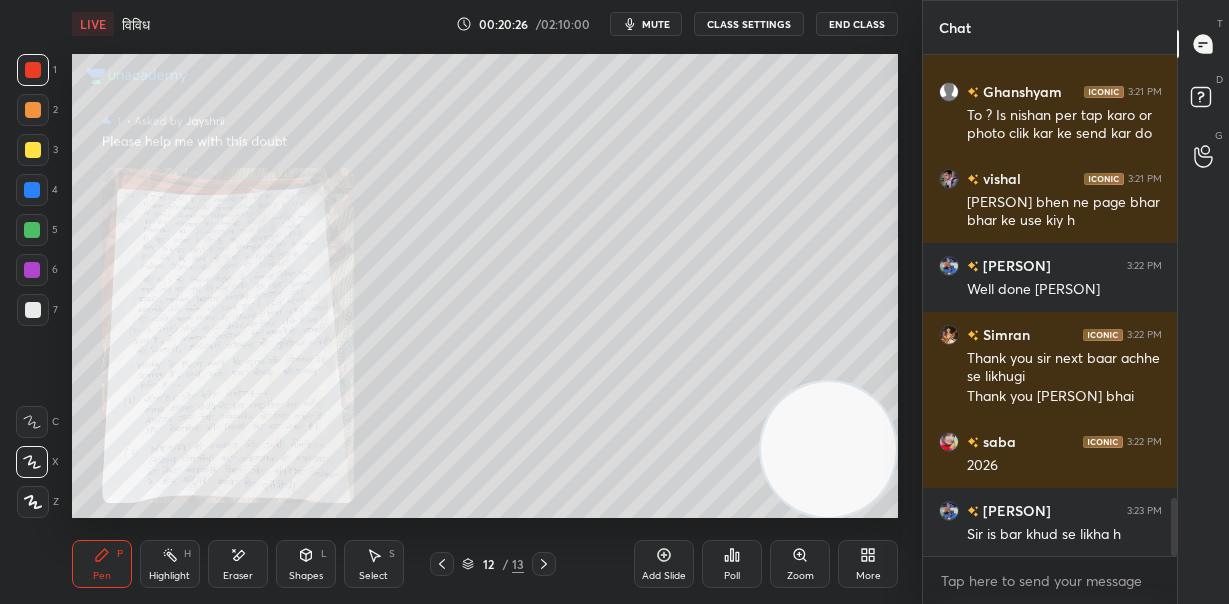 click 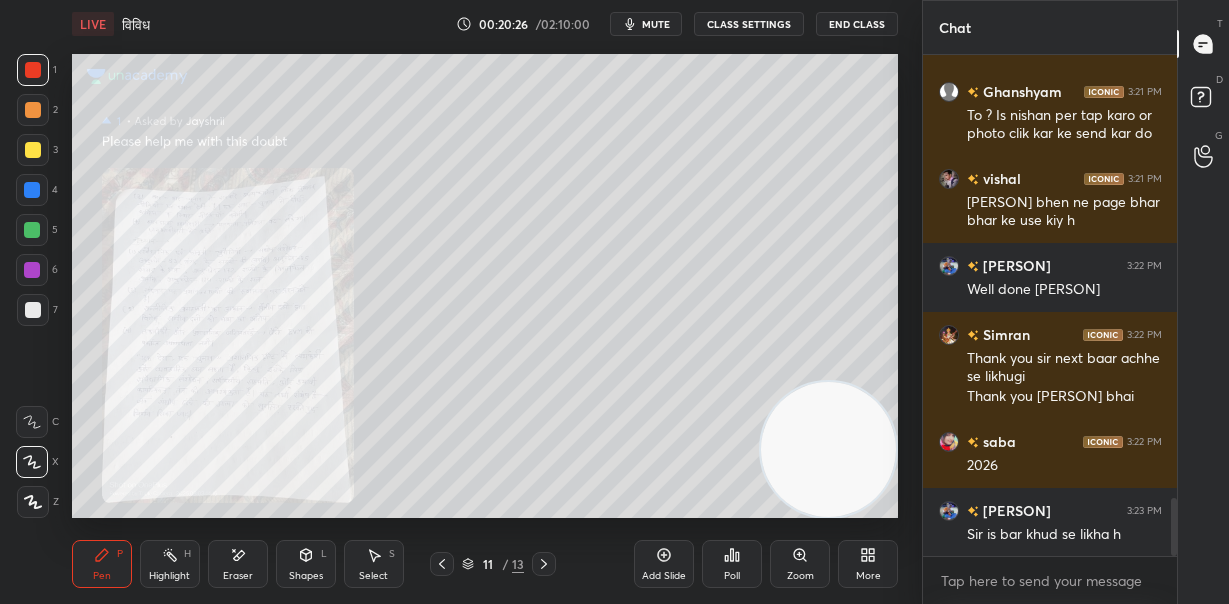 click 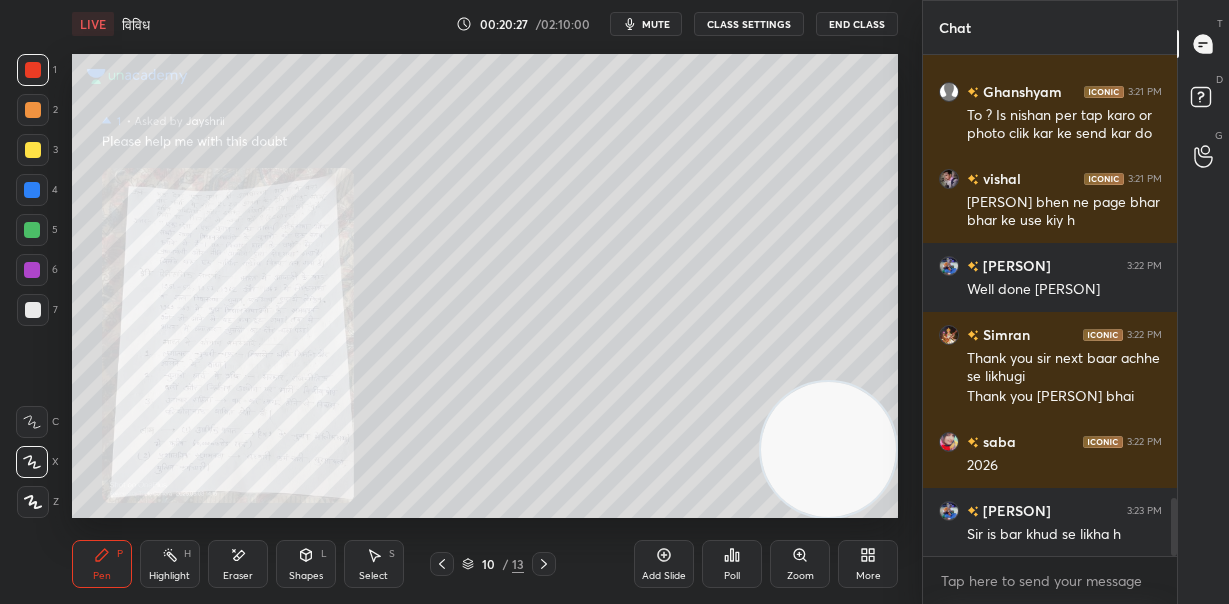 click 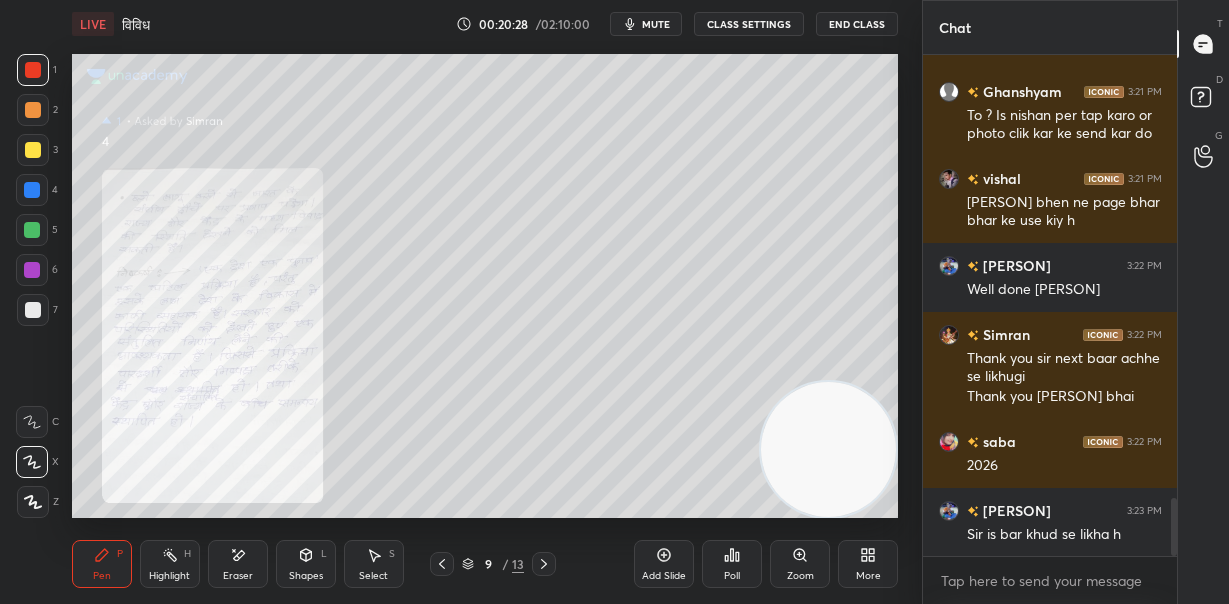 click 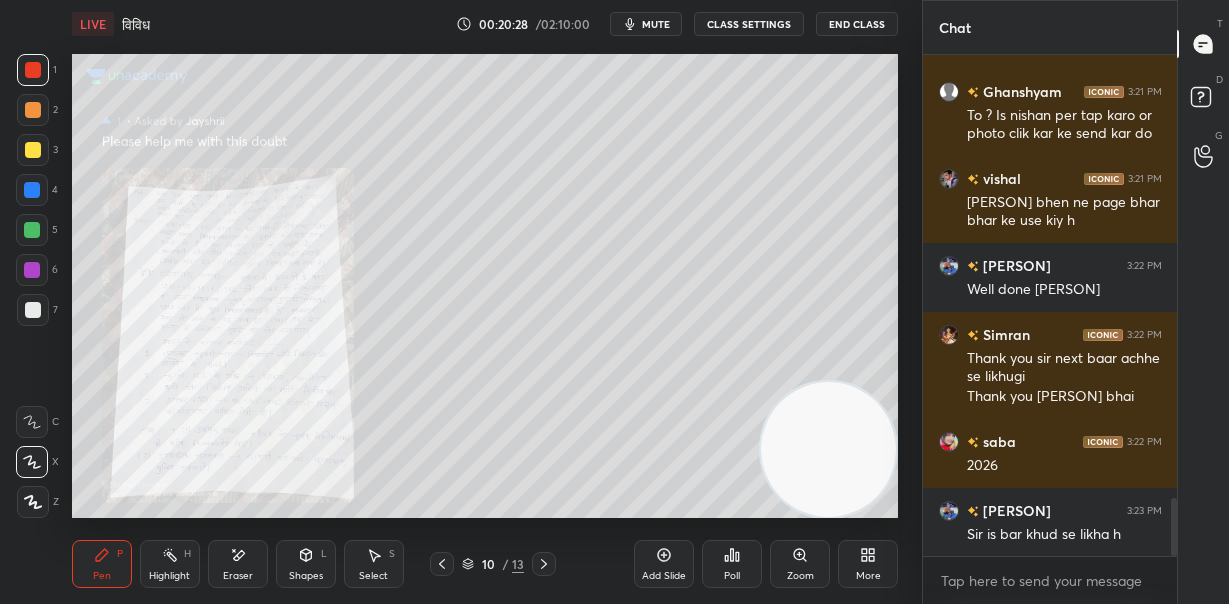 click 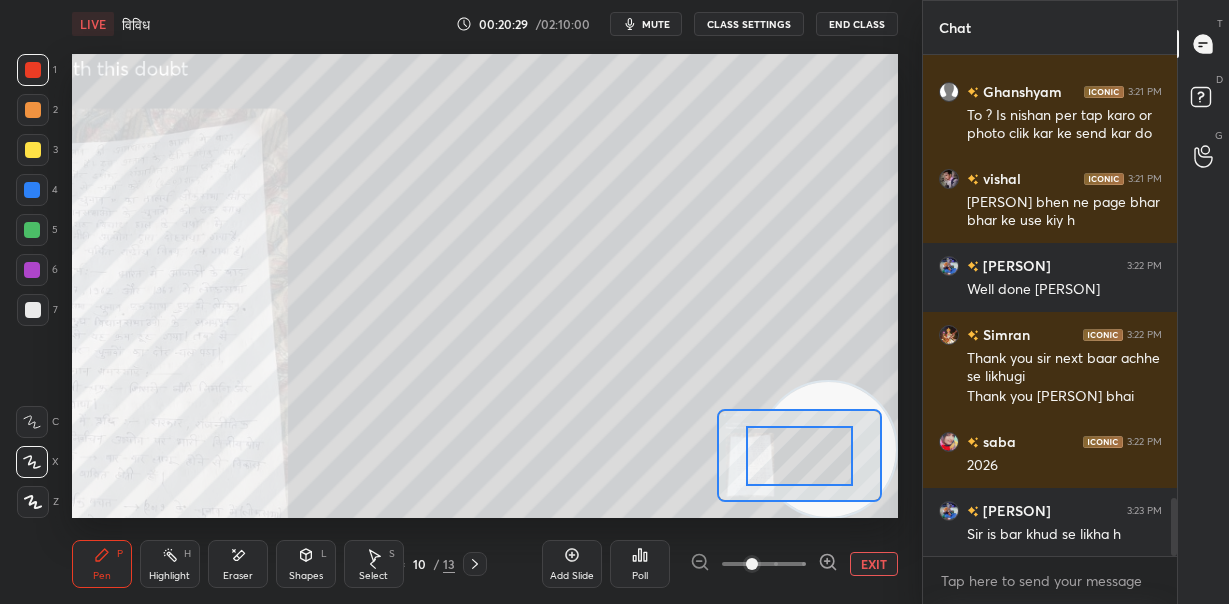 click at bounding box center [764, 564] 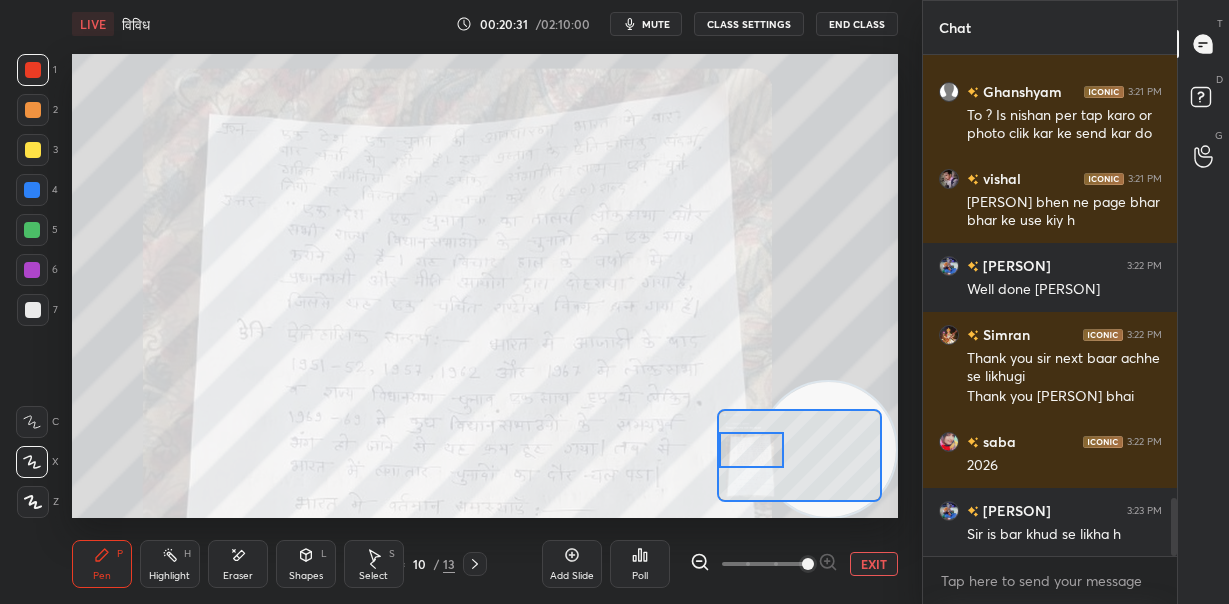 drag, startPoint x: 804, startPoint y: 459, endPoint x: 744, endPoint y: 450, distance: 60.671246 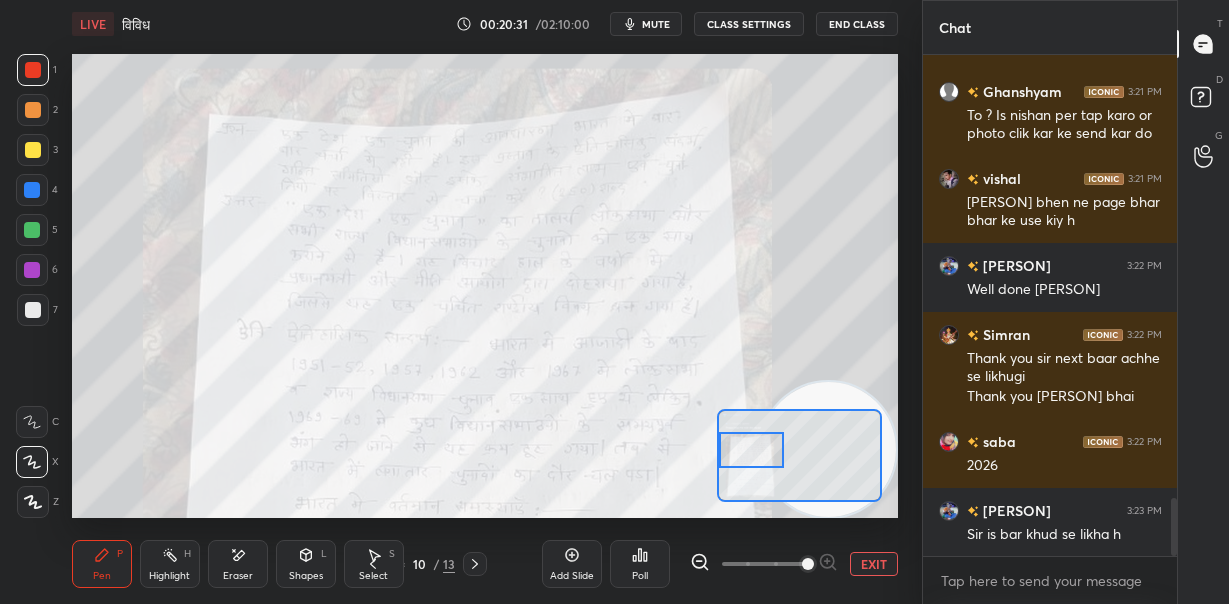 click at bounding box center (751, 450) 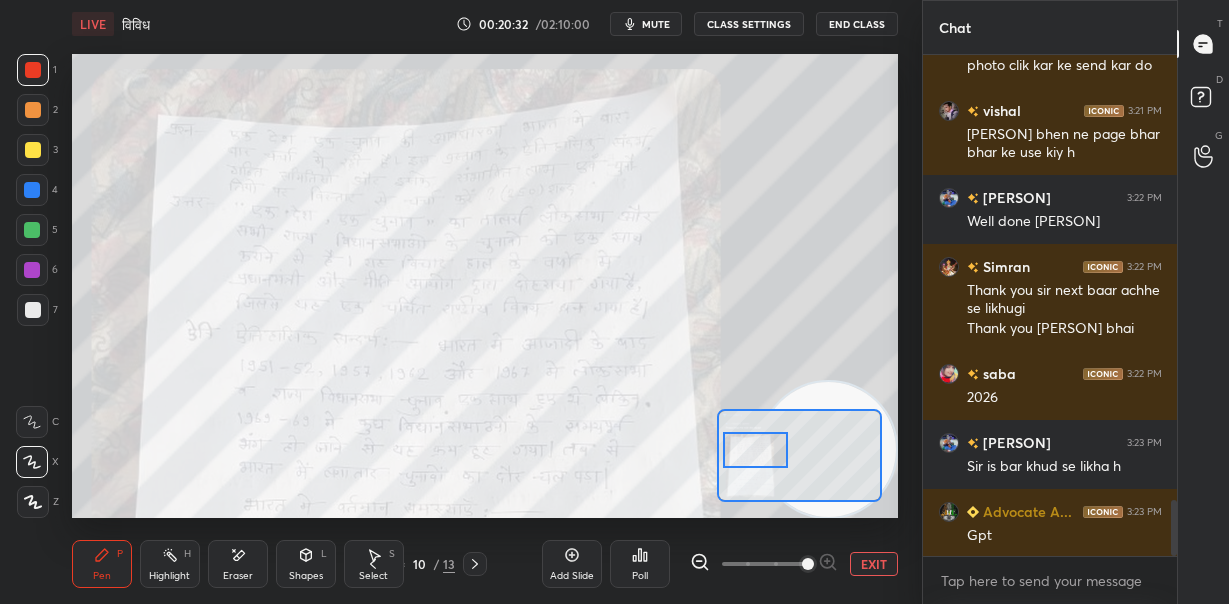 scroll, scrollTop: 4008, scrollLeft: 0, axis: vertical 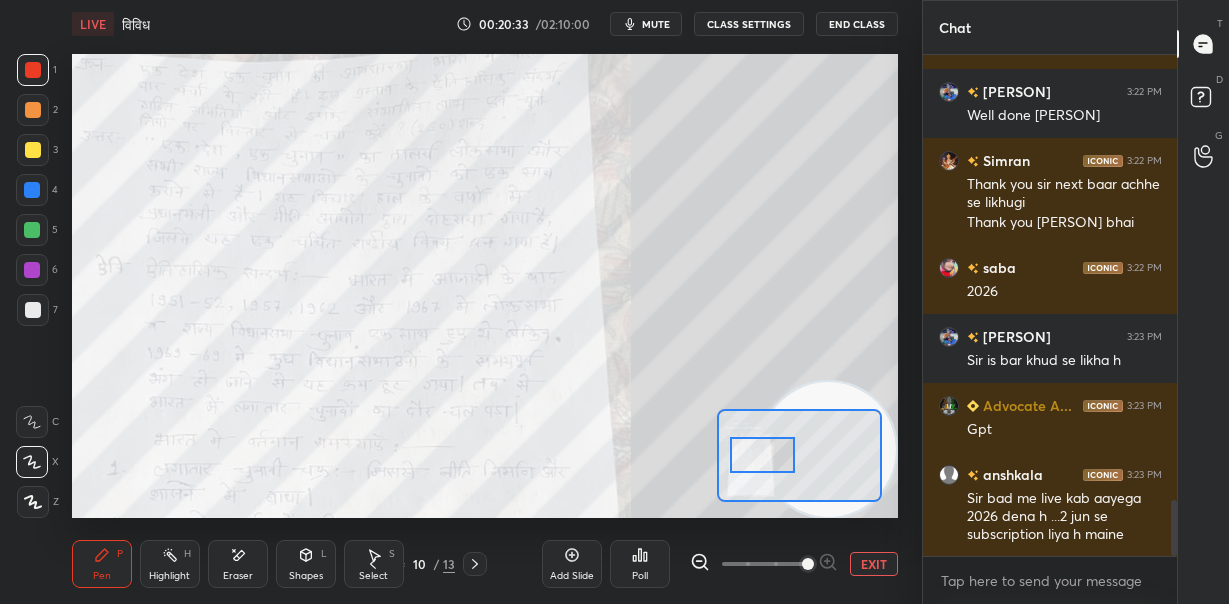 click at bounding box center (762, 455) 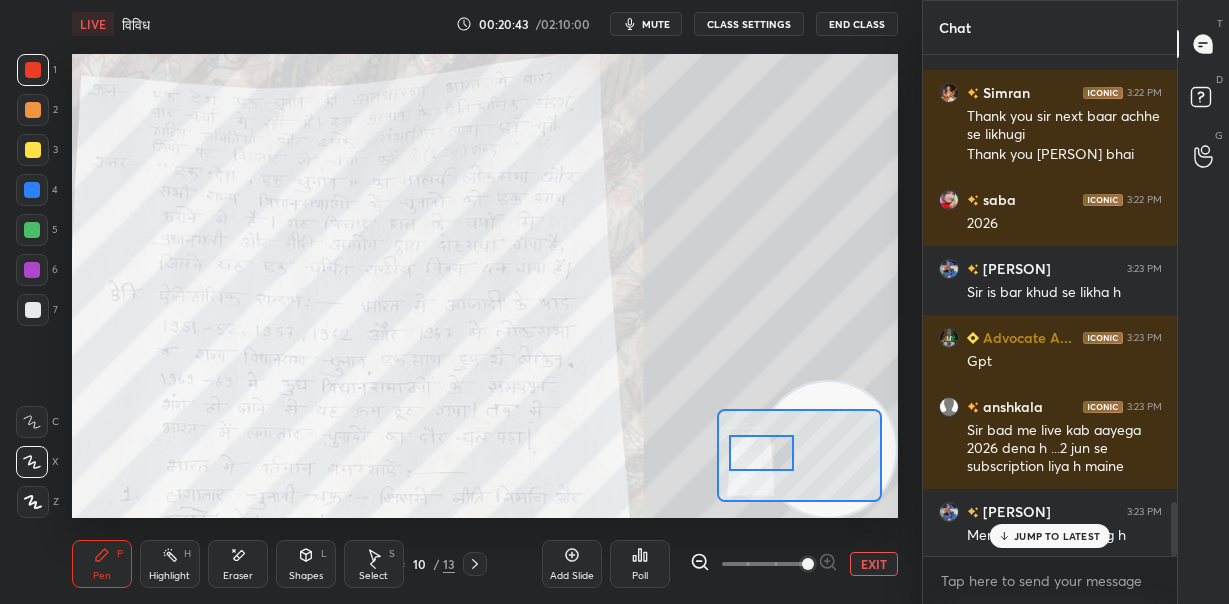 scroll, scrollTop: 4145, scrollLeft: 0, axis: vertical 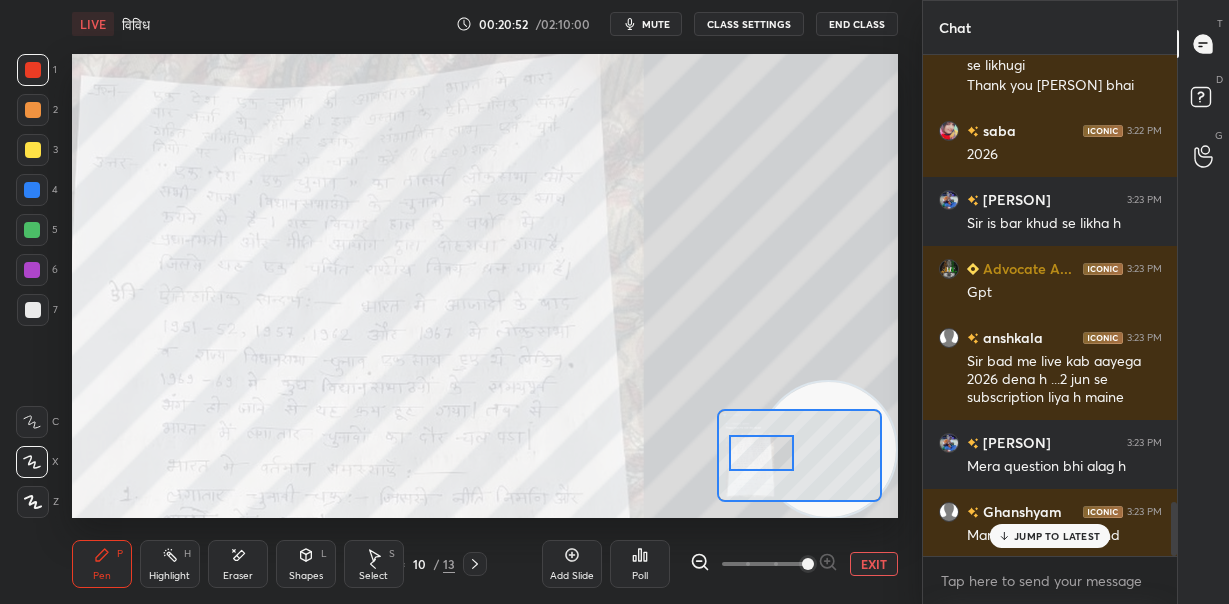 click 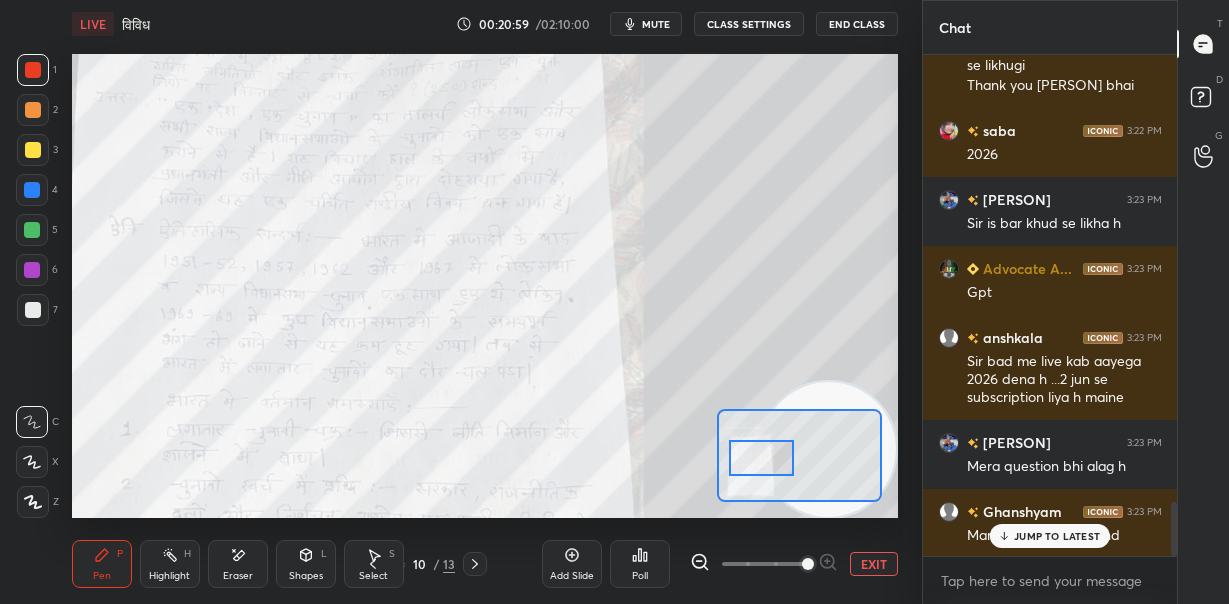 click at bounding box center [761, 458] 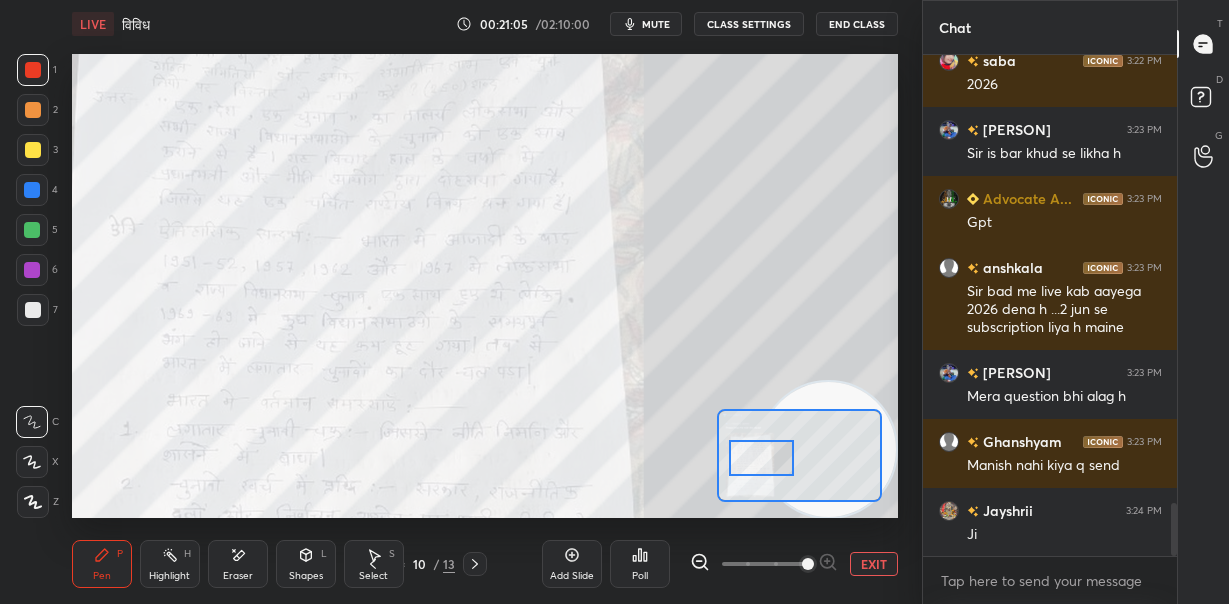 scroll, scrollTop: 4284, scrollLeft: 0, axis: vertical 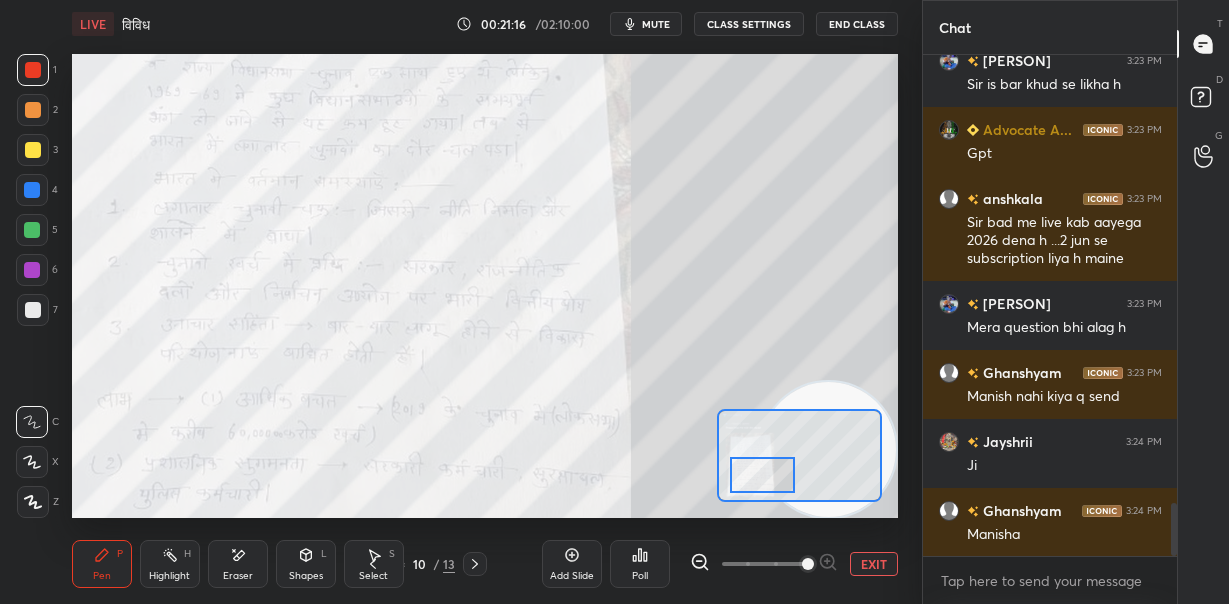 drag, startPoint x: 761, startPoint y: 448, endPoint x: 761, endPoint y: 465, distance: 17 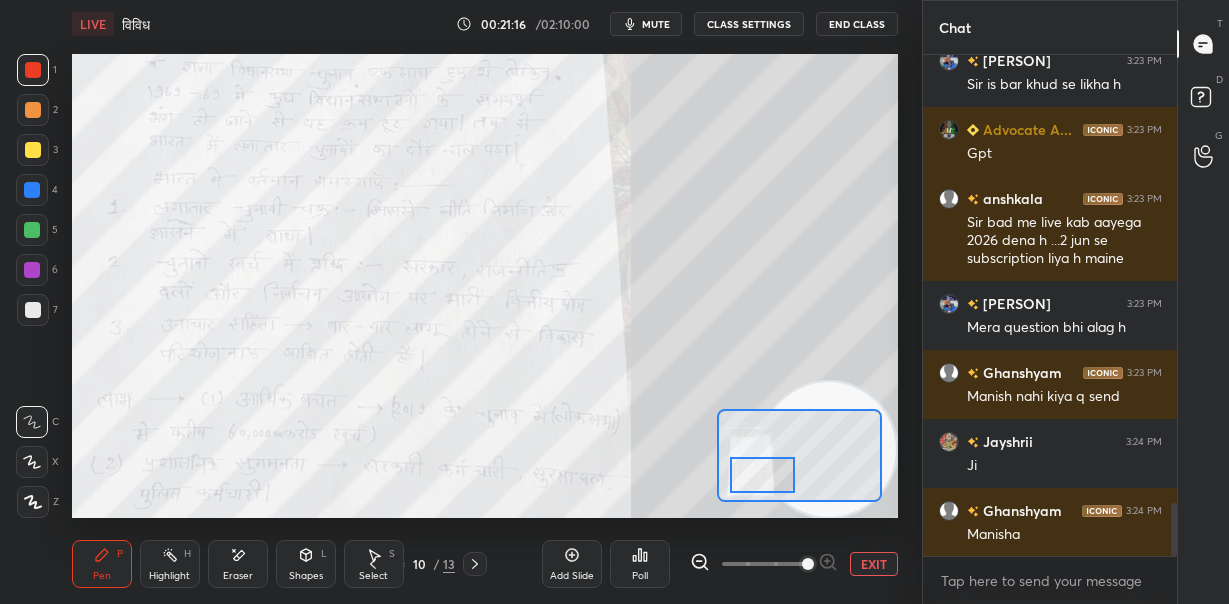 click at bounding box center (762, 475) 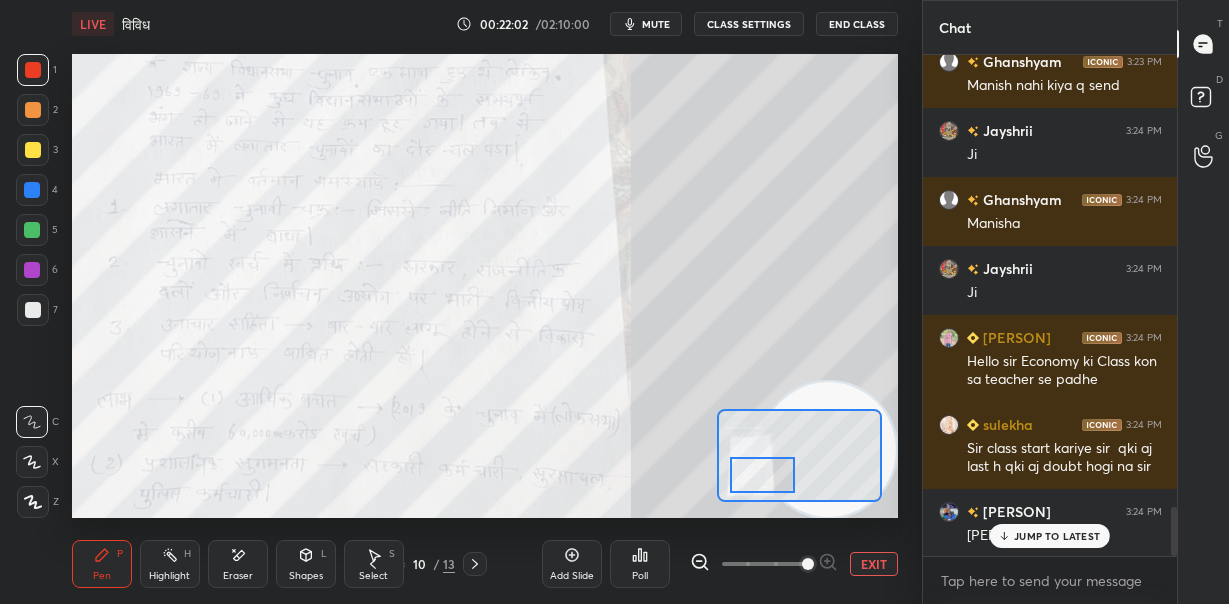 scroll, scrollTop: 4664, scrollLeft: 0, axis: vertical 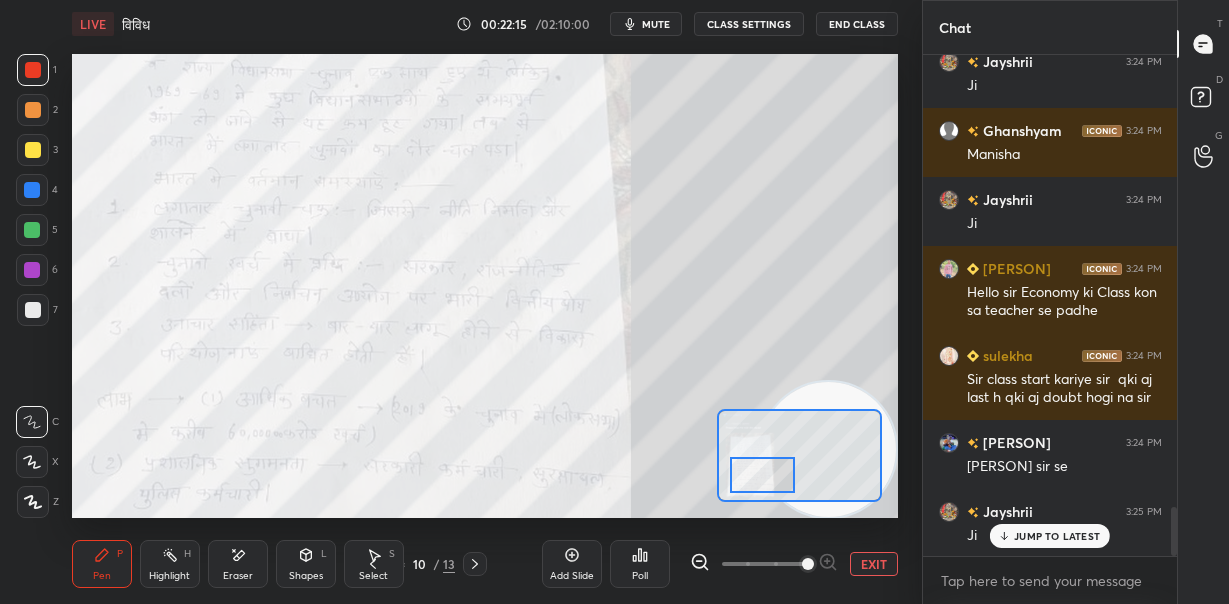 click on "Setting up your live class Poll for   secs No correct answer Start poll" at bounding box center (485, 286) 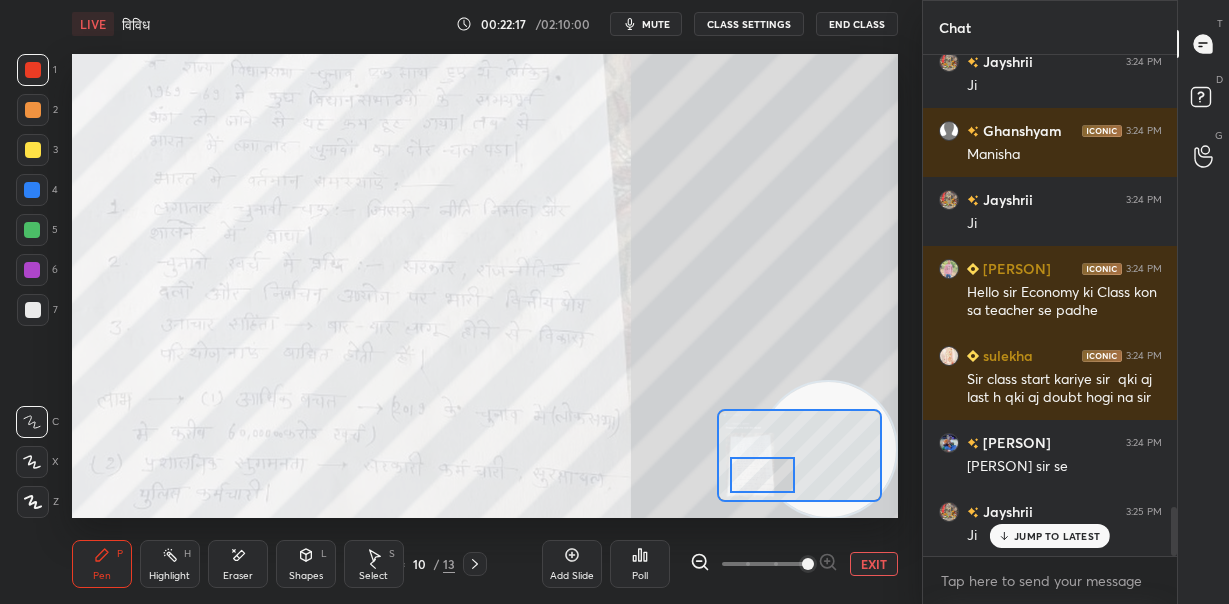 drag, startPoint x: 828, startPoint y: 558, endPoint x: 839, endPoint y: 562, distance: 11.7046995 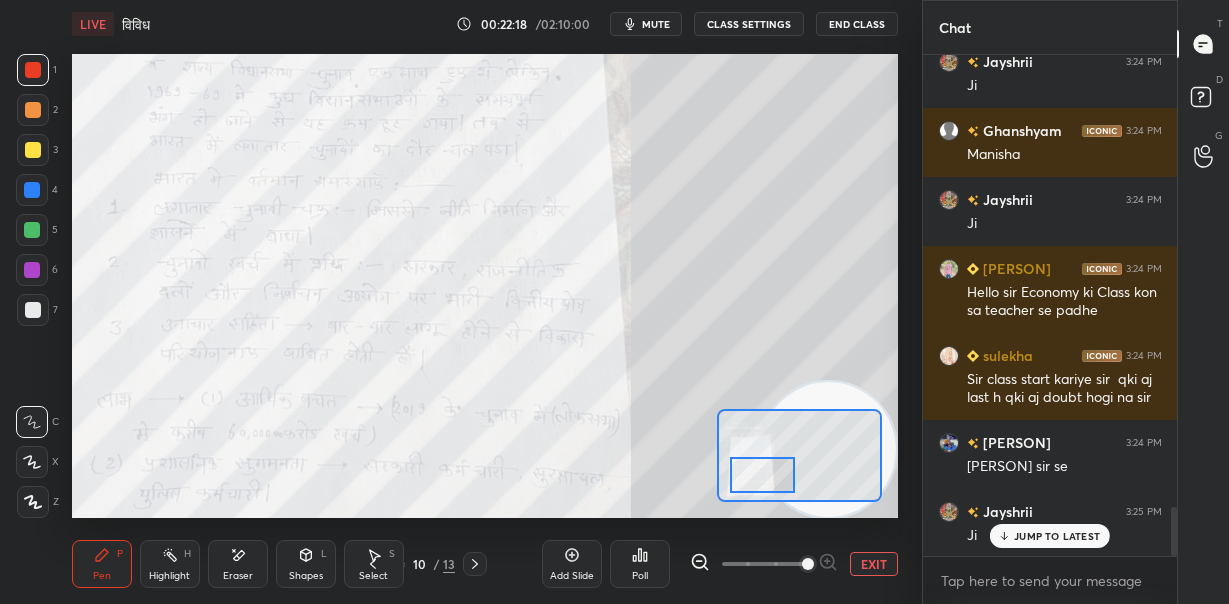 click on "EXIT" at bounding box center [874, 564] 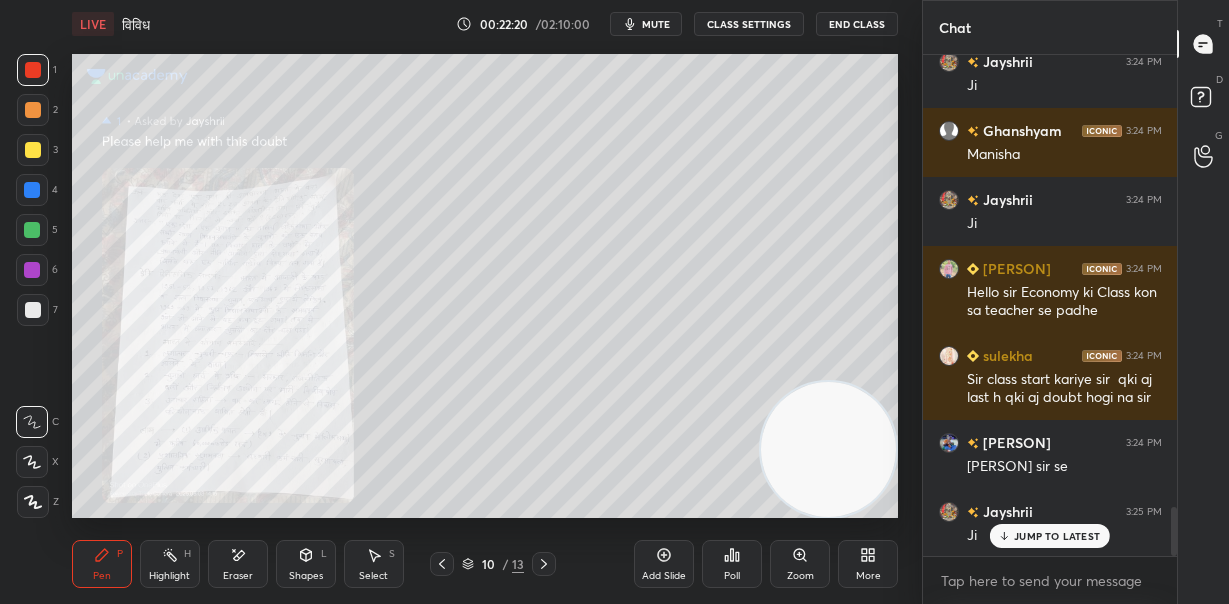 click 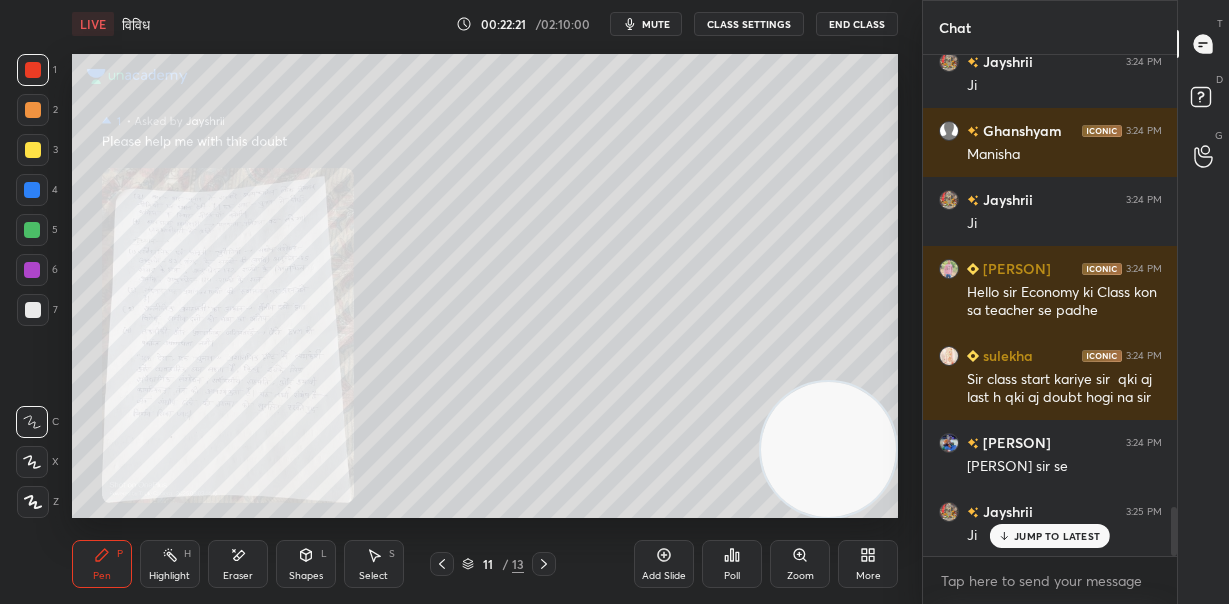 click on "Poll" at bounding box center (732, 564) 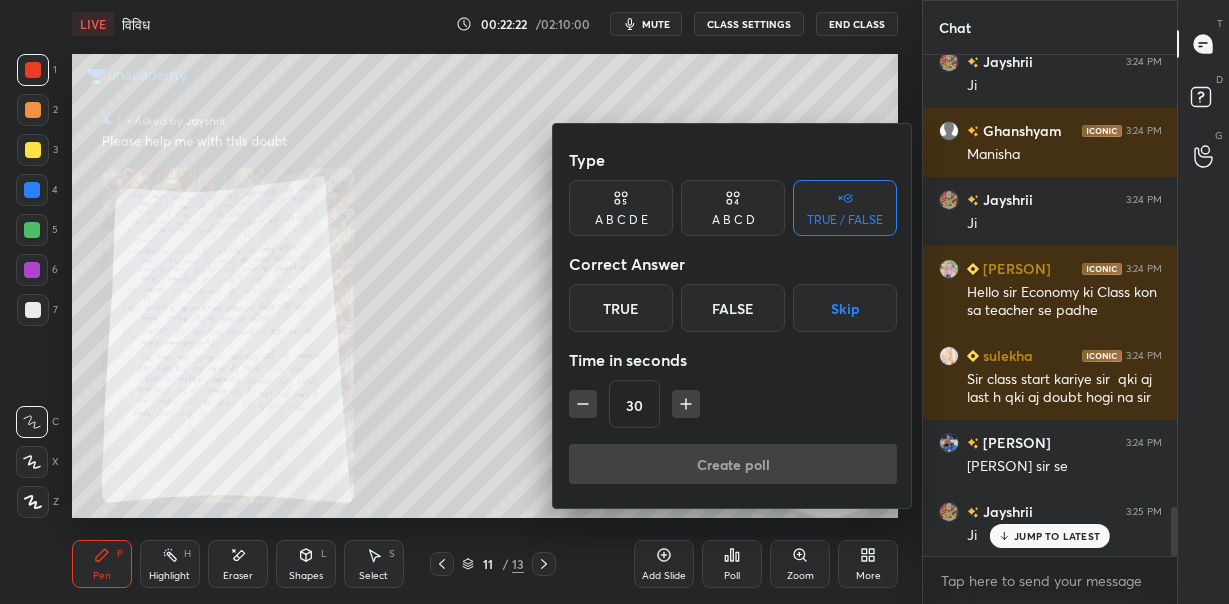 click at bounding box center (614, 302) 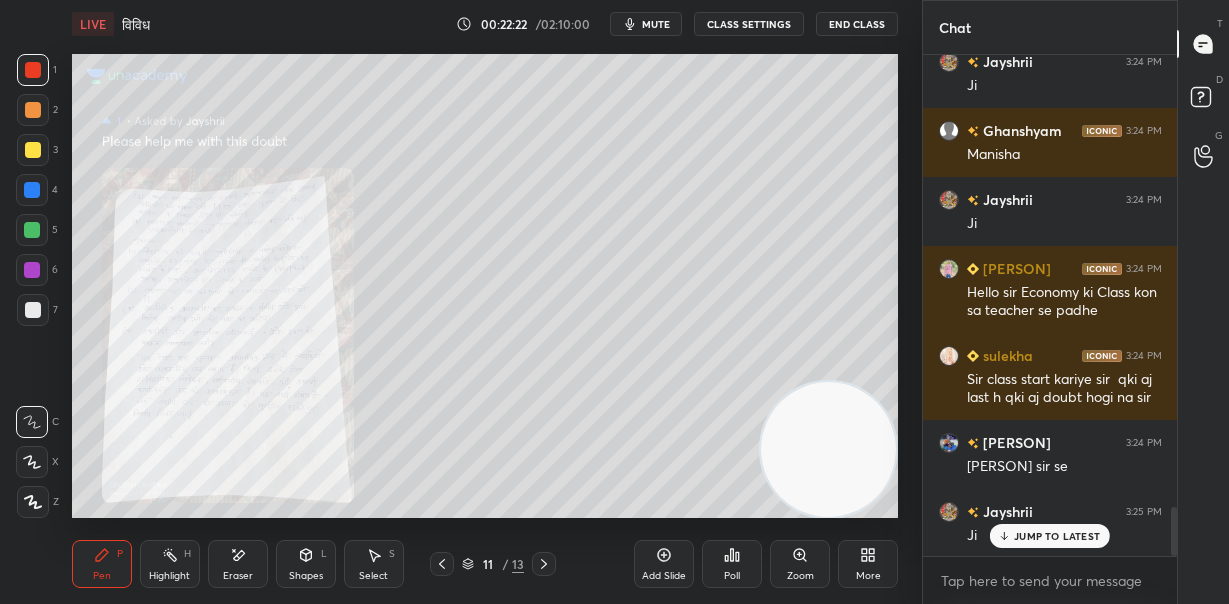 click on "Poll" at bounding box center (732, 564) 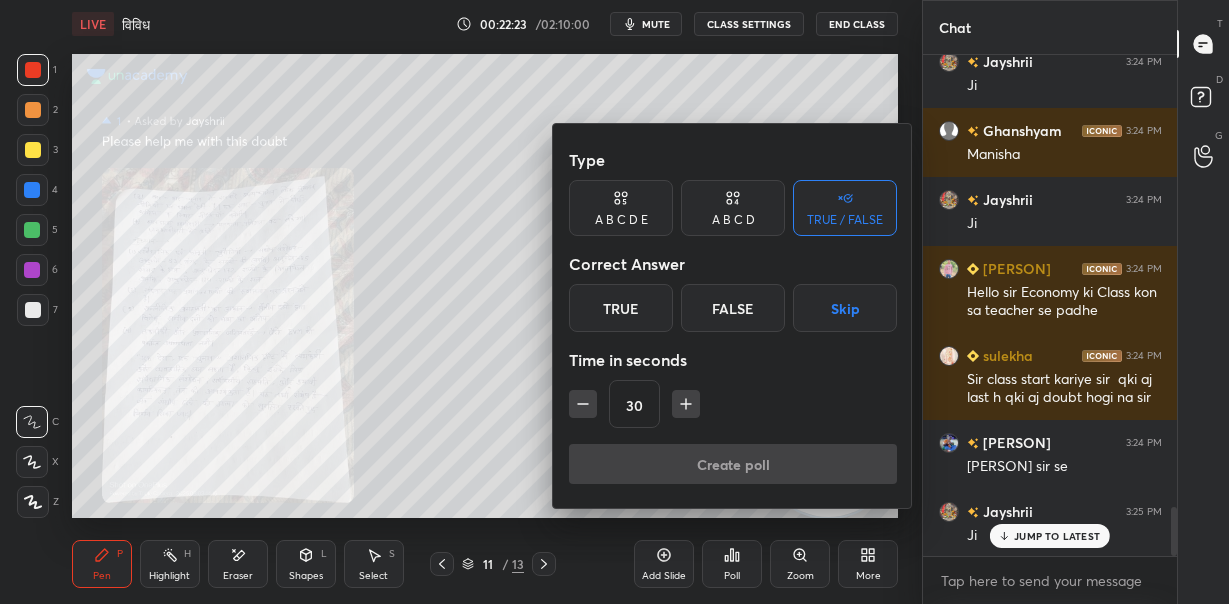 drag, startPoint x: 744, startPoint y: 569, endPoint x: 787, endPoint y: 568, distance: 43.011627 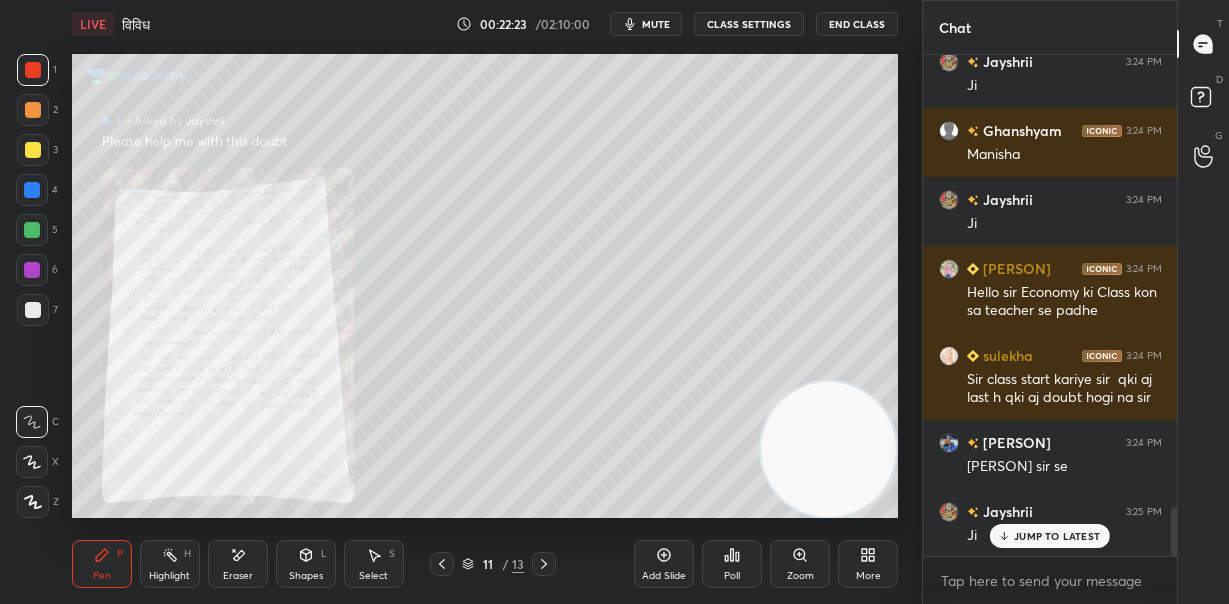 click on "Zoom" at bounding box center [800, 564] 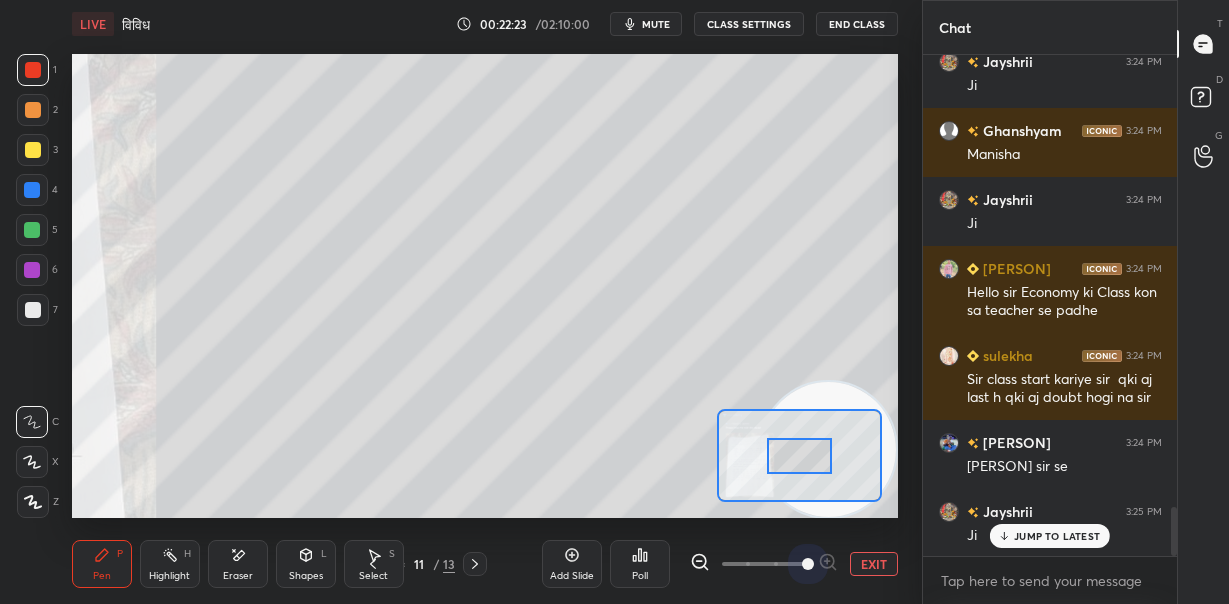 click at bounding box center (764, 564) 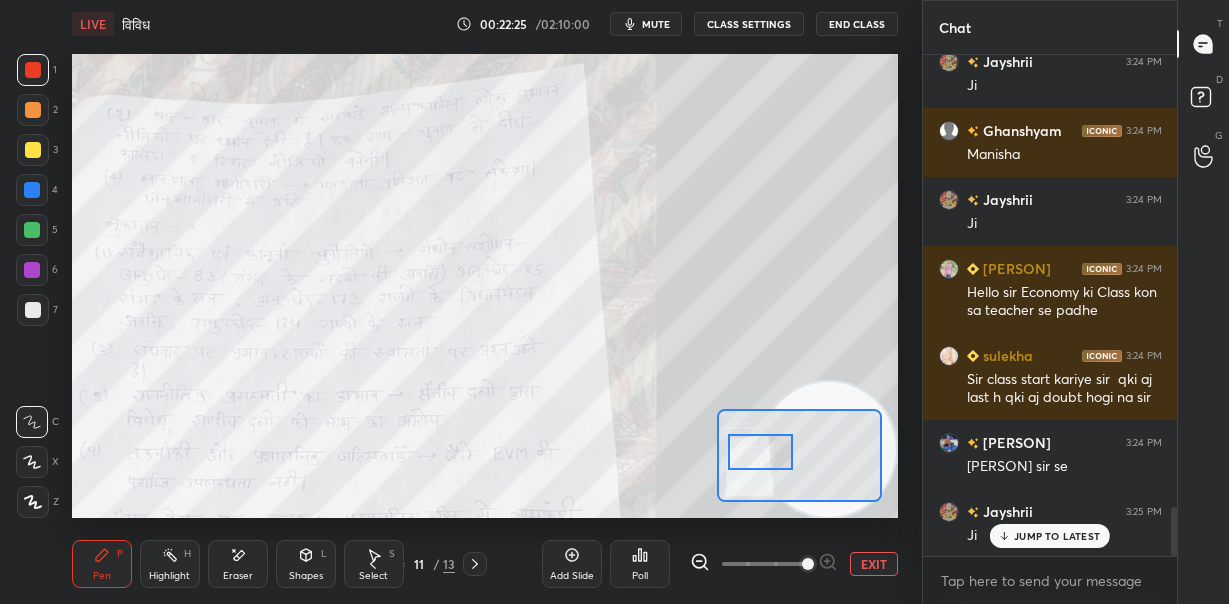 click at bounding box center [760, 452] 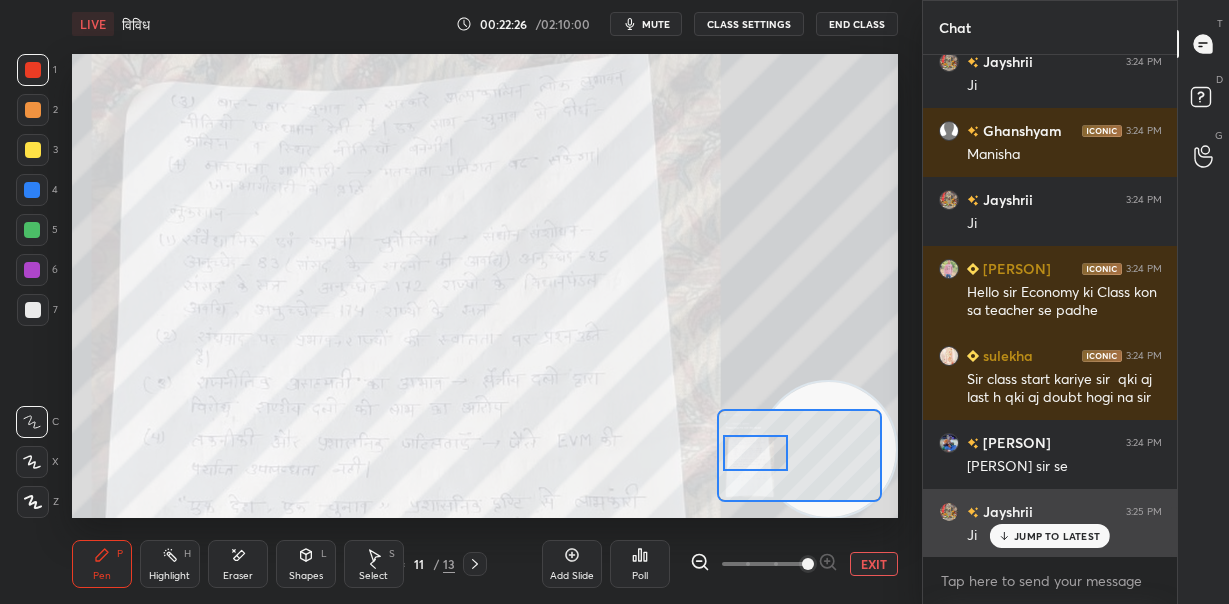 drag, startPoint x: 1010, startPoint y: 538, endPoint x: 995, endPoint y: 536, distance: 15.132746 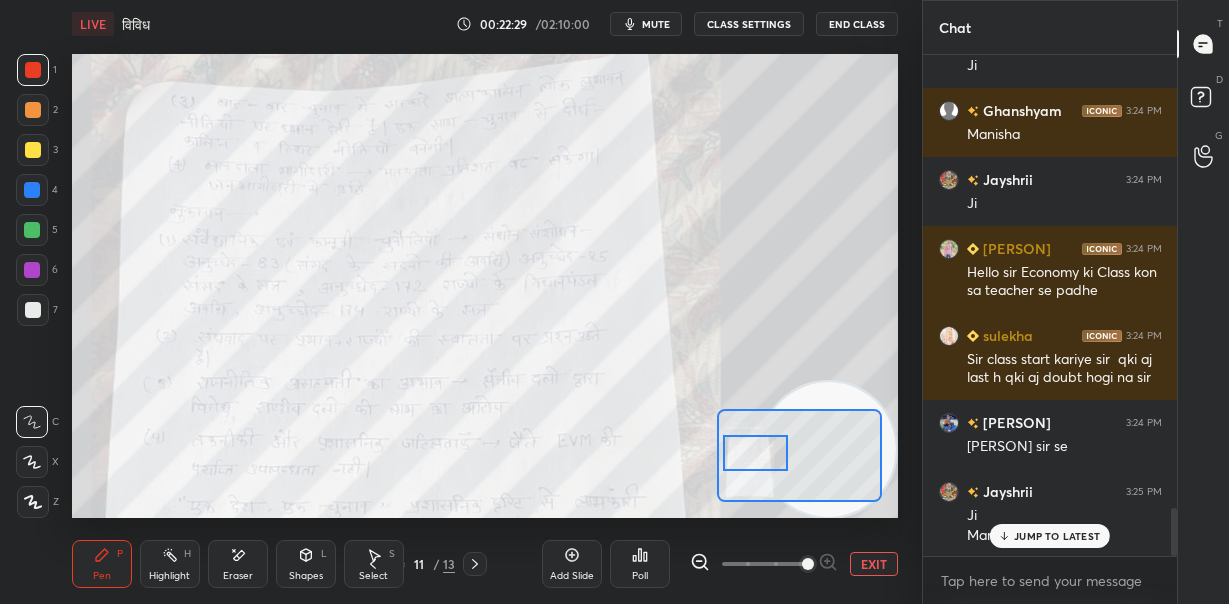 scroll, scrollTop: 4771, scrollLeft: 0, axis: vertical 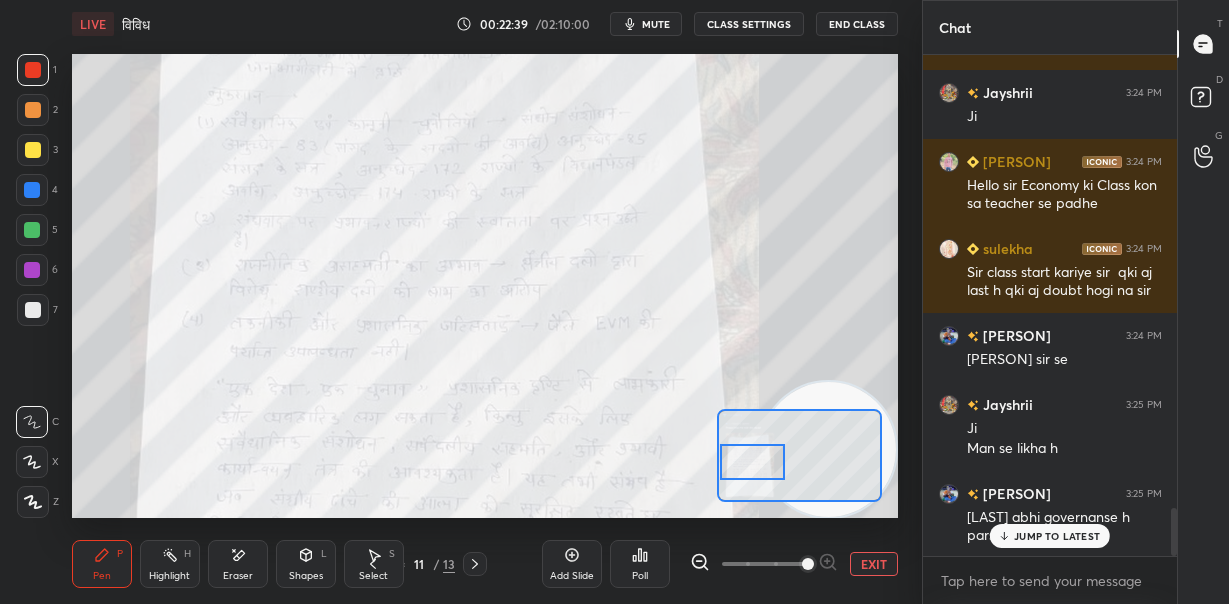 click at bounding box center [752, 462] 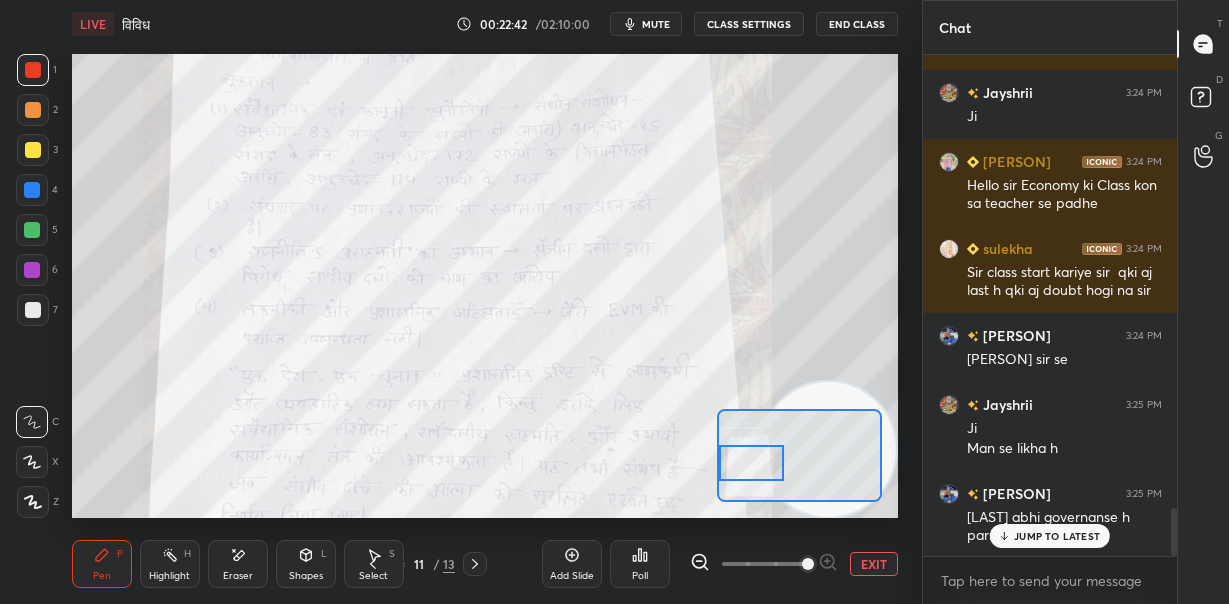 scroll, scrollTop: 4858, scrollLeft: 0, axis: vertical 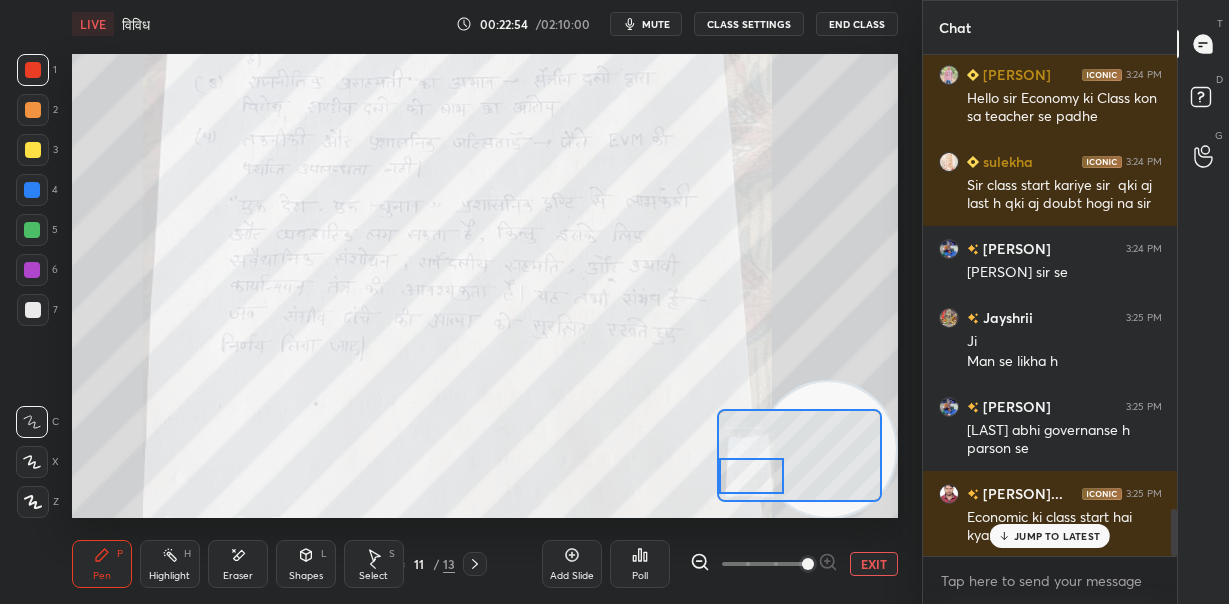 drag, startPoint x: 755, startPoint y: 465, endPoint x: 737, endPoint y: 463, distance: 18.110771 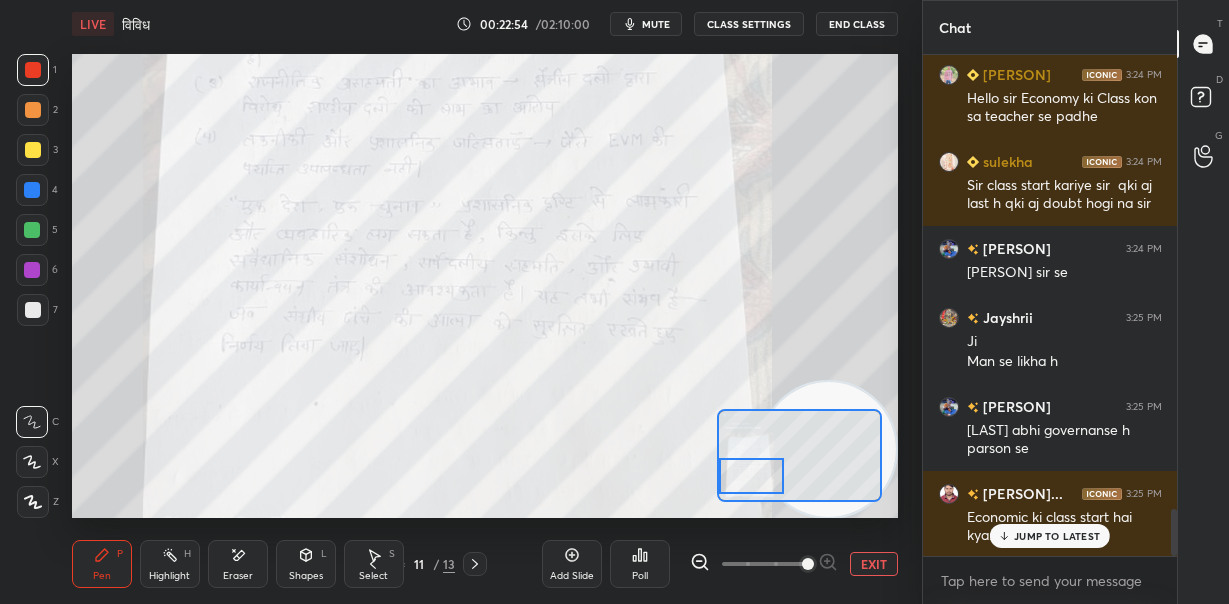 click at bounding box center (751, 476) 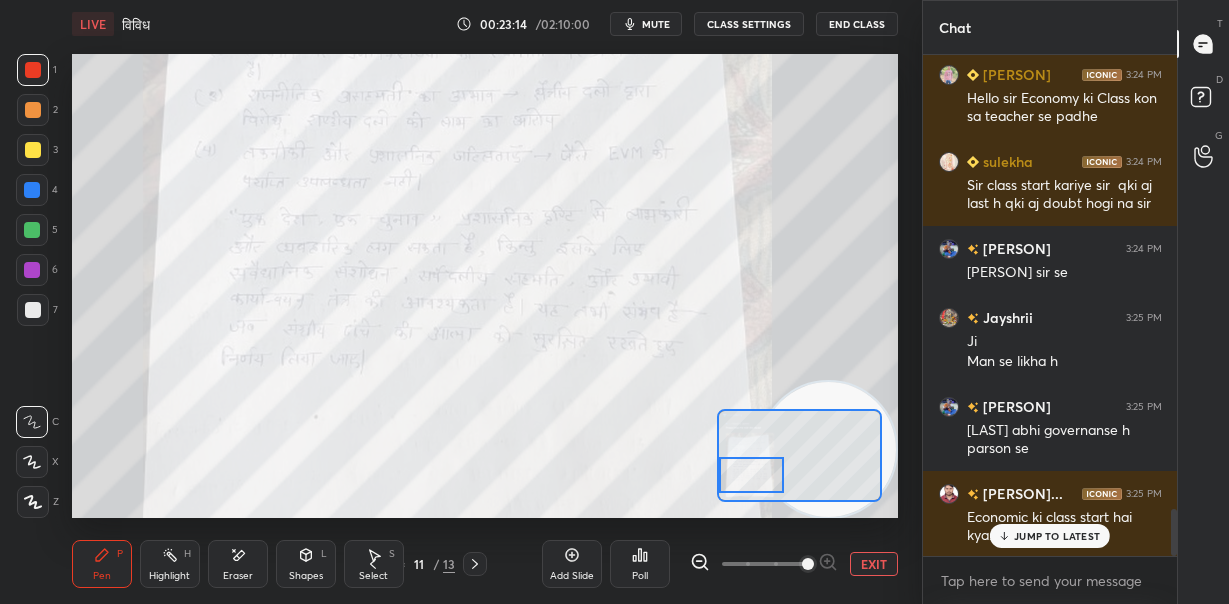 click on "EXIT" at bounding box center [874, 564] 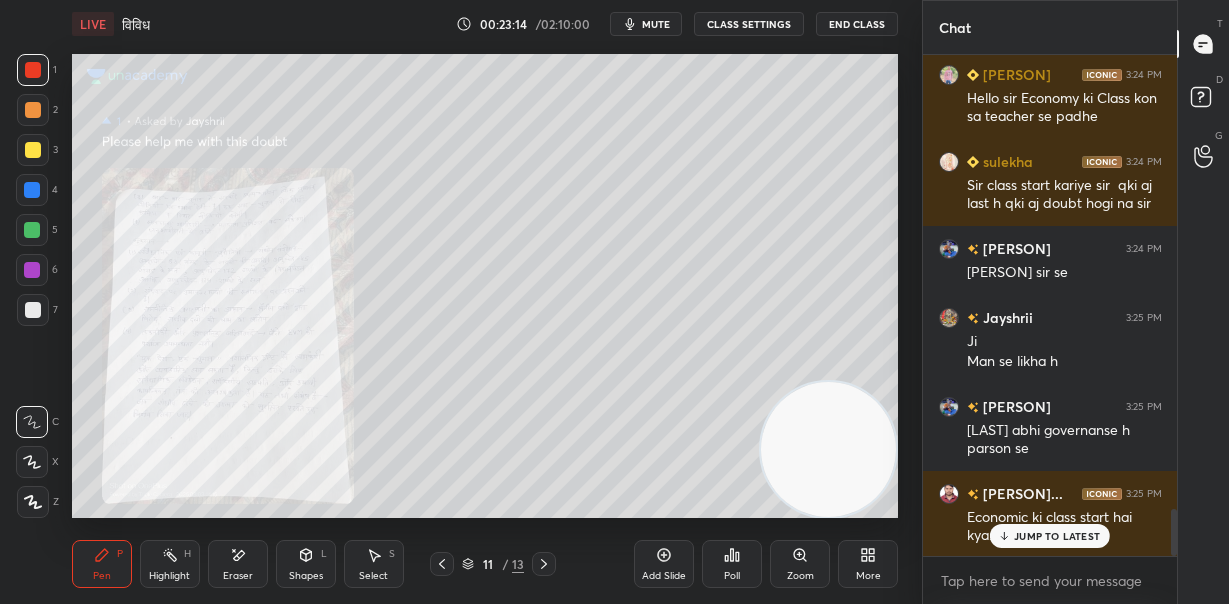 scroll, scrollTop: 4945, scrollLeft: 0, axis: vertical 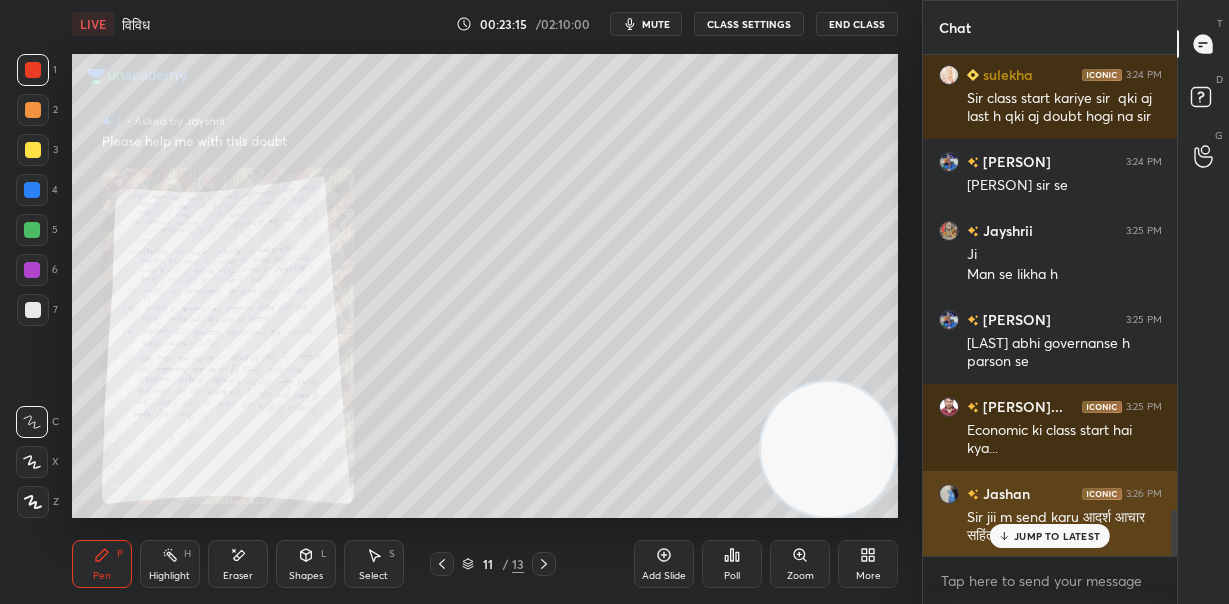 click on "JUMP TO LATEST" at bounding box center (1057, 536) 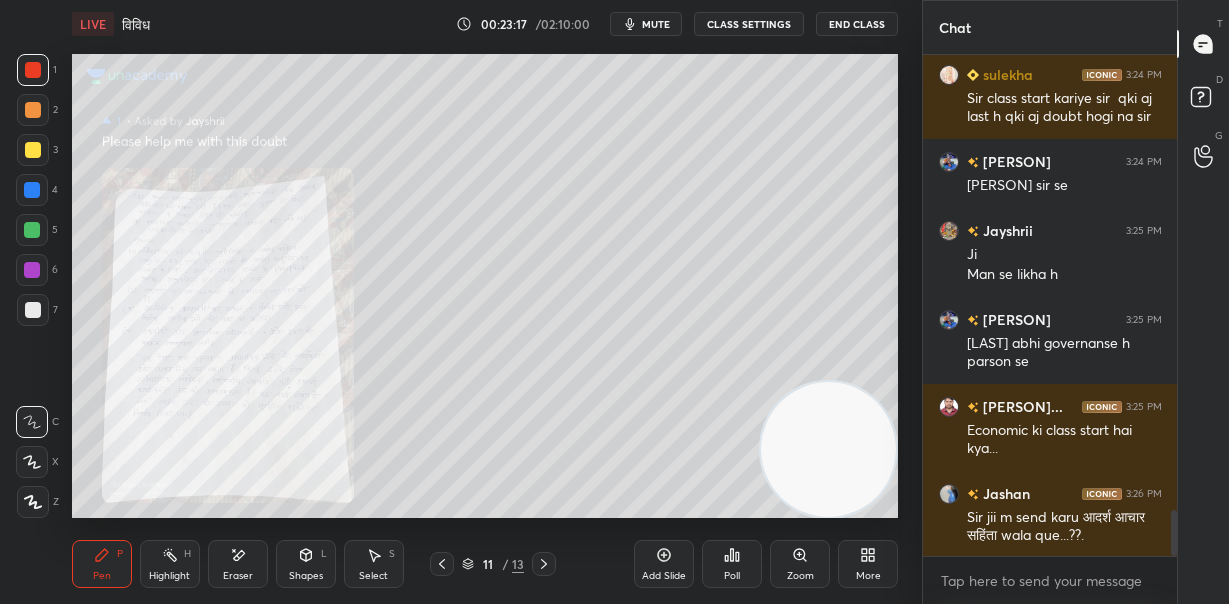 click 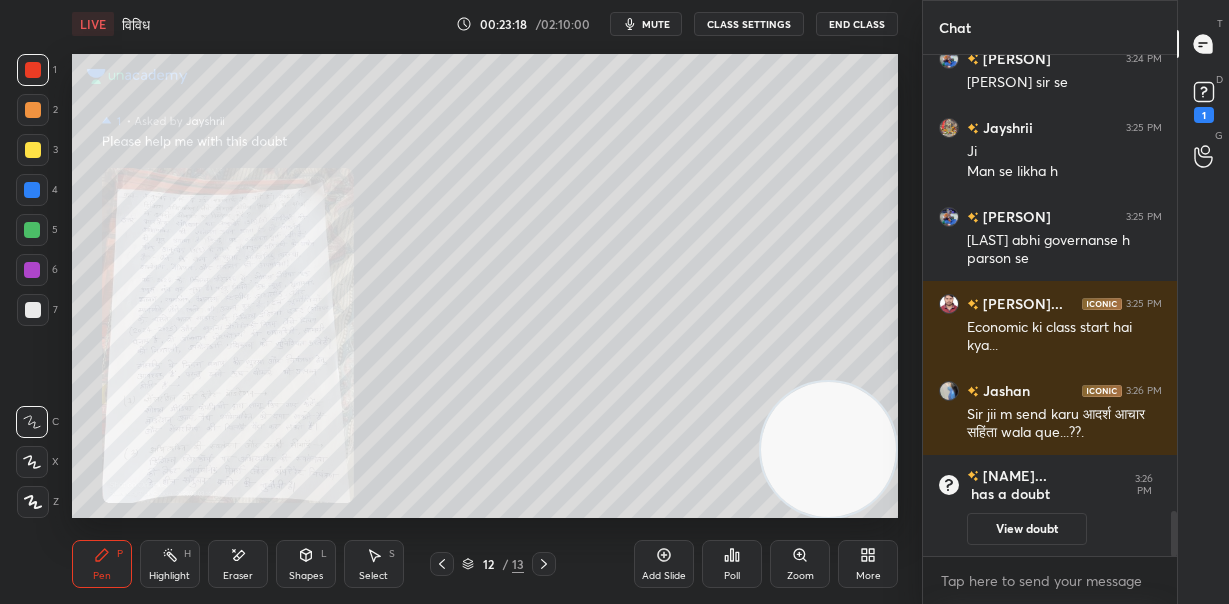 click on "Zoom" at bounding box center [800, 564] 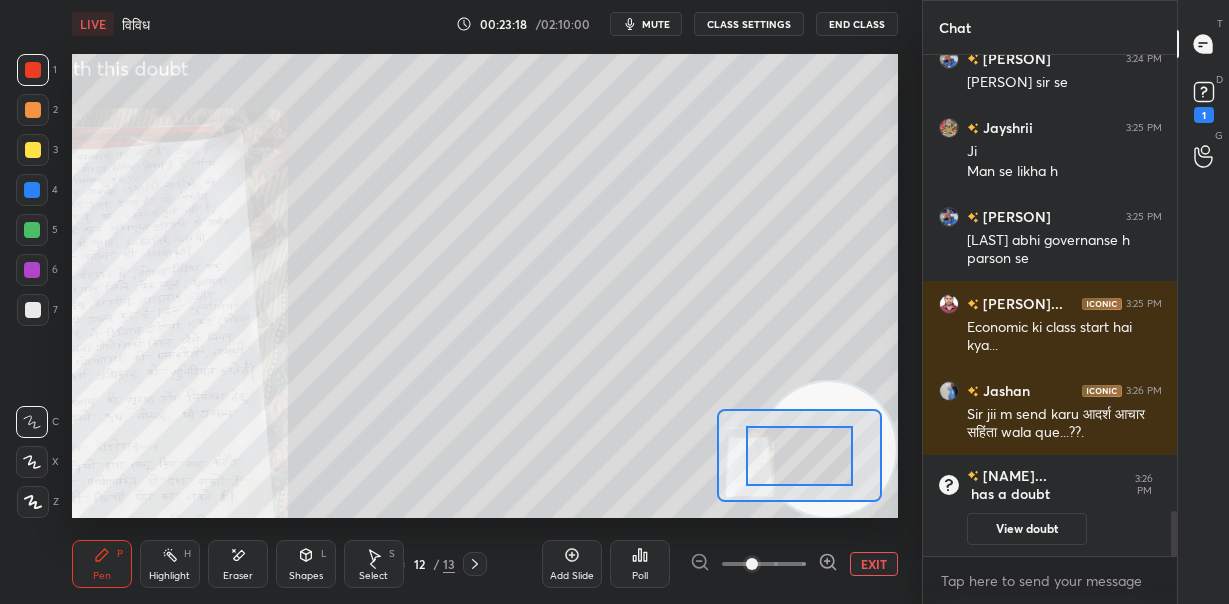 click at bounding box center [764, 564] 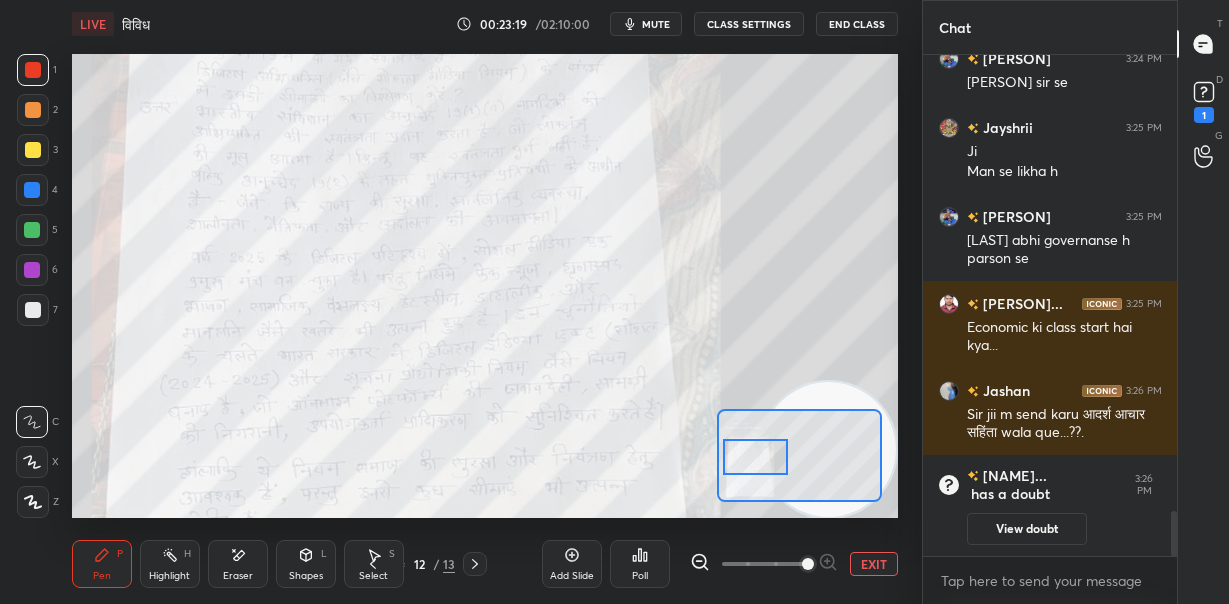 drag, startPoint x: 787, startPoint y: 454, endPoint x: 752, endPoint y: 451, distance: 35.128338 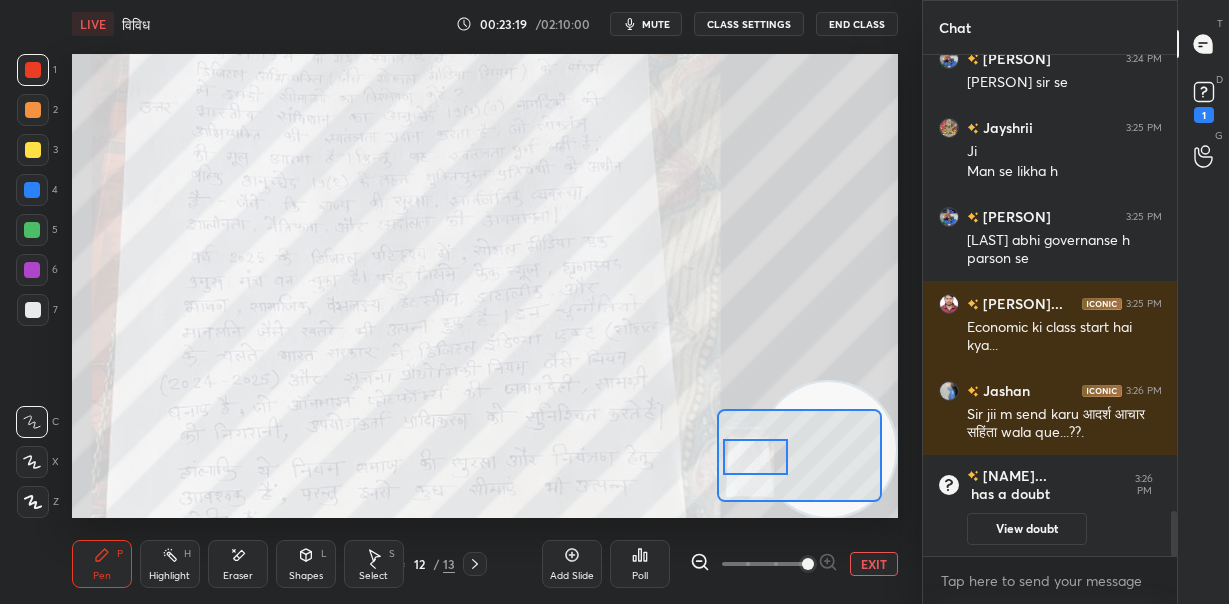 click at bounding box center [755, 457] 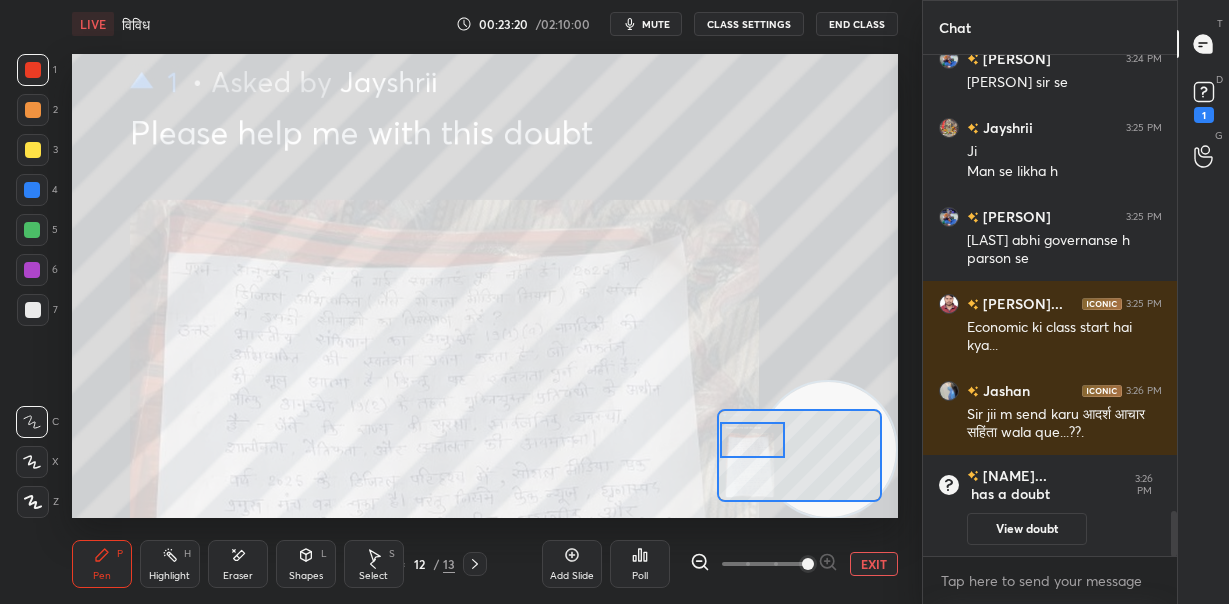 click at bounding box center (752, 440) 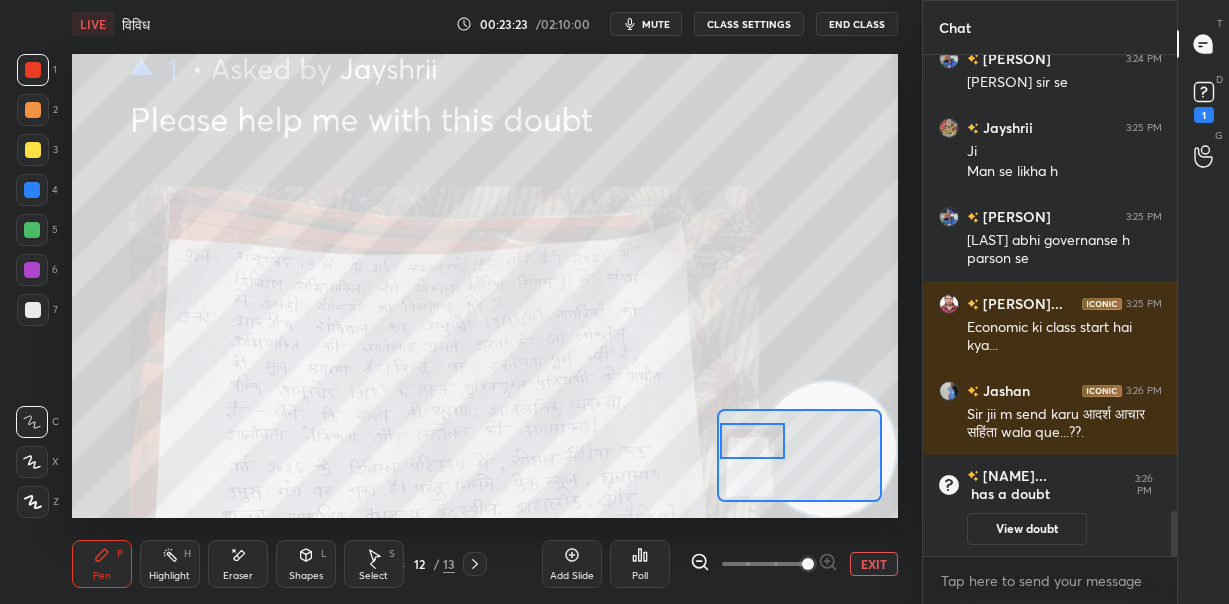 click on "EXIT" at bounding box center (874, 564) 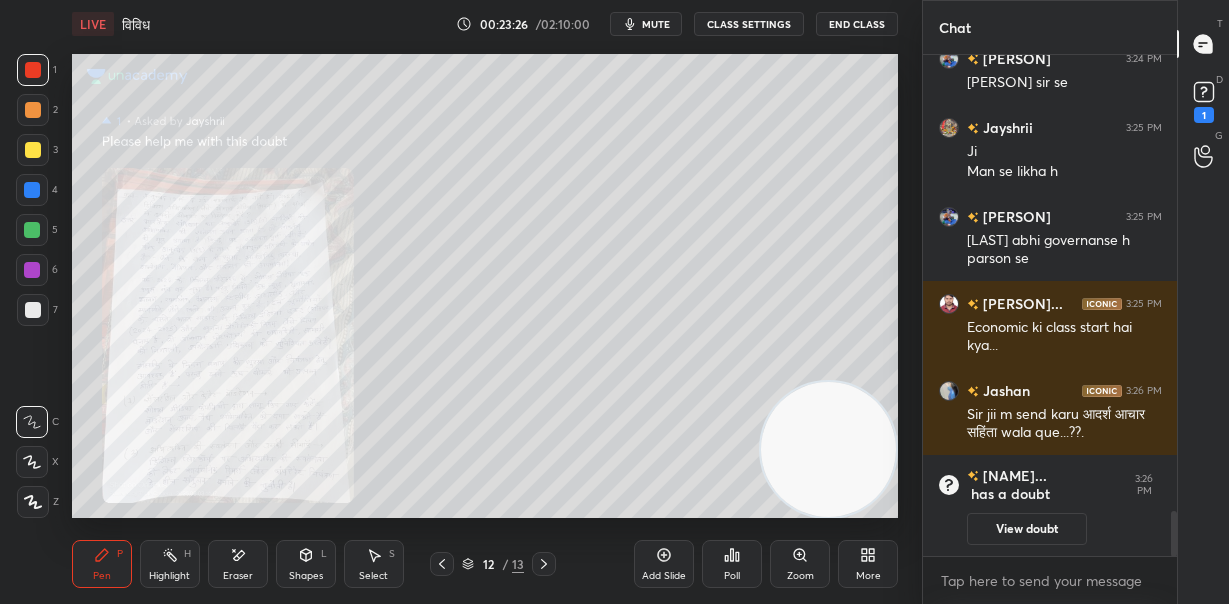 click 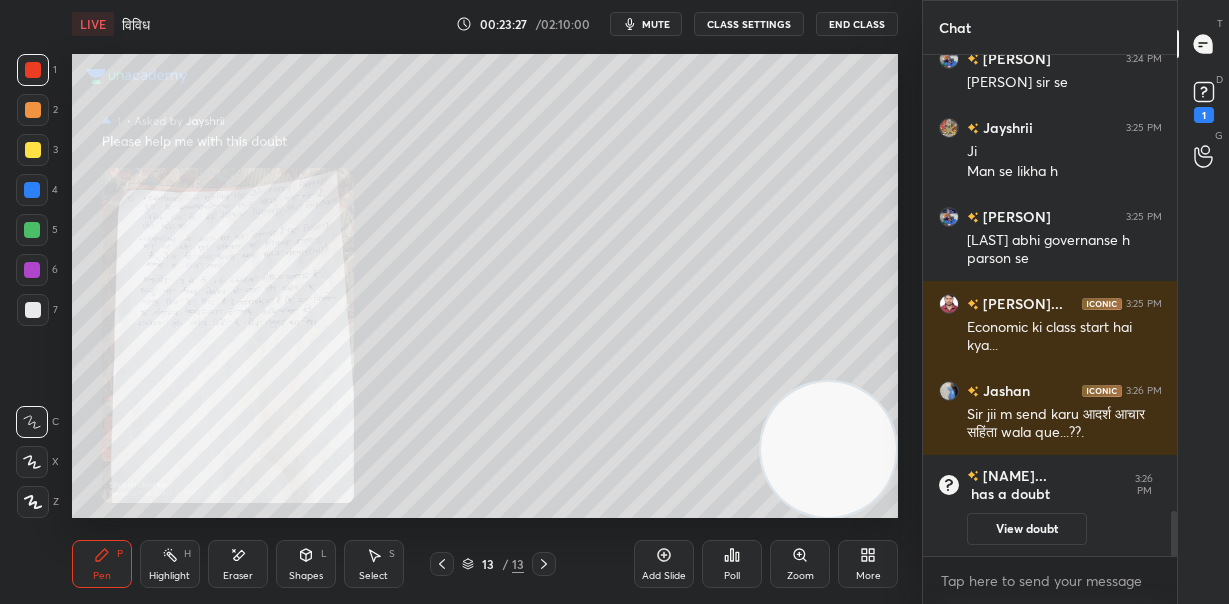 click 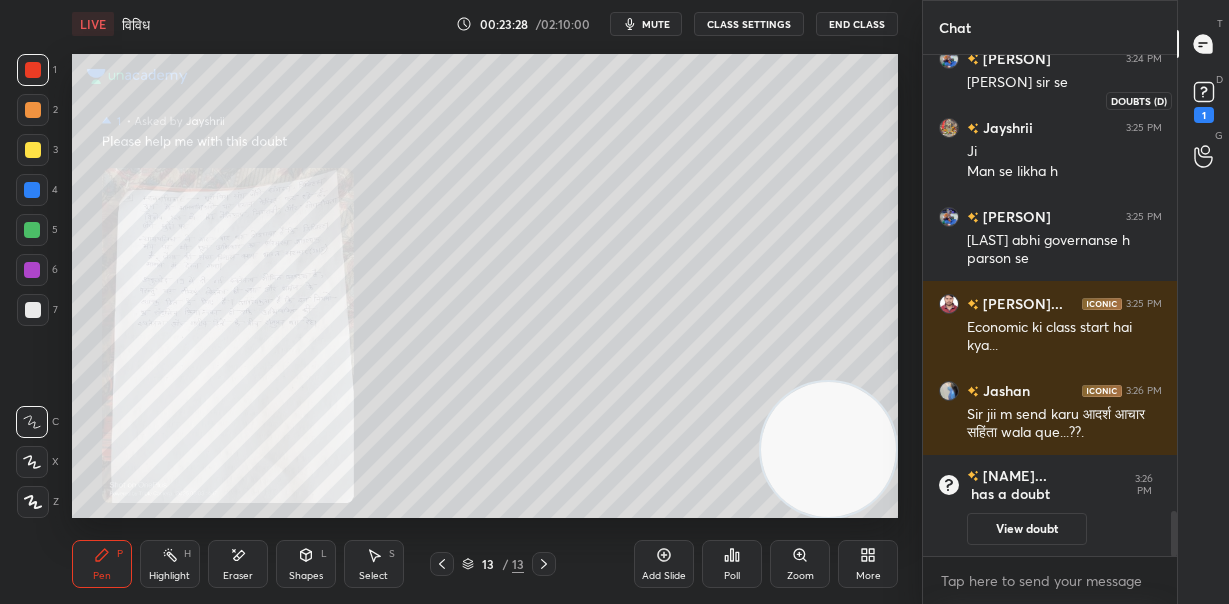 drag, startPoint x: 1201, startPoint y: 101, endPoint x: 1109, endPoint y: 371, distance: 285.24374 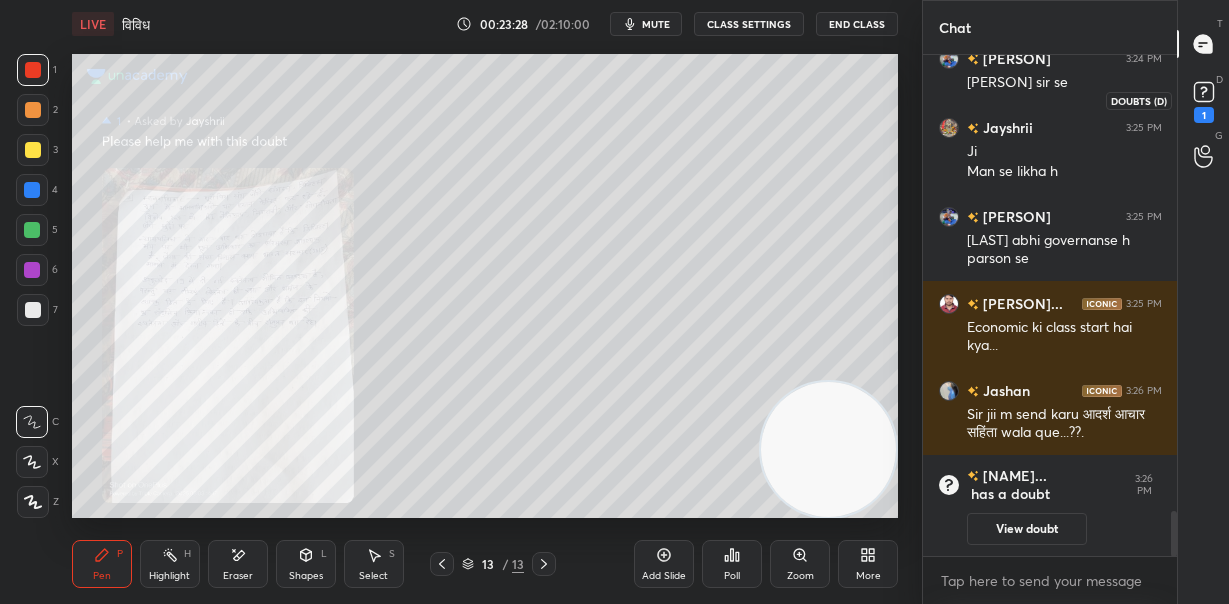 click 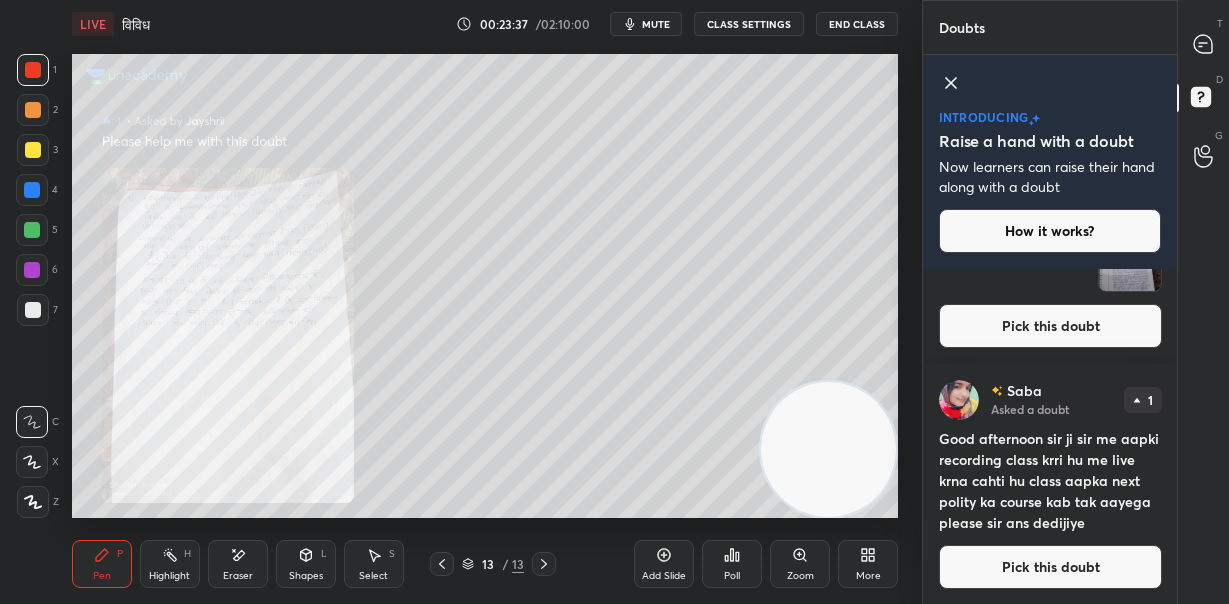 scroll, scrollTop: 1758, scrollLeft: 0, axis: vertical 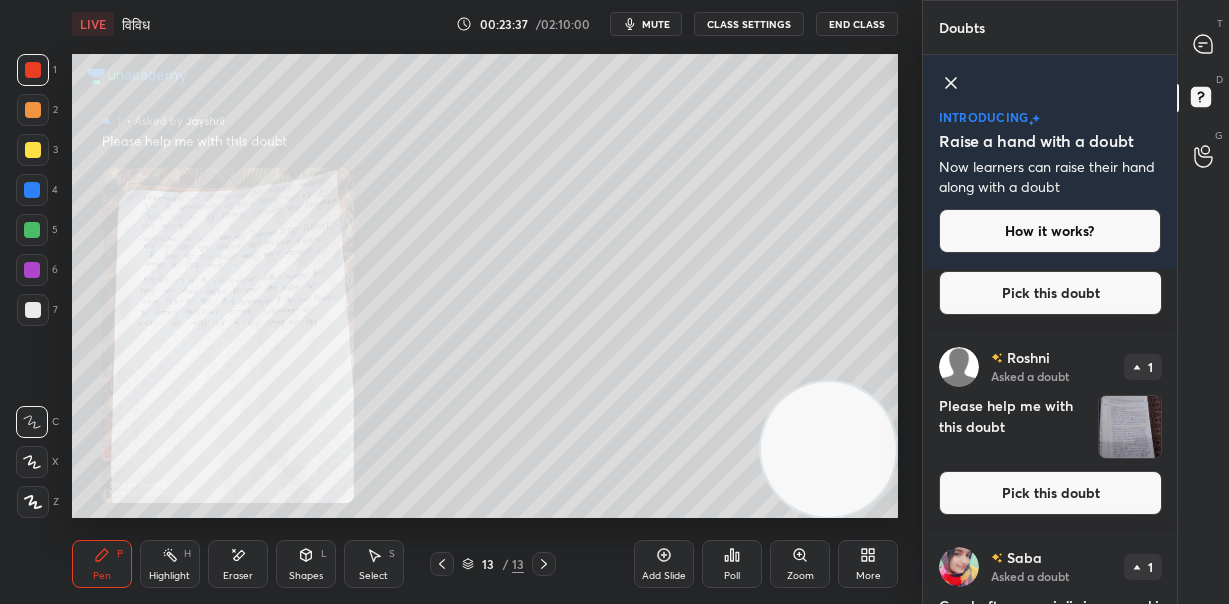 click on "Pick this doubt" at bounding box center (1050, 493) 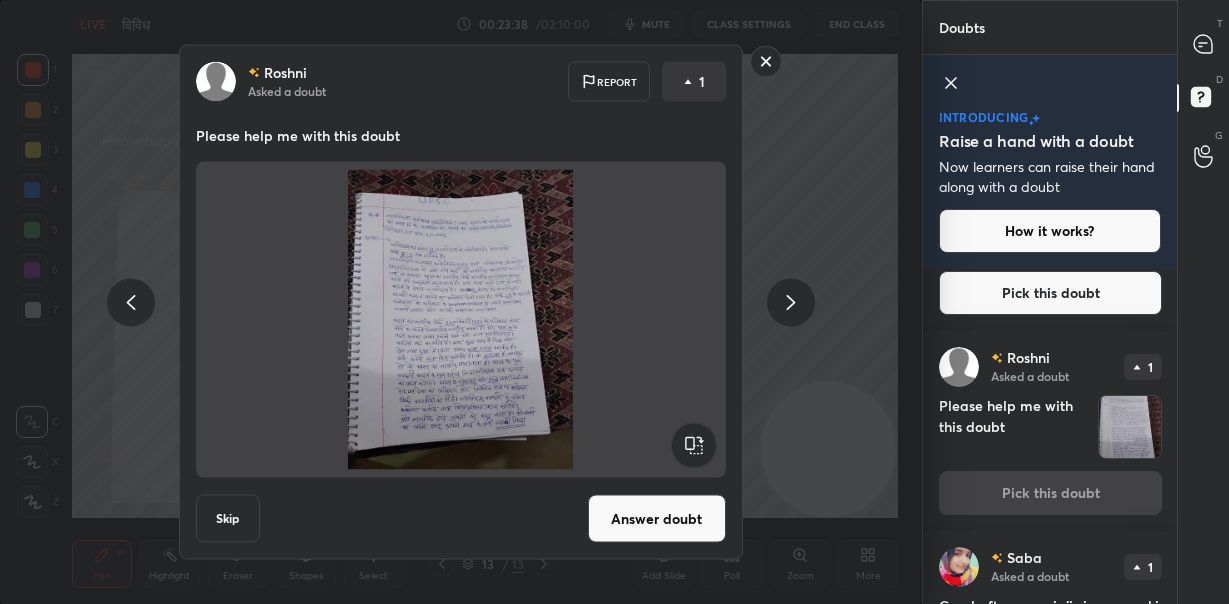 click on "Answer doubt" at bounding box center (657, 519) 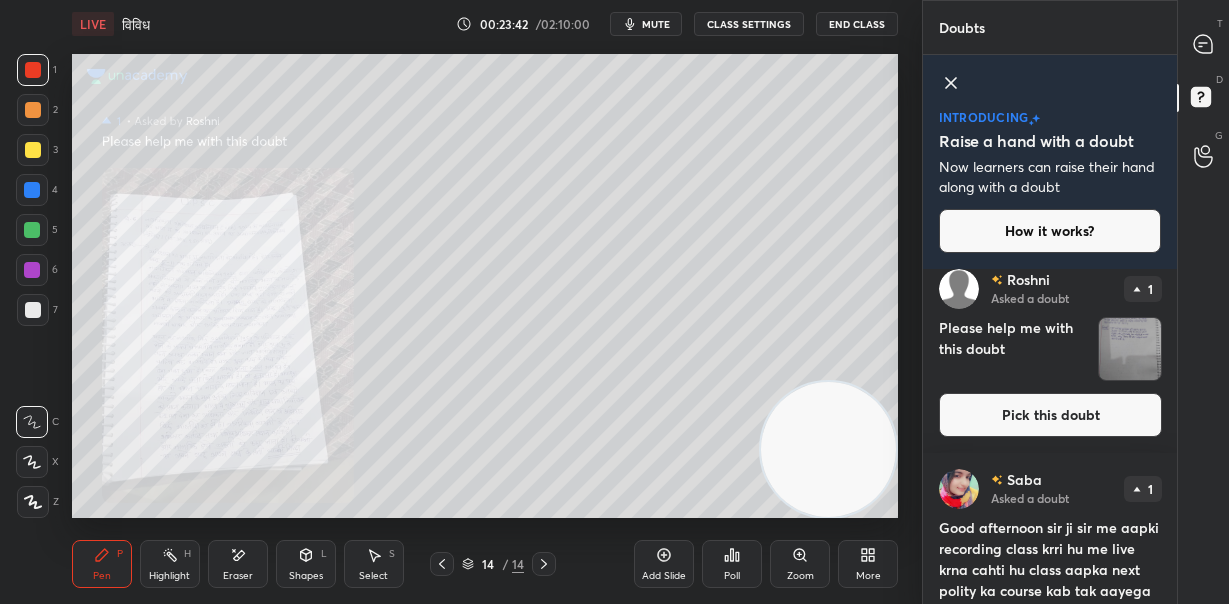 scroll, scrollTop: 1558, scrollLeft: 0, axis: vertical 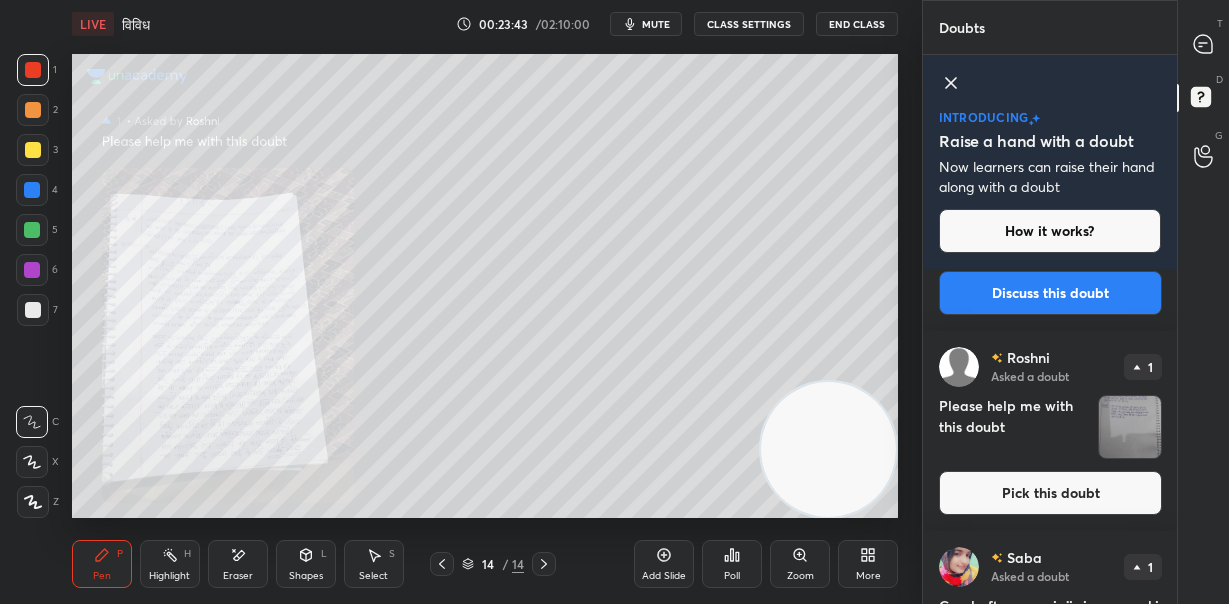 click on "Pick this doubt" at bounding box center [1050, 493] 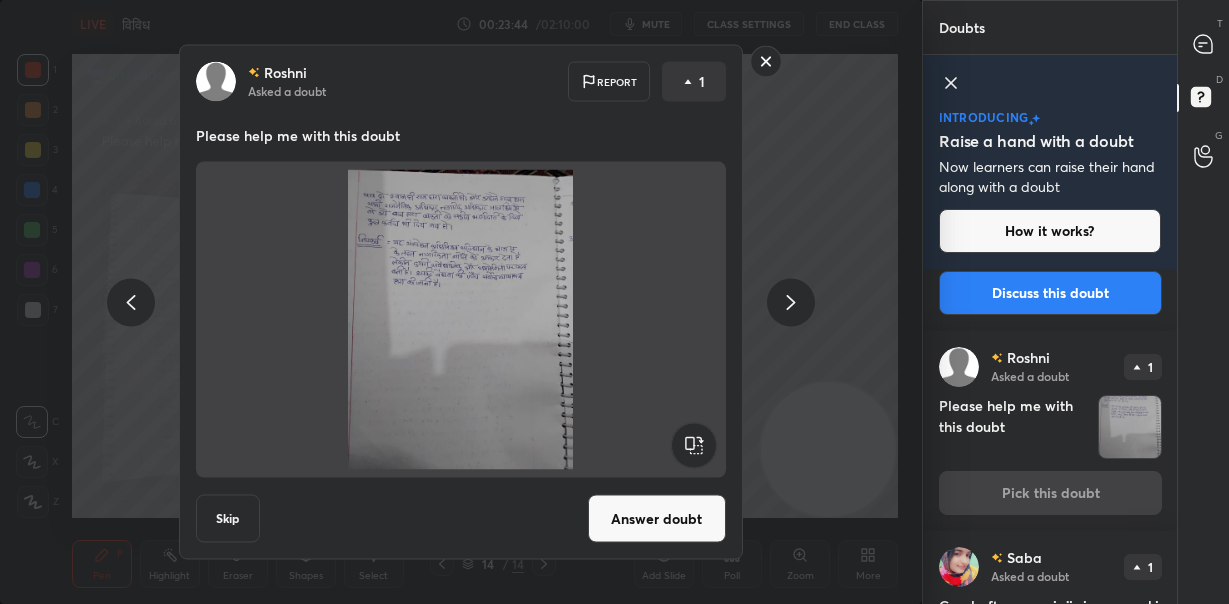 click on "Answer doubt" at bounding box center [657, 519] 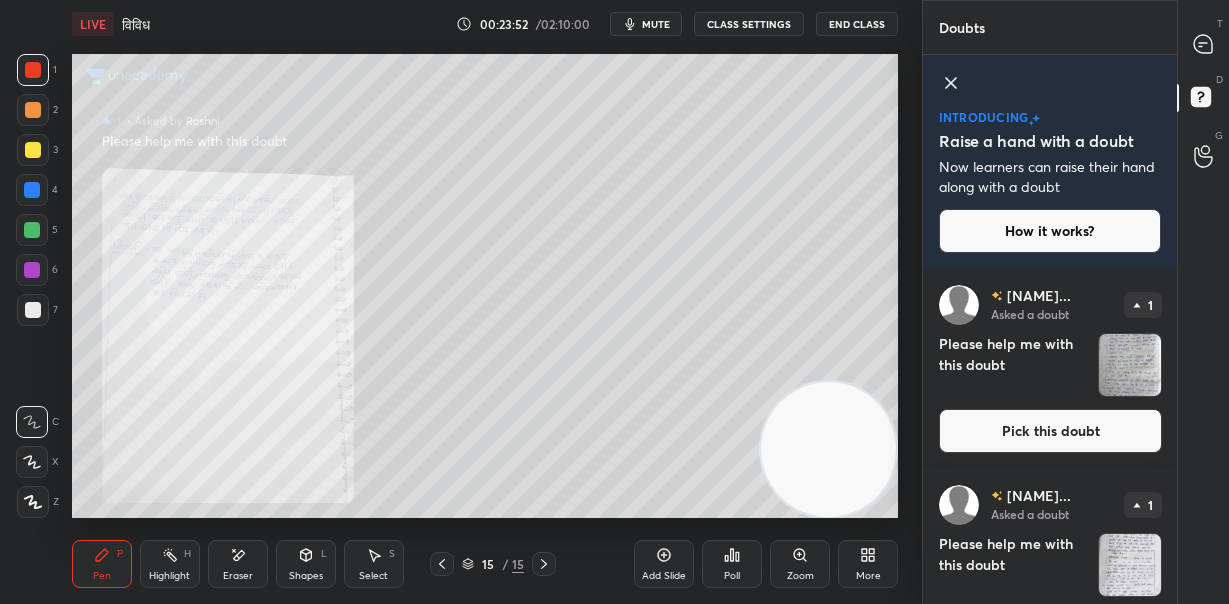 scroll, scrollTop: 0, scrollLeft: 0, axis: both 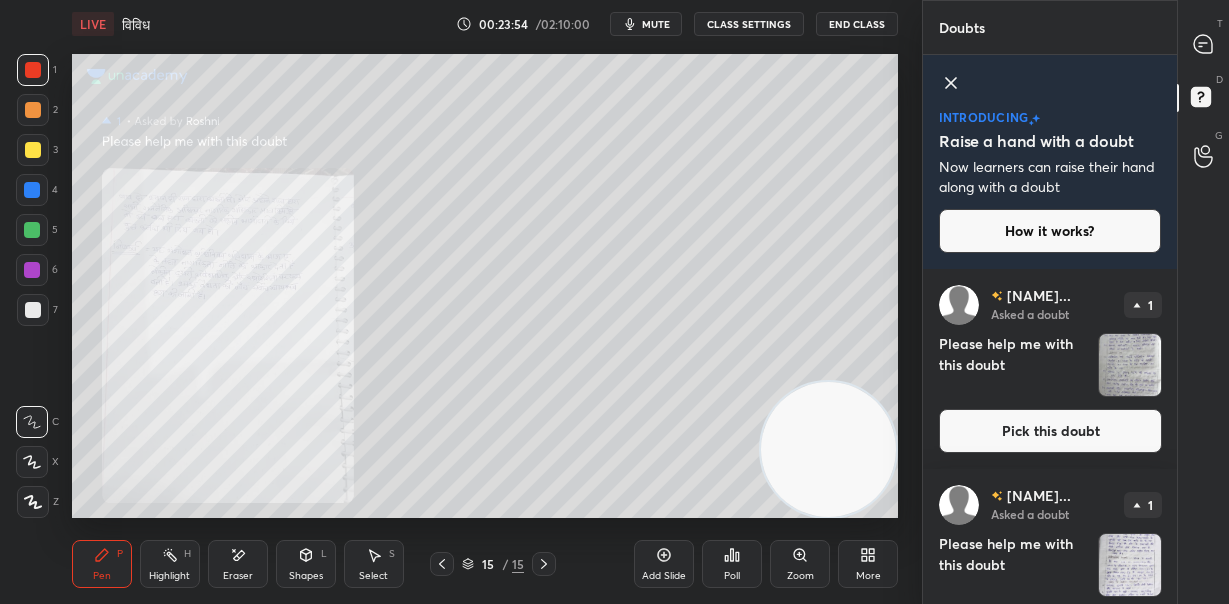 click 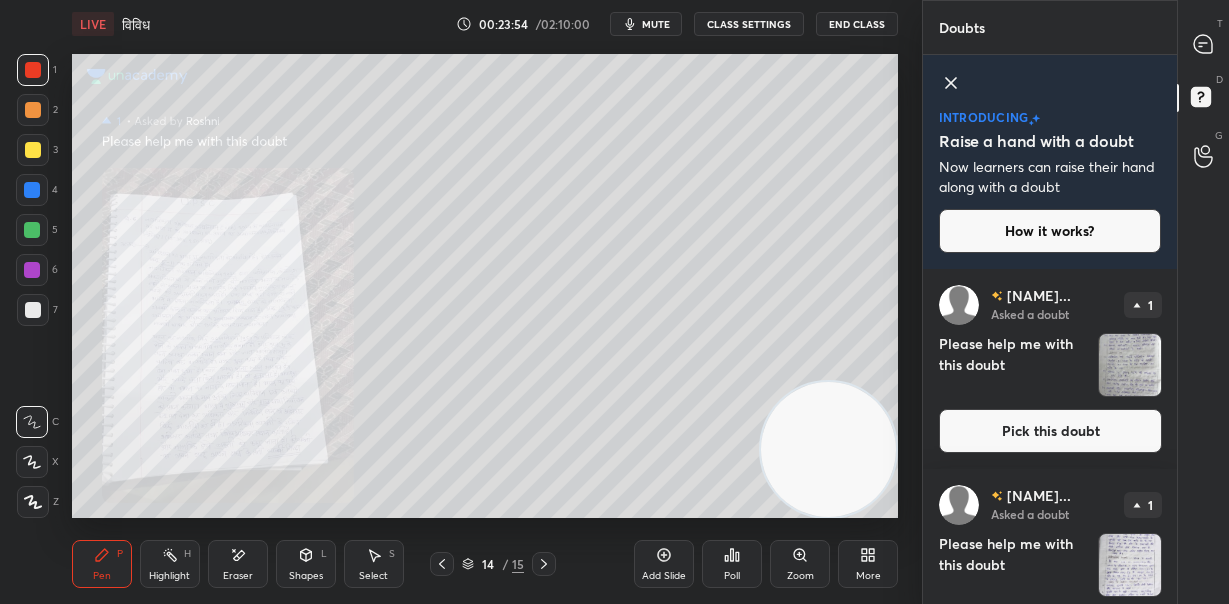 click 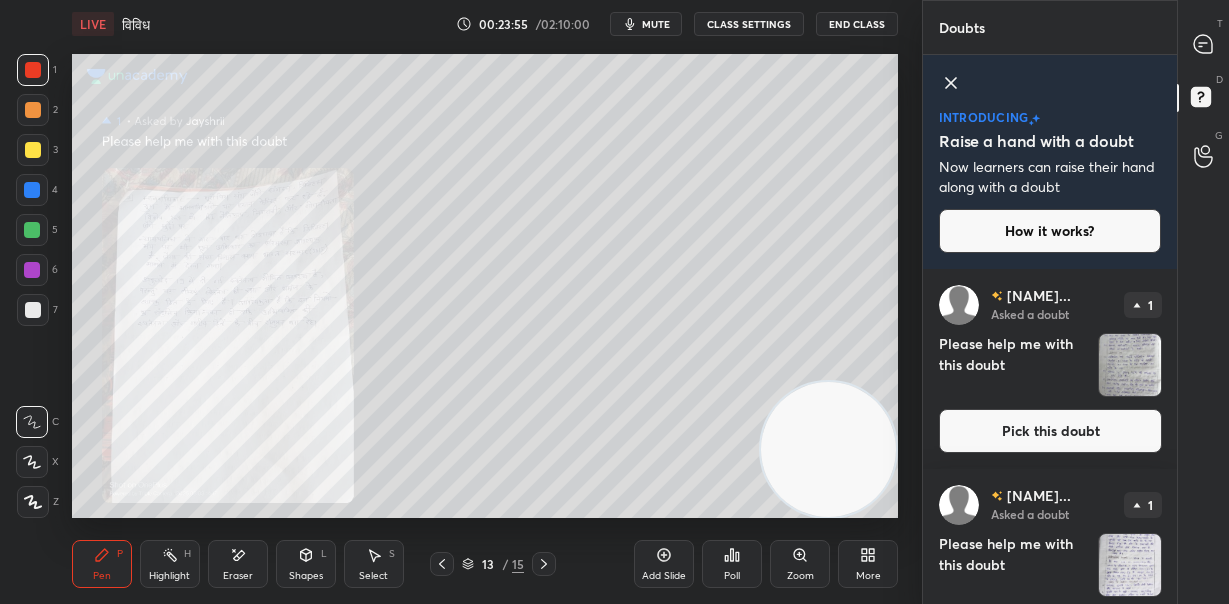 click 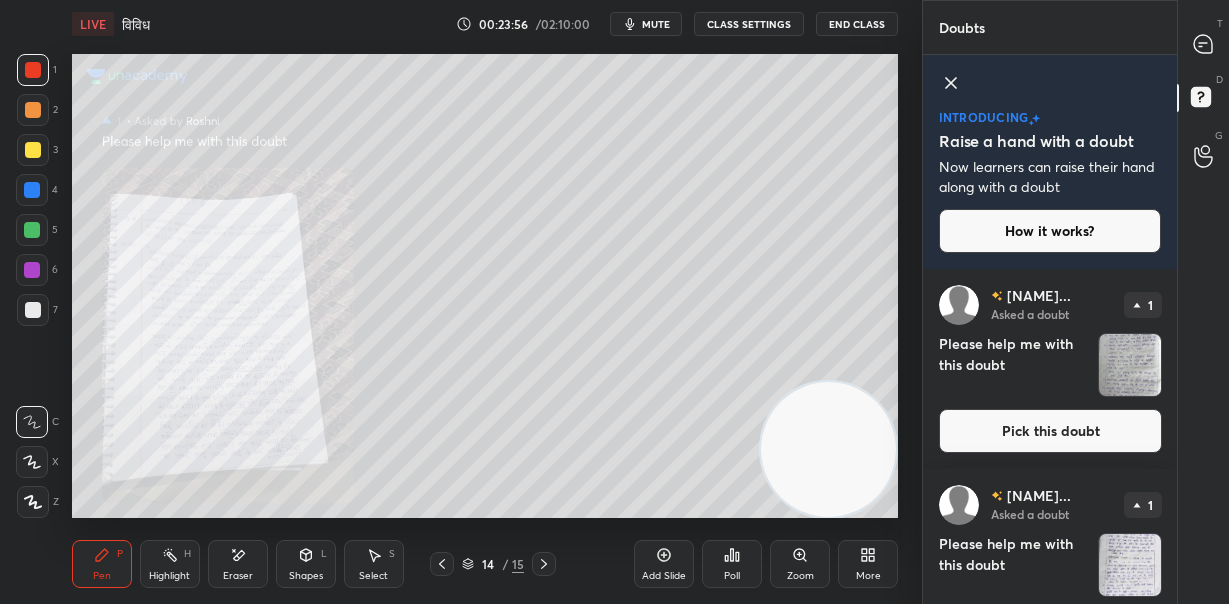 click on "Zoom" at bounding box center [800, 564] 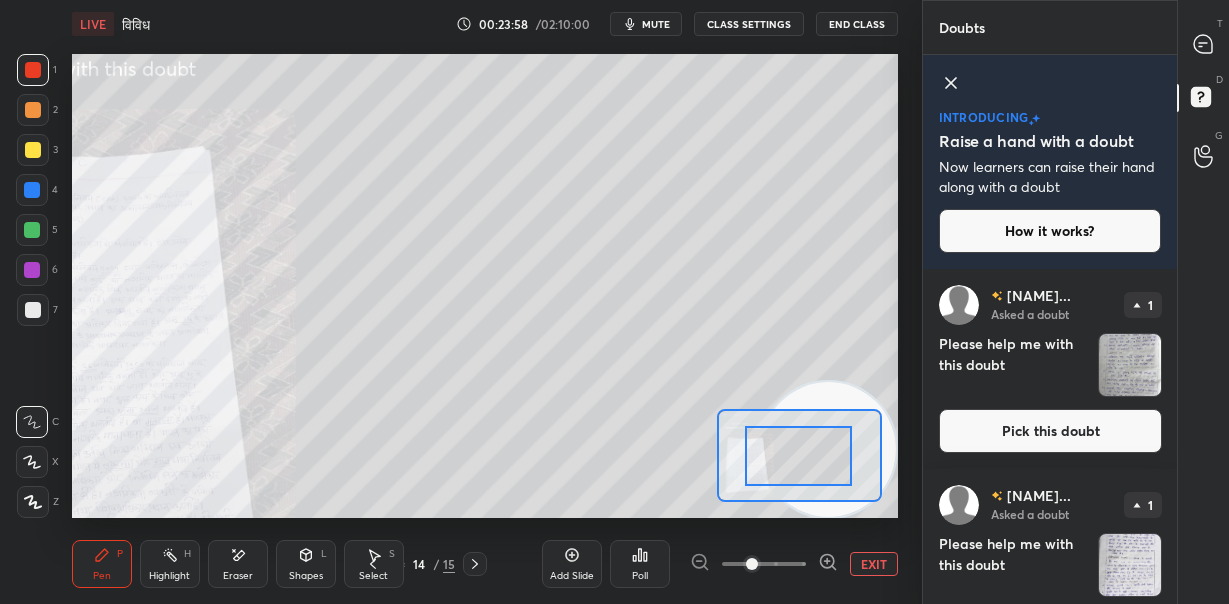 click 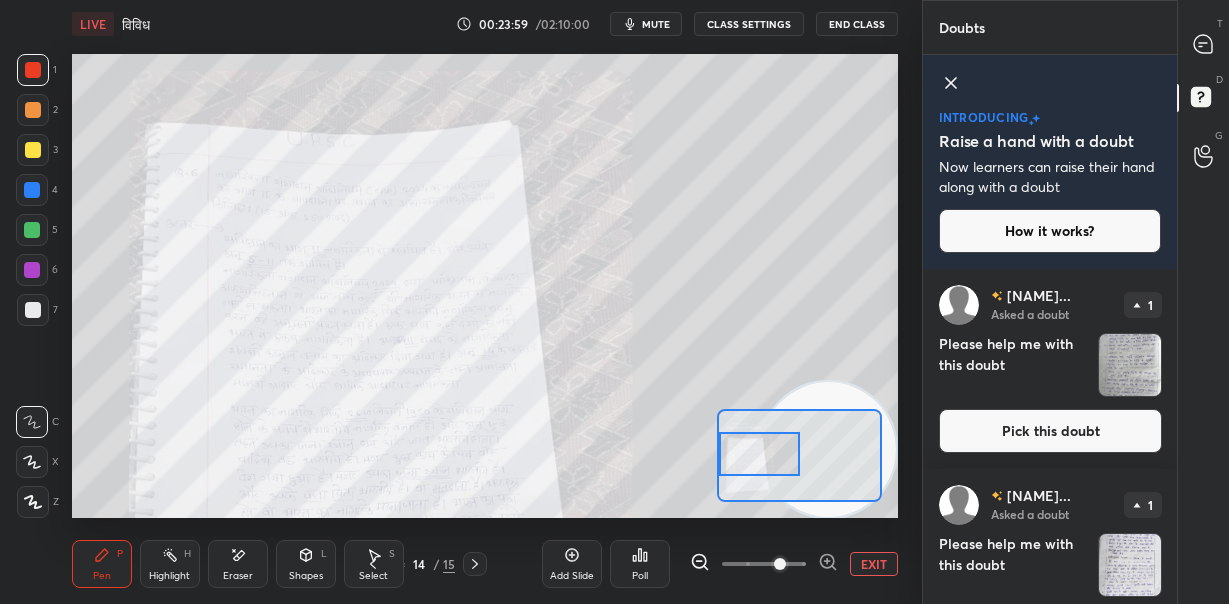 drag, startPoint x: 793, startPoint y: 461, endPoint x: 744, endPoint y: 459, distance: 49.0408 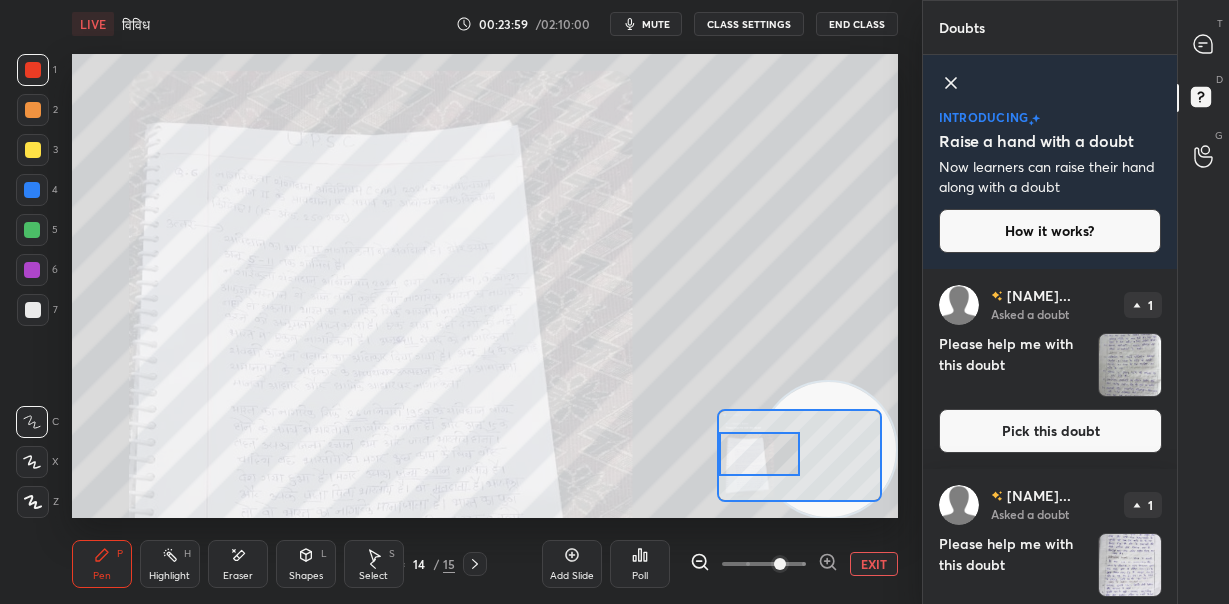 click at bounding box center [759, 454] 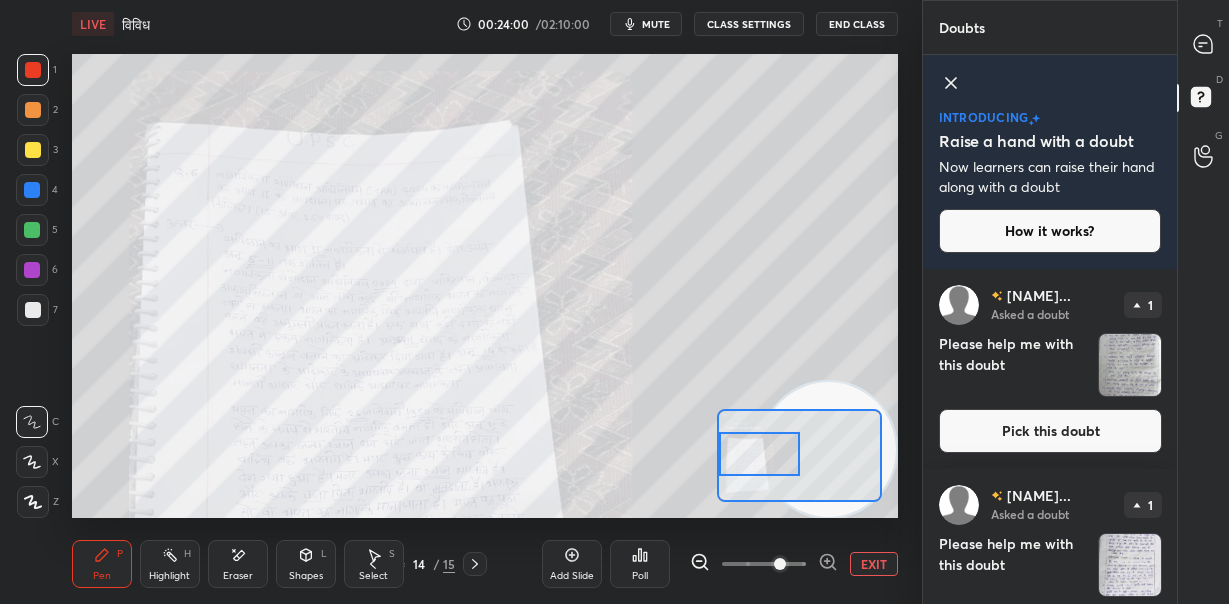 click 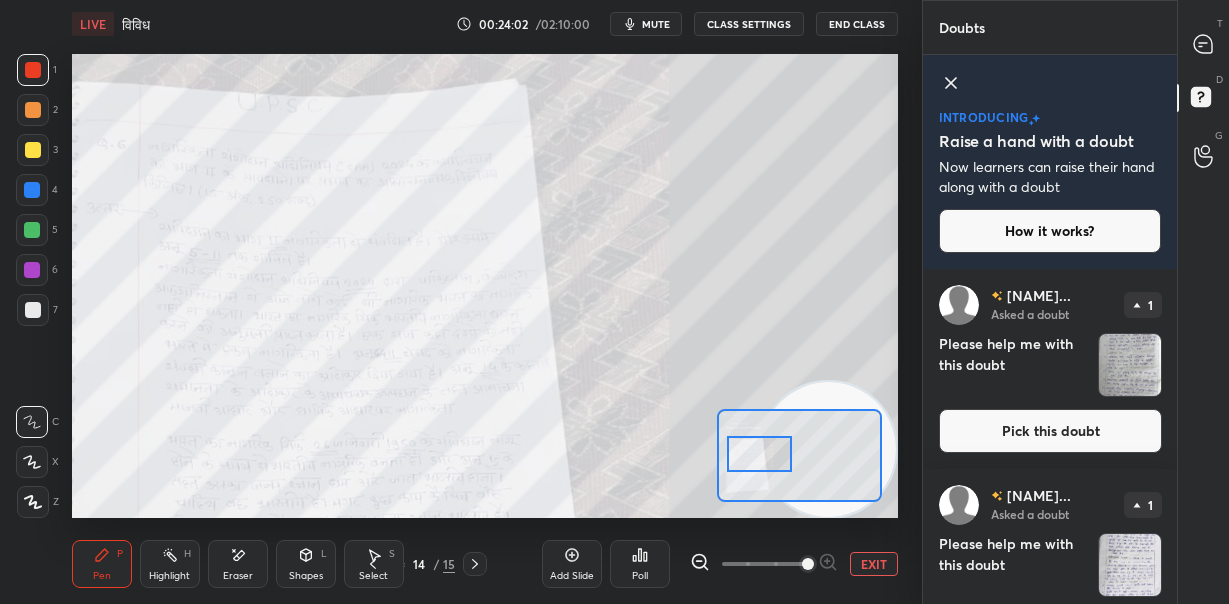 click 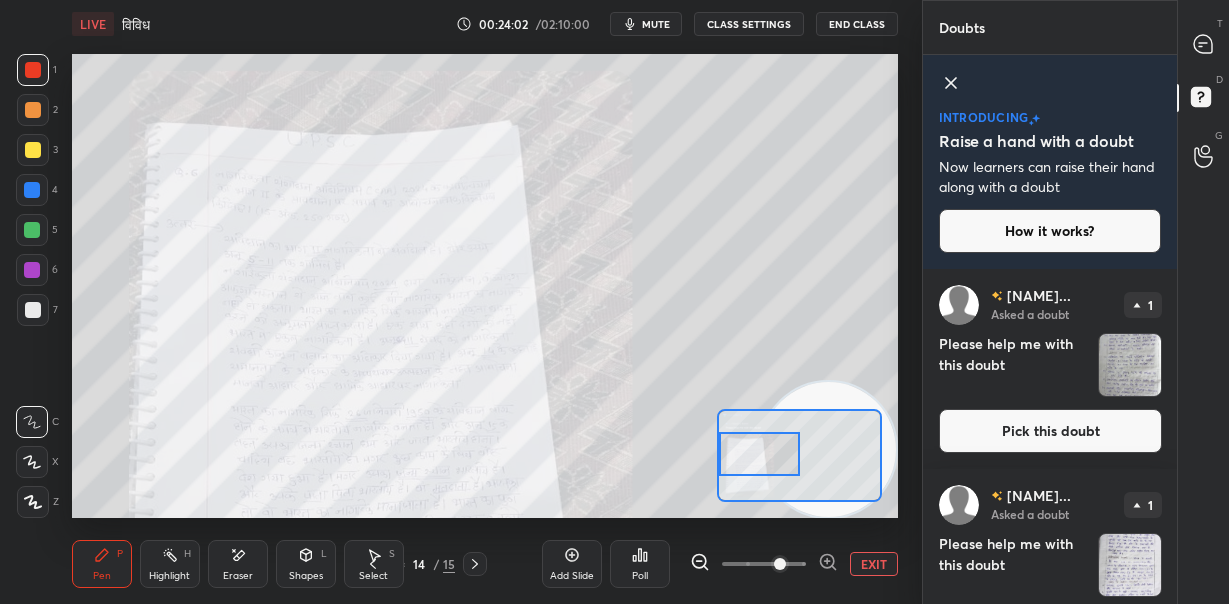 click 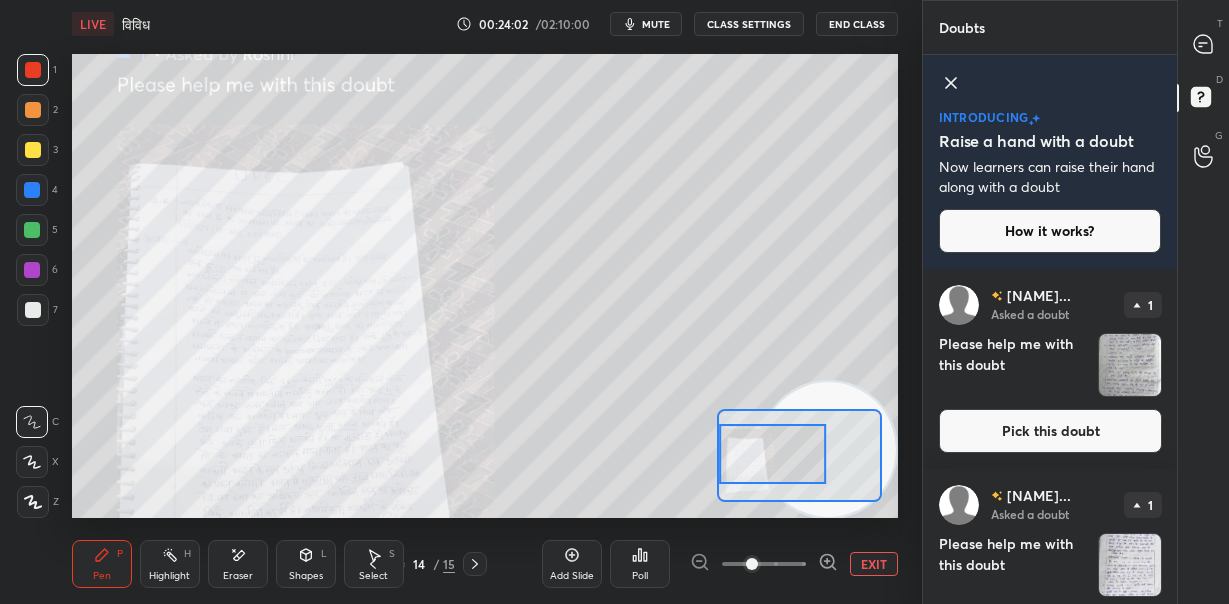 click at bounding box center (764, 564) 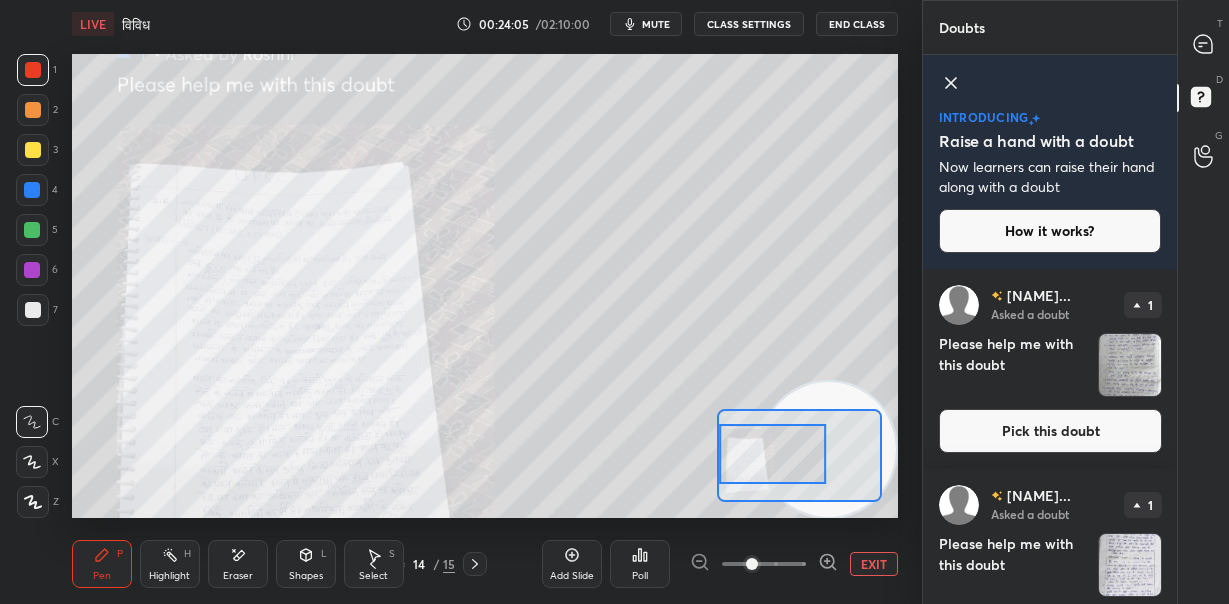 click 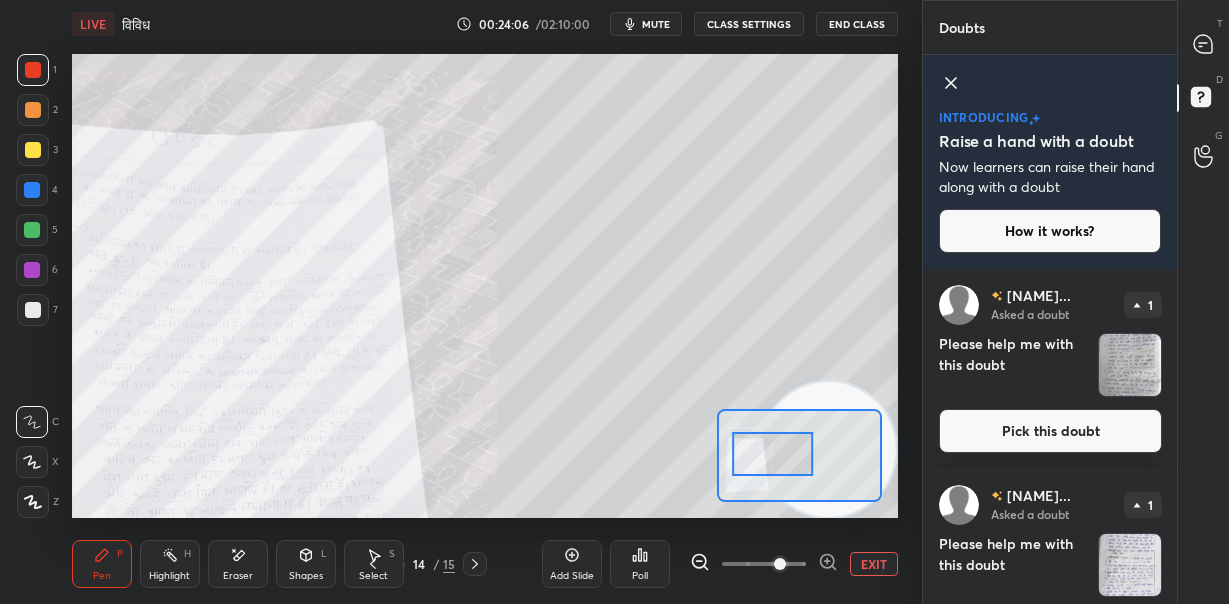 click 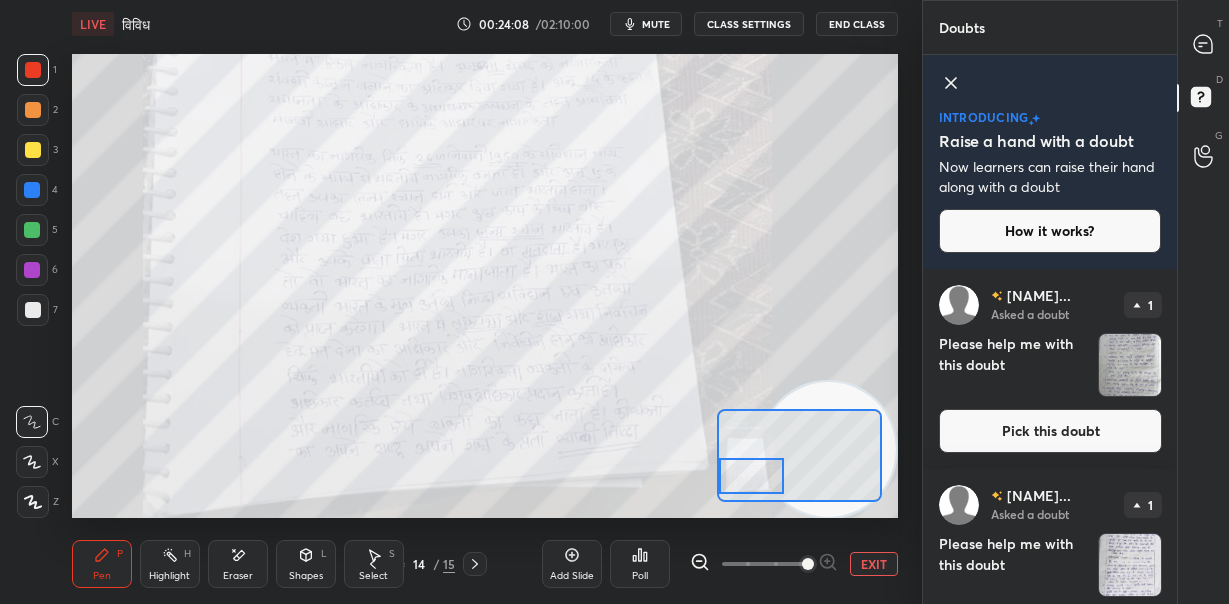 drag, startPoint x: 768, startPoint y: 449, endPoint x: 746, endPoint y: 469, distance: 29.732138 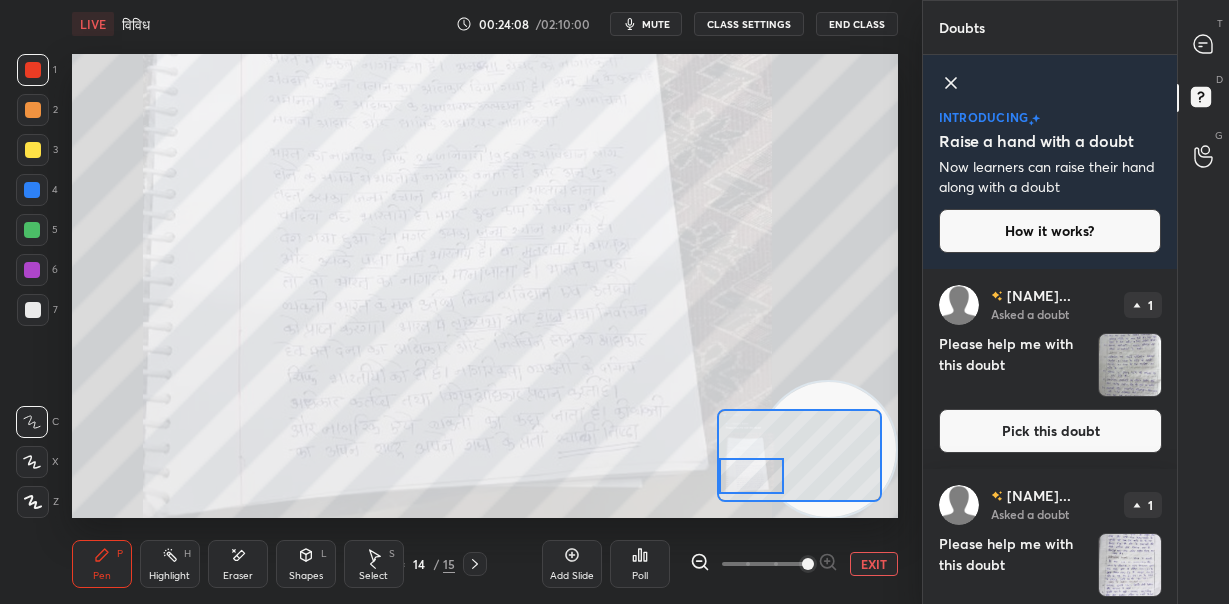 click at bounding box center (751, 476) 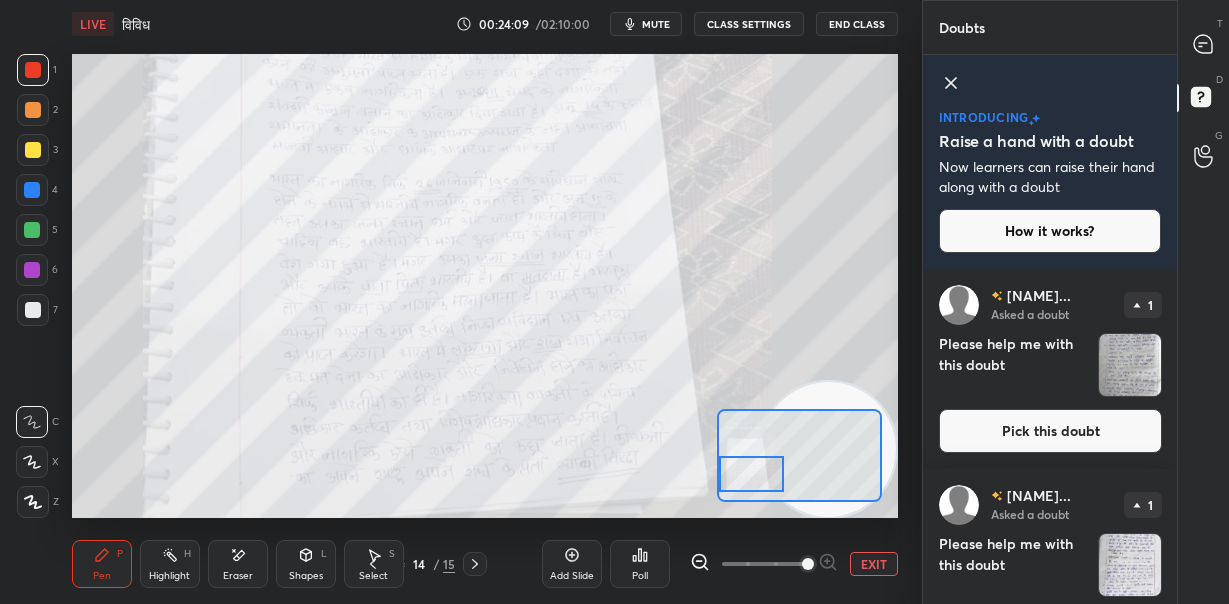 click at bounding box center (808, 564) 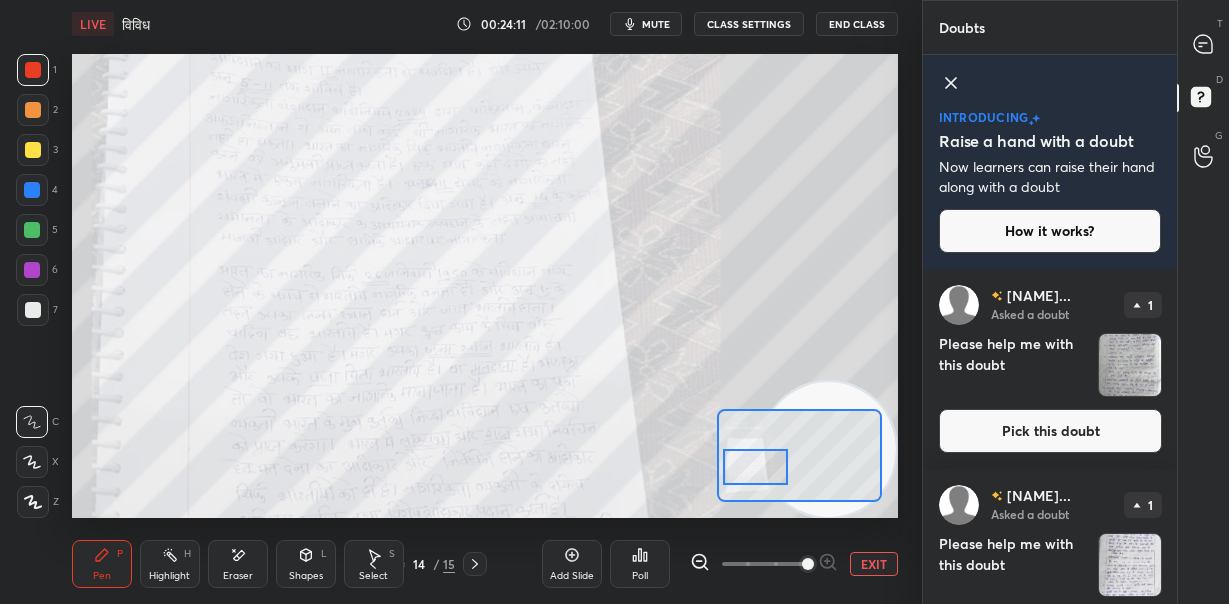 click at bounding box center [755, 467] 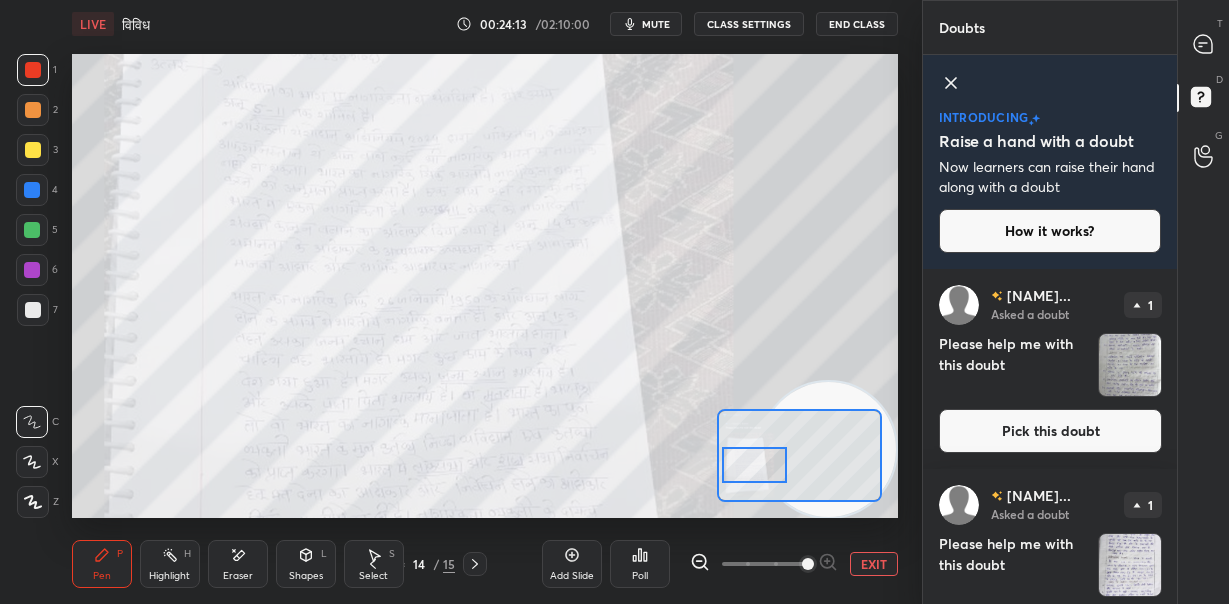 click at bounding box center [754, 465] 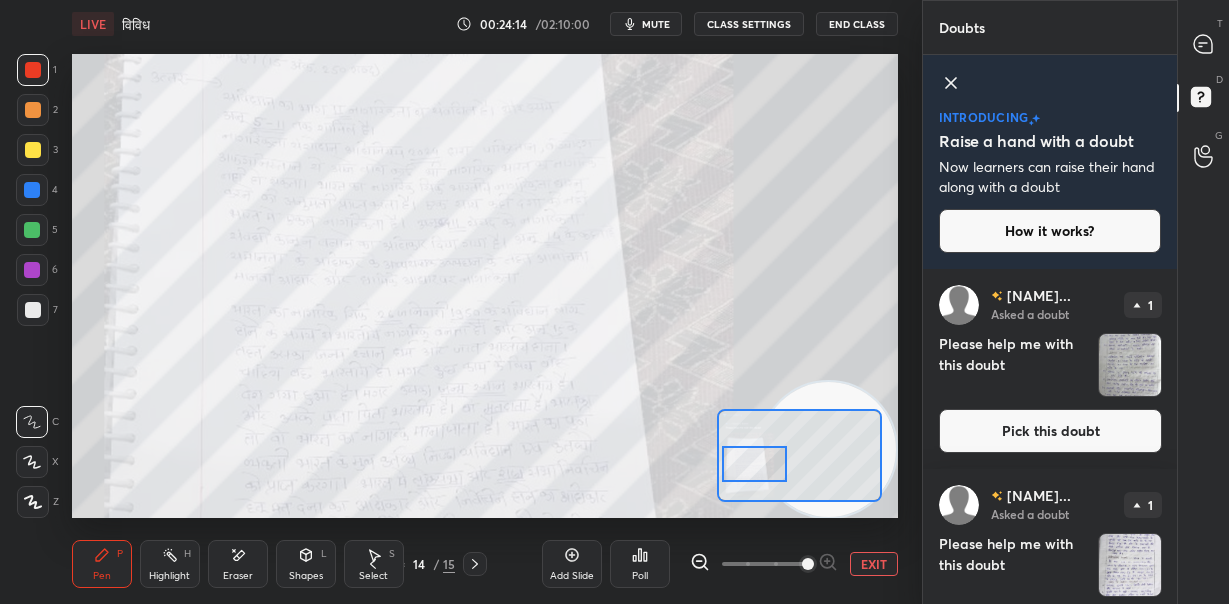 click at bounding box center (754, 464) 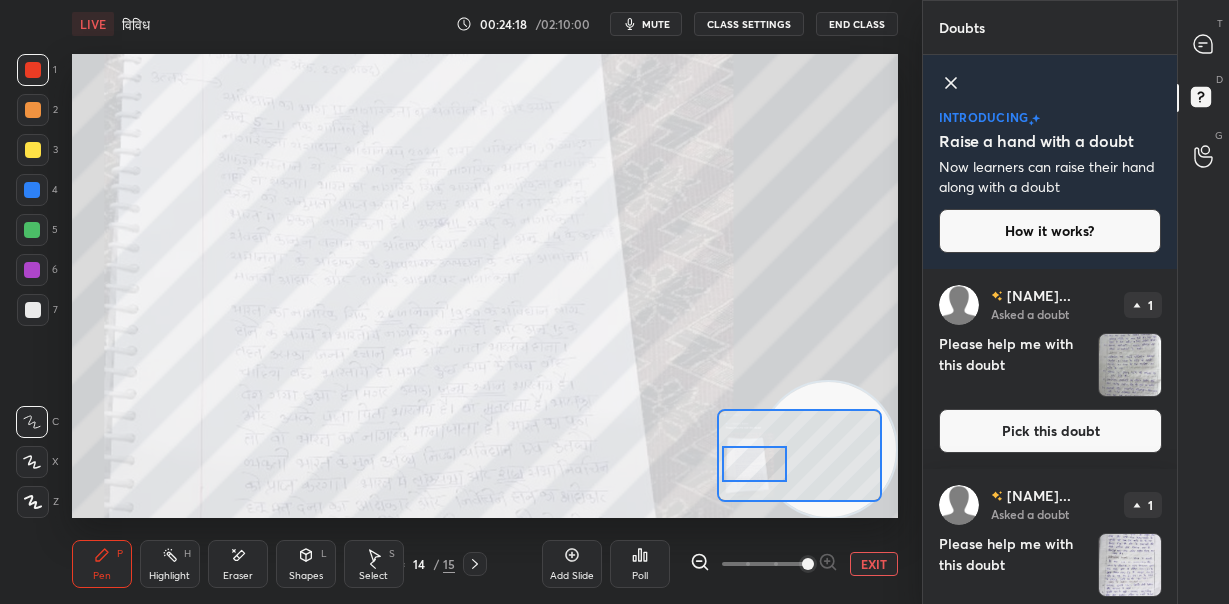 click at bounding box center (808, 564) 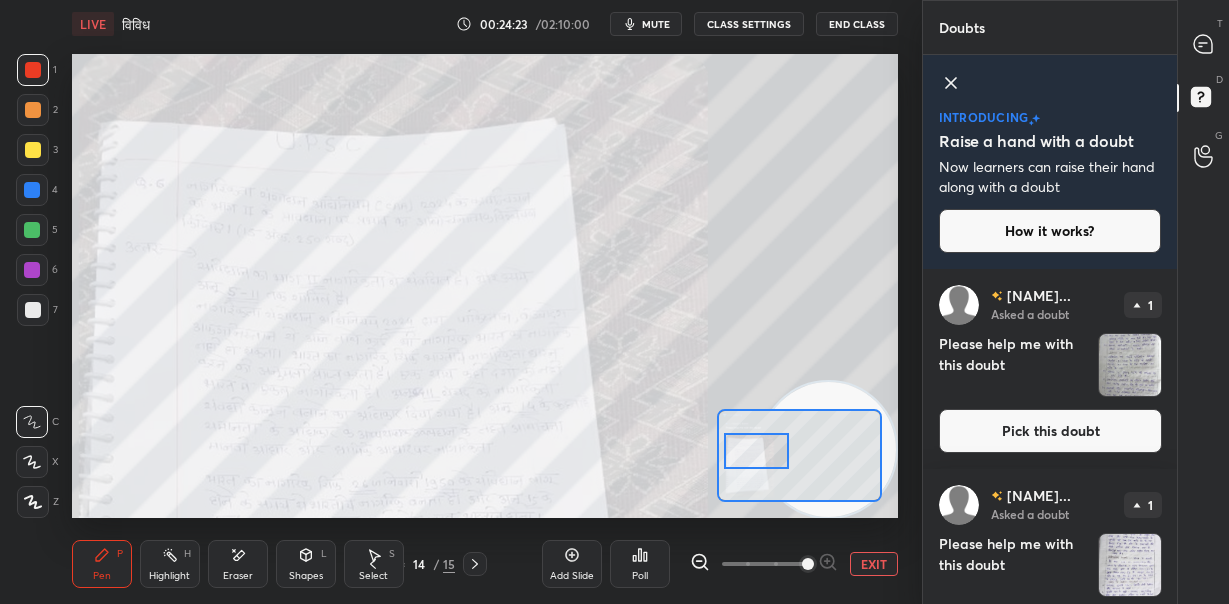 click at bounding box center (756, 451) 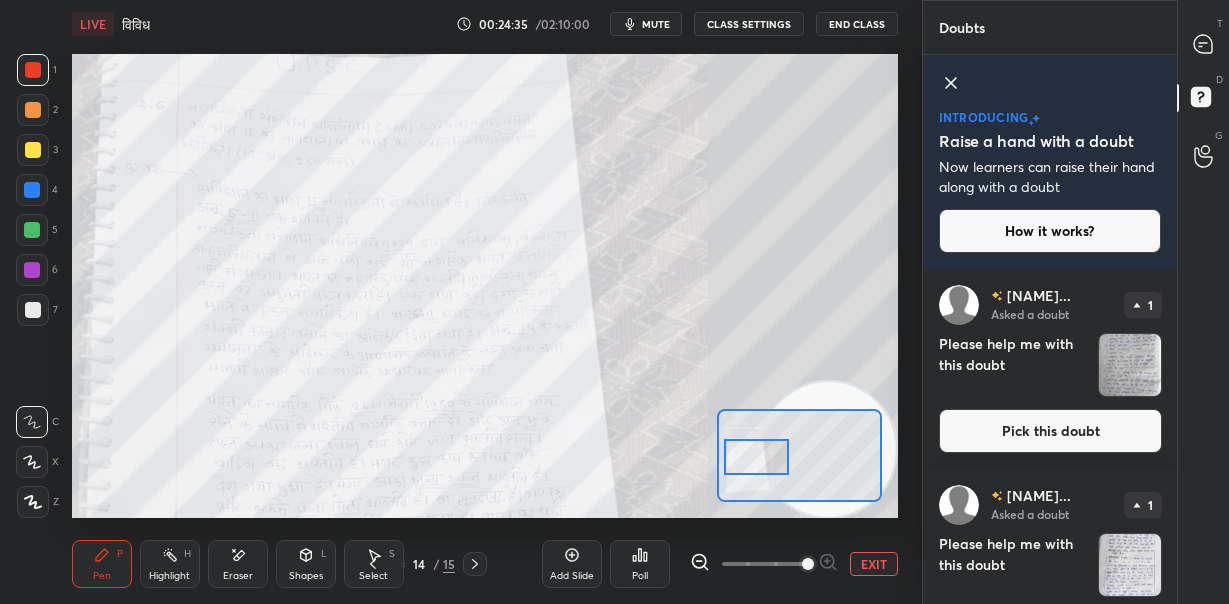 click at bounding box center [756, 457] 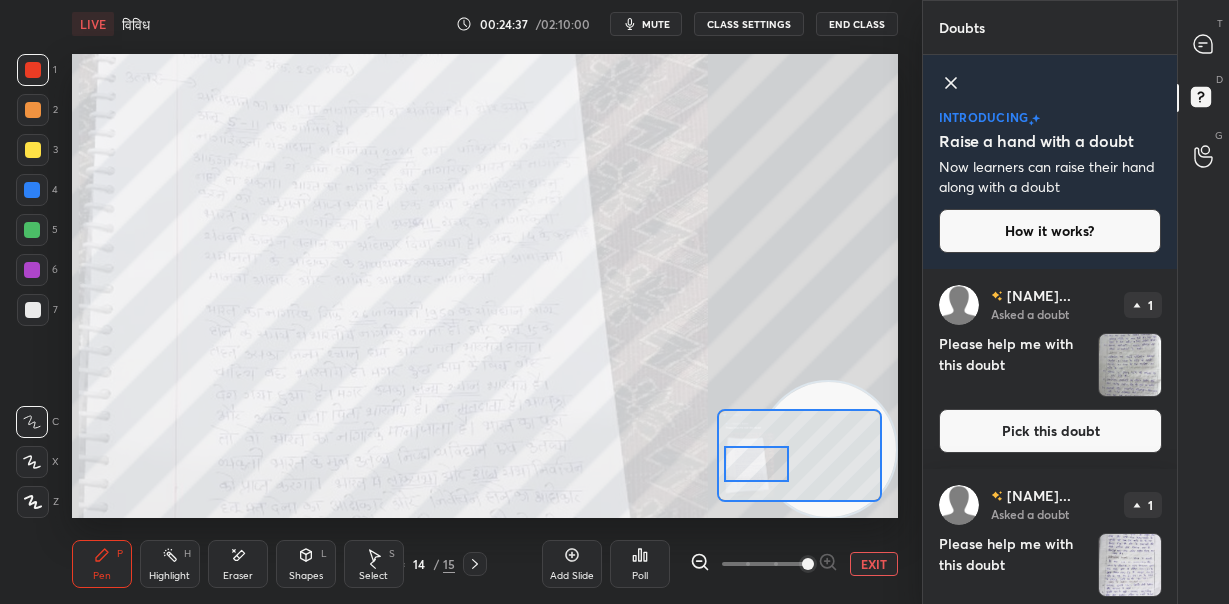 click at bounding box center (756, 464) 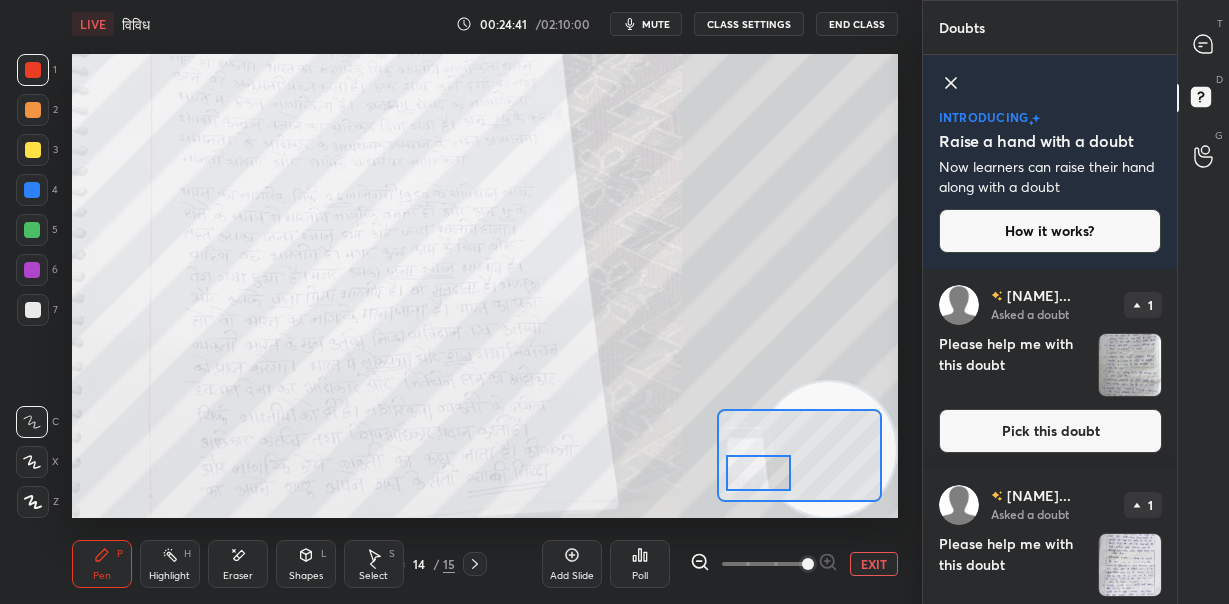 click at bounding box center [758, 473] 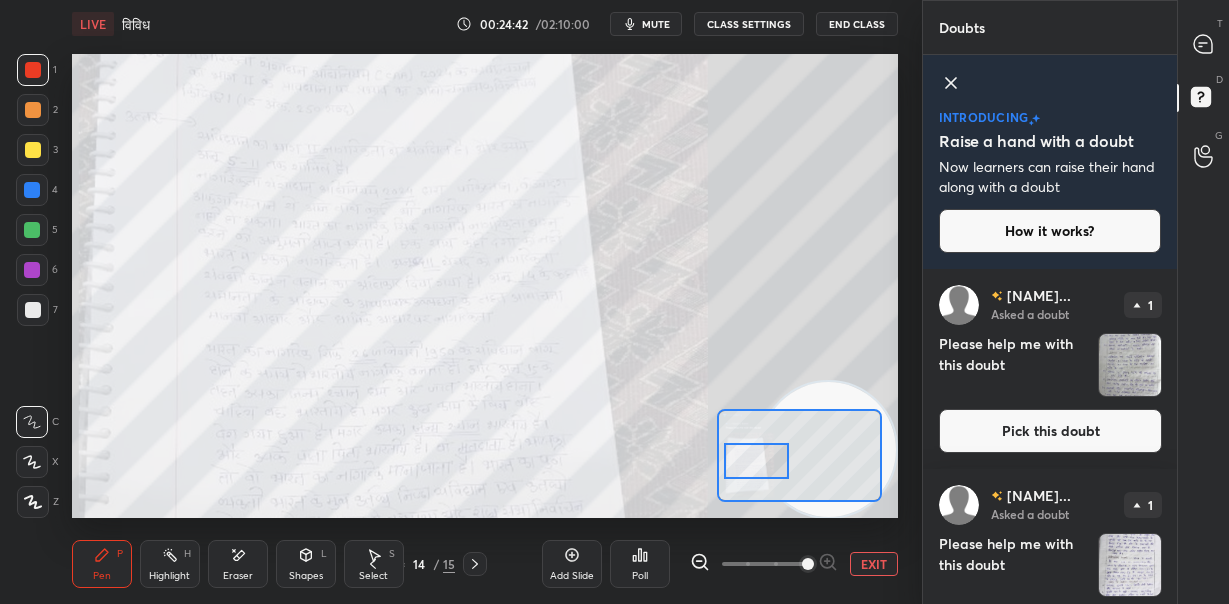 click at bounding box center [756, 461] 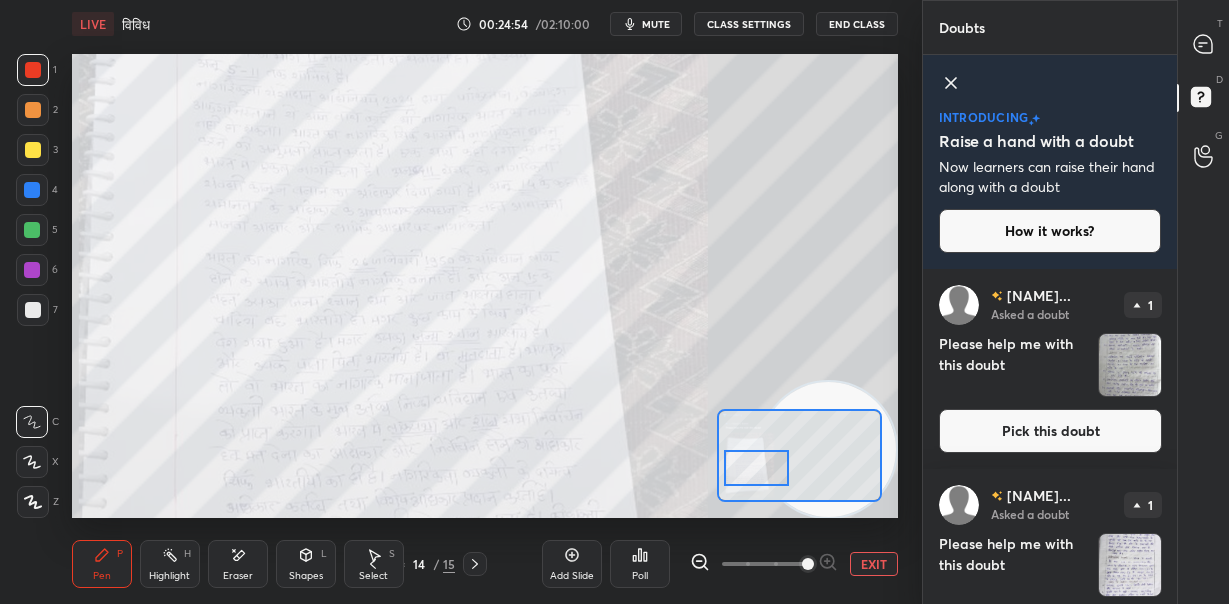 click at bounding box center (756, 468) 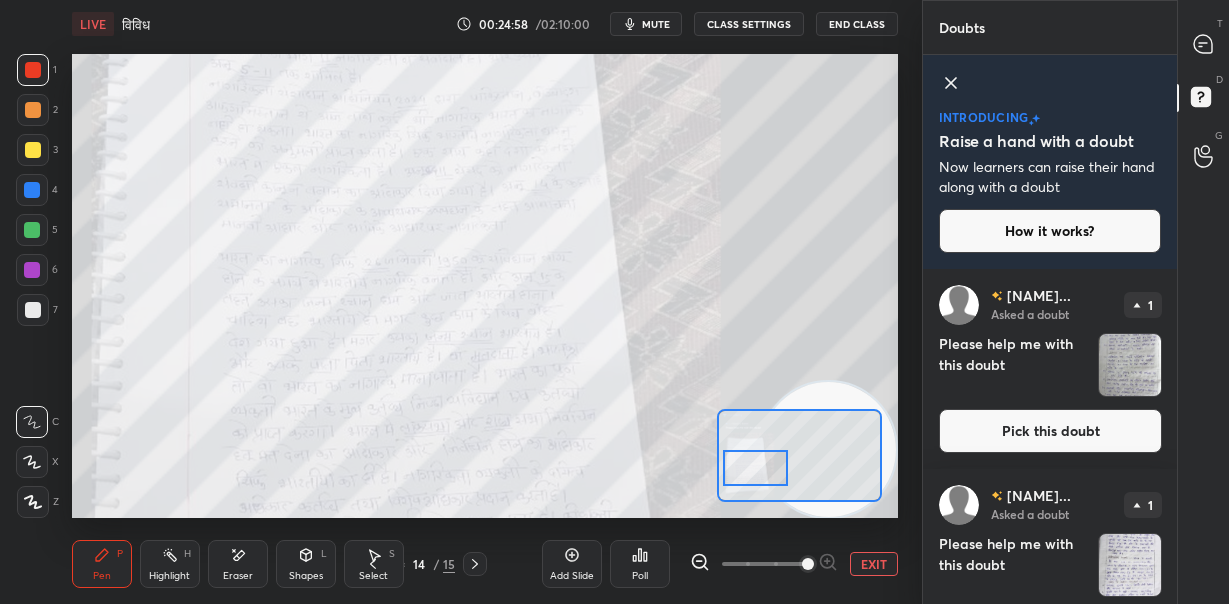 click at bounding box center (755, 468) 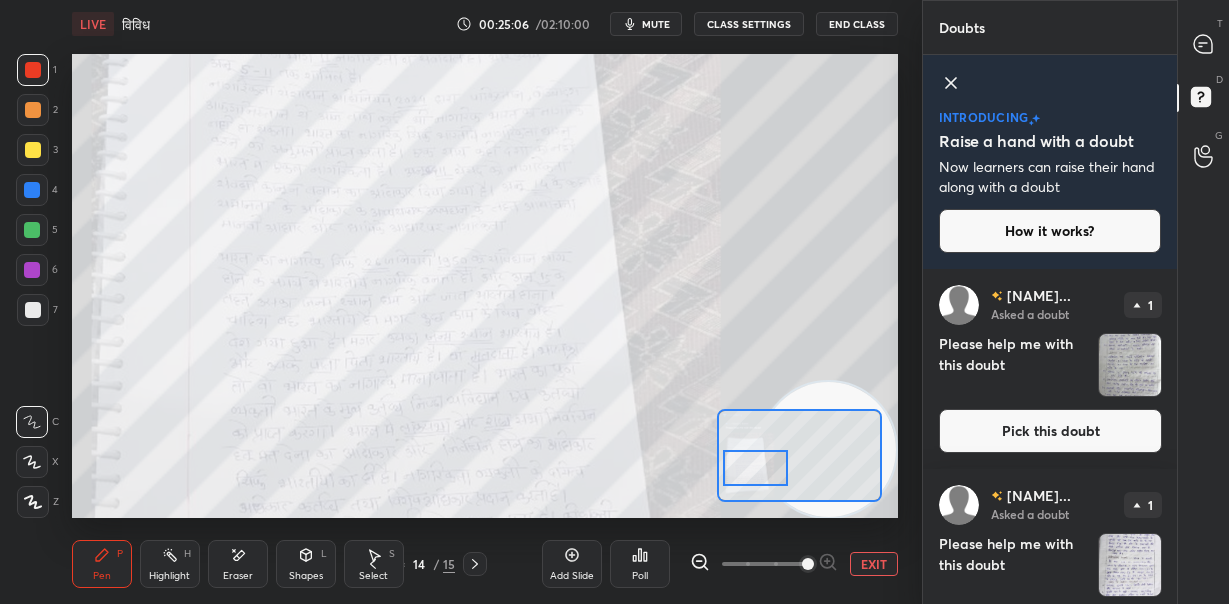 click on "Setting up your live class Poll for   secs No correct answer Start poll" at bounding box center [485, 286] 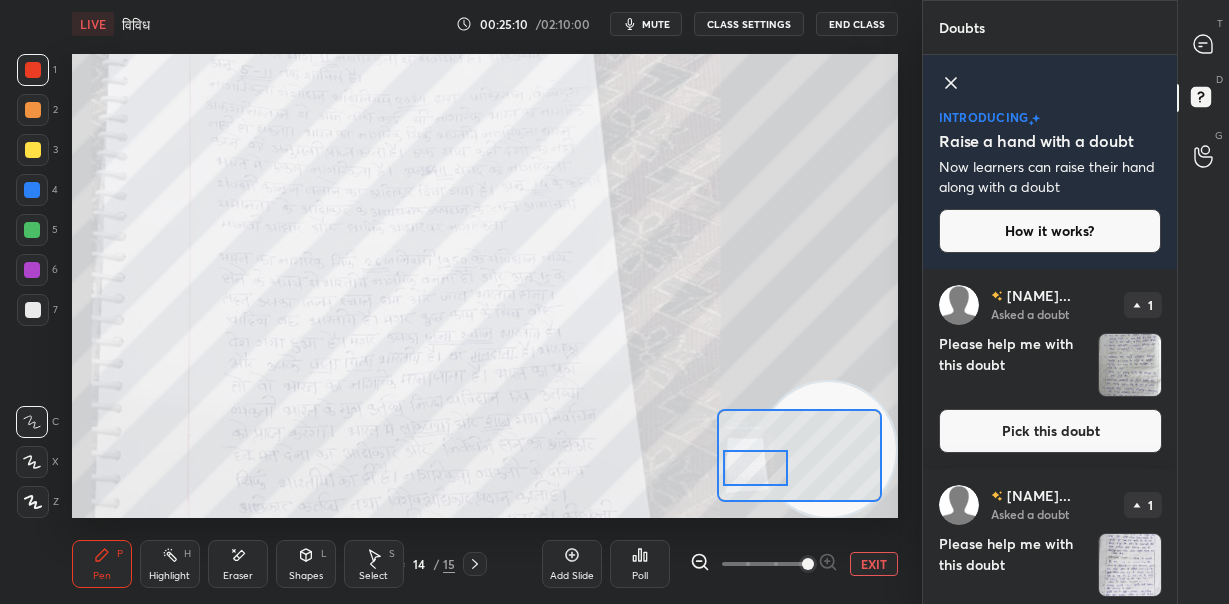 click 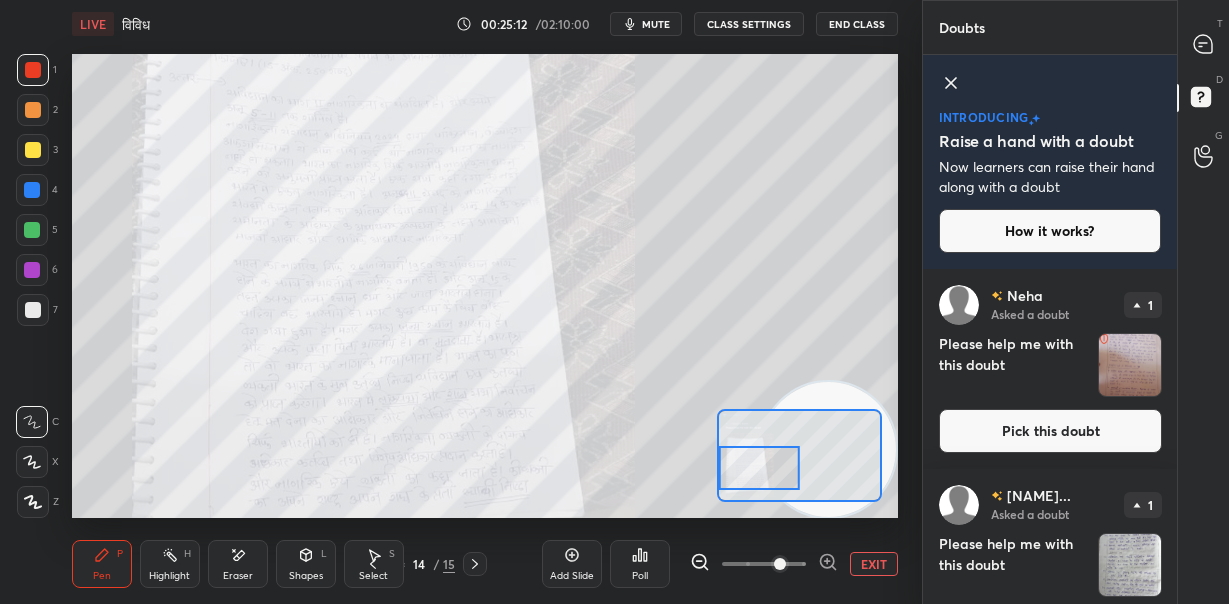 click on "Setting up your live class Poll for   secs No correct answer Start poll" at bounding box center (485, 286) 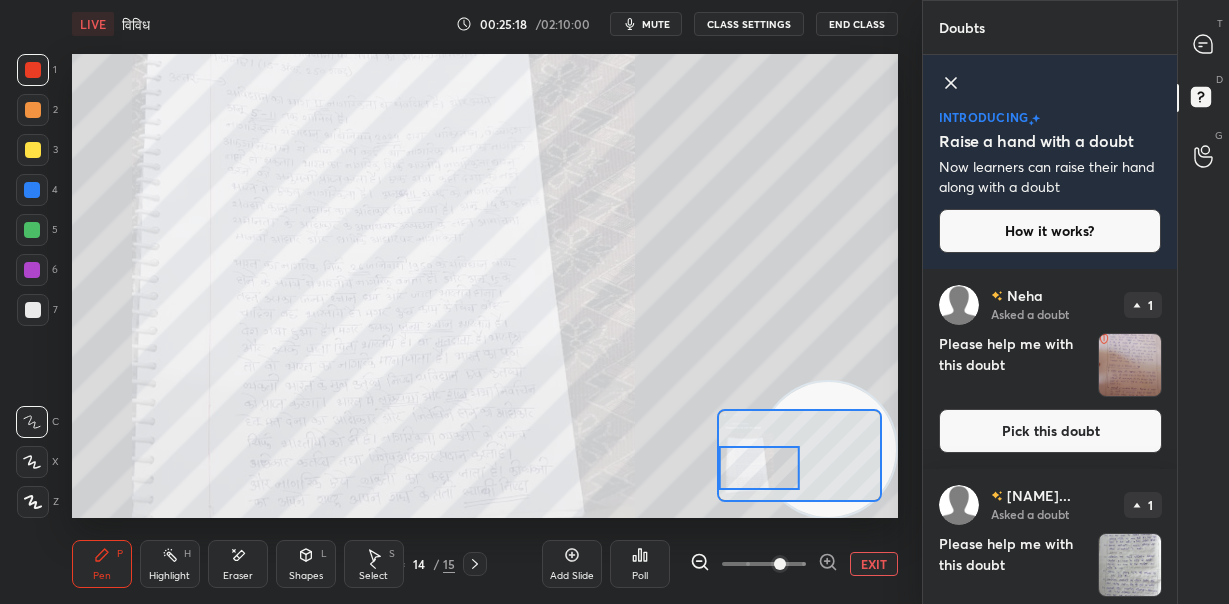 click on "EXIT" at bounding box center [874, 564] 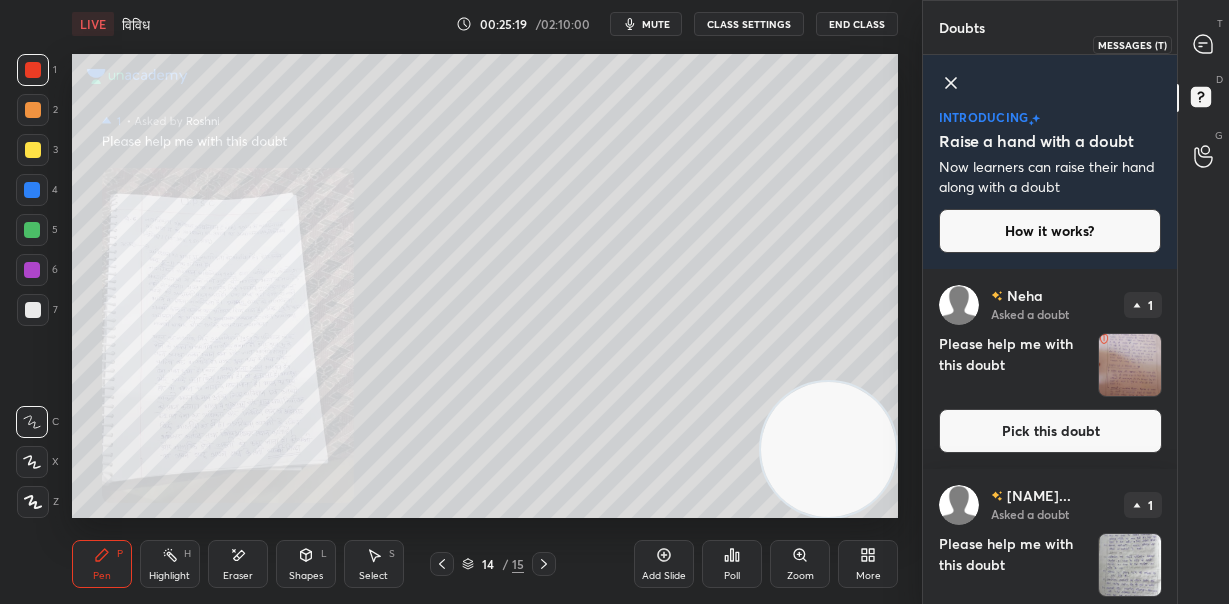 click 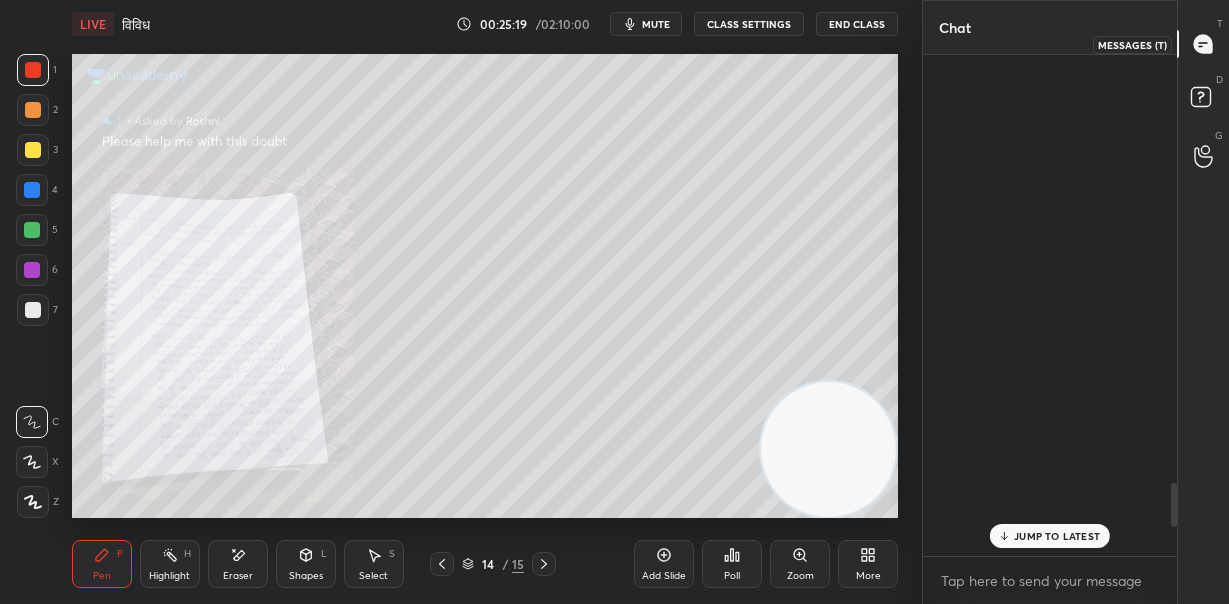 scroll, scrollTop: 4888, scrollLeft: 0, axis: vertical 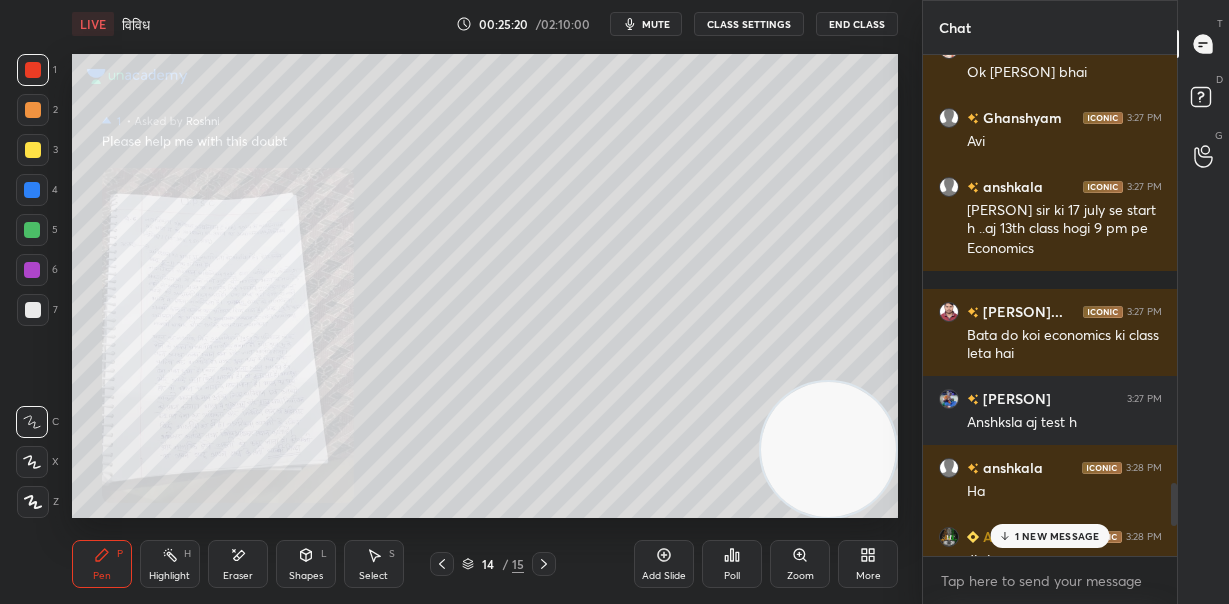 click on "1 NEW MESSAGE" at bounding box center [1049, 536] 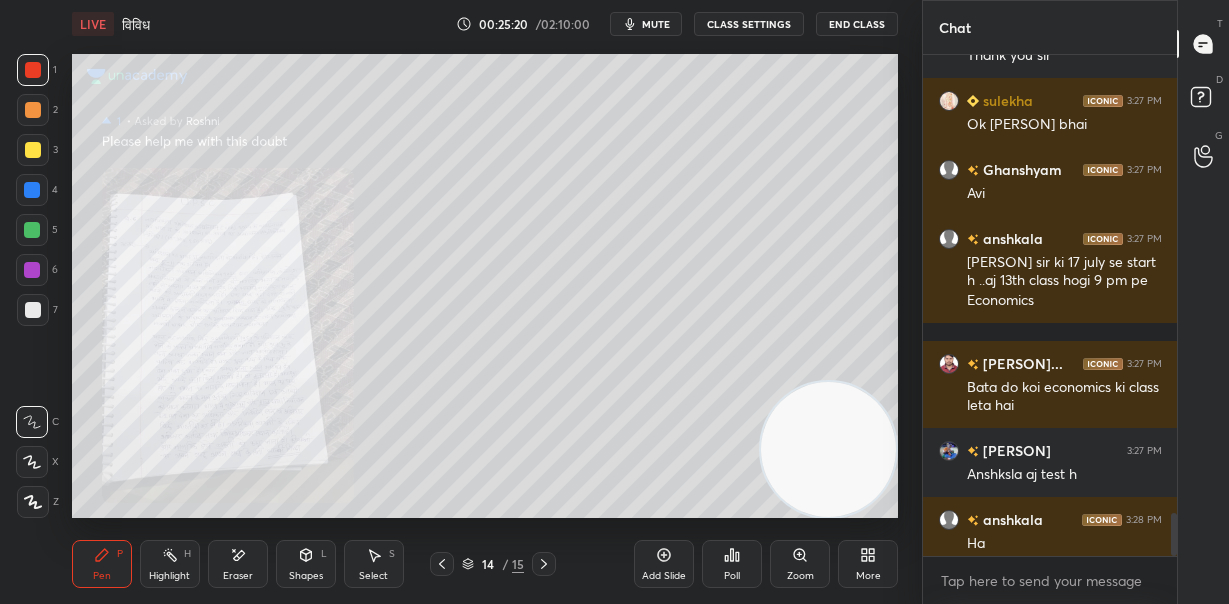 scroll, scrollTop: 5294, scrollLeft: 0, axis: vertical 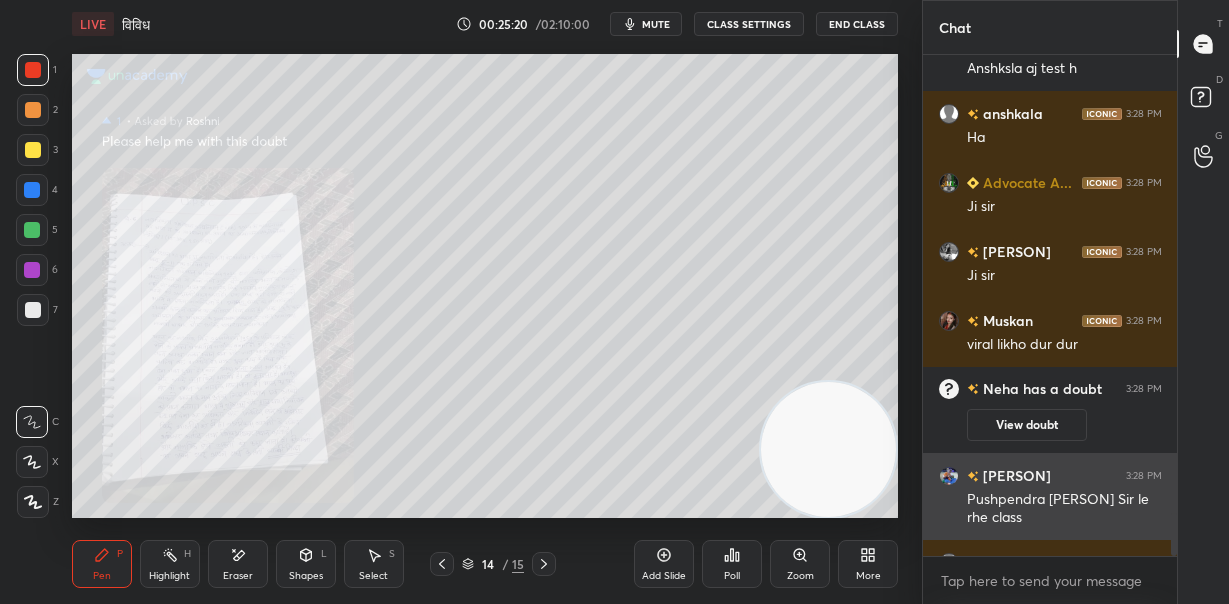 click on "[PERSON] 3:25 PM [PERSON] abhi governanse h parson se [PERSON]... 3:25 PM Economic ki class start hai kya... [PERSON] 3:26 PM Sir jii m send karu आदर्श आचार सहिंता wala que...??. [PERSON]...   has a doubt 3:26 PM View doubt [PERSON]...   has a doubt 3:26 PM View doubt [PERSON] 3:26 PM Thank you sir [PERSON] 3:27 PM Ok [PERSON] bhai [PERSON] 3:27 PM Avi [PERSON] 3:27 PM Murnal patel sir ki 17 july se start h ..aj 13th class hogi 9 pm pe Economics [PERSON]... 3:27 PM Bata do koi economics ki class leta hai [PERSON] 3:27 PM [PERSON] aj test h [PERSON] 3:28 PM Ha [PERSON] A... 3:28 PM Ji sir [PERSON] 3:28 PM Ji sir [PERSON] 3:28 PM viral likho dur dur [PERSON]   has a doubt 3:28 PM View doubt [PERSON] 3:28 PM [PERSON] mrunal Sir le rhe class [PERSON] 3:28 PM Ok sir" at bounding box center [1050, 306] 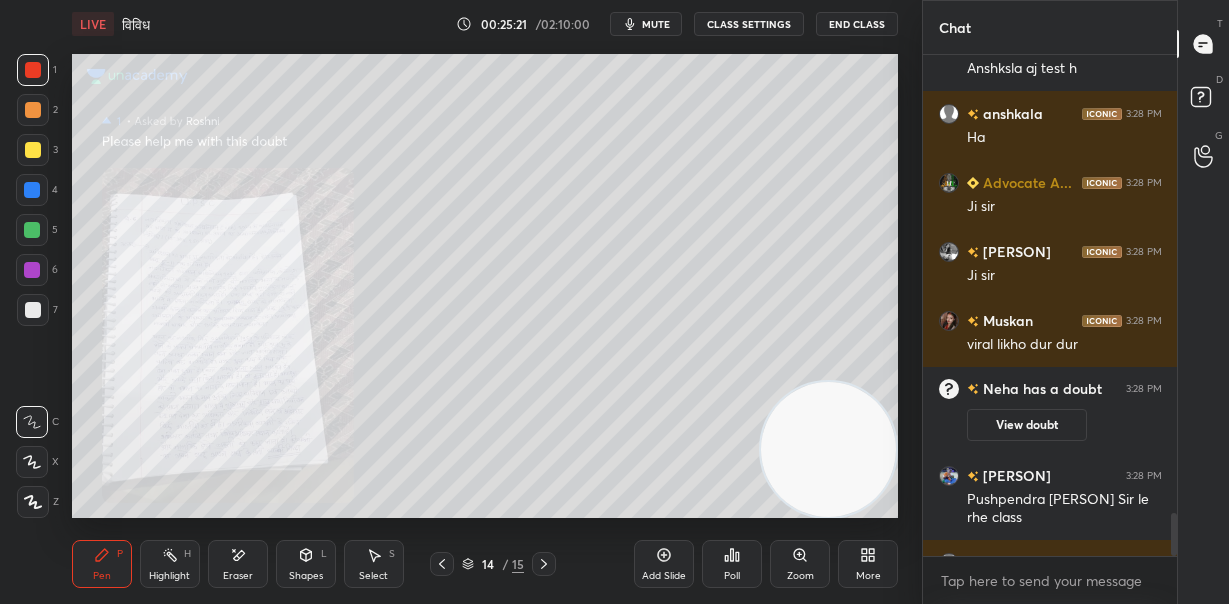 scroll, scrollTop: 5432, scrollLeft: 0, axis: vertical 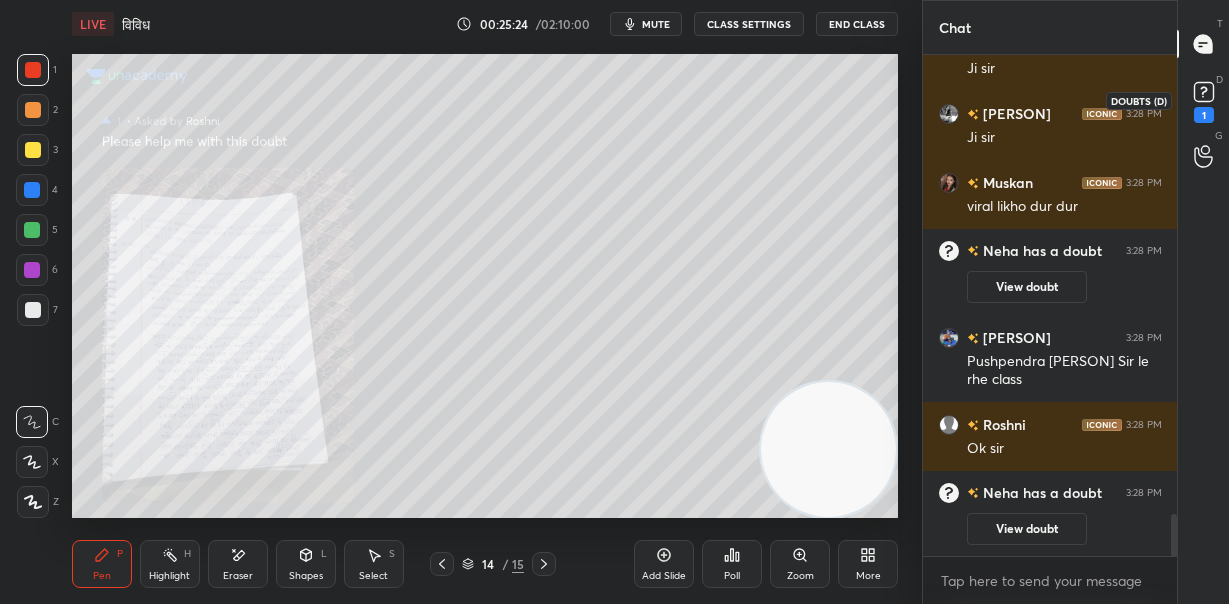 click 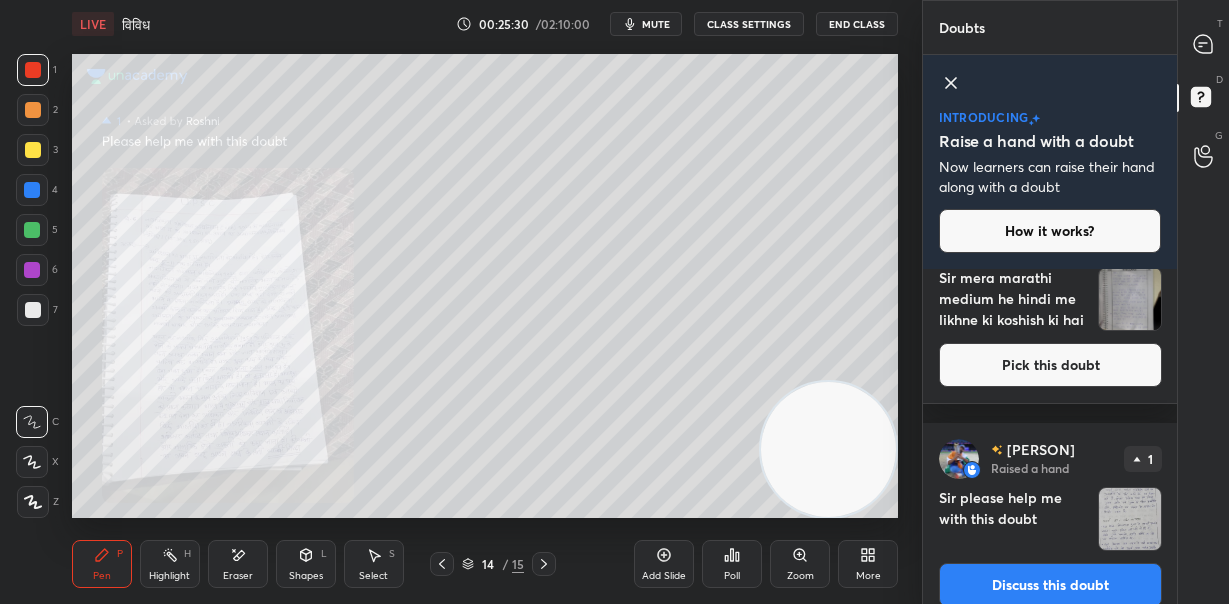 scroll, scrollTop: 1500, scrollLeft: 0, axis: vertical 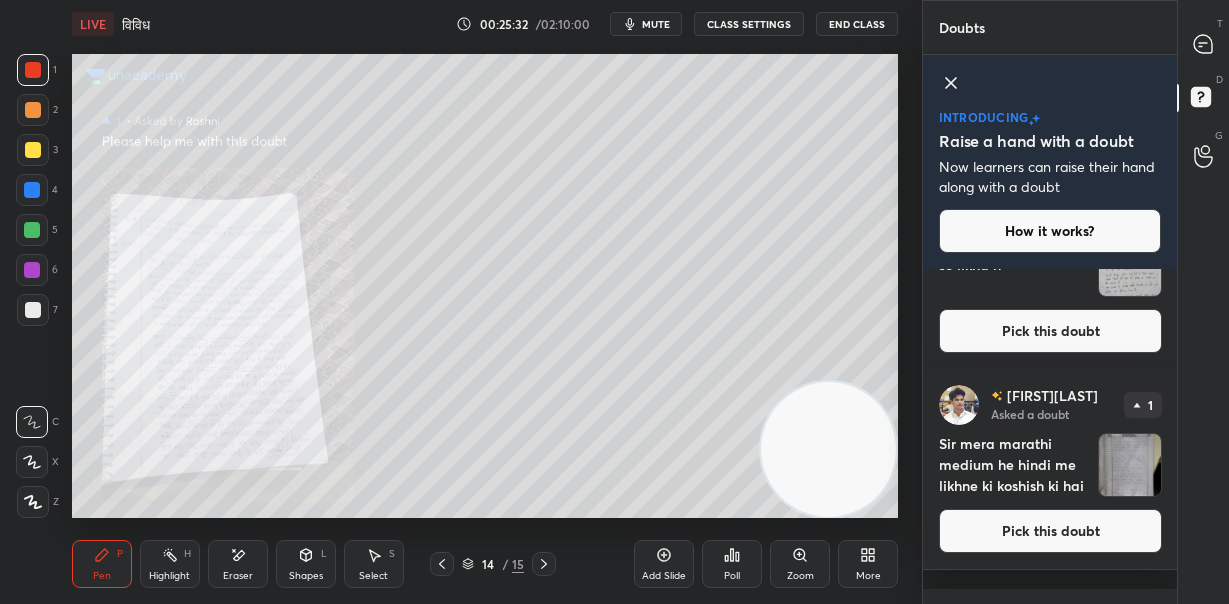 click on "Pick this doubt" at bounding box center (1050, 531) 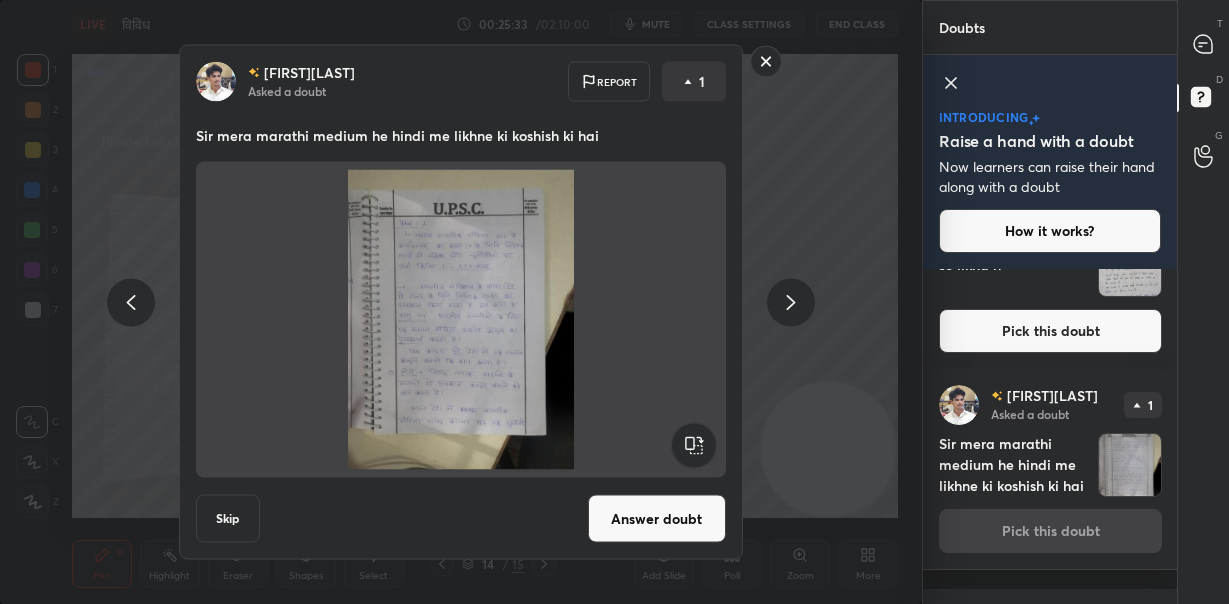 click on "Answer doubt" at bounding box center [657, 519] 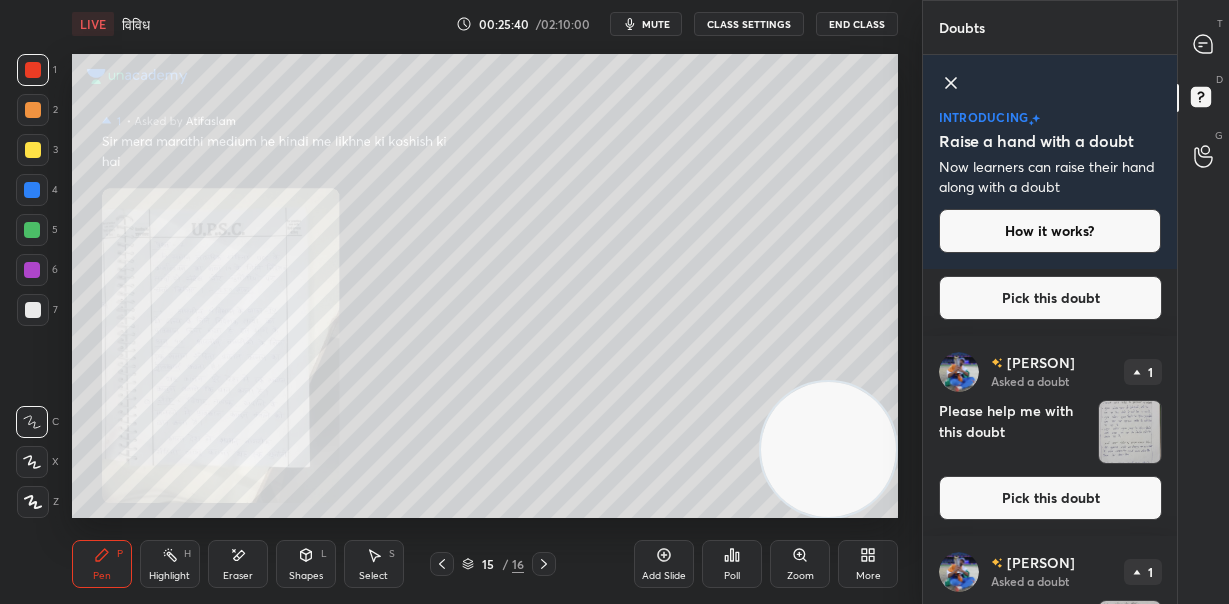 scroll, scrollTop: 1166, scrollLeft: 0, axis: vertical 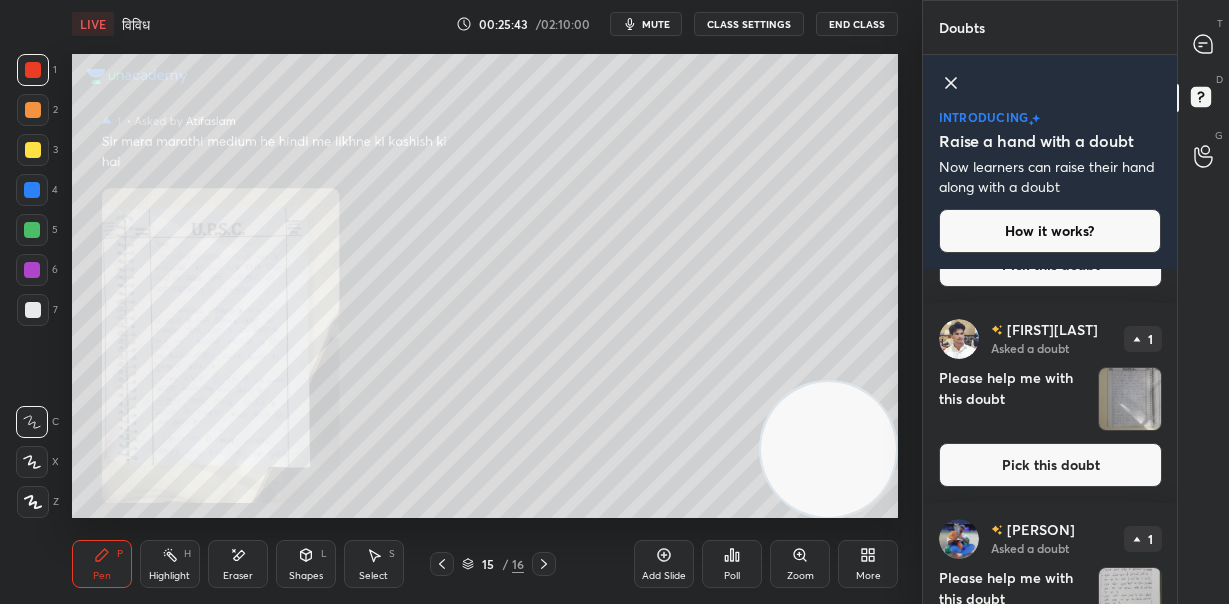 click on "Pick this doubt" at bounding box center [1050, 465] 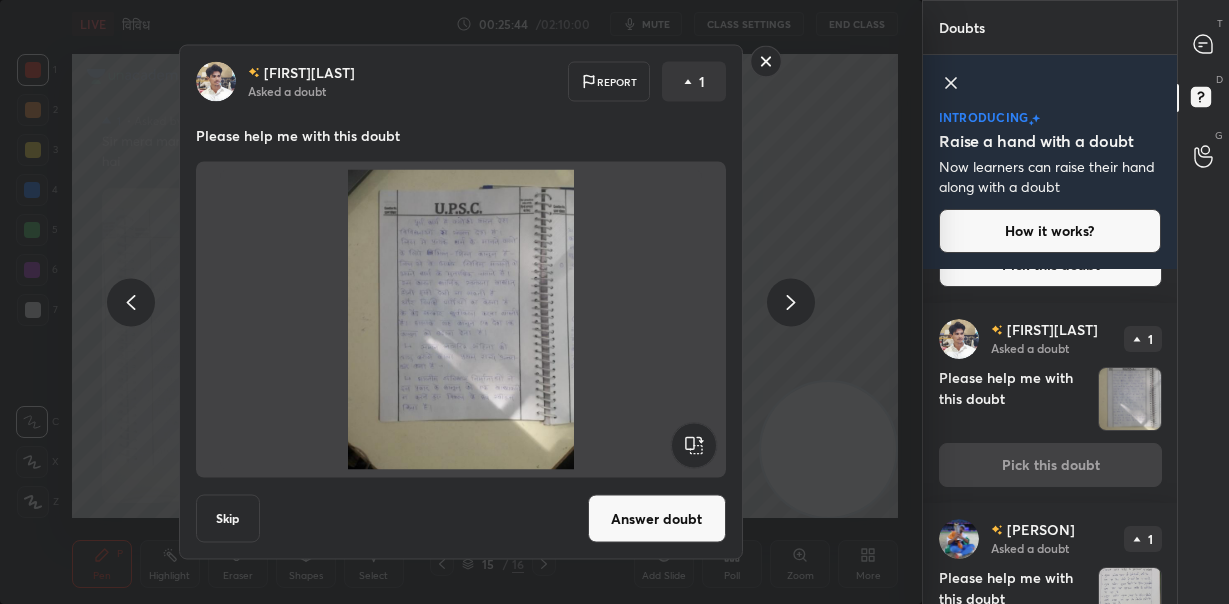 click on "Answer doubt" at bounding box center (657, 519) 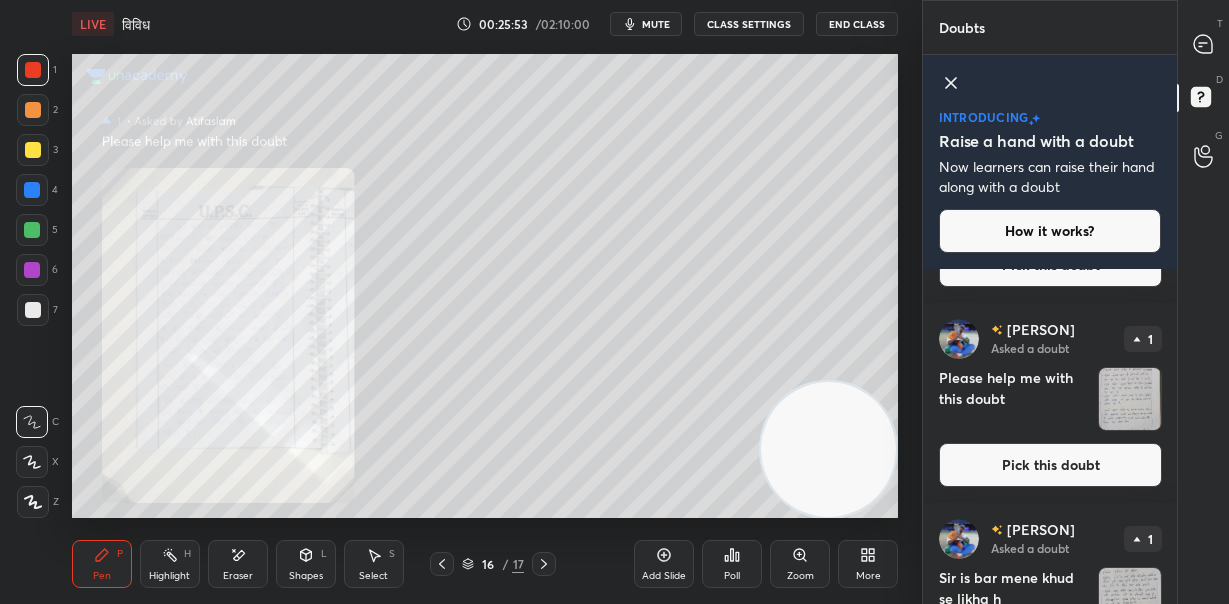 scroll, scrollTop: 1000, scrollLeft: 0, axis: vertical 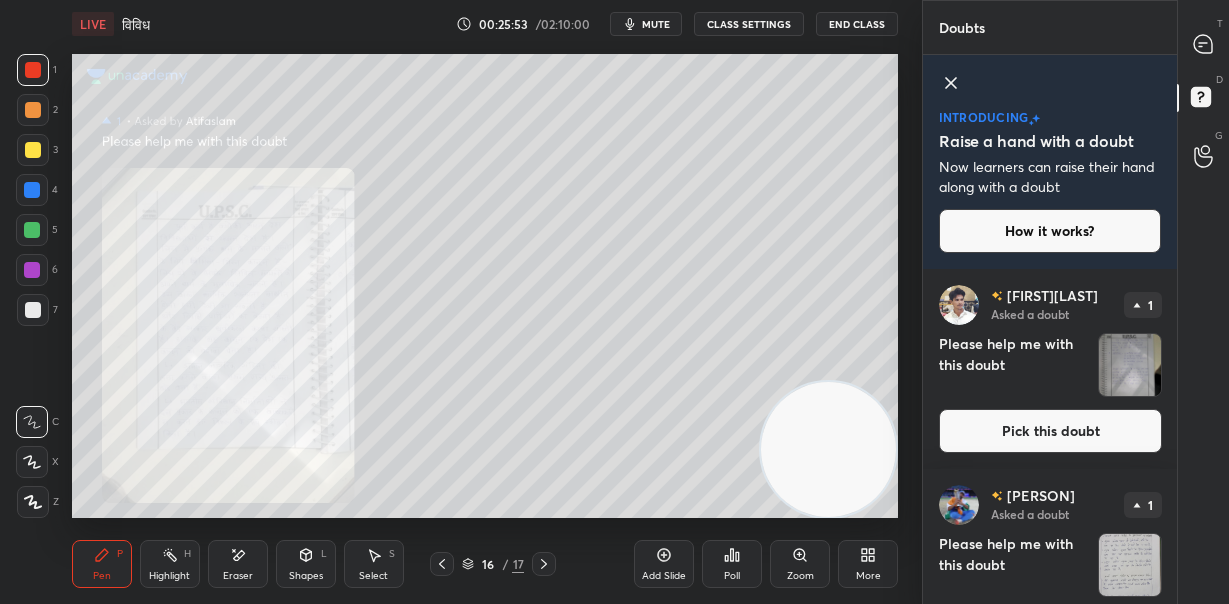 click on "Pick this doubt" at bounding box center (1050, 431) 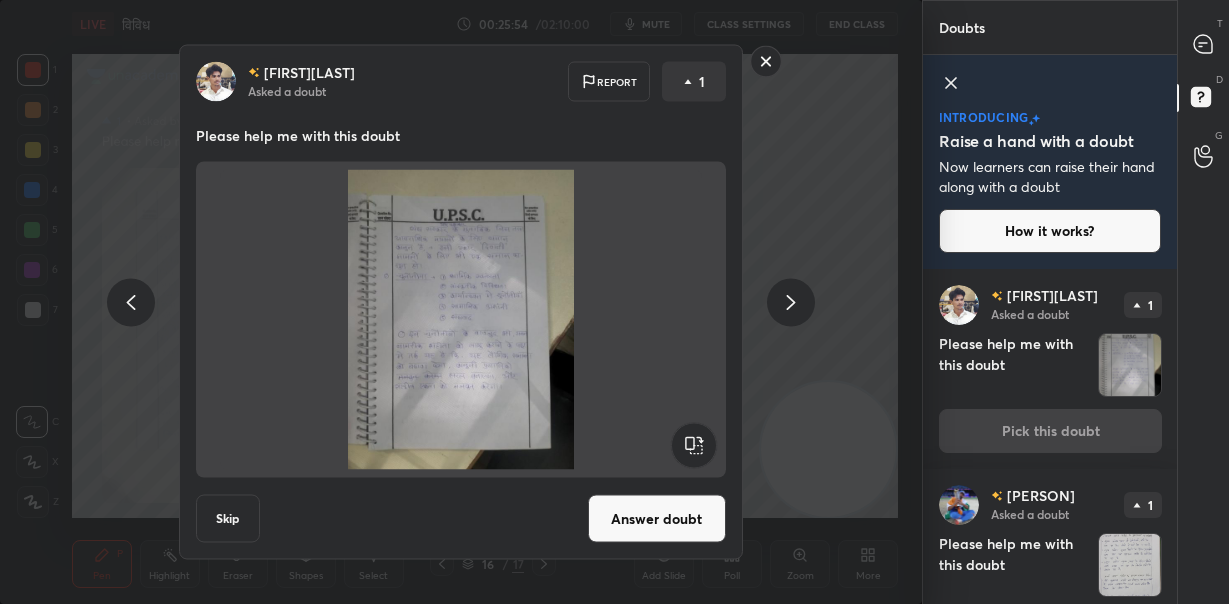 click on "Answer doubt" at bounding box center [657, 519] 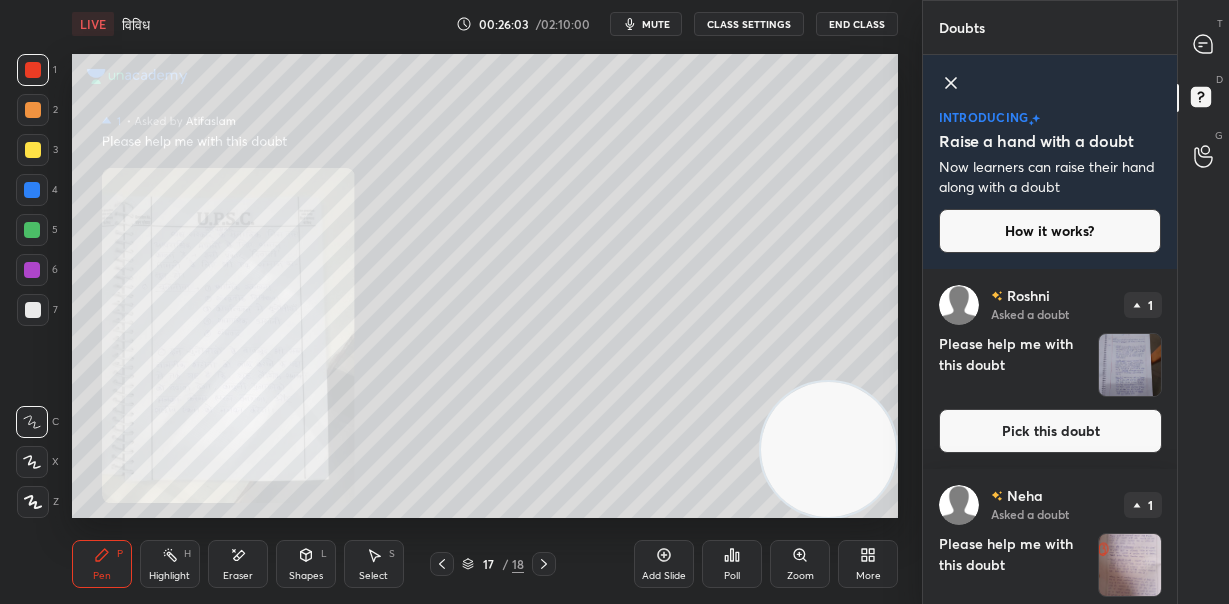 scroll, scrollTop: 0, scrollLeft: 0, axis: both 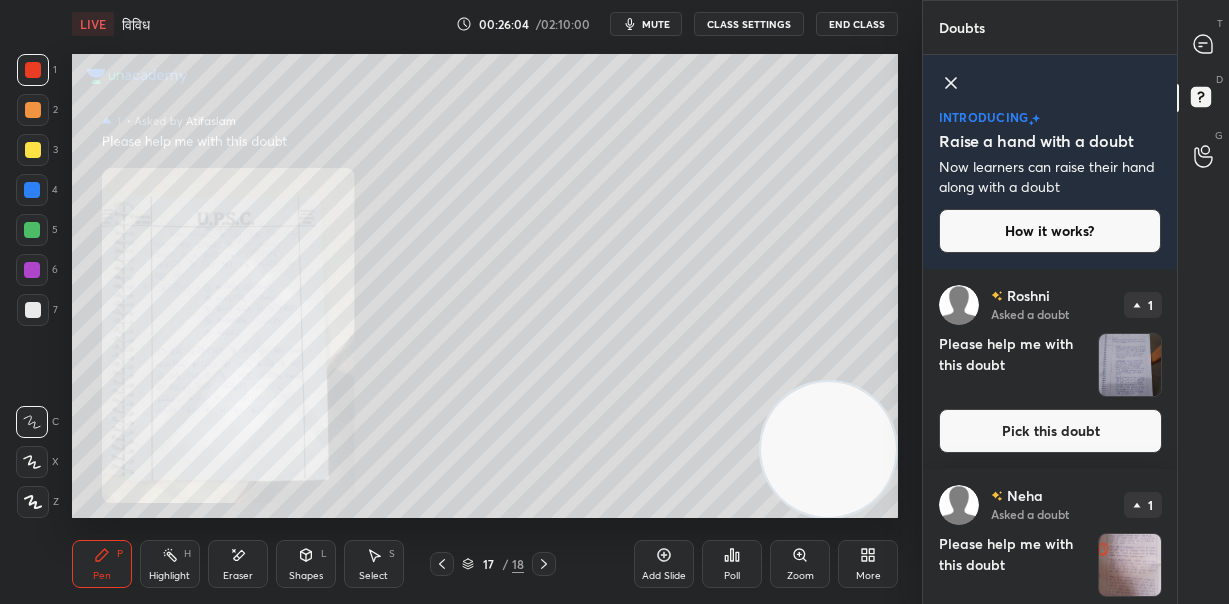 click 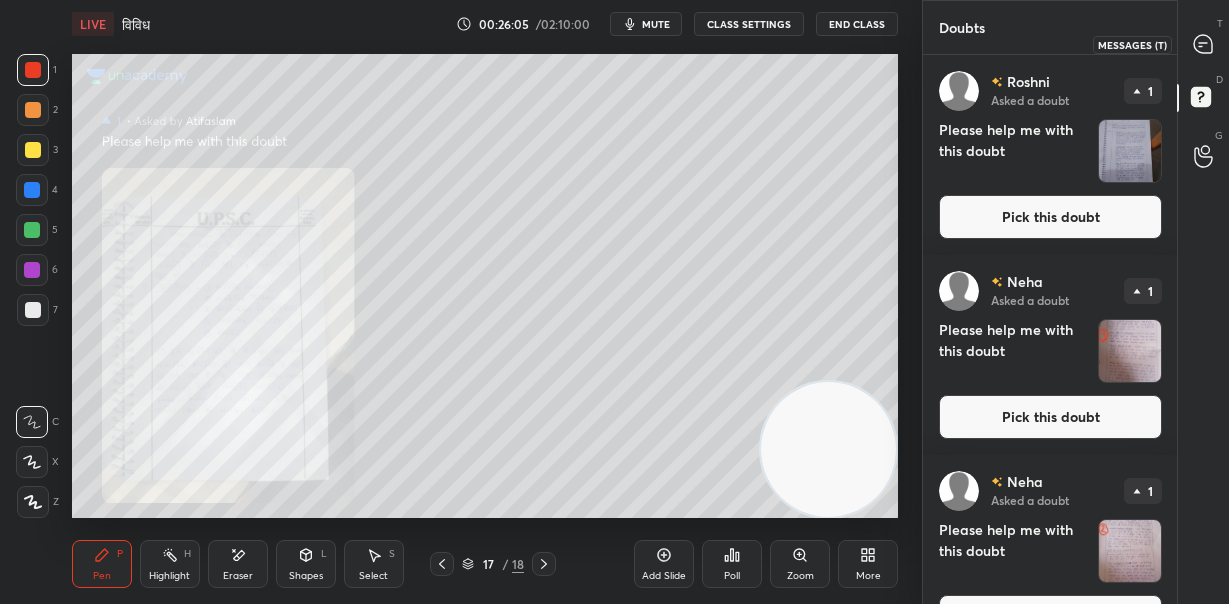 click 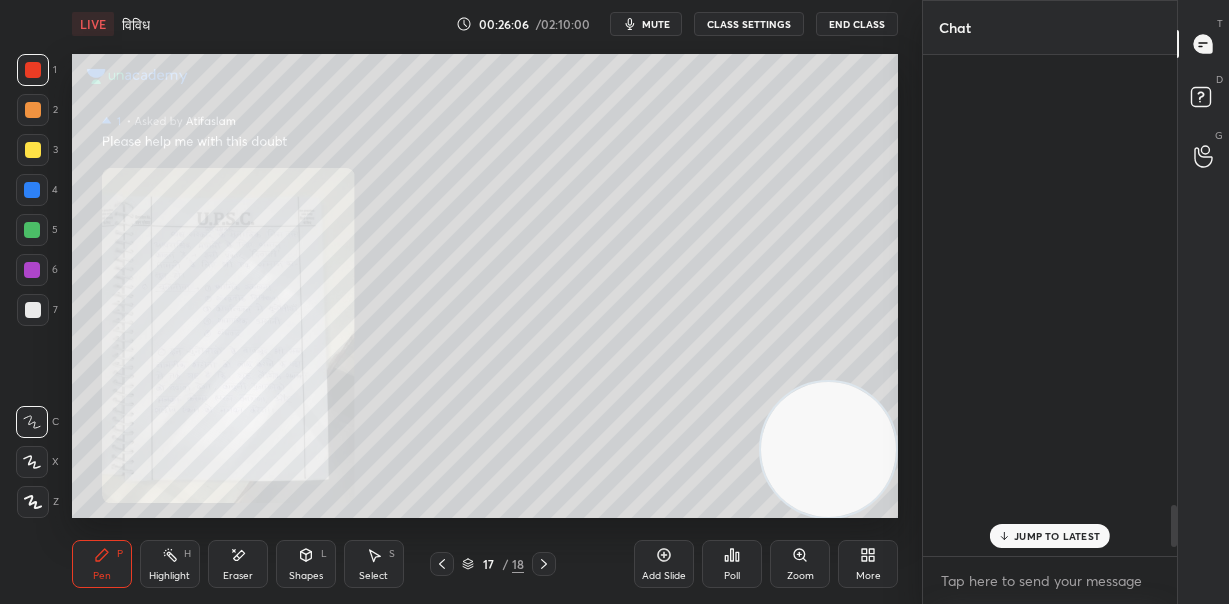 scroll, scrollTop: 5349, scrollLeft: 0, axis: vertical 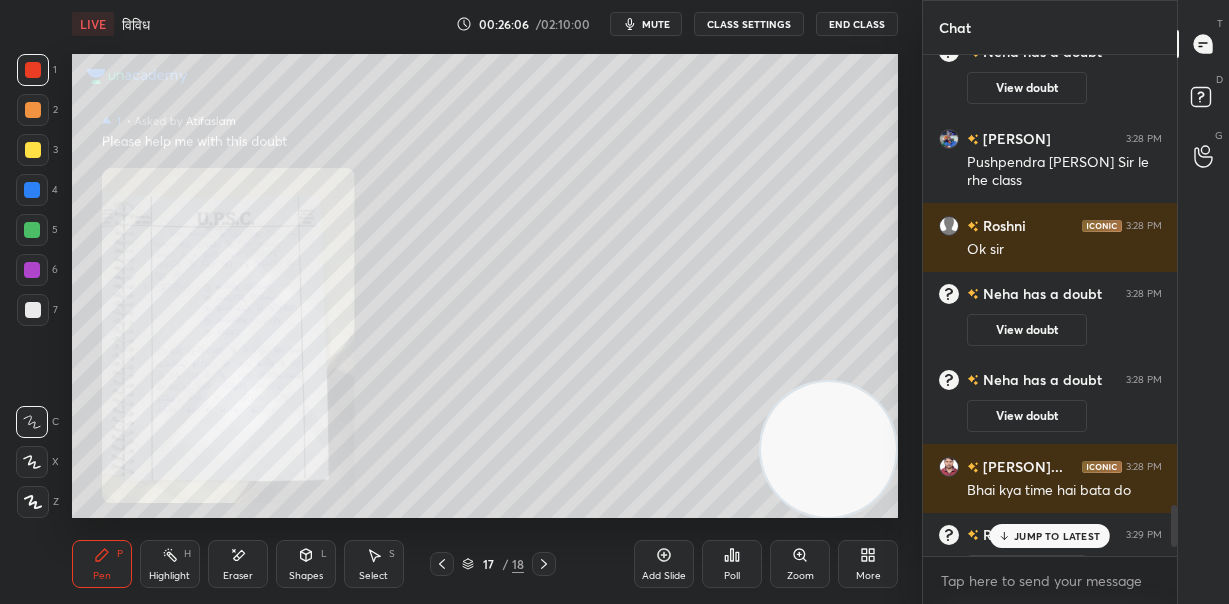 click on "JUMP TO LATEST" at bounding box center [1057, 536] 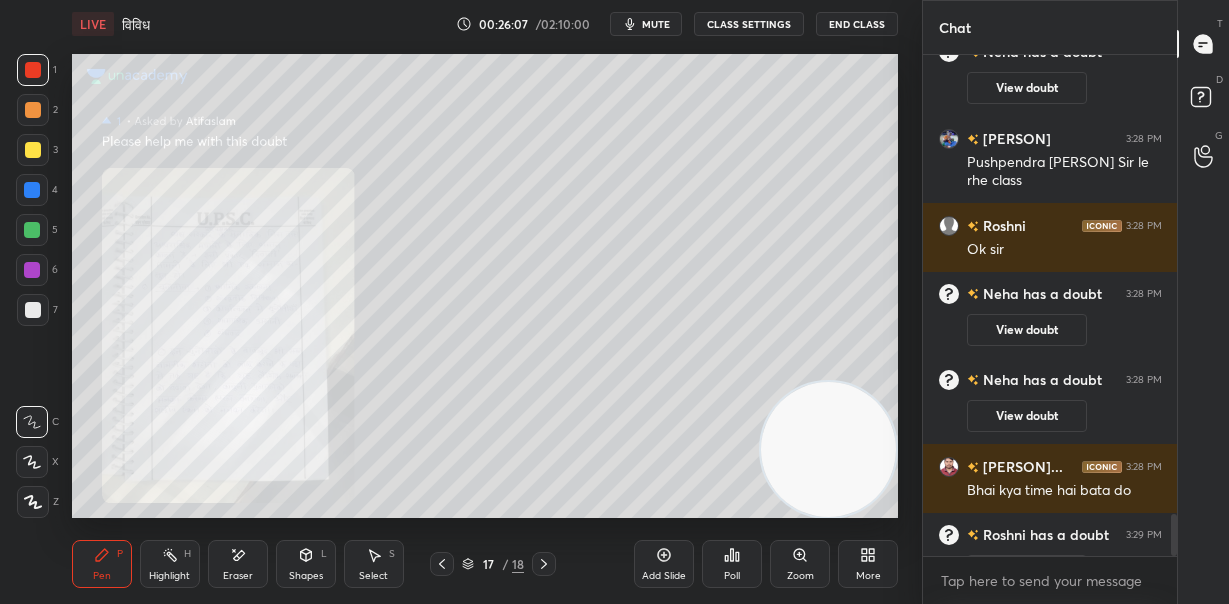 scroll, scrollTop: 5459, scrollLeft: 0, axis: vertical 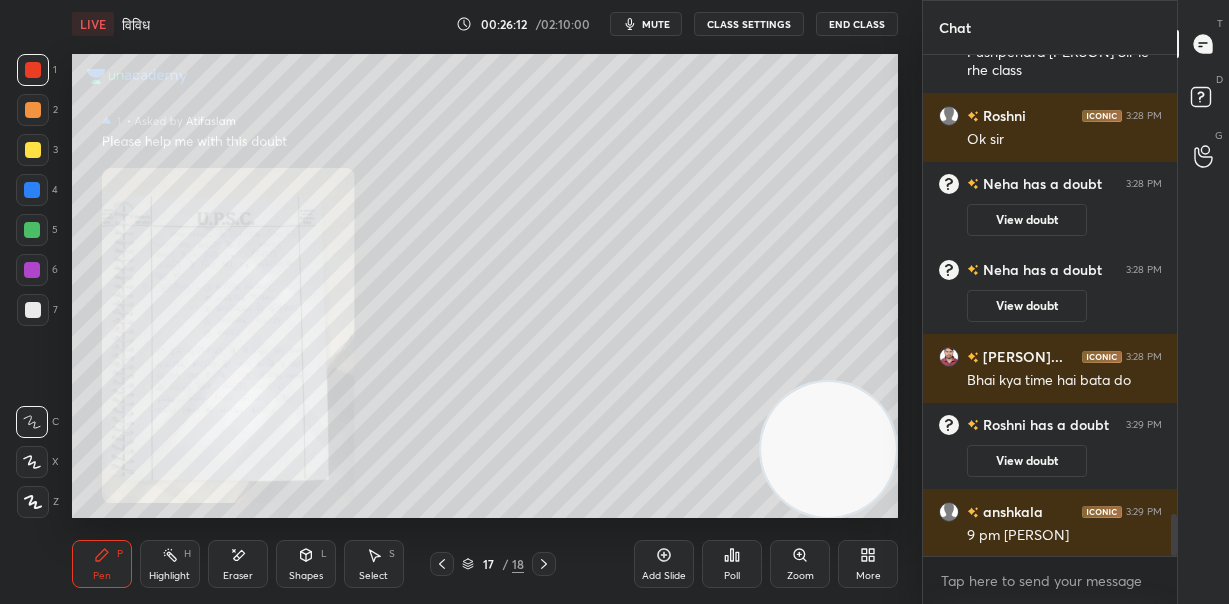 click at bounding box center [442, 564] 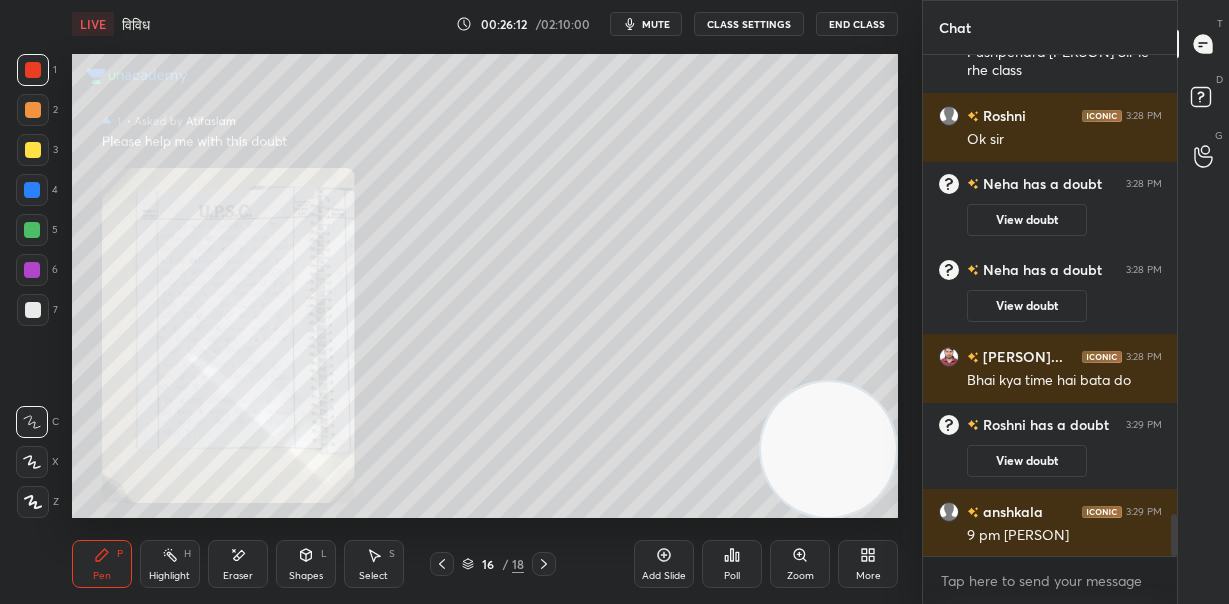 click 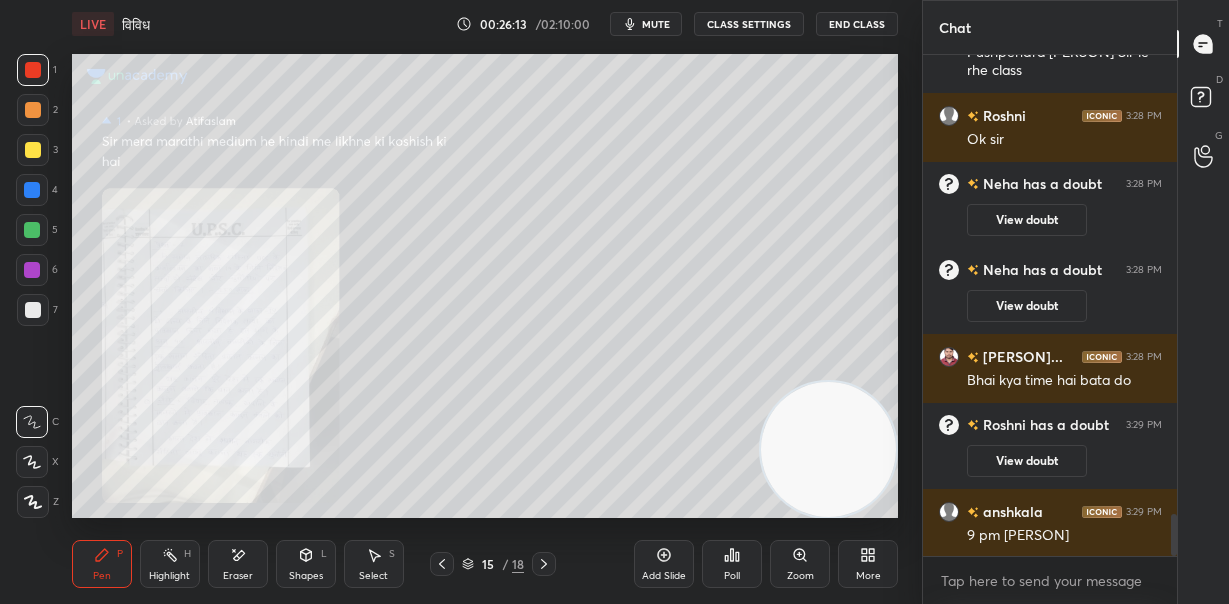 click 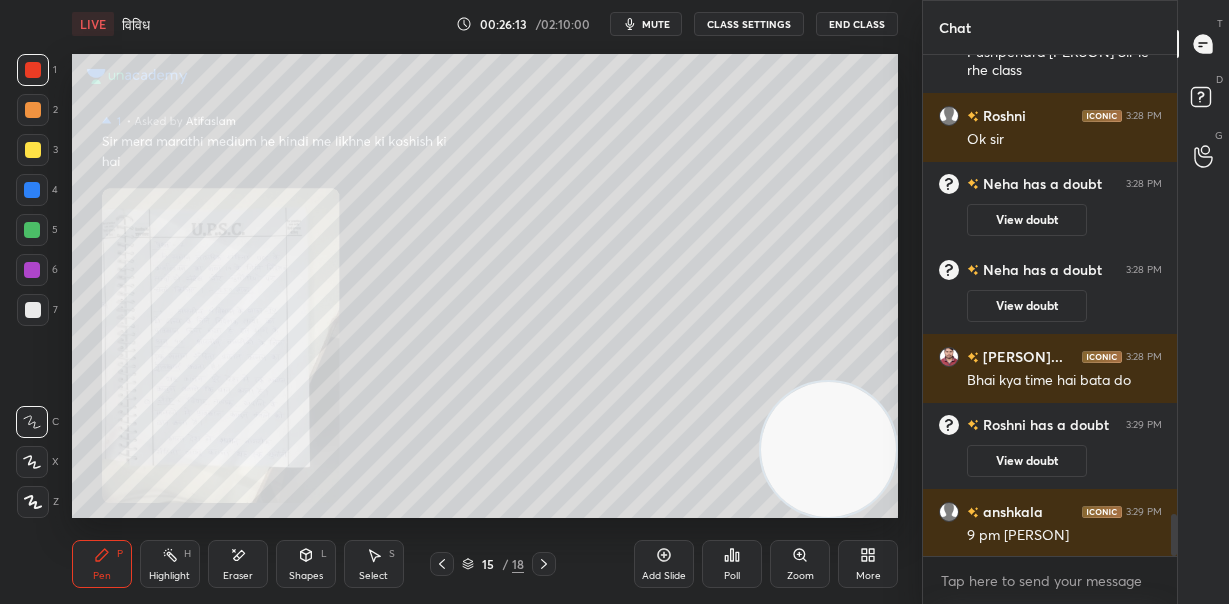 scroll, scrollTop: 5546, scrollLeft: 0, axis: vertical 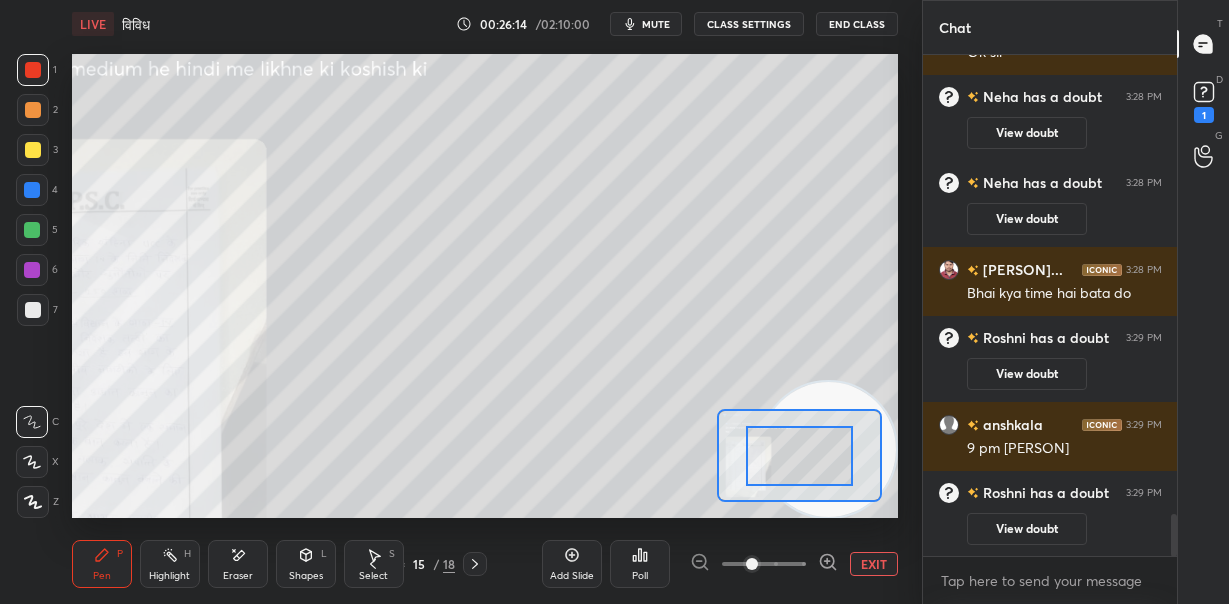 click at bounding box center [764, 564] 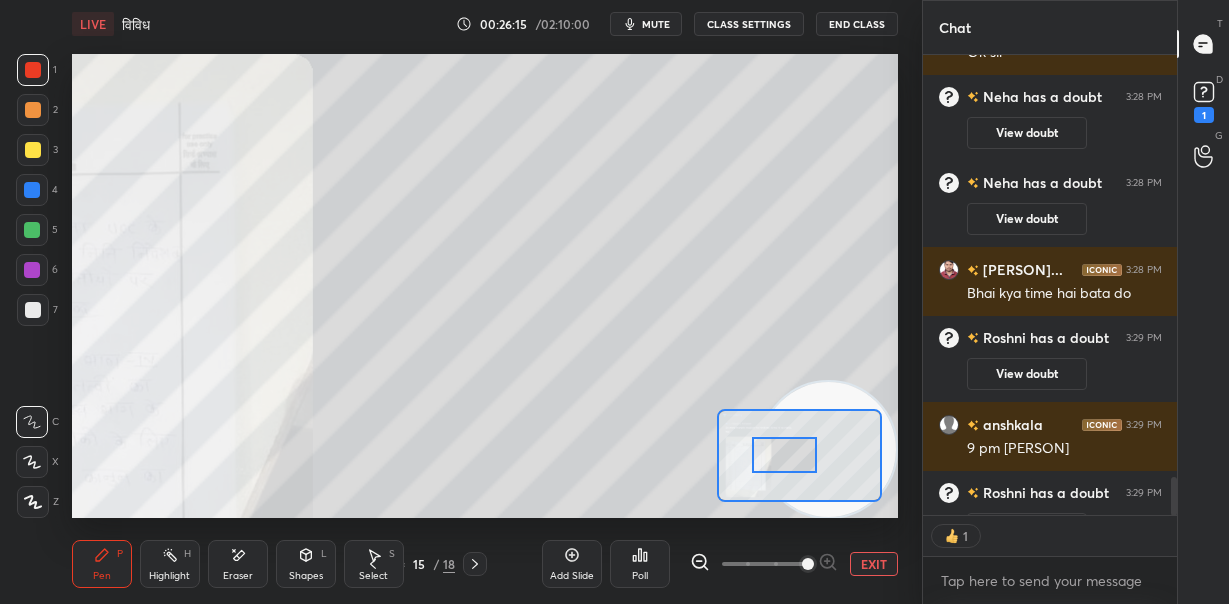 scroll, scrollTop: 455, scrollLeft: 248, axis: both 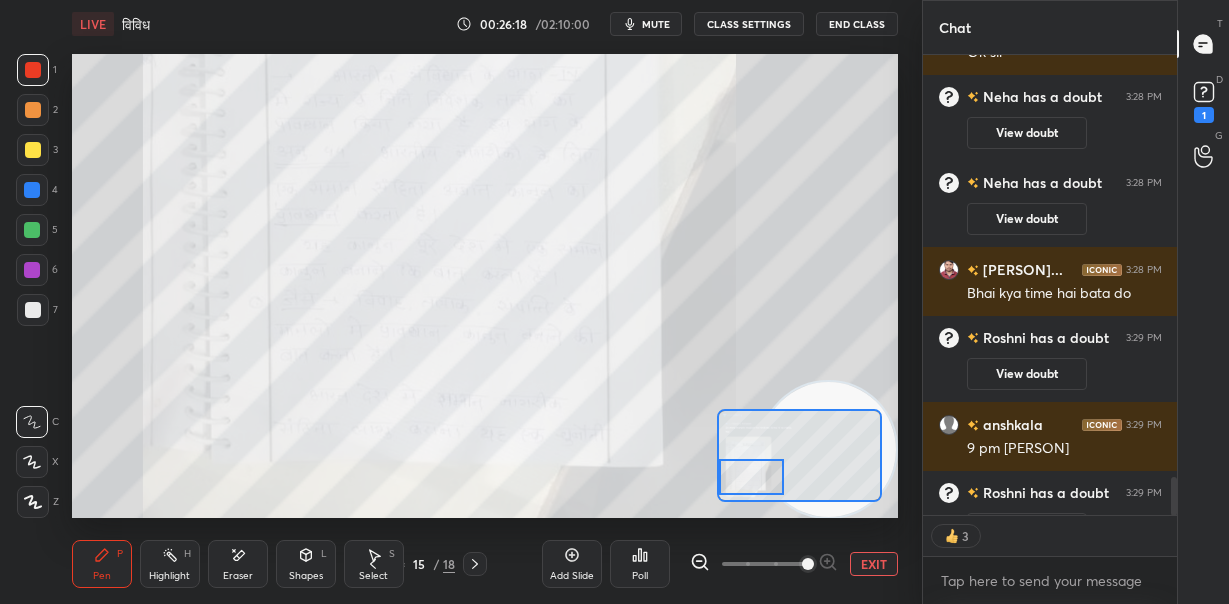 drag, startPoint x: 791, startPoint y: 458, endPoint x: 742, endPoint y: 479, distance: 53.310413 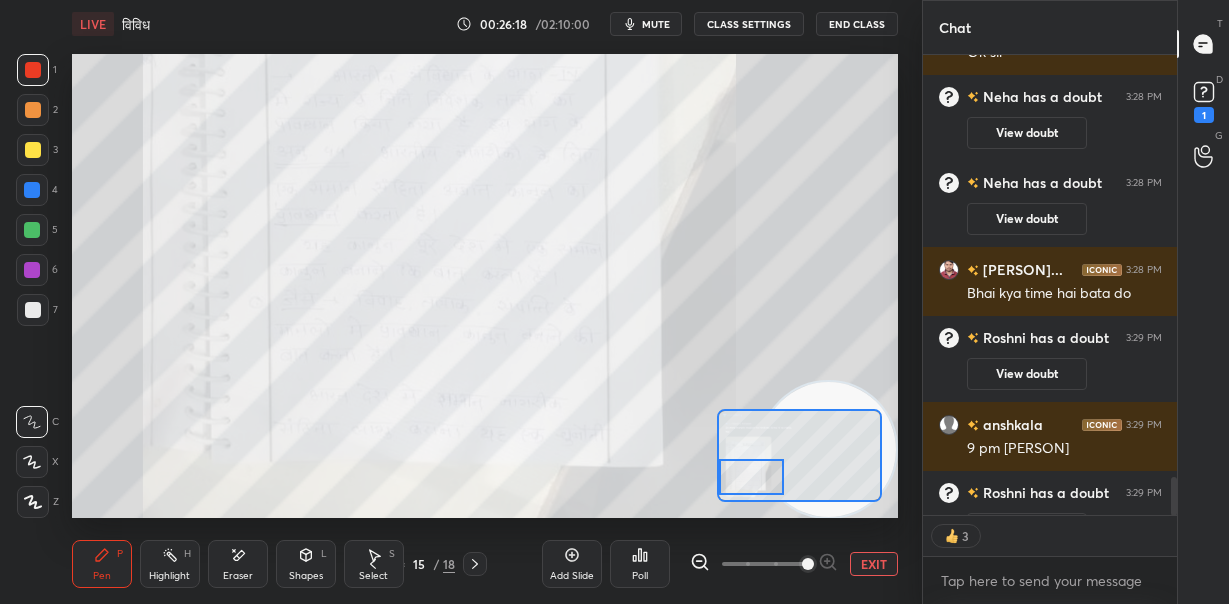 click at bounding box center [751, 477] 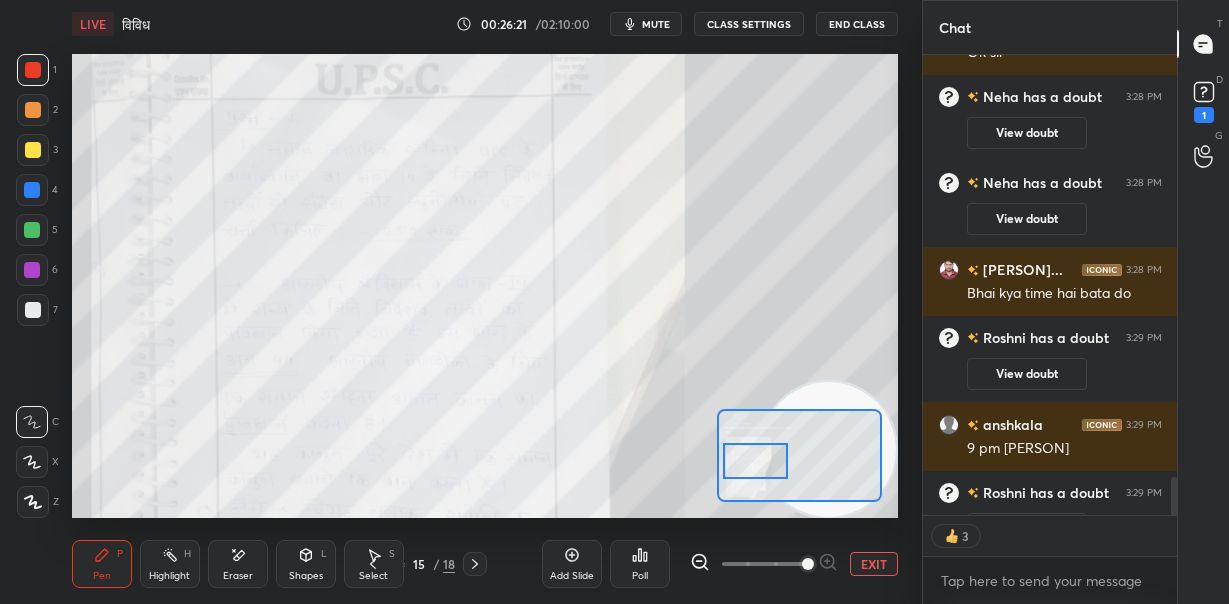 drag, startPoint x: 752, startPoint y: 474, endPoint x: 754, endPoint y: 457, distance: 17.117243 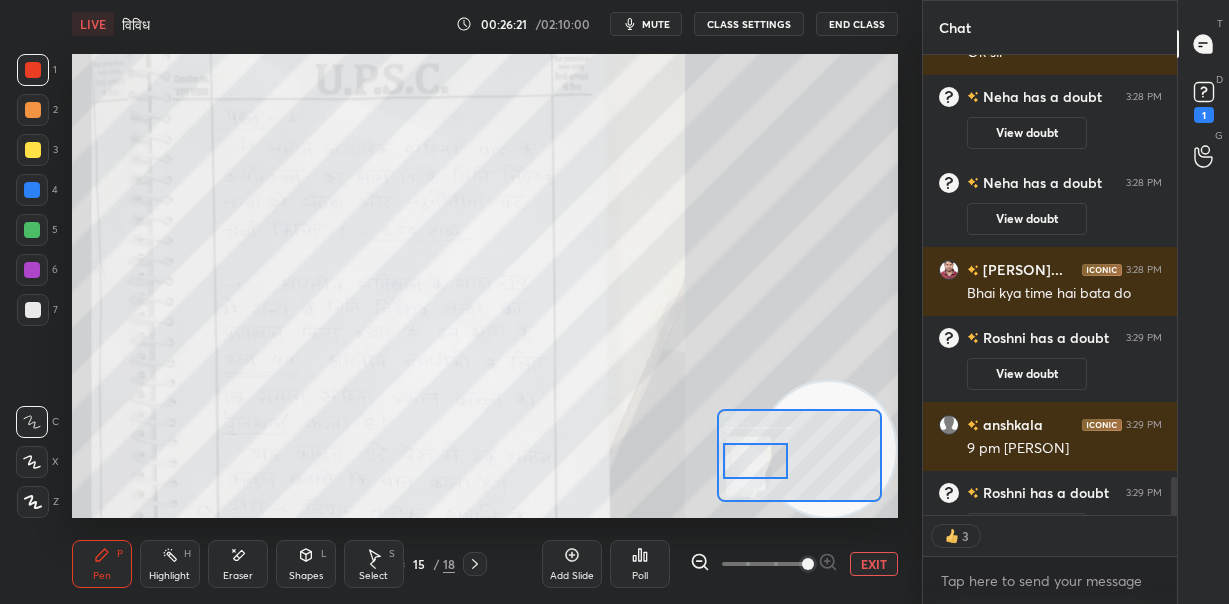 click at bounding box center (755, 461) 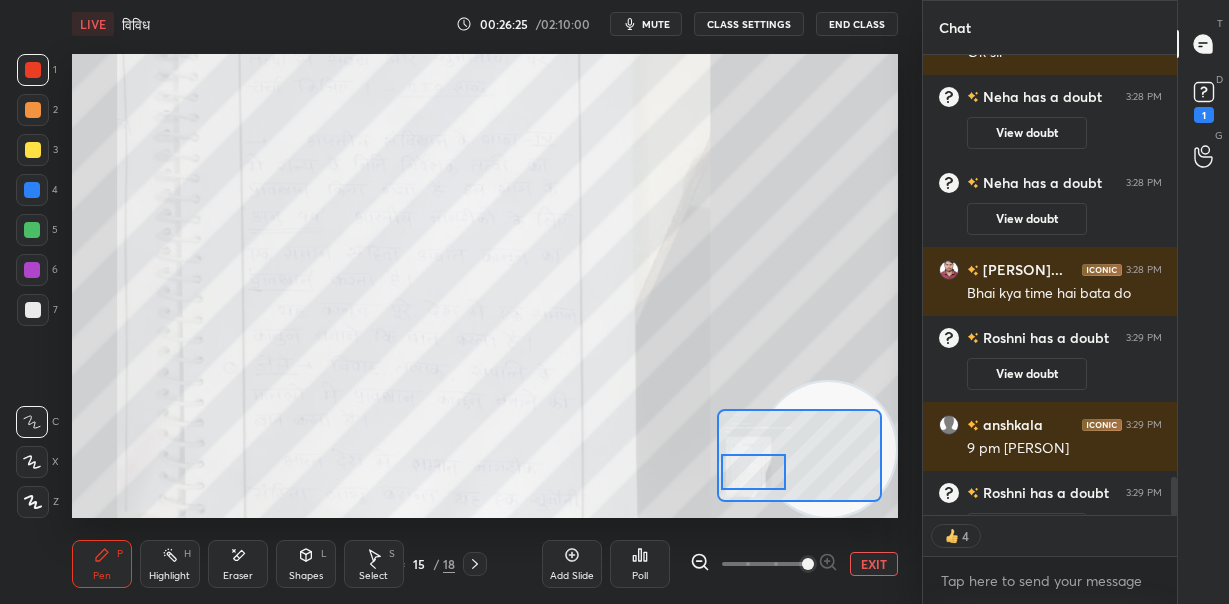 drag, startPoint x: 742, startPoint y: 464, endPoint x: 730, endPoint y: 472, distance: 14.422205 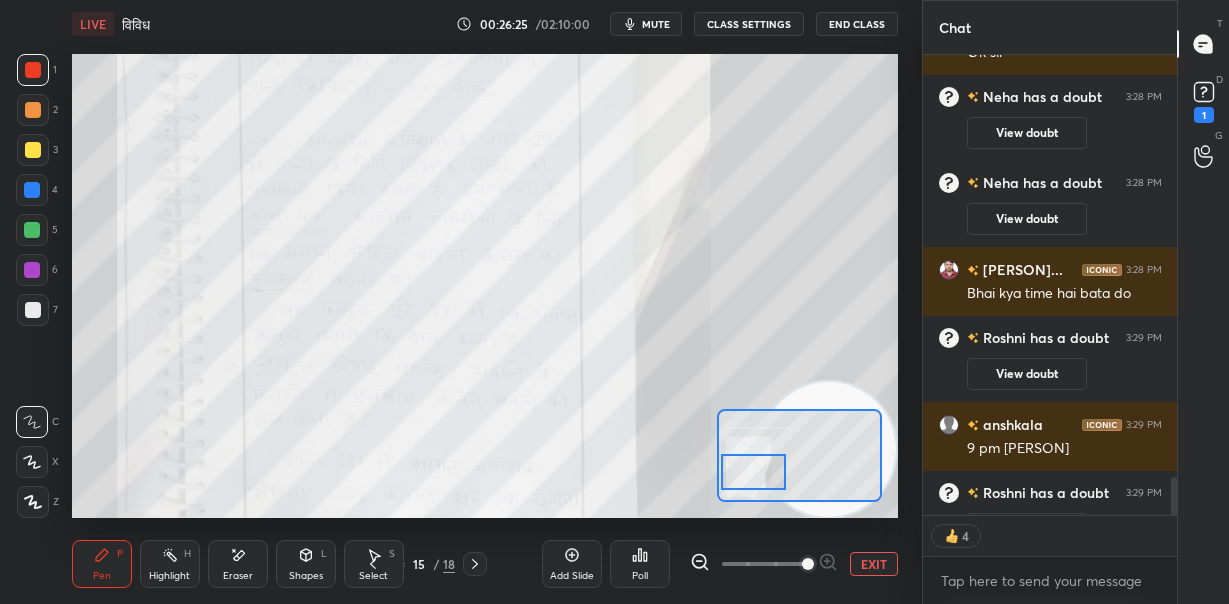 click at bounding box center [753, 472] 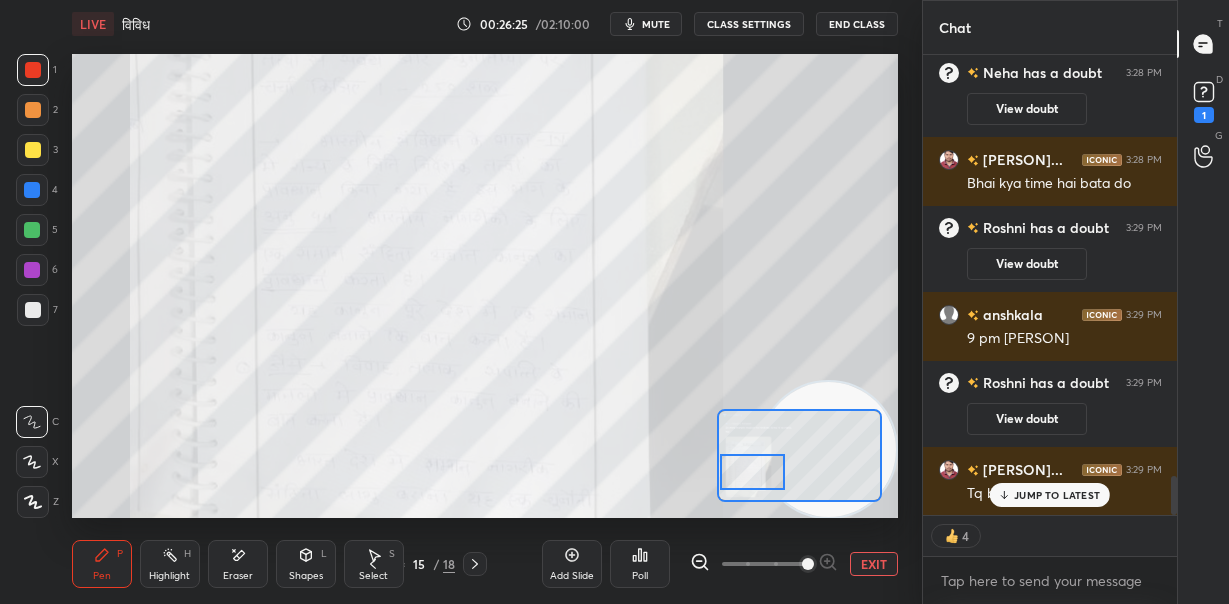 scroll, scrollTop: 5045, scrollLeft: 0, axis: vertical 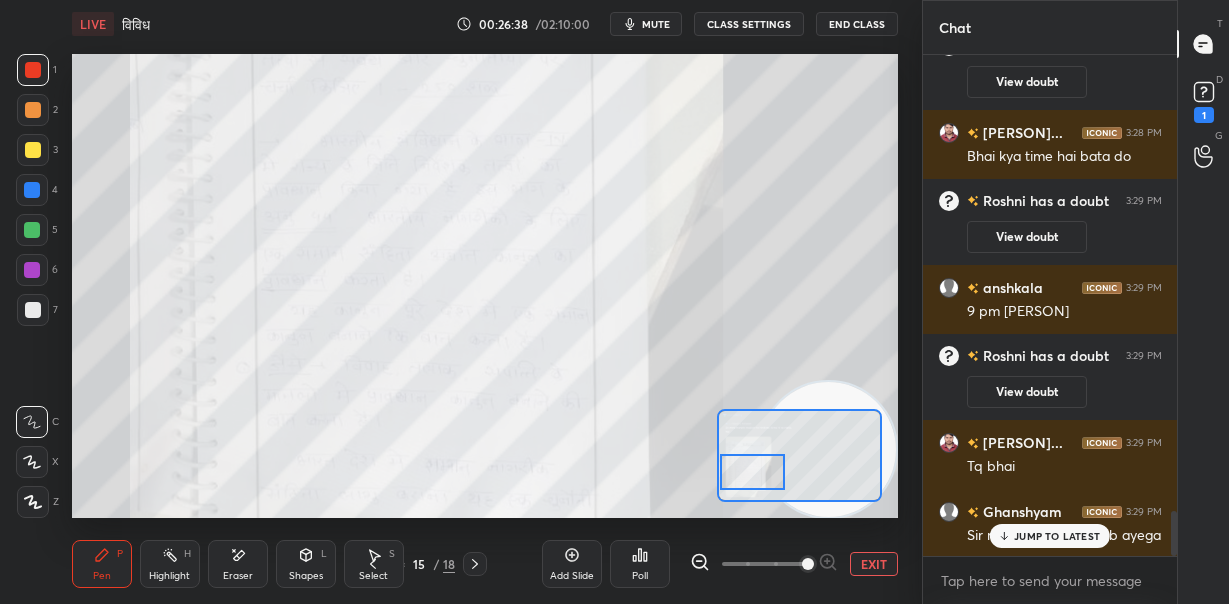 drag, startPoint x: 250, startPoint y: 563, endPoint x: 270, endPoint y: 541, distance: 29.732138 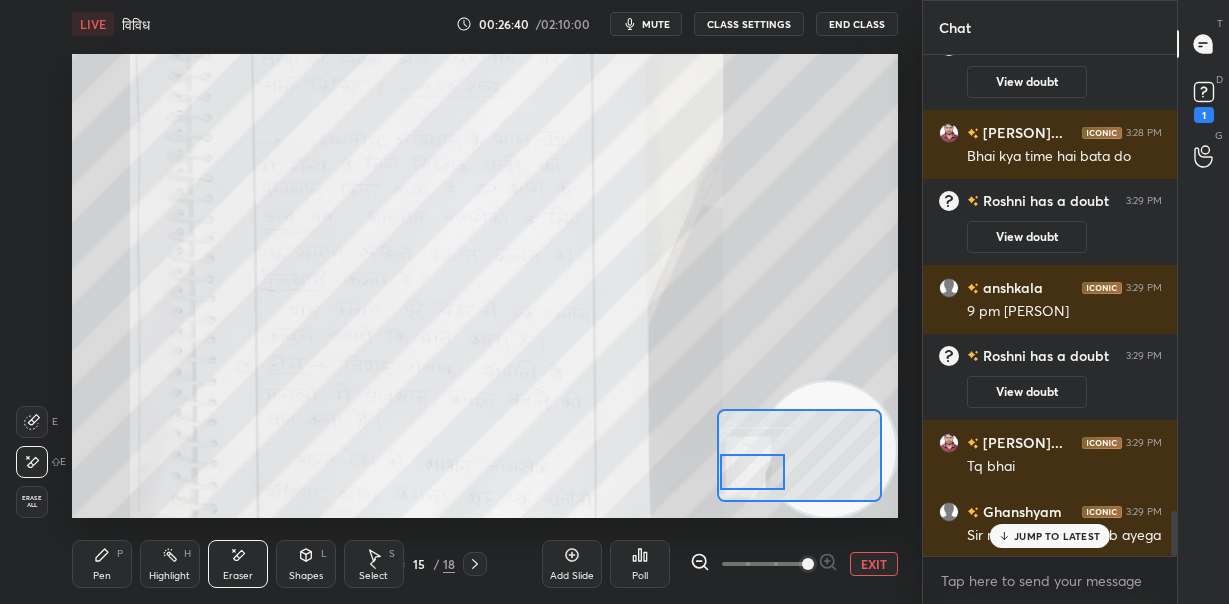scroll, scrollTop: 5143, scrollLeft: 0, axis: vertical 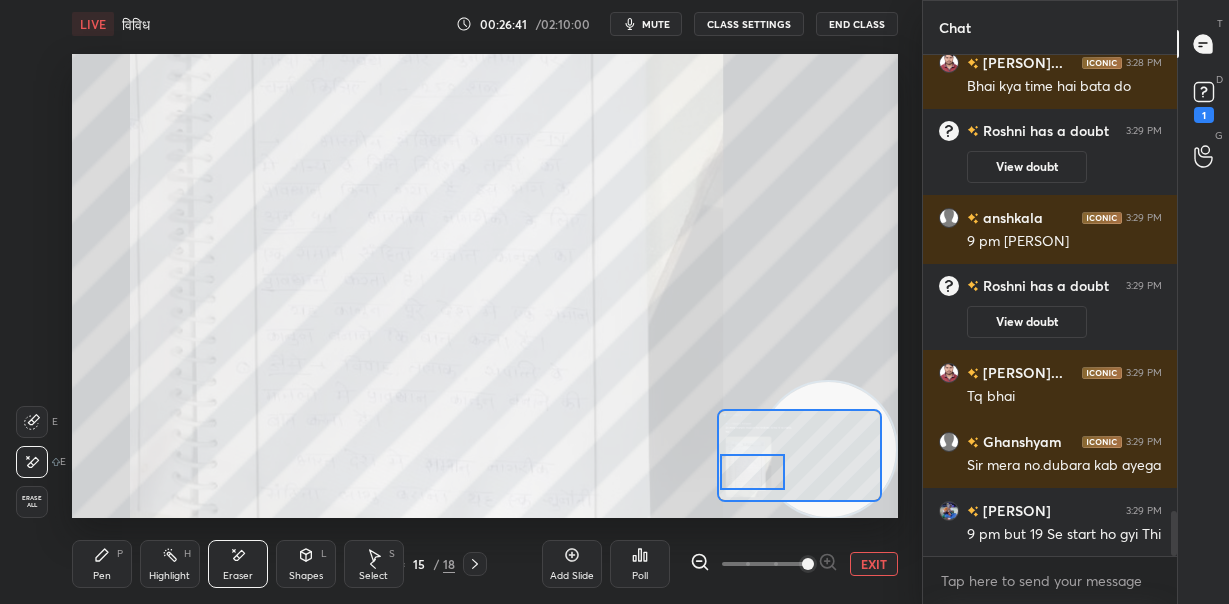 drag, startPoint x: 98, startPoint y: 568, endPoint x: 161, endPoint y: 527, distance: 75.16648 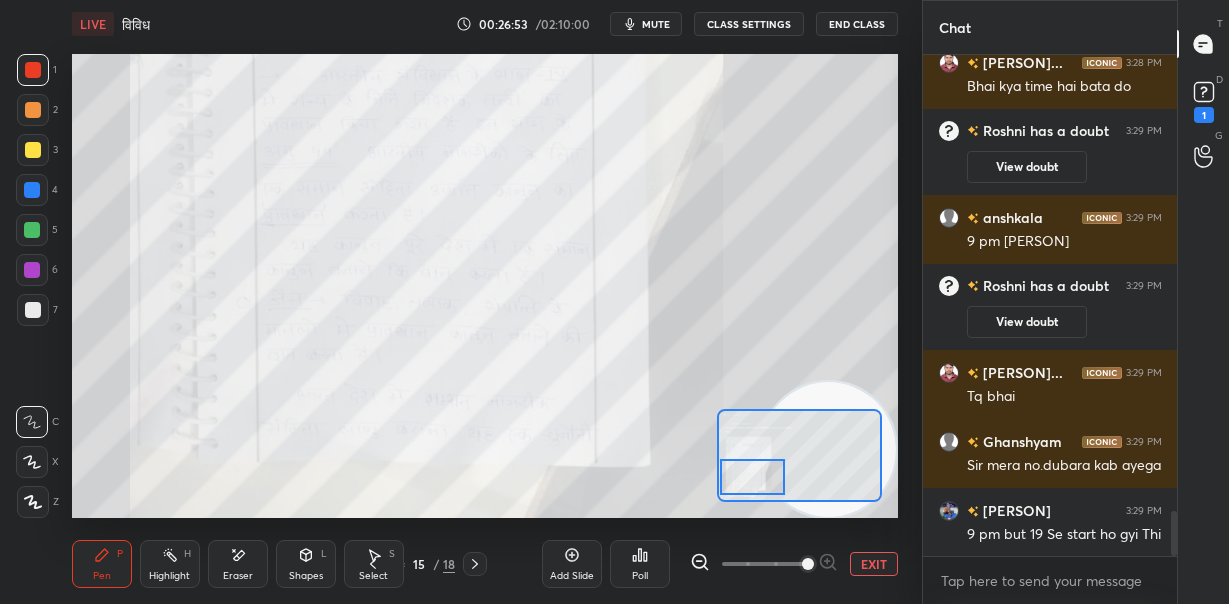click at bounding box center [752, 477] 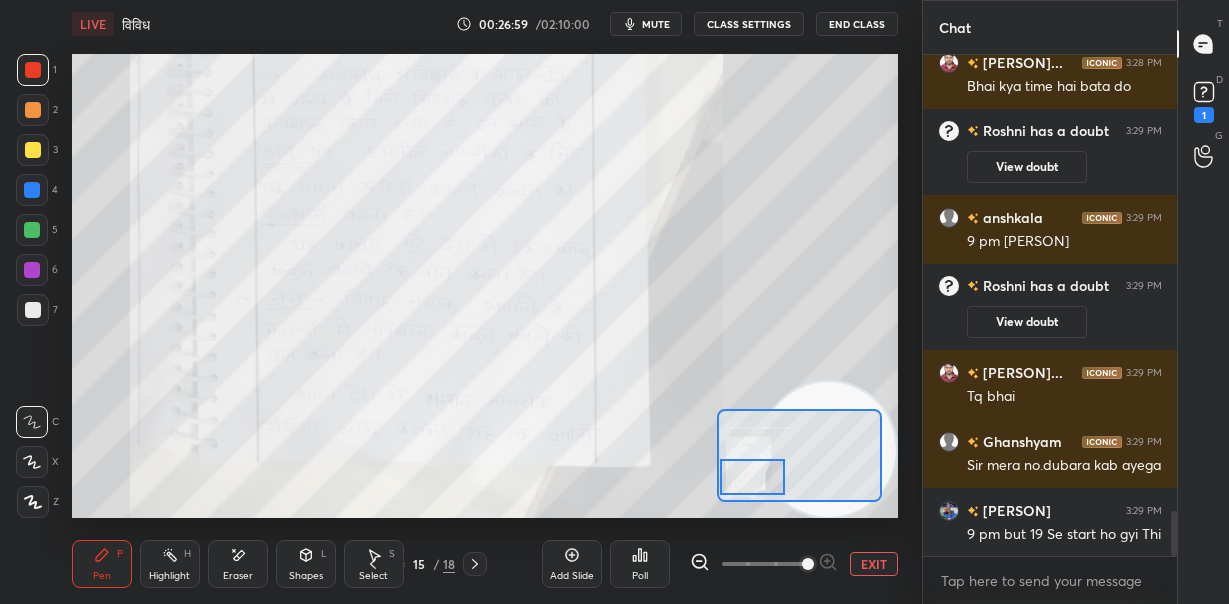 scroll, scrollTop: 5212, scrollLeft: 0, axis: vertical 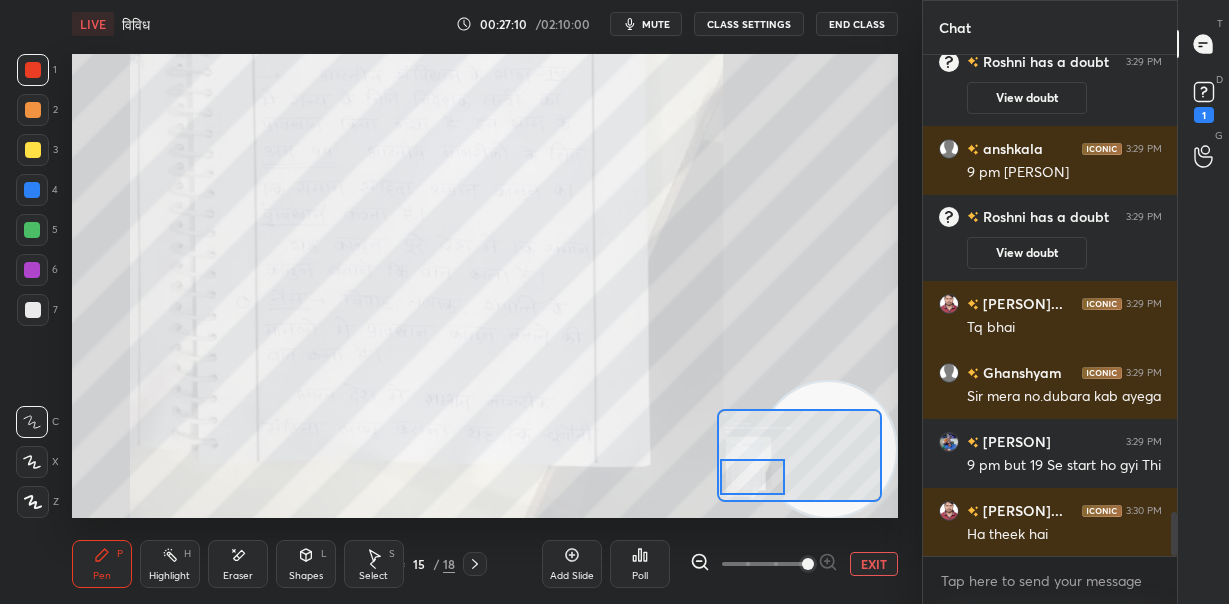 click on "EXIT" at bounding box center (874, 564) 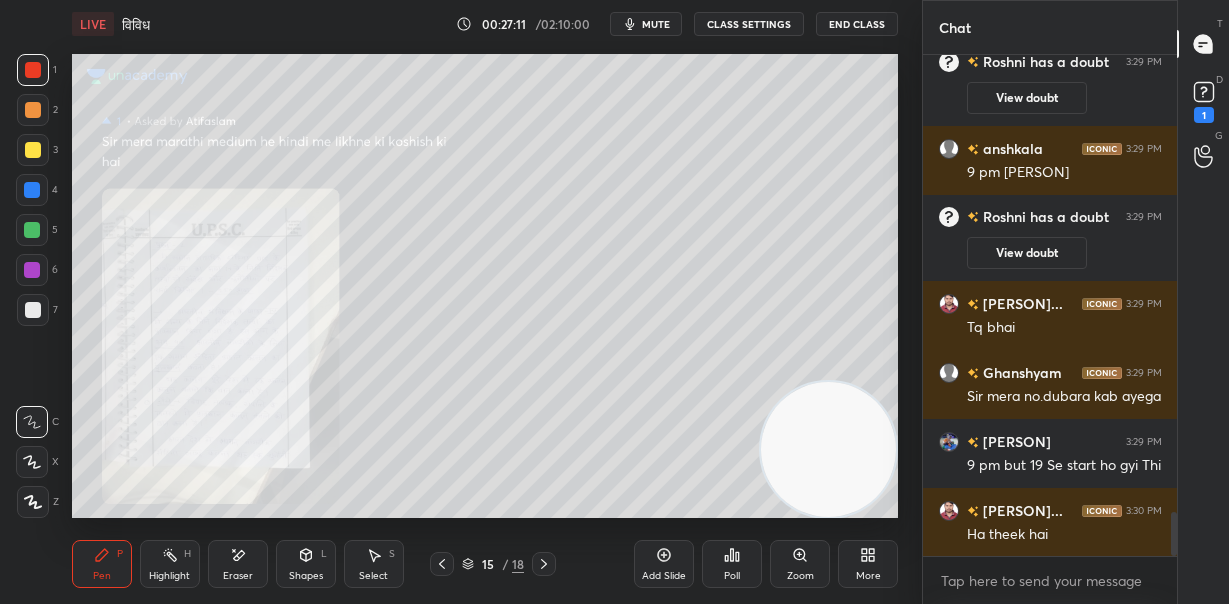 click 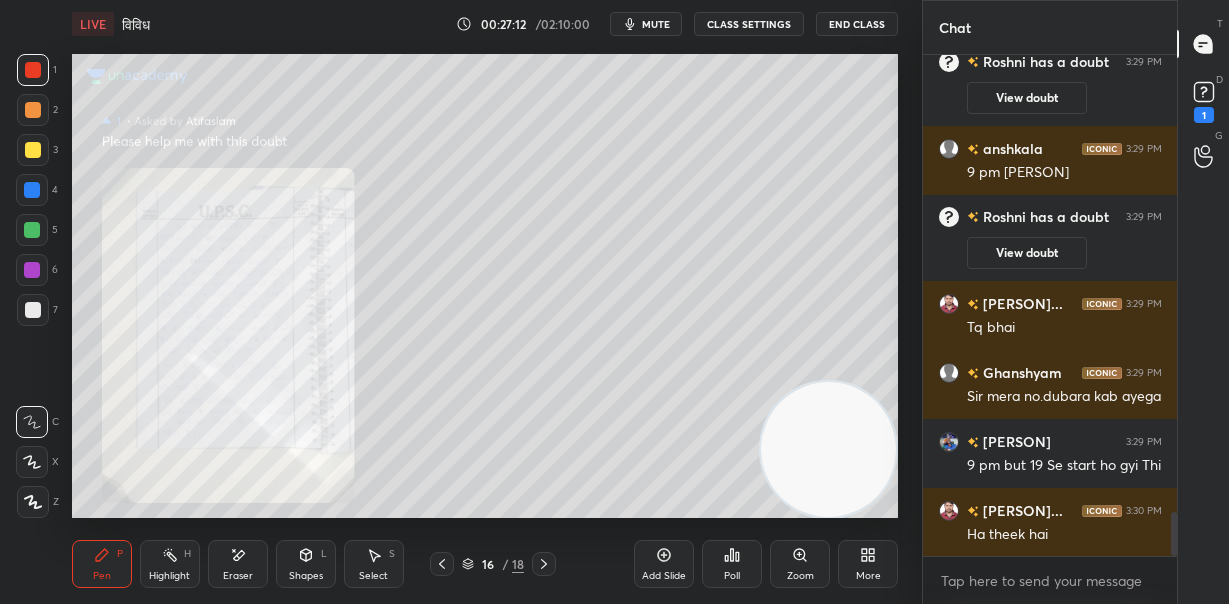 click on "Zoom" at bounding box center (800, 564) 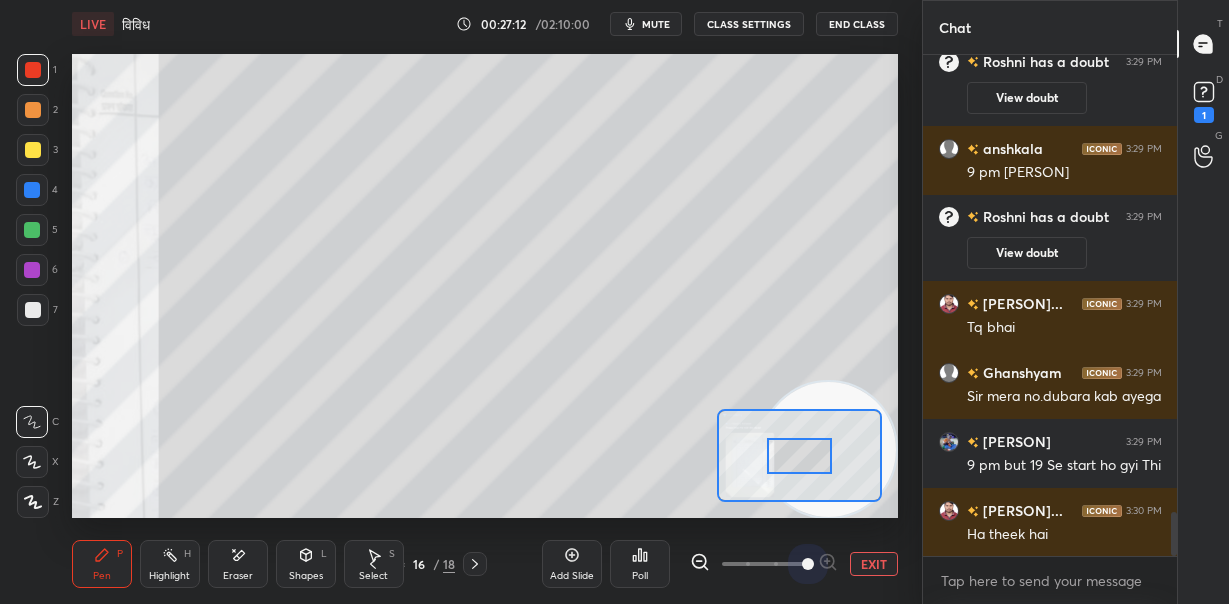 click at bounding box center (764, 564) 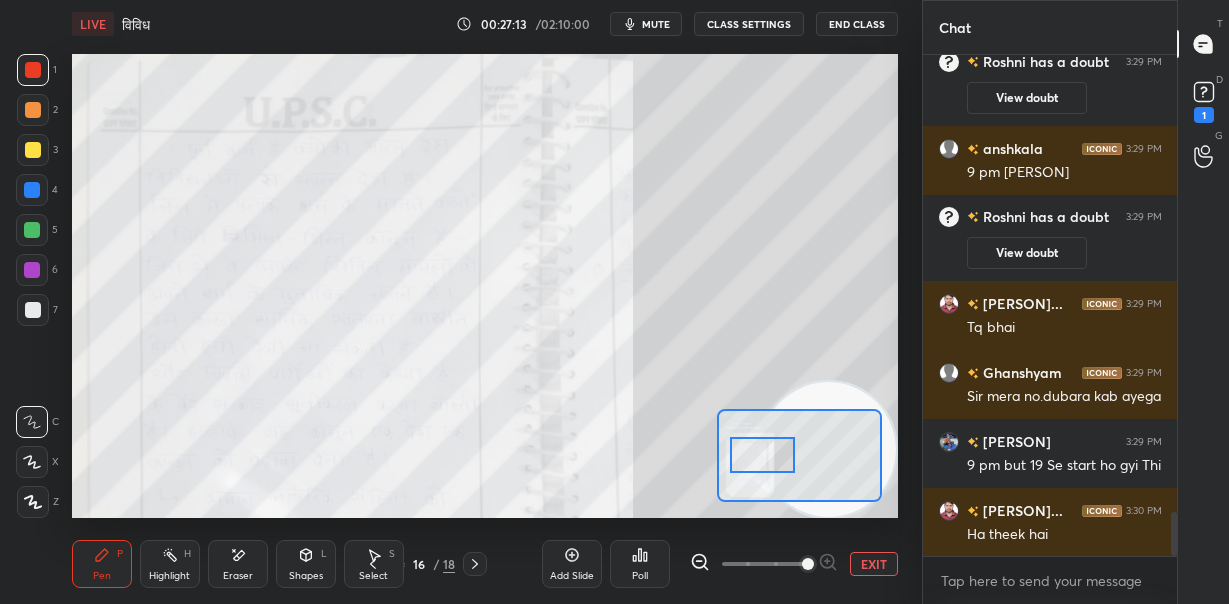 drag, startPoint x: 794, startPoint y: 459, endPoint x: 760, endPoint y: 458, distance: 34.0147 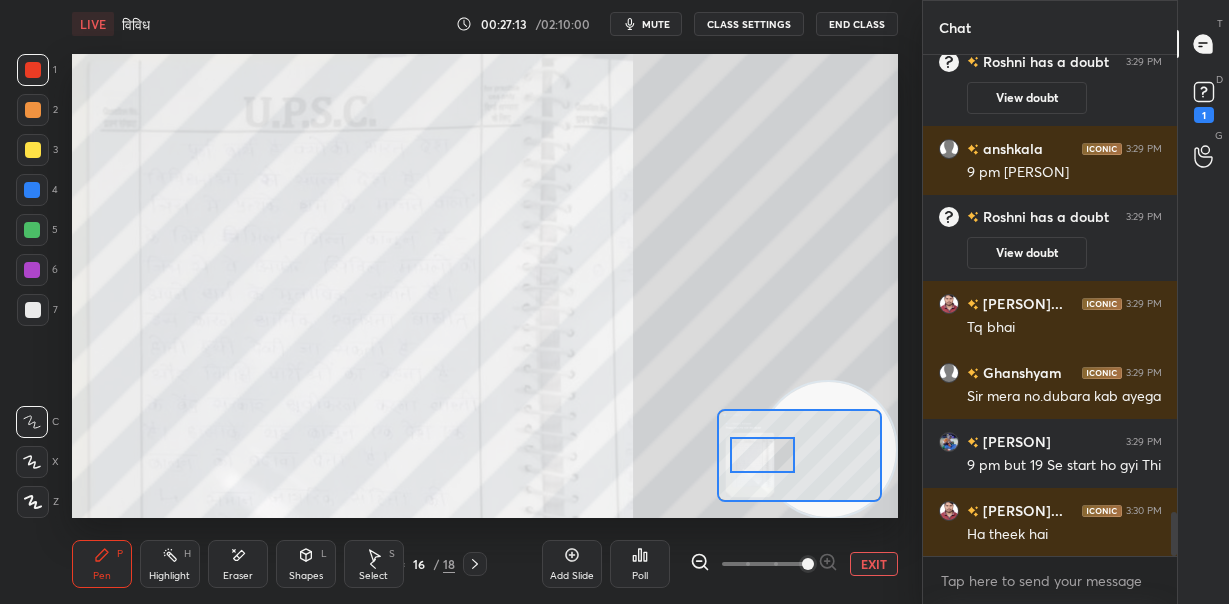 click at bounding box center (762, 455) 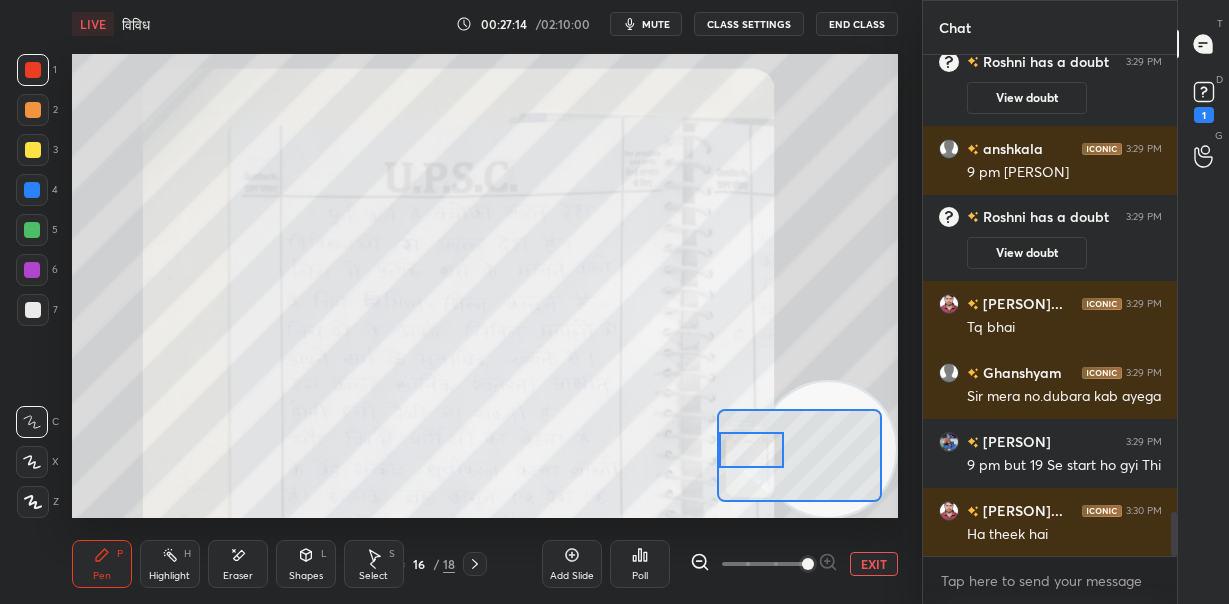 click at bounding box center [751, 450] 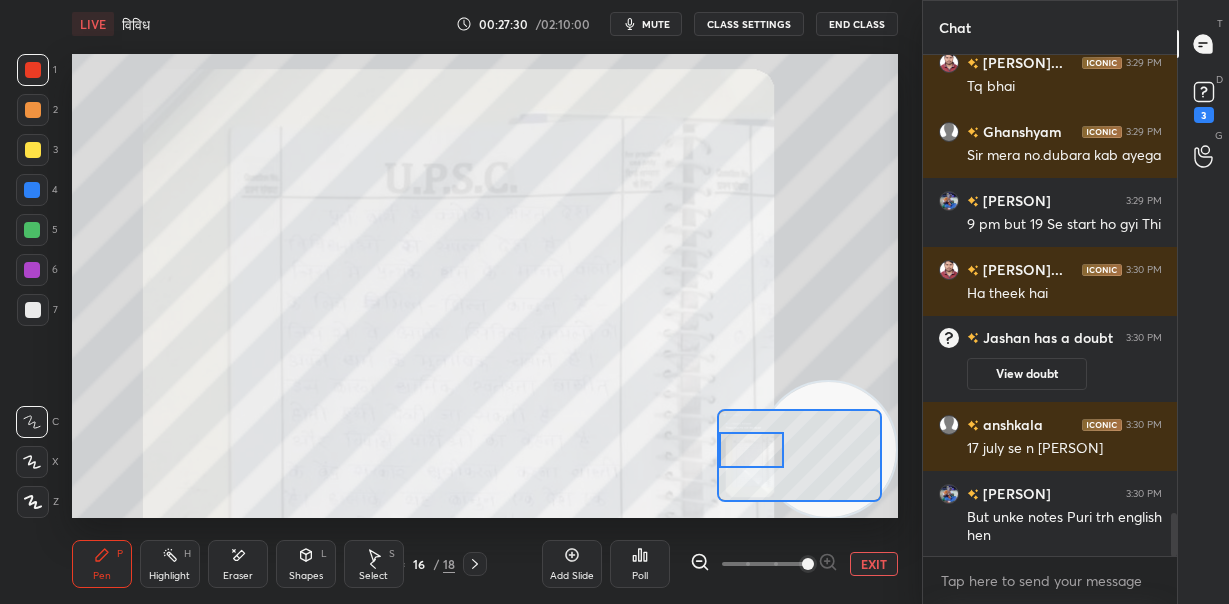 scroll, scrollTop: 5333, scrollLeft: 0, axis: vertical 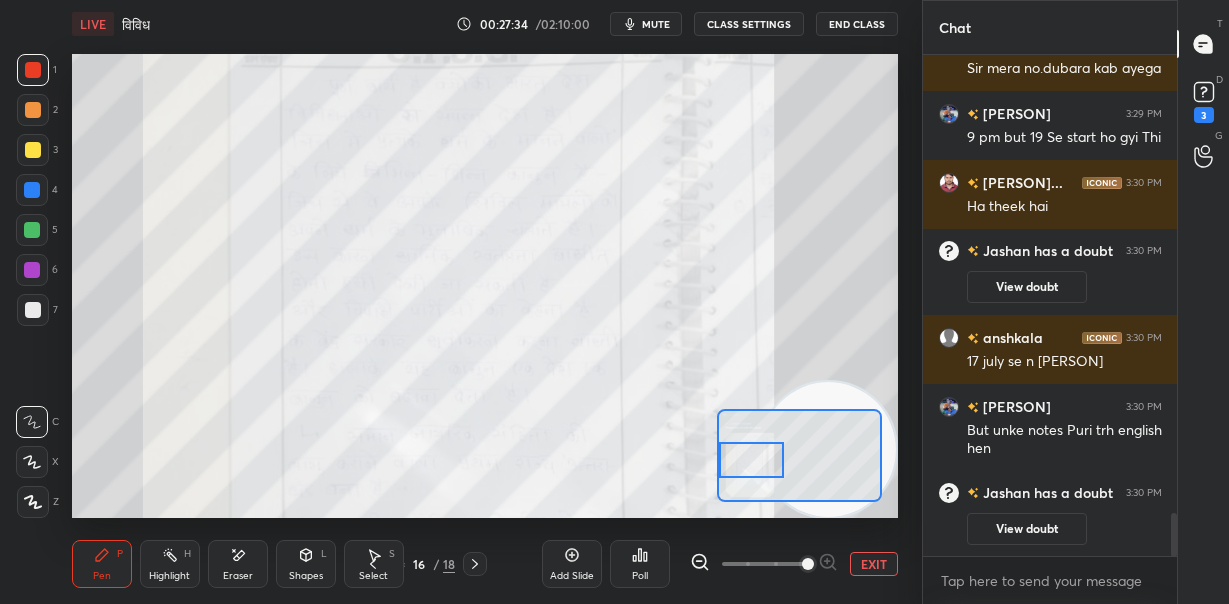 drag, startPoint x: 749, startPoint y: 467, endPoint x: 735, endPoint y: 468, distance: 14.035668 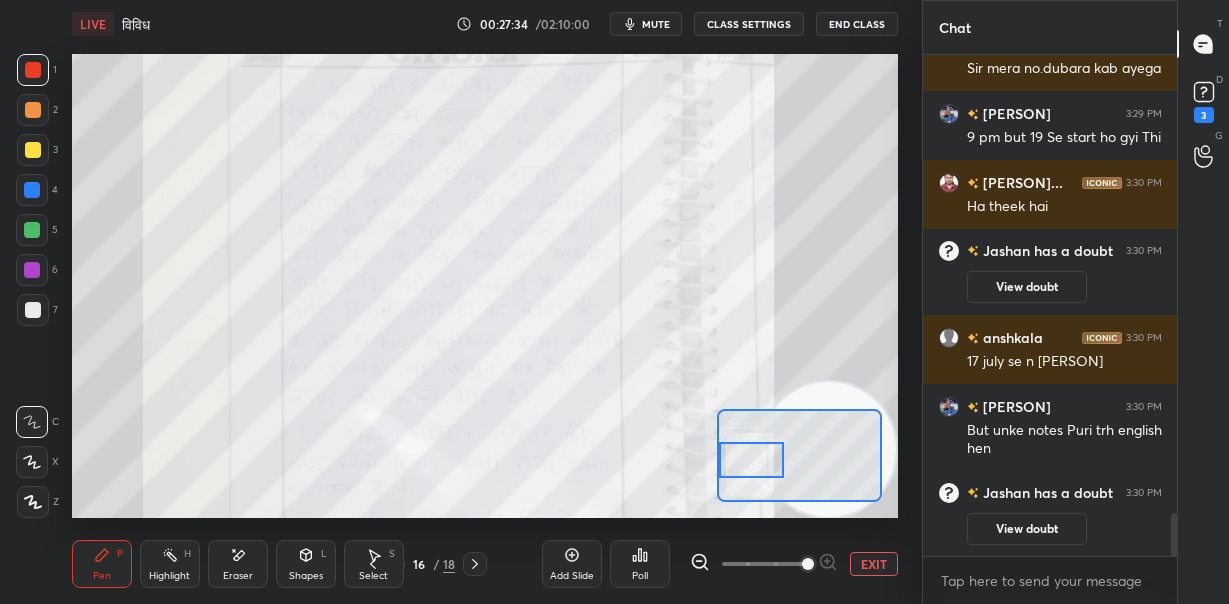 click at bounding box center (751, 460) 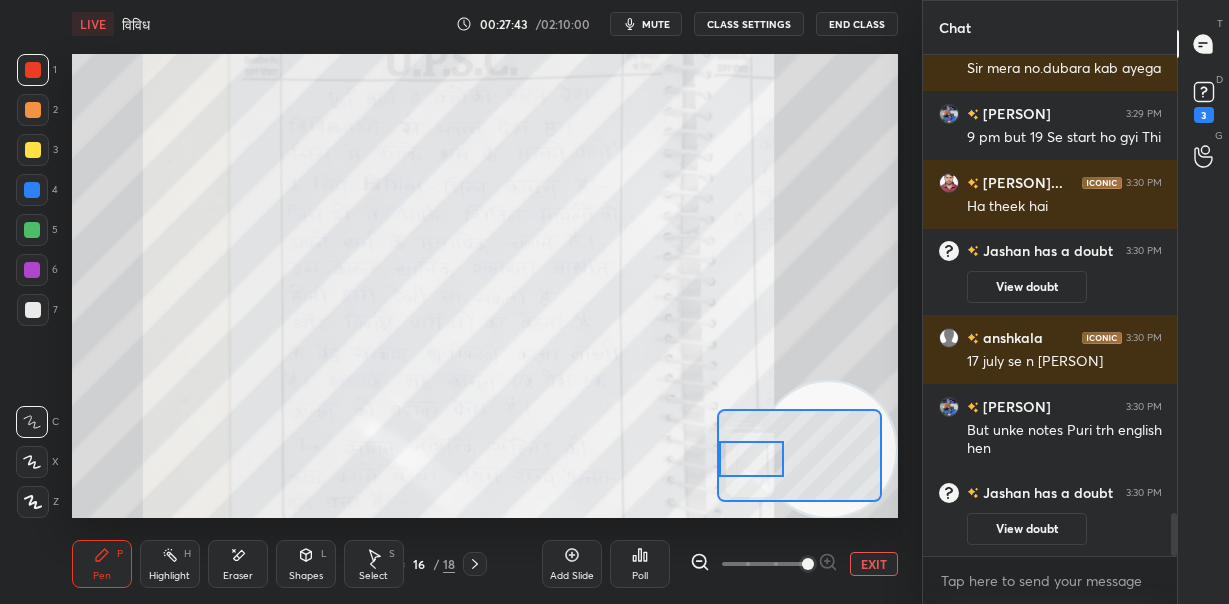 scroll, scrollTop: 5402, scrollLeft: 0, axis: vertical 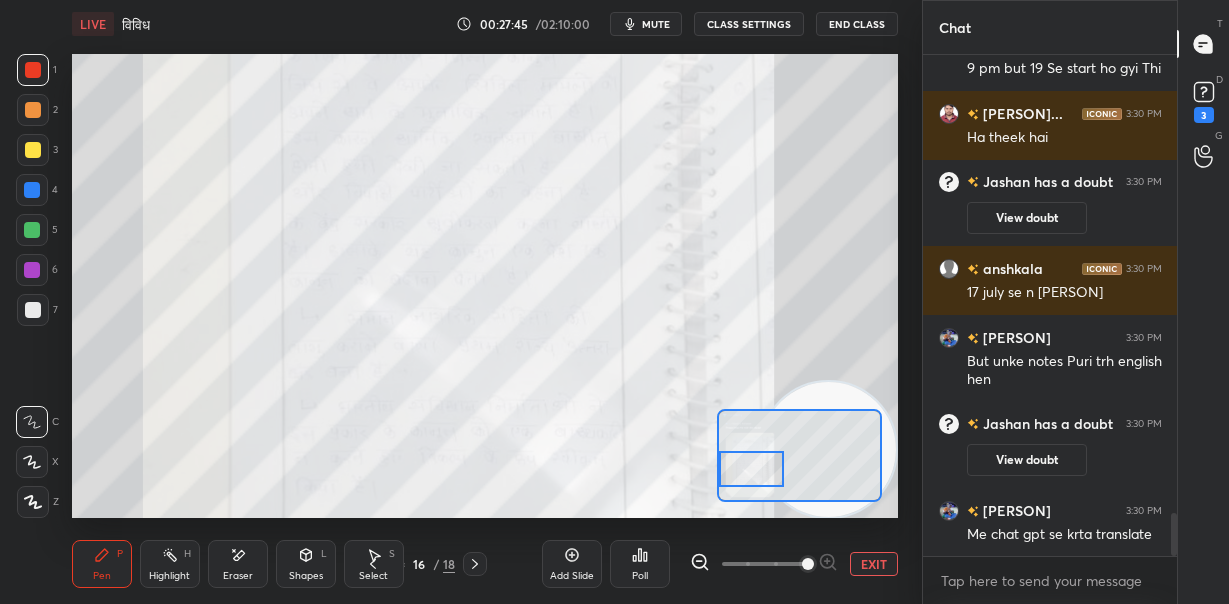 click at bounding box center [751, 469] 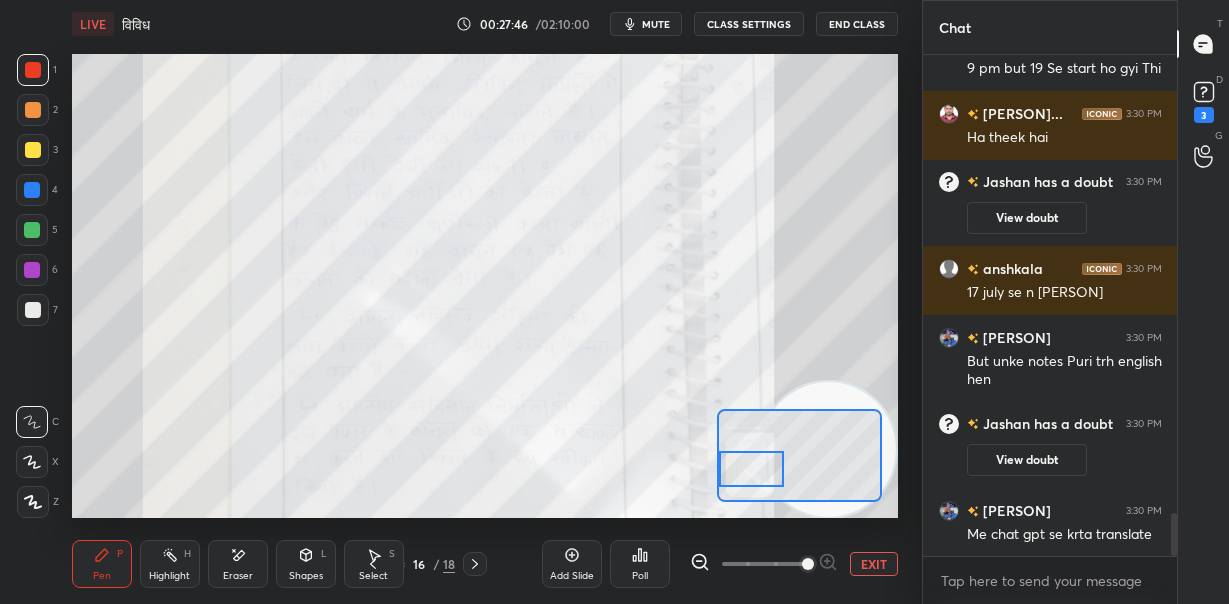 scroll, scrollTop: 5470, scrollLeft: 0, axis: vertical 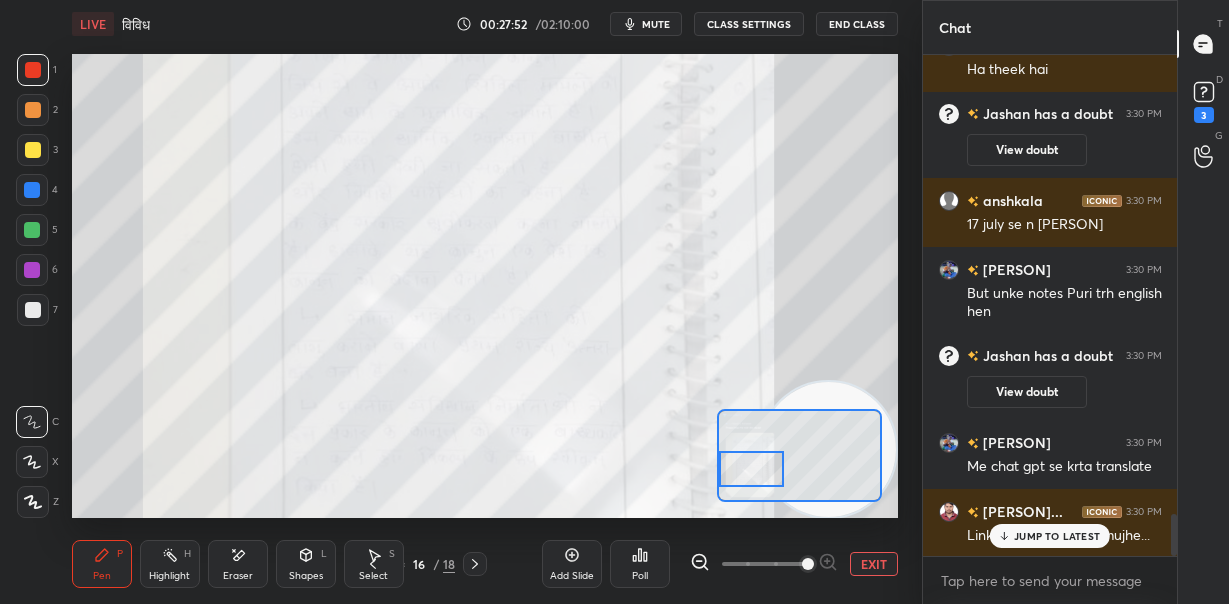 click on "EXIT" at bounding box center (874, 564) 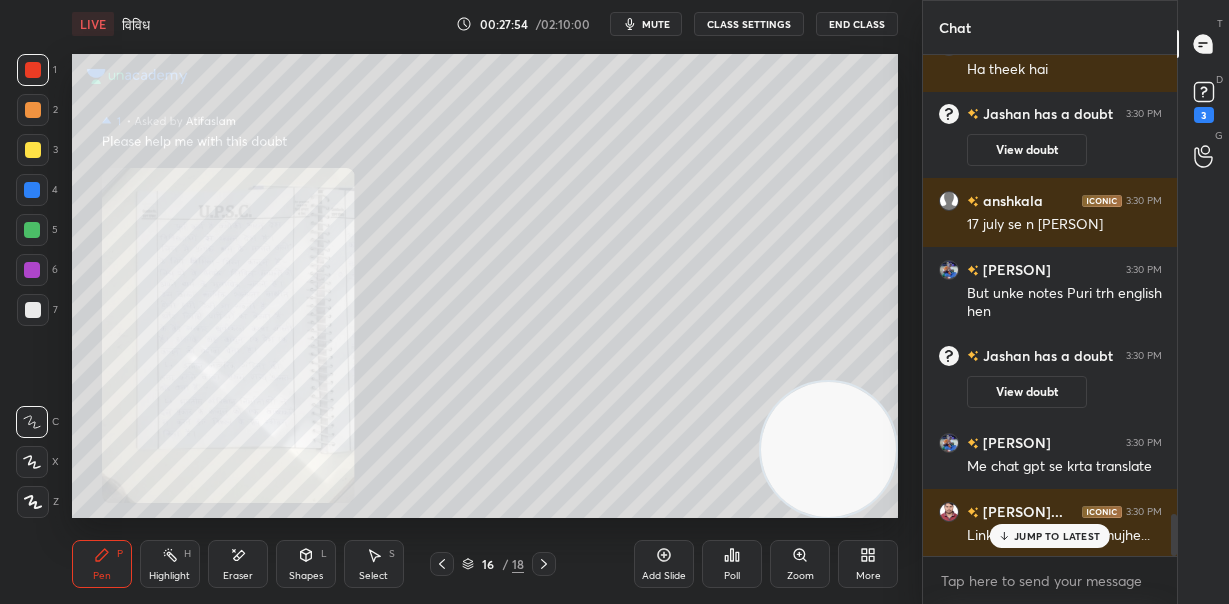 click 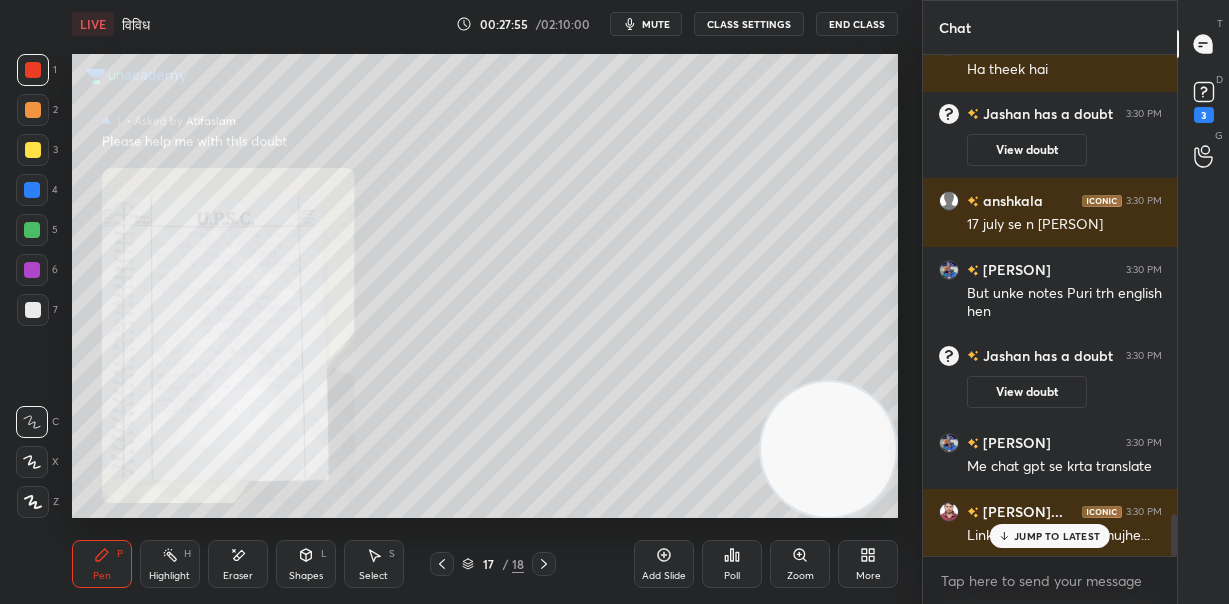 click on "Zoom" at bounding box center (800, 564) 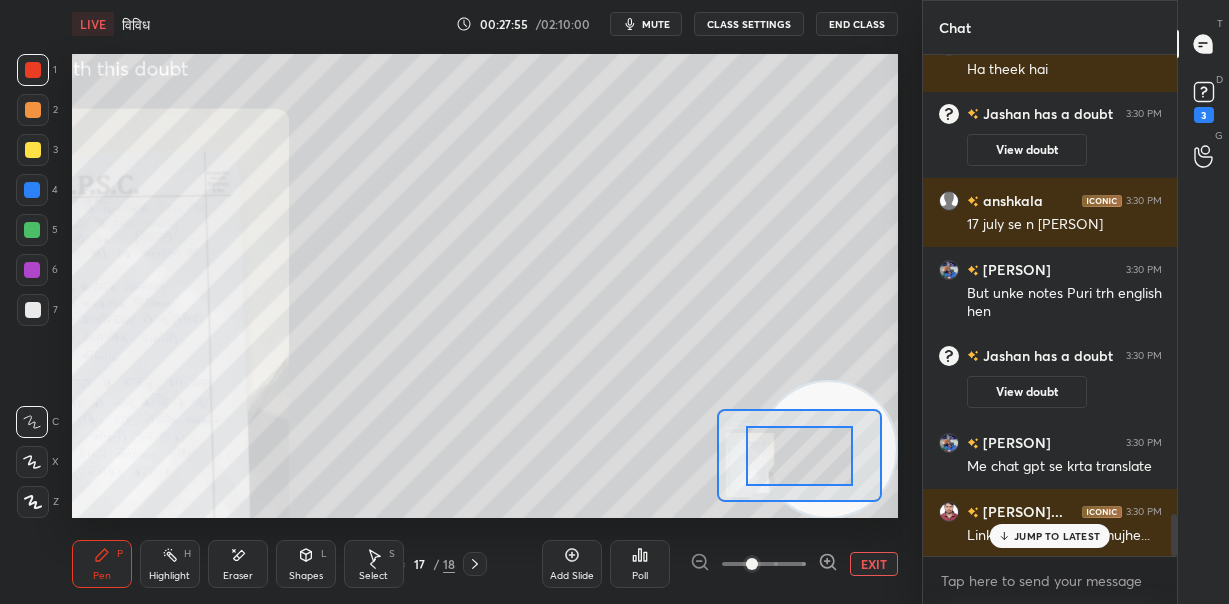 click at bounding box center (764, 564) 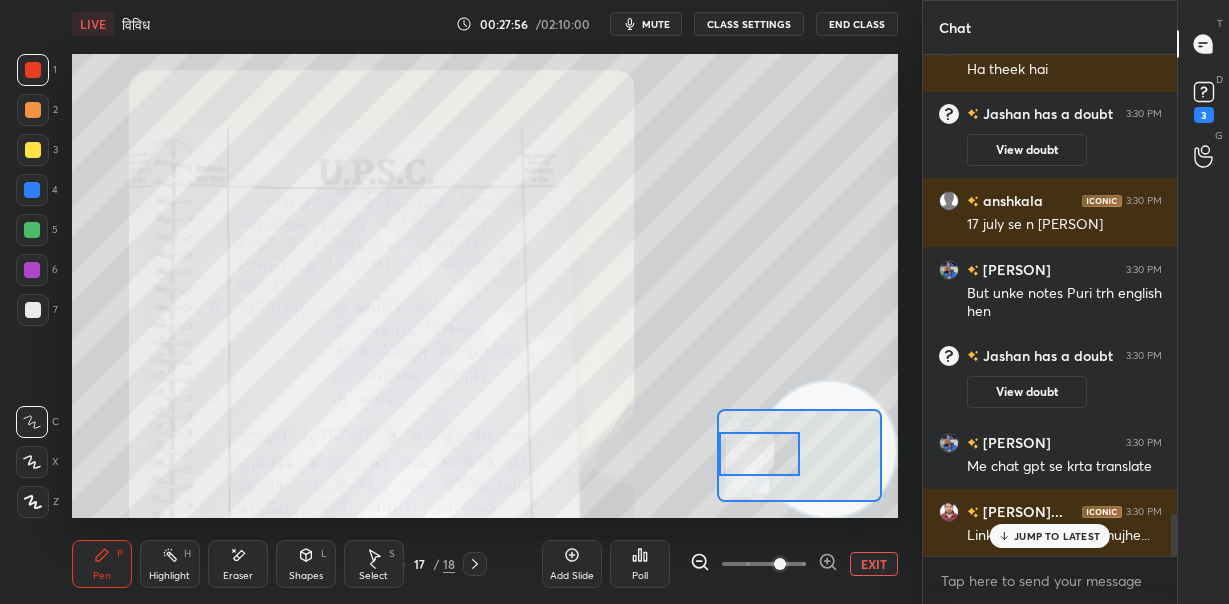 drag, startPoint x: 762, startPoint y: 455, endPoint x: 748, endPoint y: 455, distance: 14 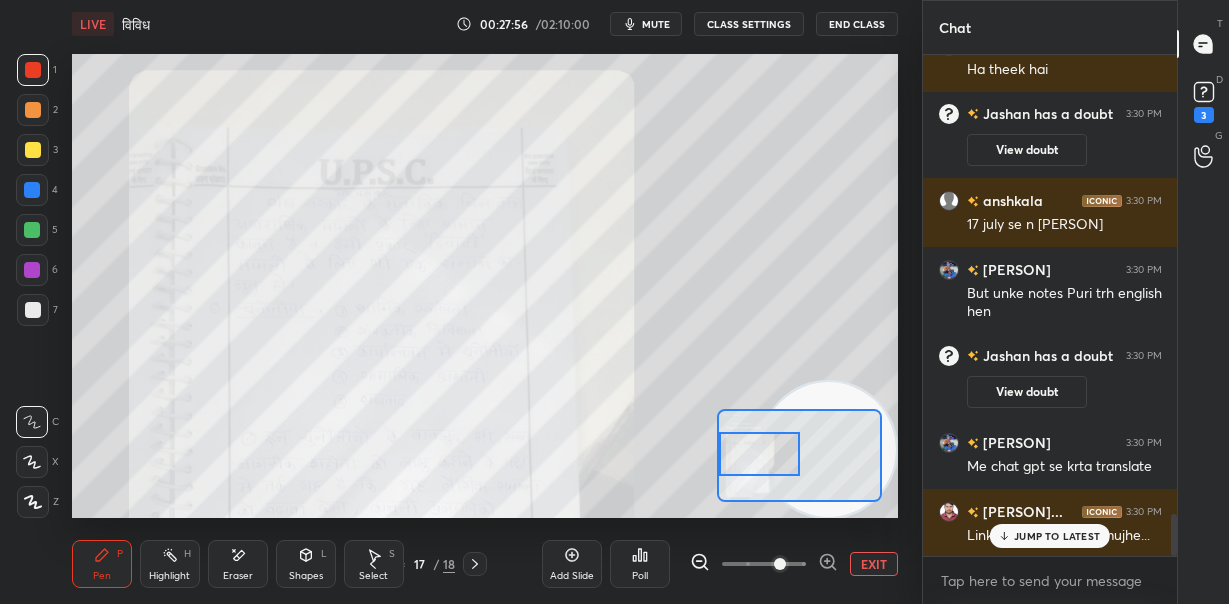 click at bounding box center [759, 454] 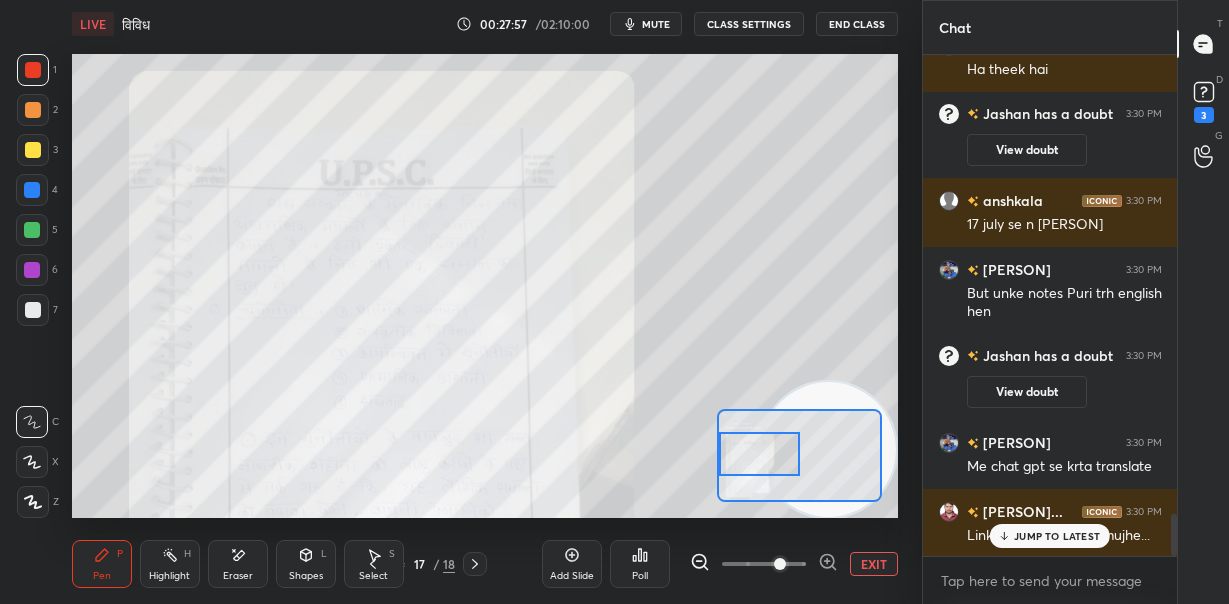 click 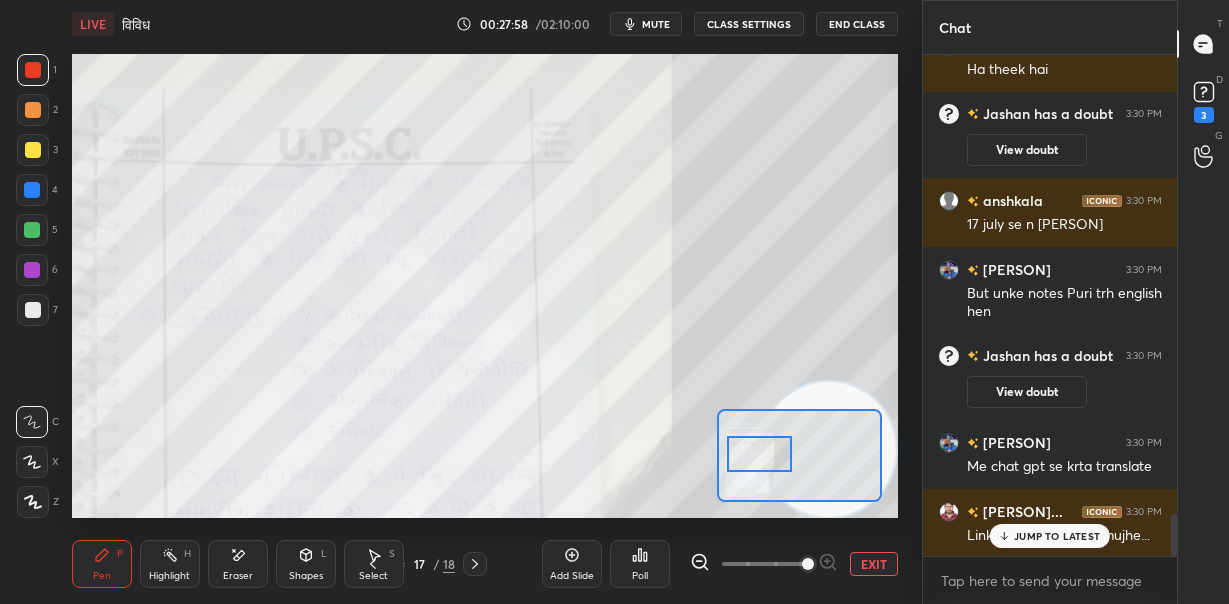 click on "JUMP TO LATEST" at bounding box center (1057, 536) 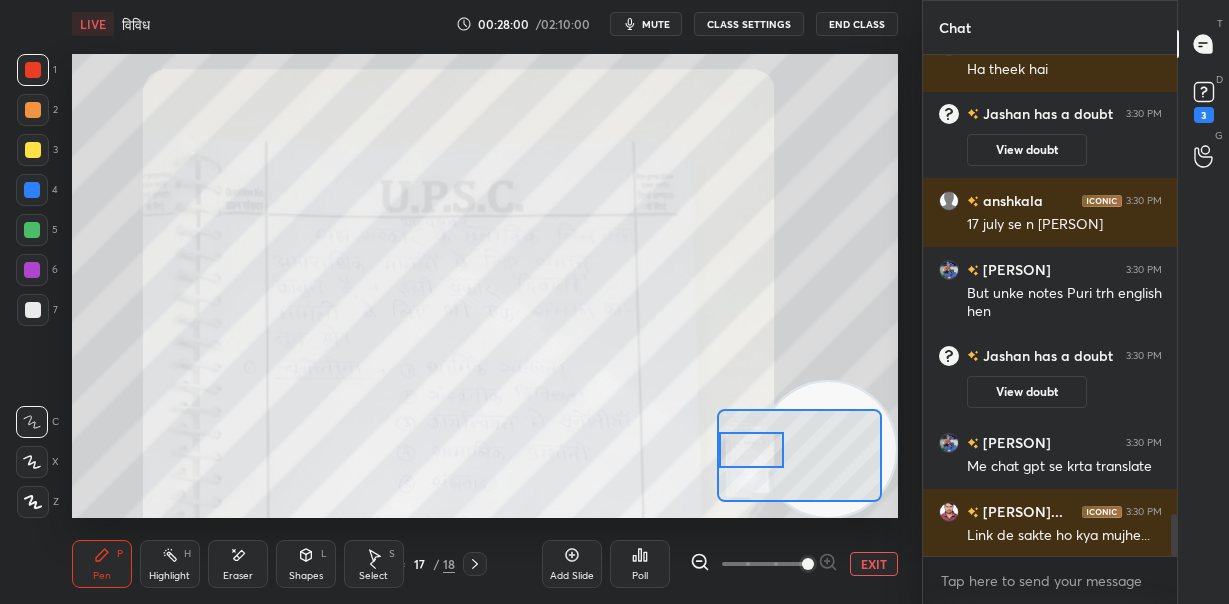 click at bounding box center (751, 450) 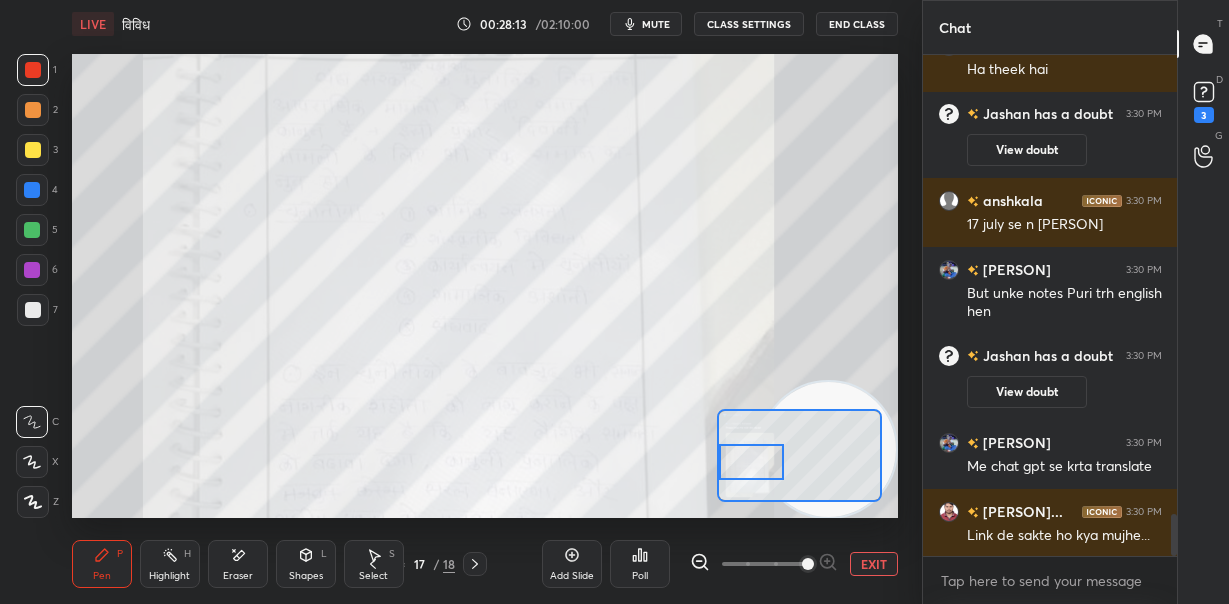 drag, startPoint x: 757, startPoint y: 458, endPoint x: 755, endPoint y: 475, distance: 17.117243 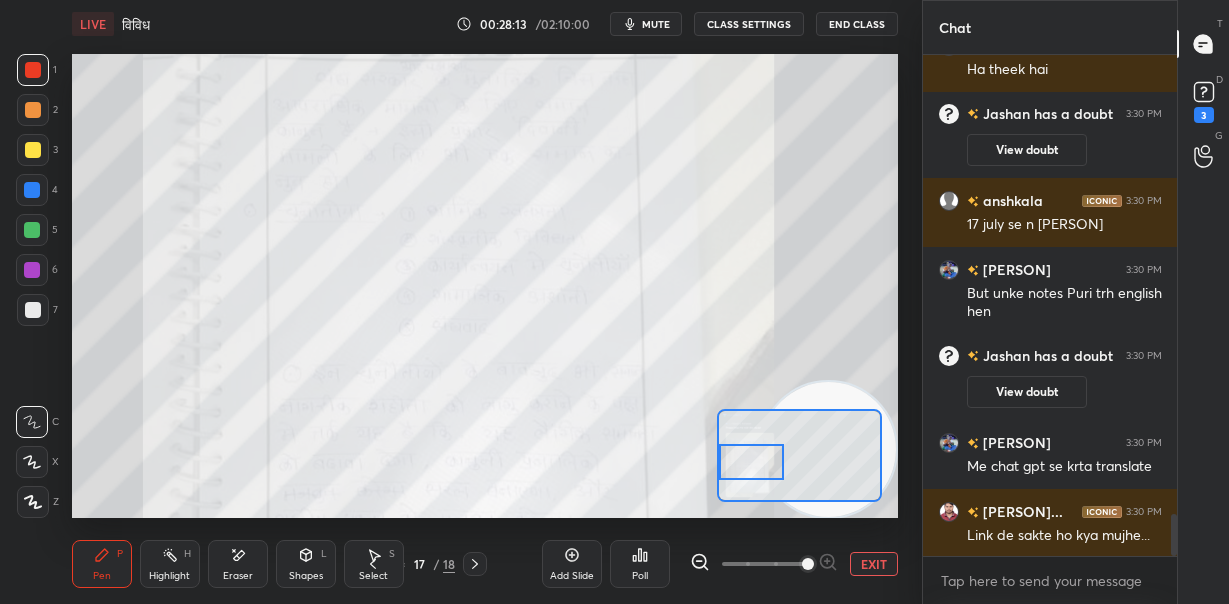 click at bounding box center [751, 462] 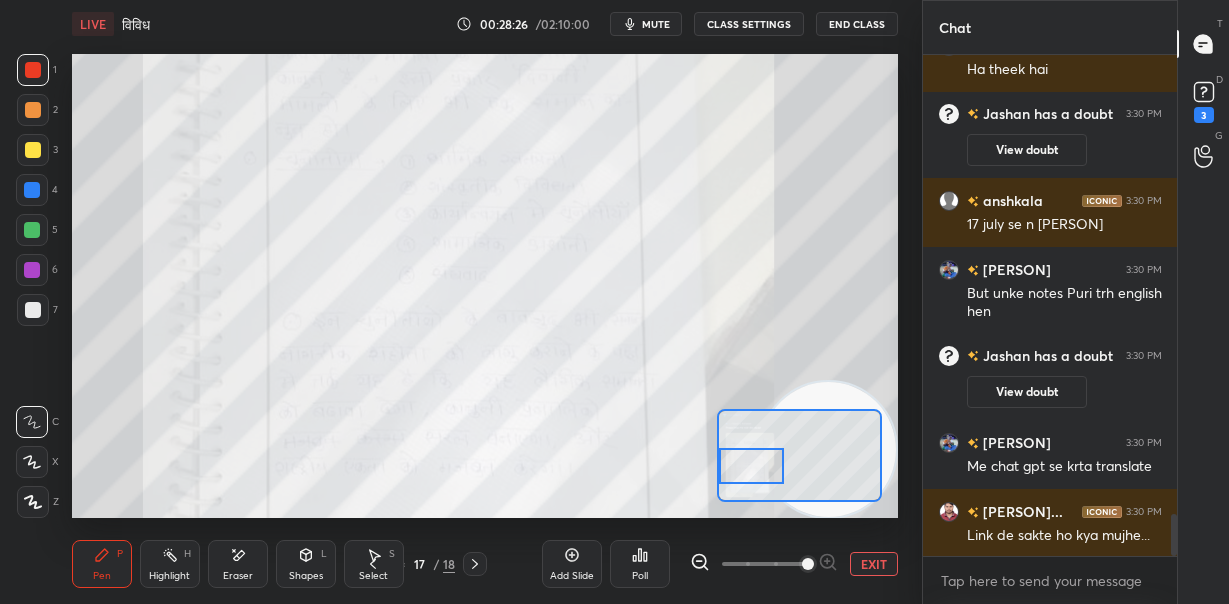 click on "Eraser" at bounding box center [238, 576] 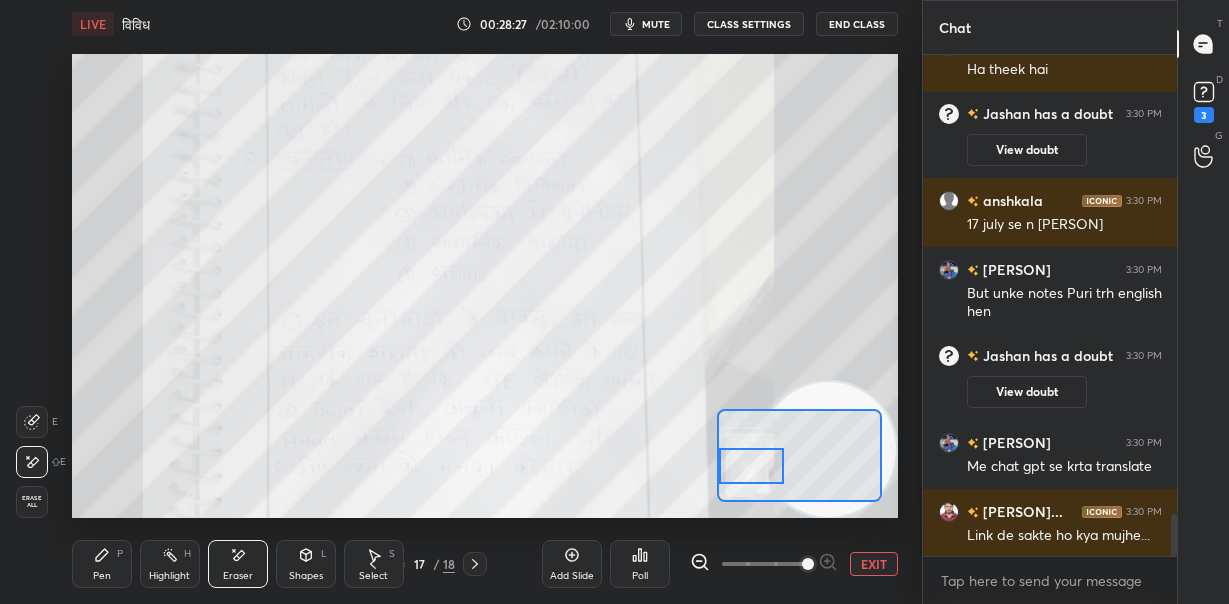 click on "Erase all" at bounding box center [32, 502] 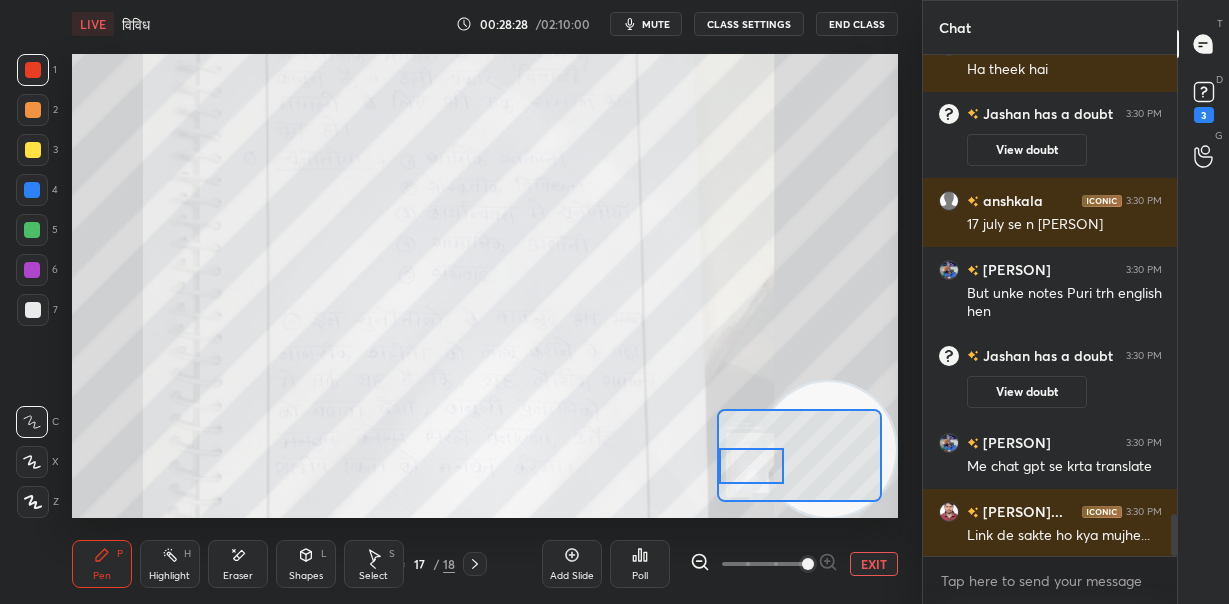scroll, scrollTop: 5576, scrollLeft: 0, axis: vertical 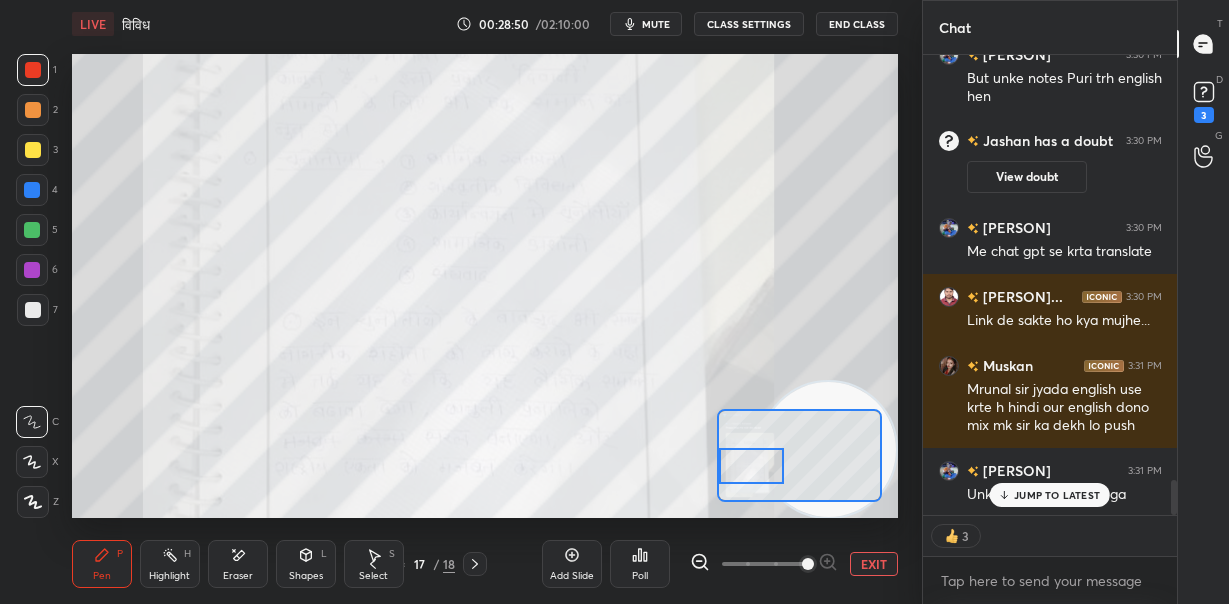 type on "x" 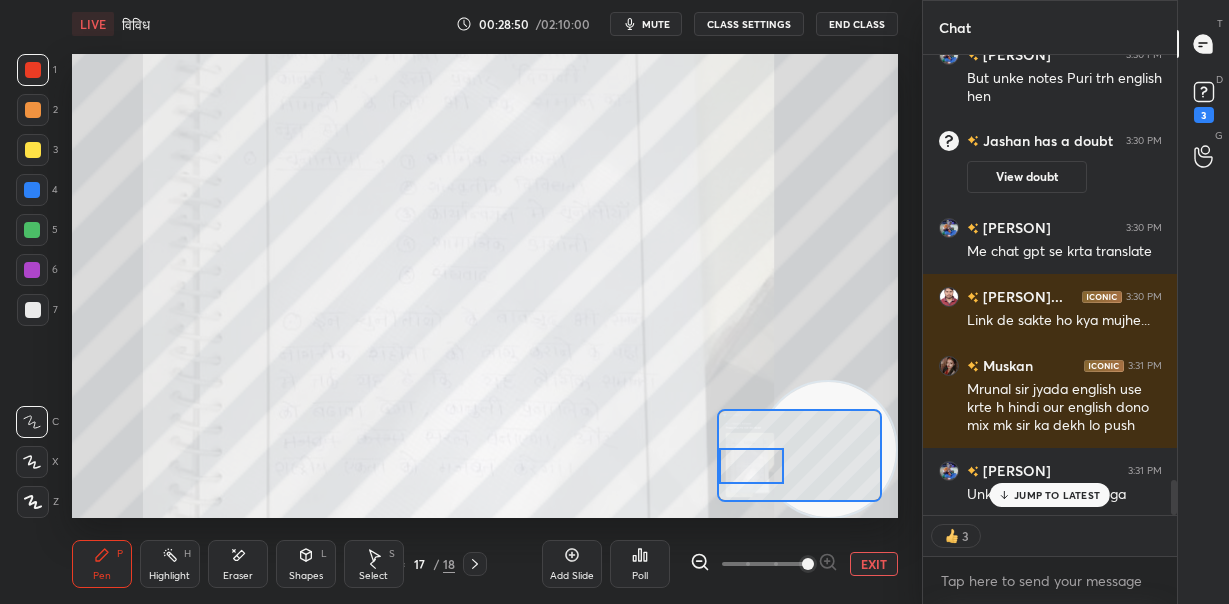scroll, scrollTop: 6, scrollLeft: 7, axis: both 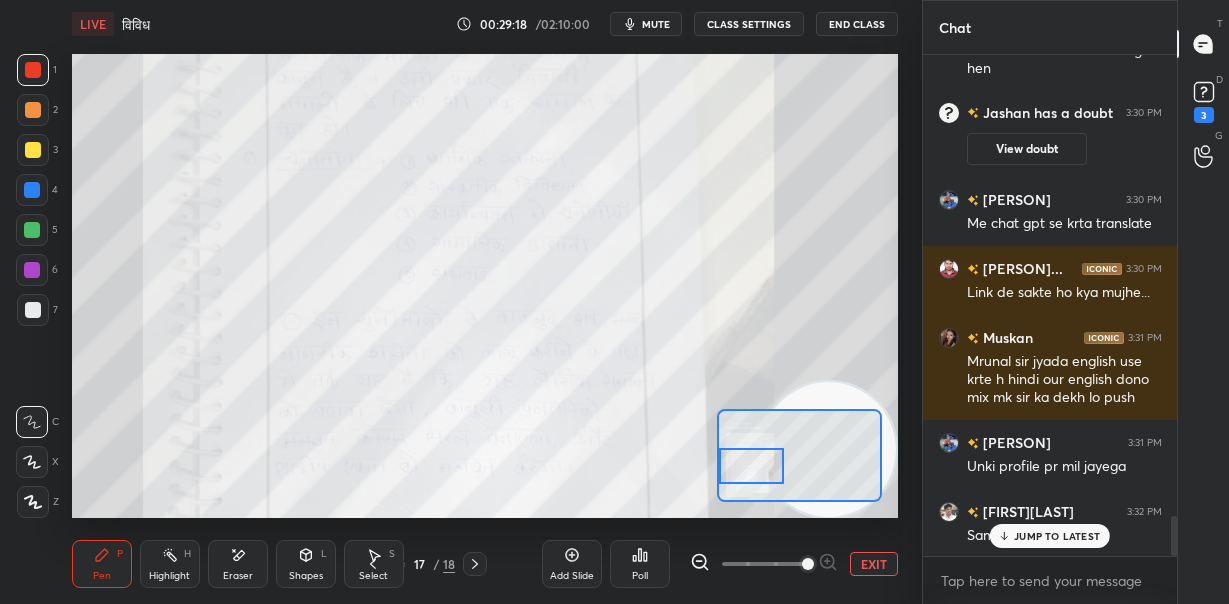 click on "JUMP TO LATEST" at bounding box center [1057, 536] 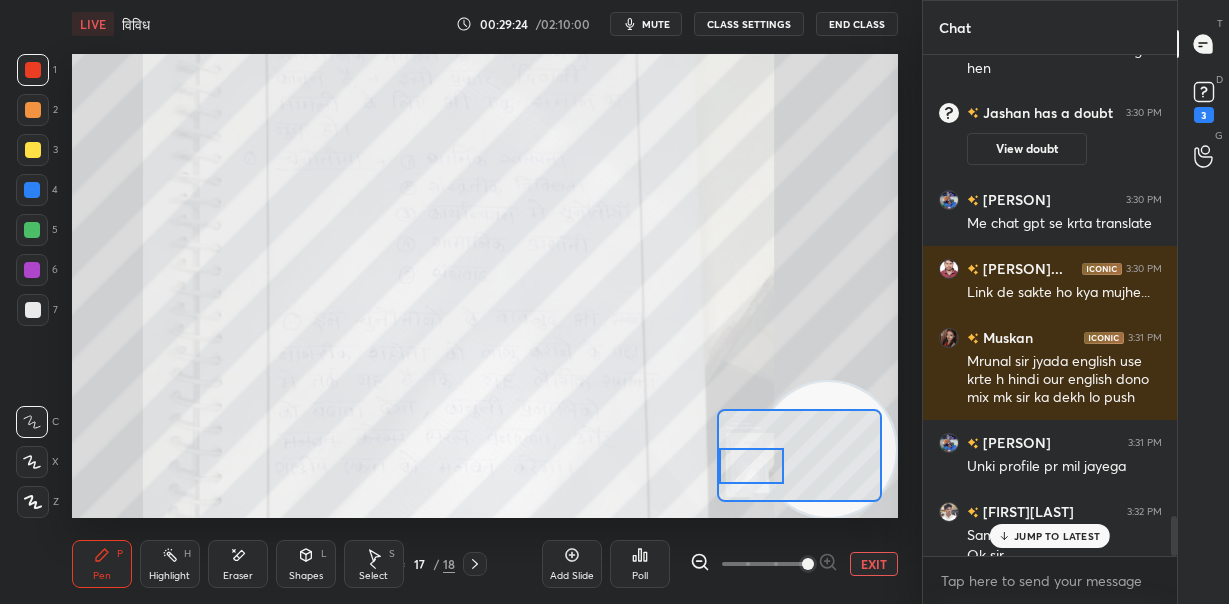 scroll, scrollTop: 5733, scrollLeft: 0, axis: vertical 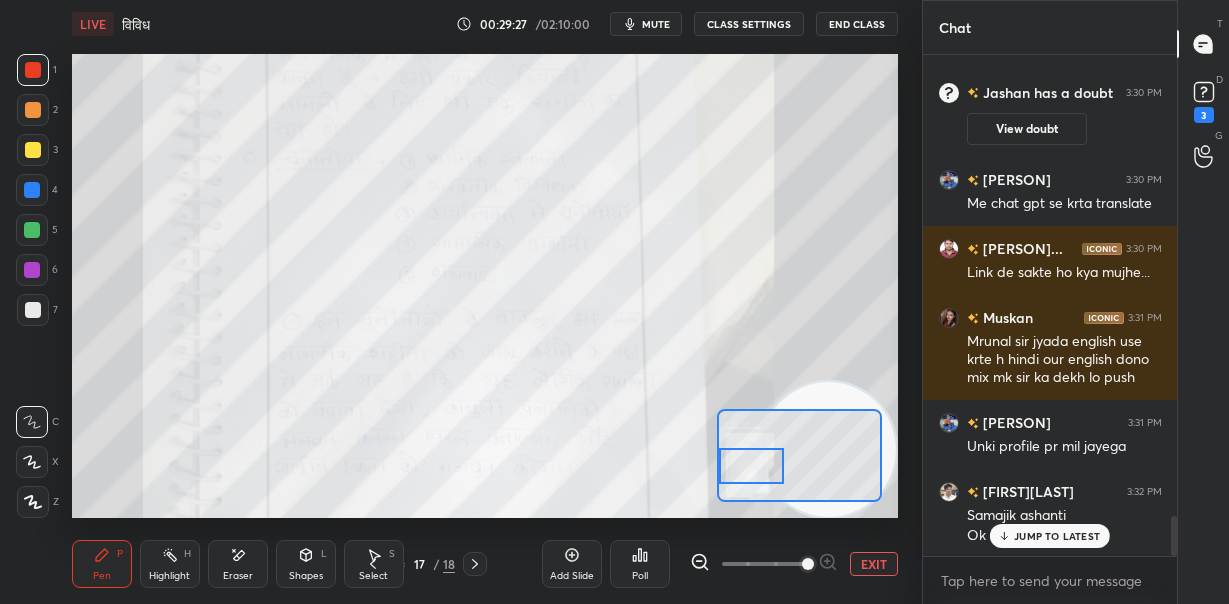 drag, startPoint x: 243, startPoint y: 561, endPoint x: 293, endPoint y: 521, distance: 64.03124 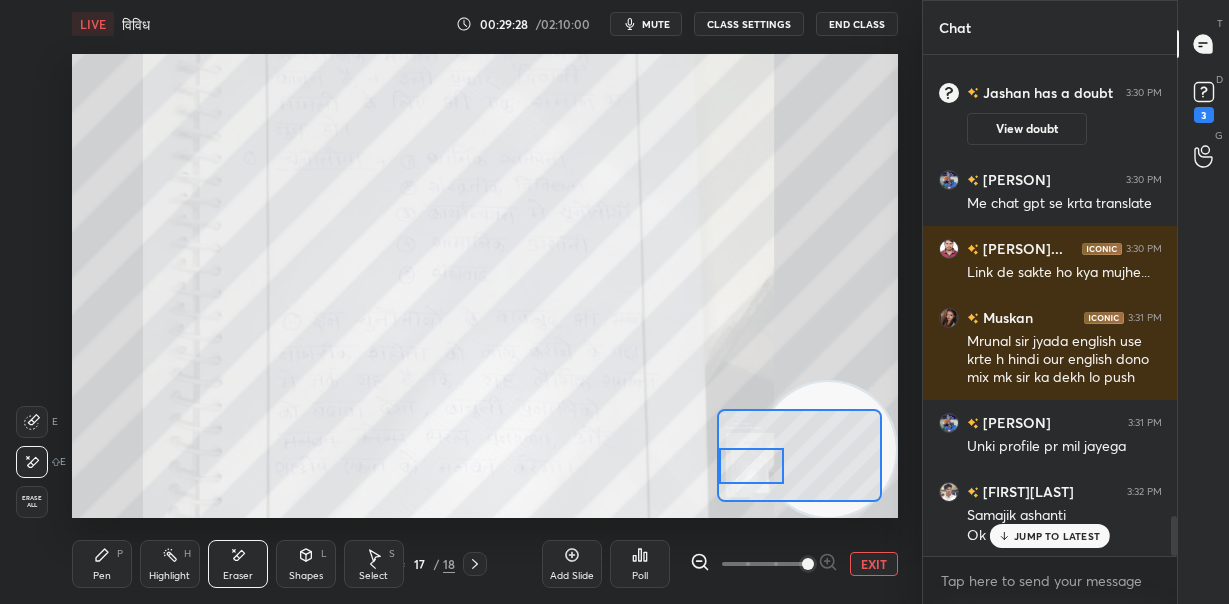 drag, startPoint x: 48, startPoint y: 505, endPoint x: 65, endPoint y: 479, distance: 31.06445 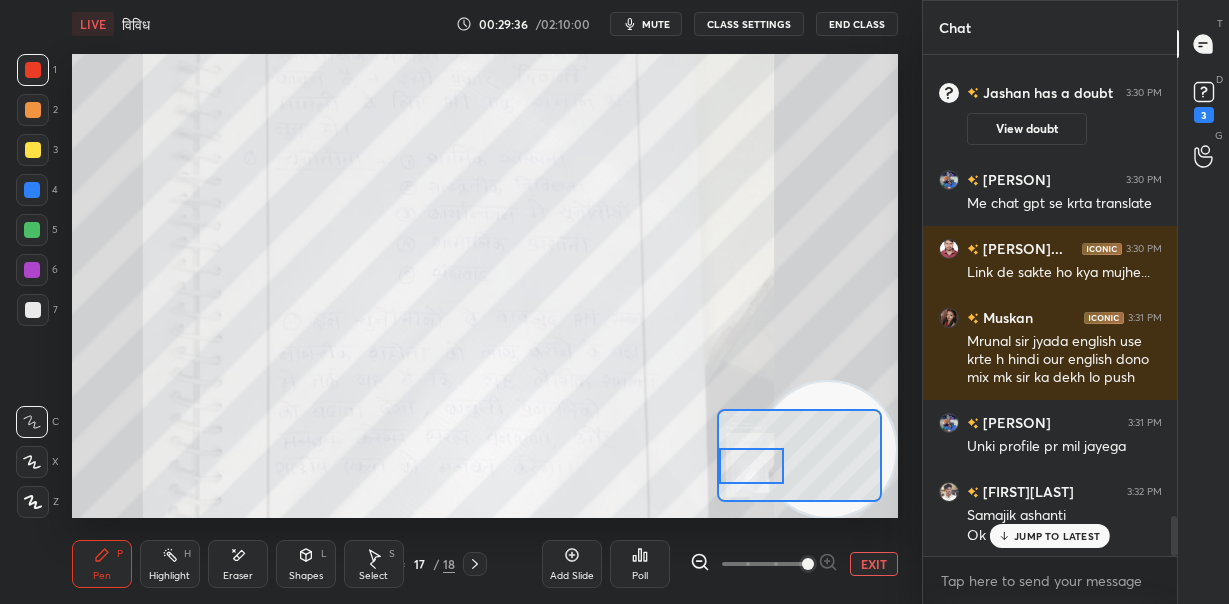 click 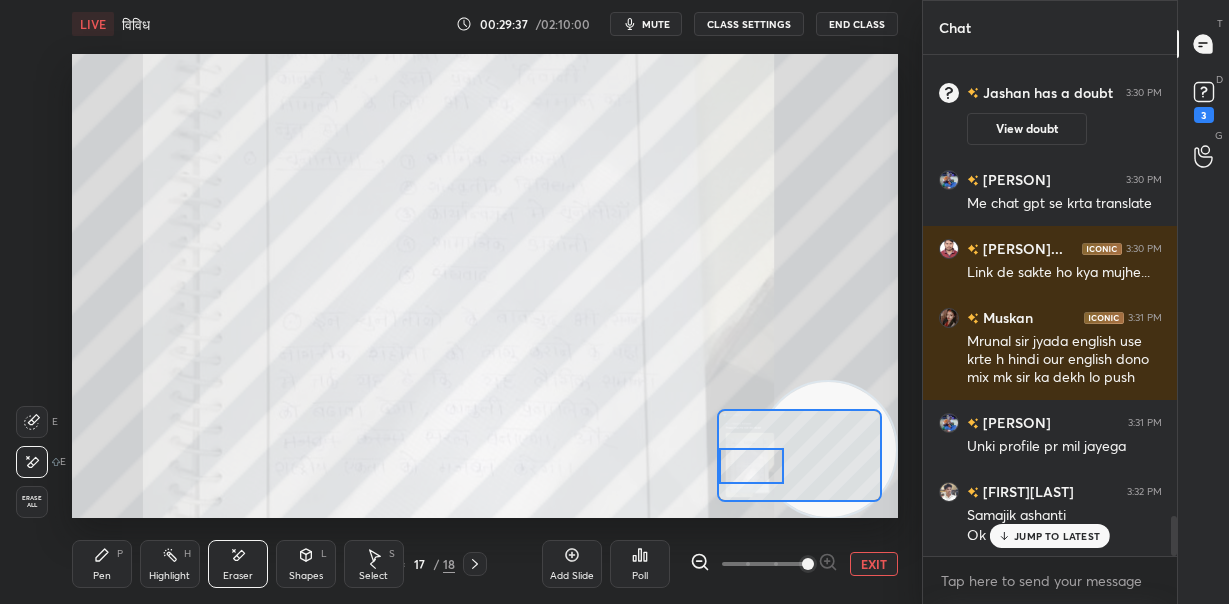 click on "Erase all" at bounding box center (32, 502) 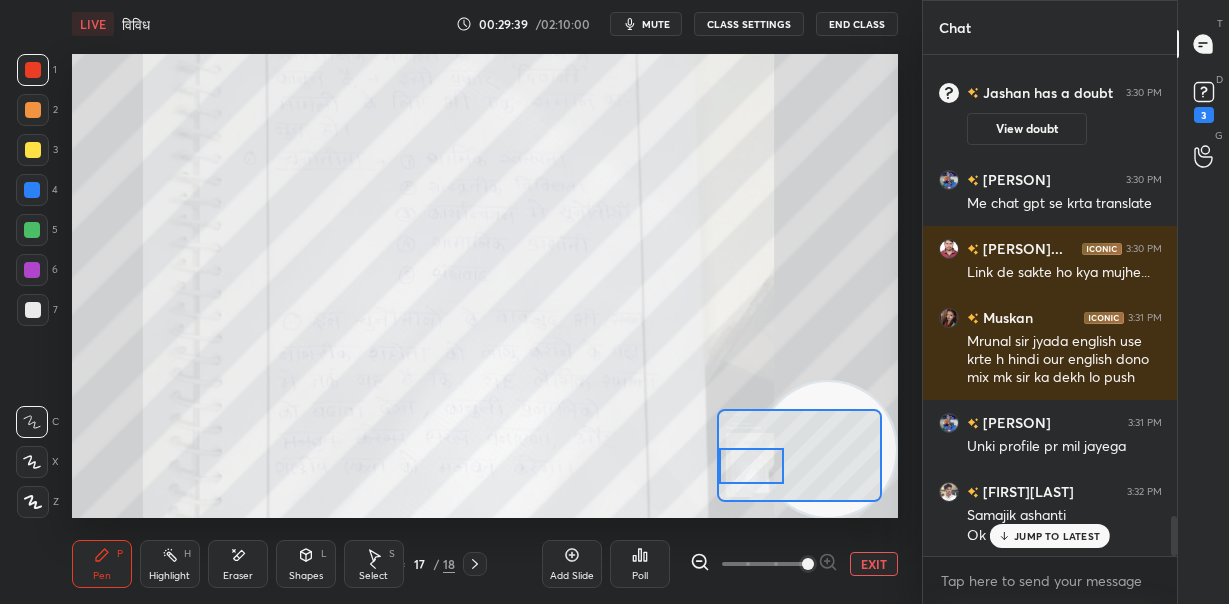 click on "JUMP TO LATEST" at bounding box center [1057, 536] 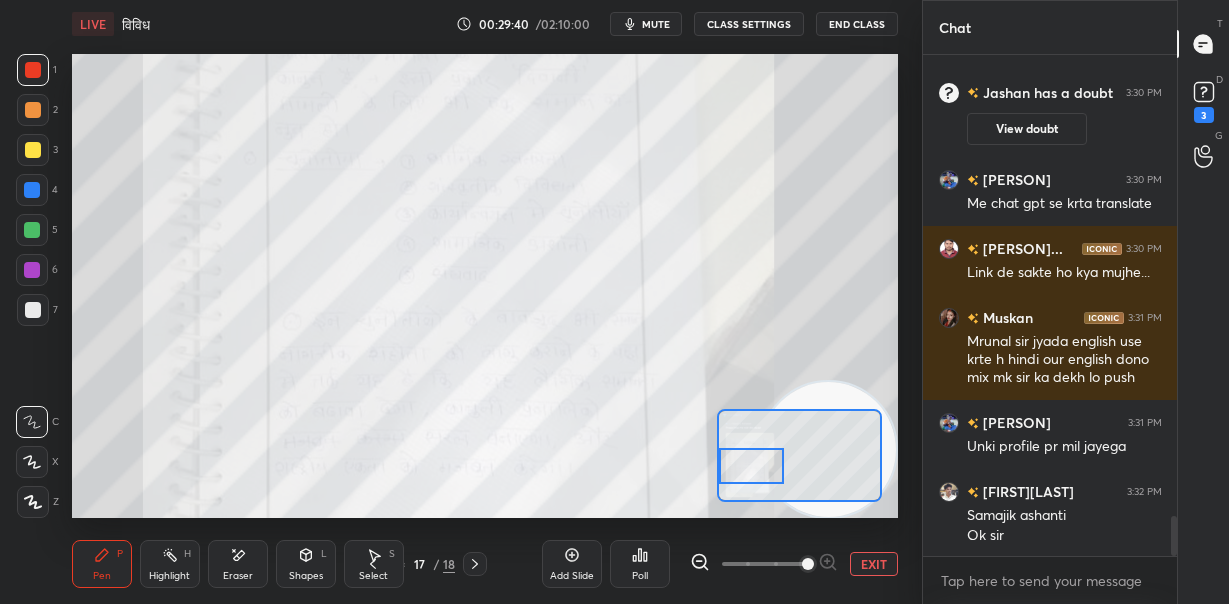 click on "EXIT" at bounding box center (874, 564) 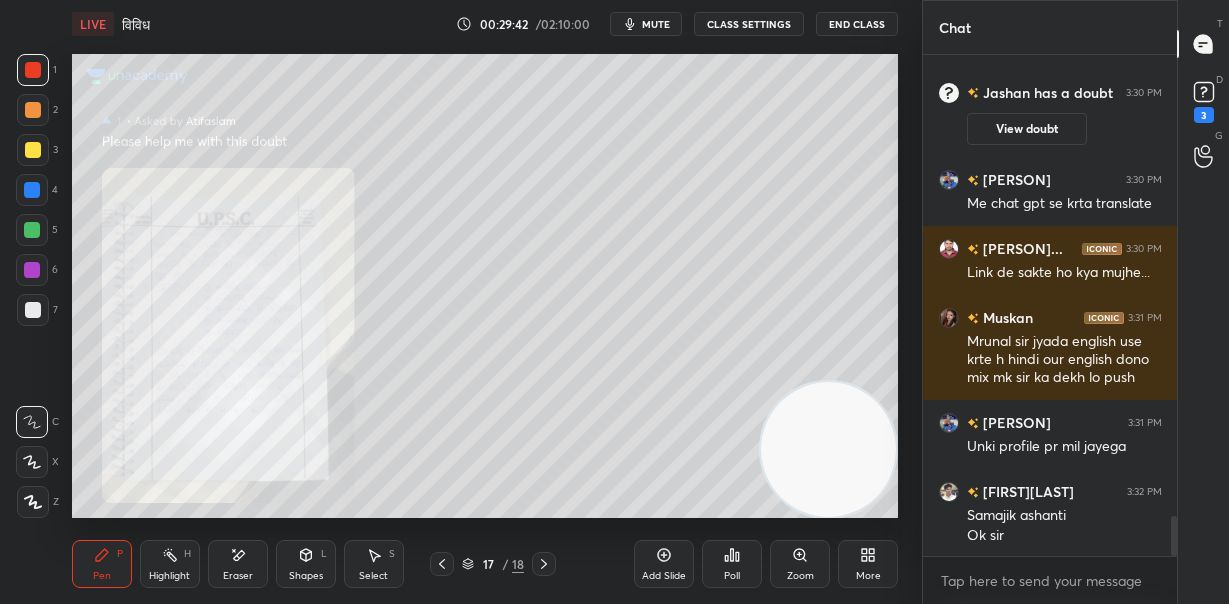 scroll, scrollTop: 5820, scrollLeft: 0, axis: vertical 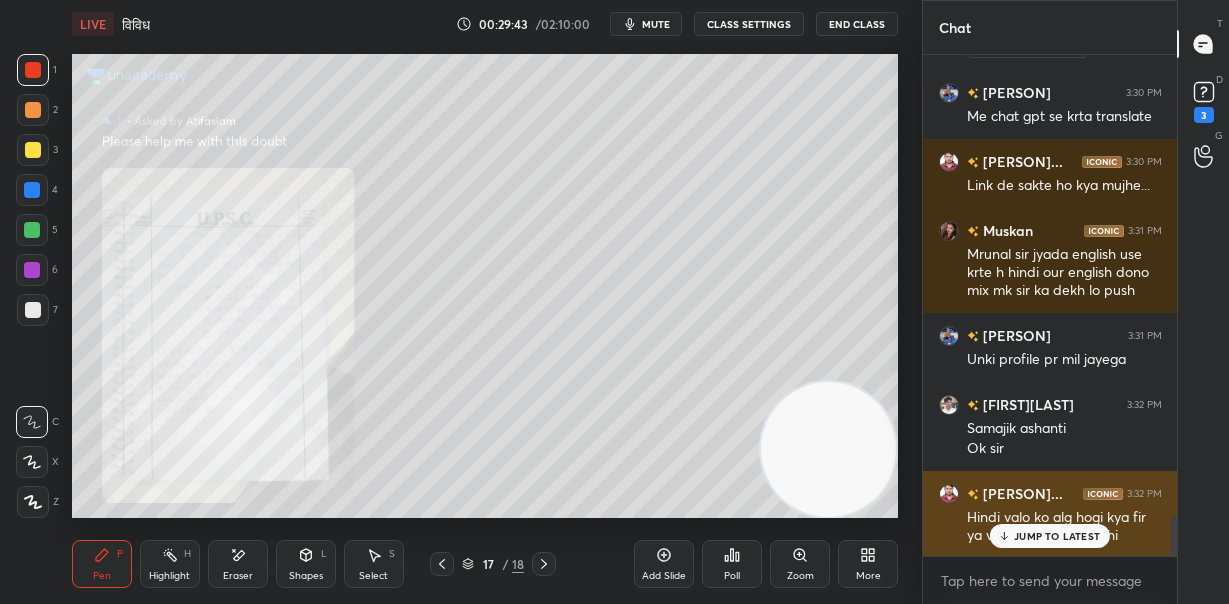 click on "JUMP TO LATEST" at bounding box center [1057, 536] 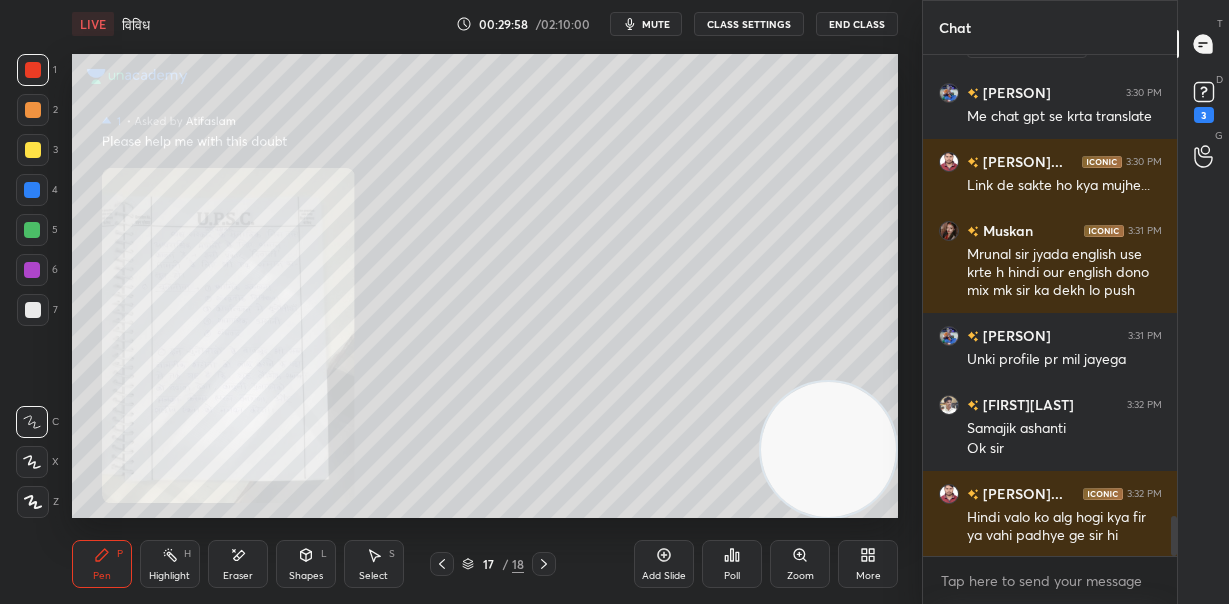 click on "CLASS SETTINGS" at bounding box center (749, 24) 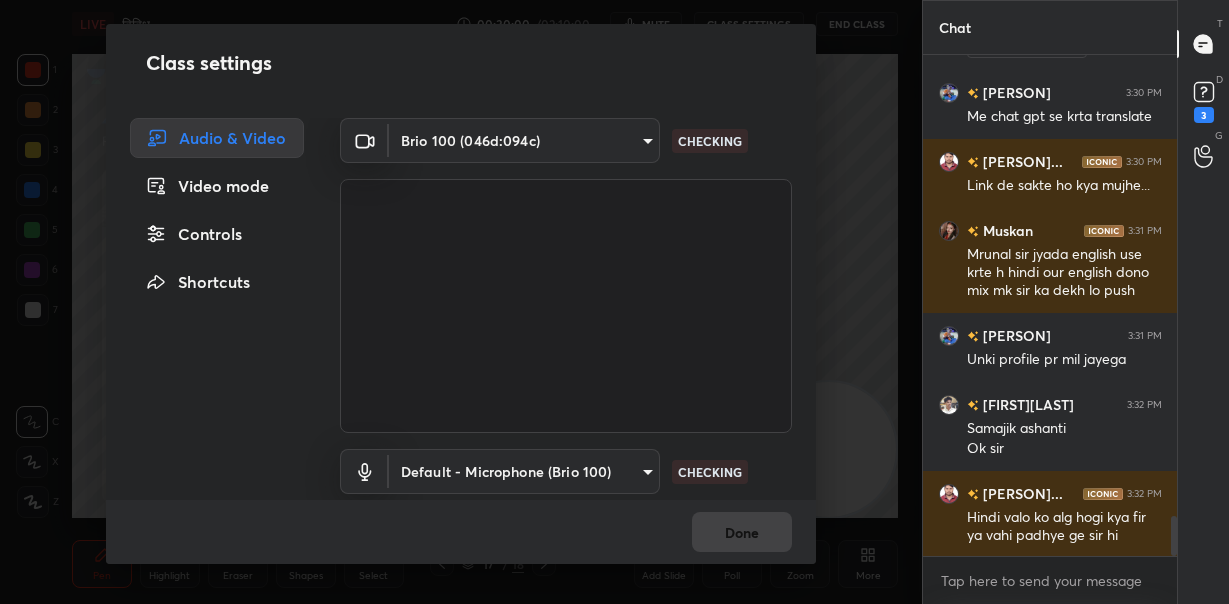 click on "Video mode" at bounding box center [217, 186] 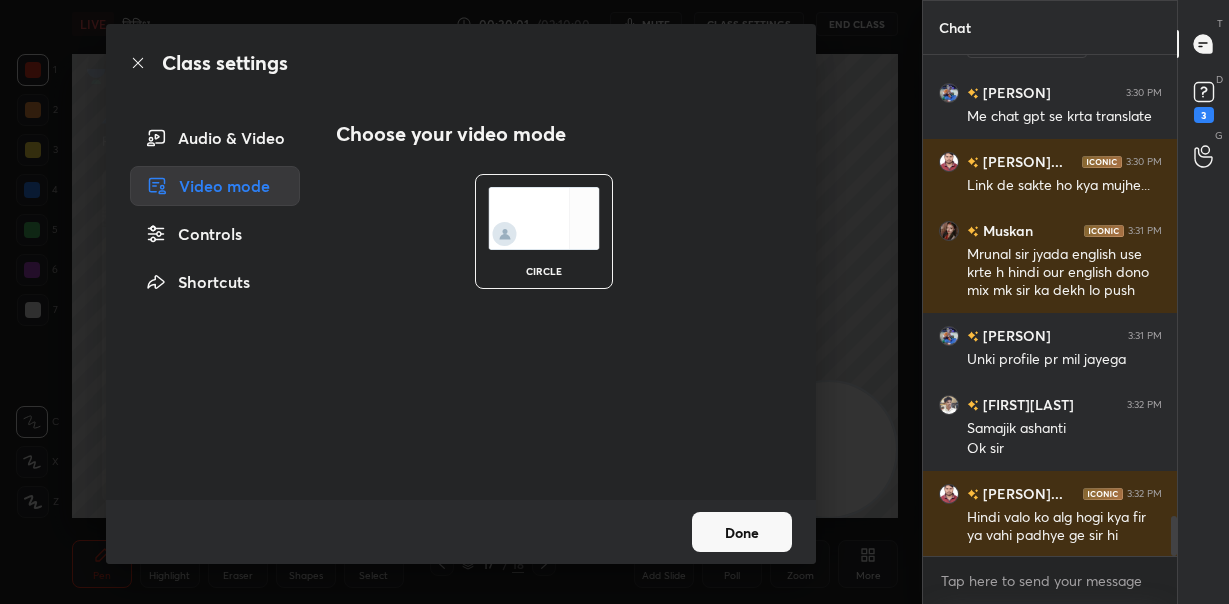 click on "Controls" at bounding box center (215, 234) 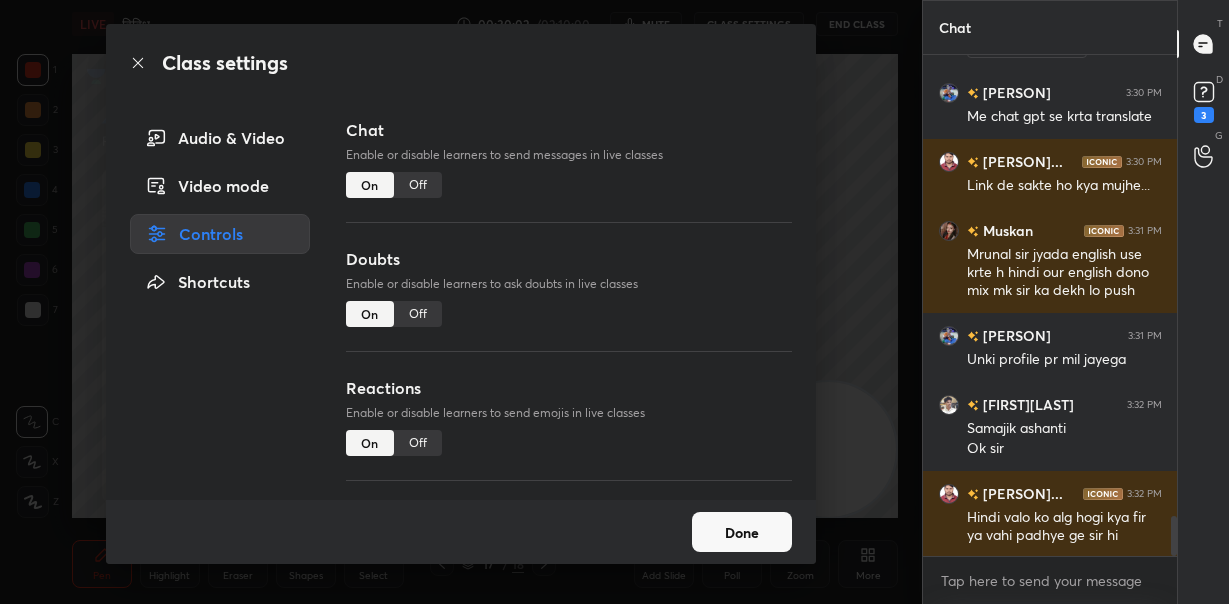 click on "Off" at bounding box center [418, 185] 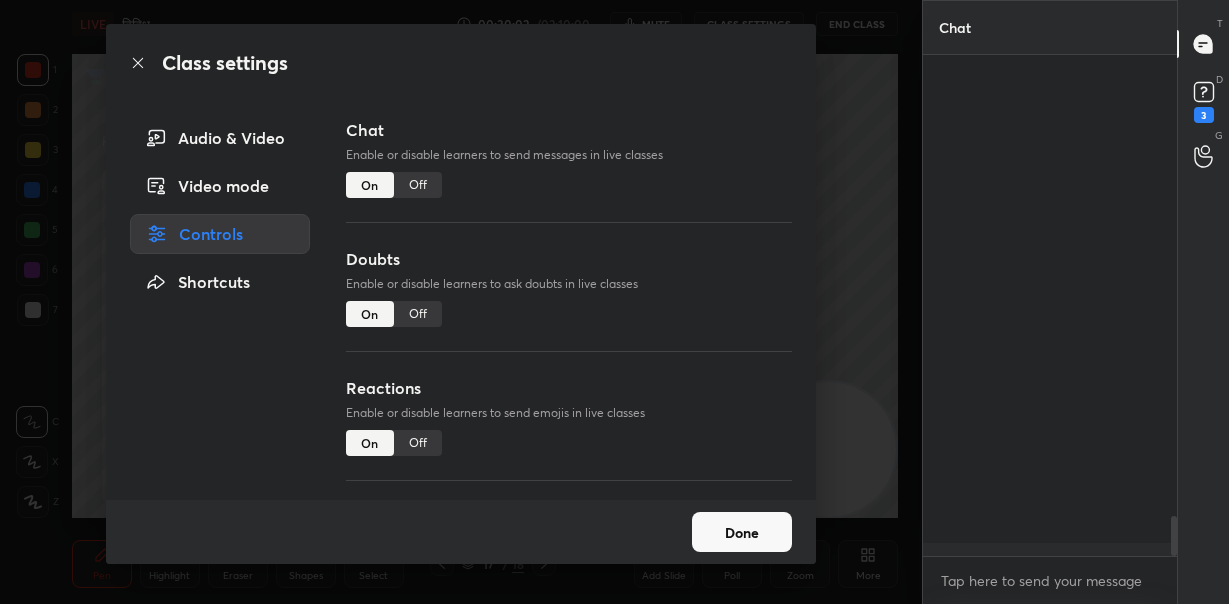 scroll, scrollTop: 454, scrollLeft: 248, axis: both 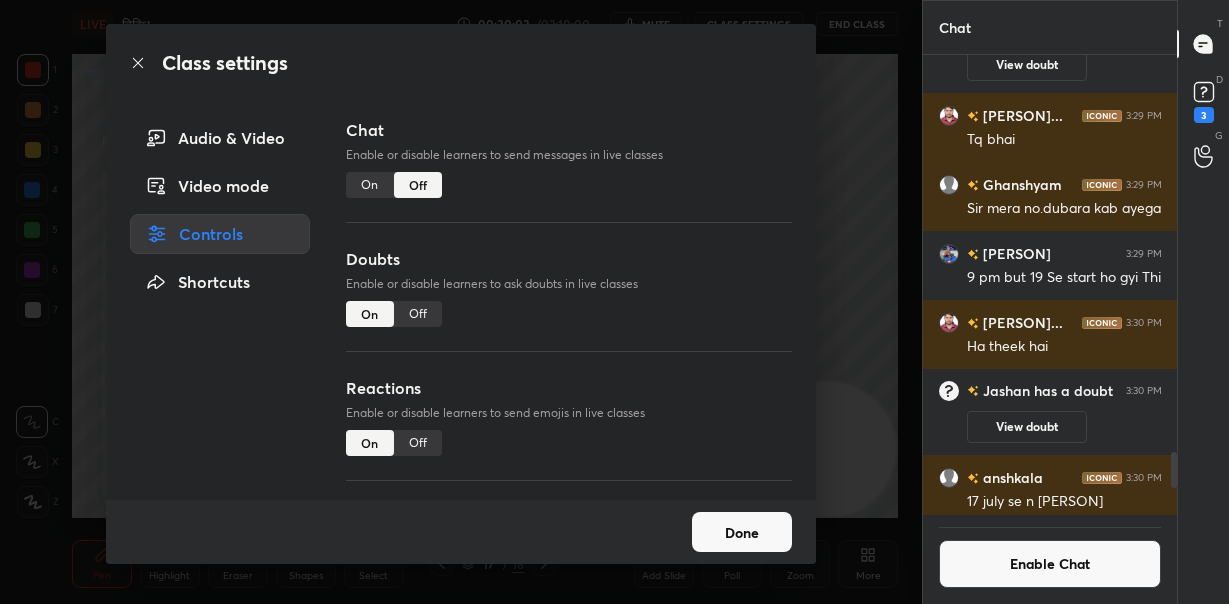 click on "On" at bounding box center [370, 185] 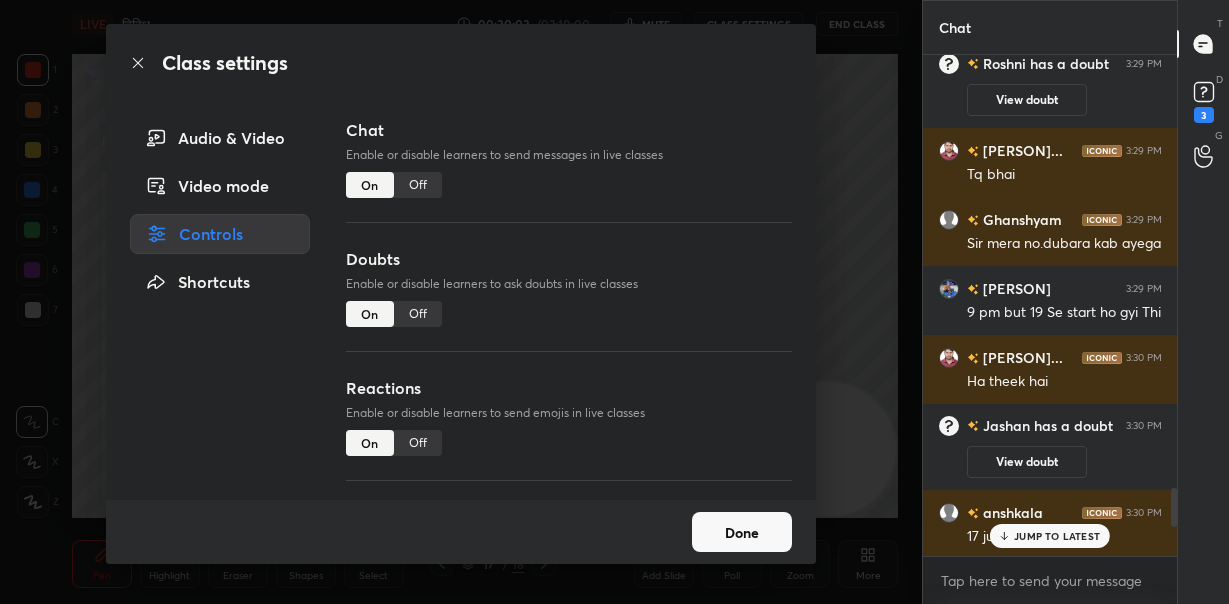 click on "Off" at bounding box center [418, 185] 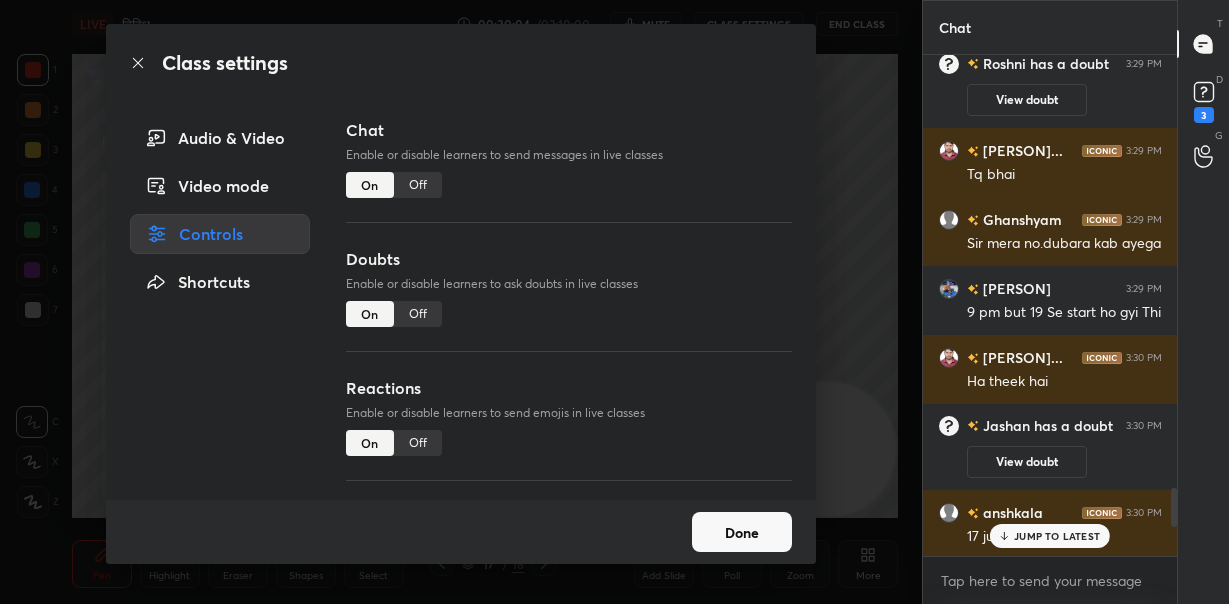 scroll, scrollTop: 454, scrollLeft: 248, axis: both 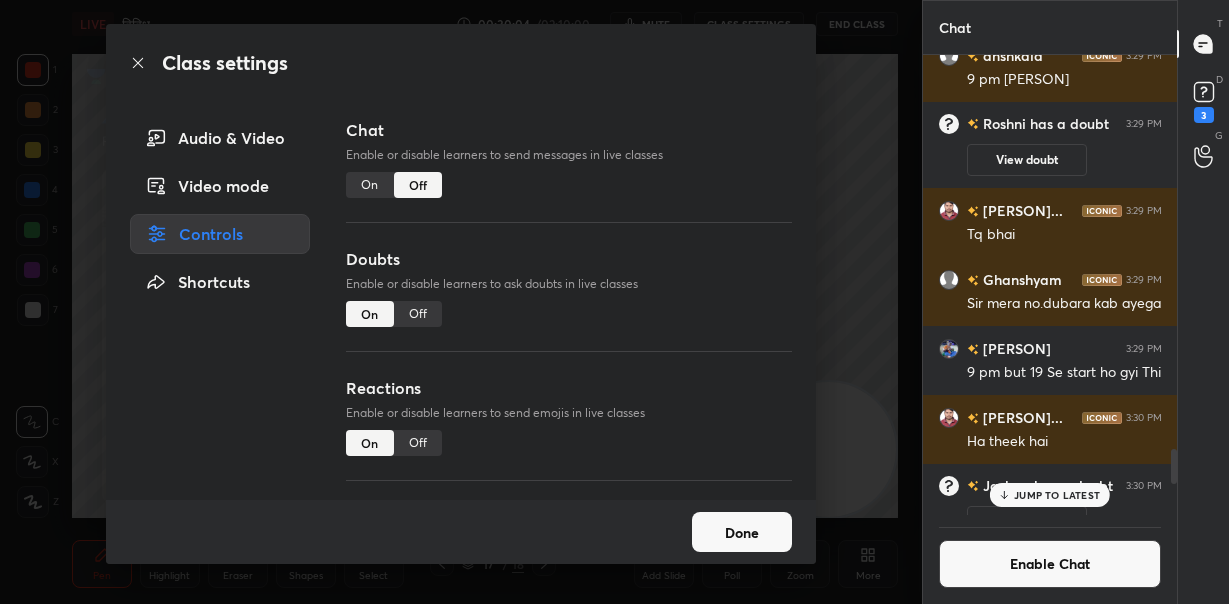 click on "Done" at bounding box center [742, 532] 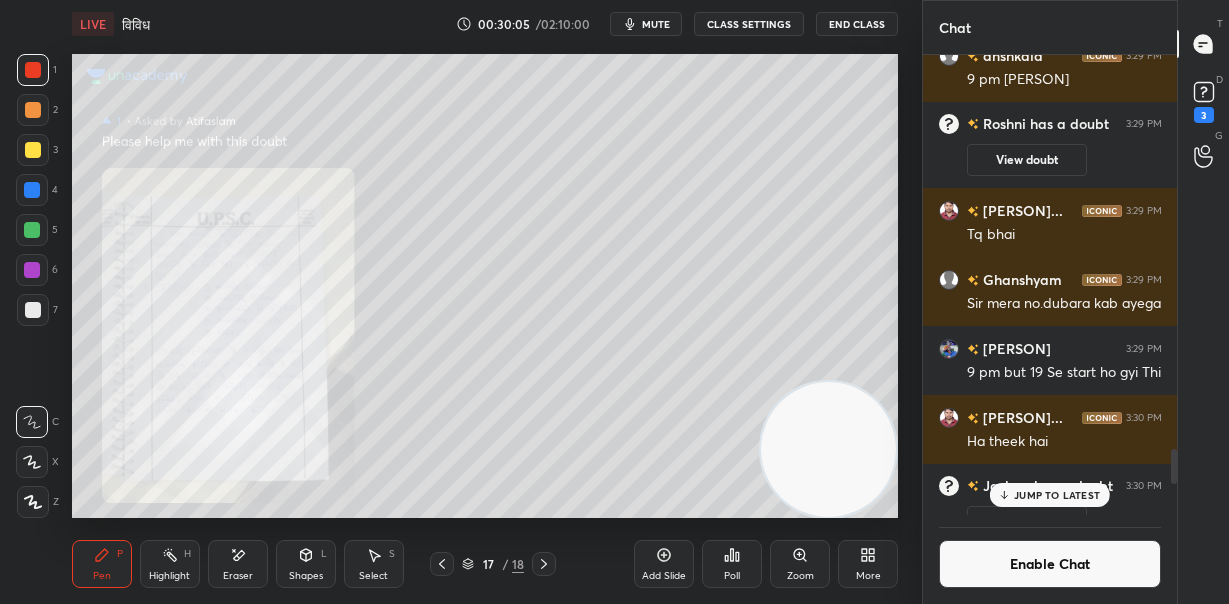 click on "JUMP TO LATEST" at bounding box center (1057, 495) 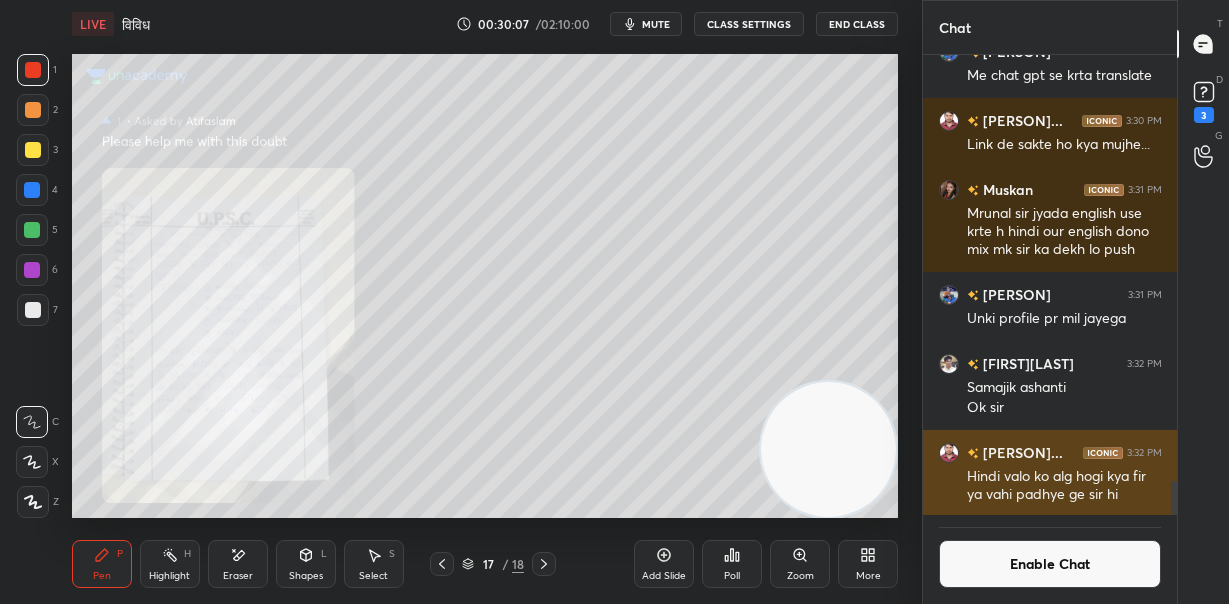 scroll, scrollTop: 5862, scrollLeft: 0, axis: vertical 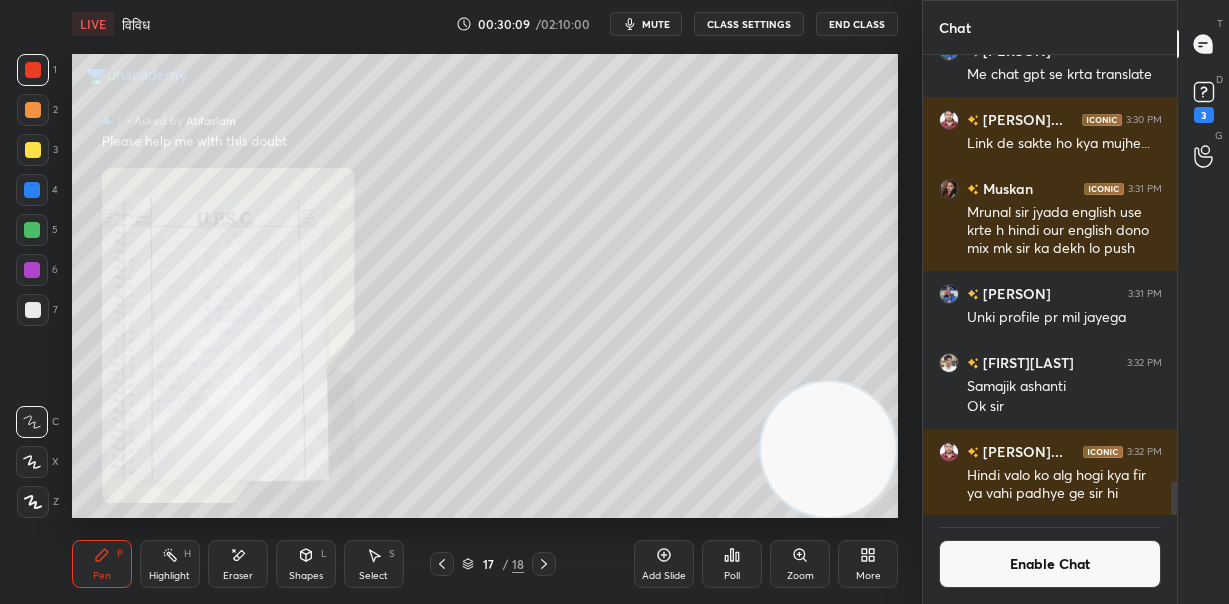click 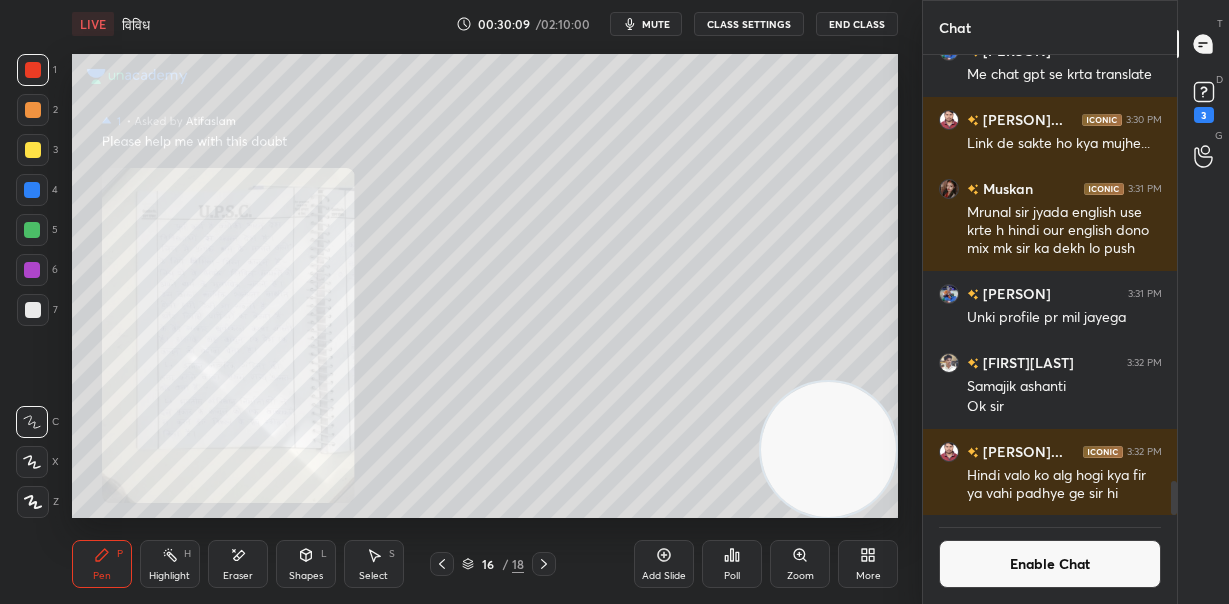 drag, startPoint x: 561, startPoint y: 565, endPoint x: 537, endPoint y: 556, distance: 25.632011 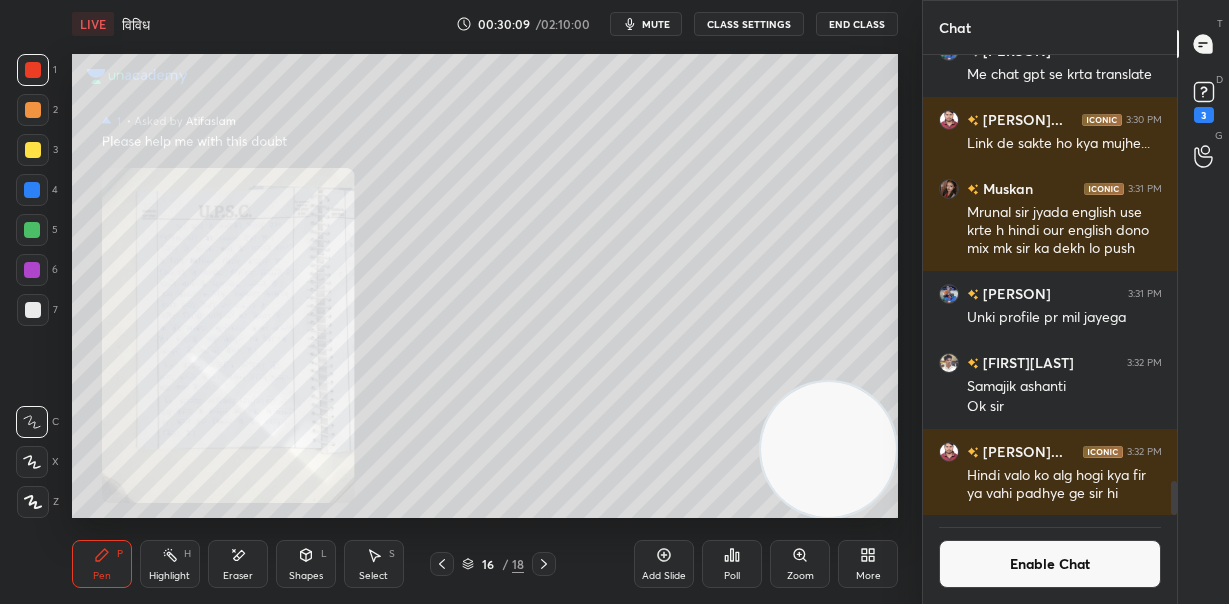 click on "16 / 18" at bounding box center (493, 564) 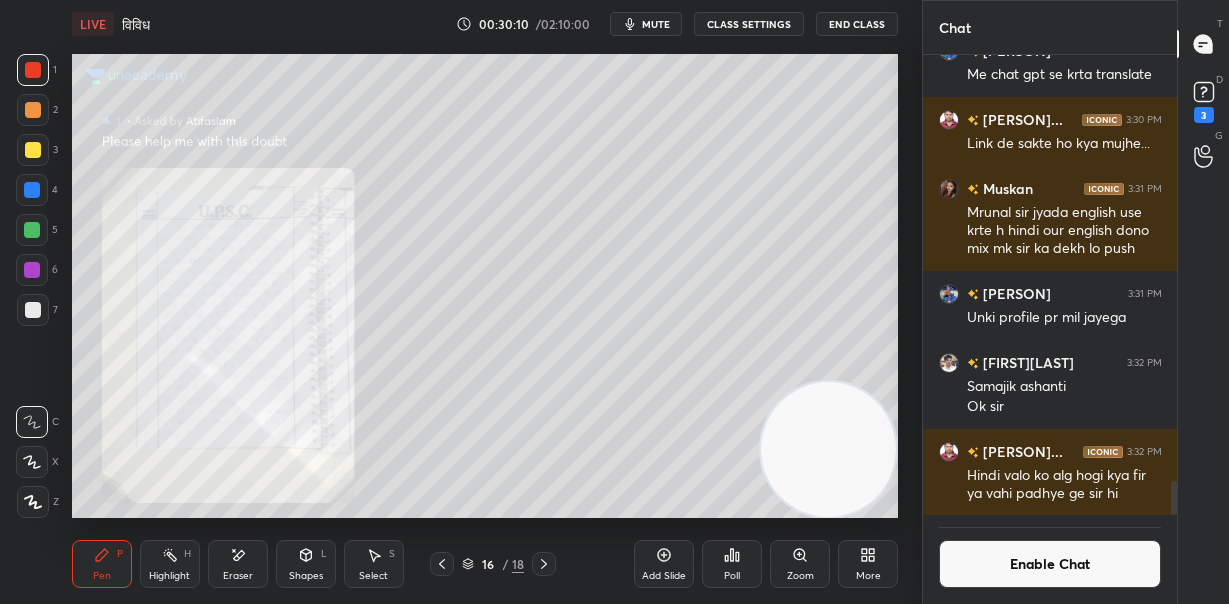 click 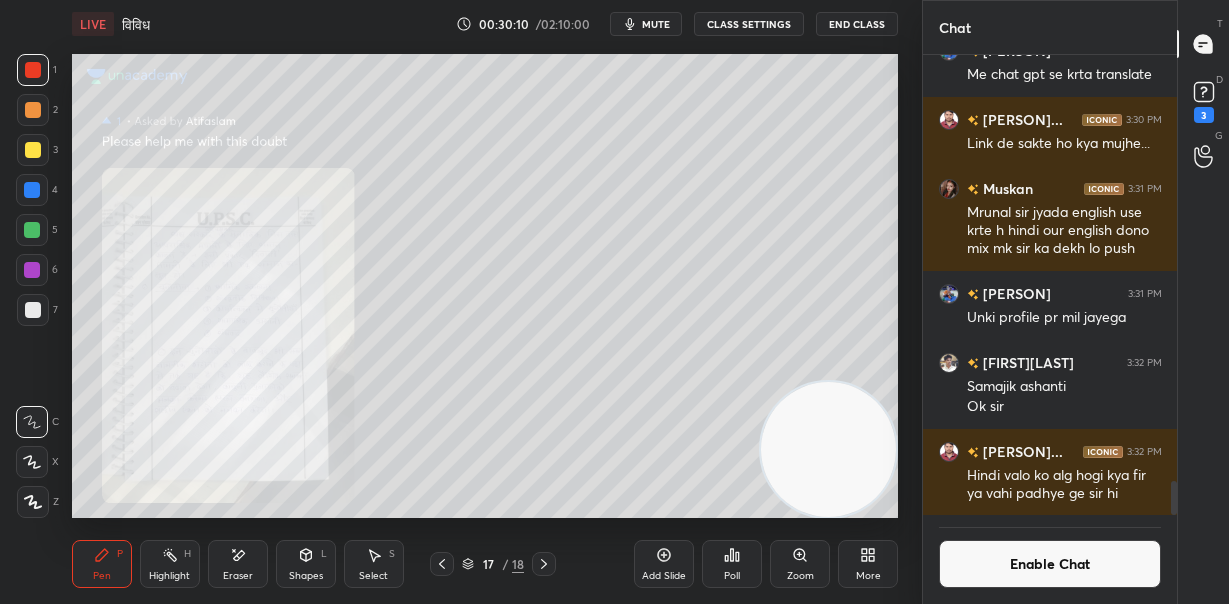 click 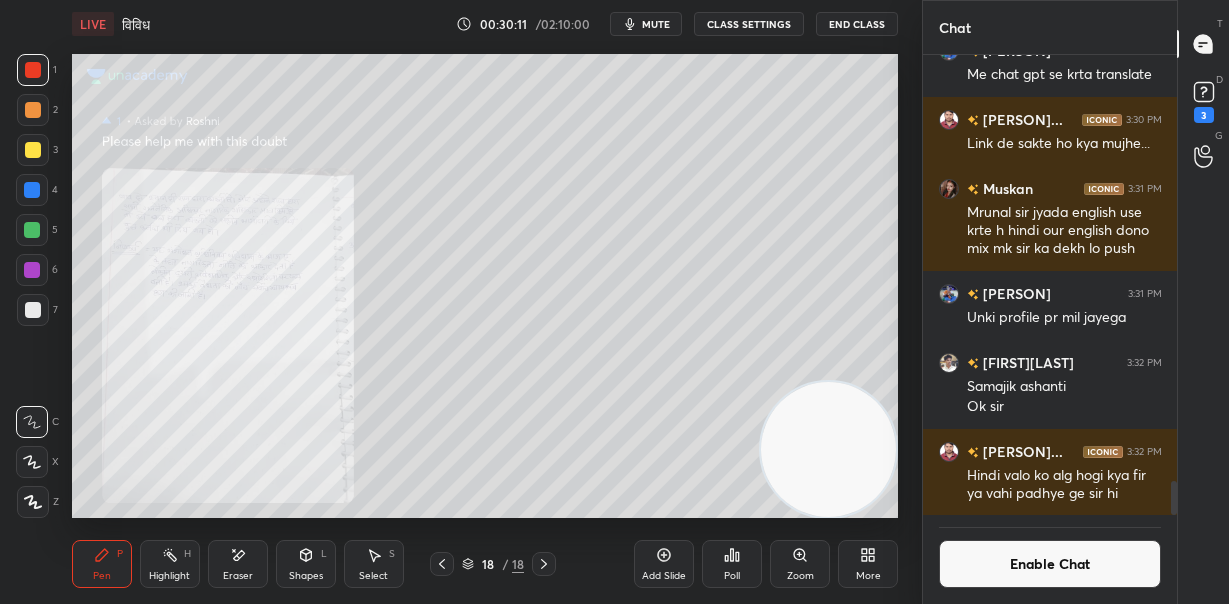 click 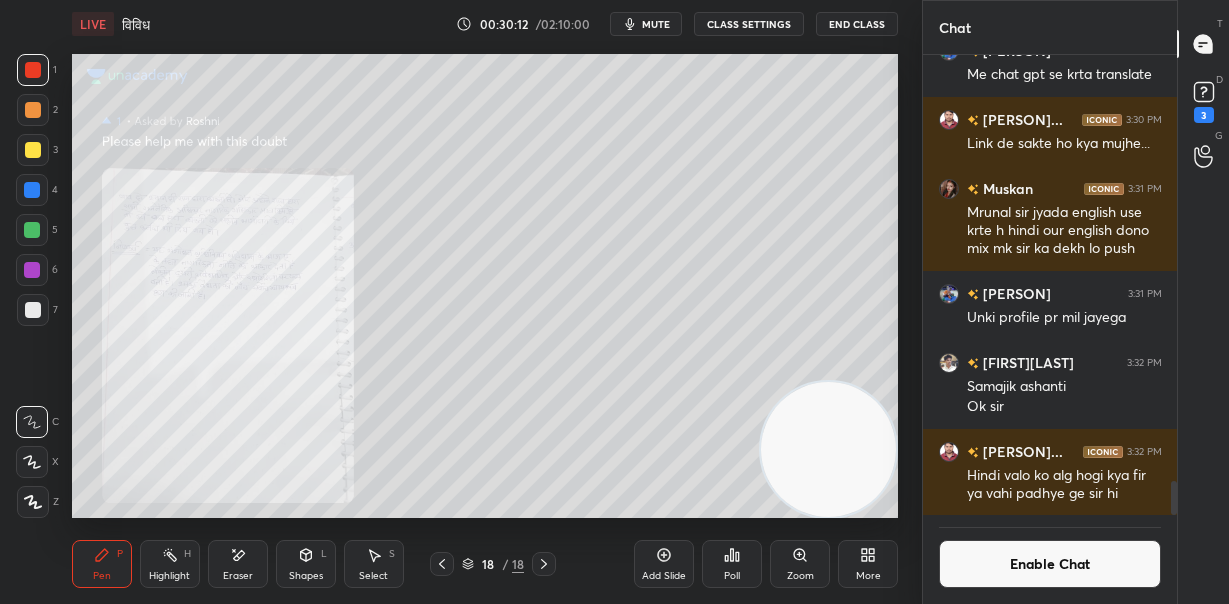 click on "Add Slide" at bounding box center (664, 564) 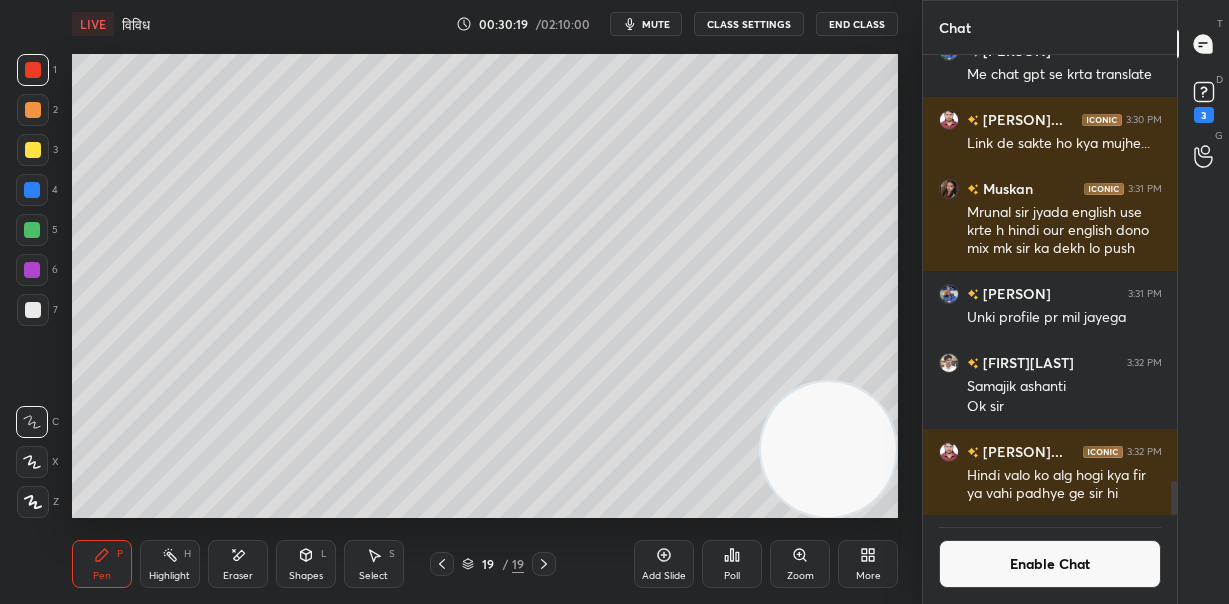 scroll, scrollTop: 414, scrollLeft: 248, axis: both 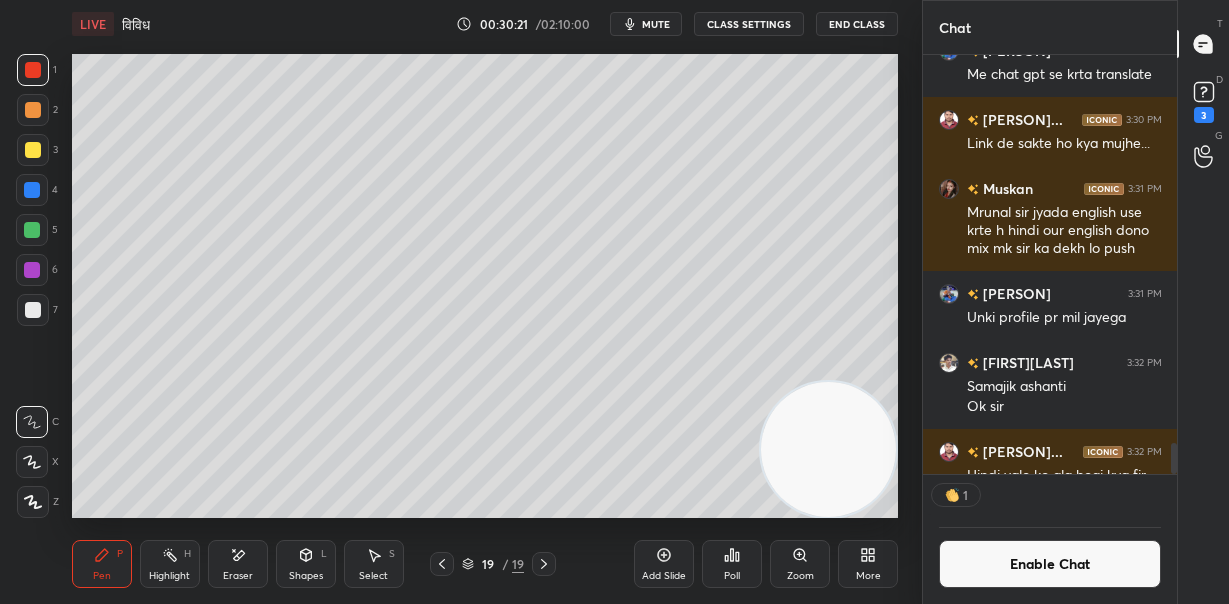 click 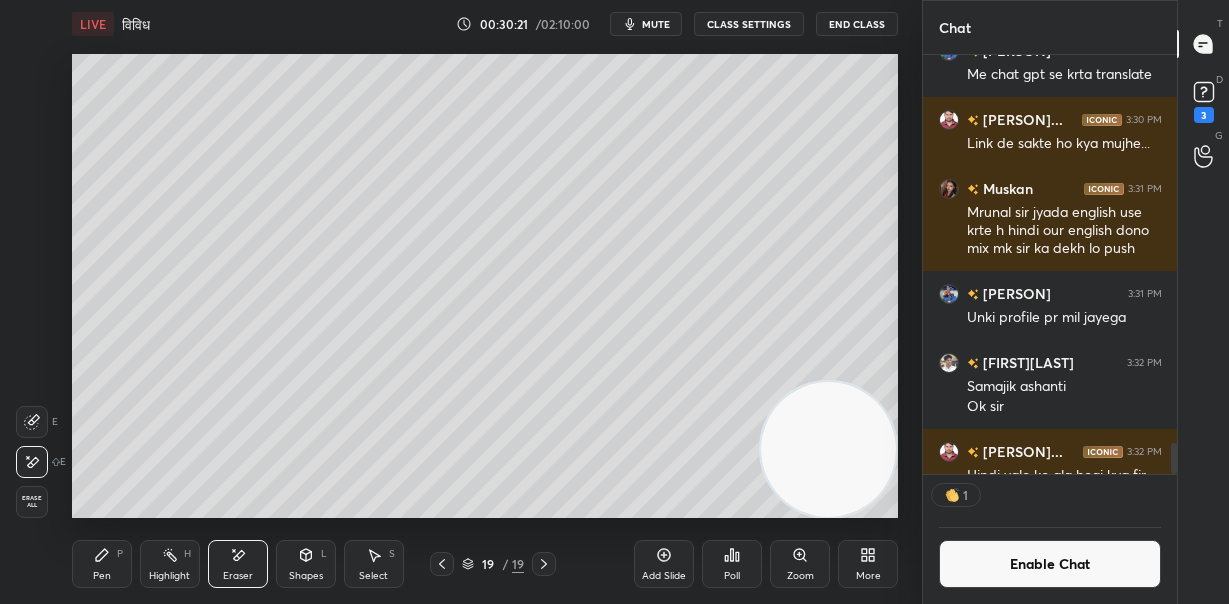 click on "Erase all" at bounding box center (32, 502) 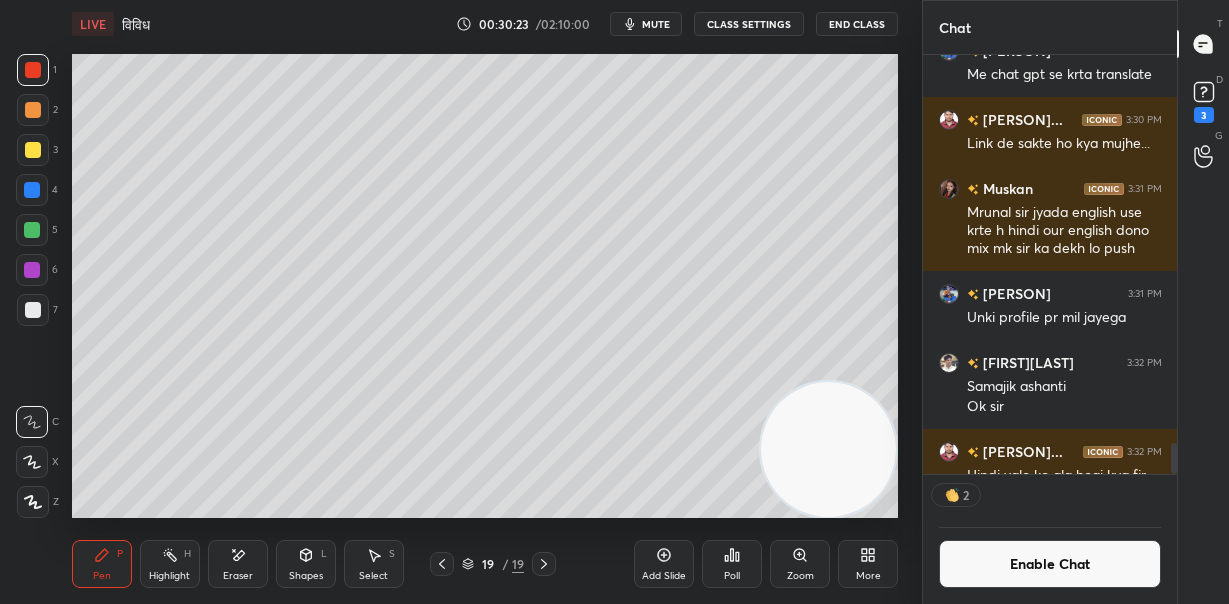 click 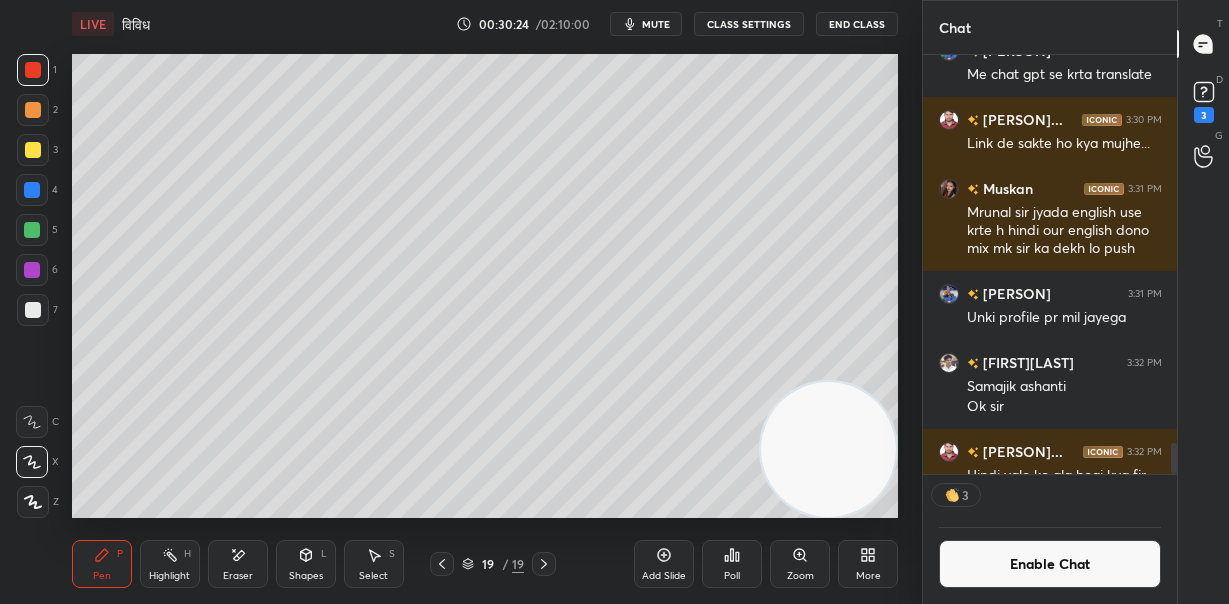 click at bounding box center [33, 150] 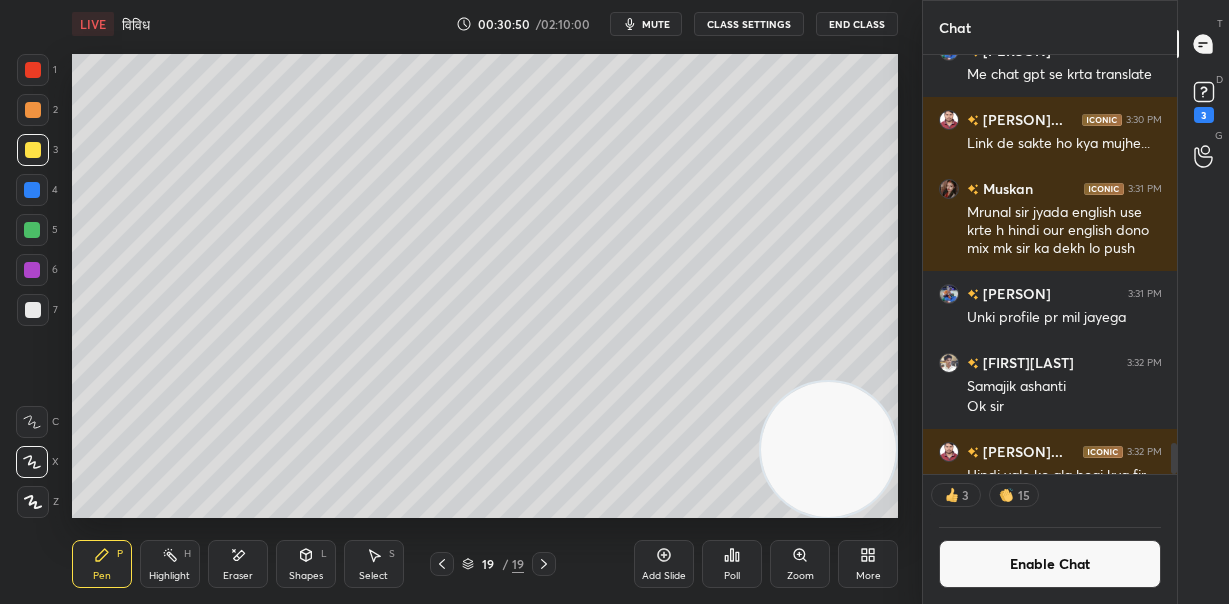 scroll, scrollTop: 6, scrollLeft: 7, axis: both 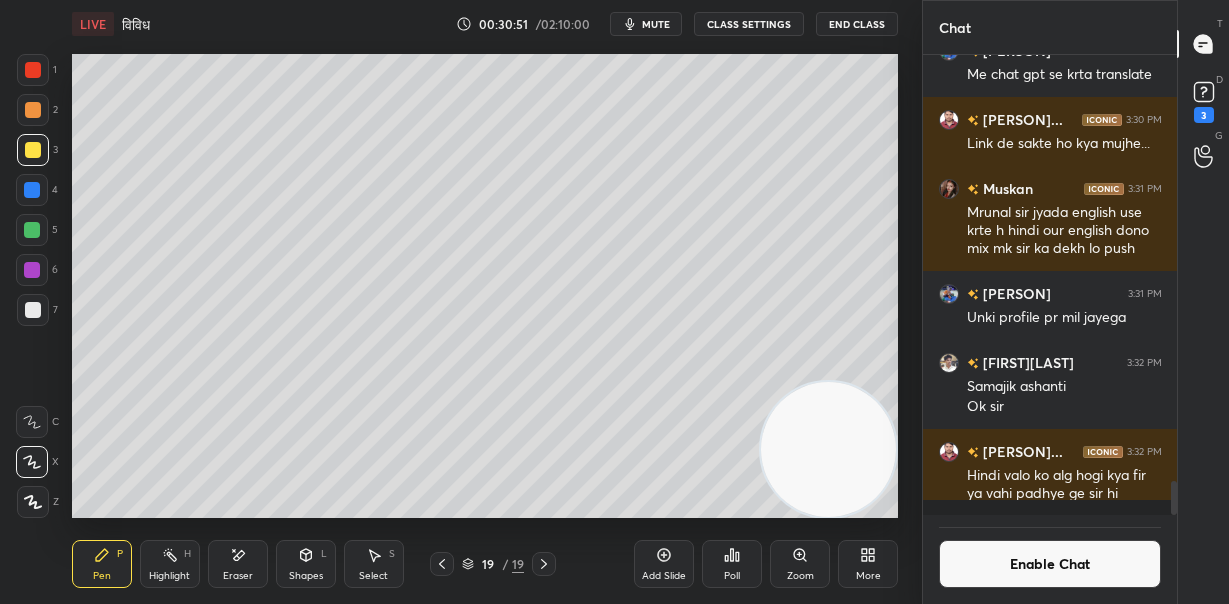 click at bounding box center (32, 230) 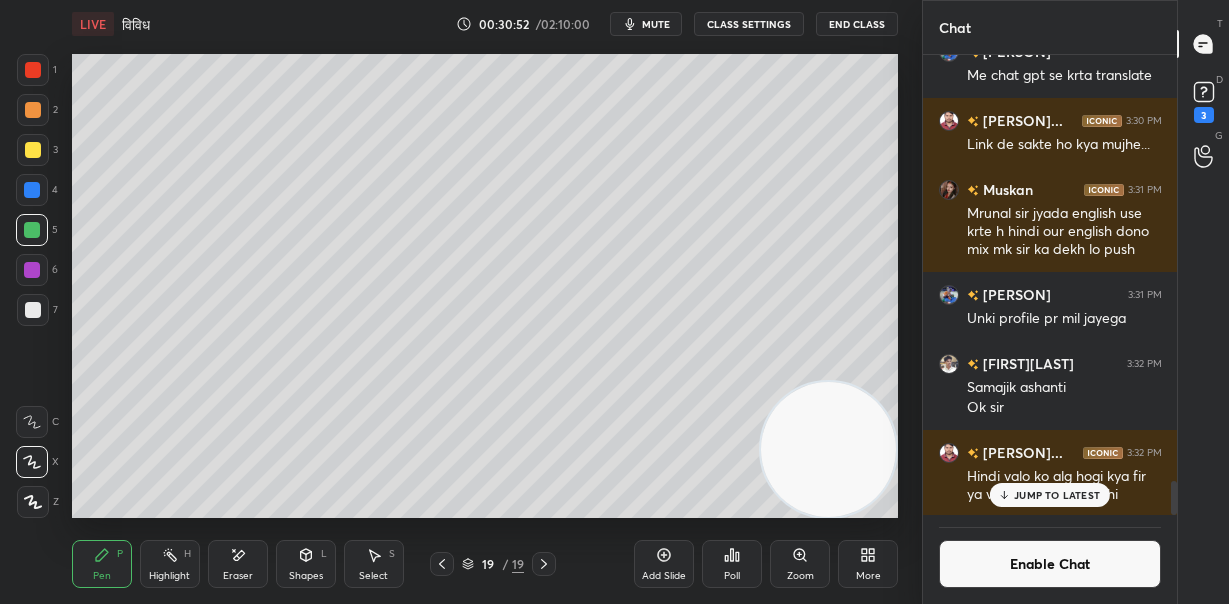 click on "JUMP TO LATEST" at bounding box center [1050, 495] 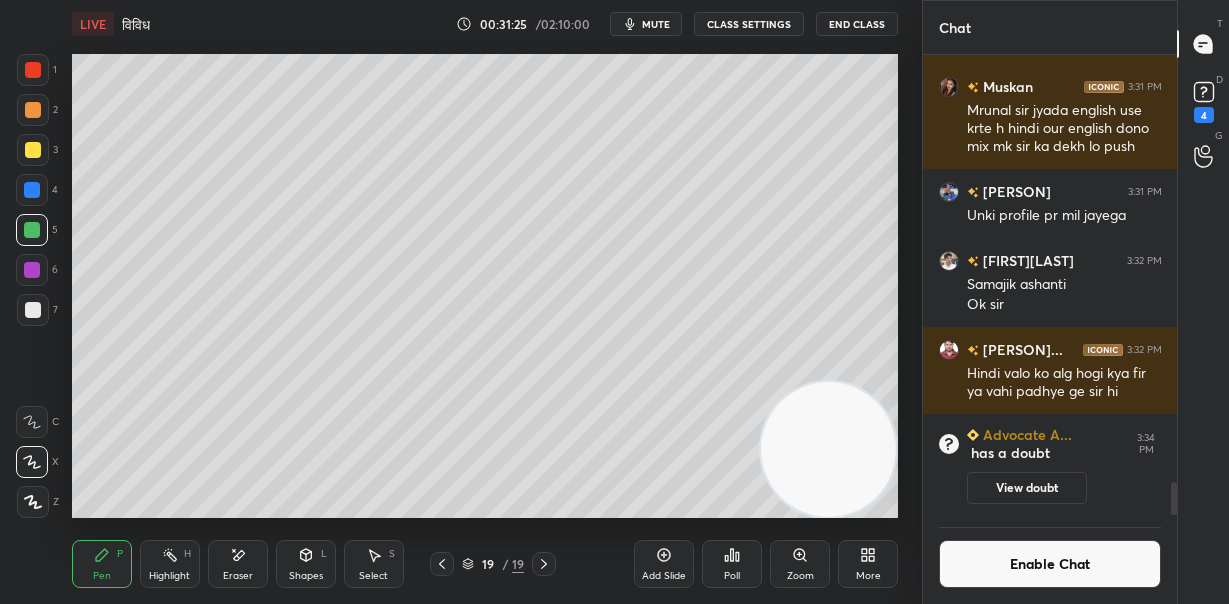 scroll, scrollTop: 5770, scrollLeft: 0, axis: vertical 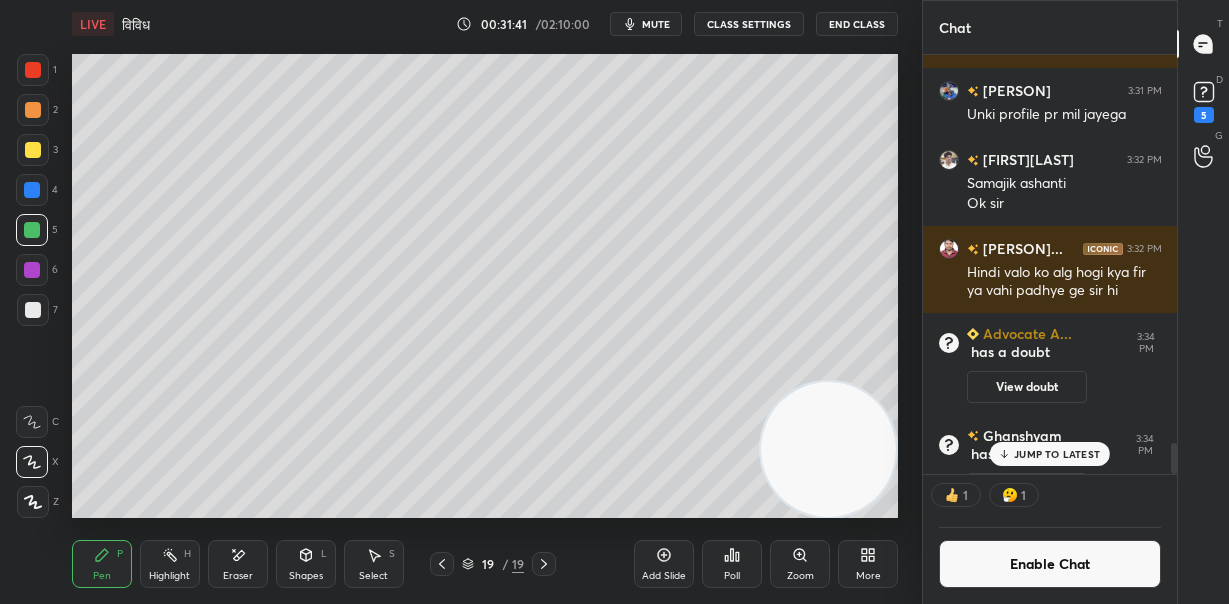 click at bounding box center [33, 110] 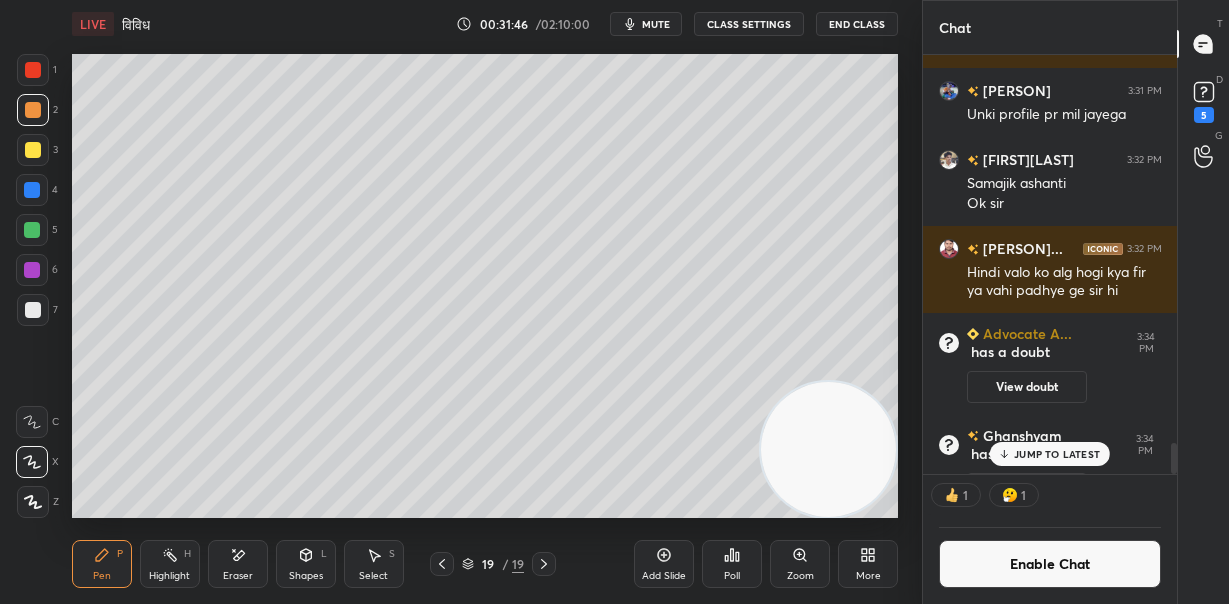 drag, startPoint x: 242, startPoint y: 564, endPoint x: 284, endPoint y: 526, distance: 56.63921 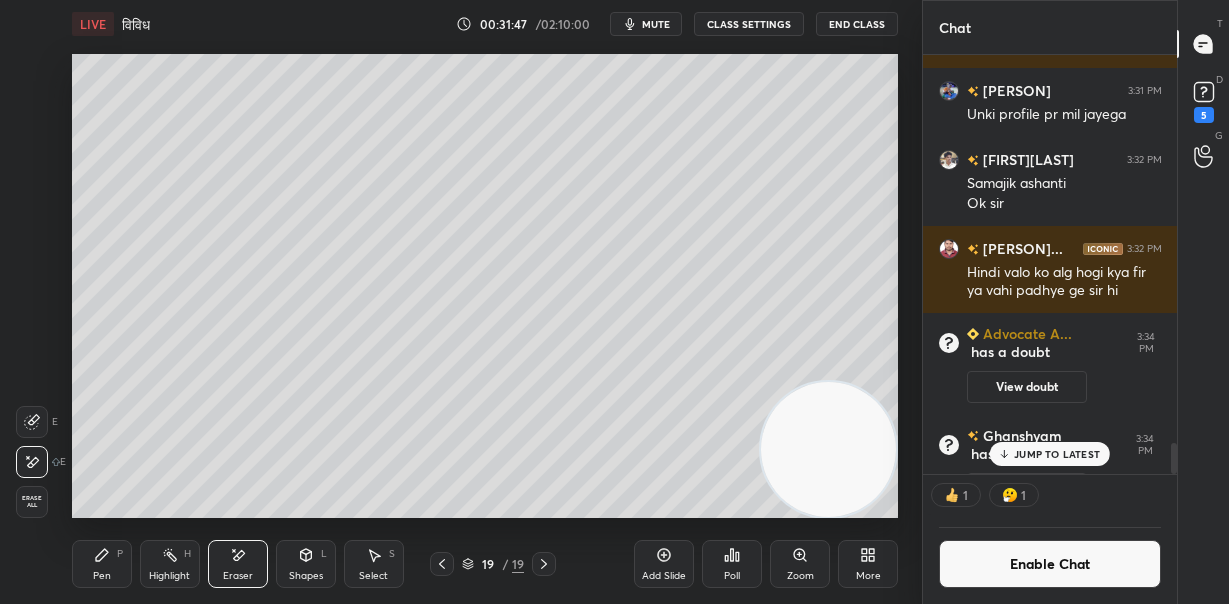 click on "Pen P" at bounding box center [102, 564] 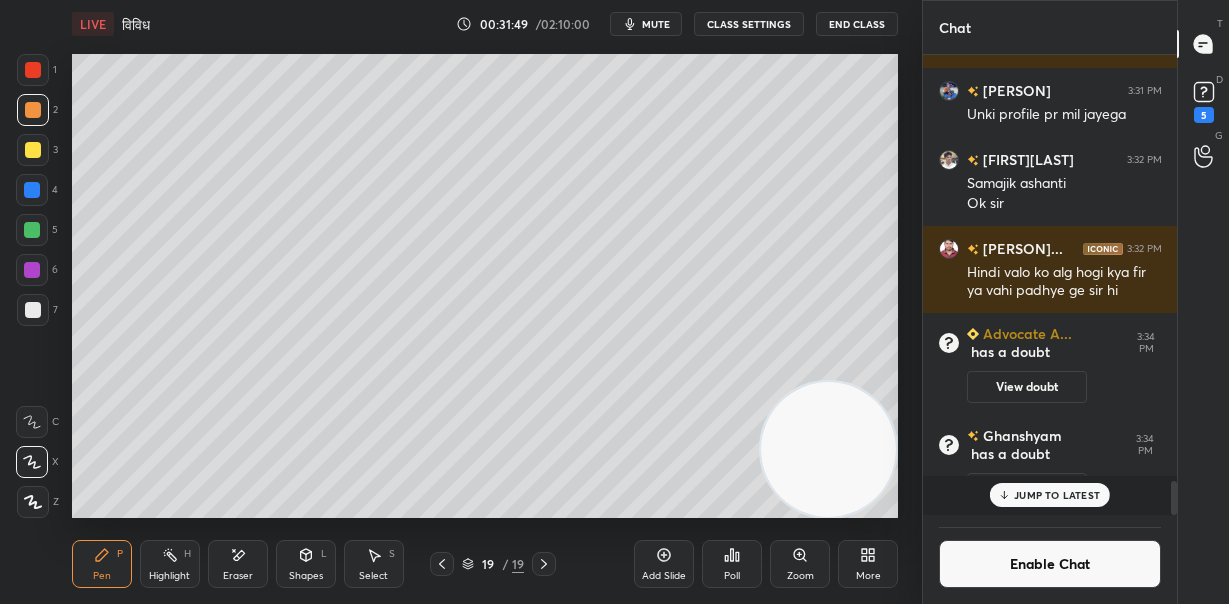scroll, scrollTop: 7, scrollLeft: 7, axis: both 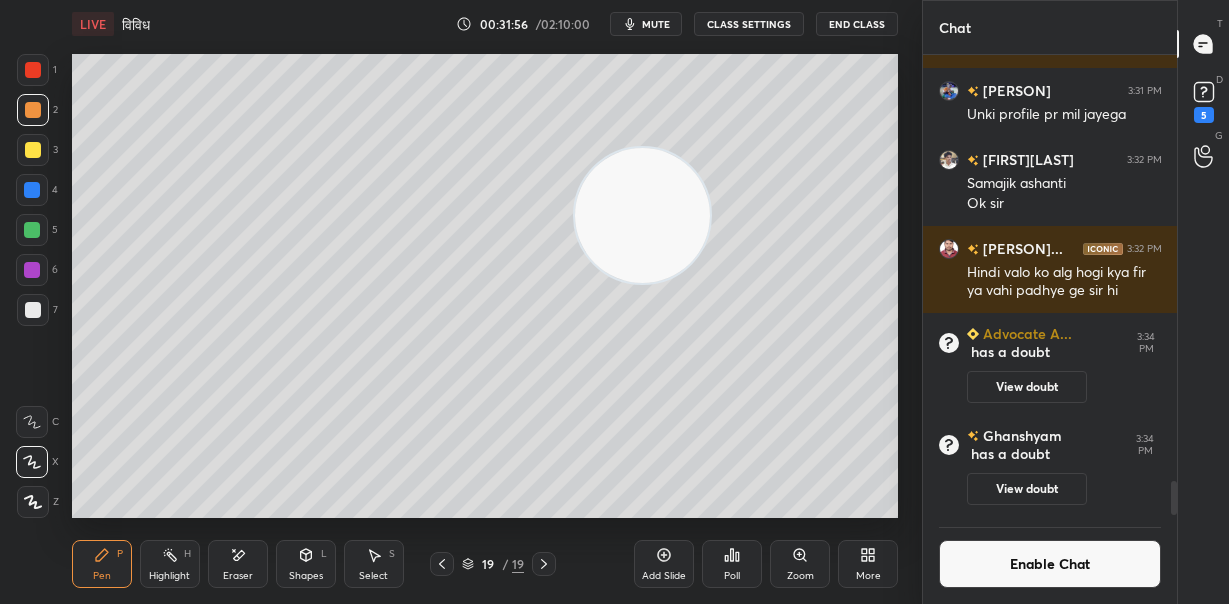 drag, startPoint x: 811, startPoint y: 393, endPoint x: 508, endPoint y: 128, distance: 402.5345 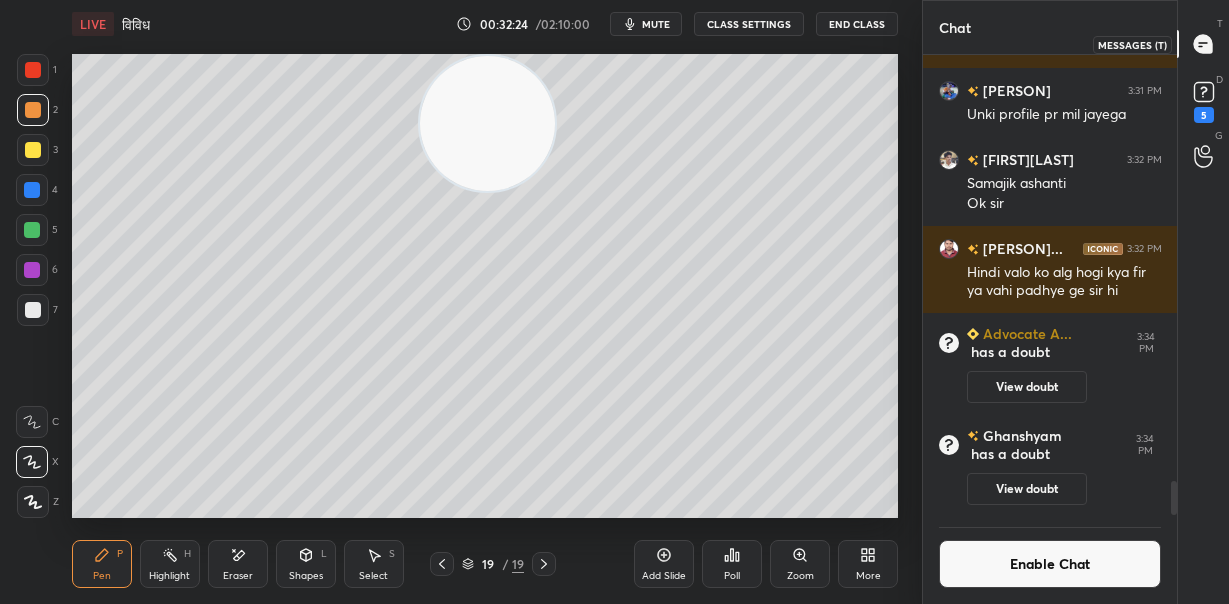 click 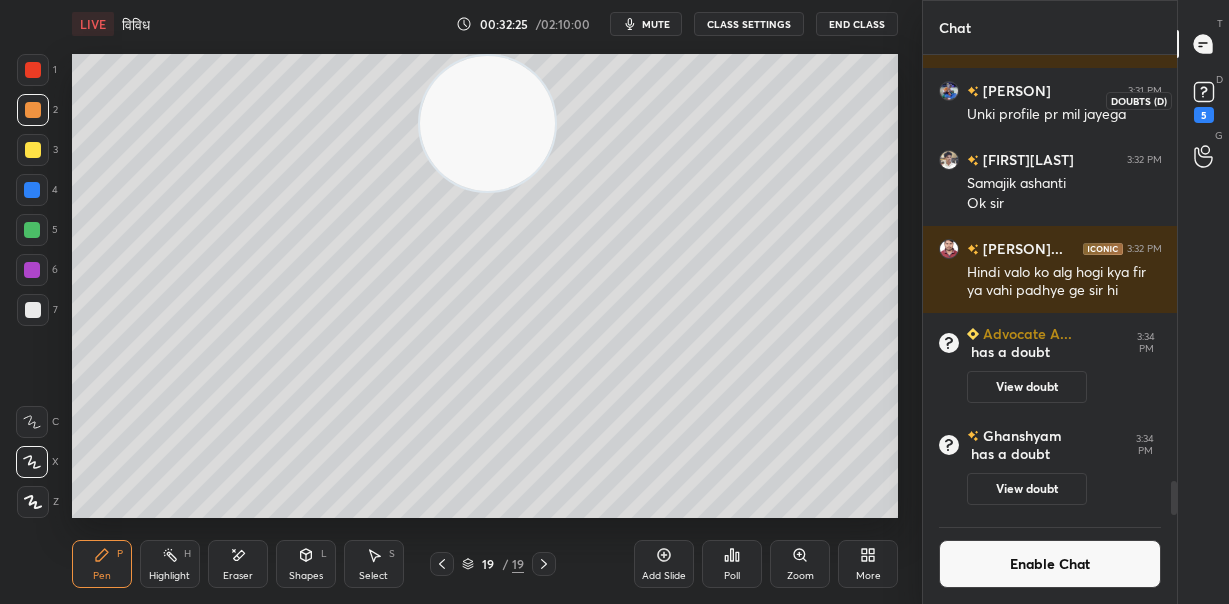 click 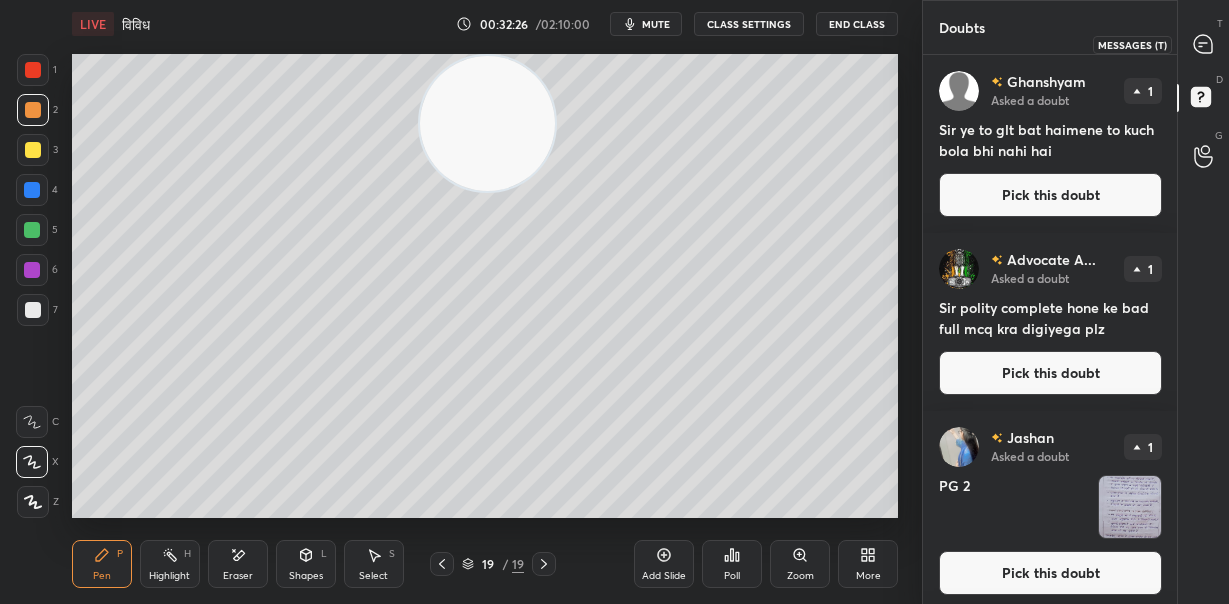 click 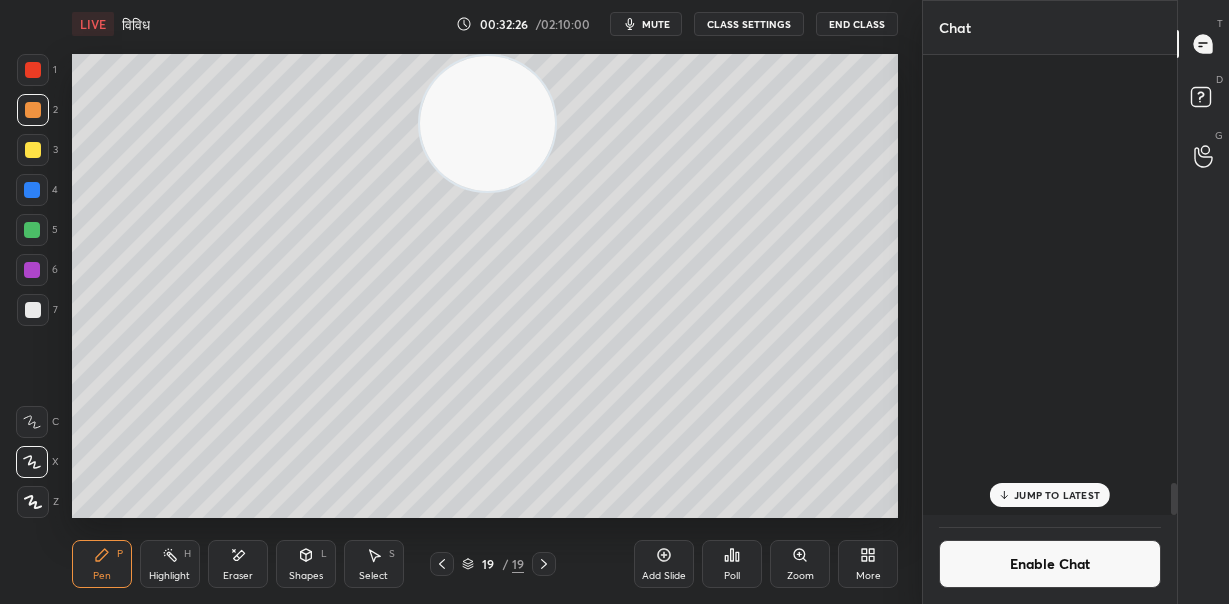 scroll, scrollTop: 6110, scrollLeft: 0, axis: vertical 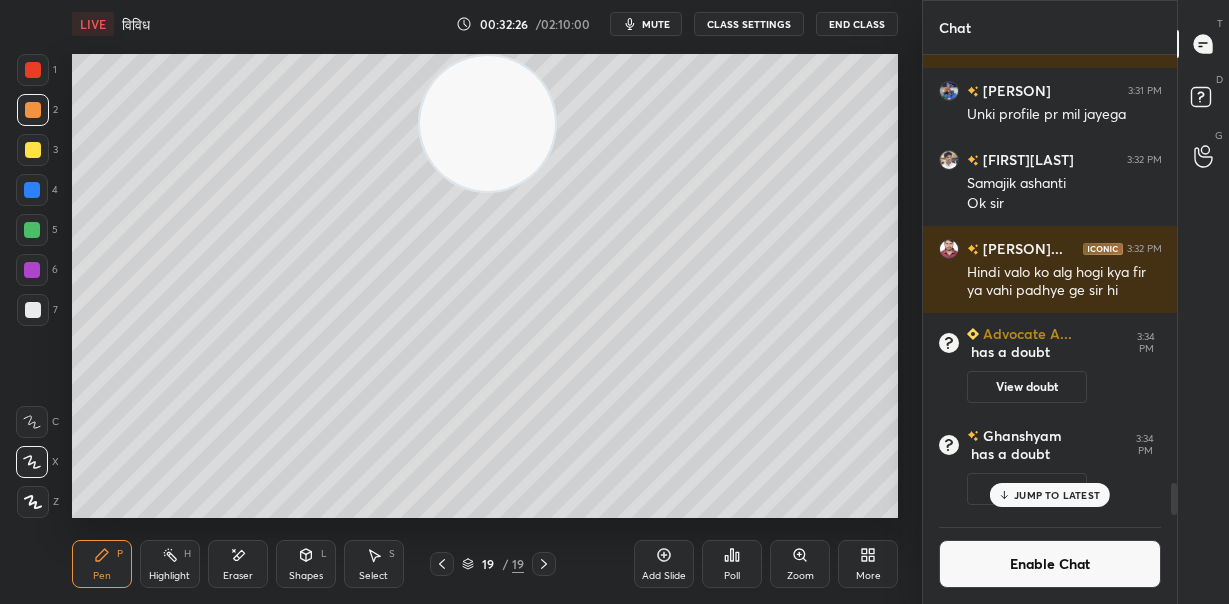 click on "JUMP TO LATEST" at bounding box center [1057, 495] 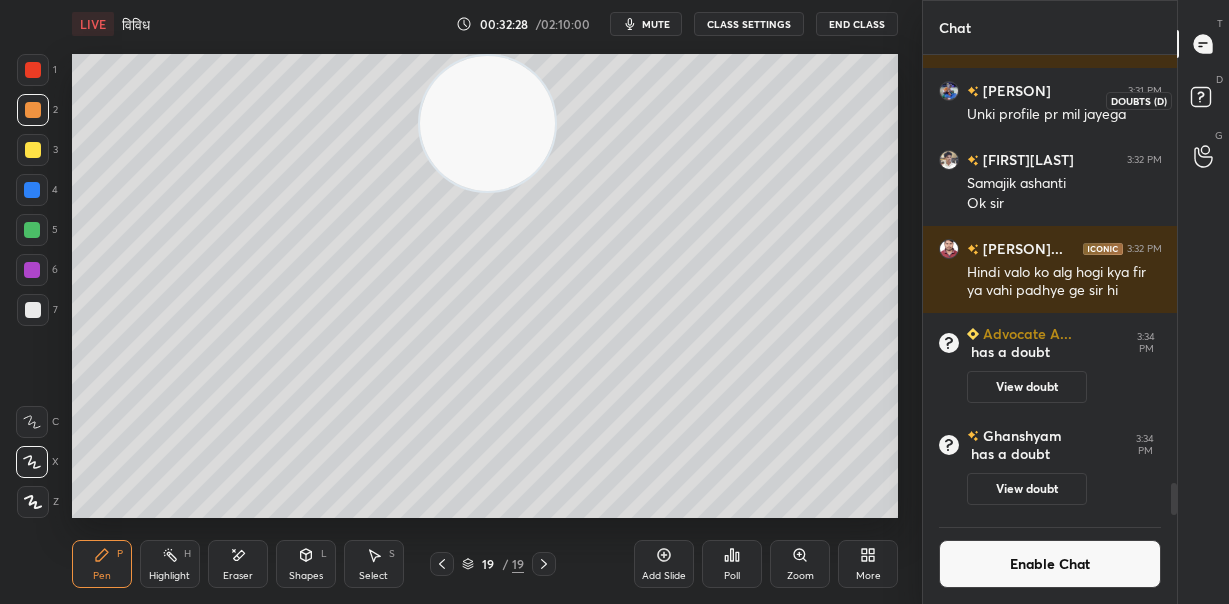 click 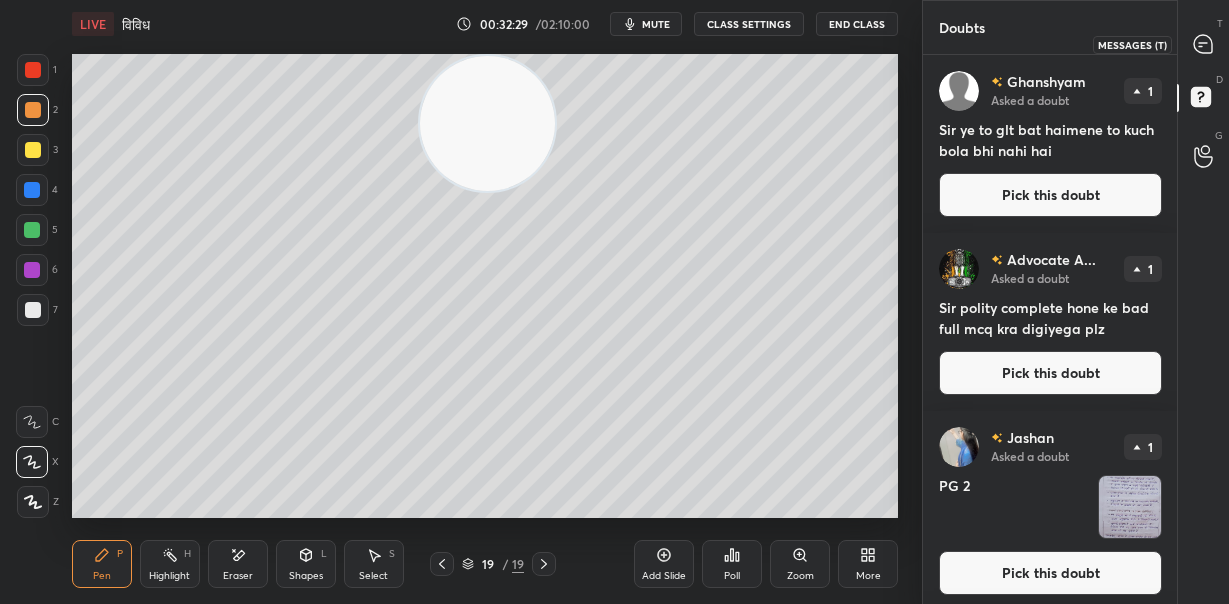 click 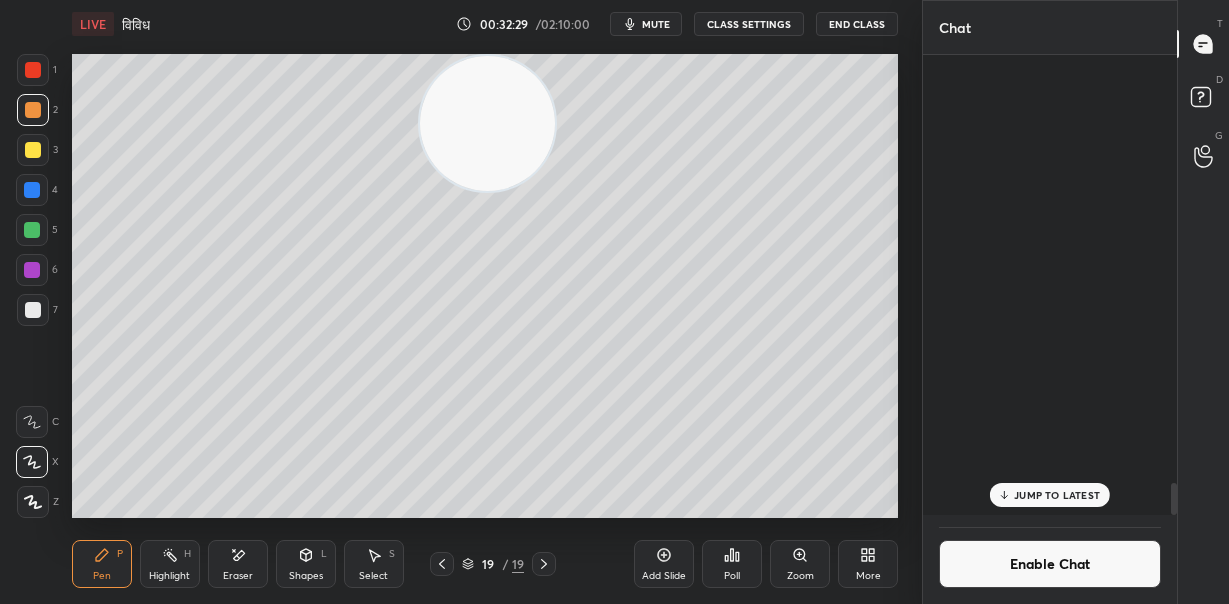scroll, scrollTop: 6110, scrollLeft: 0, axis: vertical 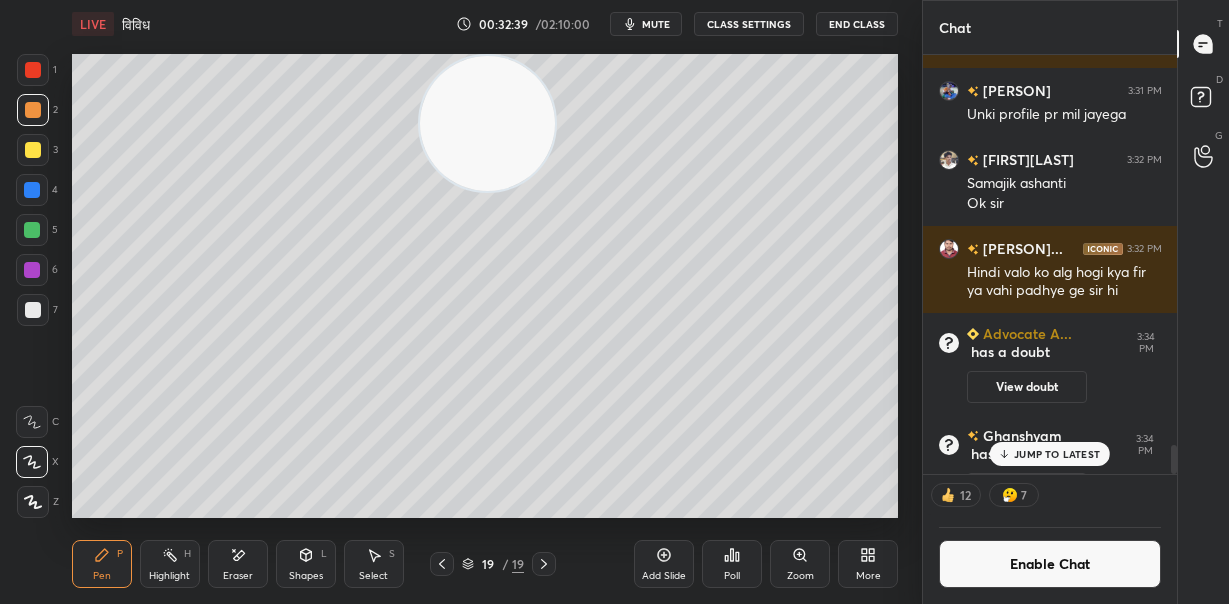 click on "Eraser" at bounding box center [238, 564] 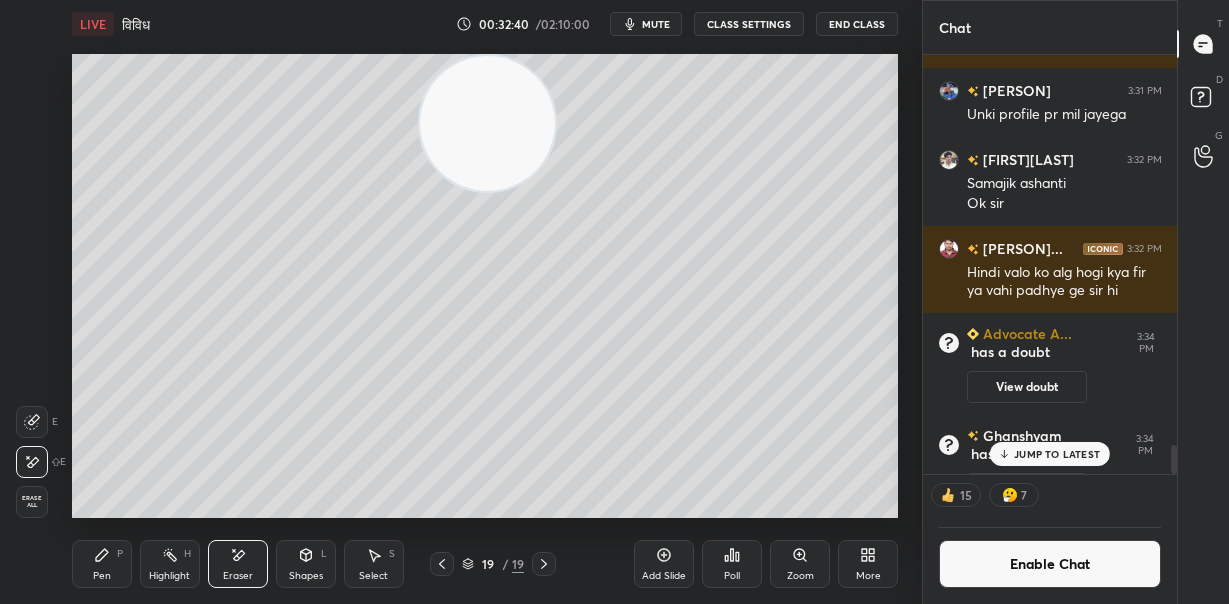 click on "Pen P" at bounding box center (102, 564) 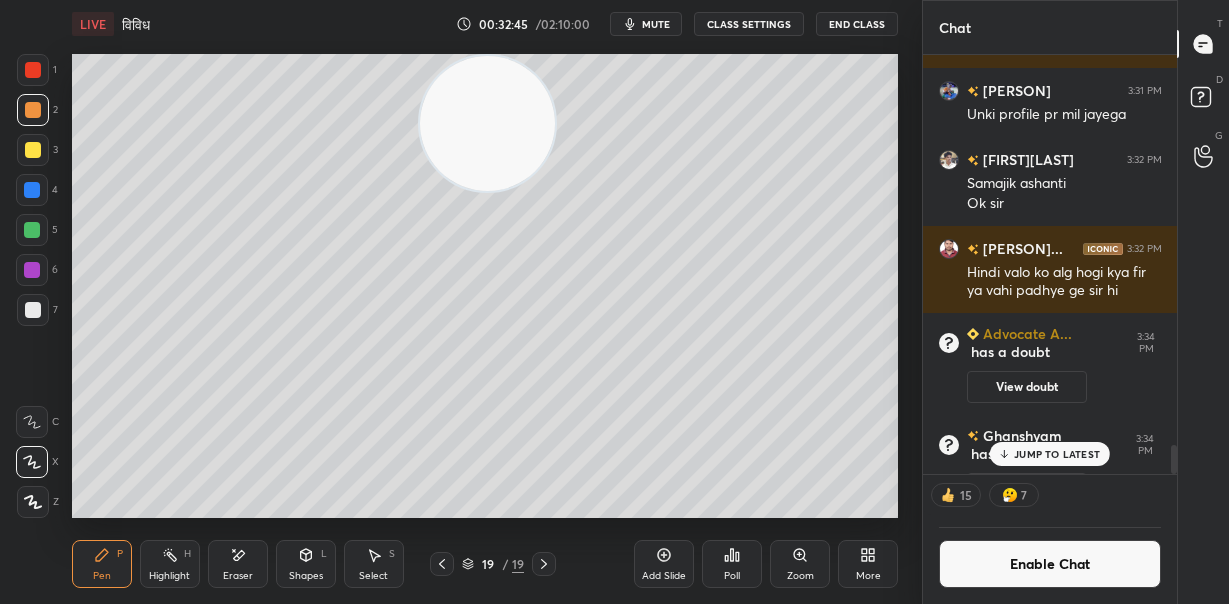 click at bounding box center (32, 230) 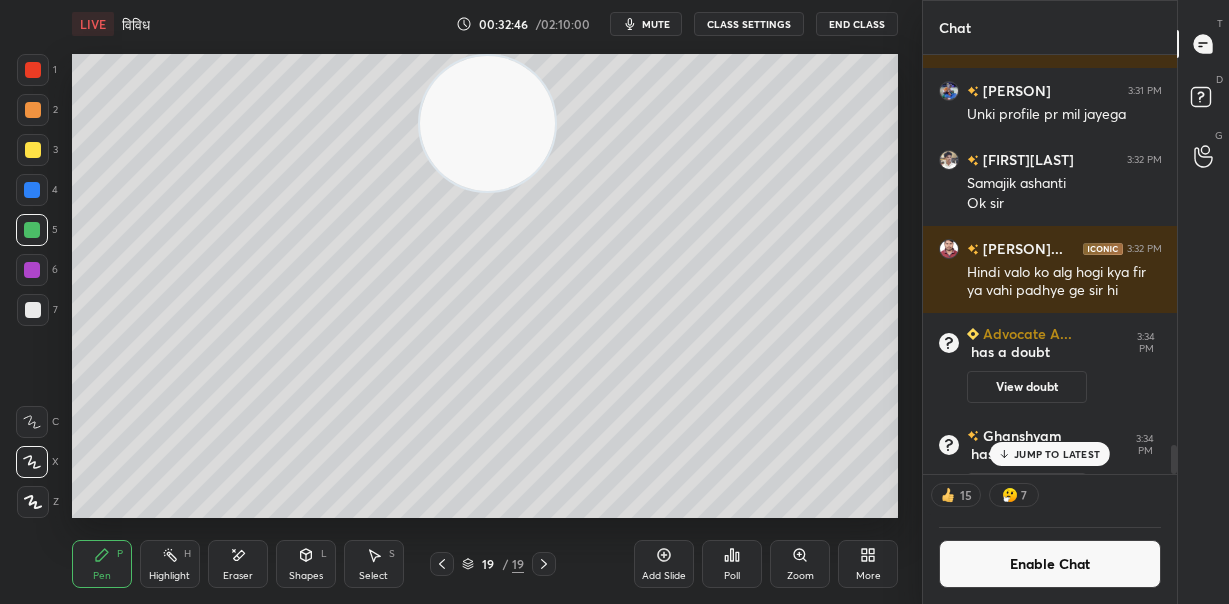 click at bounding box center [32, 190] 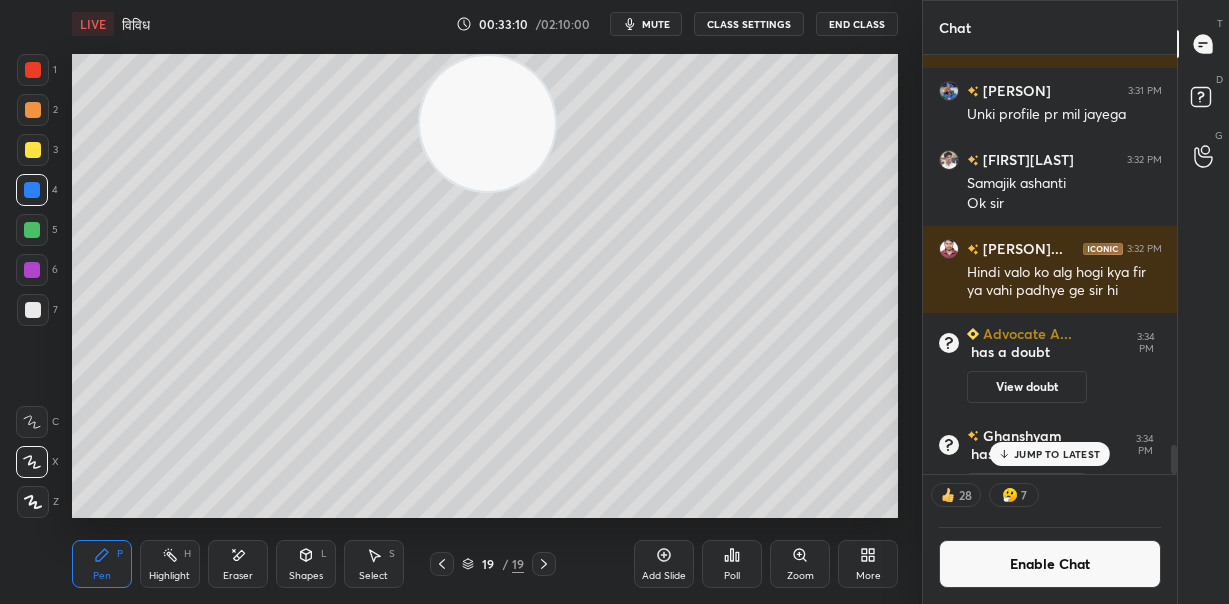 click at bounding box center [33, 310] 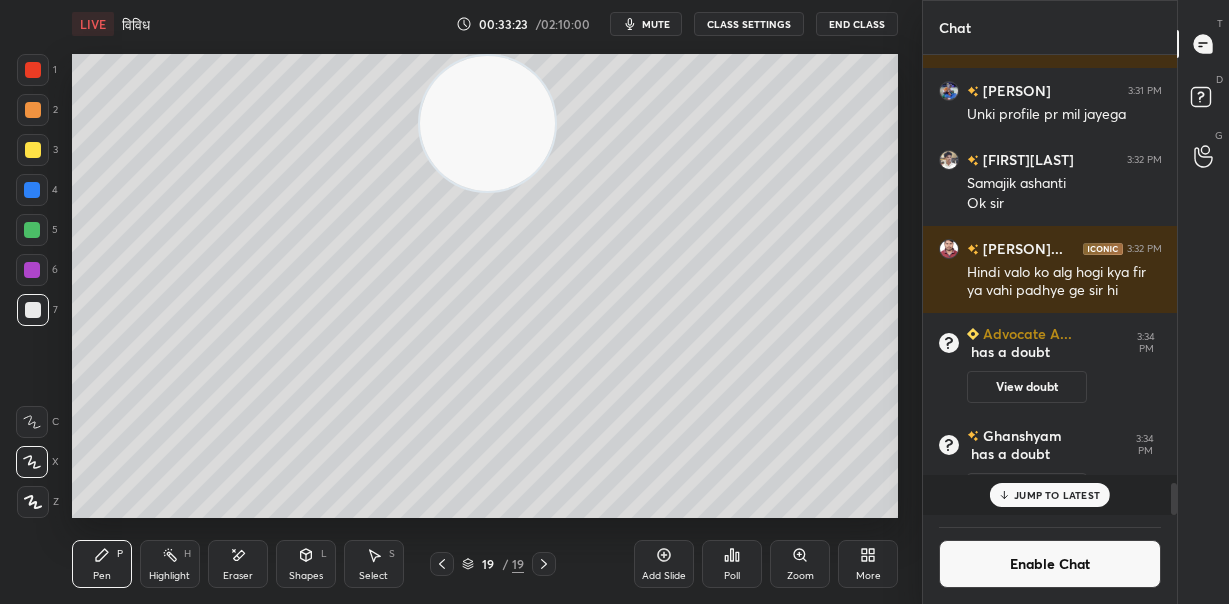 scroll, scrollTop: 7, scrollLeft: 7, axis: both 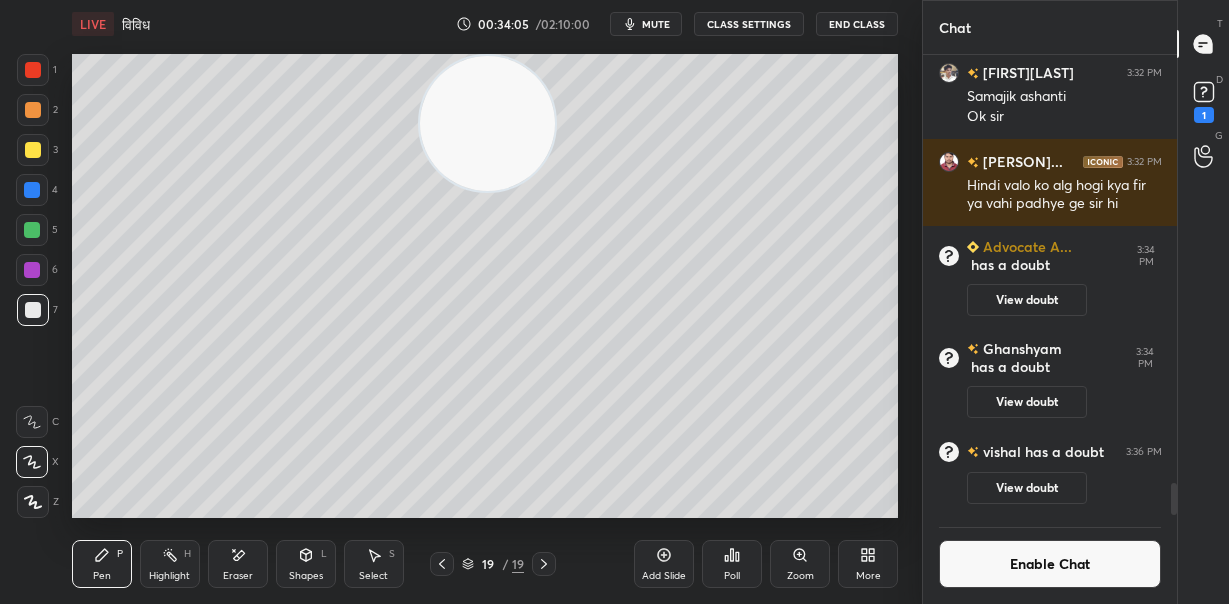 drag, startPoint x: 668, startPoint y: 563, endPoint x: 652, endPoint y: 559, distance: 16.492422 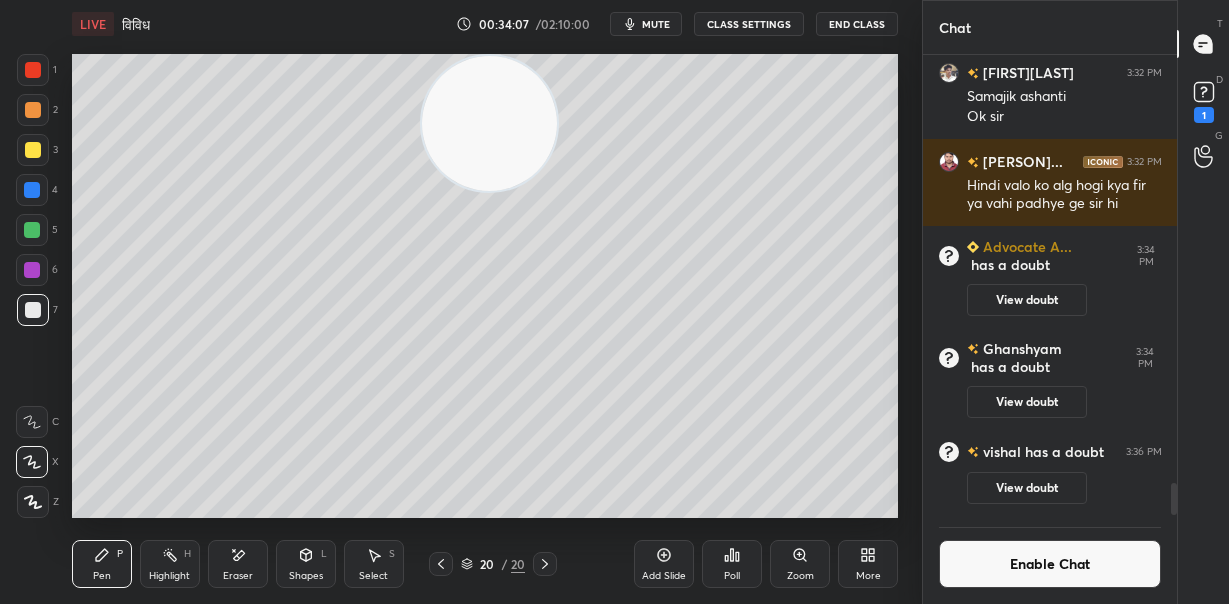 drag, startPoint x: 479, startPoint y: 139, endPoint x: 721, endPoint y: 122, distance: 242.59637 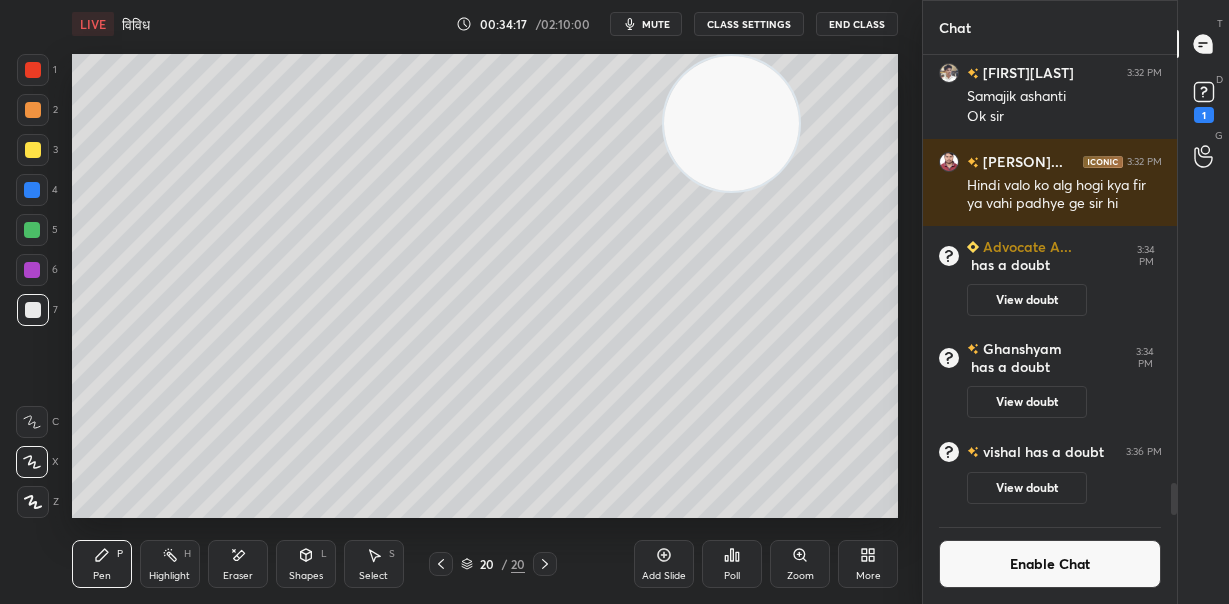 drag, startPoint x: 761, startPoint y: 215, endPoint x: 723, endPoint y: 261, distance: 59.665737 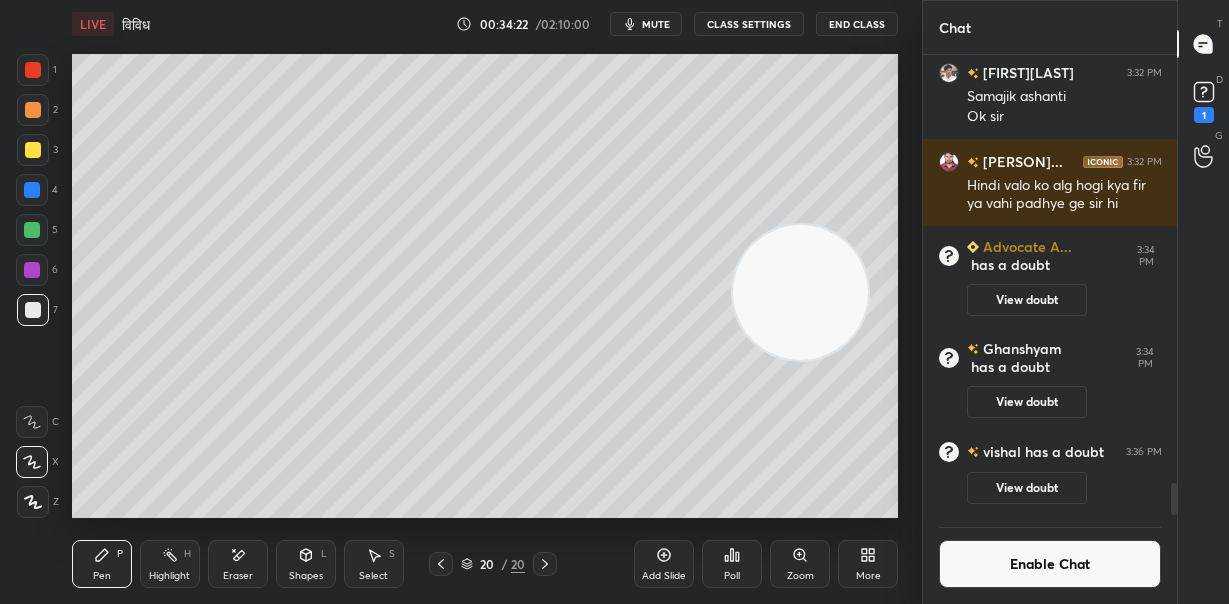 drag, startPoint x: 762, startPoint y: 266, endPoint x: 806, endPoint y: 345, distance: 90.426765 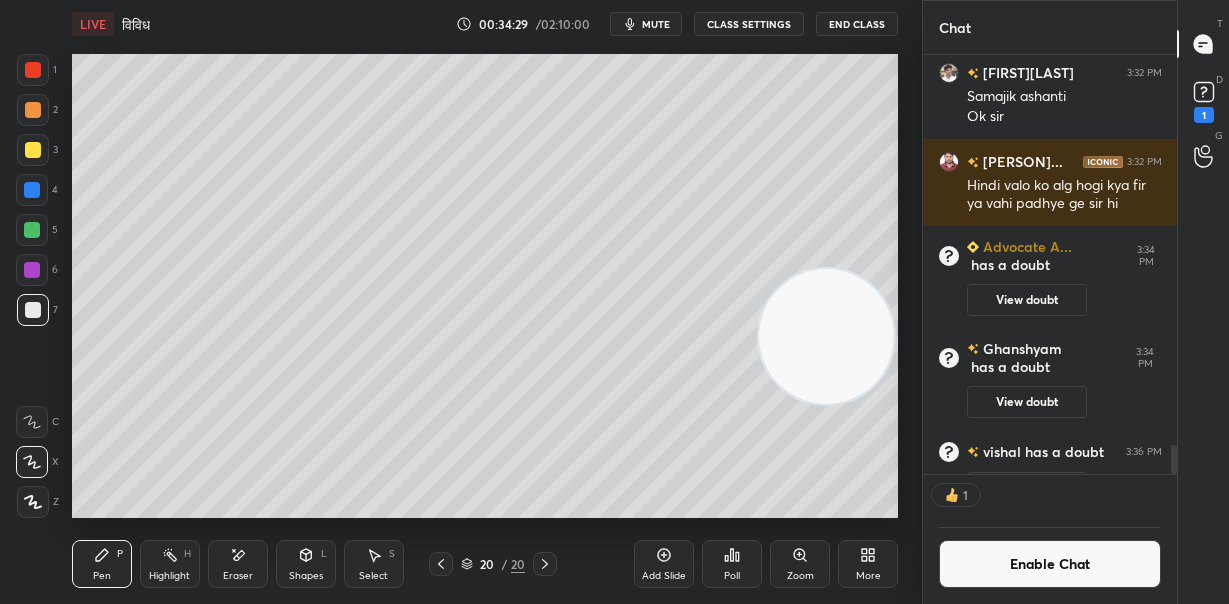 scroll, scrollTop: 414, scrollLeft: 248, axis: both 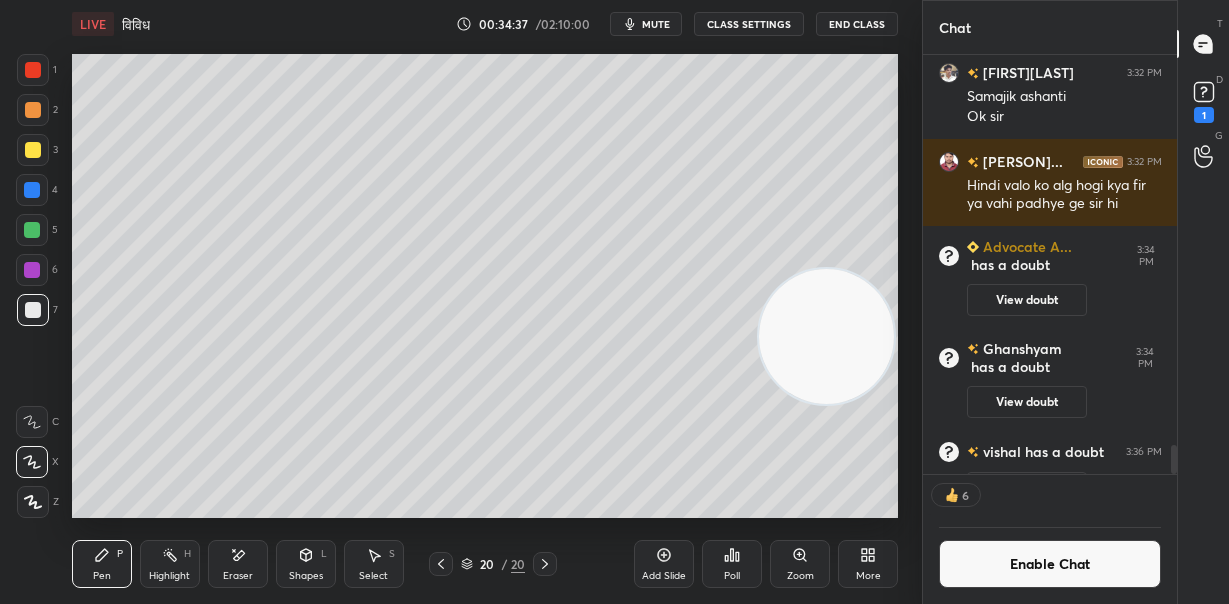 drag, startPoint x: 850, startPoint y: 330, endPoint x: 422, endPoint y: 125, distance: 474.5619 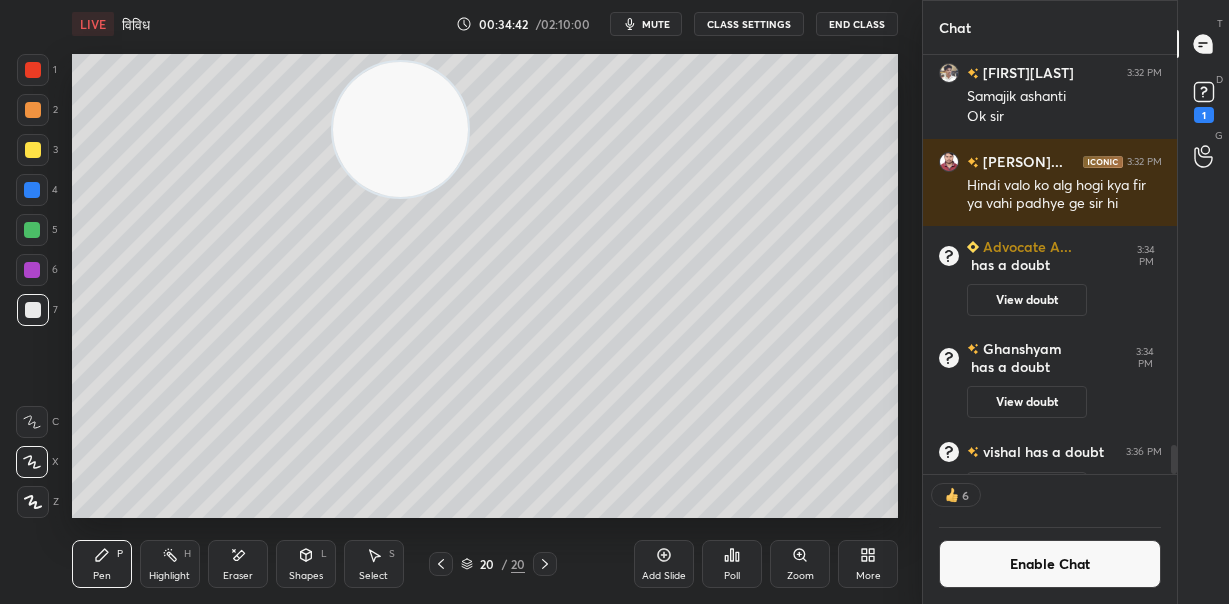 scroll, scrollTop: 7, scrollLeft: 7, axis: both 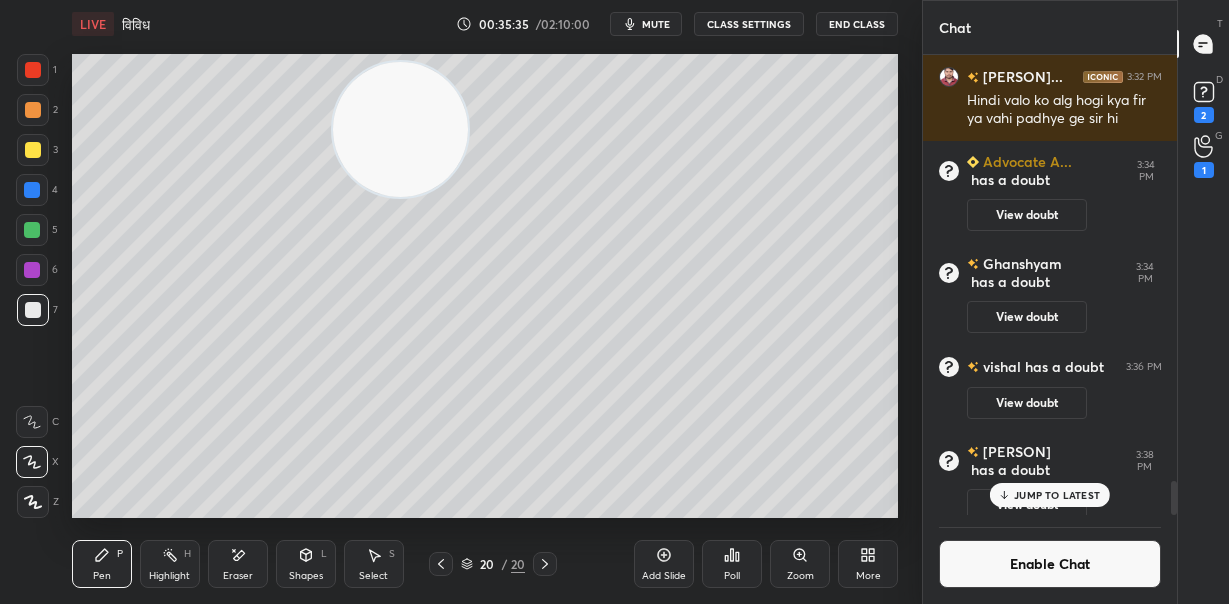 click on "Eraser" at bounding box center (238, 576) 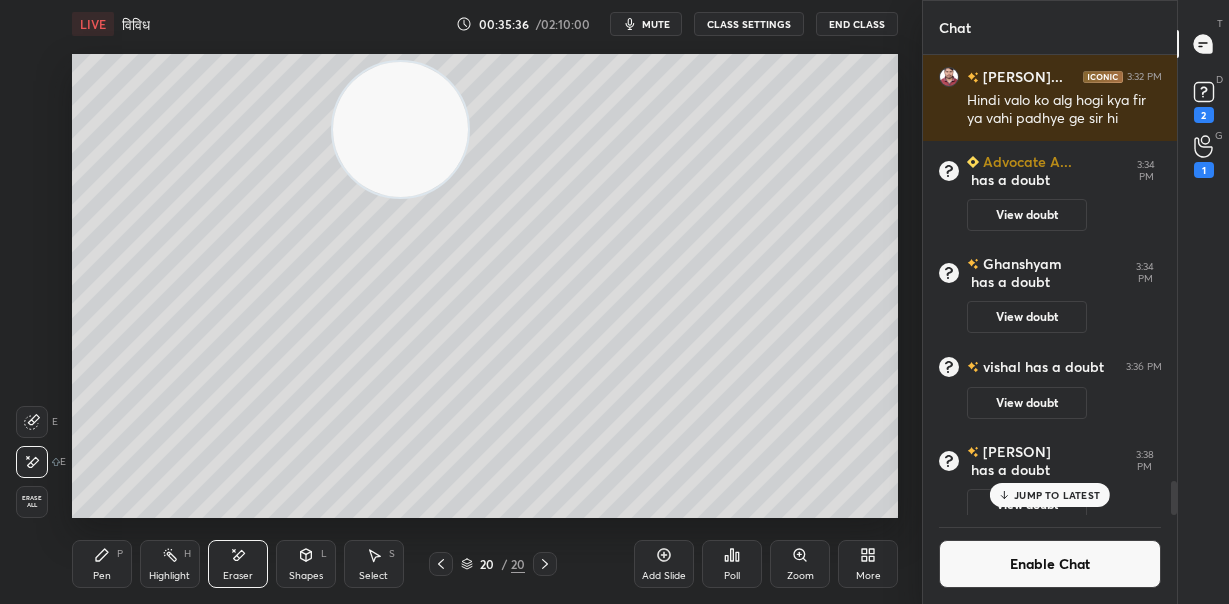 click on "Erase all" at bounding box center (32, 502) 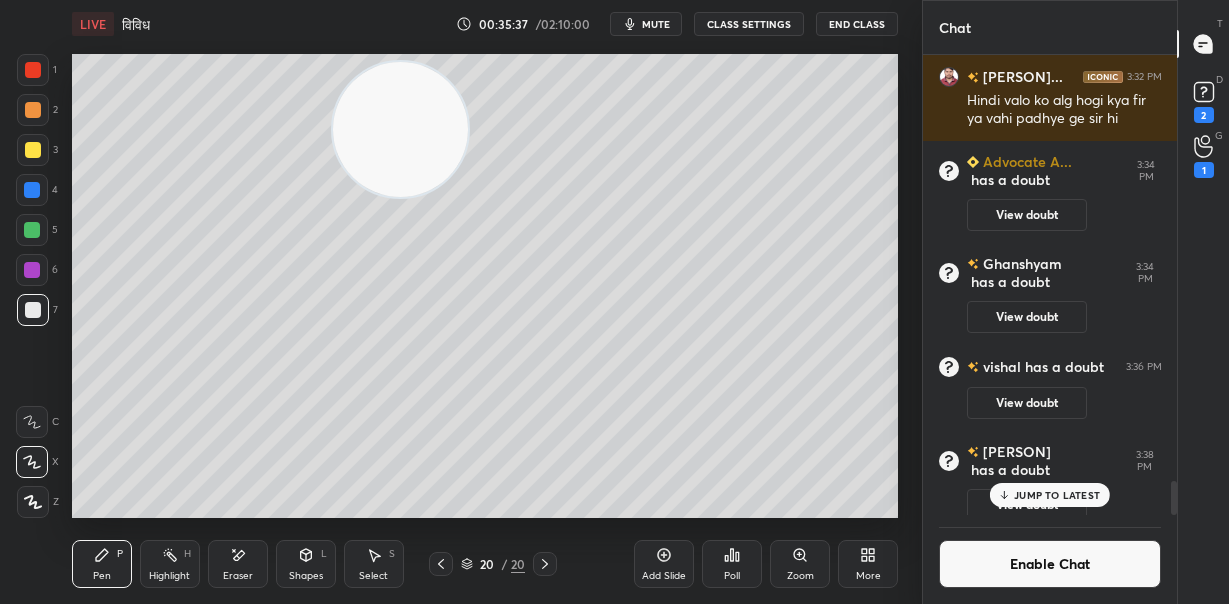 drag, startPoint x: 614, startPoint y: 185, endPoint x: 663, endPoint y: 179, distance: 49.365982 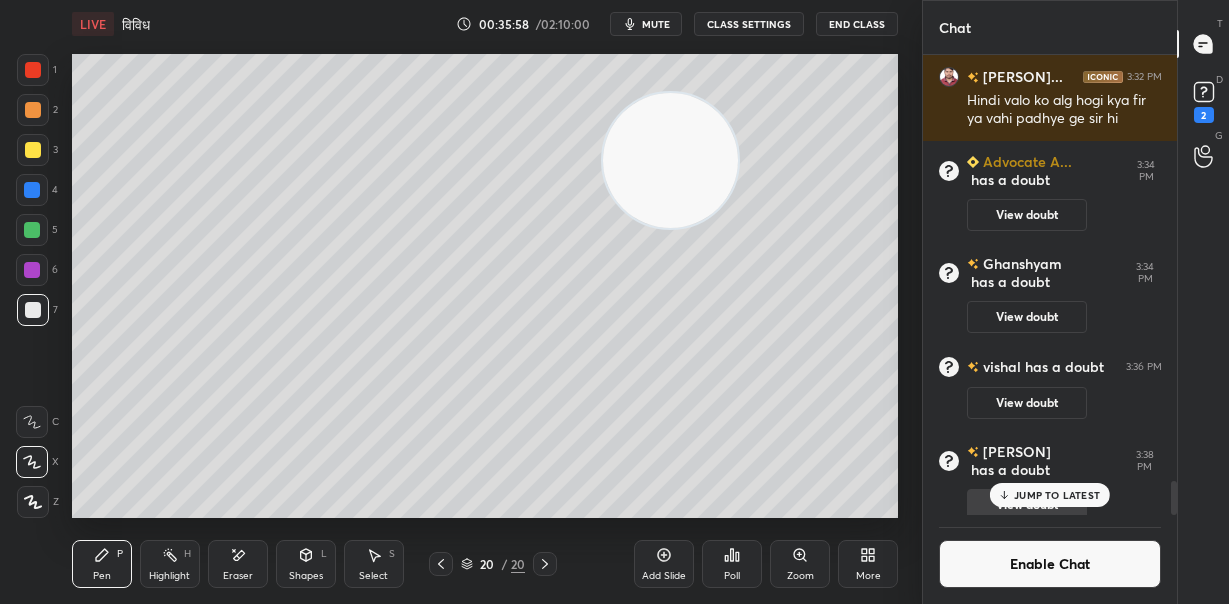 click on "JUMP TO LATEST" at bounding box center (1057, 495) 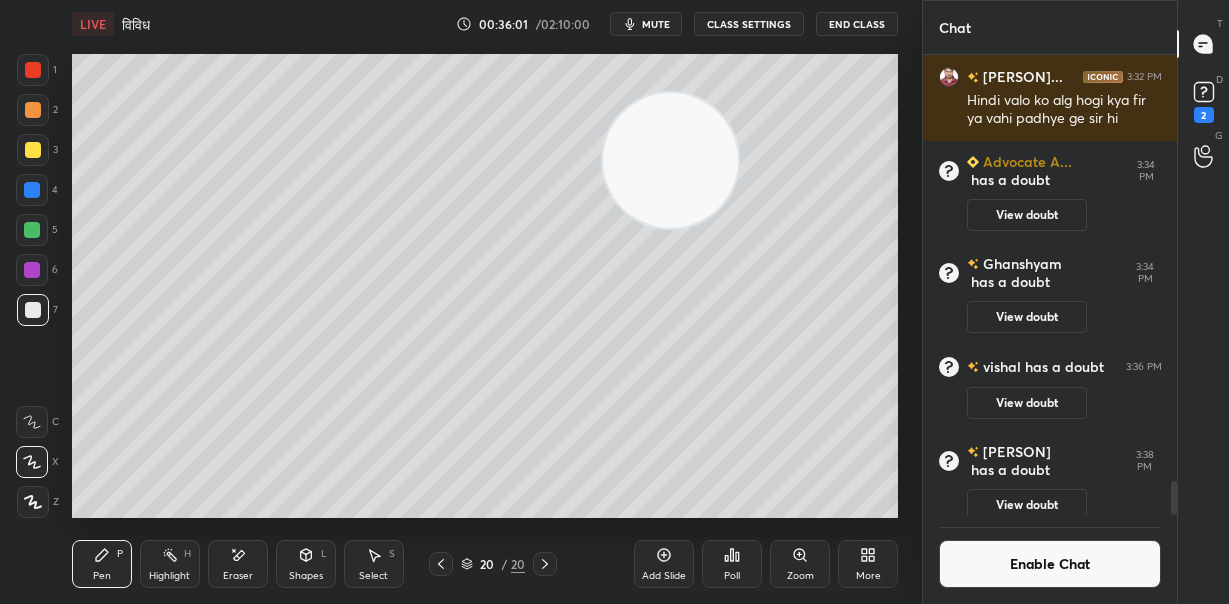 click 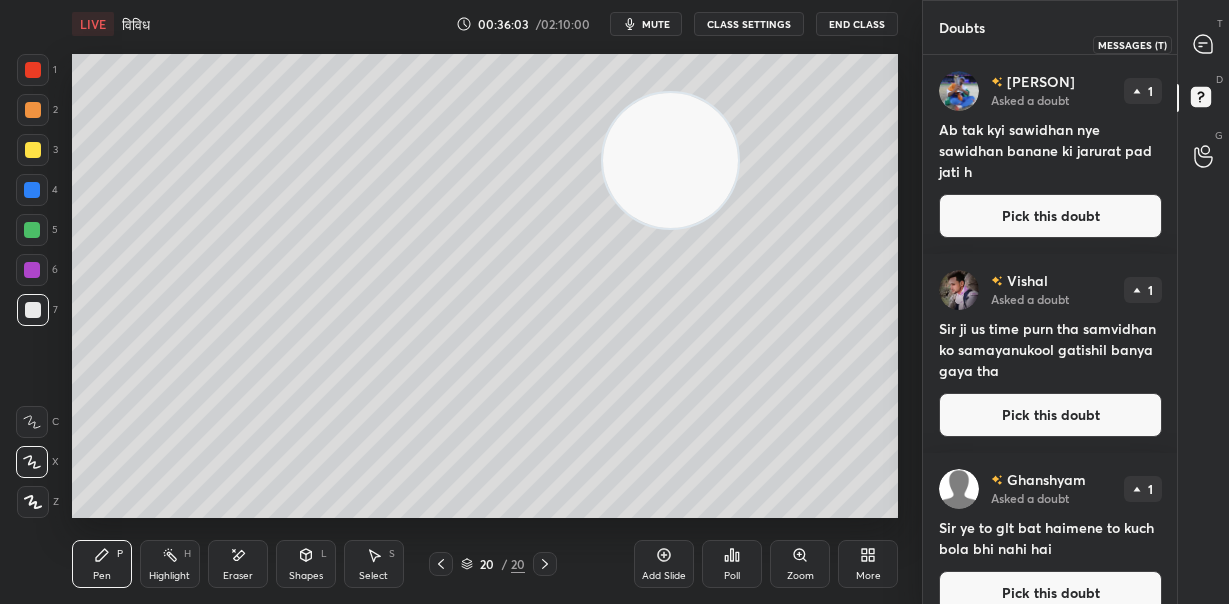drag, startPoint x: 1204, startPoint y: 44, endPoint x: 1176, endPoint y: 51, distance: 28.86174 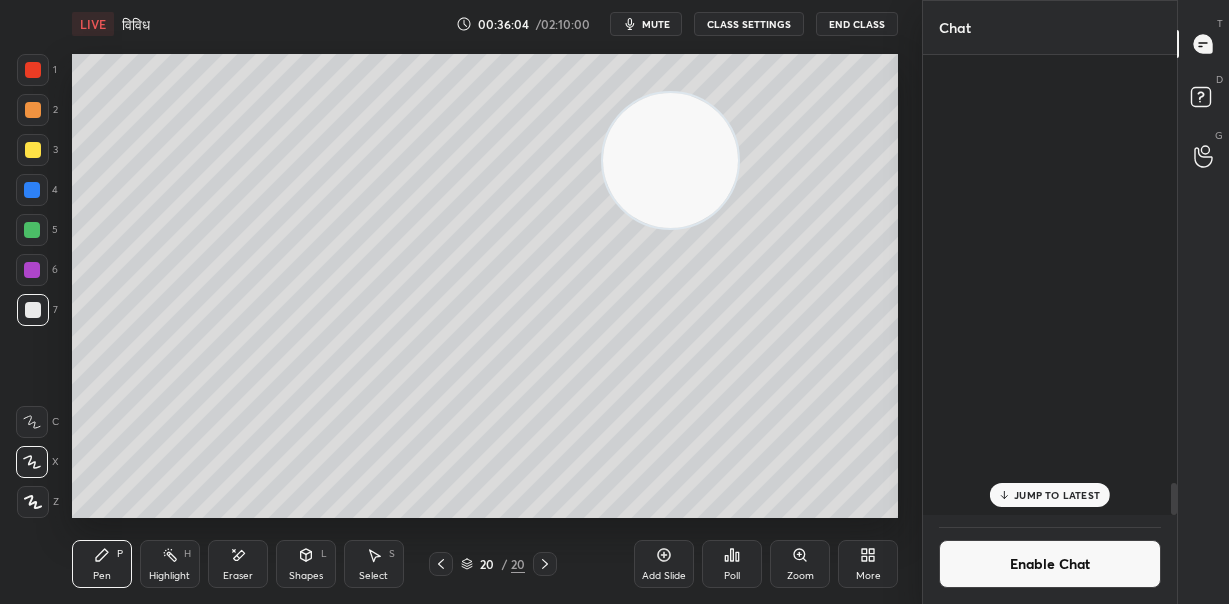 scroll, scrollTop: 6225, scrollLeft: 0, axis: vertical 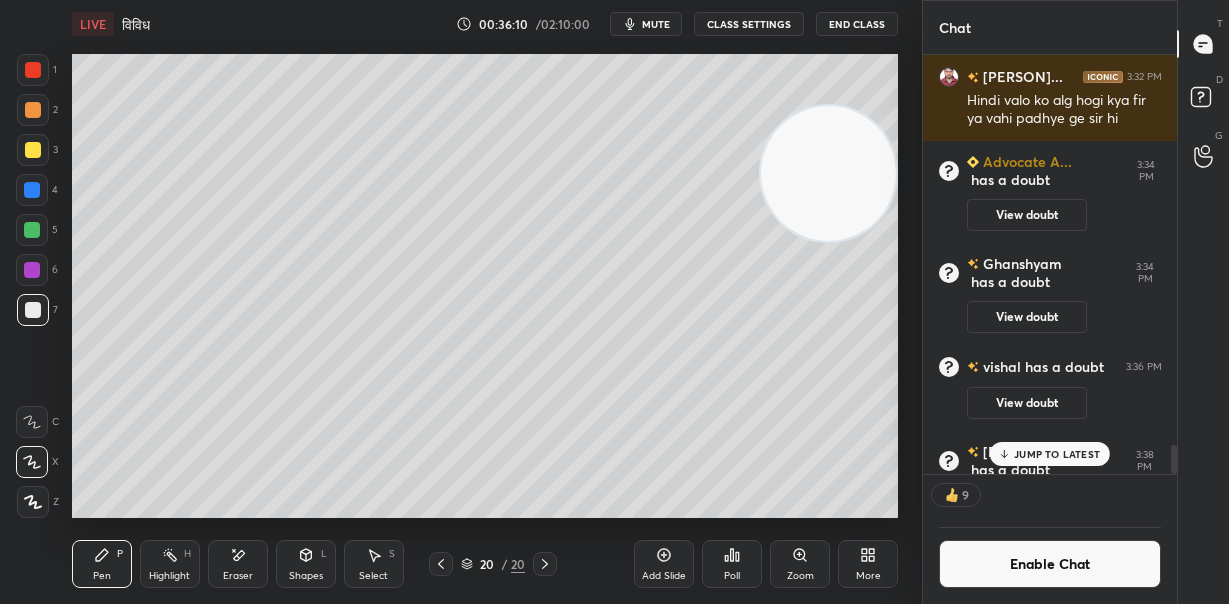 drag, startPoint x: 700, startPoint y: 170, endPoint x: 857, endPoint y: 176, distance: 157.11461 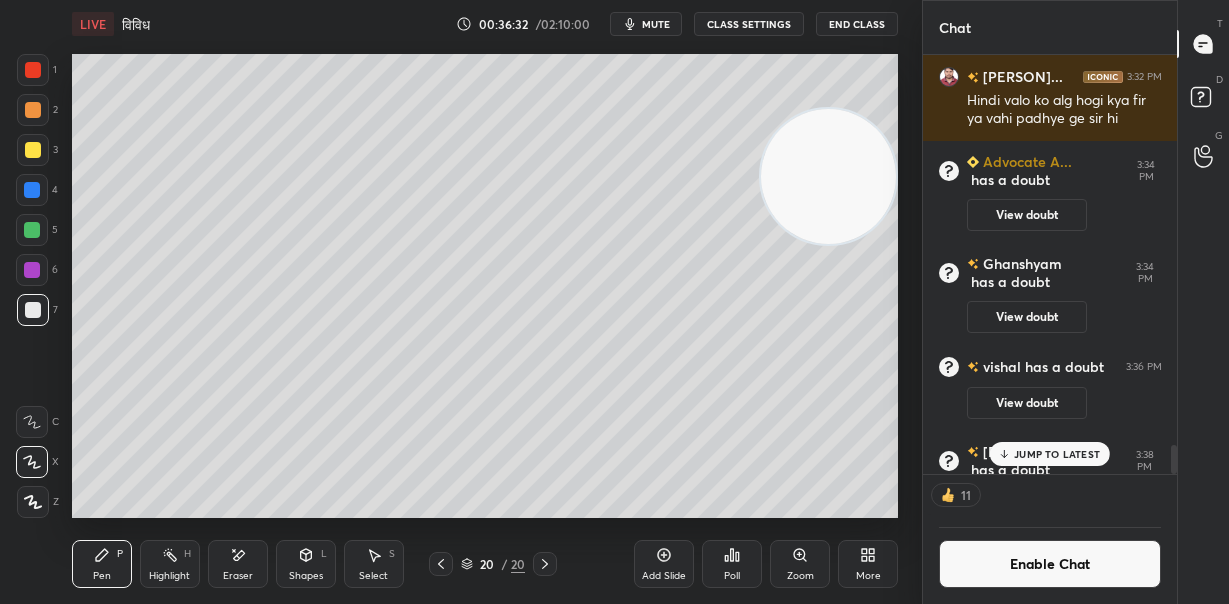 scroll, scrollTop: 7, scrollLeft: 7, axis: both 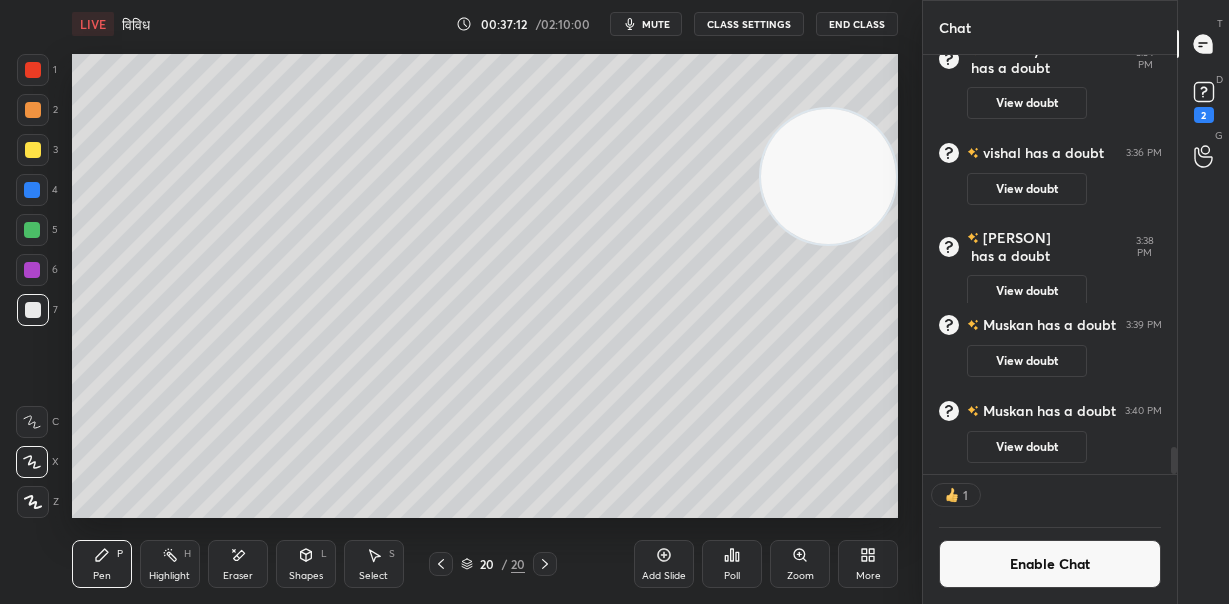 click on "Eraser" at bounding box center [238, 564] 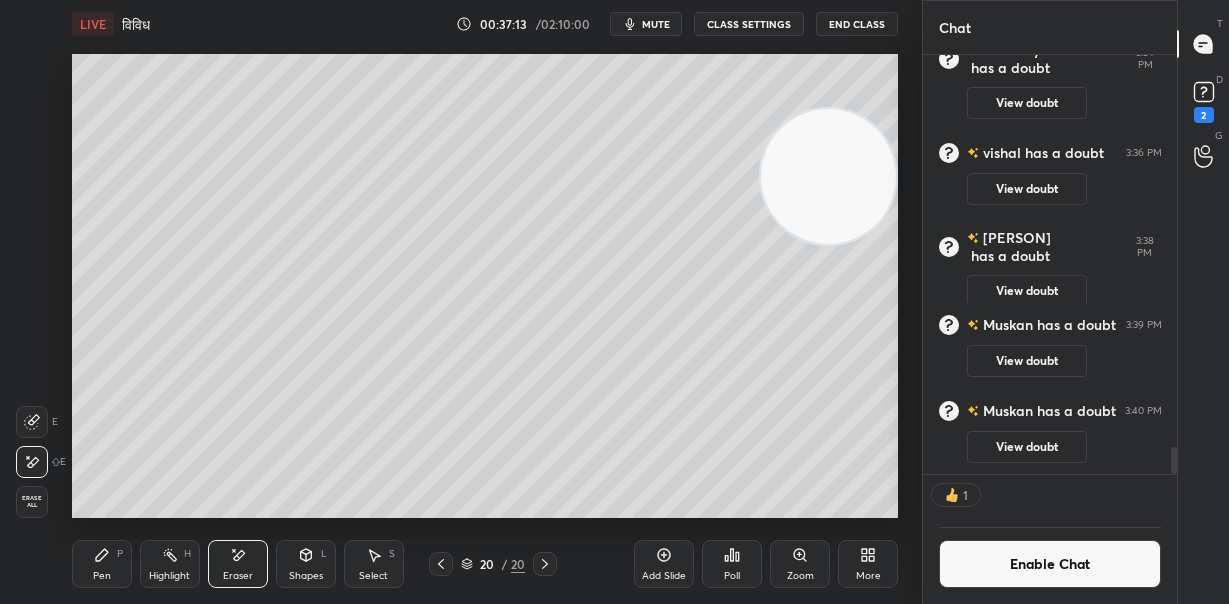 click on "Erase all" at bounding box center (32, 502) 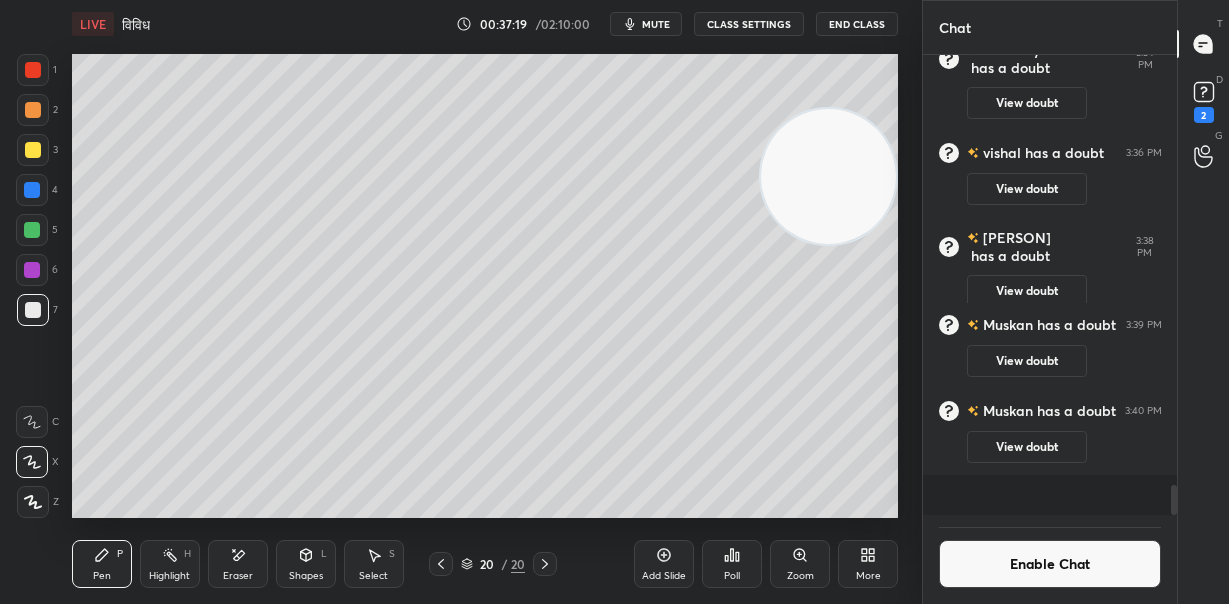 scroll, scrollTop: 7, scrollLeft: 7, axis: both 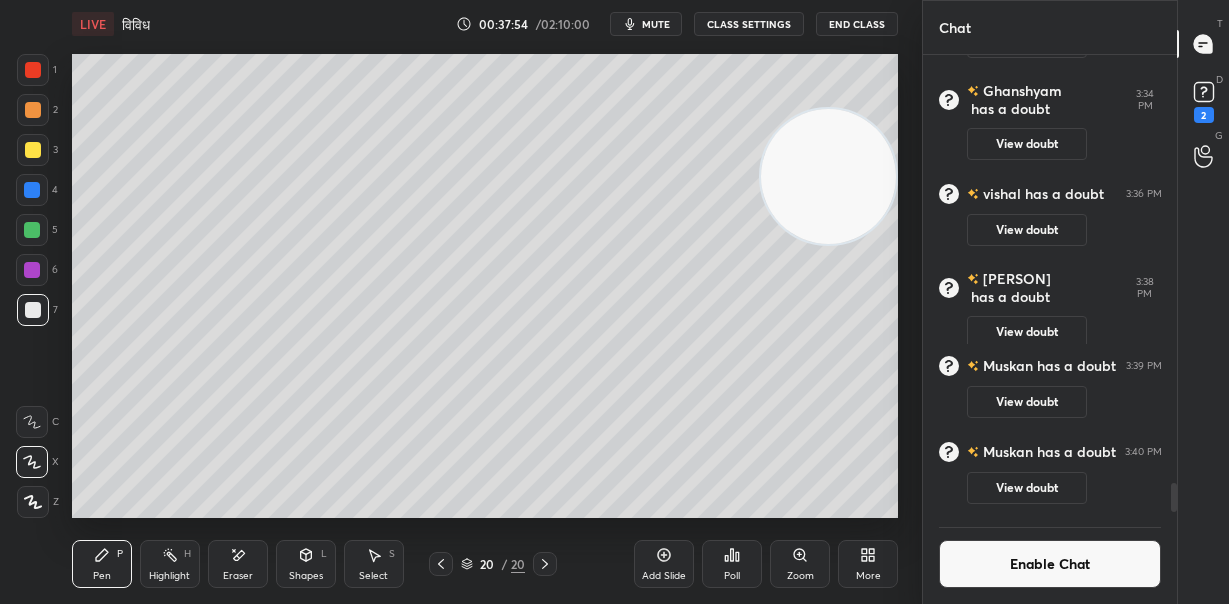drag, startPoint x: 32, startPoint y: 110, endPoint x: 67, endPoint y: 106, distance: 35.22783 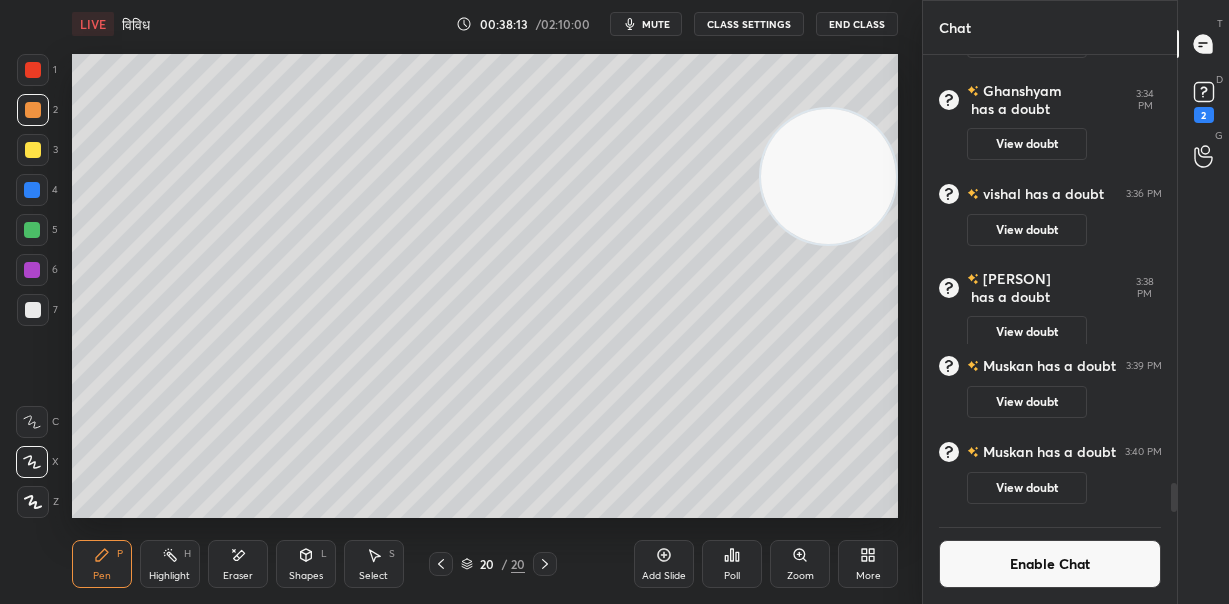 drag, startPoint x: 45, startPoint y: 307, endPoint x: 53, endPoint y: 298, distance: 12.0415945 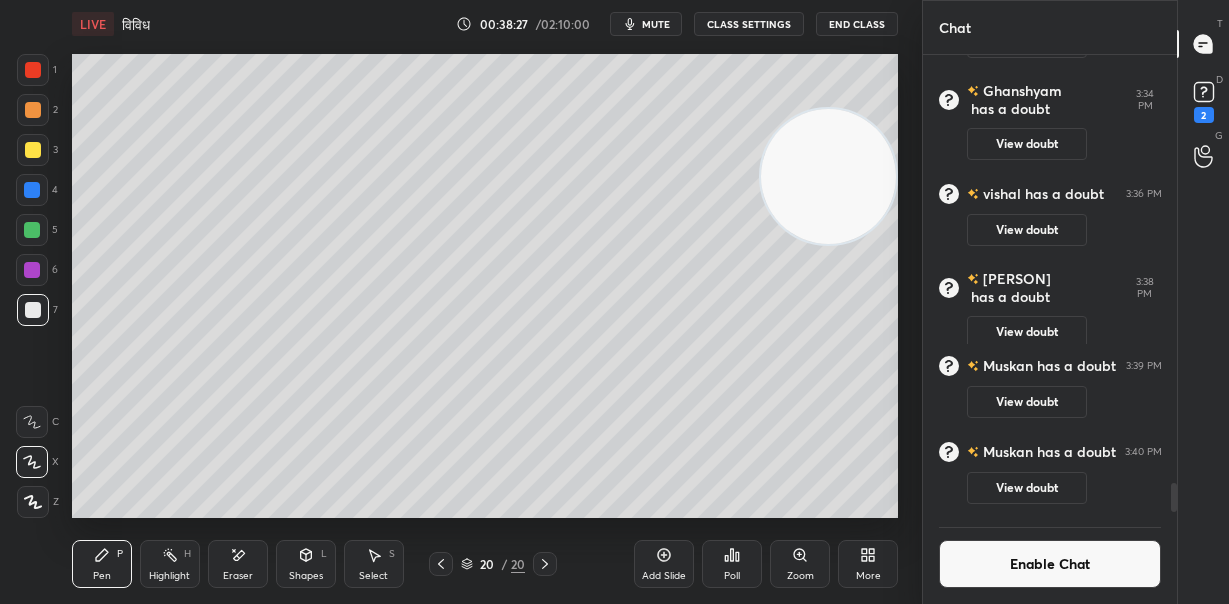 scroll, scrollTop: 414, scrollLeft: 248, axis: both 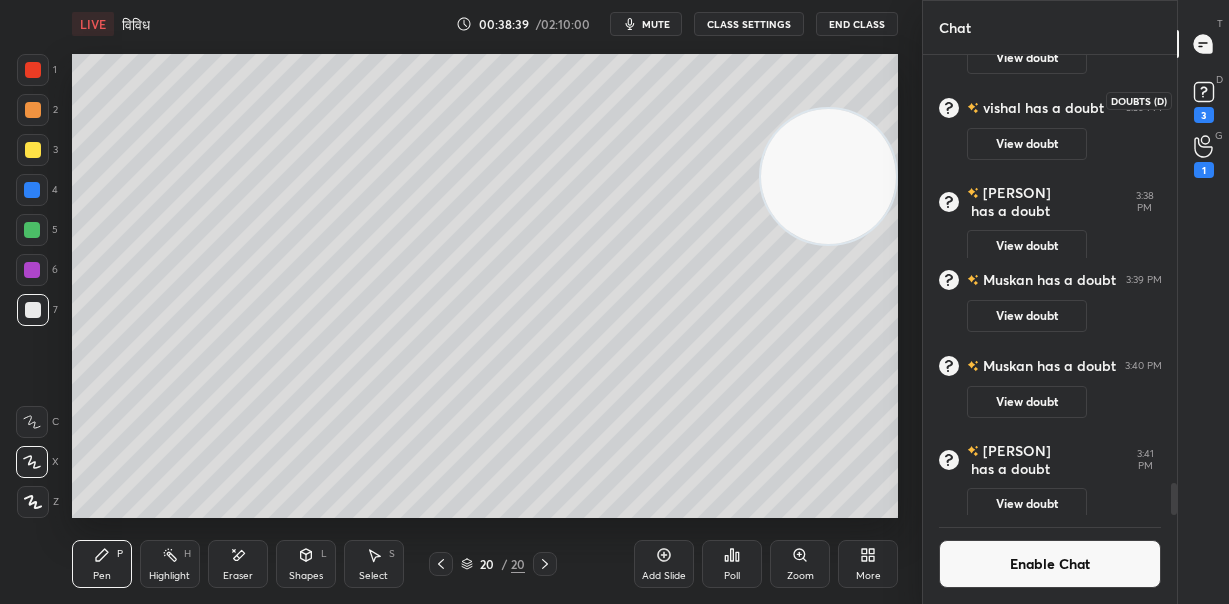click 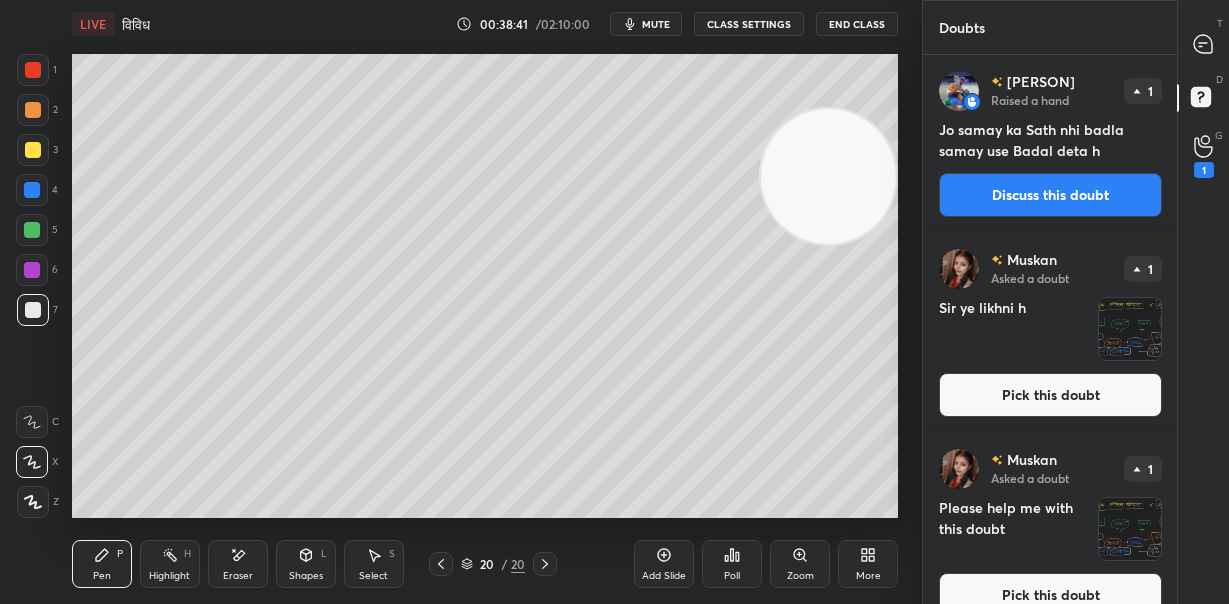 click at bounding box center [1130, 329] 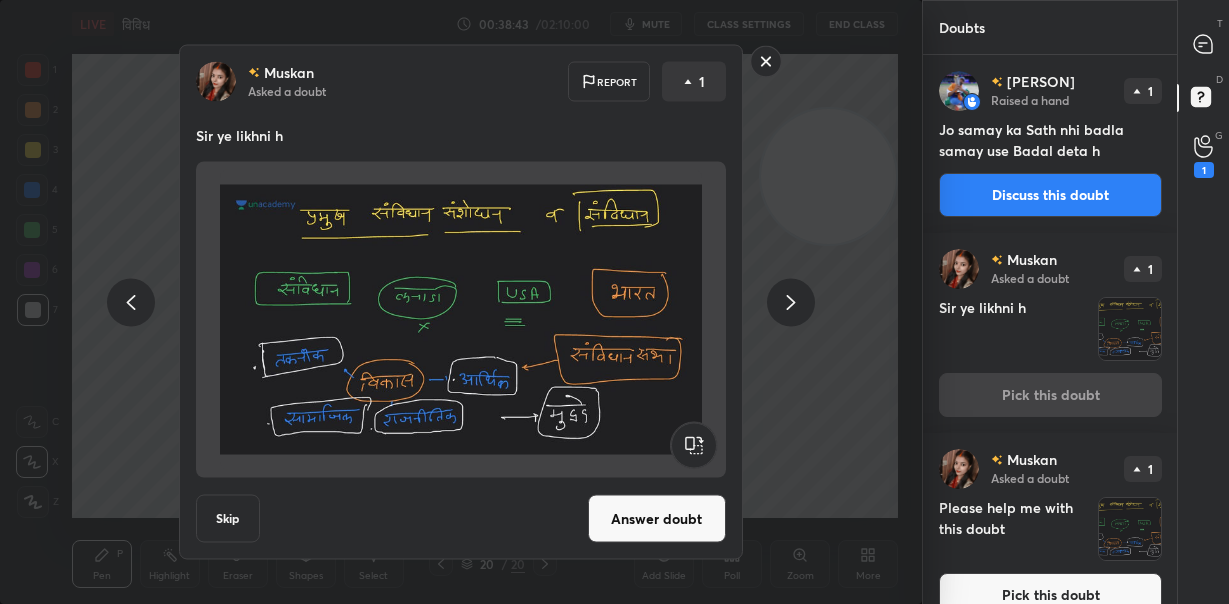 click 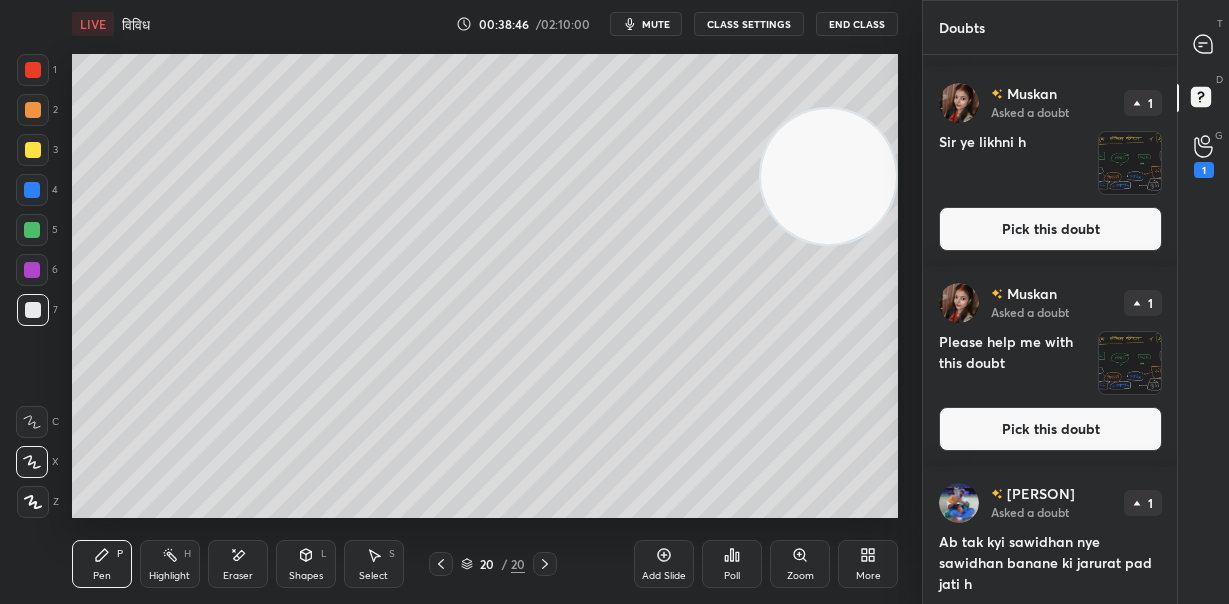 scroll, scrollTop: 0, scrollLeft: 0, axis: both 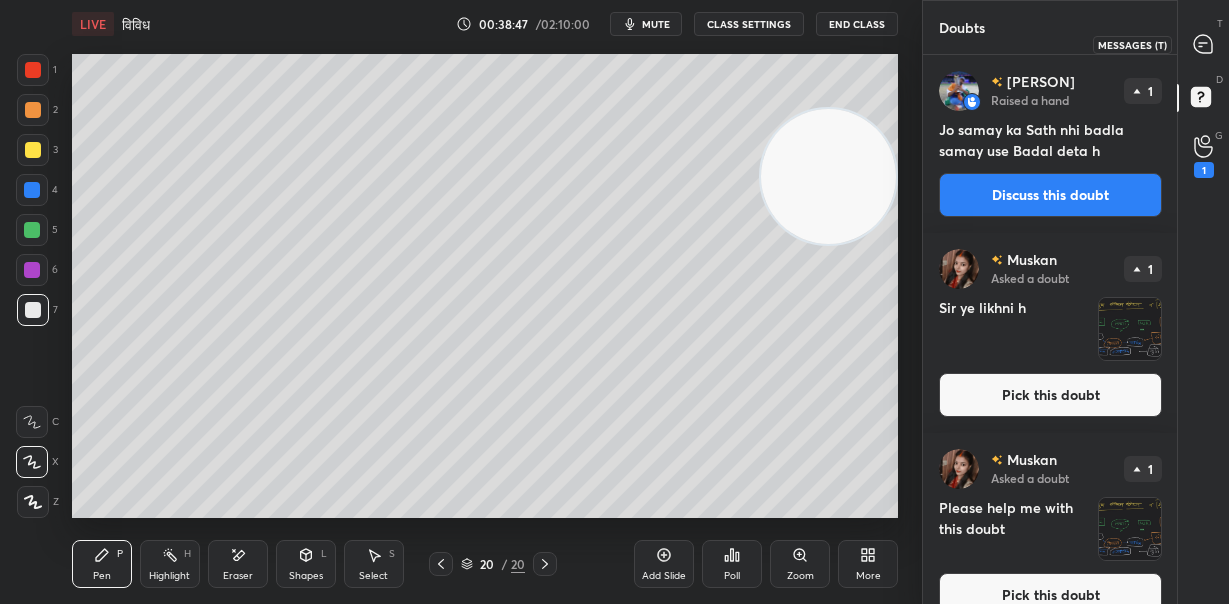 click 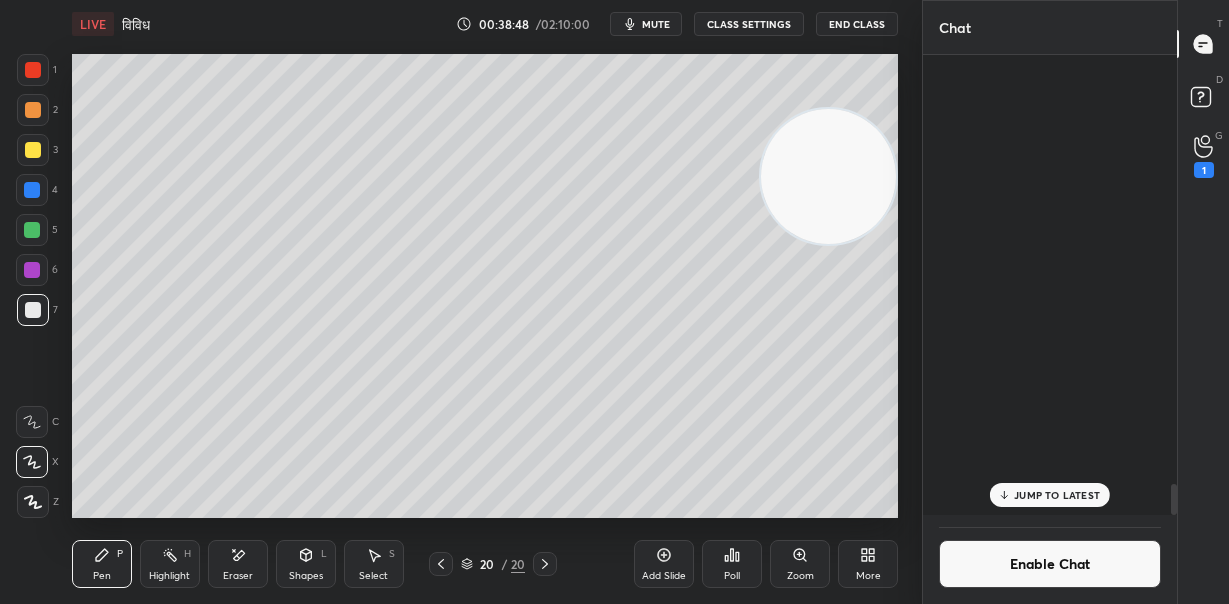 scroll, scrollTop: 6428, scrollLeft: 0, axis: vertical 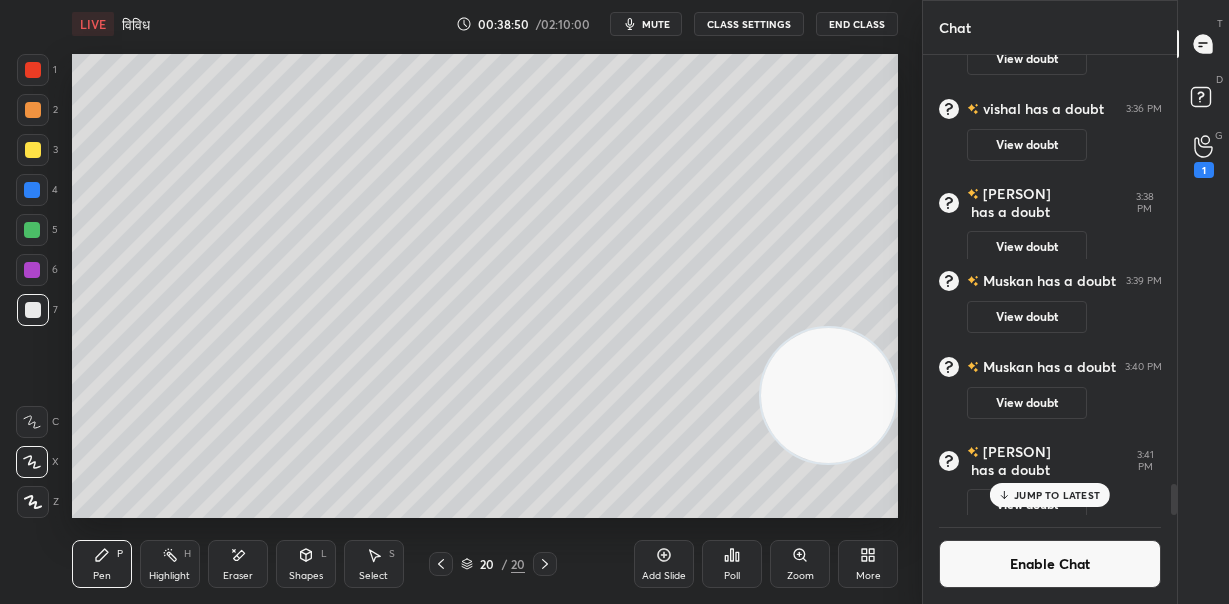 drag, startPoint x: 814, startPoint y: 185, endPoint x: 865, endPoint y: 428, distance: 248.29417 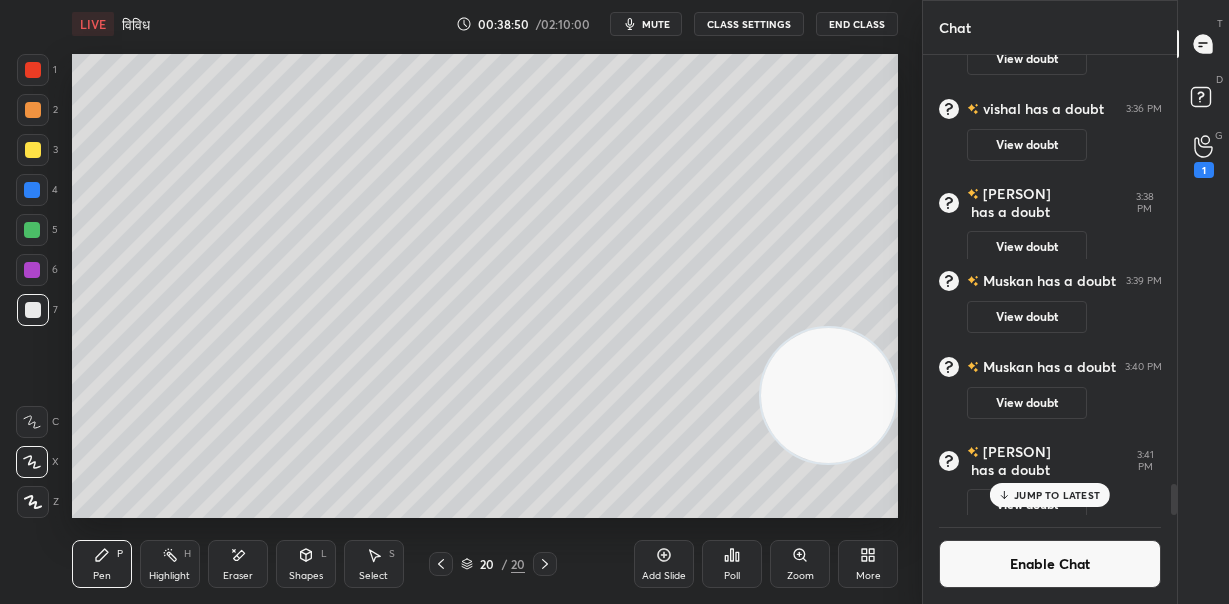 click at bounding box center [828, 395] 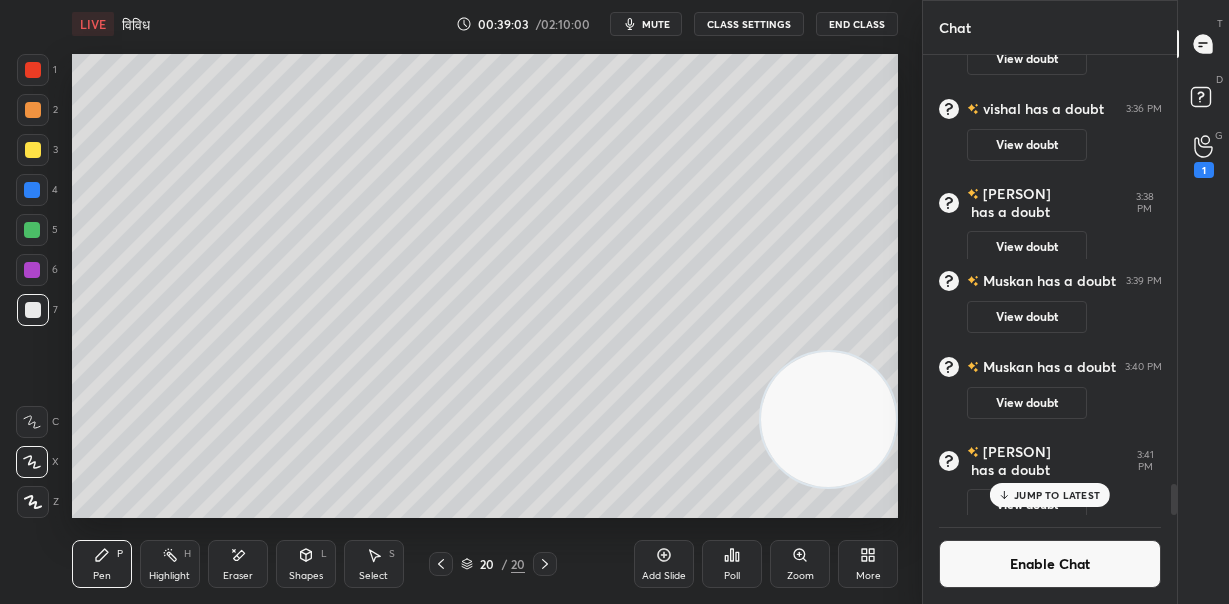 click on "Setting up your live class Poll for   secs No correct answer Start poll" at bounding box center (485, 286) 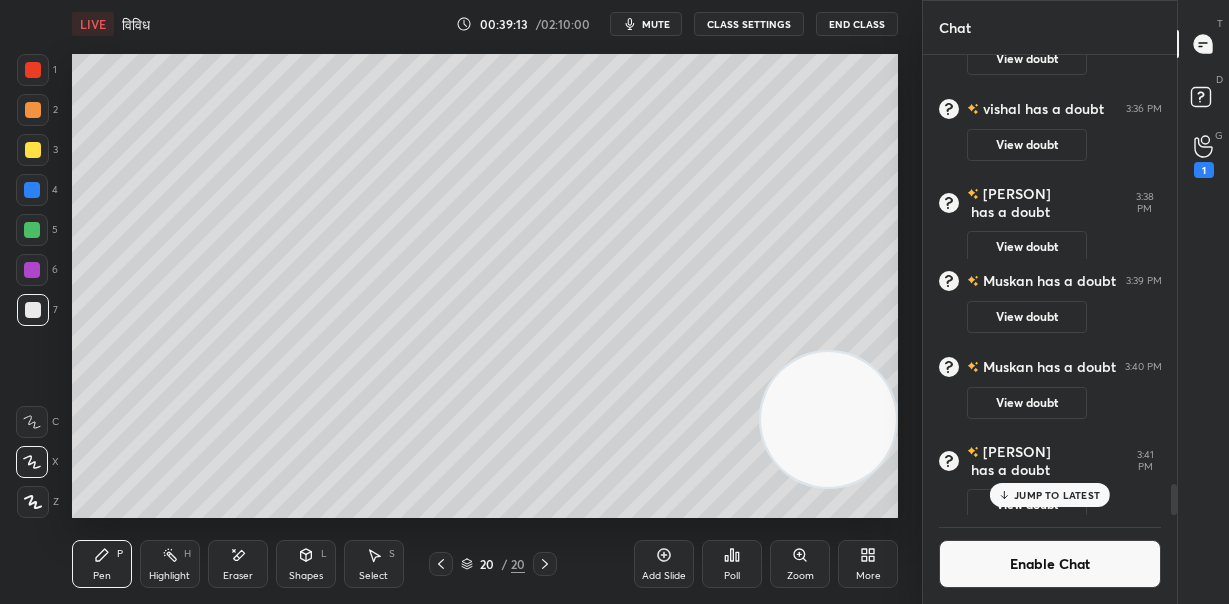 drag, startPoint x: 235, startPoint y: 556, endPoint x: 237, endPoint y: 544, distance: 12.165525 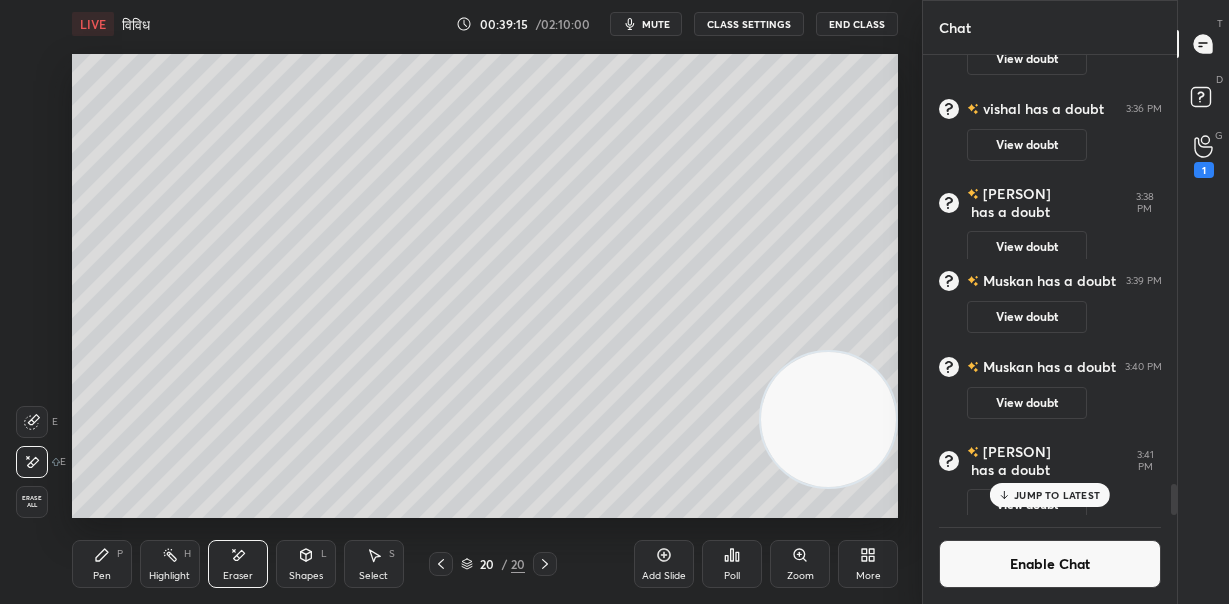 click on "Pen P" at bounding box center [102, 564] 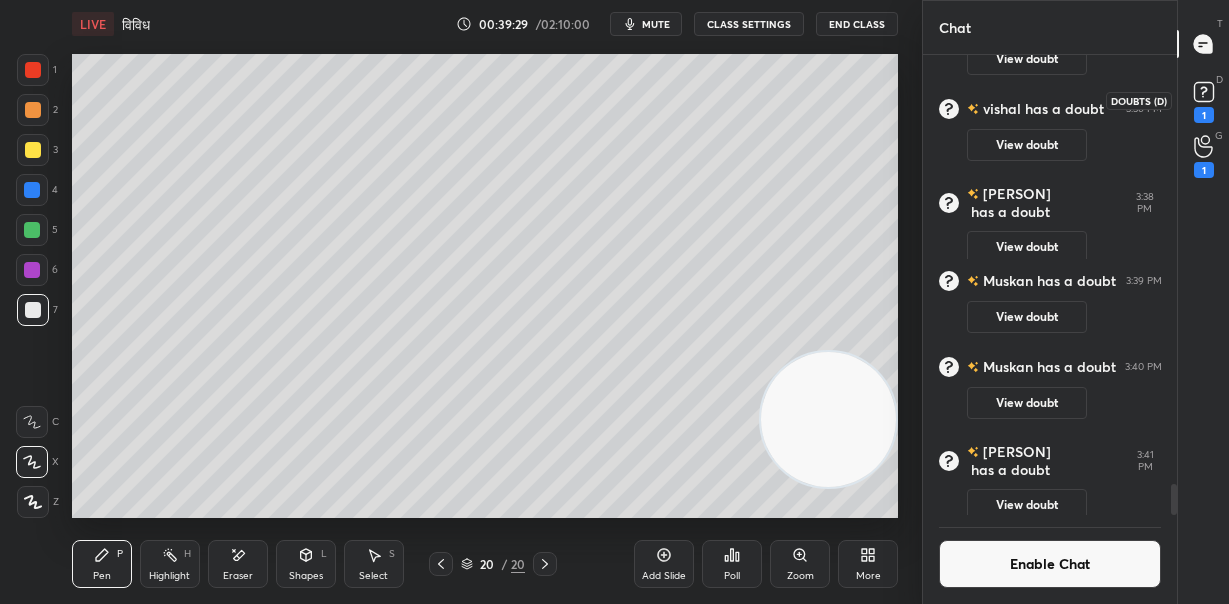 click 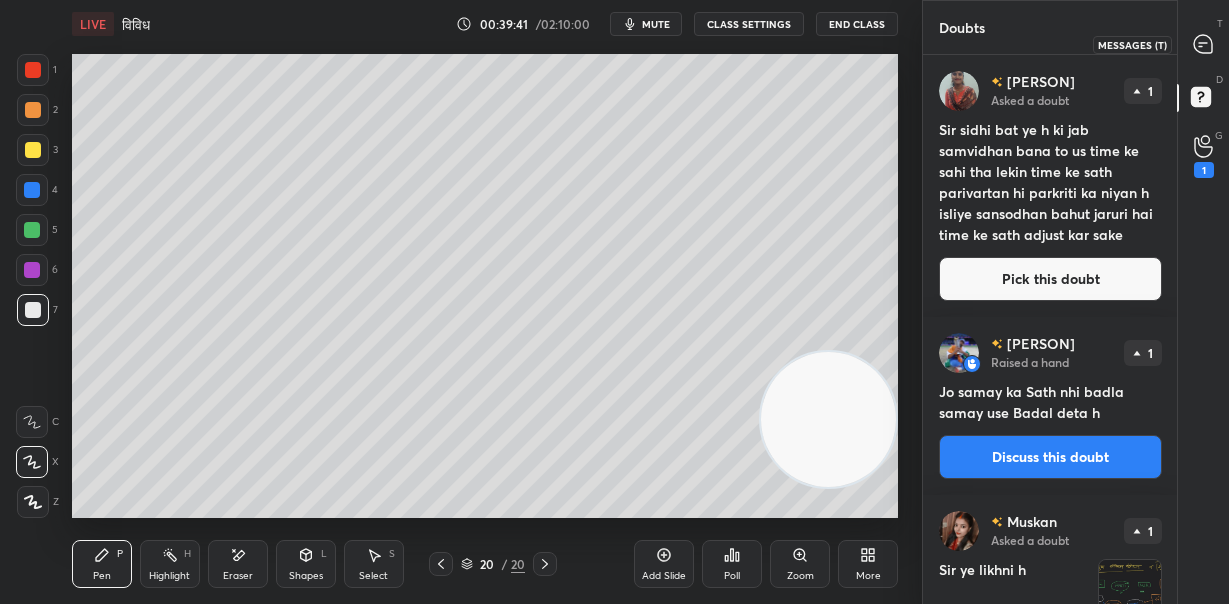 click 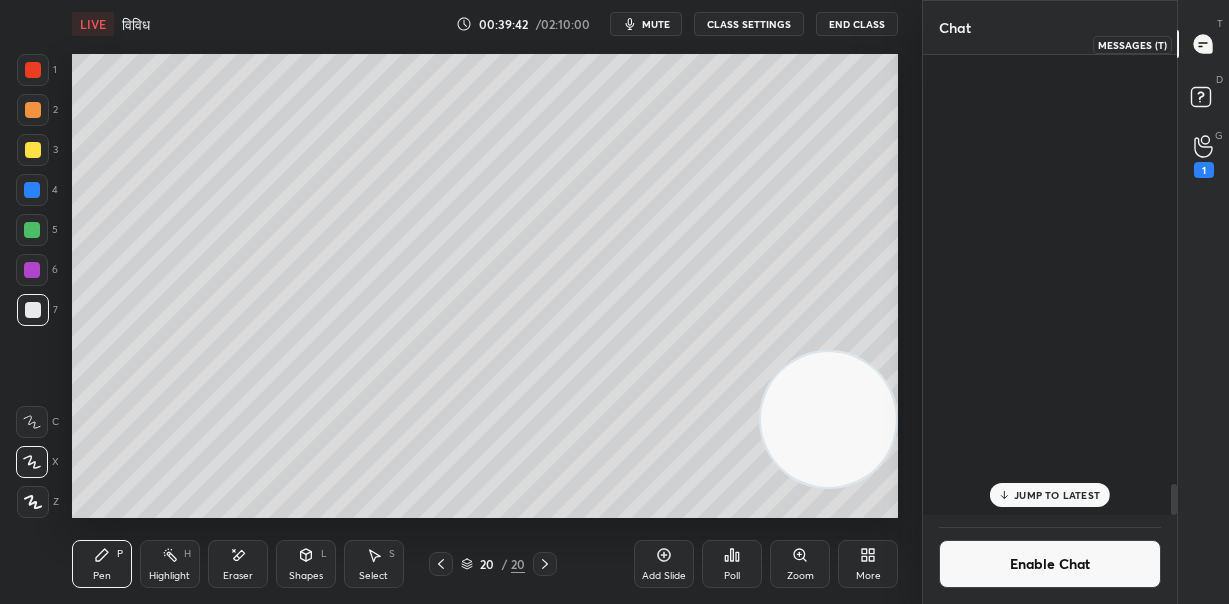 scroll, scrollTop: 6428, scrollLeft: 0, axis: vertical 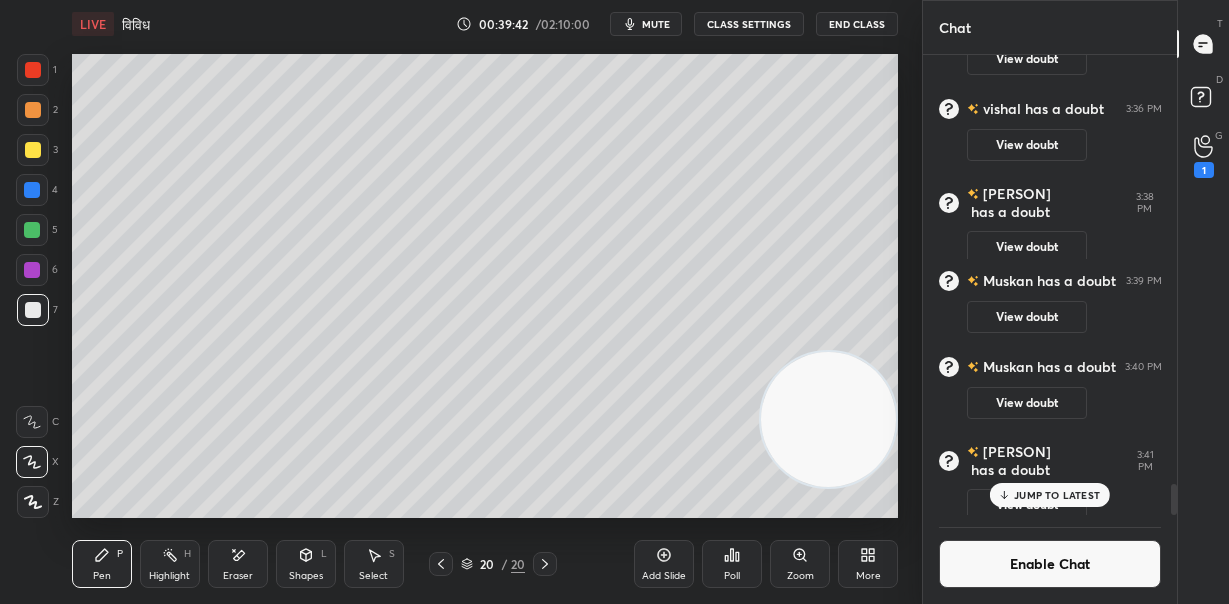 click on "JUMP TO LATEST" at bounding box center [1057, 495] 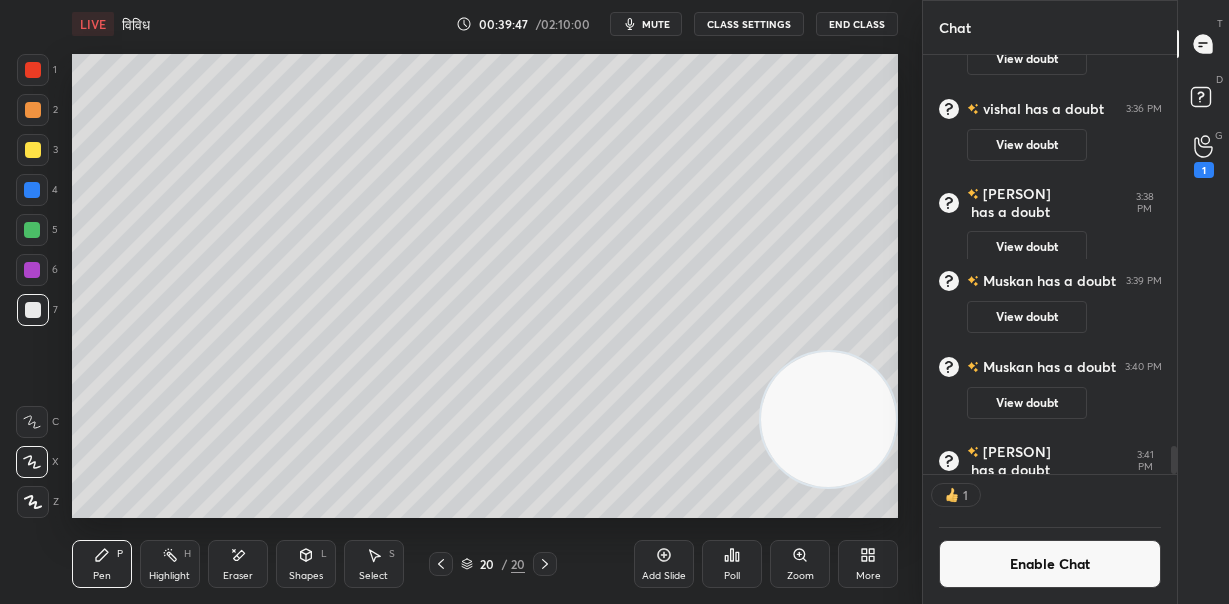 scroll, scrollTop: 414, scrollLeft: 248, axis: both 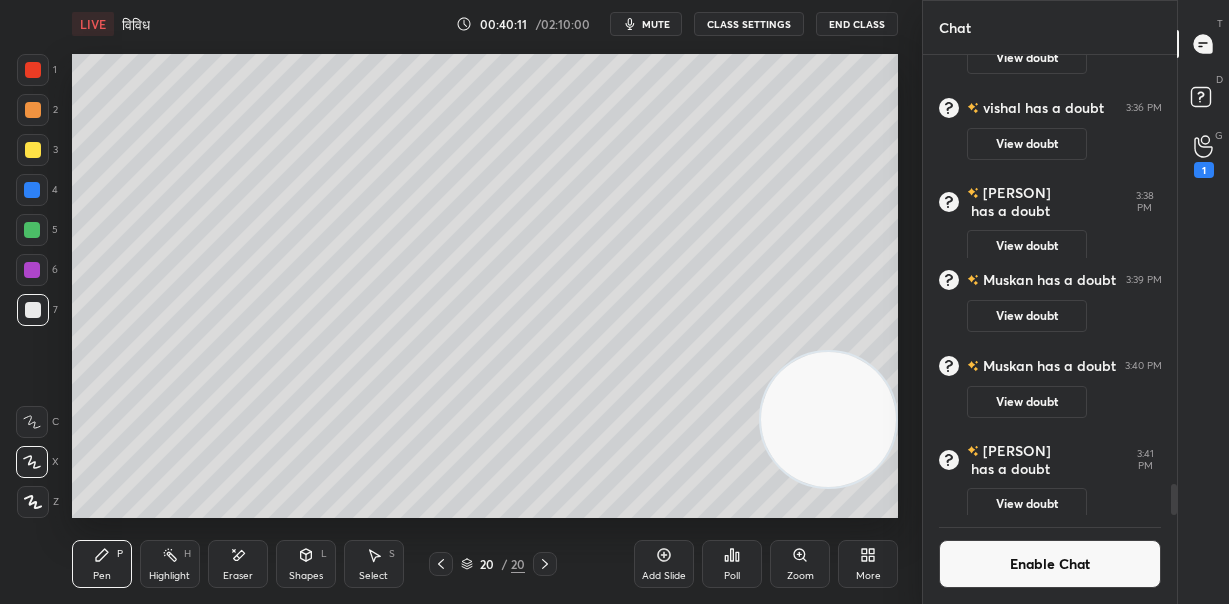 click on "LIVE विविध 00:40:11 /  02:10:00 mute CLASS SETTINGS End Class Setting up your live class Poll for   secs No correct answer Start poll Back विविध • L71 of भारतीय संविधान, राजव्यवस्था एवं गवर्नेंस Himanshu Sharma Pen P Highlight H Eraser Shapes L Select S 20 / 20 Add Slide Poll Zoom More" at bounding box center (485, 302) 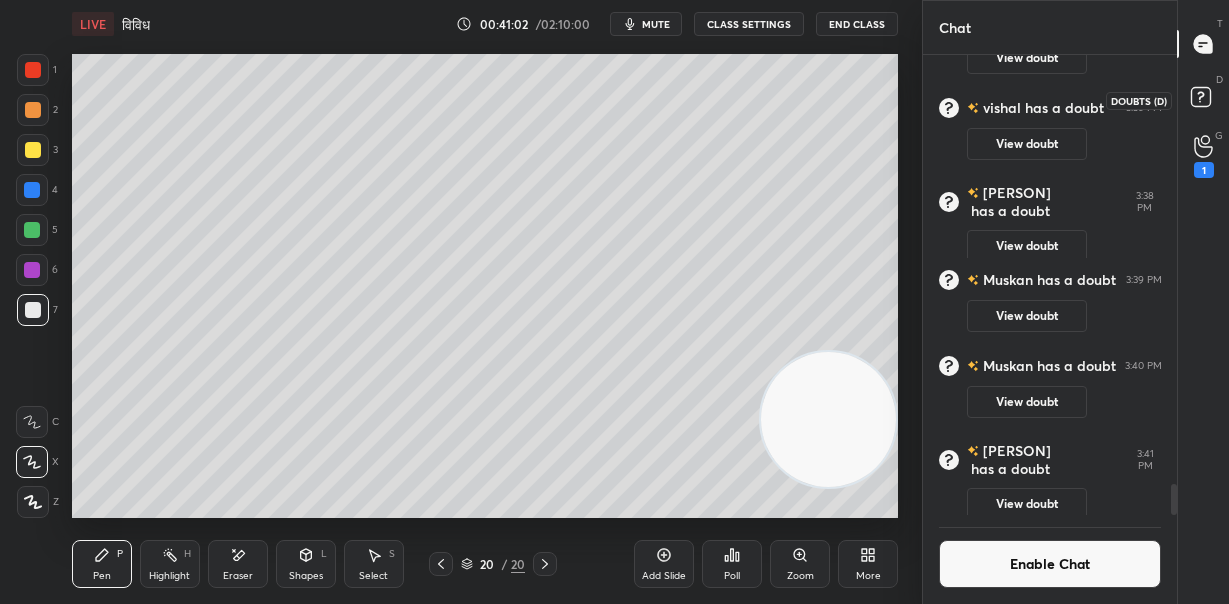 click 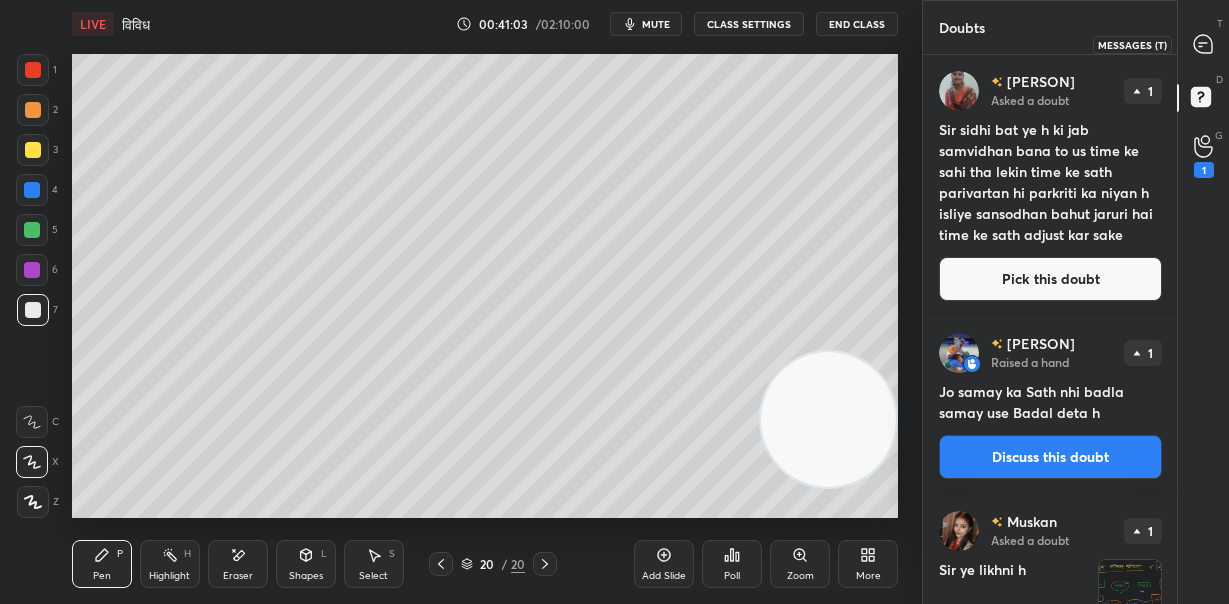 click at bounding box center (1204, 44) 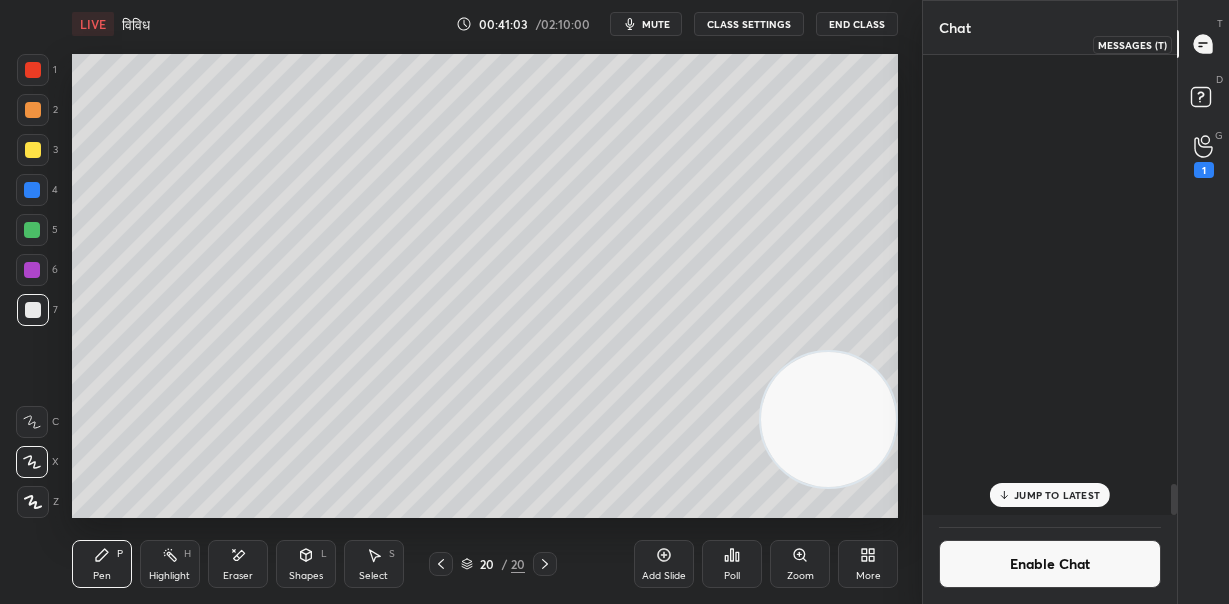 scroll, scrollTop: 6428, scrollLeft: 0, axis: vertical 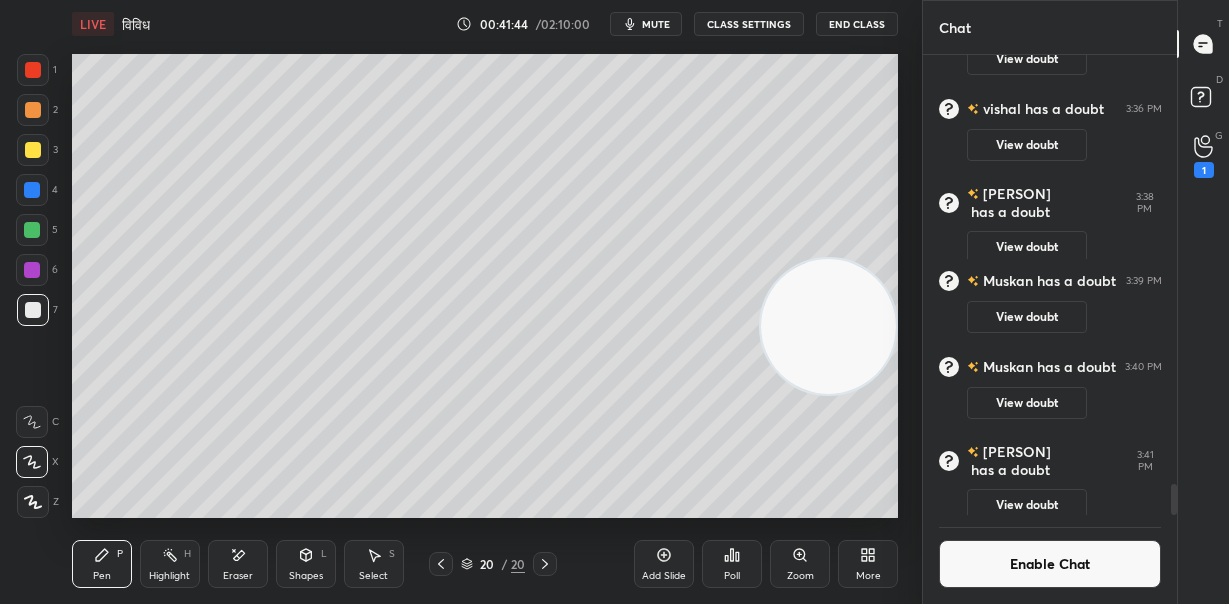 drag, startPoint x: 833, startPoint y: 302, endPoint x: 824, endPoint y: 273, distance: 30.364452 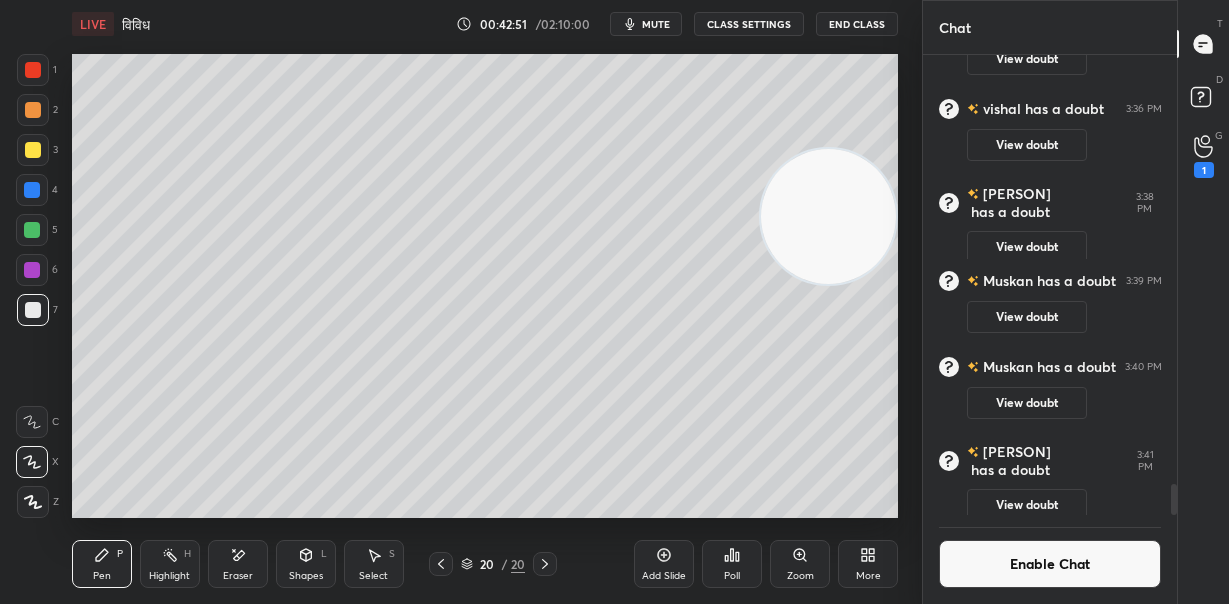 scroll, scrollTop: 414, scrollLeft: 248, axis: both 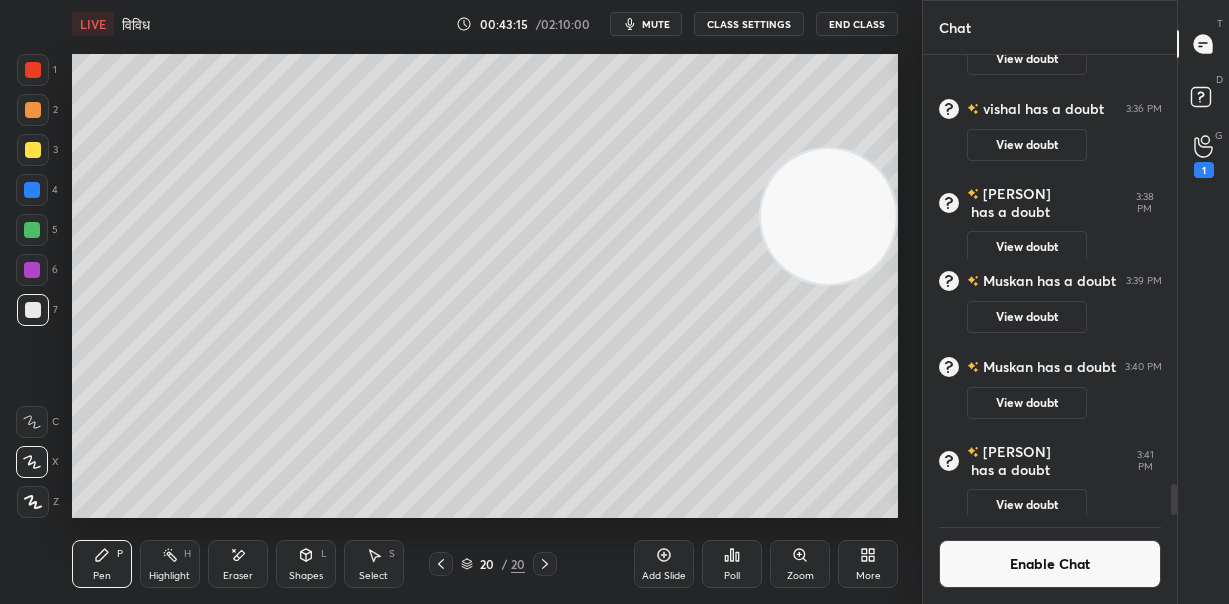 click 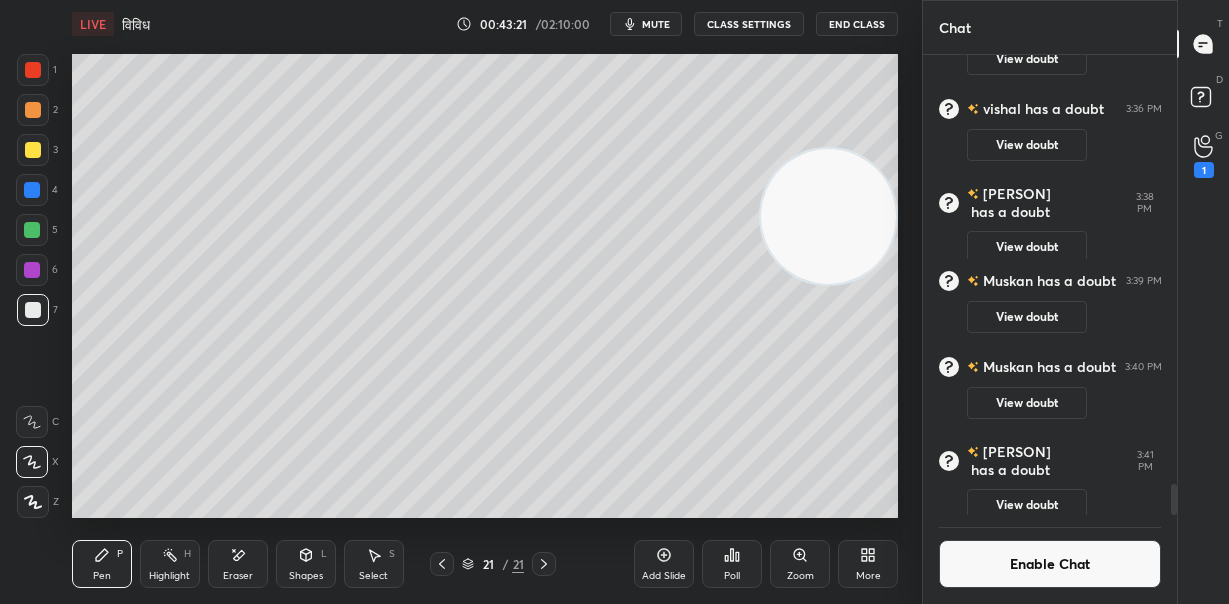drag, startPoint x: 233, startPoint y: 563, endPoint x: 232, endPoint y: 527, distance: 36.013885 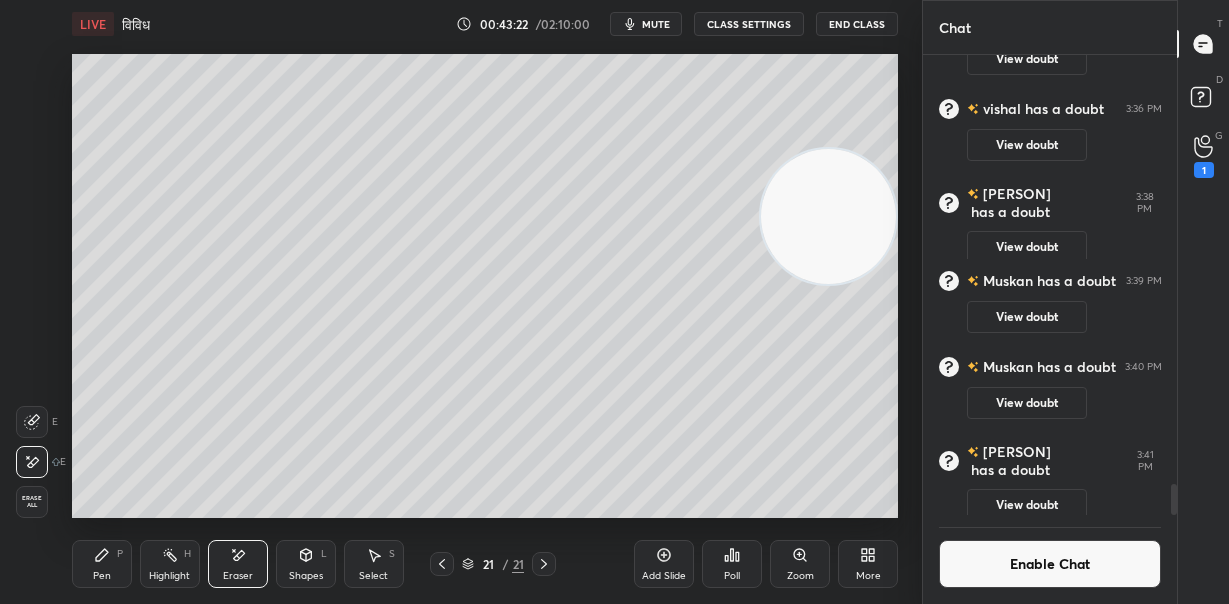 click on "Pen P" at bounding box center [102, 564] 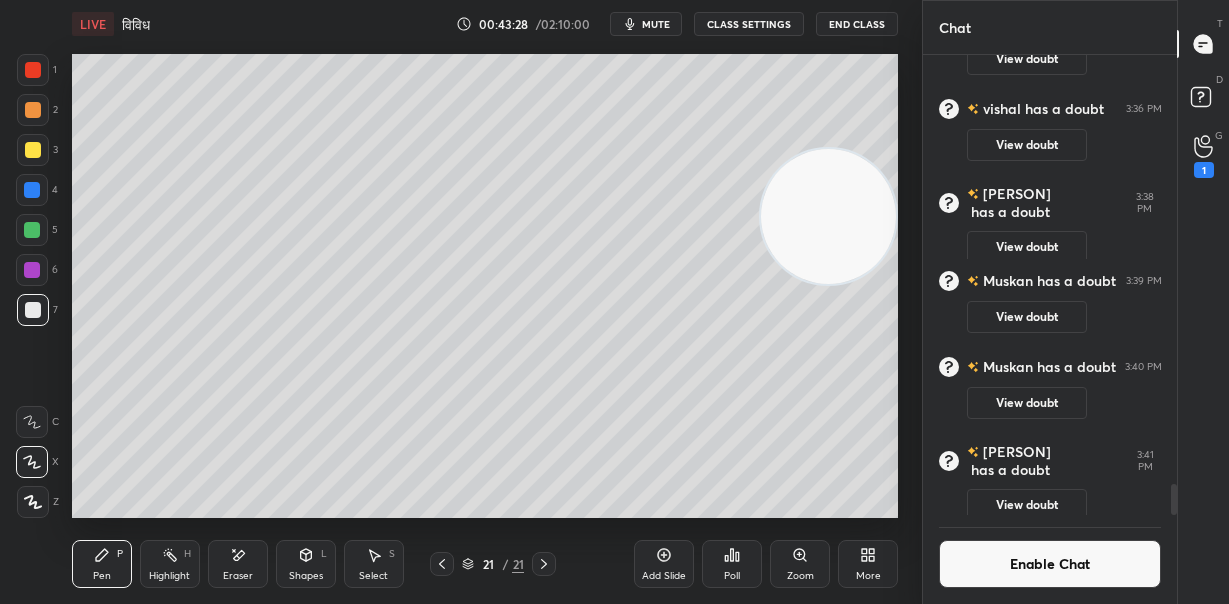 drag, startPoint x: 36, startPoint y: 173, endPoint x: 35, endPoint y: 161, distance: 12.0415945 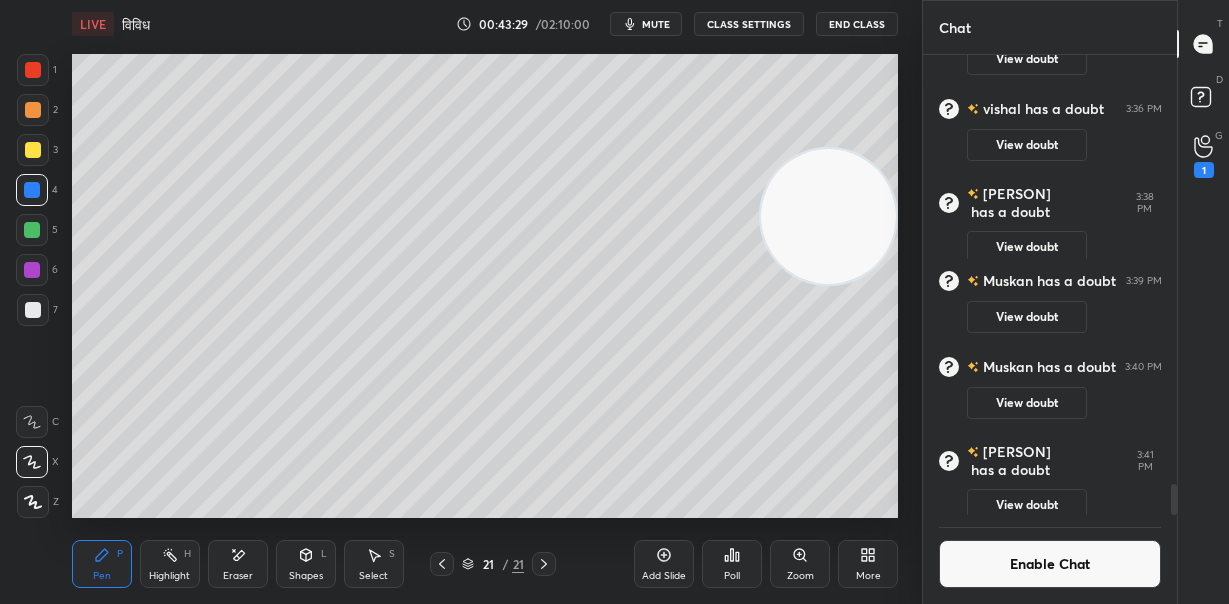 click at bounding box center [33, 150] 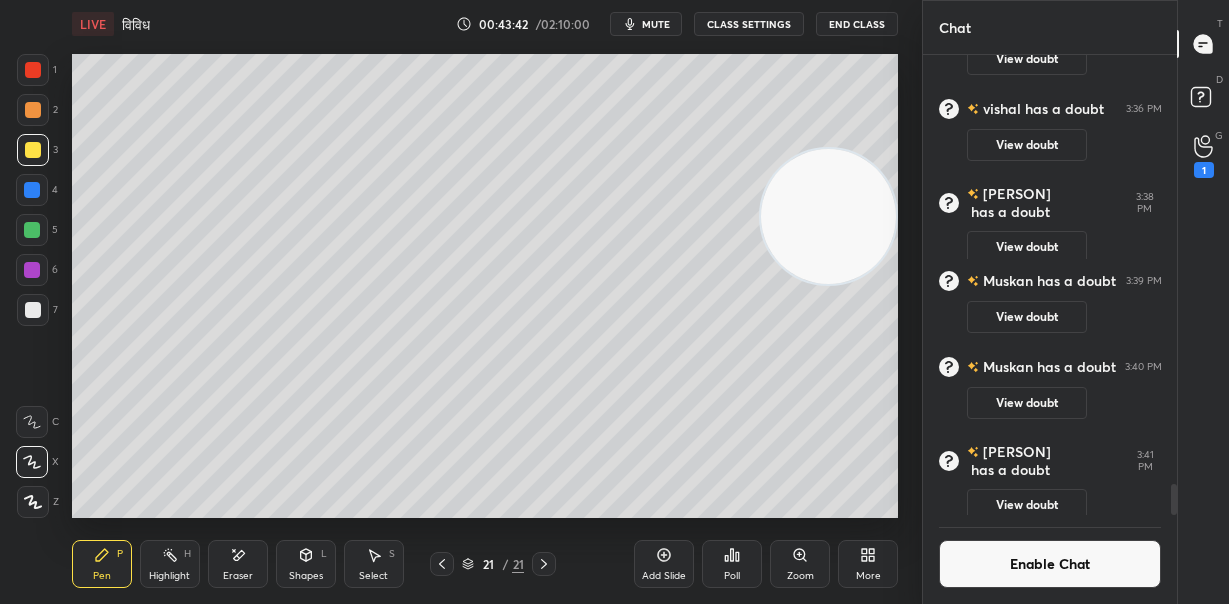 drag, startPoint x: 26, startPoint y: 225, endPoint x: 64, endPoint y: 217, distance: 38.832977 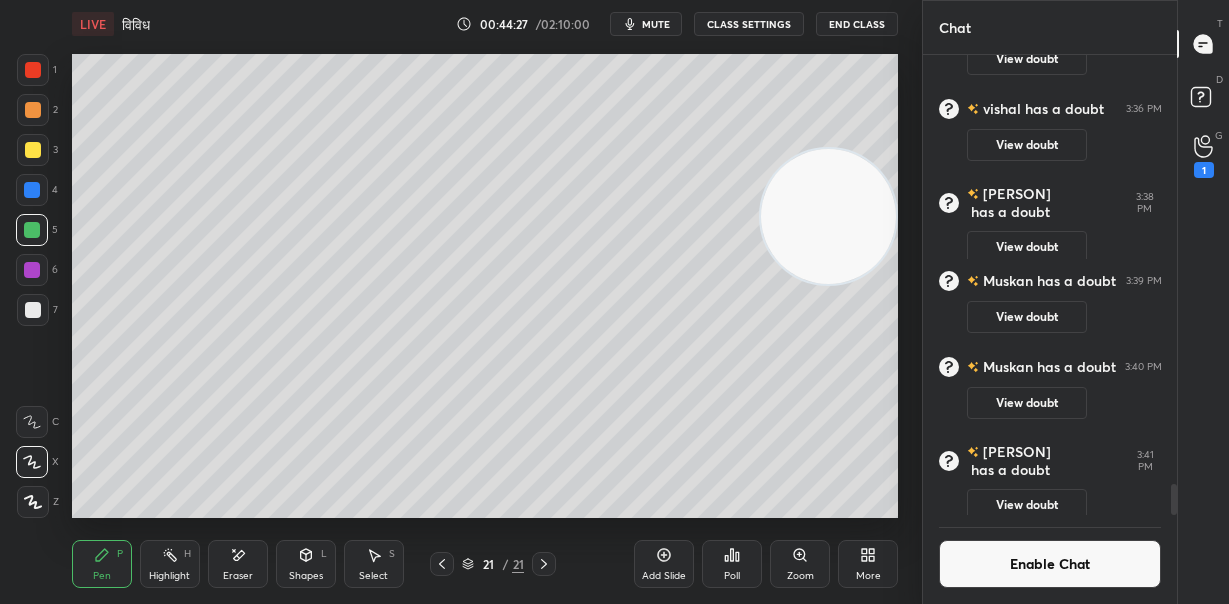 scroll, scrollTop: 424, scrollLeft: 248, axis: both 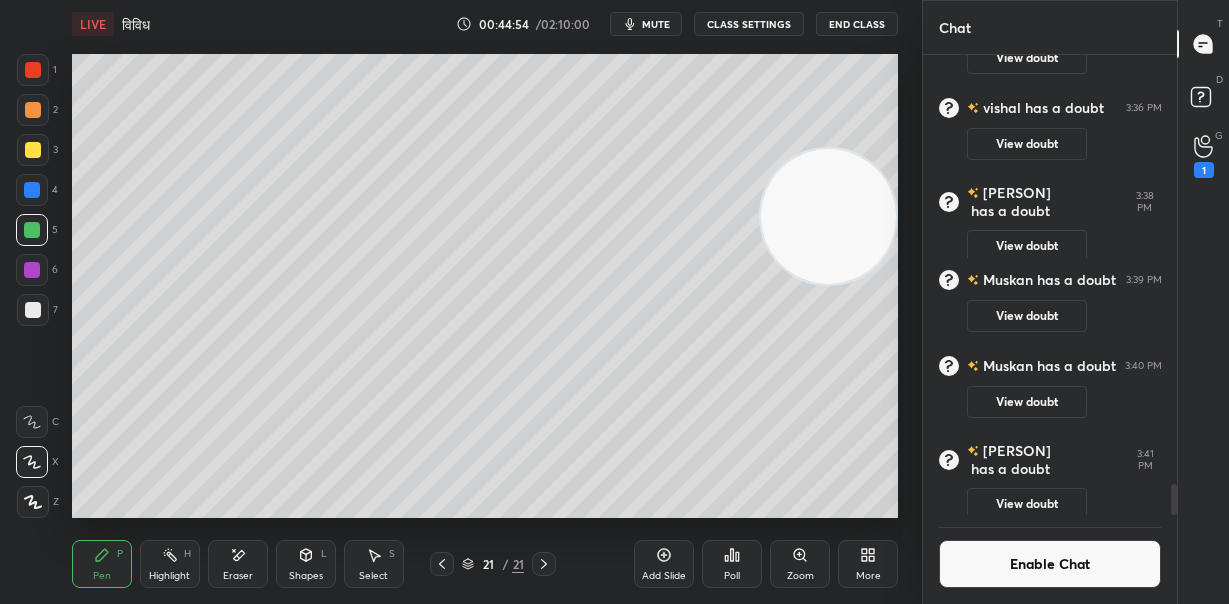 click at bounding box center [32, 270] 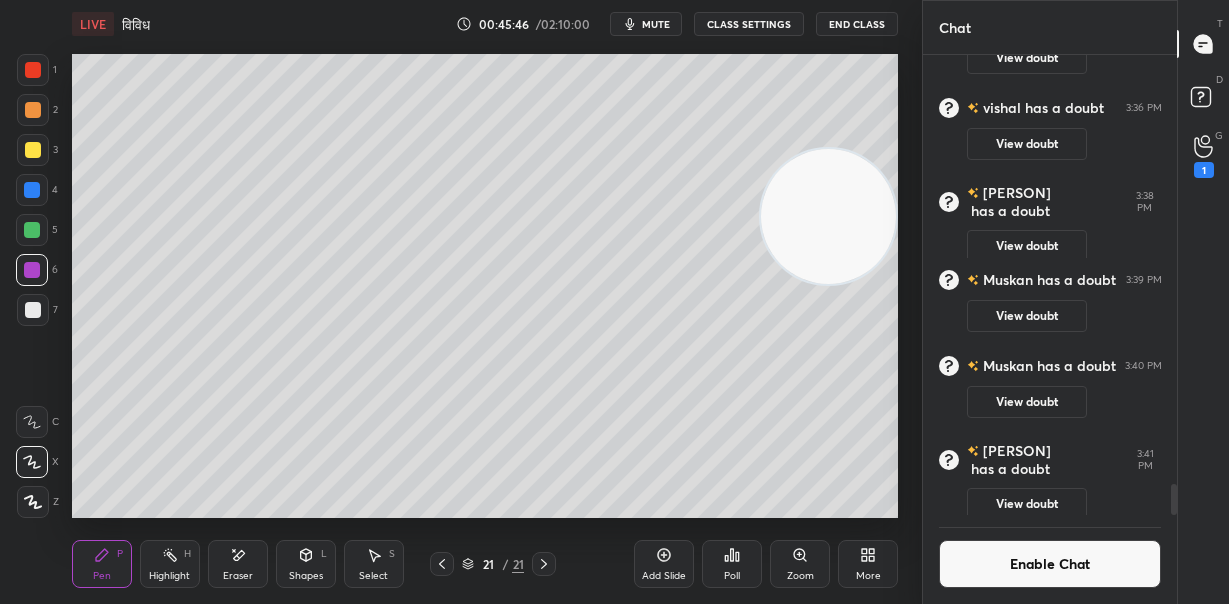scroll, scrollTop: 424, scrollLeft: 248, axis: both 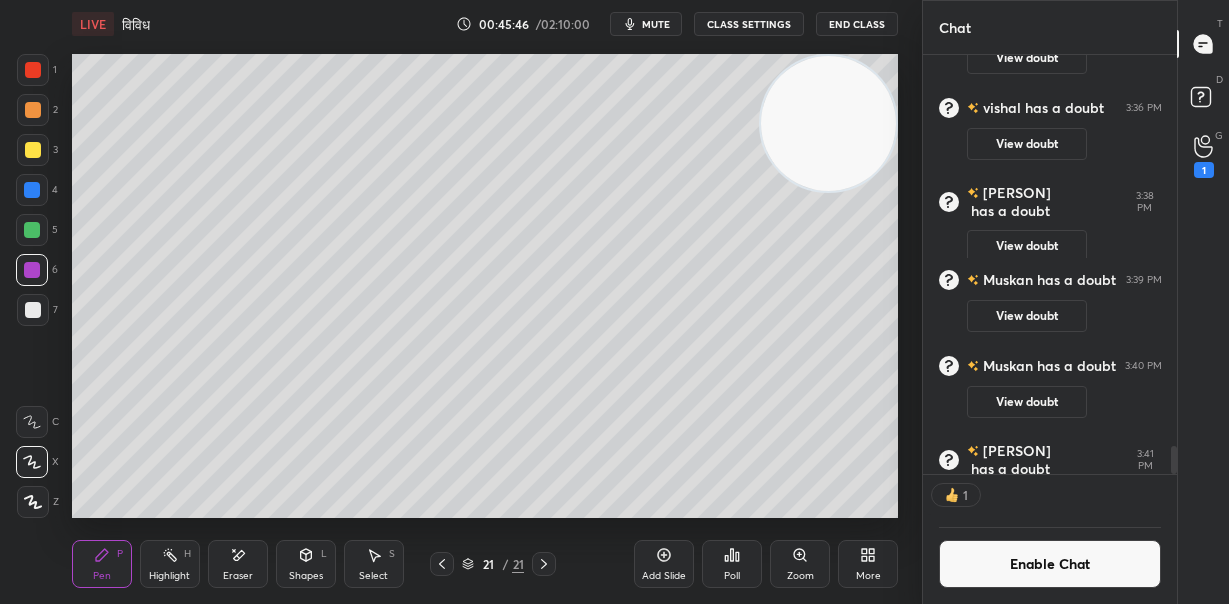 drag, startPoint x: 824, startPoint y: 219, endPoint x: 819, endPoint y: 179, distance: 40.311287 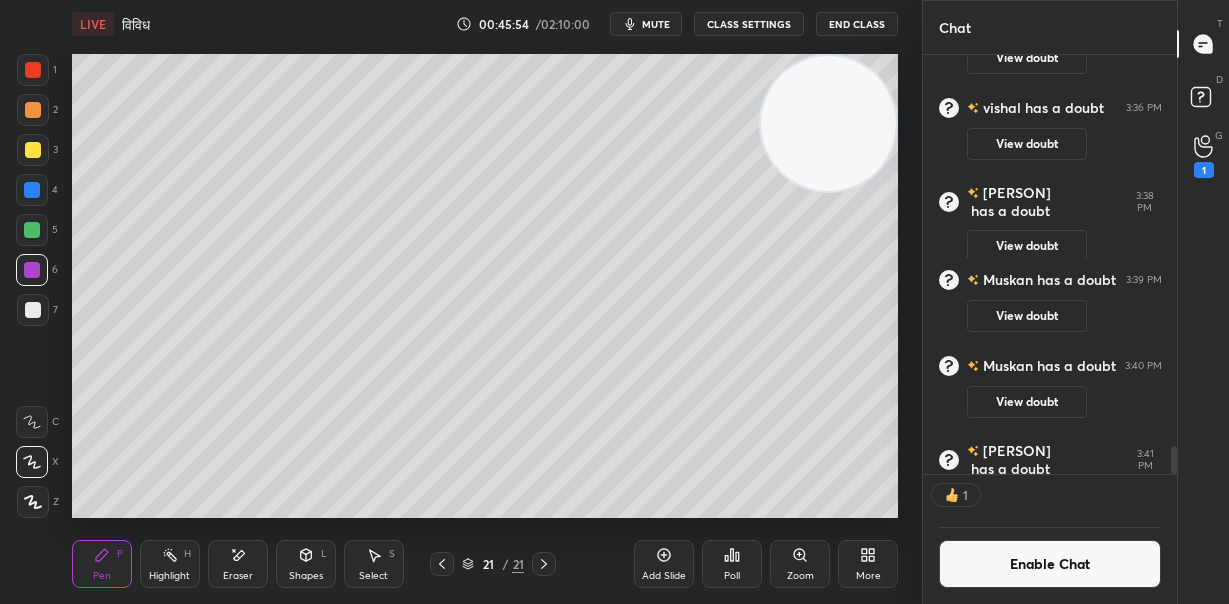 click on "Setting up your live class Poll for   secs No correct answer Start poll" at bounding box center (485, 286) 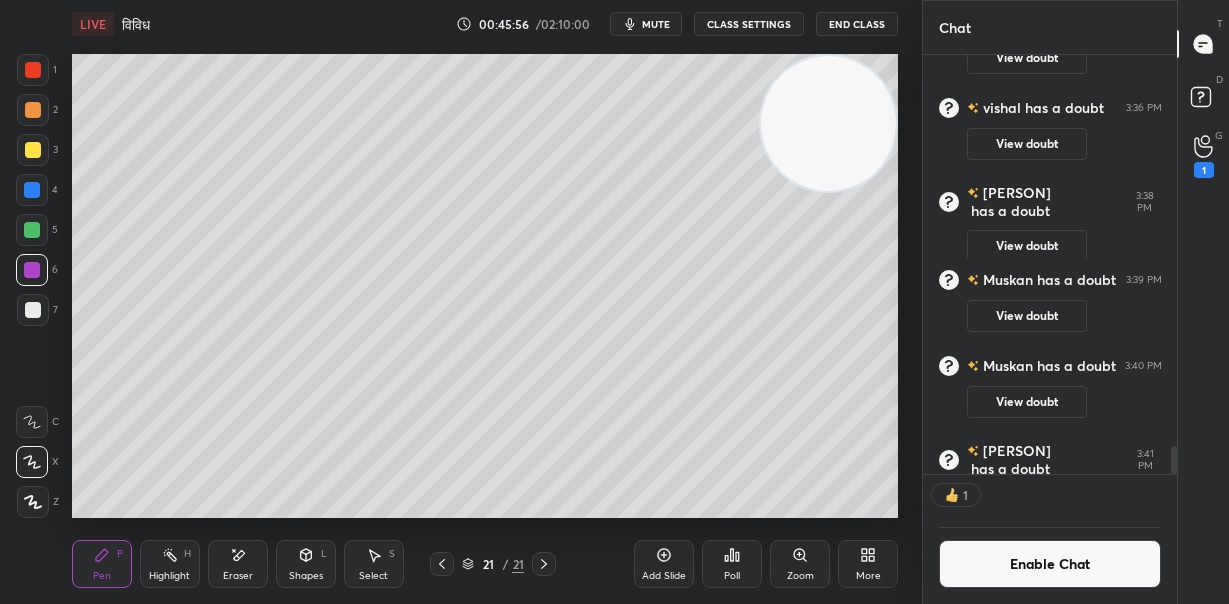 scroll, scrollTop: 6, scrollLeft: 7, axis: both 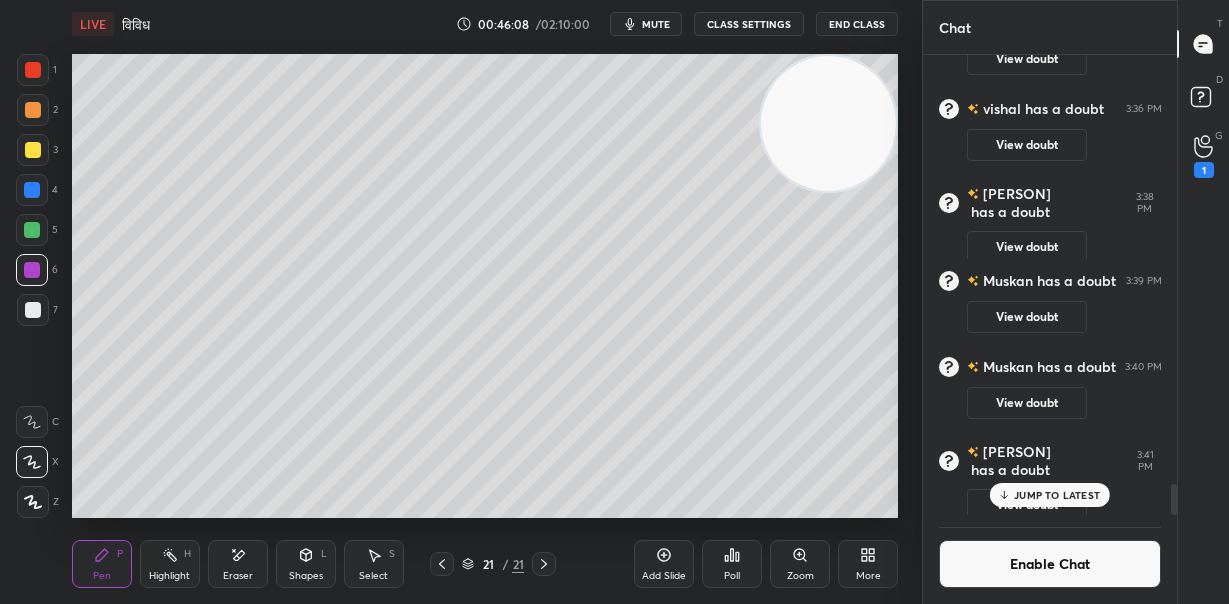 click on "Eraser" at bounding box center [238, 564] 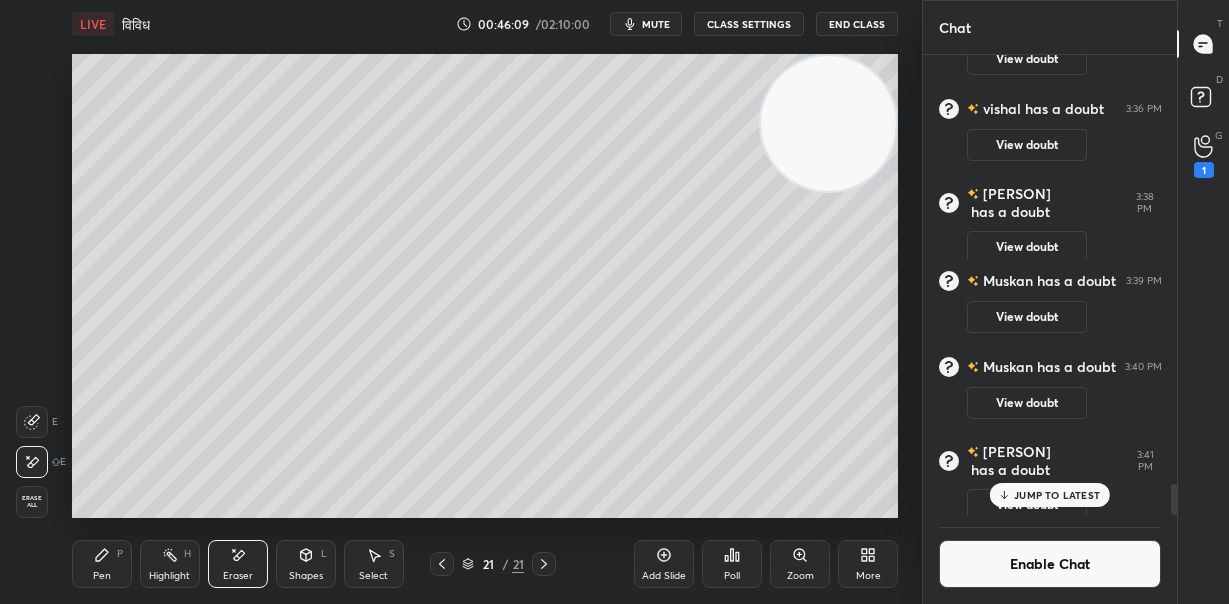 drag, startPoint x: 108, startPoint y: 557, endPoint x: 122, endPoint y: 535, distance: 26.076809 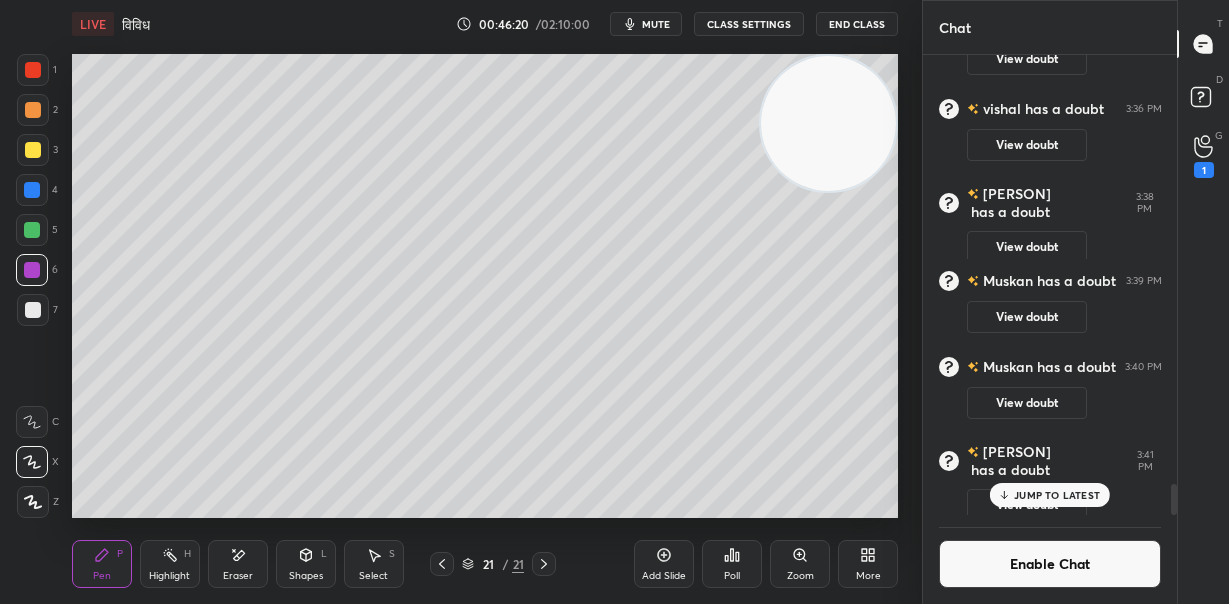 click at bounding box center [33, 310] 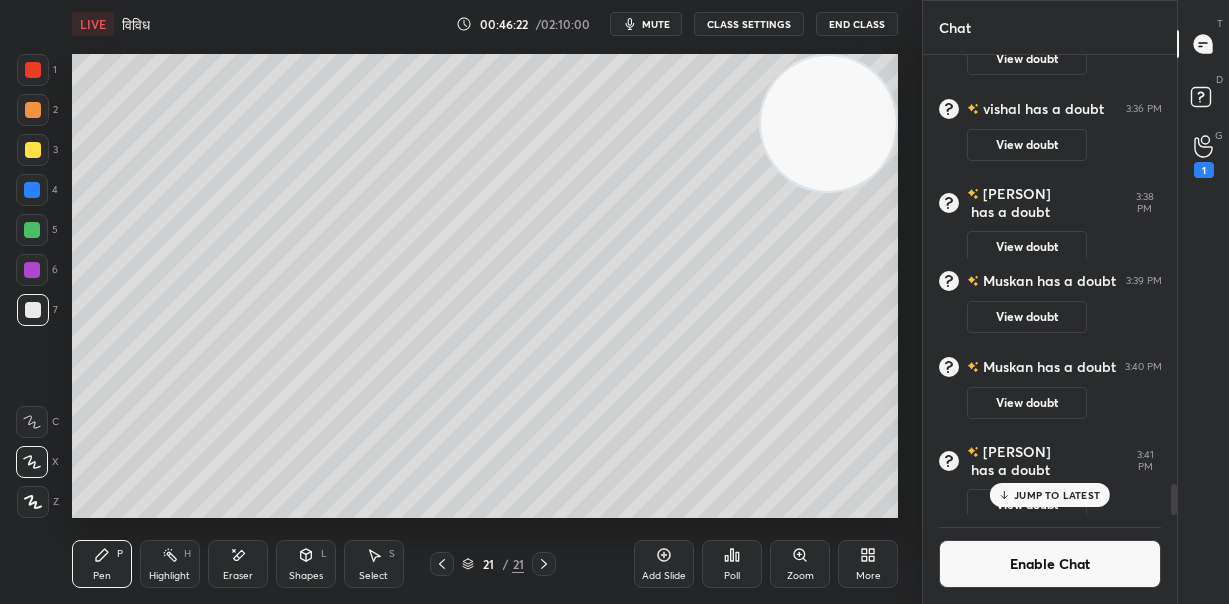 drag, startPoint x: 1059, startPoint y: 494, endPoint x: 1048, endPoint y: 505, distance: 15.556349 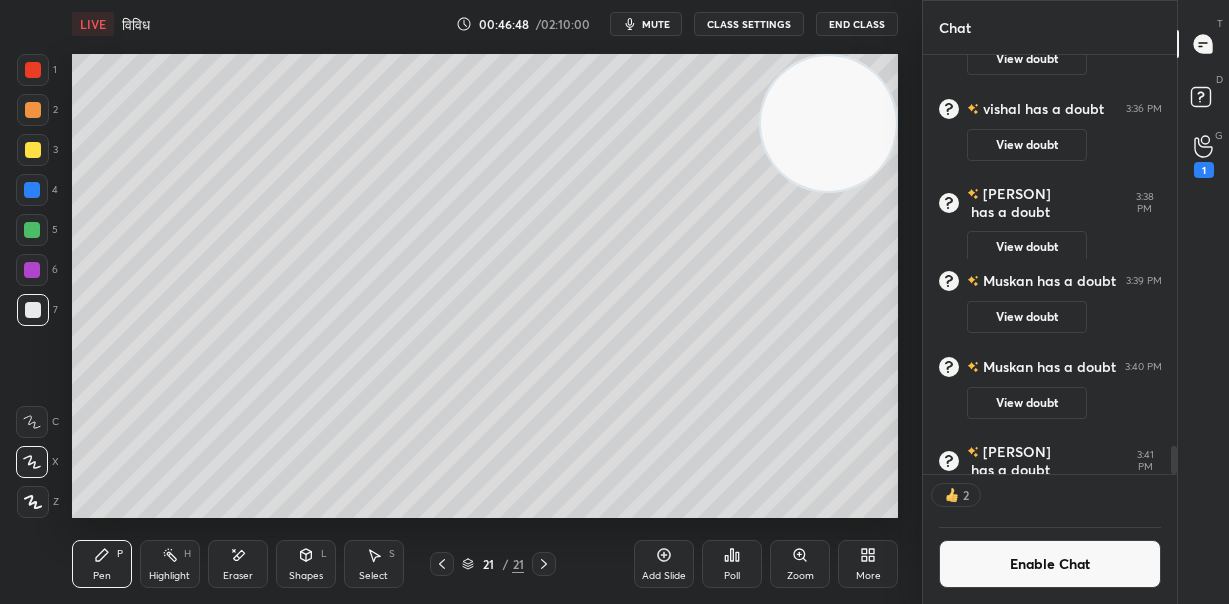 scroll, scrollTop: 414, scrollLeft: 248, axis: both 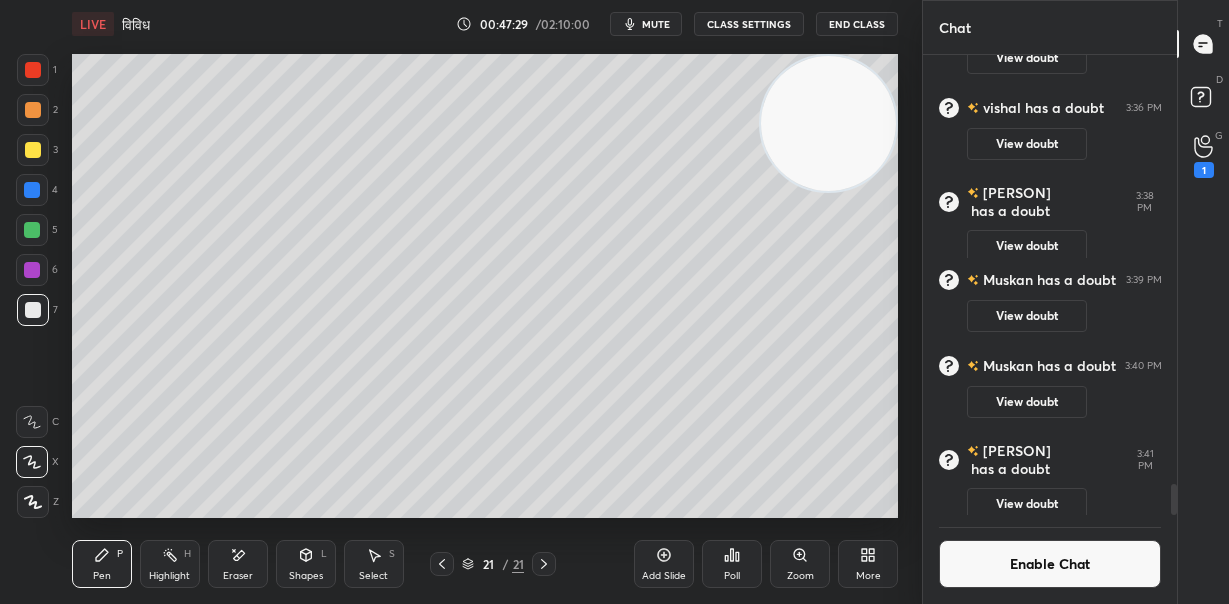 click at bounding box center [32, 190] 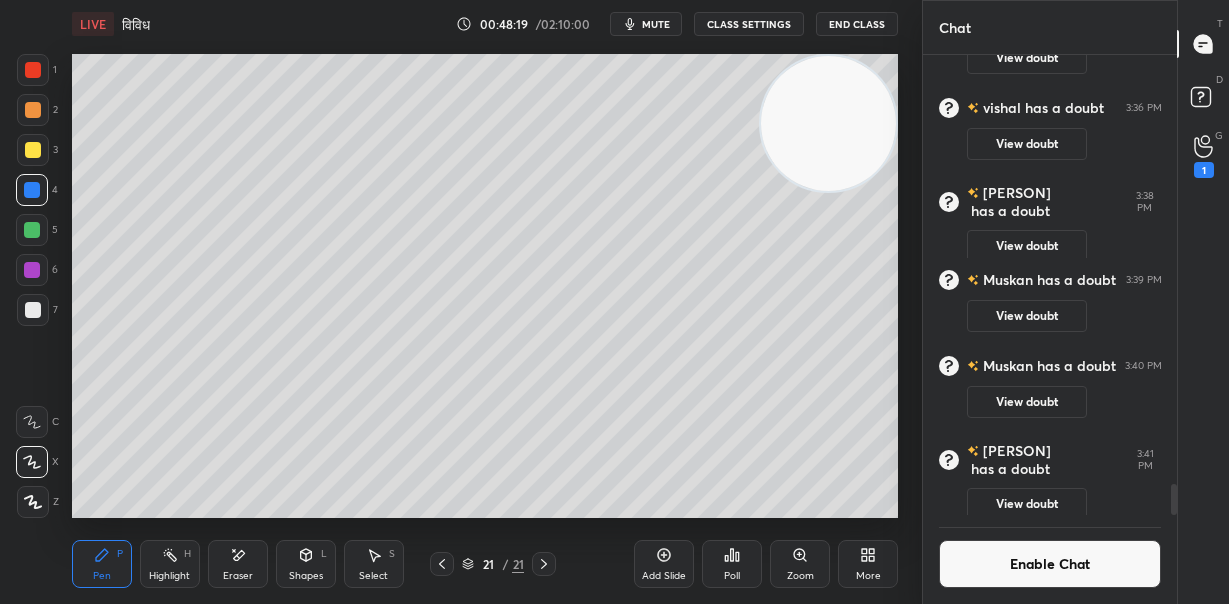 click at bounding box center (33, 110) 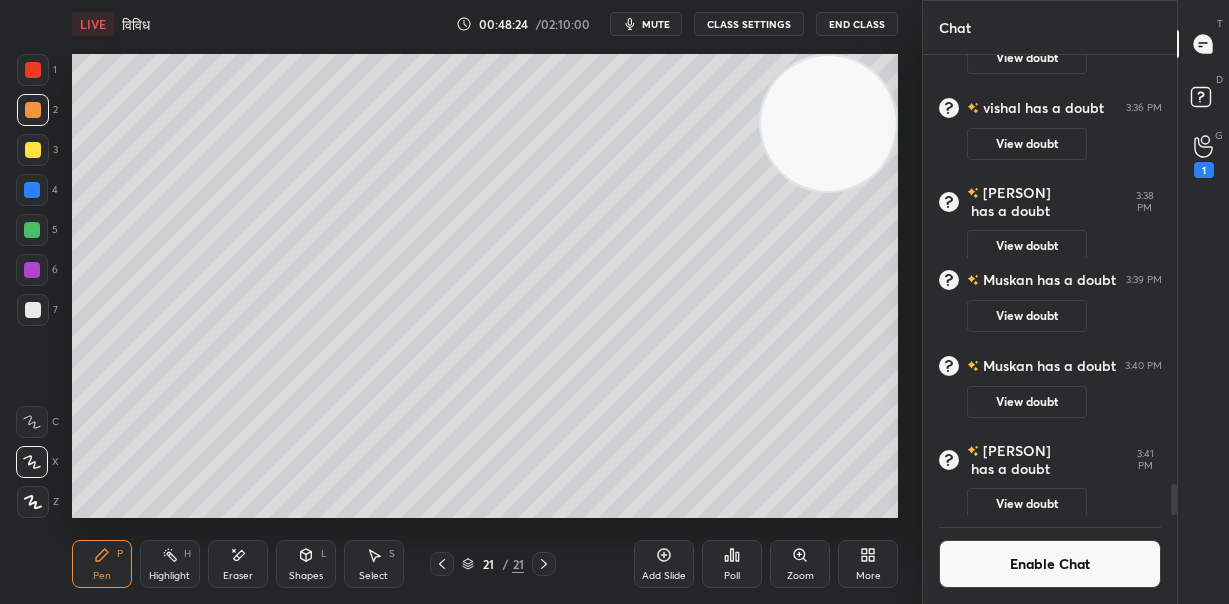 click on "Add Slide" at bounding box center (664, 564) 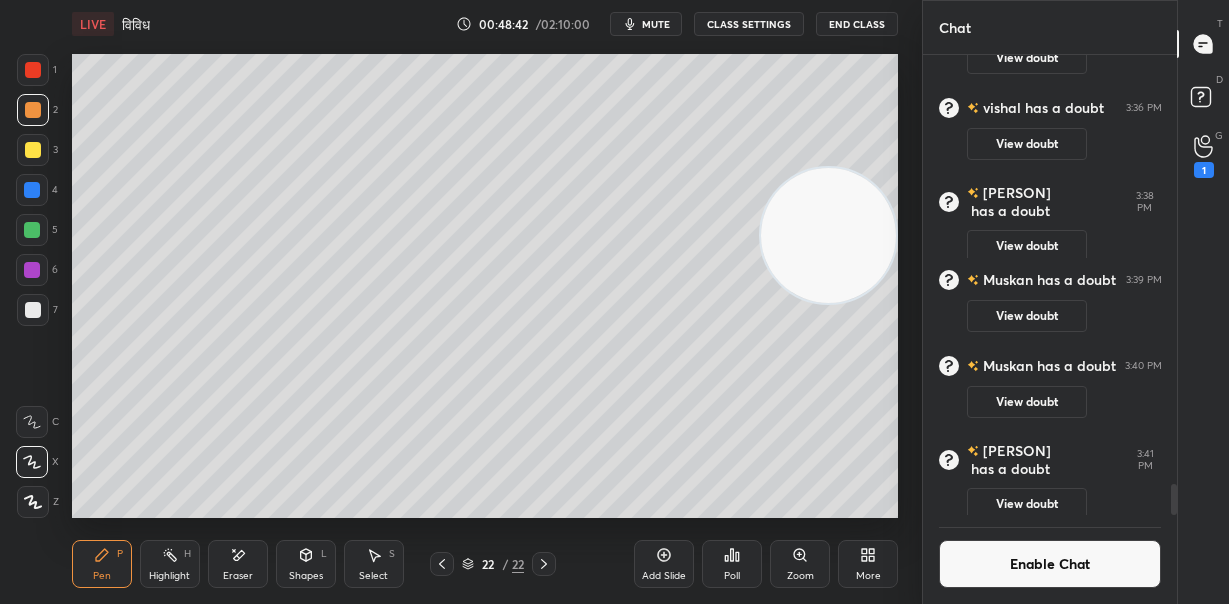 drag, startPoint x: 823, startPoint y: 125, endPoint x: 814, endPoint y: 265, distance: 140.28899 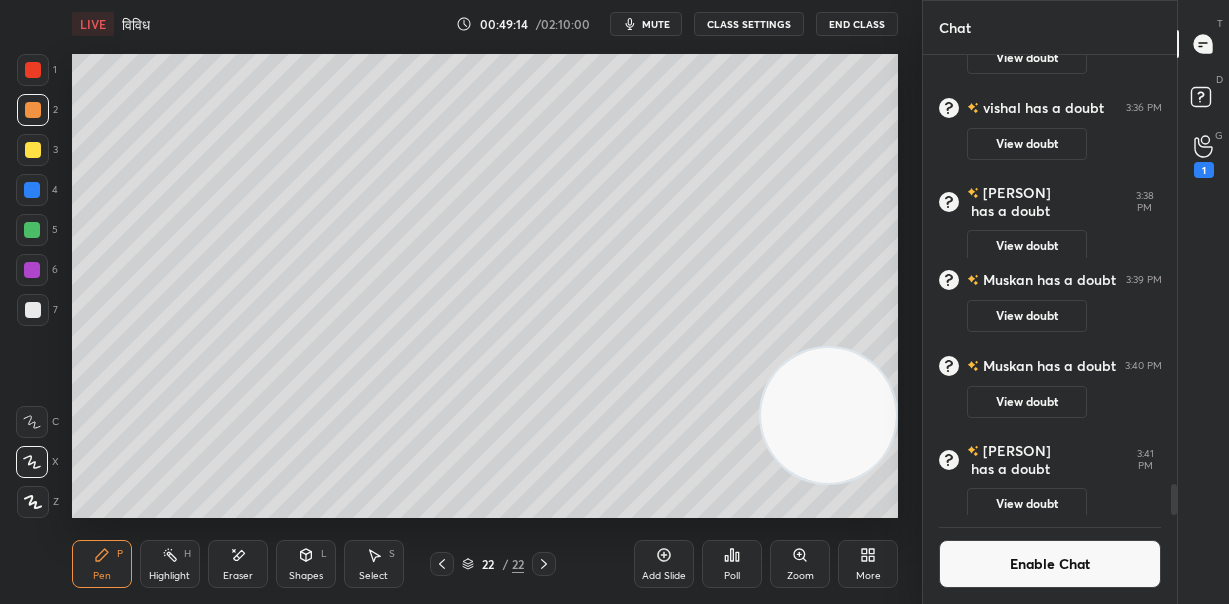 drag, startPoint x: 861, startPoint y: 264, endPoint x: 876, endPoint y: 418, distance: 154.72879 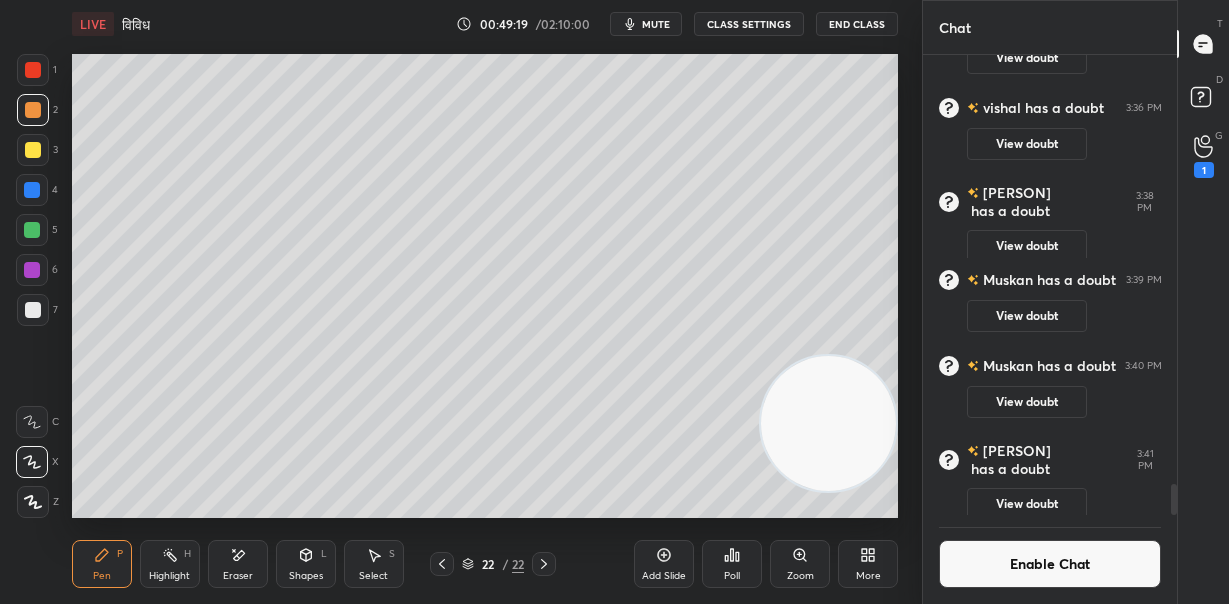 scroll, scrollTop: 424, scrollLeft: 248, axis: both 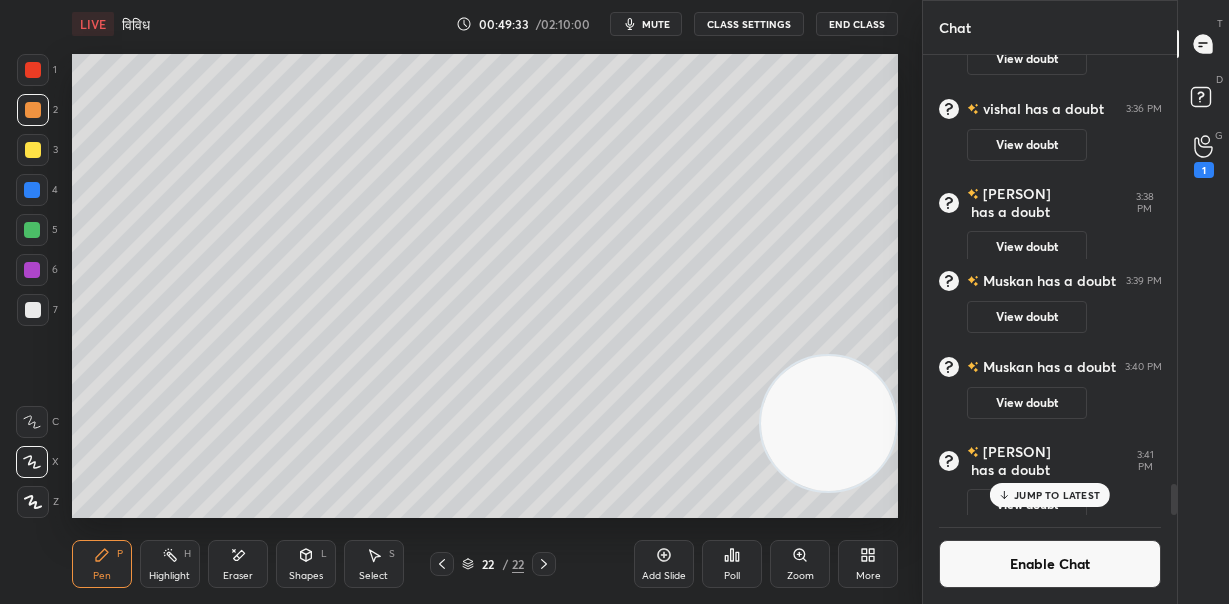 click on "JUMP TO LATEST" at bounding box center (1057, 495) 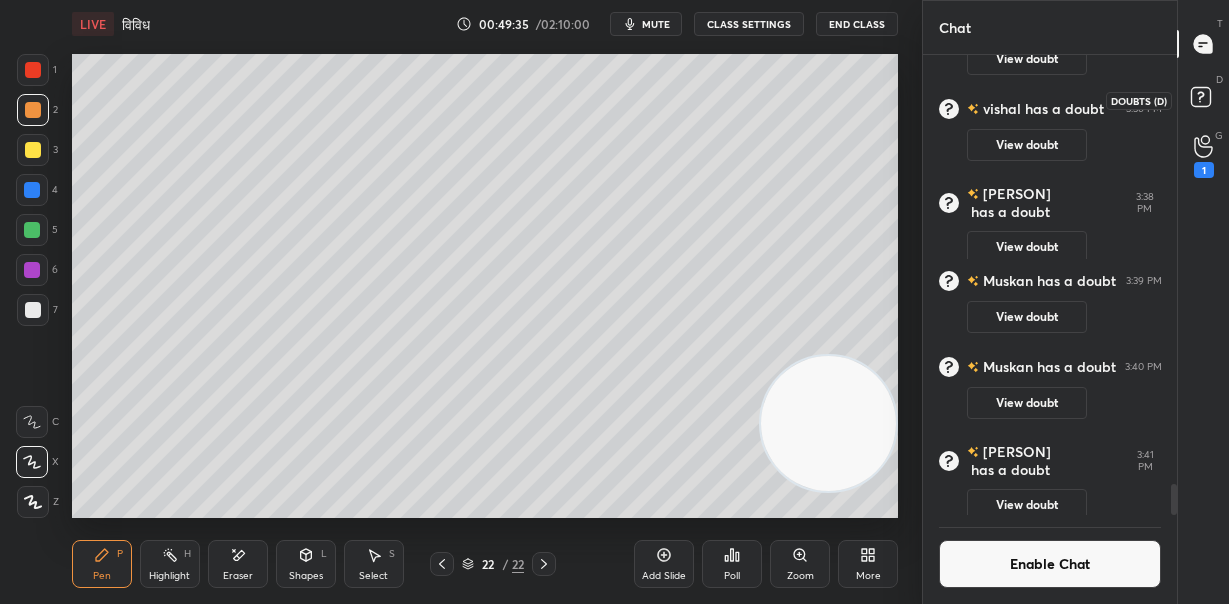 click 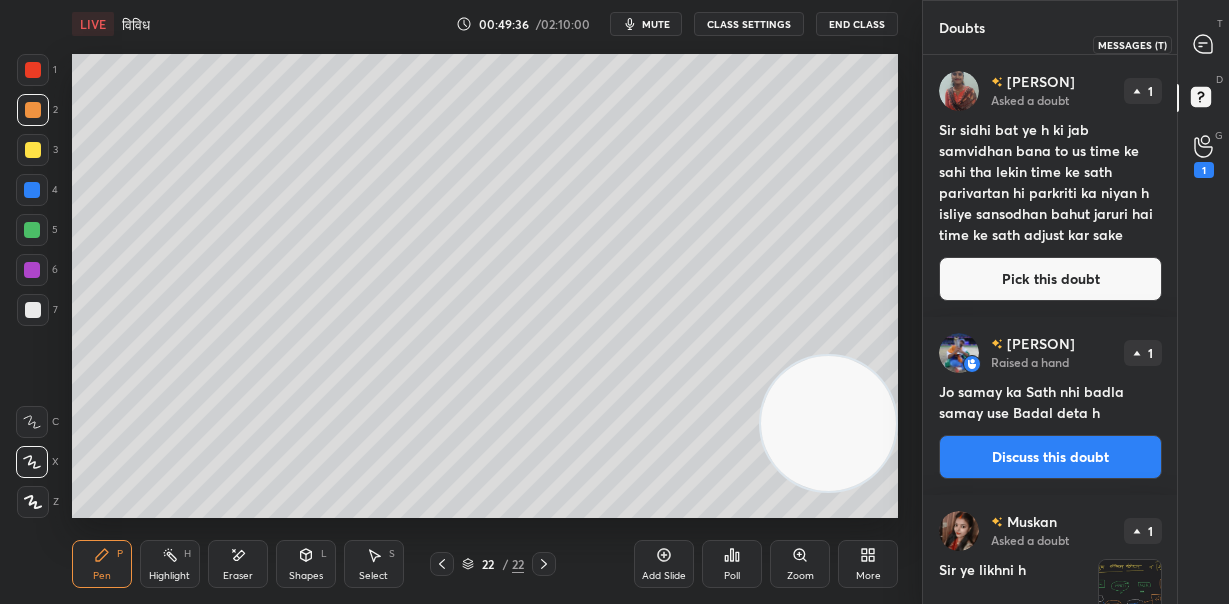 click 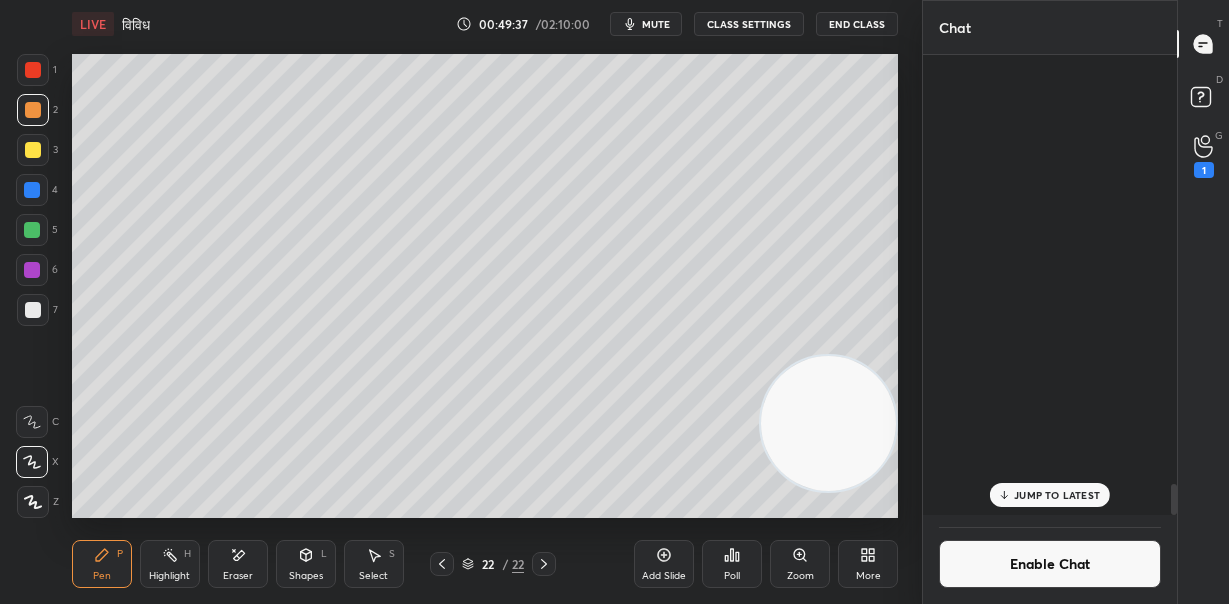 scroll, scrollTop: 6428, scrollLeft: 0, axis: vertical 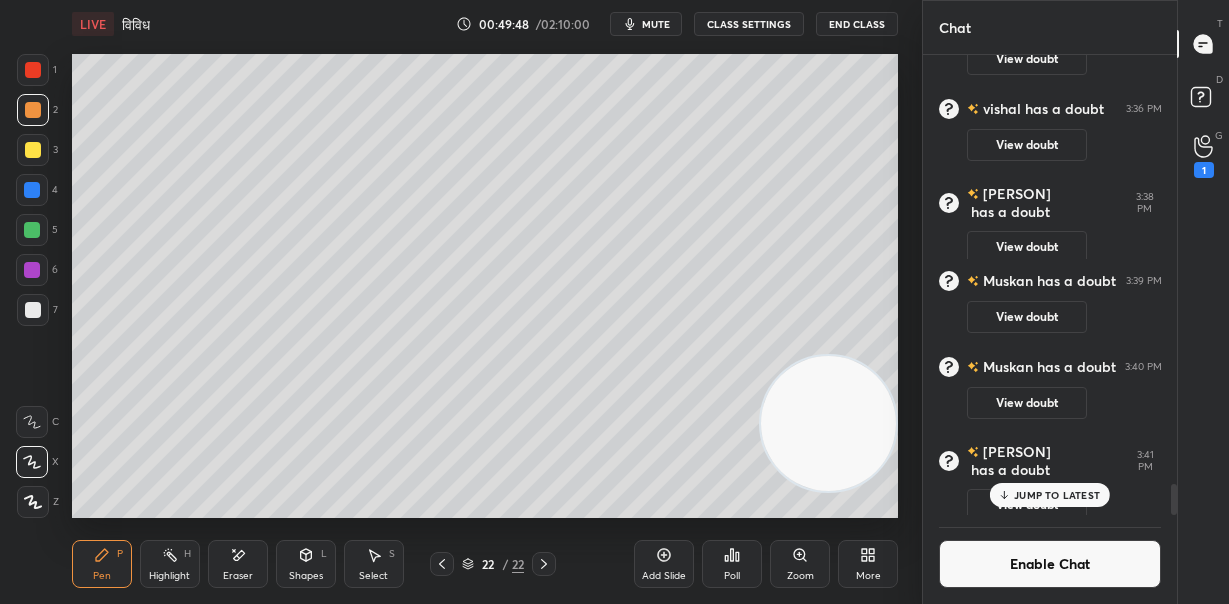 drag, startPoint x: 33, startPoint y: 146, endPoint x: 65, endPoint y: 167, distance: 38.27532 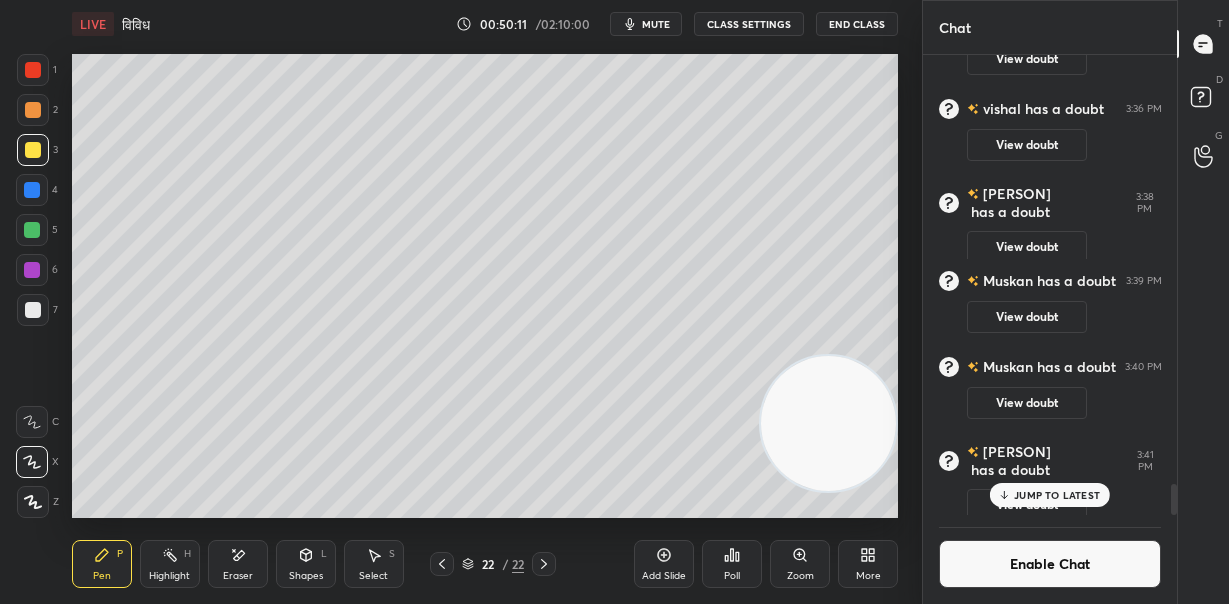 drag, startPoint x: 33, startPoint y: 234, endPoint x: 53, endPoint y: 252, distance: 26.907248 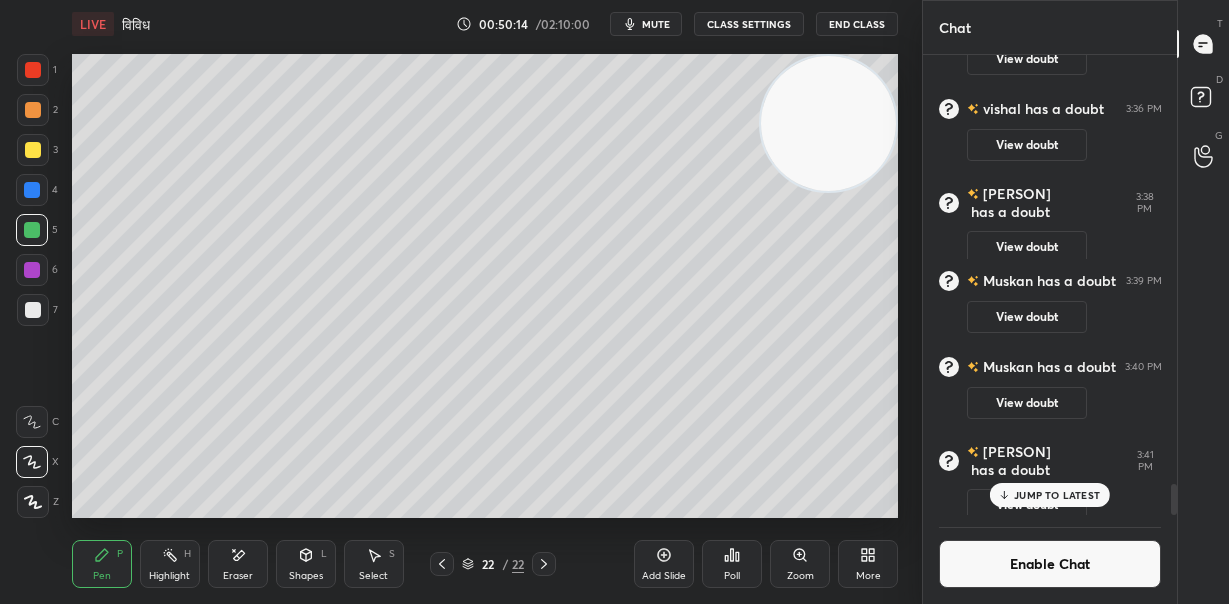drag, startPoint x: 864, startPoint y: 430, endPoint x: 829, endPoint y: 174, distance: 258.3815 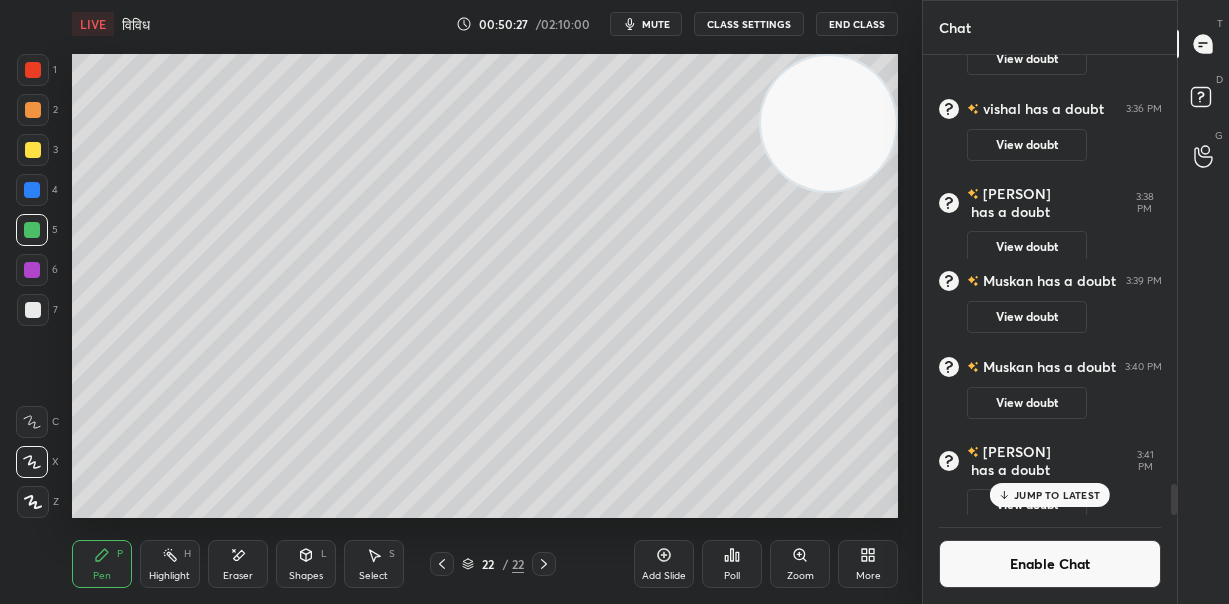 click at bounding box center (33, 110) 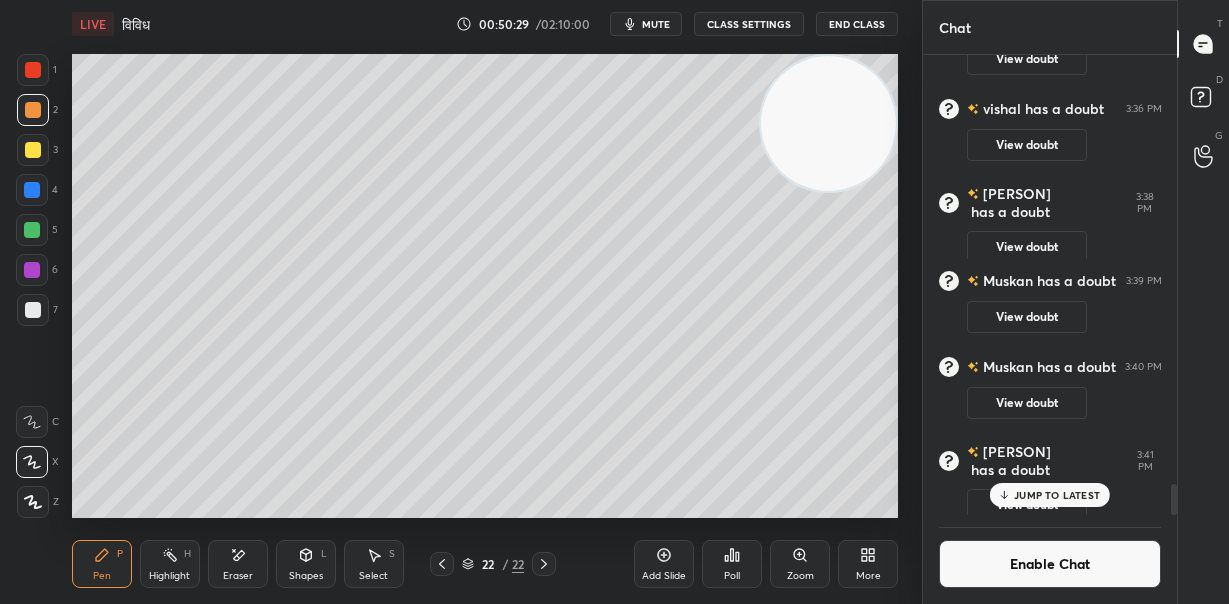 drag, startPoint x: 30, startPoint y: 186, endPoint x: 69, endPoint y: 204, distance: 42.953465 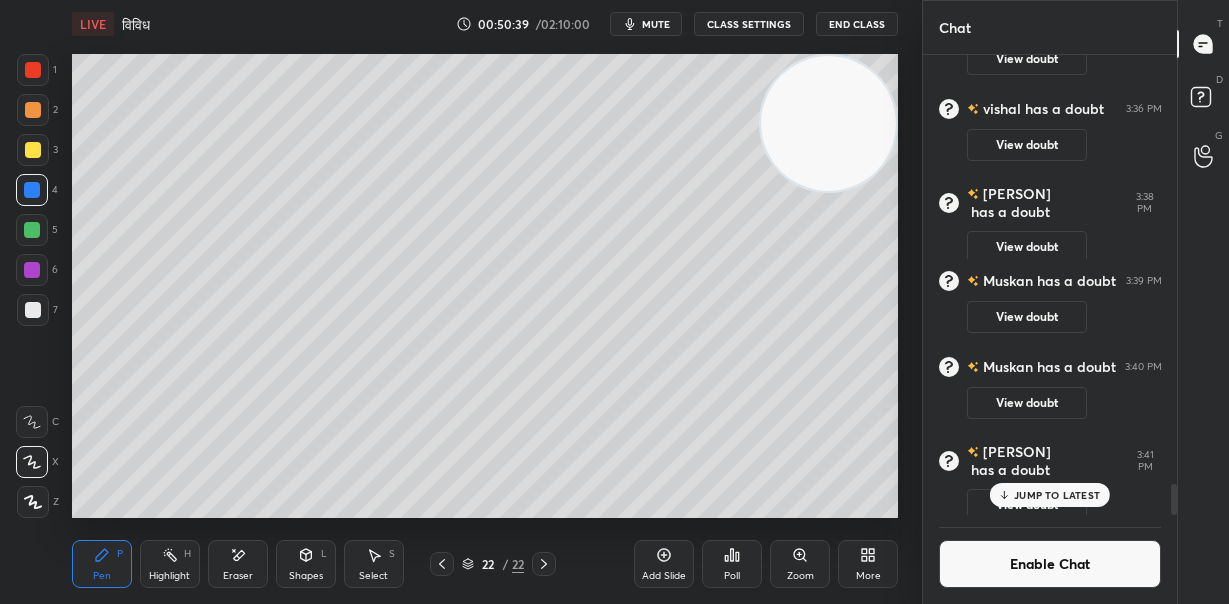 click at bounding box center [32, 270] 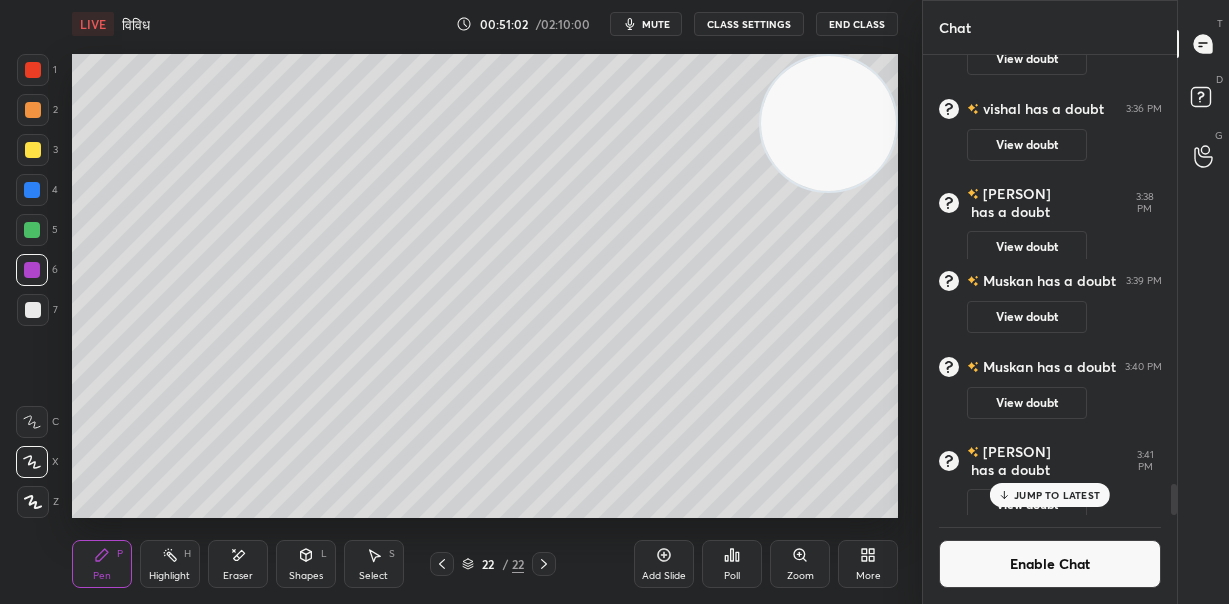 click on "JUMP TO LATEST" at bounding box center (1050, 495) 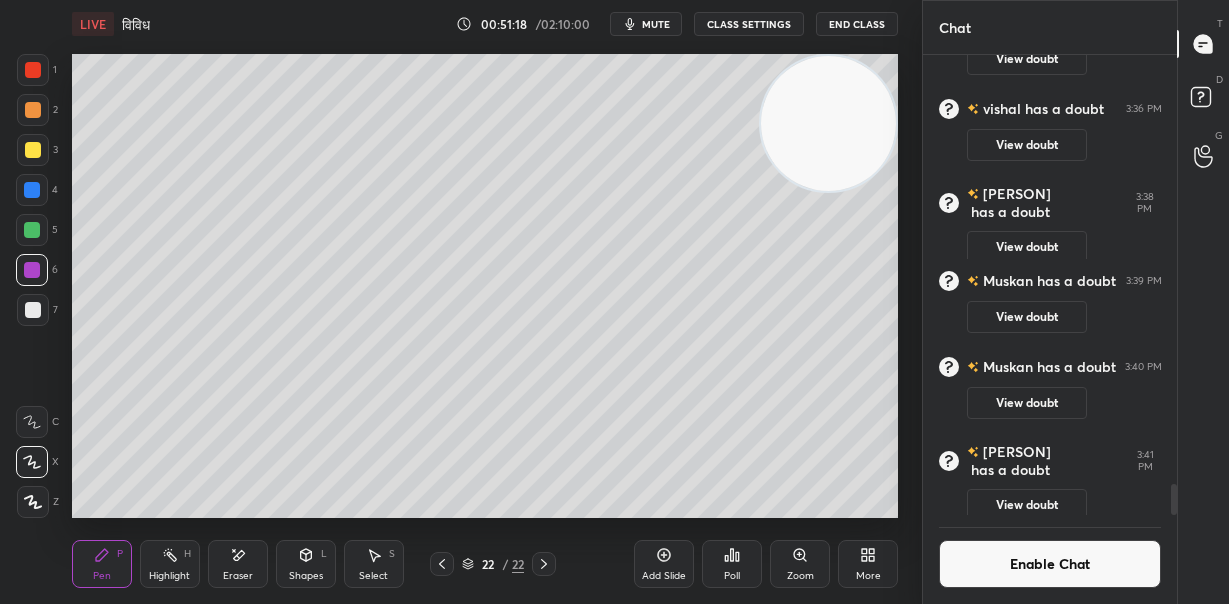 click at bounding box center (33, 310) 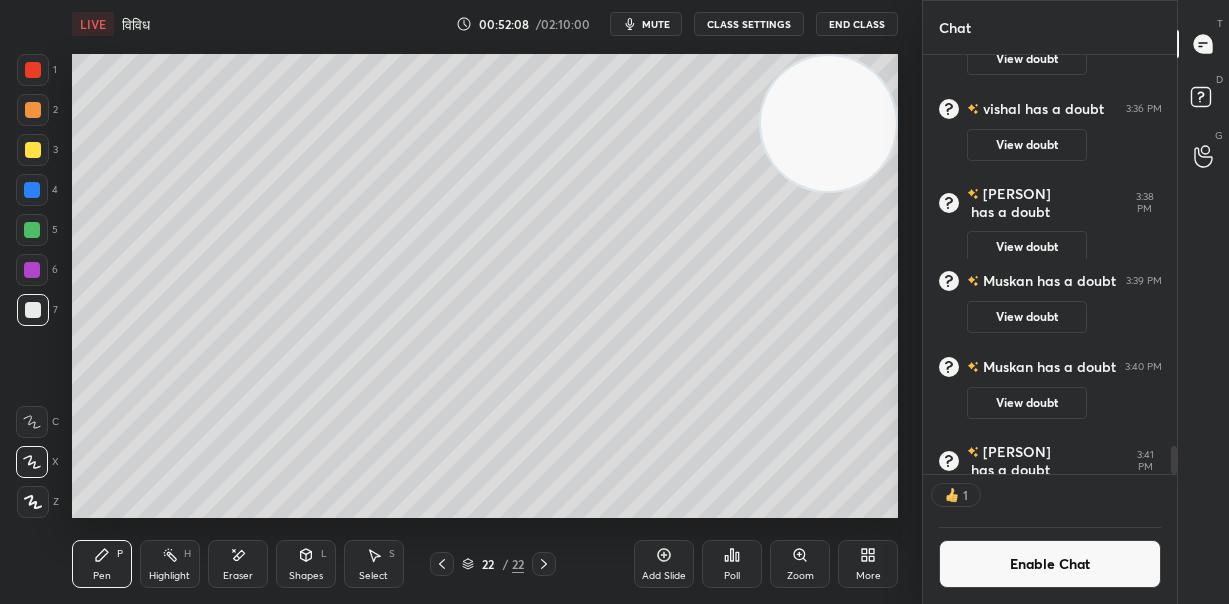 scroll, scrollTop: 414, scrollLeft: 248, axis: both 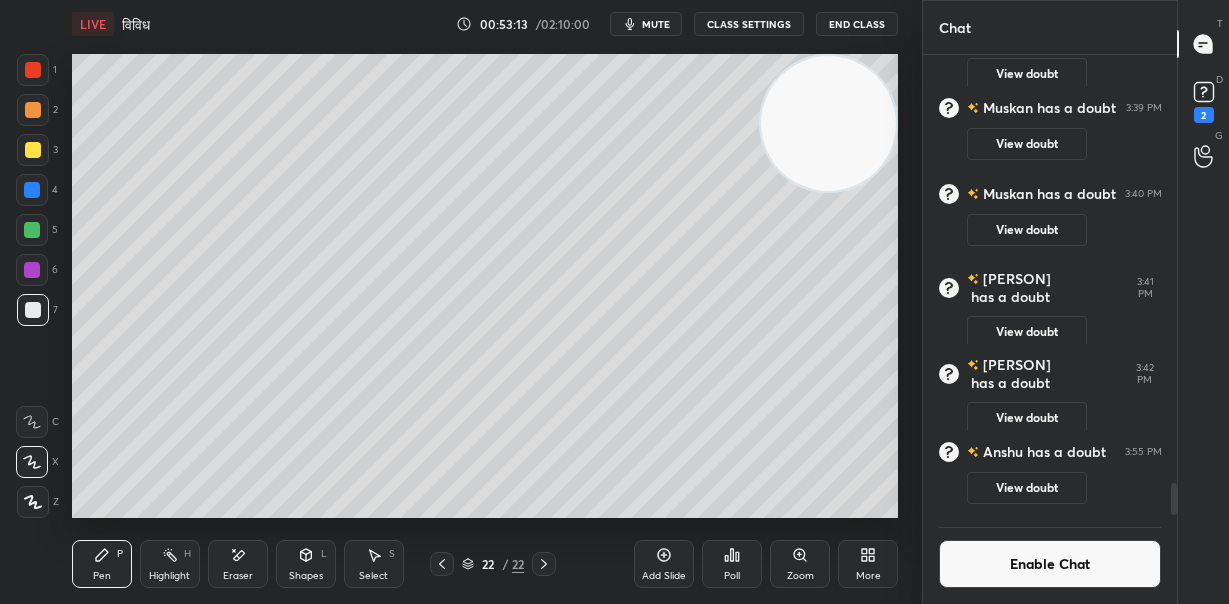 click at bounding box center [32, 190] 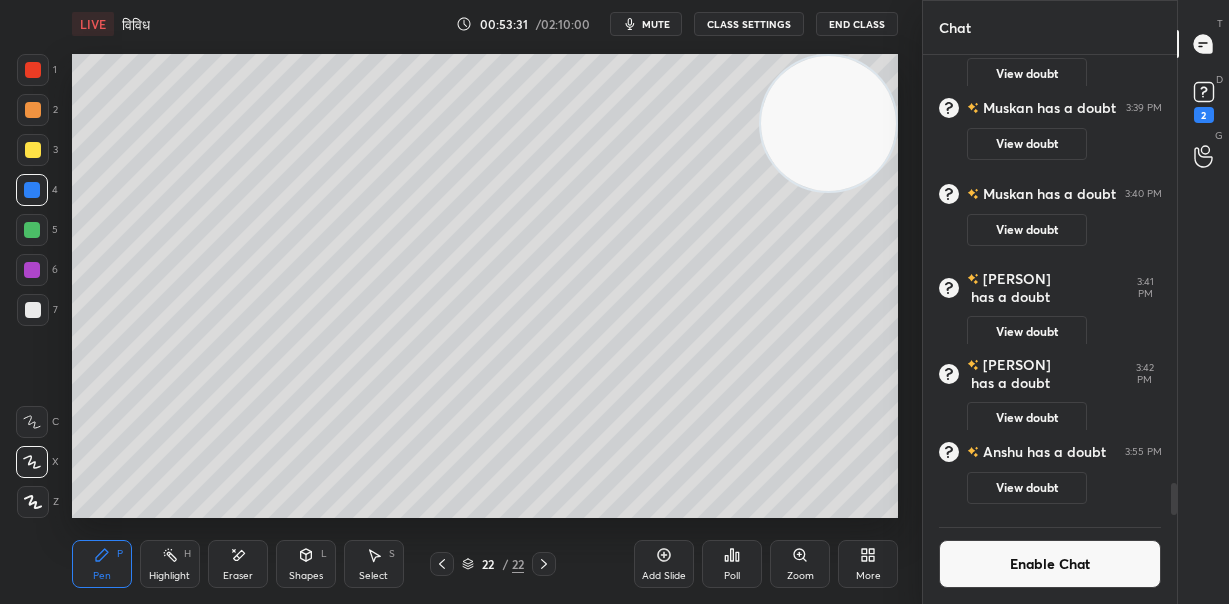 drag, startPoint x: 30, startPoint y: 263, endPoint x: 64, endPoint y: 266, distance: 34.132095 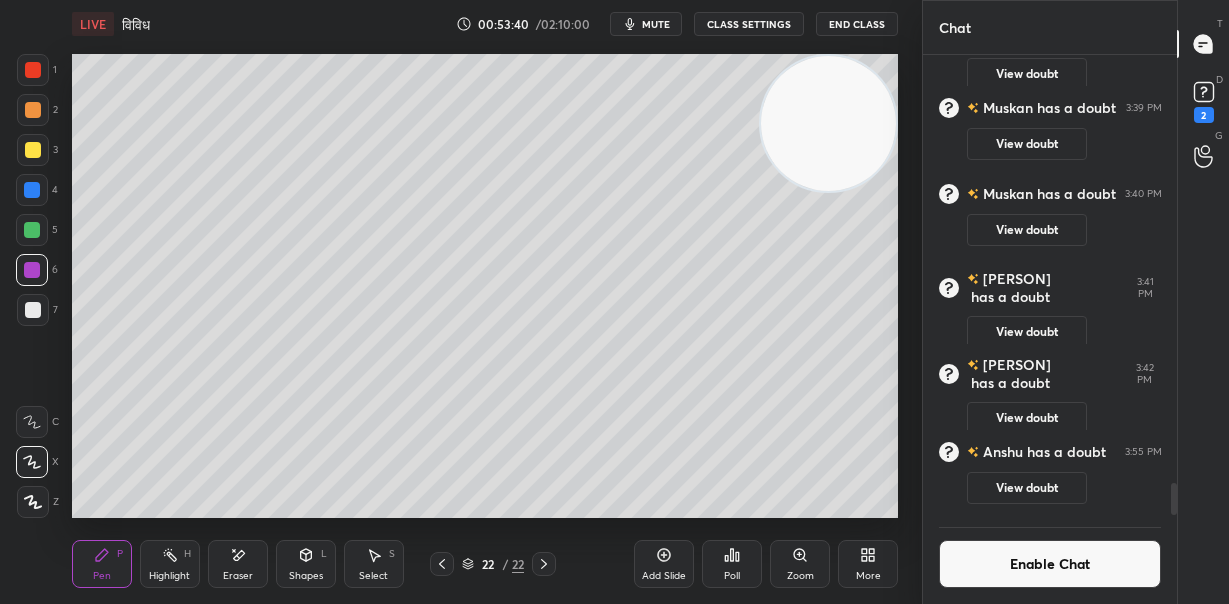 scroll, scrollTop: 6412, scrollLeft: 0, axis: vertical 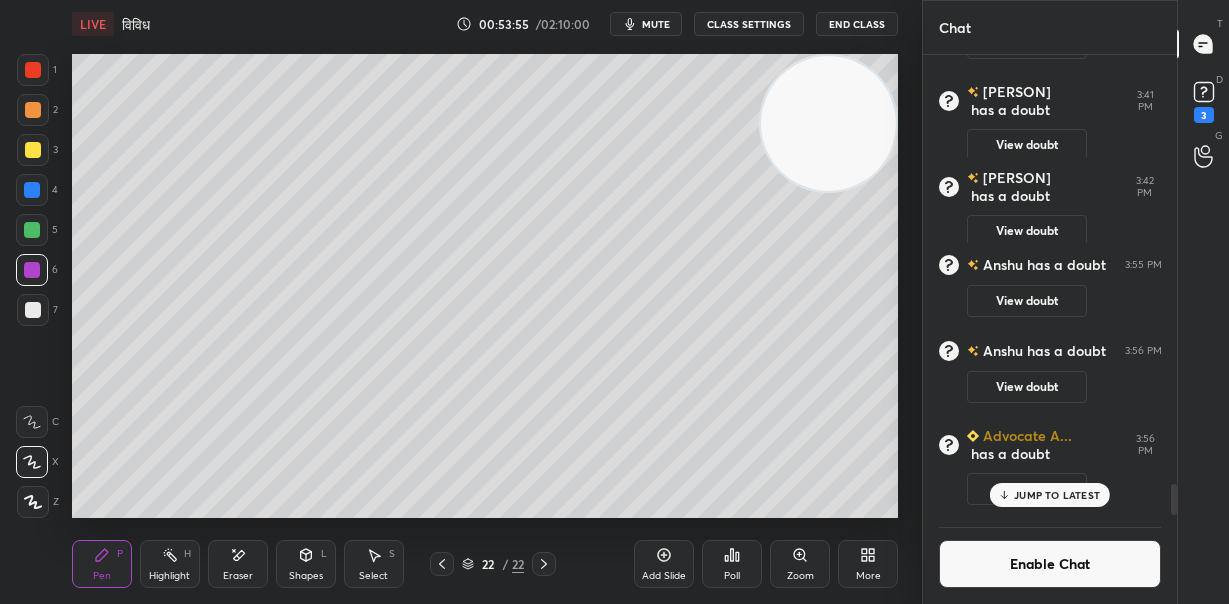 click at bounding box center [32, 190] 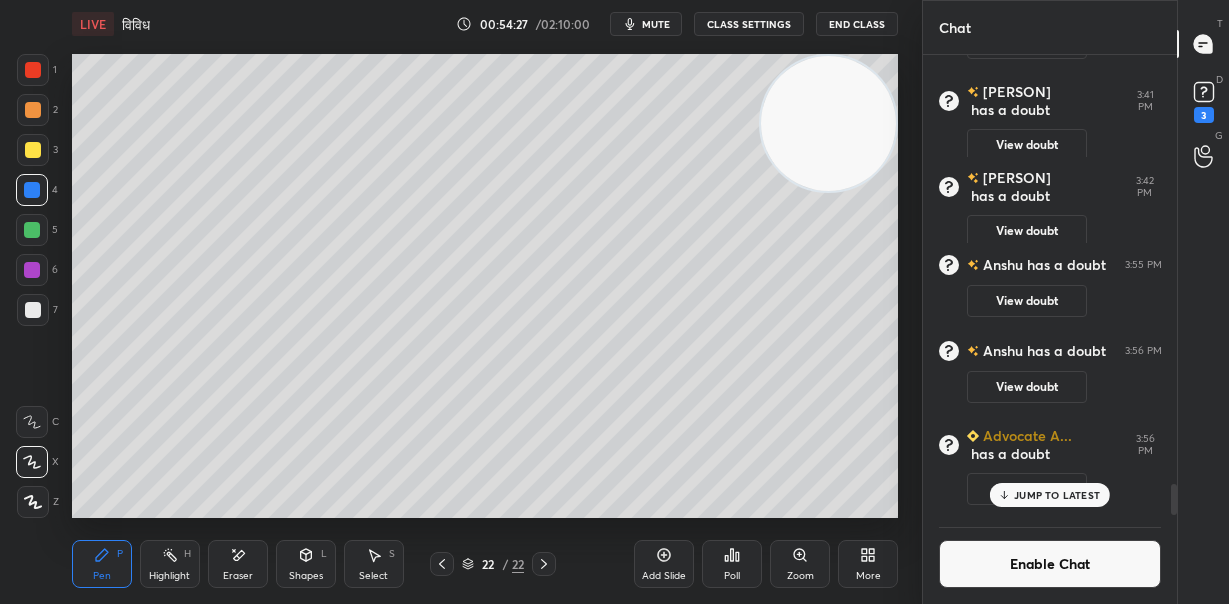 click at bounding box center (32, 270) 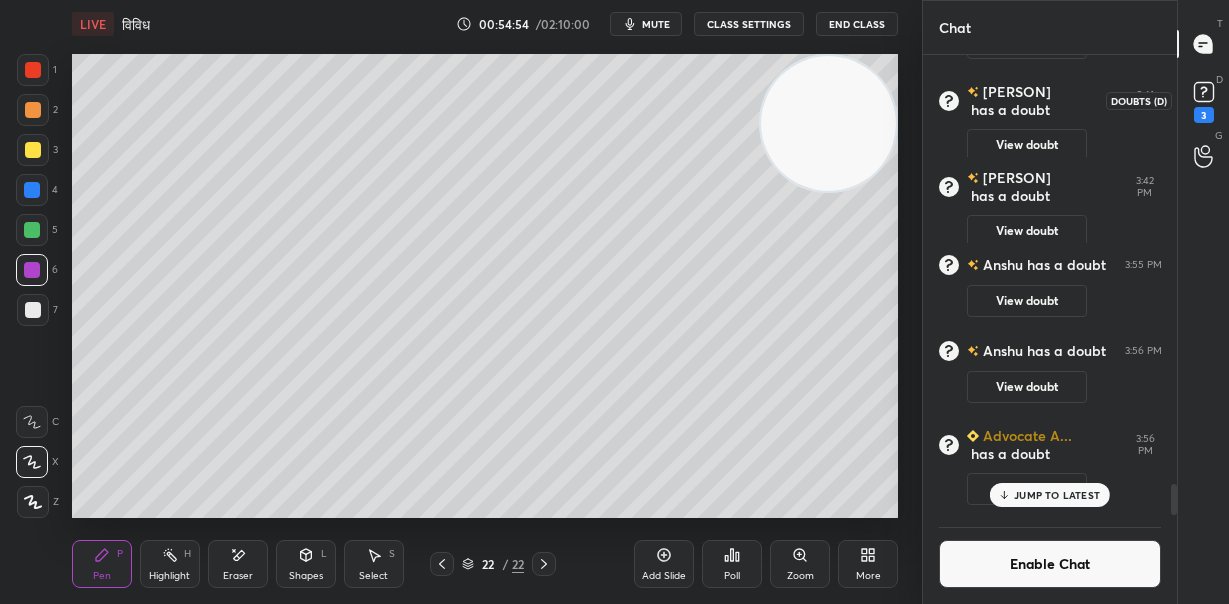click 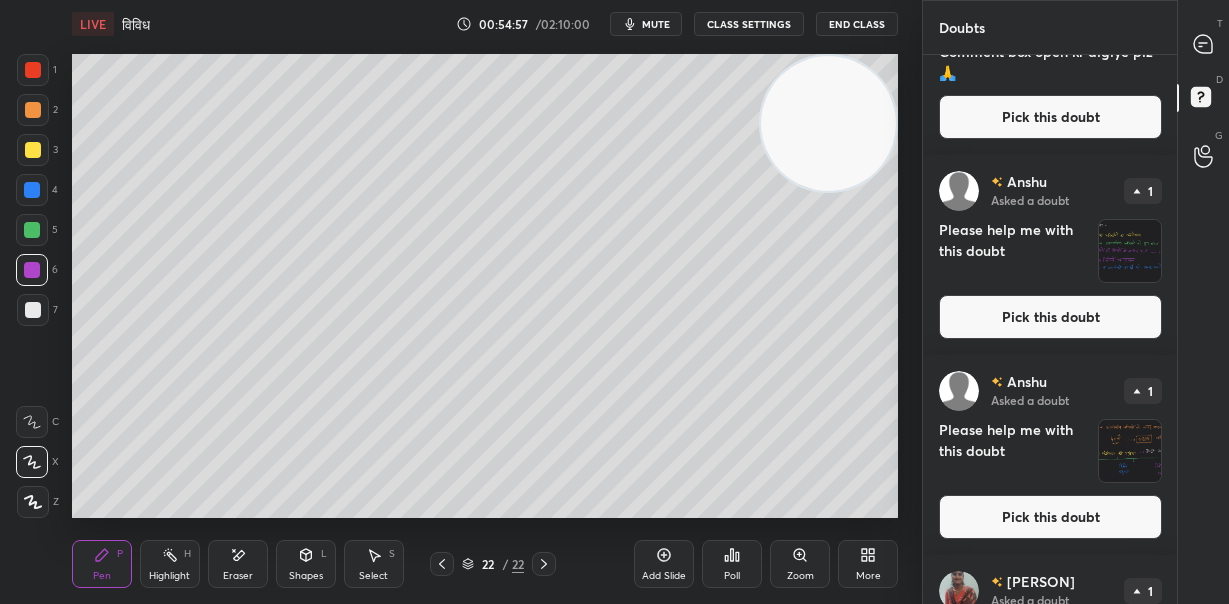 scroll, scrollTop: 0, scrollLeft: 0, axis: both 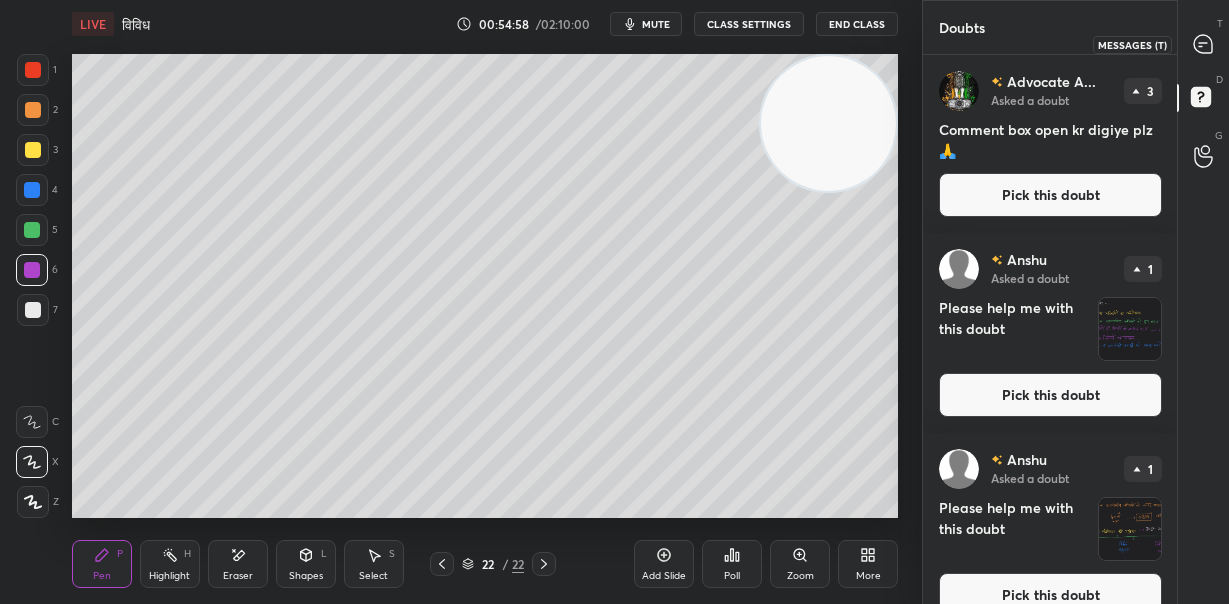 click 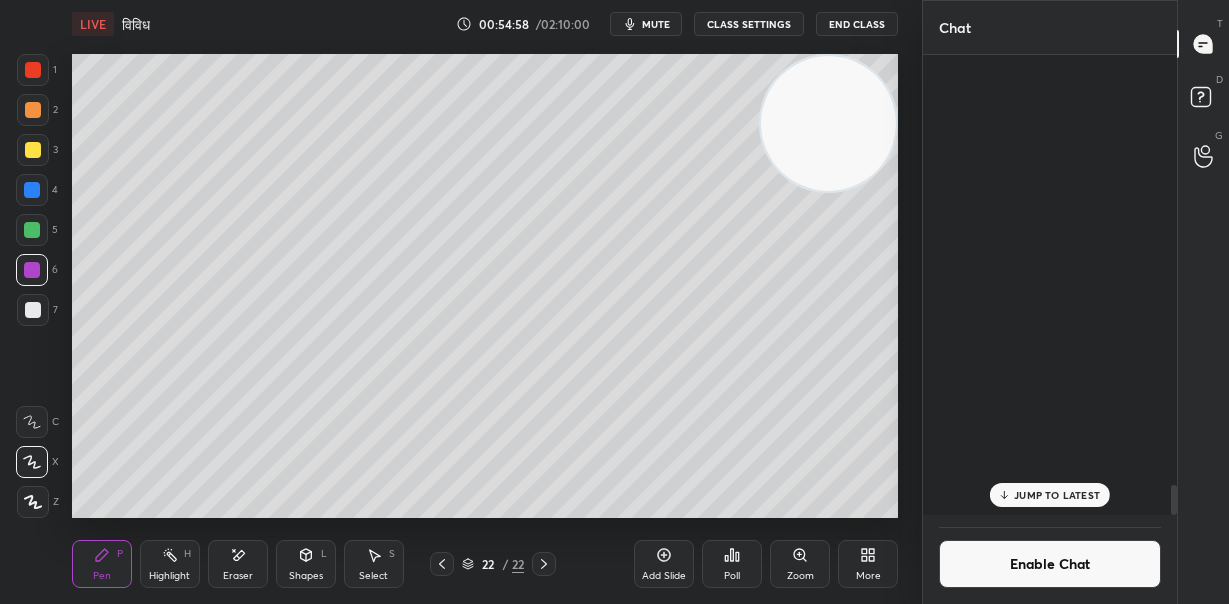 scroll, scrollTop: 6677, scrollLeft: 0, axis: vertical 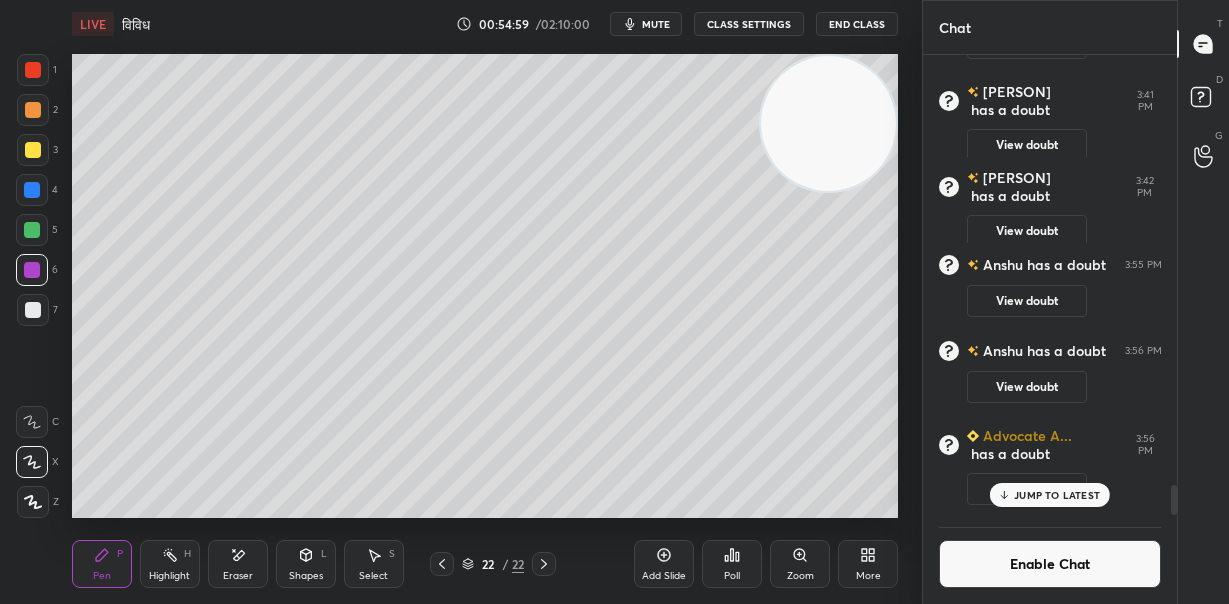 click on "JUMP TO LATEST" at bounding box center (1057, 495) 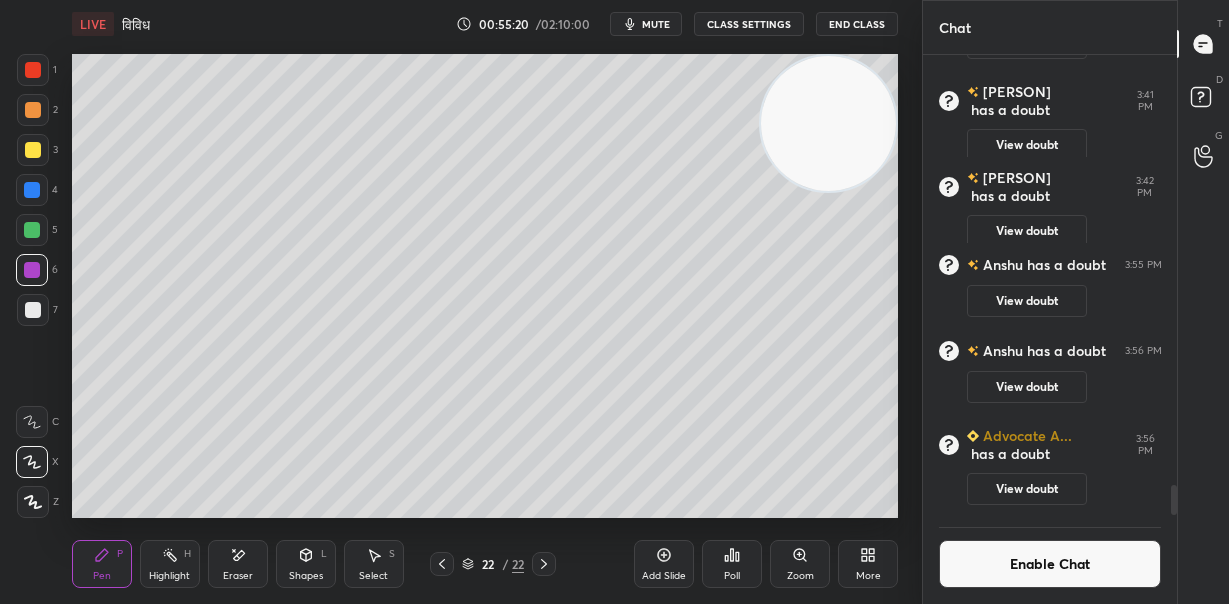click on "Add Slide" at bounding box center (664, 564) 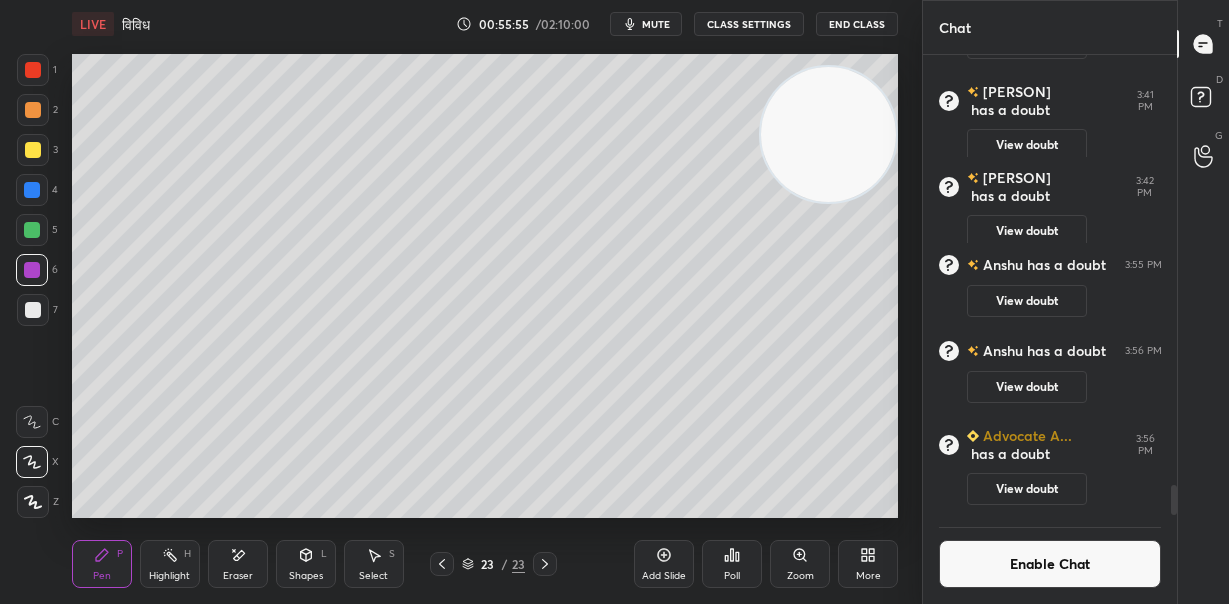 drag, startPoint x: 828, startPoint y: 136, endPoint x: 769, endPoint y: 215, distance: 98.600204 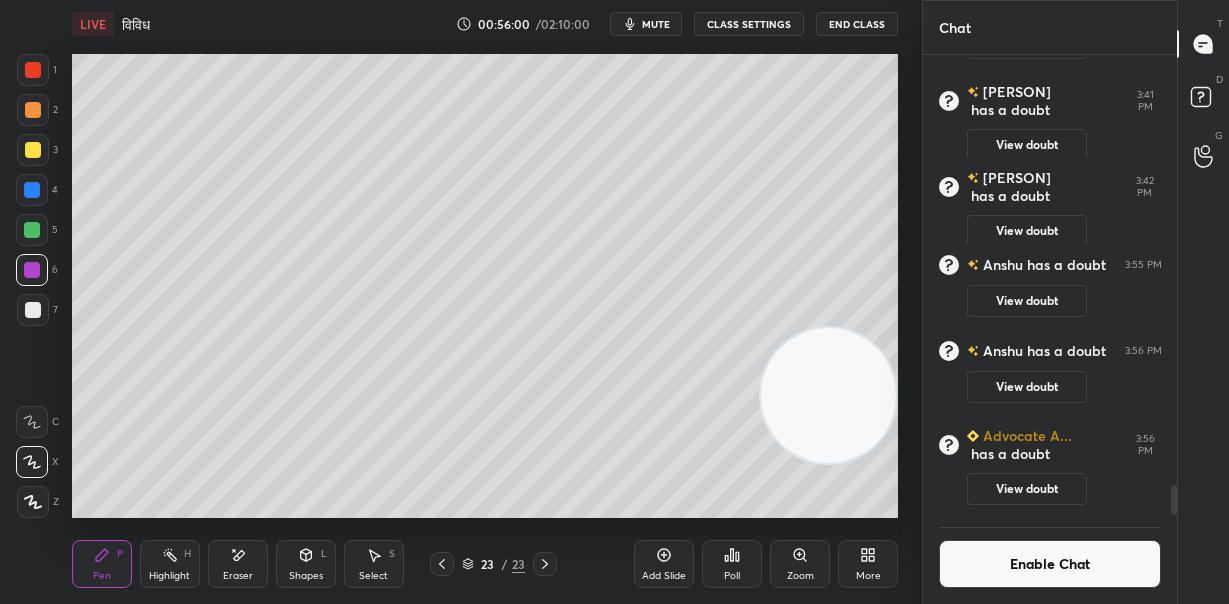 drag, startPoint x: 844, startPoint y: 289, endPoint x: 842, endPoint y: 330, distance: 41.04875 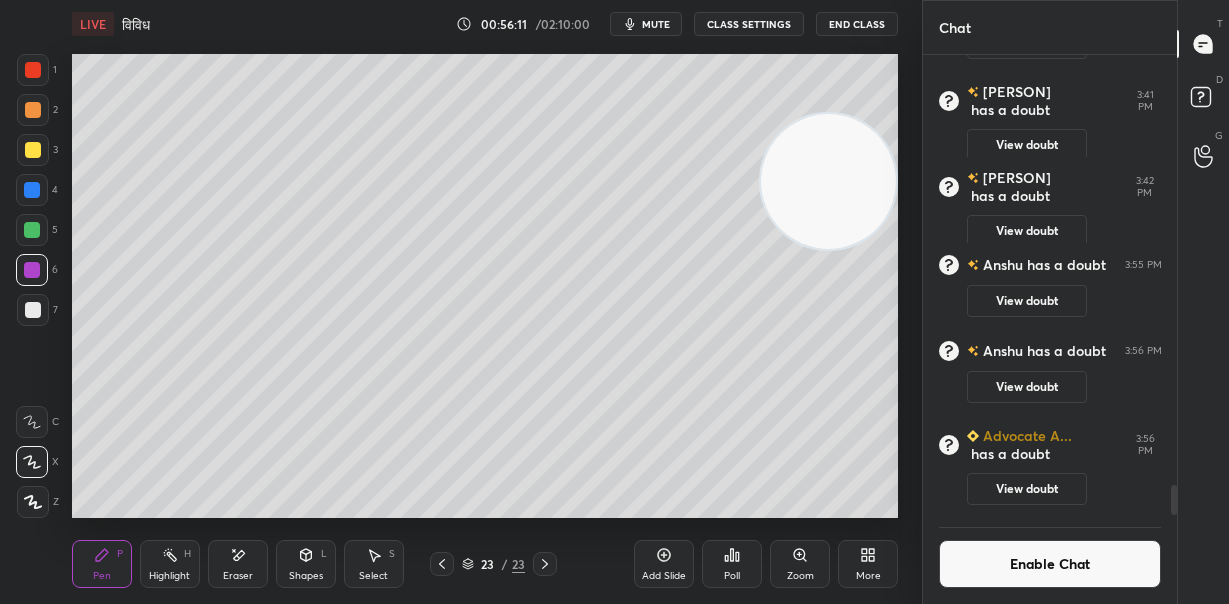 drag, startPoint x: 832, startPoint y: 375, endPoint x: 840, endPoint y: 137, distance: 238.13441 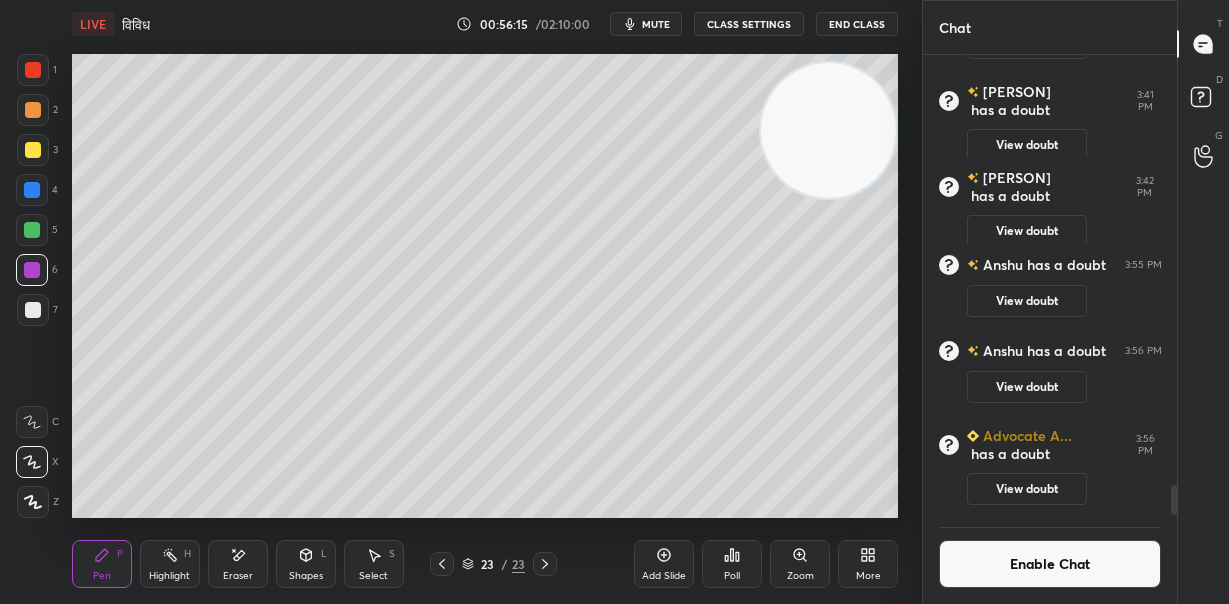 click at bounding box center [33, 310] 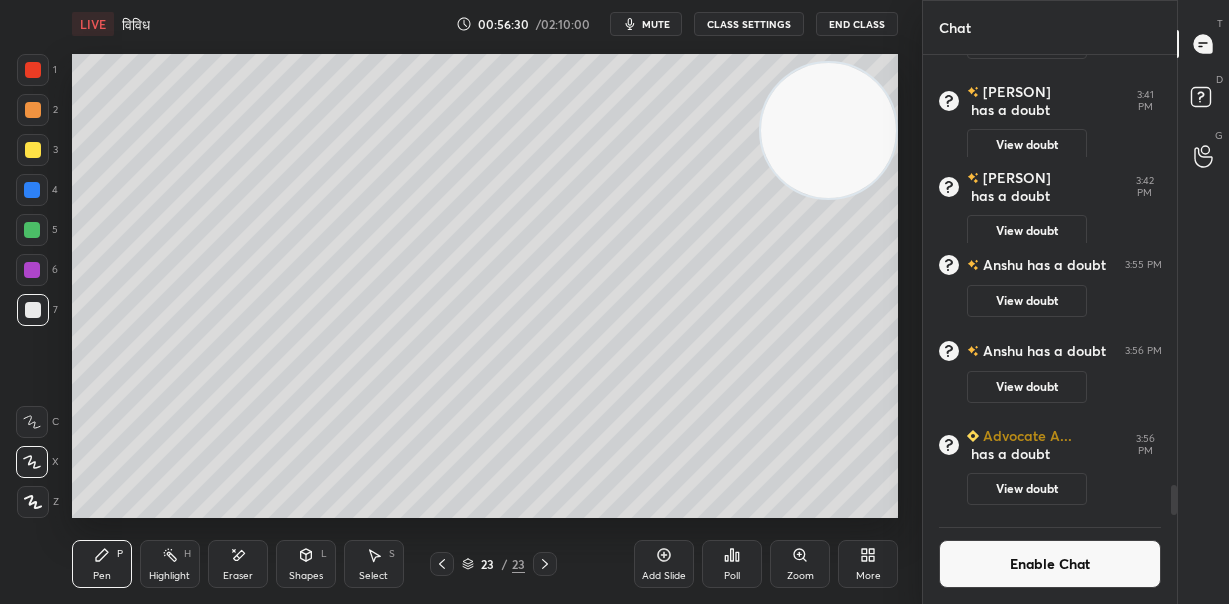 scroll, scrollTop: 6515, scrollLeft: 0, axis: vertical 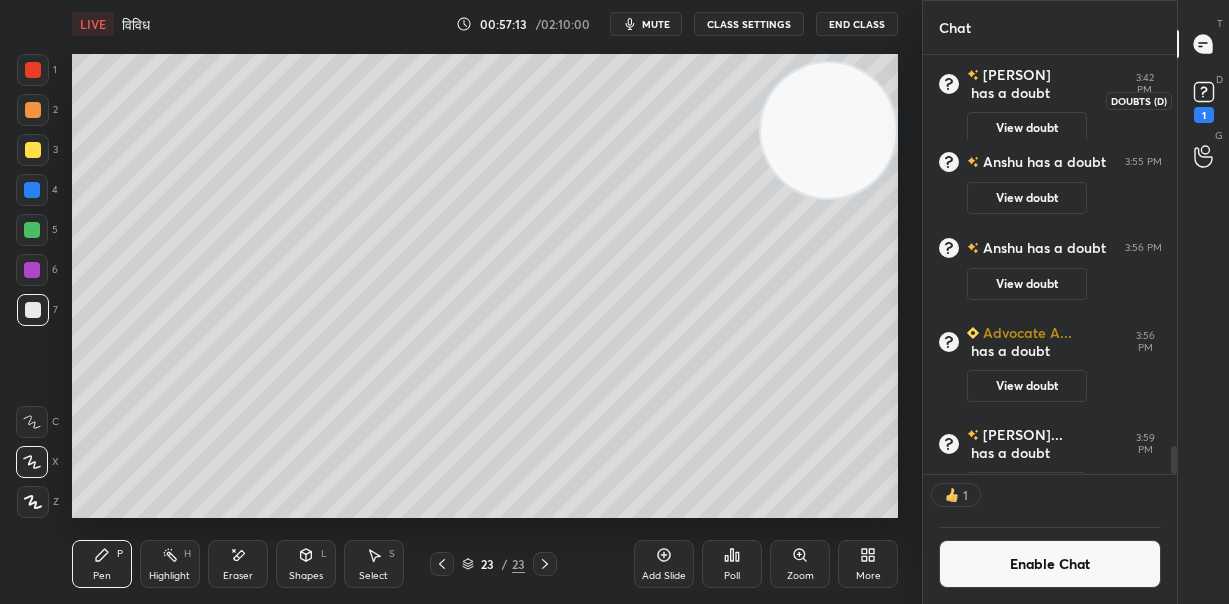 click 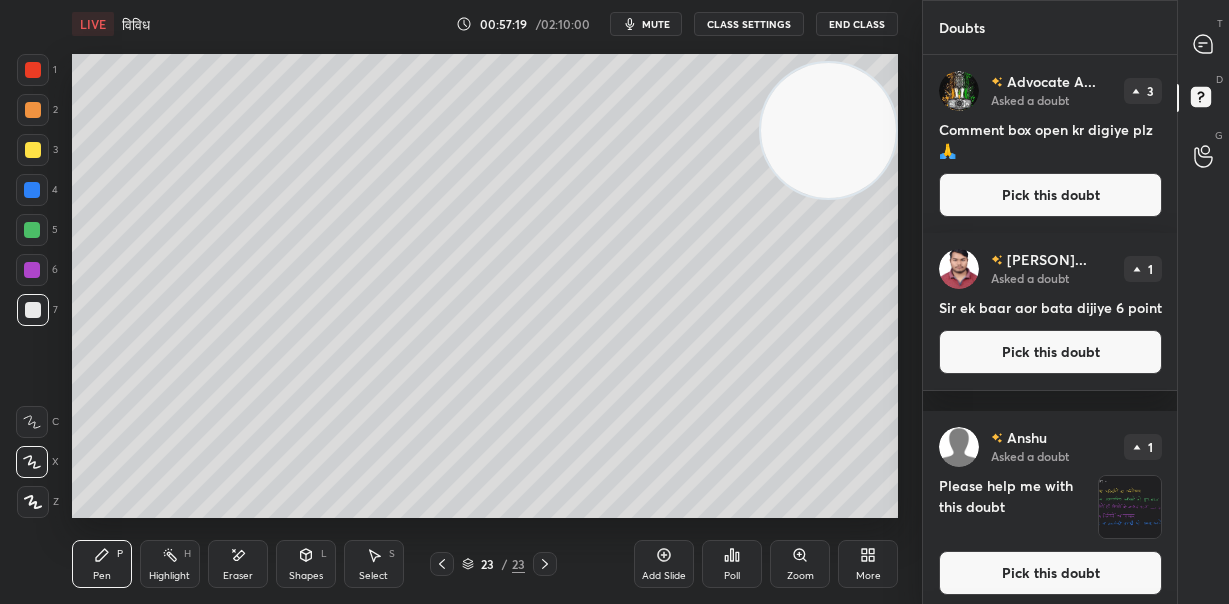 click 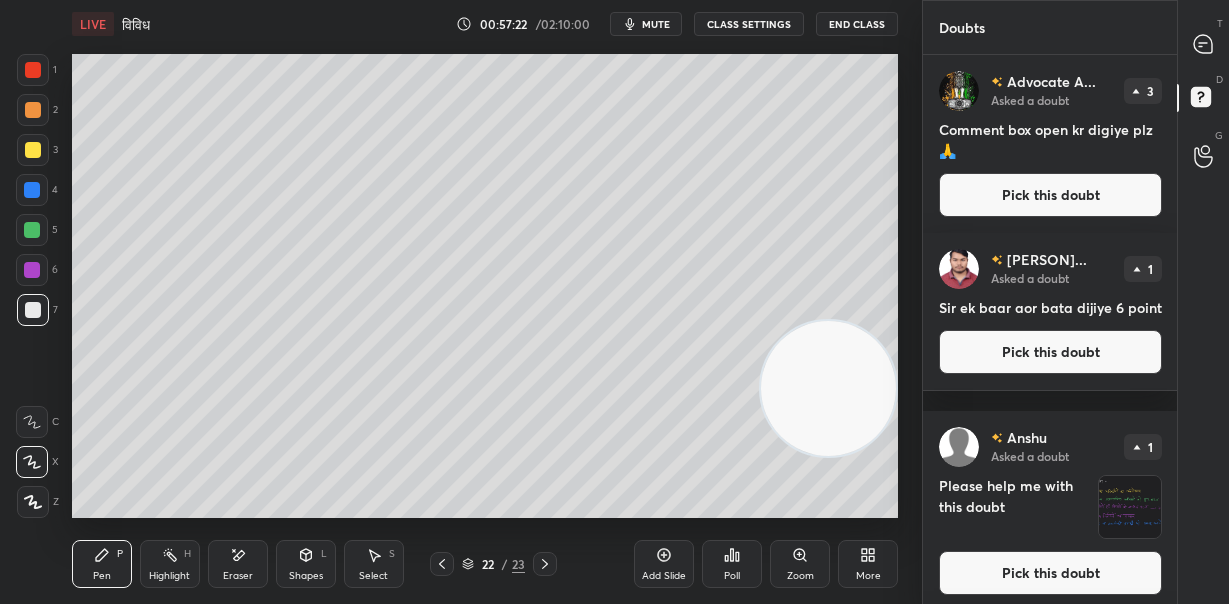drag, startPoint x: 843, startPoint y: 329, endPoint x: 780, endPoint y: 325, distance: 63.126858 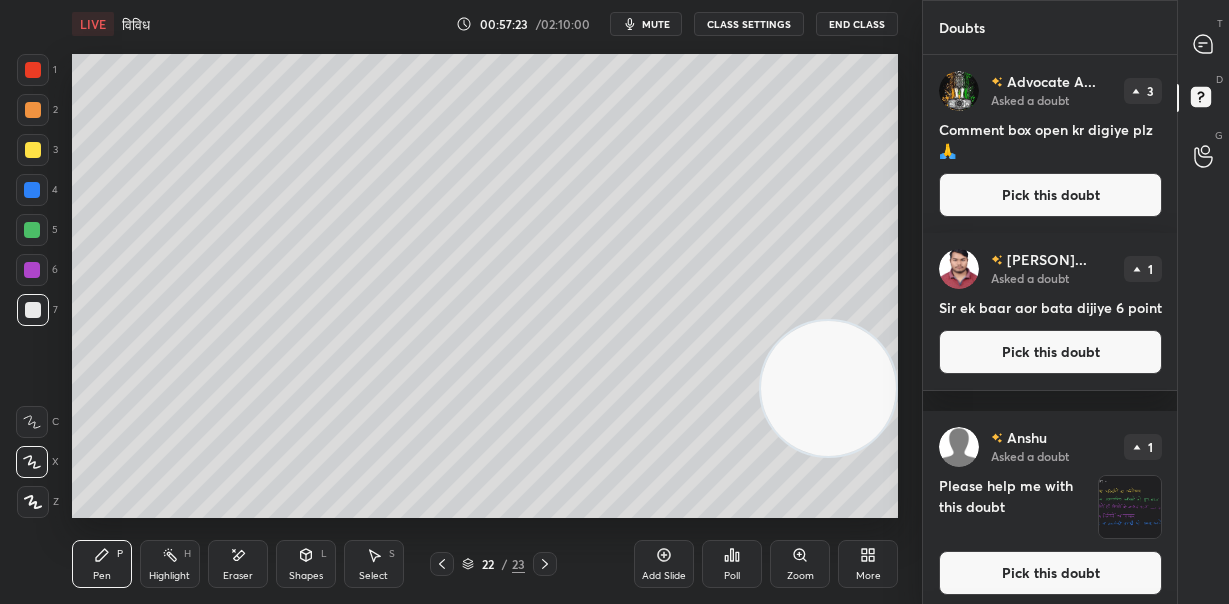 click at bounding box center [33, 110] 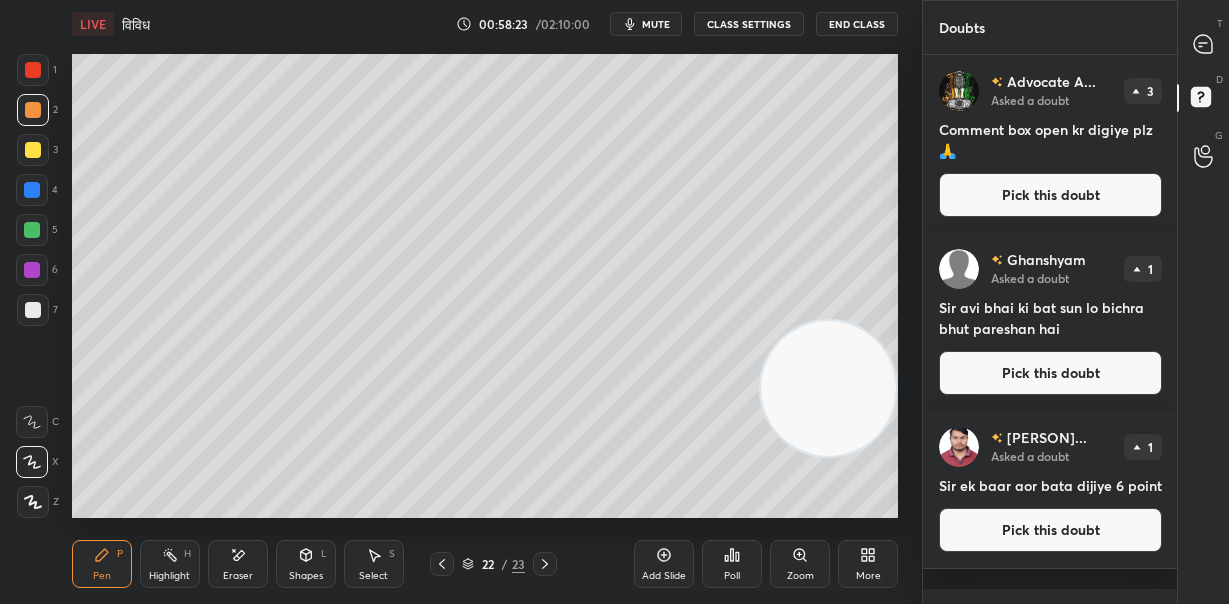 click 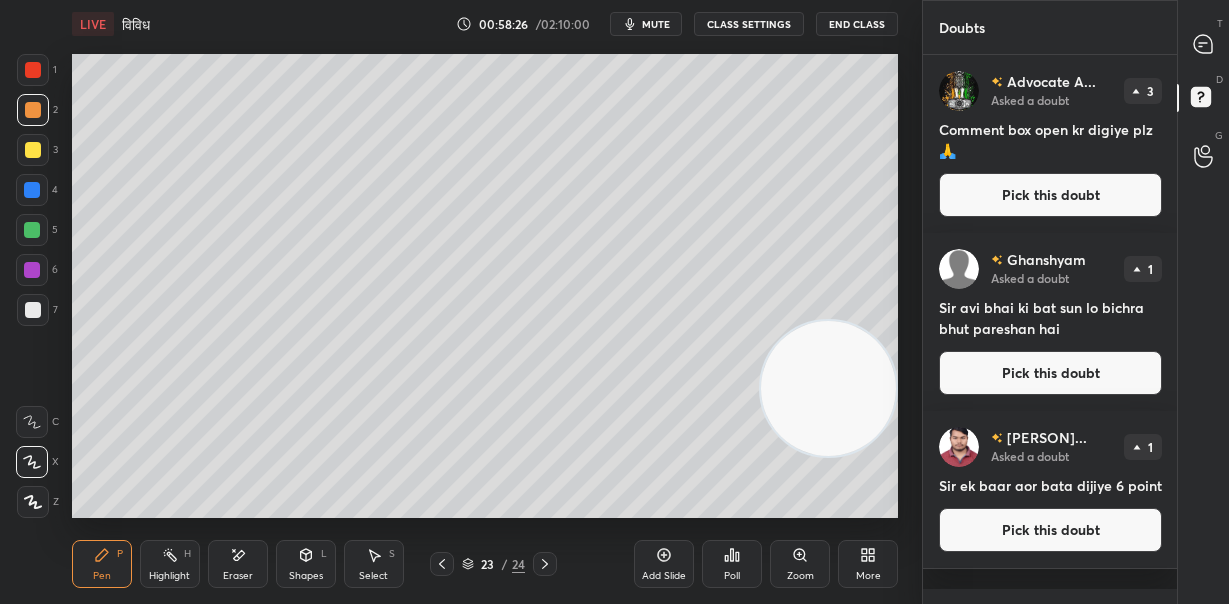 drag, startPoint x: 31, startPoint y: 226, endPoint x: 65, endPoint y: 222, distance: 34.234486 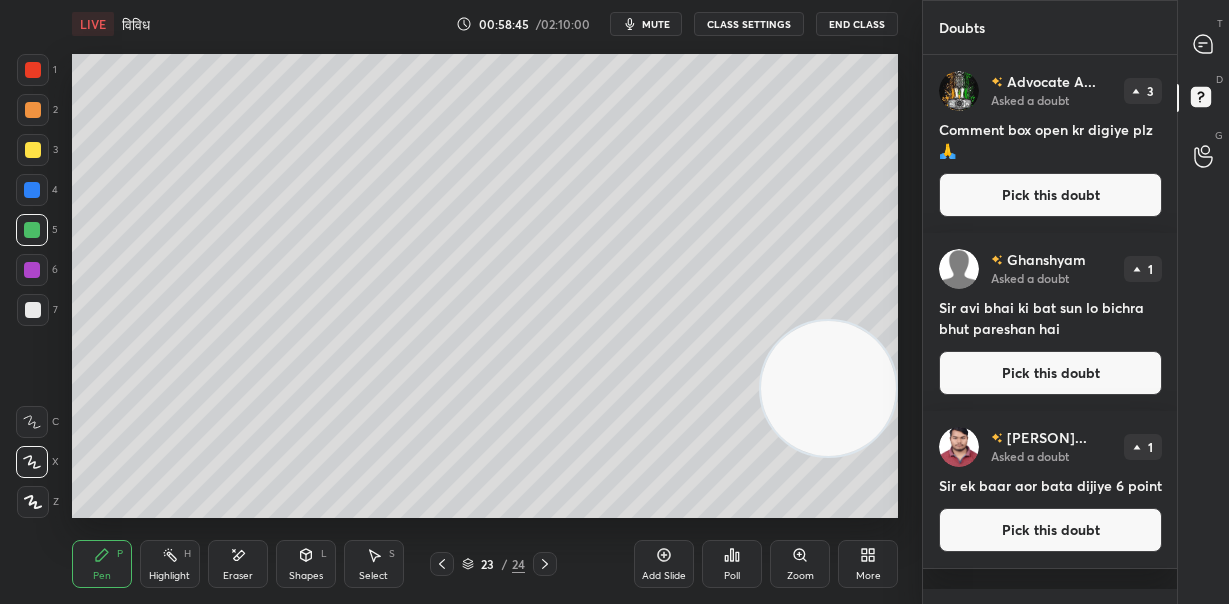click on "Eraser" at bounding box center (238, 564) 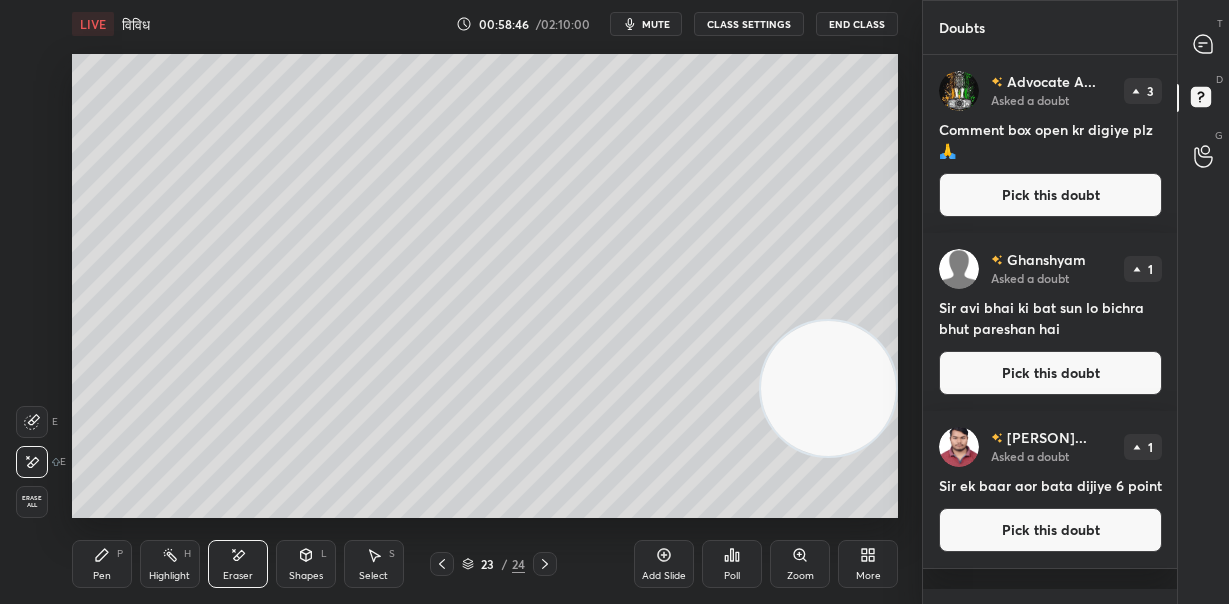 click on "Erase all" at bounding box center [32, 502] 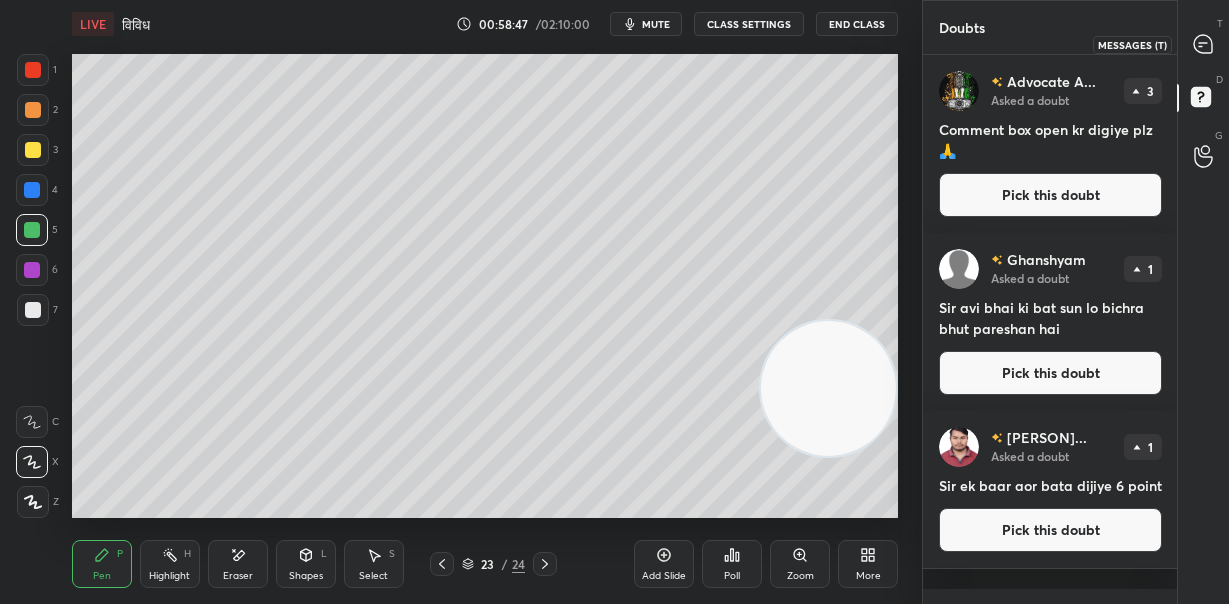 drag, startPoint x: 1201, startPoint y: 40, endPoint x: 1178, endPoint y: 85, distance: 50.537113 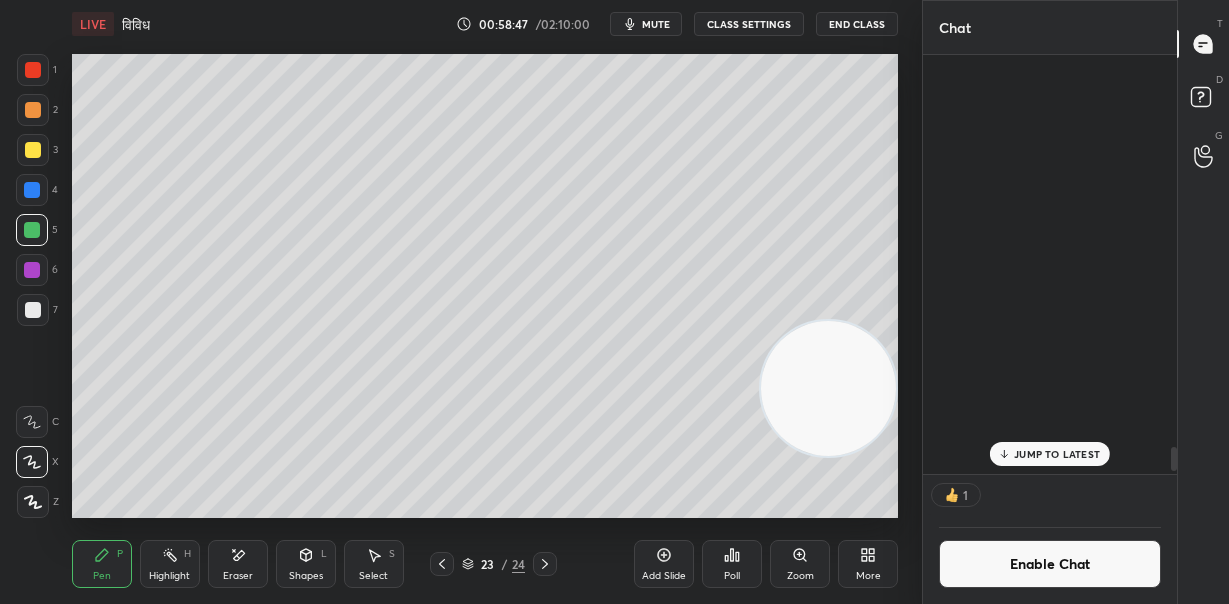 scroll, scrollTop: 6963, scrollLeft: 0, axis: vertical 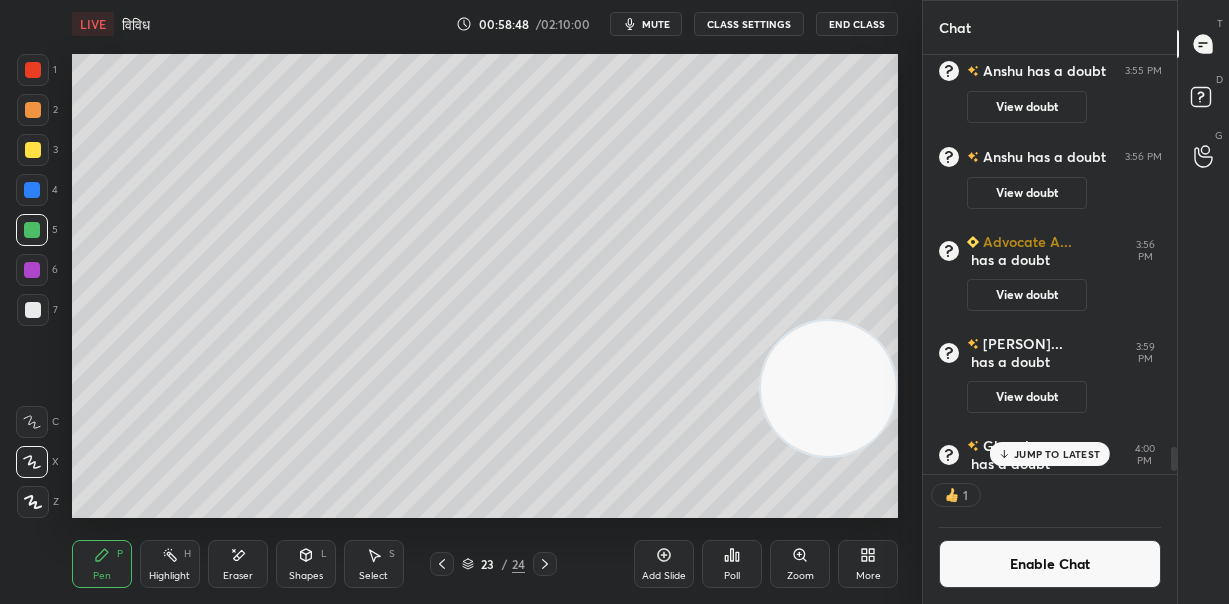 click on "JUMP TO LATEST" at bounding box center [1057, 454] 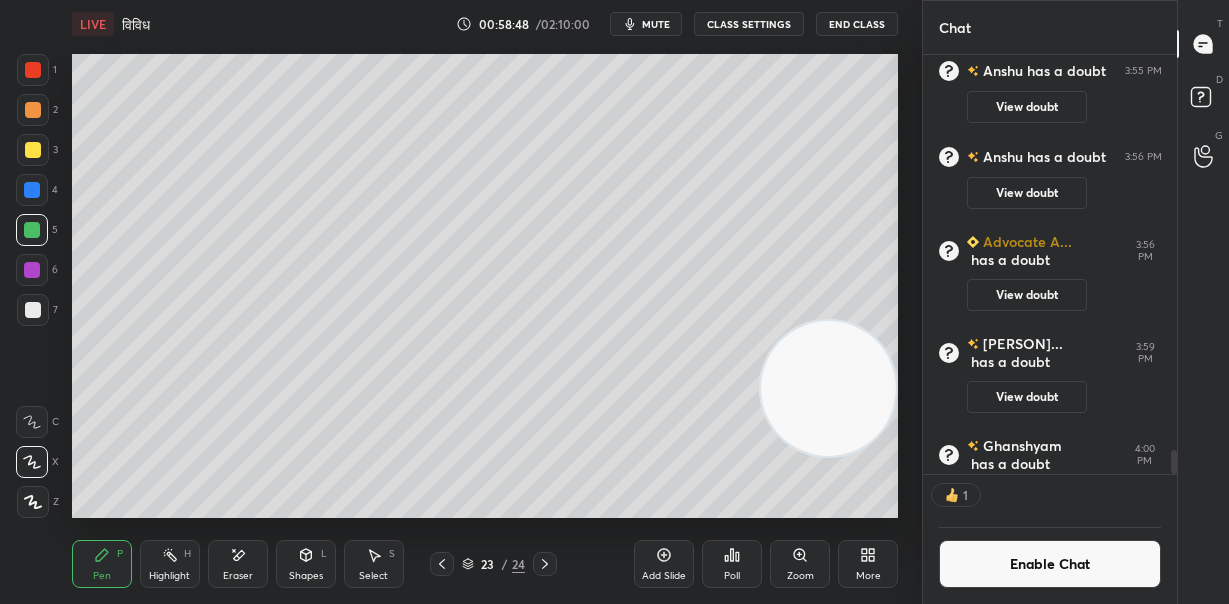 scroll, scrollTop: 7015, scrollLeft: 0, axis: vertical 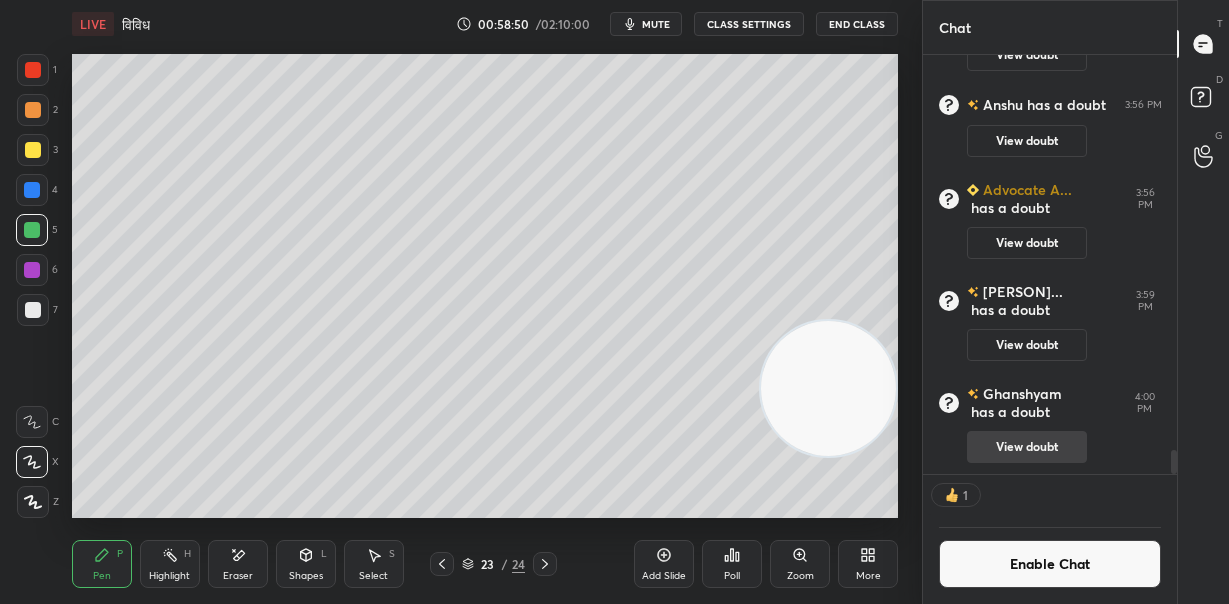 click on "View doubt" at bounding box center (1027, 447) 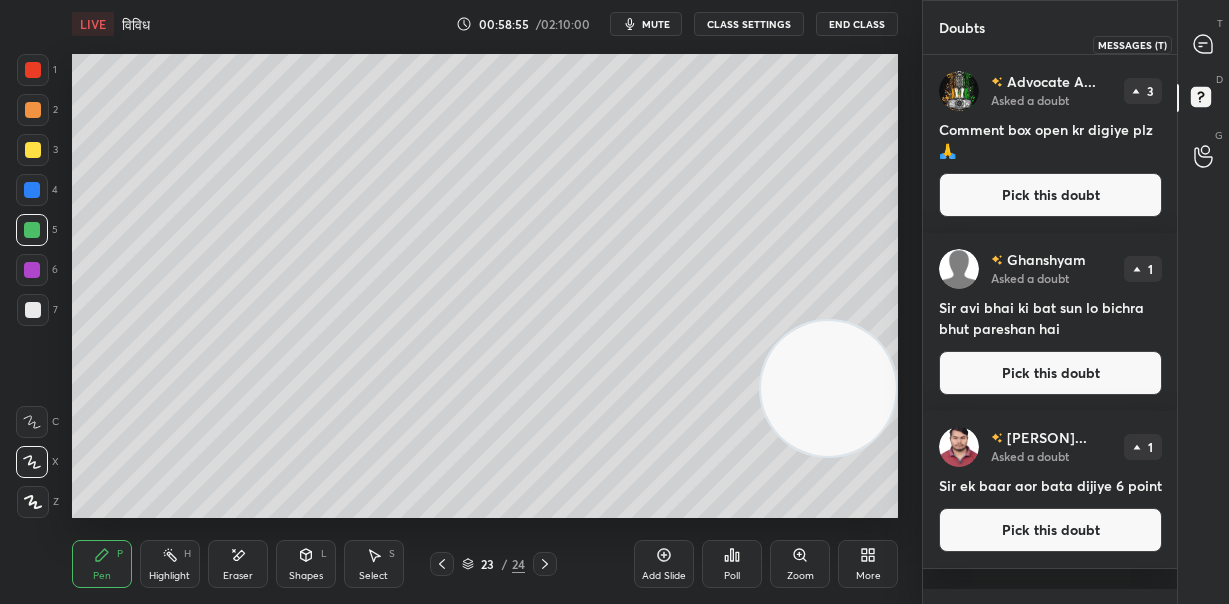 drag, startPoint x: 1210, startPoint y: 39, endPoint x: 1192, endPoint y: 83, distance: 47.539455 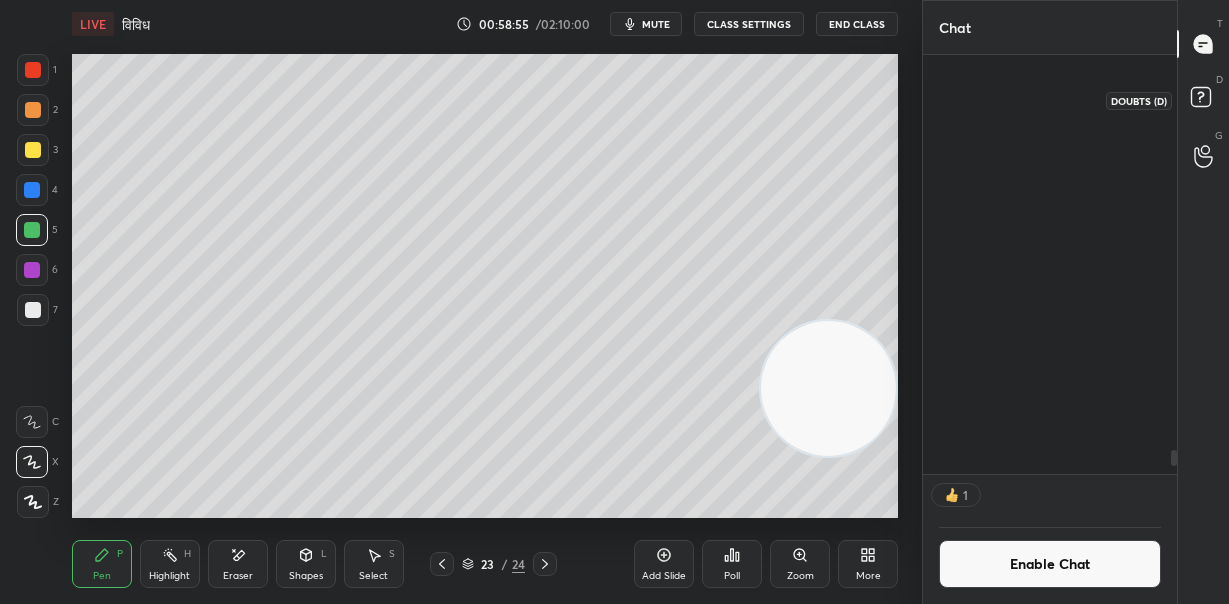 scroll, scrollTop: 7015, scrollLeft: 0, axis: vertical 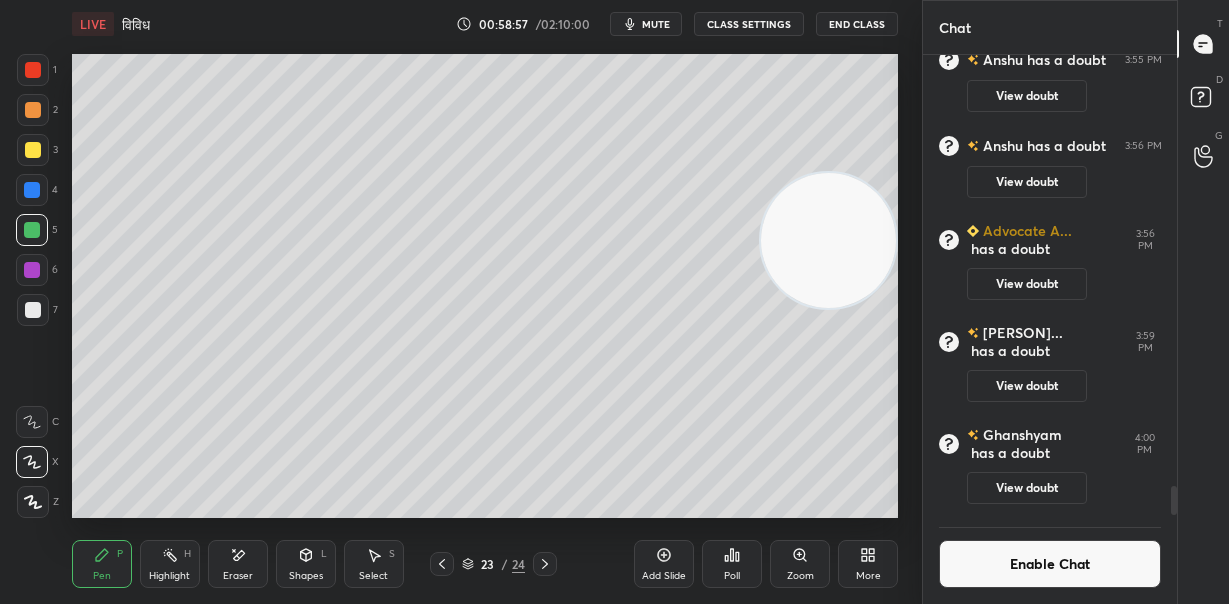 drag, startPoint x: 849, startPoint y: 387, endPoint x: 867, endPoint y: 256, distance: 132.23087 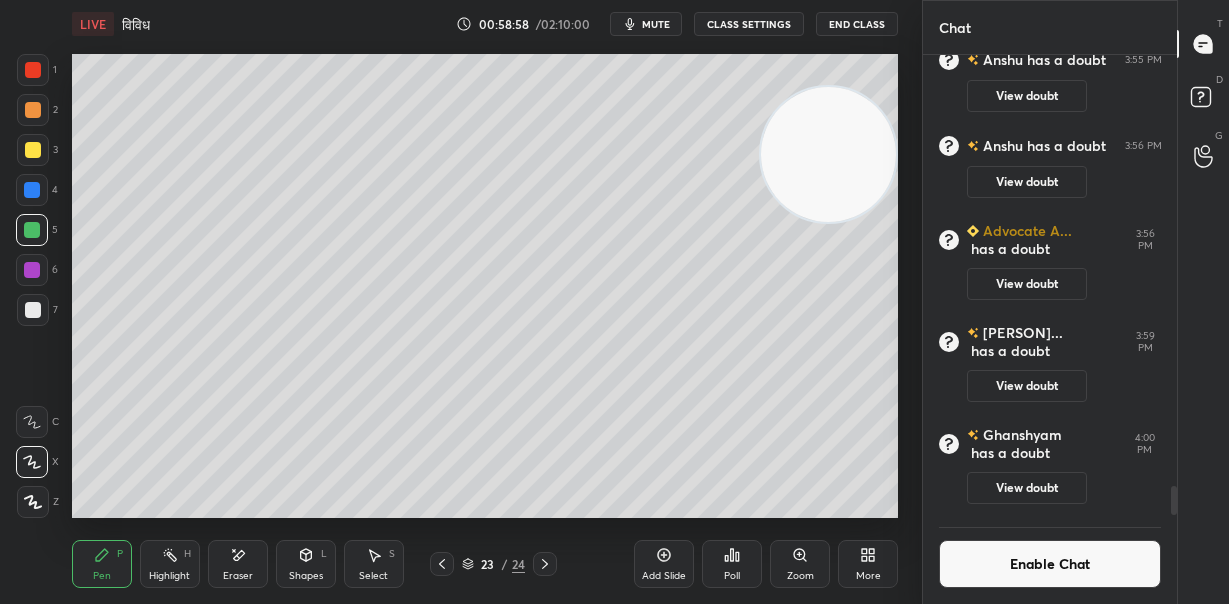 drag, startPoint x: 842, startPoint y: 266, endPoint x: 866, endPoint y: 190, distance: 79.69943 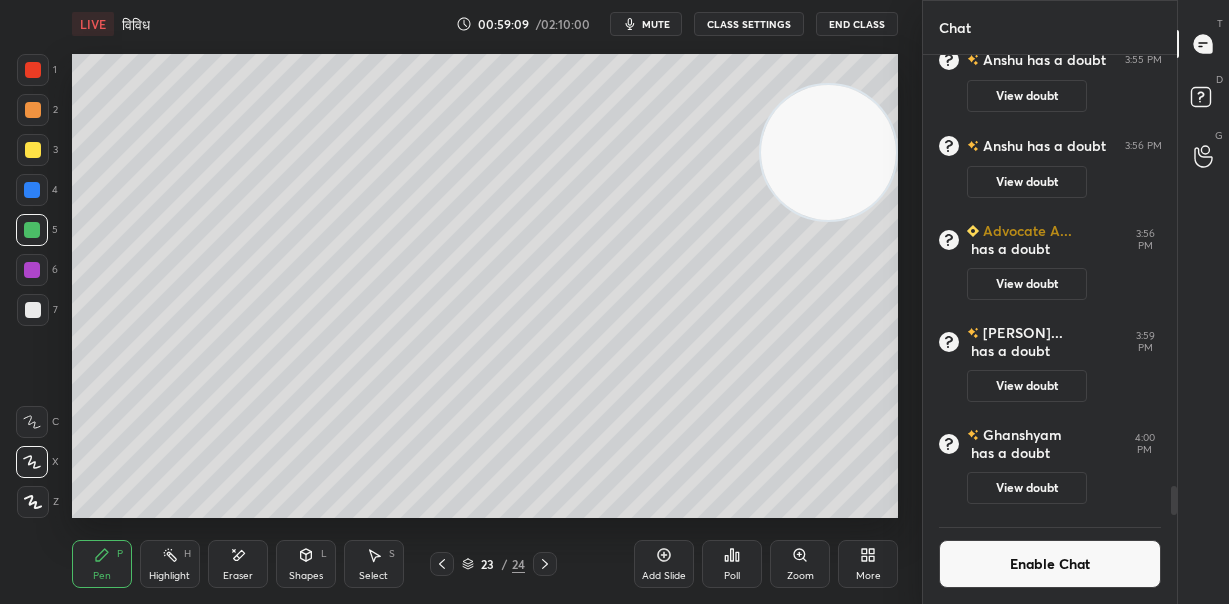 scroll, scrollTop: 414, scrollLeft: 248, axis: both 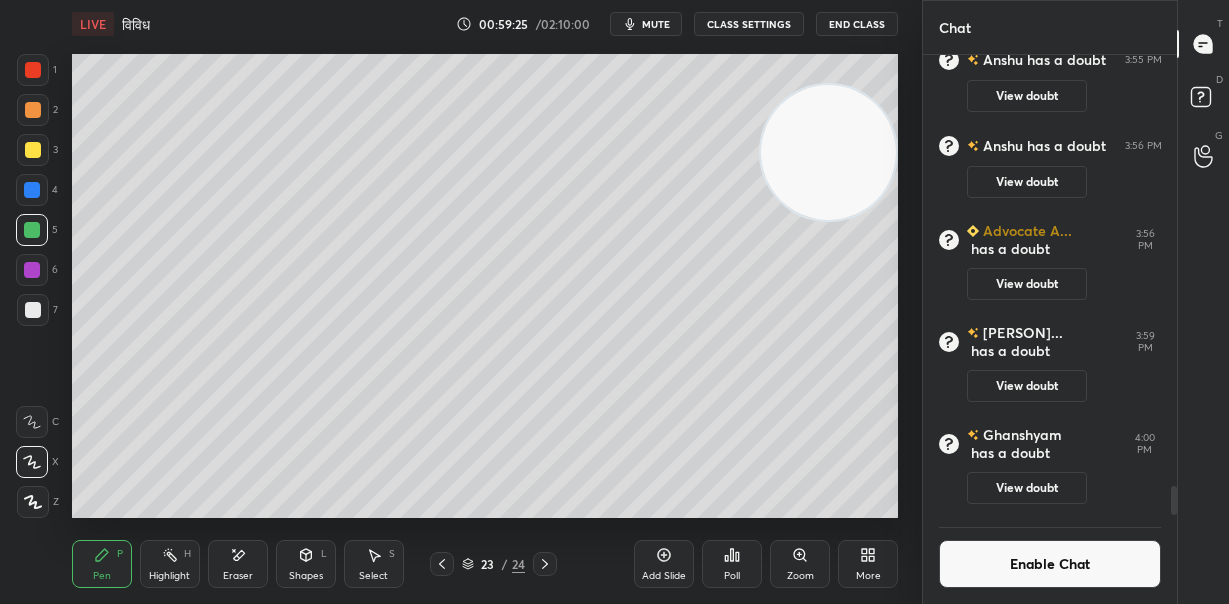 click on "Enable Chat" at bounding box center [1050, 564] 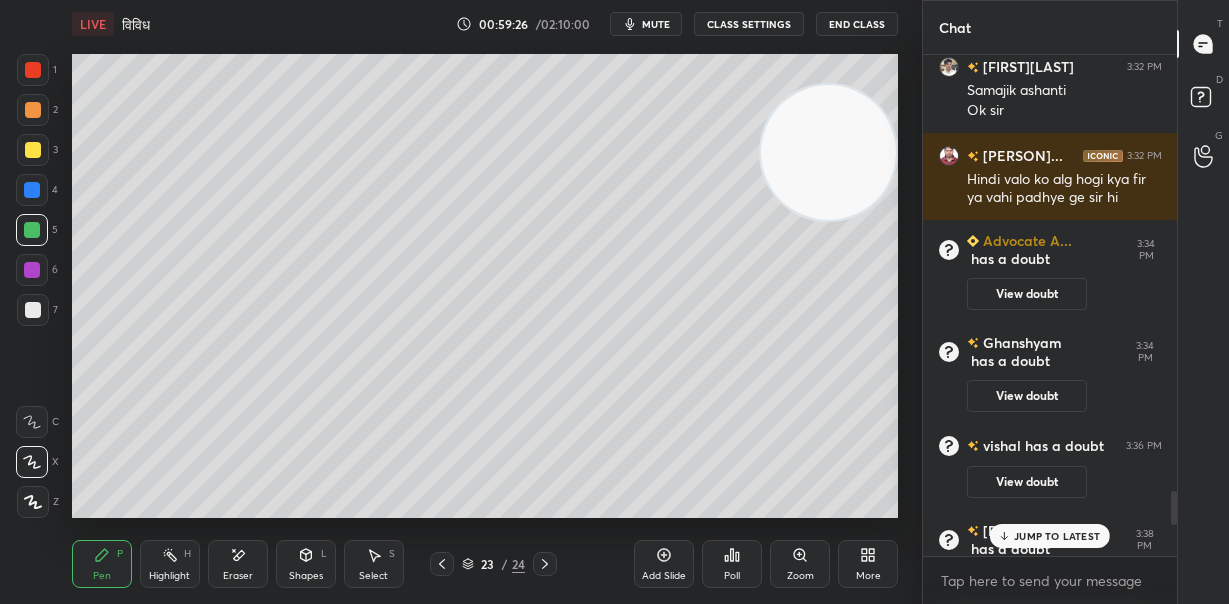 scroll, scrollTop: 469, scrollLeft: 248, axis: both 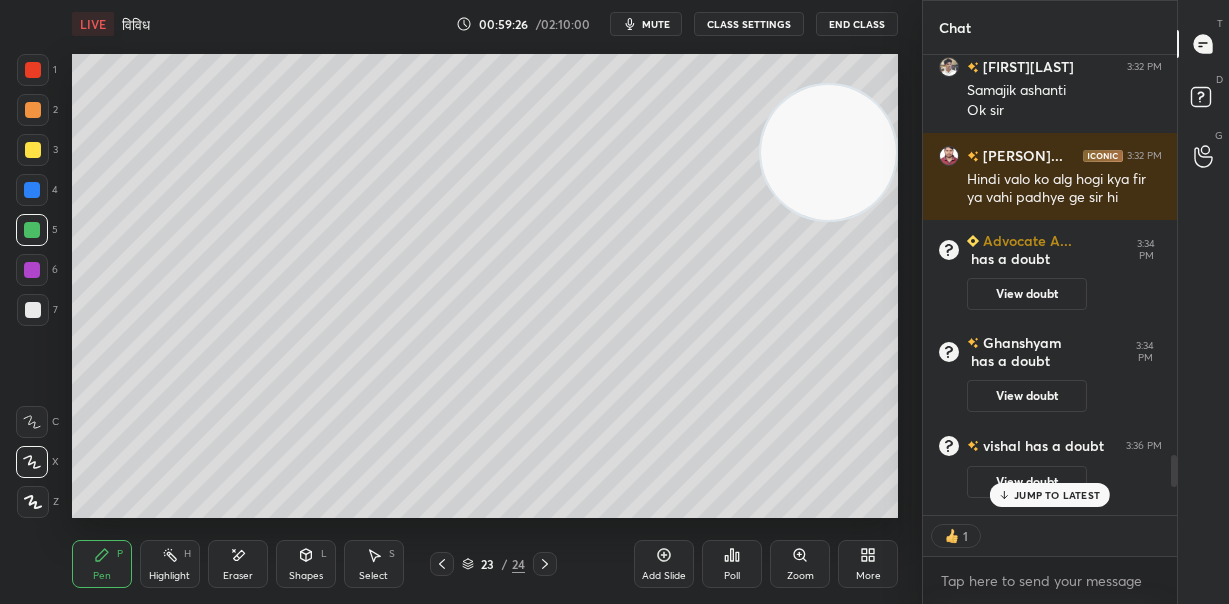 click on "[PERSON] 3:29 PM 9 pm but 19 Se start ho gyi Thi [PERSON]... 3:30 PM Ha theek hai [PERSON] has a doubt 3:30 PM View doubt [PERSON] 3:30 PM 17 july se n [PERSON] [PERSON] 3:30 PM But unke notes Puri trh english hen [PERSON] has a doubt 3:30 PM View doubt [PERSON] 3:30 PM Me chat gpt se krta translate [PERSON]... 3:30 PM Link de sakte ho kya mujhe... [PERSON] 3:31 PM Mrunal sir jyada english use krte h hindi our english dono mix mk sir ka dekh lo push [PERSON] 3:31 PM Unki profile pr mil jayega [PERSON] 3:32 PM Samajik ashanti Ok sir [PERSON]... 3:32 PM Hindi valo ko alg hogi kya fir ya vahi padhye ge sir hi [PERSON] A... has a doubt 3:34 PM View doubt [PERSON] has a doubt 3:34 PM View doubt [PERSON] has a doubt 3:36 PM View doubt [PERSON] has a doubt 3:38 PM View doubt [PERSON] has a doubt 3:39 PM View doubt JUMP TO LATEST 1 Enable hand raising Enable raise hand to speak to learners. Once enabled, chat will be turned off temporarily. Enable x" at bounding box center [1050, 329] 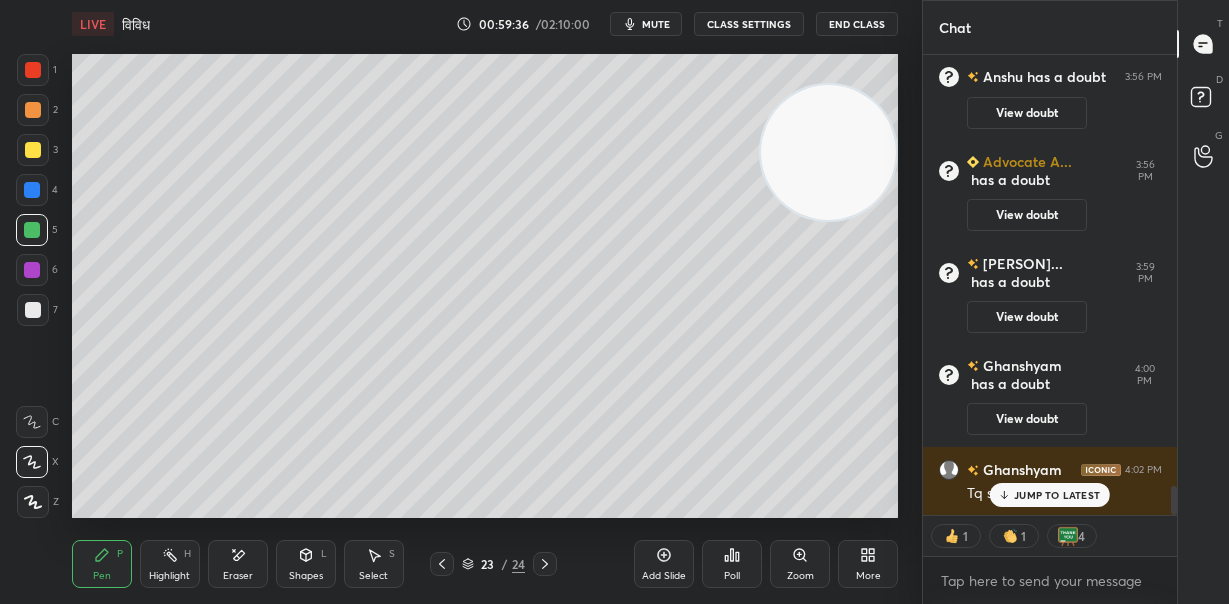scroll, scrollTop: 6828, scrollLeft: 0, axis: vertical 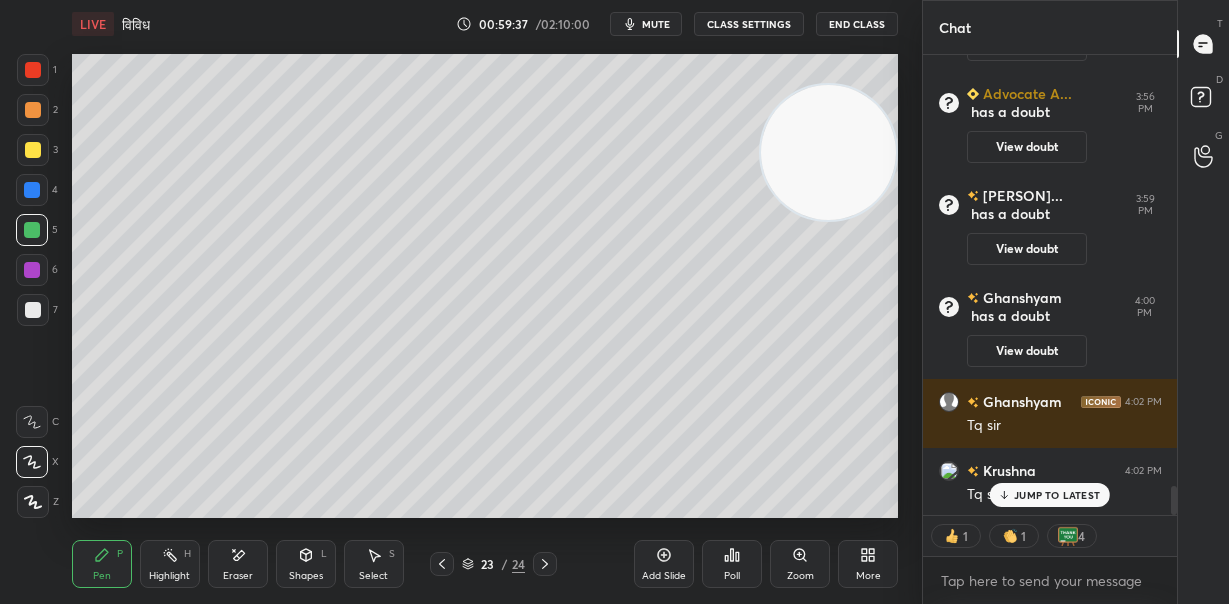 click at bounding box center [33, 150] 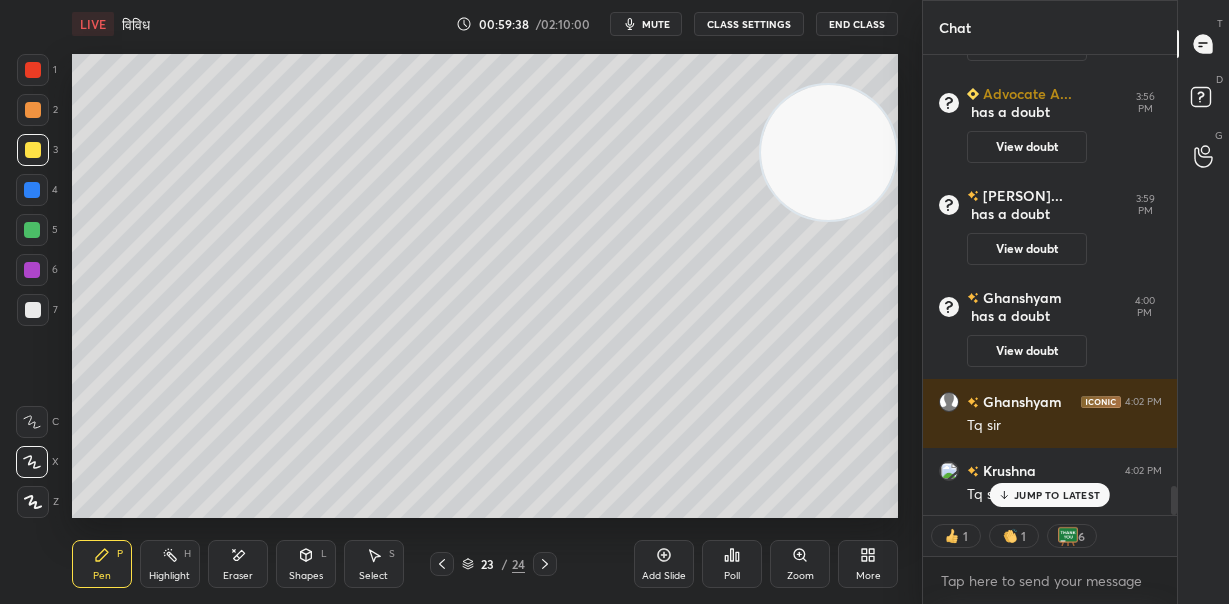 click on "JUMP TO LATEST" at bounding box center (1057, 495) 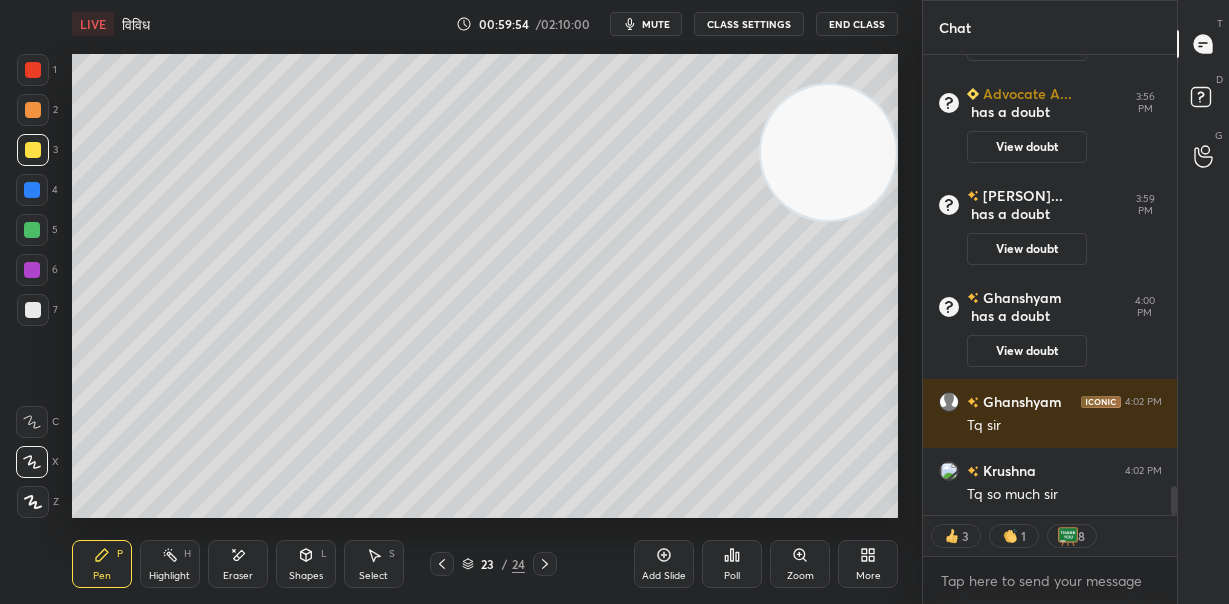 click at bounding box center [33, 110] 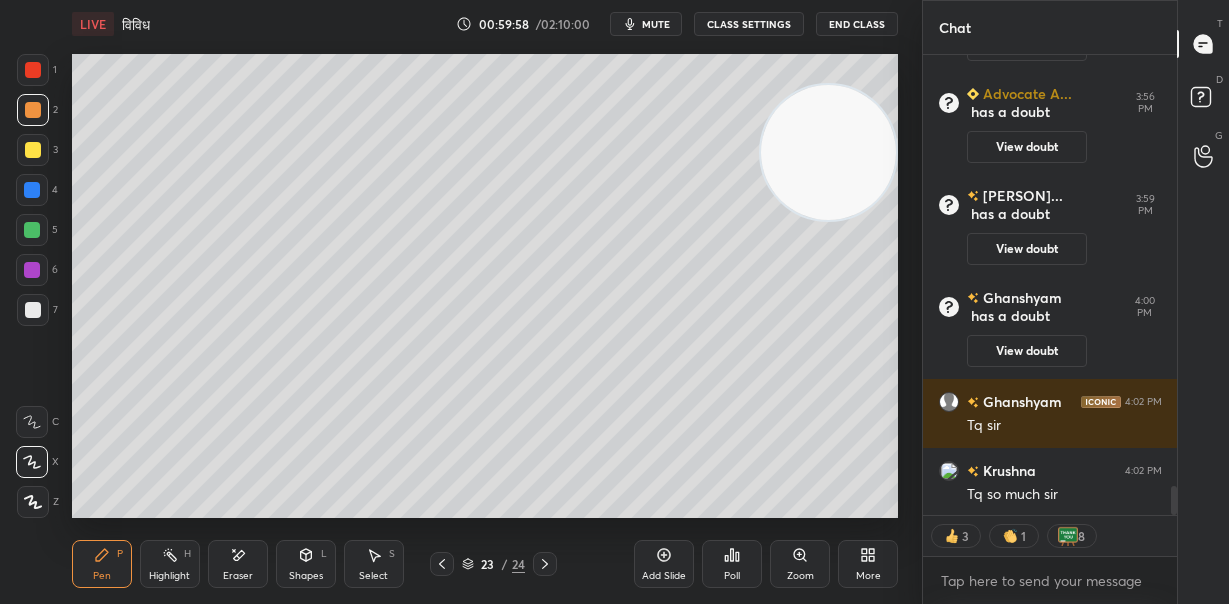 scroll, scrollTop: 7, scrollLeft: 7, axis: both 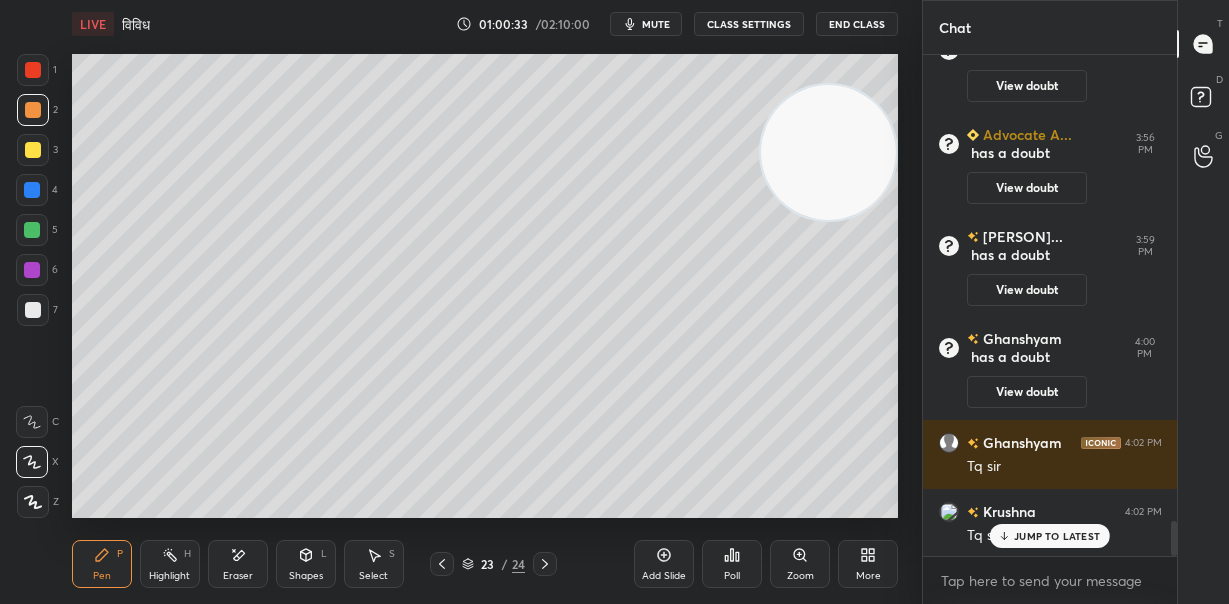 drag, startPoint x: 830, startPoint y: 140, endPoint x: 873, endPoint y: 366, distance: 230.05434 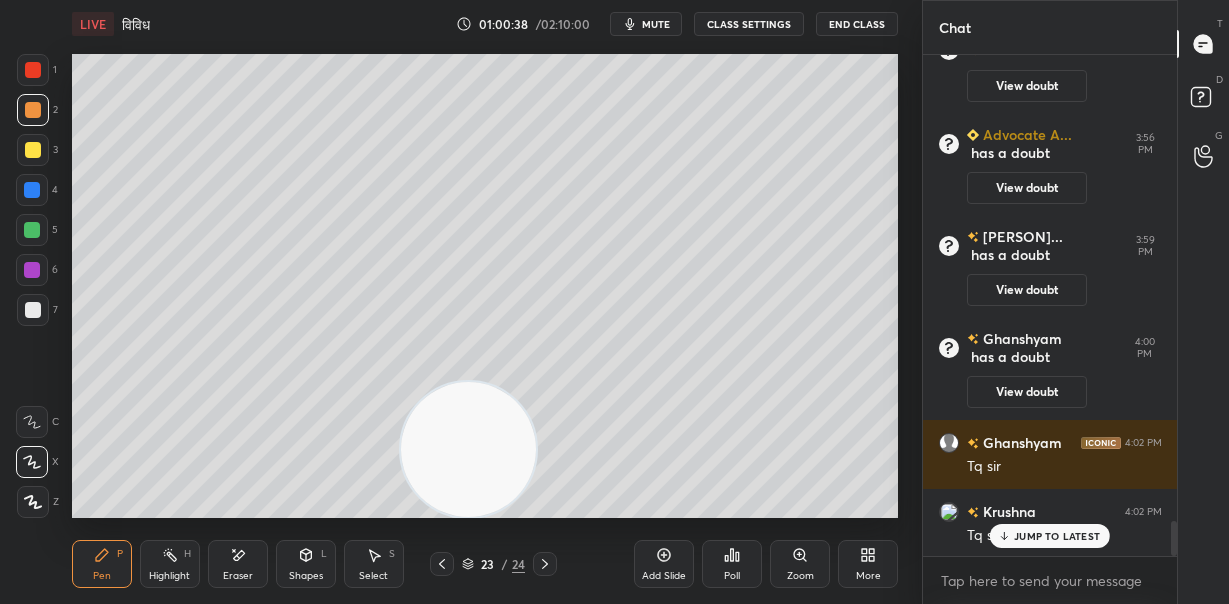 drag, startPoint x: 768, startPoint y: 447, endPoint x: 468, endPoint y: 484, distance: 302.27304 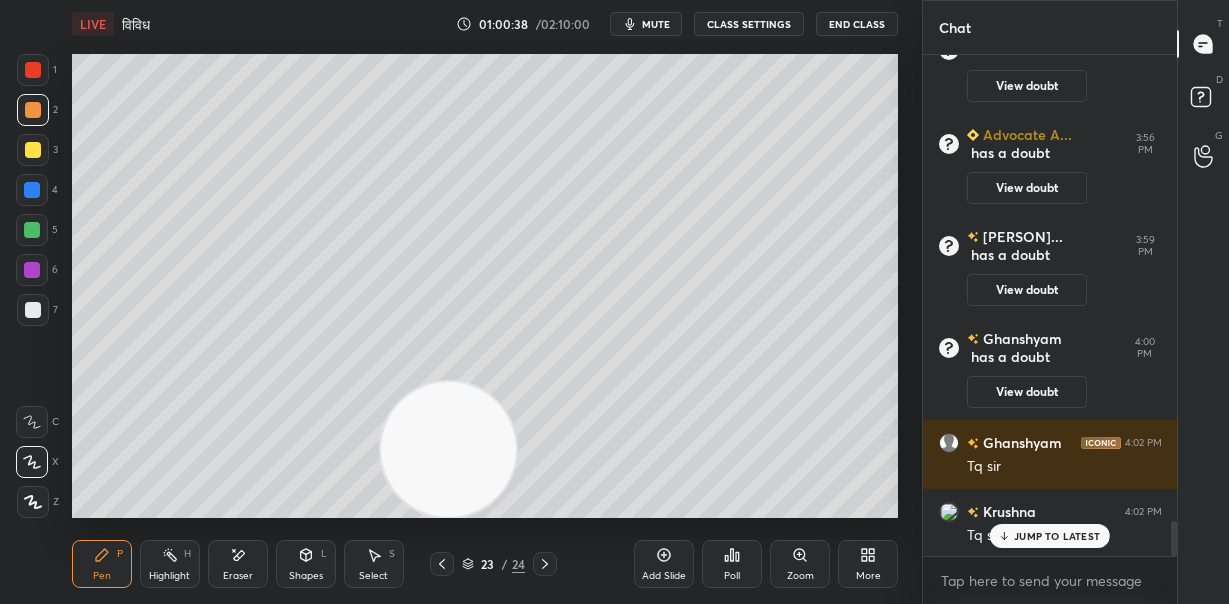 drag, startPoint x: 35, startPoint y: 314, endPoint x: 62, endPoint y: 311, distance: 27.166155 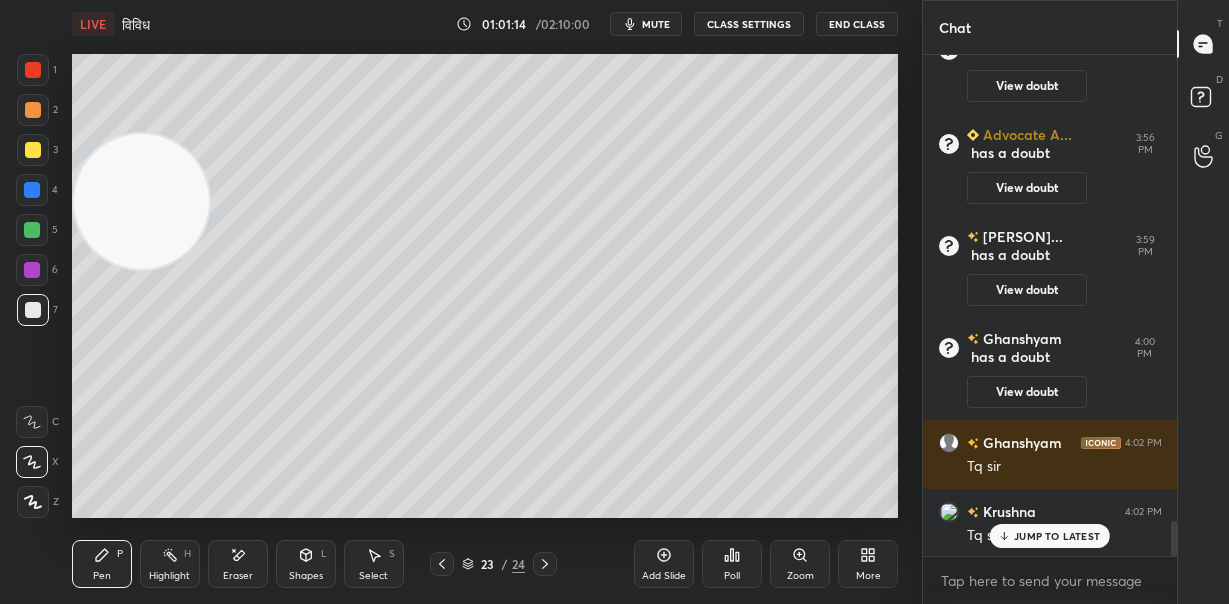 drag, startPoint x: 449, startPoint y: 467, endPoint x: 143, endPoint y: 223, distance: 391.37195 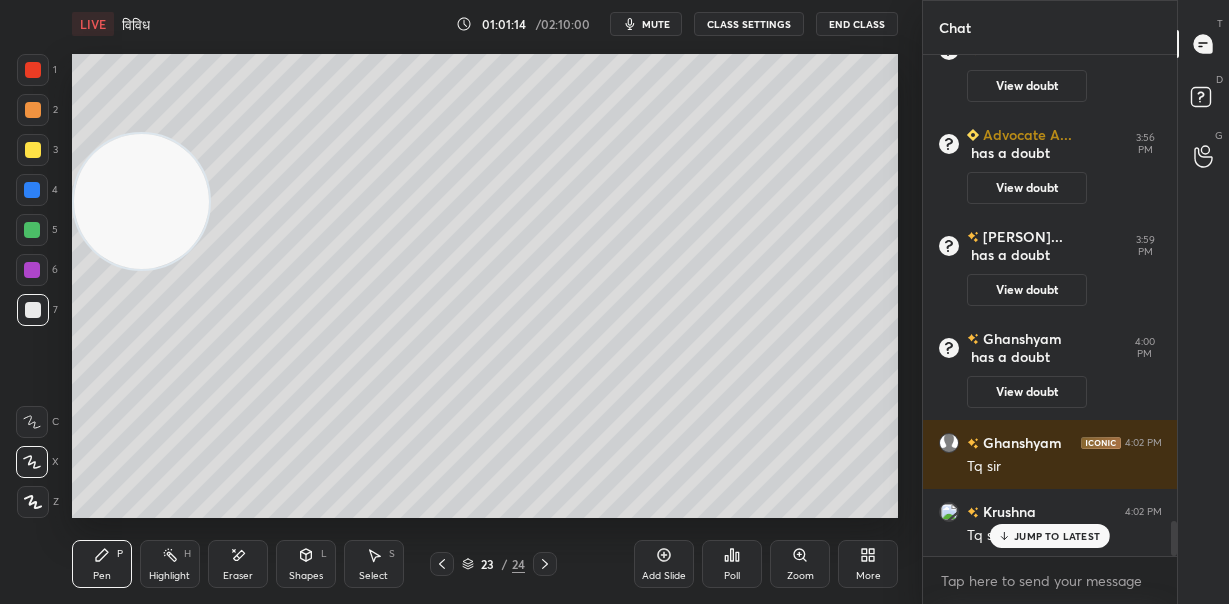 click at bounding box center [141, 201] 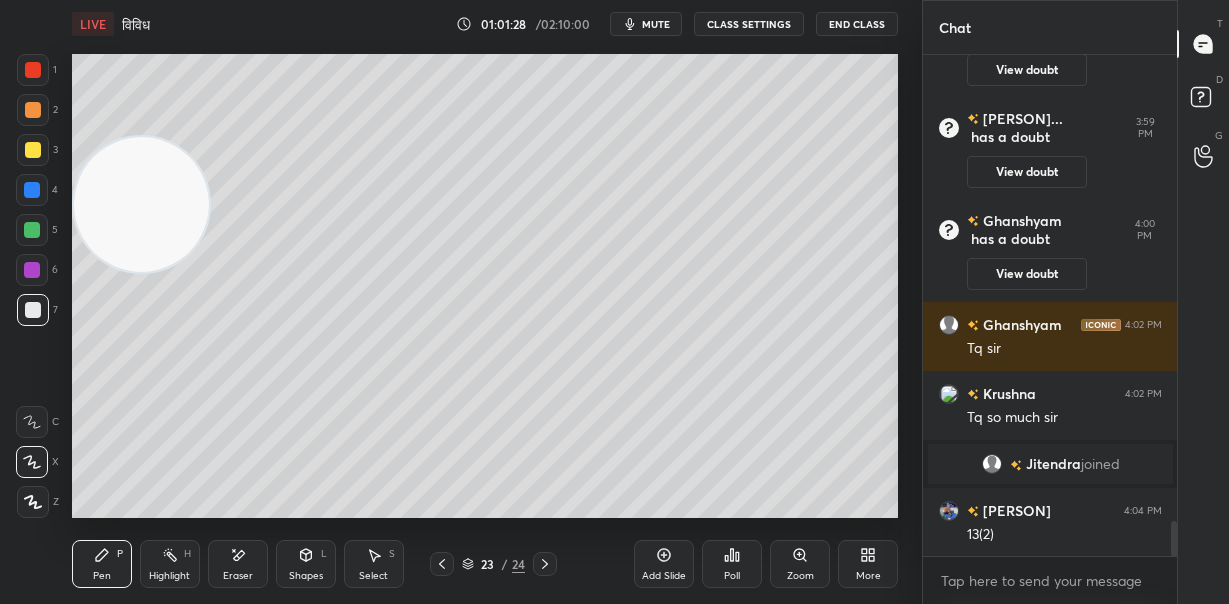scroll, scrollTop: 6789, scrollLeft: 0, axis: vertical 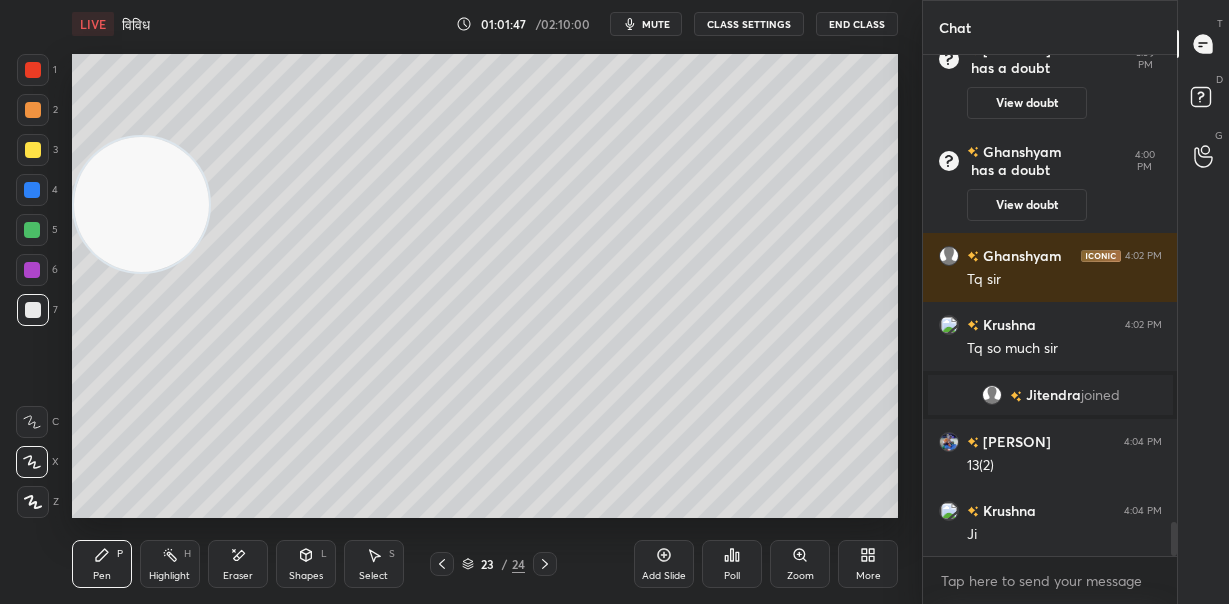 click 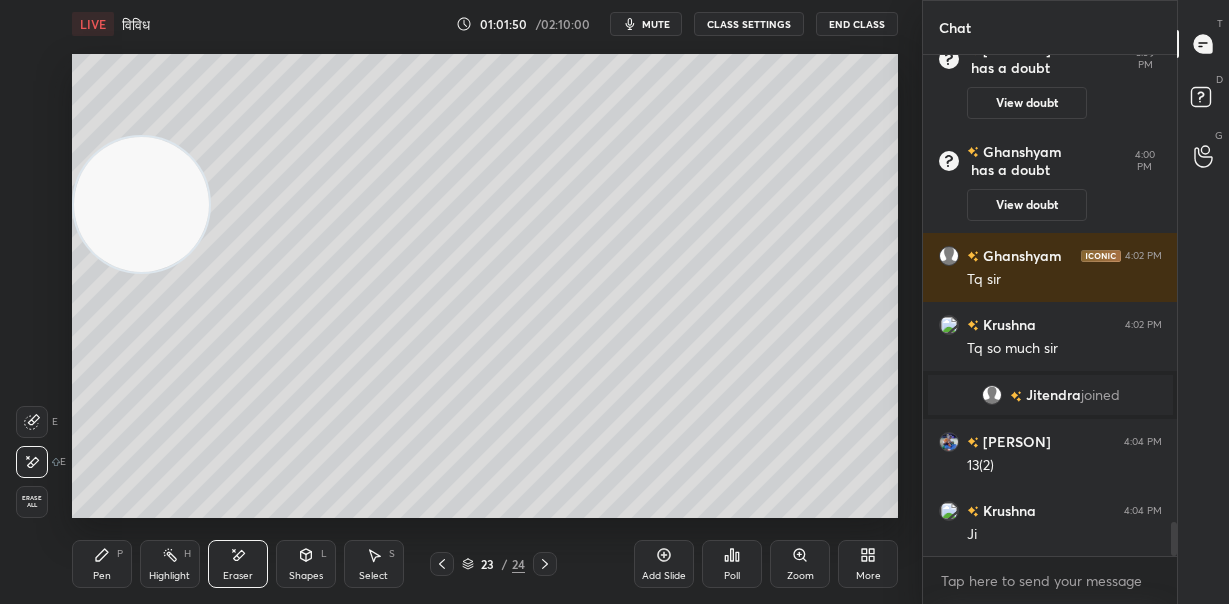 drag, startPoint x: 104, startPoint y: 565, endPoint x: 147, endPoint y: 531, distance: 54.81788 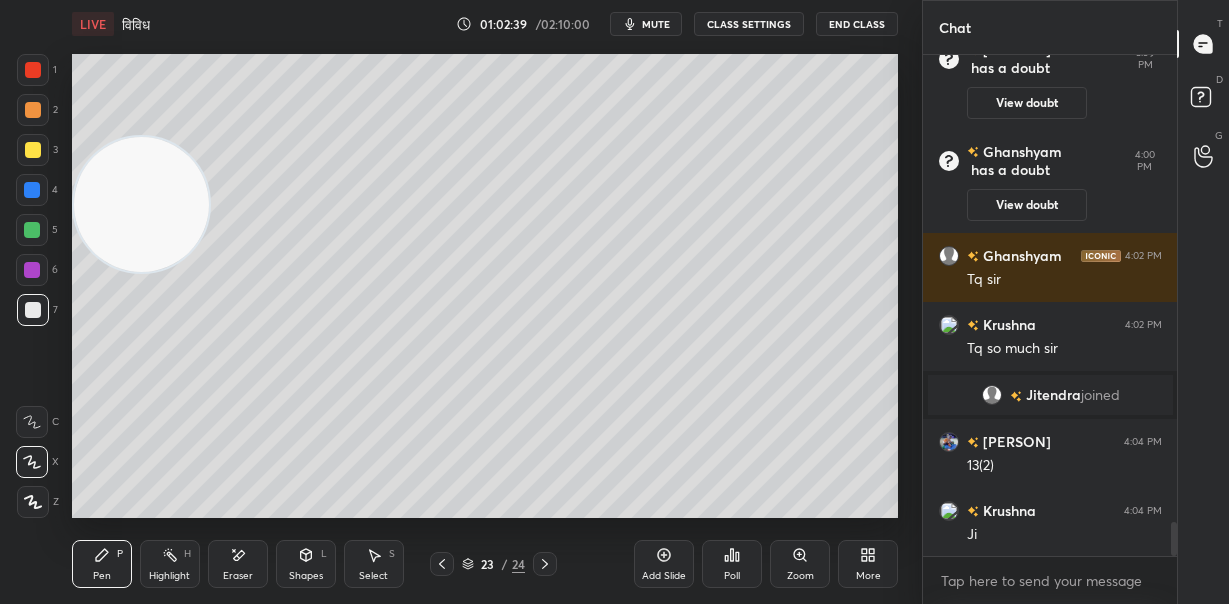 scroll, scrollTop: 6858, scrollLeft: 0, axis: vertical 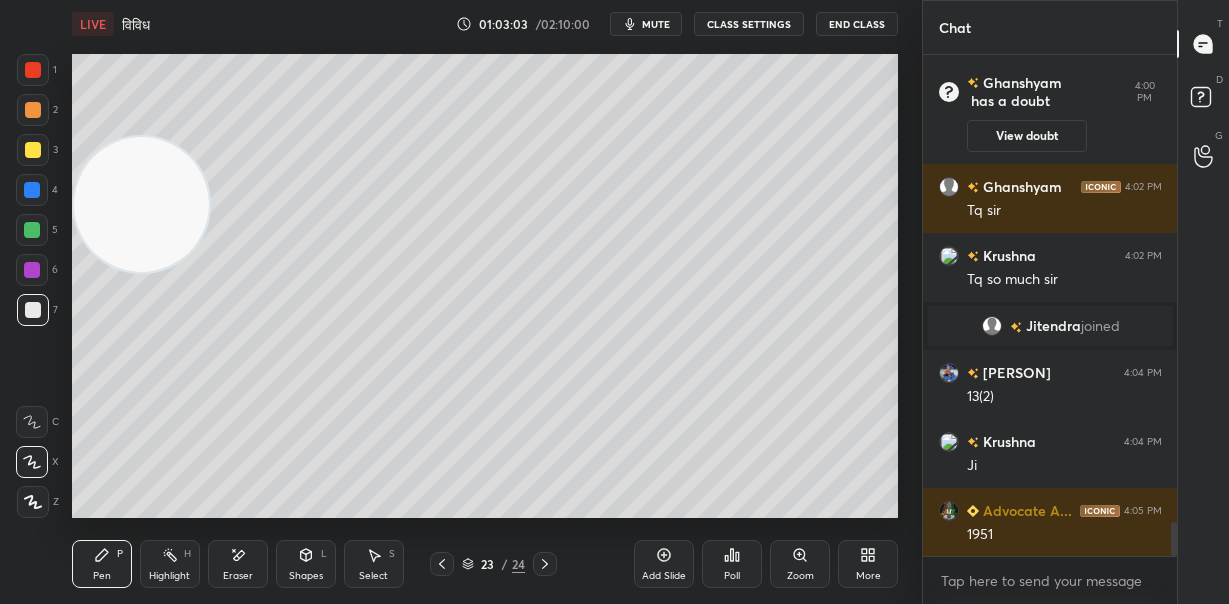drag, startPoint x: 31, startPoint y: 107, endPoint x: 39, endPoint y: 119, distance: 14.422205 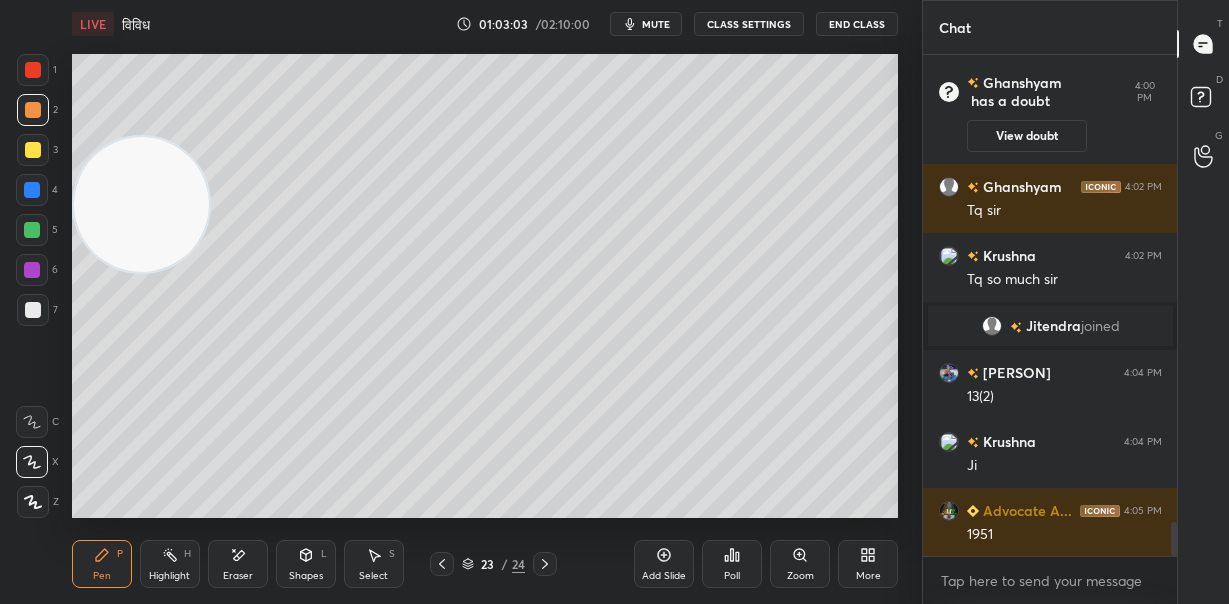 drag, startPoint x: 32, startPoint y: 137, endPoint x: 46, endPoint y: 140, distance: 14.3178215 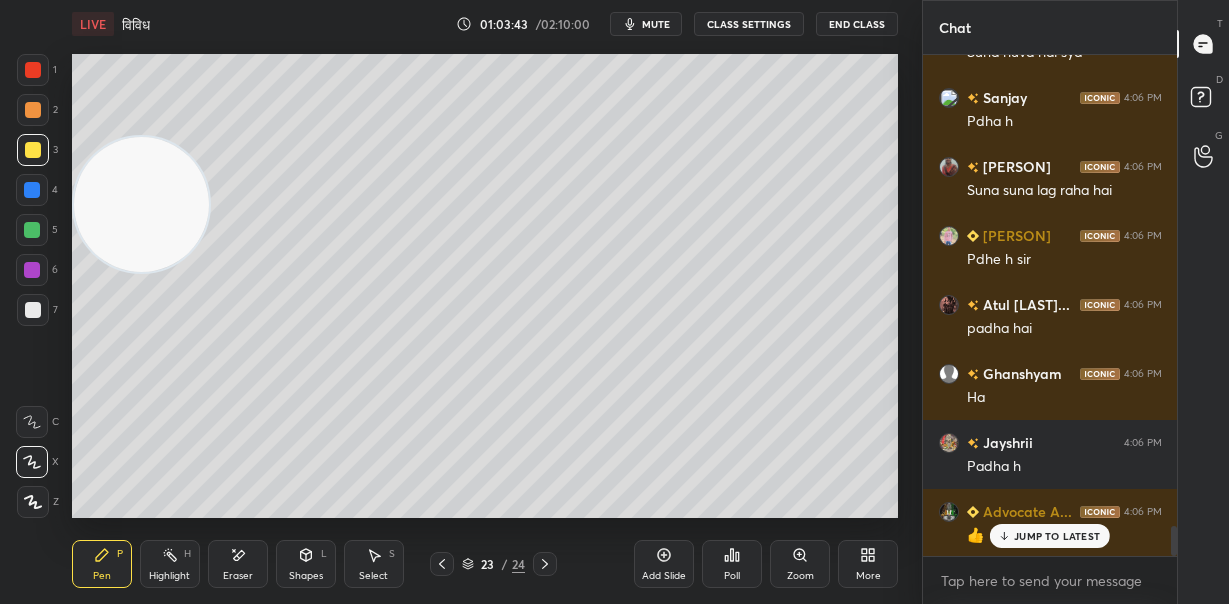 scroll, scrollTop: 7859, scrollLeft: 0, axis: vertical 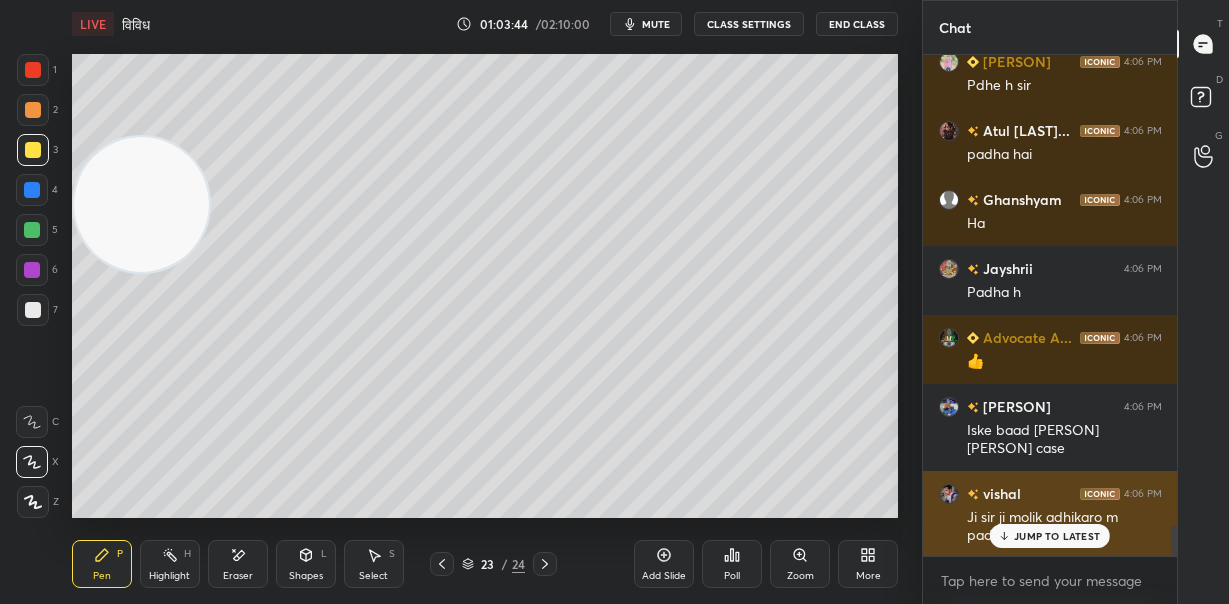 click on "JUMP TO LATEST" at bounding box center [1057, 536] 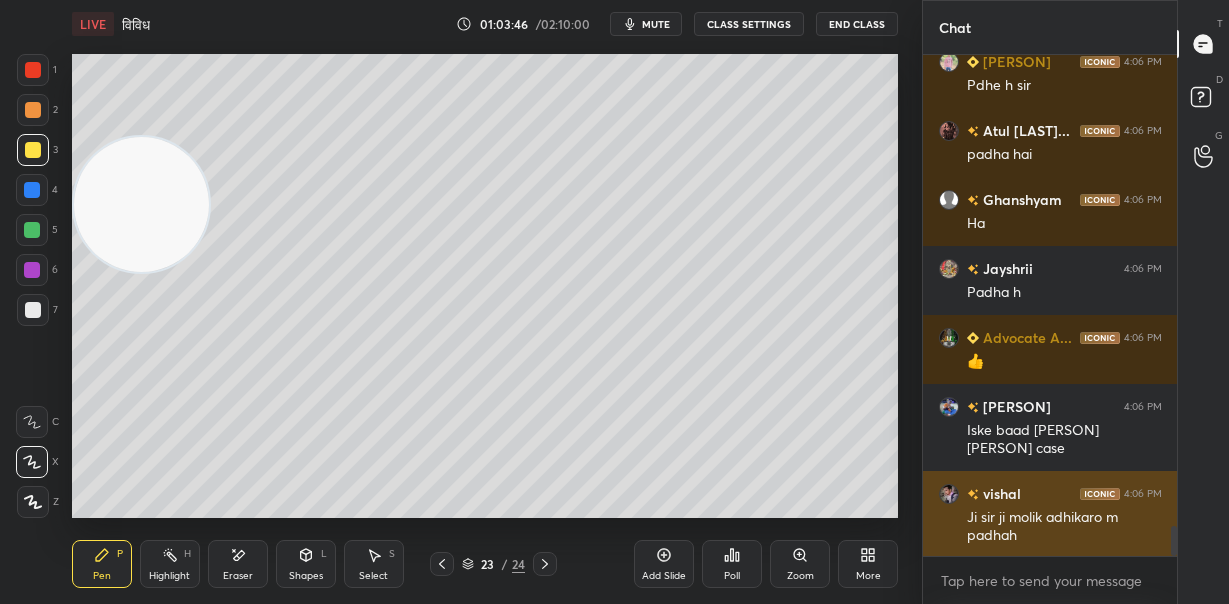 scroll, scrollTop: 470, scrollLeft: 248, axis: both 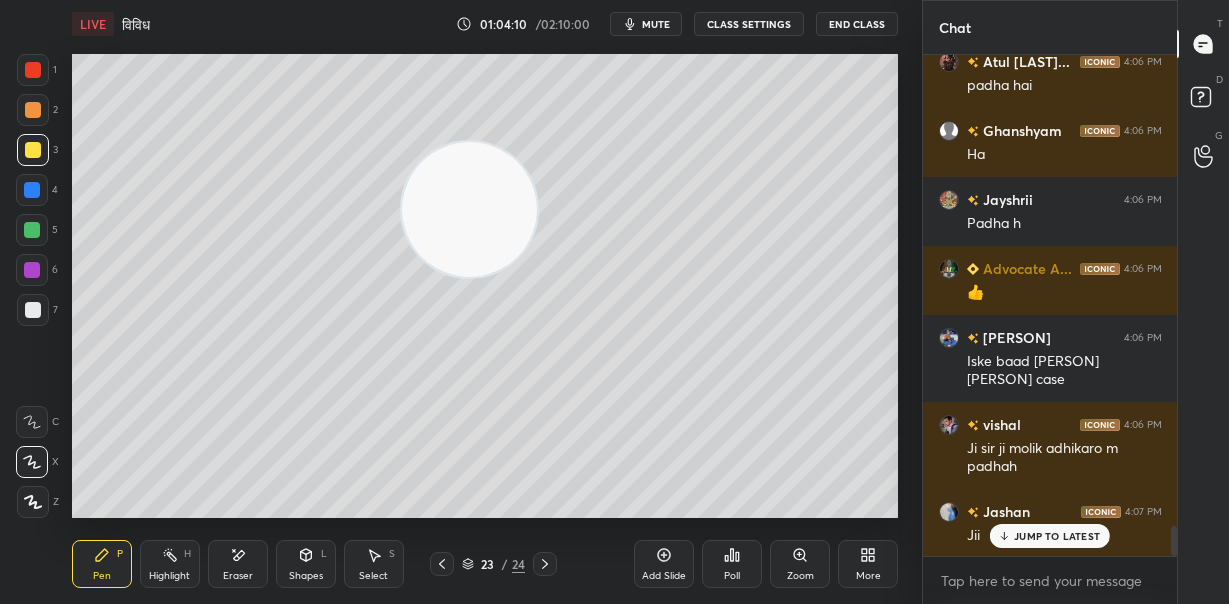 drag, startPoint x: 168, startPoint y: 208, endPoint x: 667, endPoint y: 211, distance: 499.00903 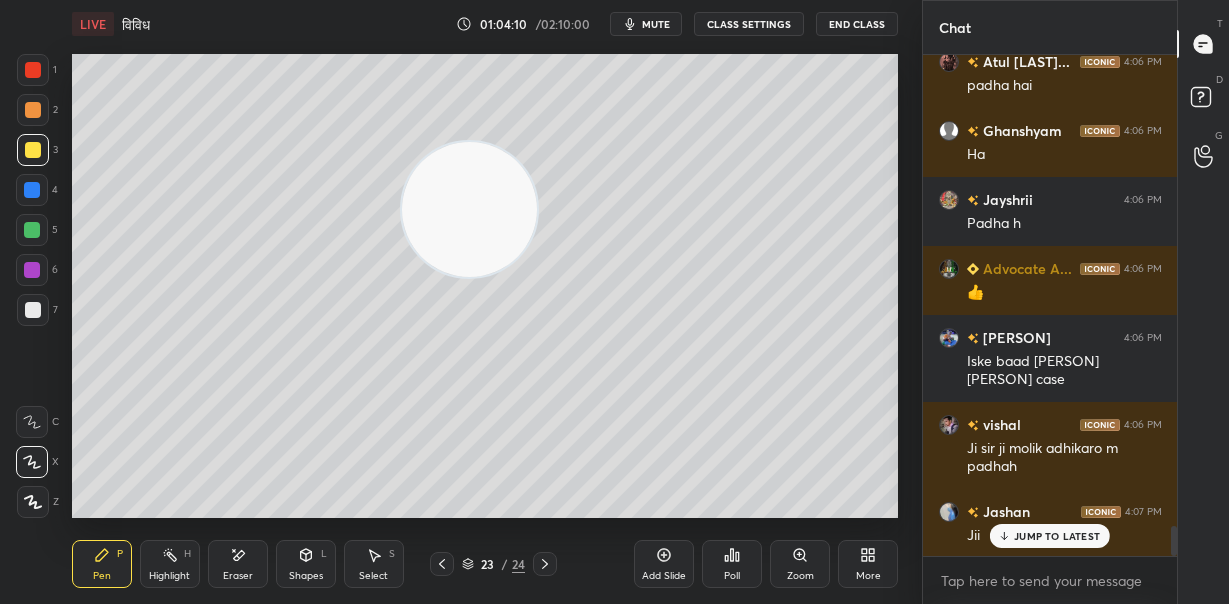 click at bounding box center (469, 209) 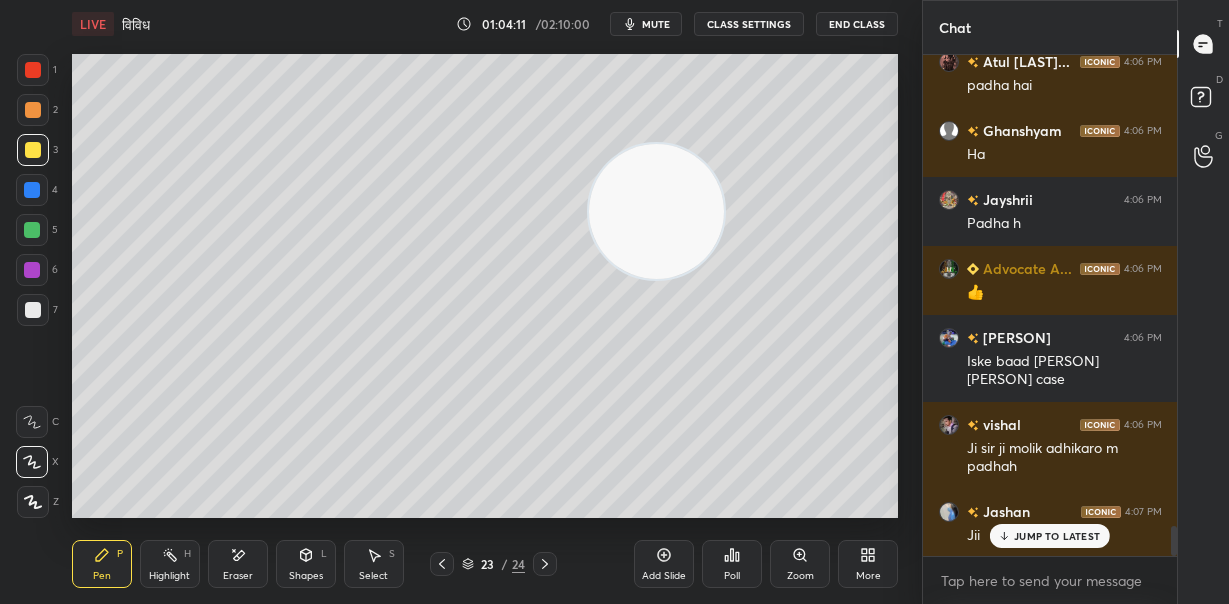click on "Add Slide" at bounding box center (664, 564) 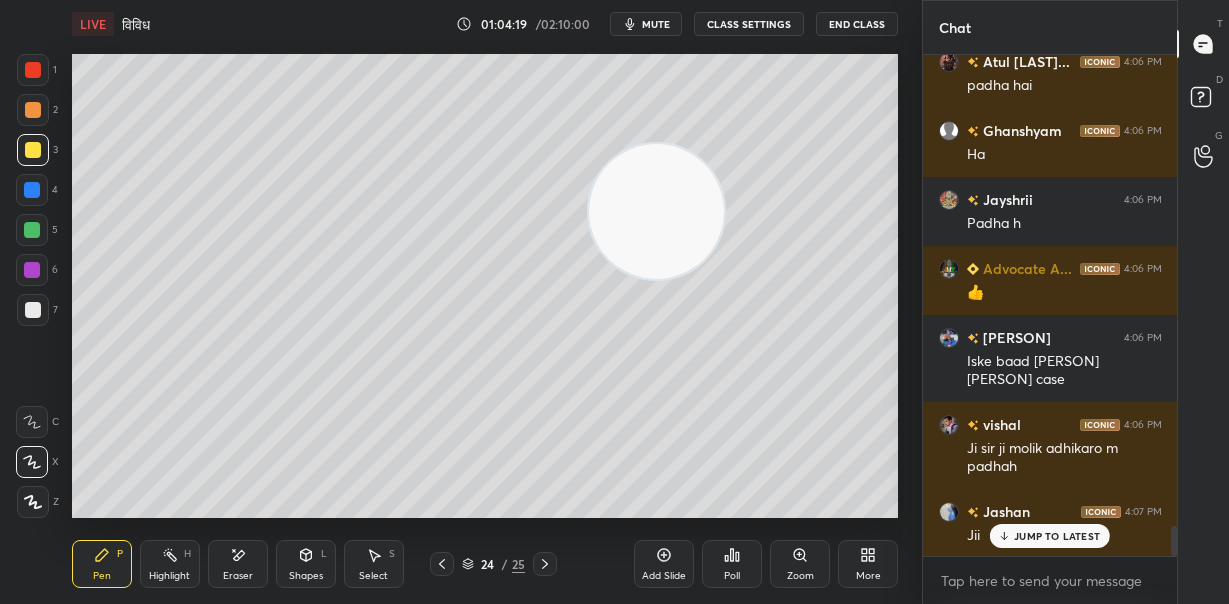 drag, startPoint x: 638, startPoint y: 205, endPoint x: 627, endPoint y: 296, distance: 91.66242 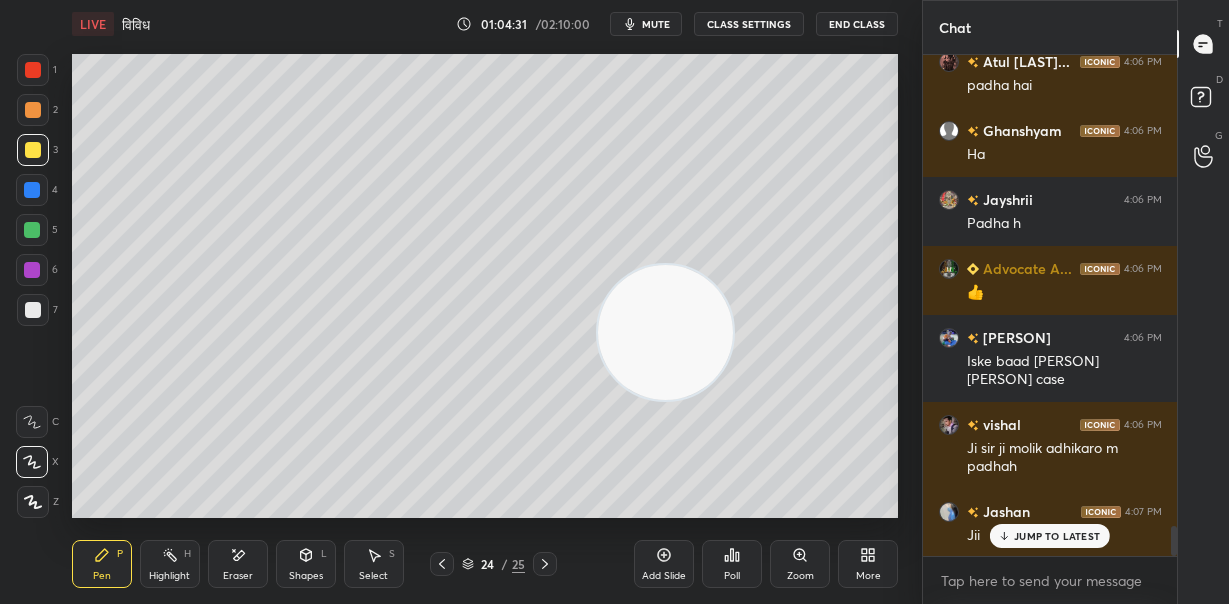 click at bounding box center [33, 310] 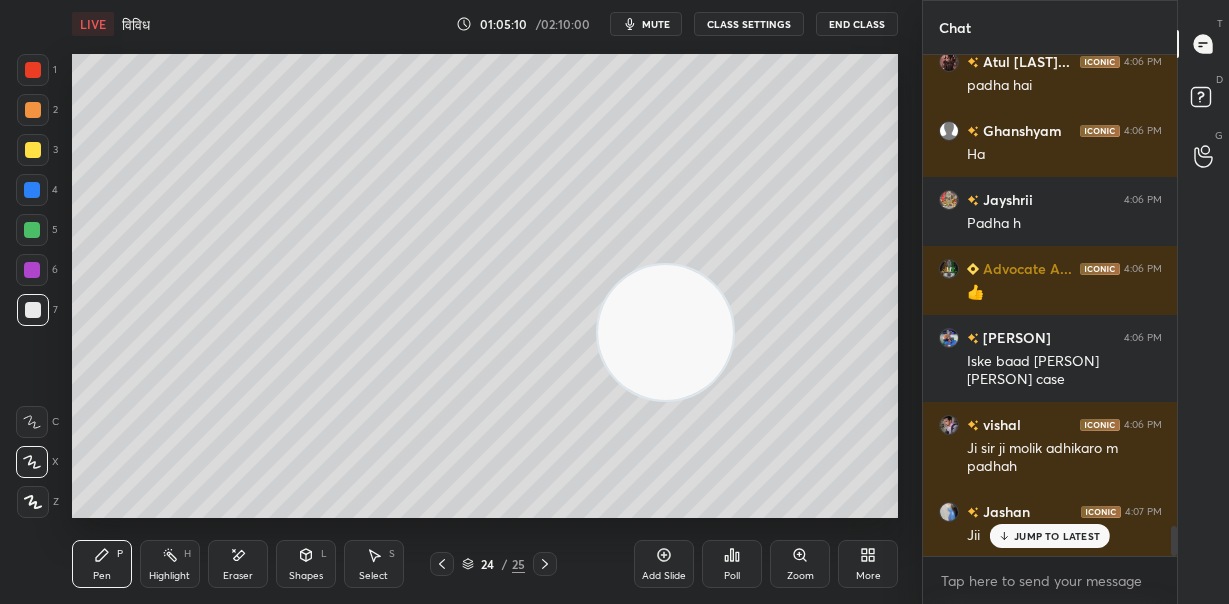 drag, startPoint x: 670, startPoint y: 345, endPoint x: 863, endPoint y: 445, distance: 217.36835 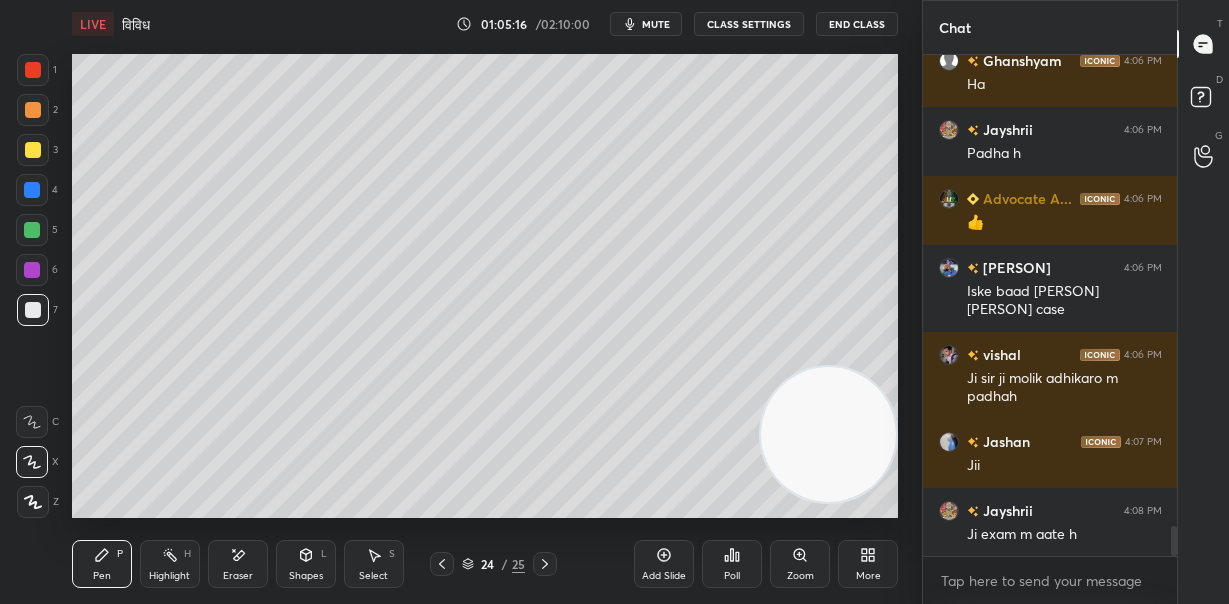 scroll, scrollTop: 8067, scrollLeft: 0, axis: vertical 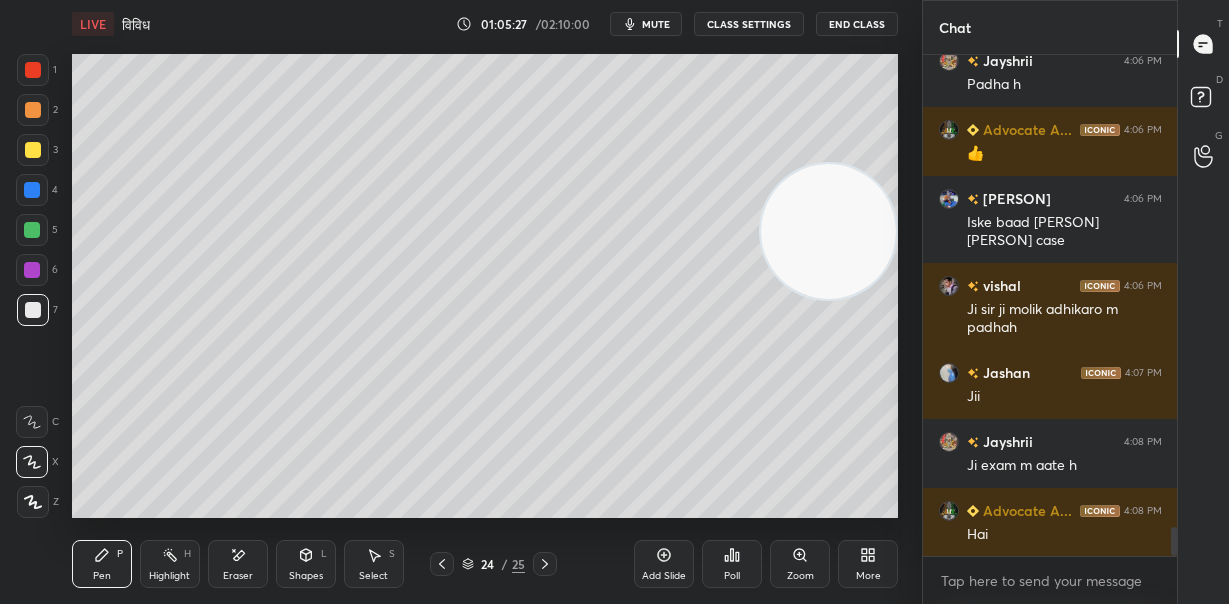 drag, startPoint x: 810, startPoint y: 417, endPoint x: 805, endPoint y: 223, distance: 194.06442 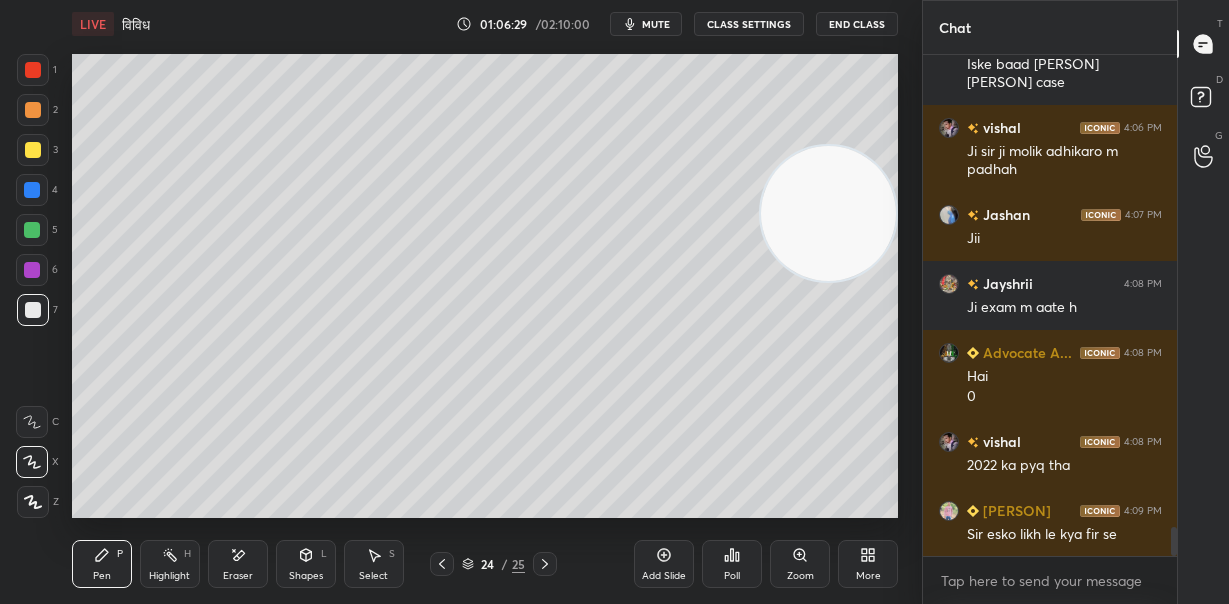 scroll, scrollTop: 8293, scrollLeft: 0, axis: vertical 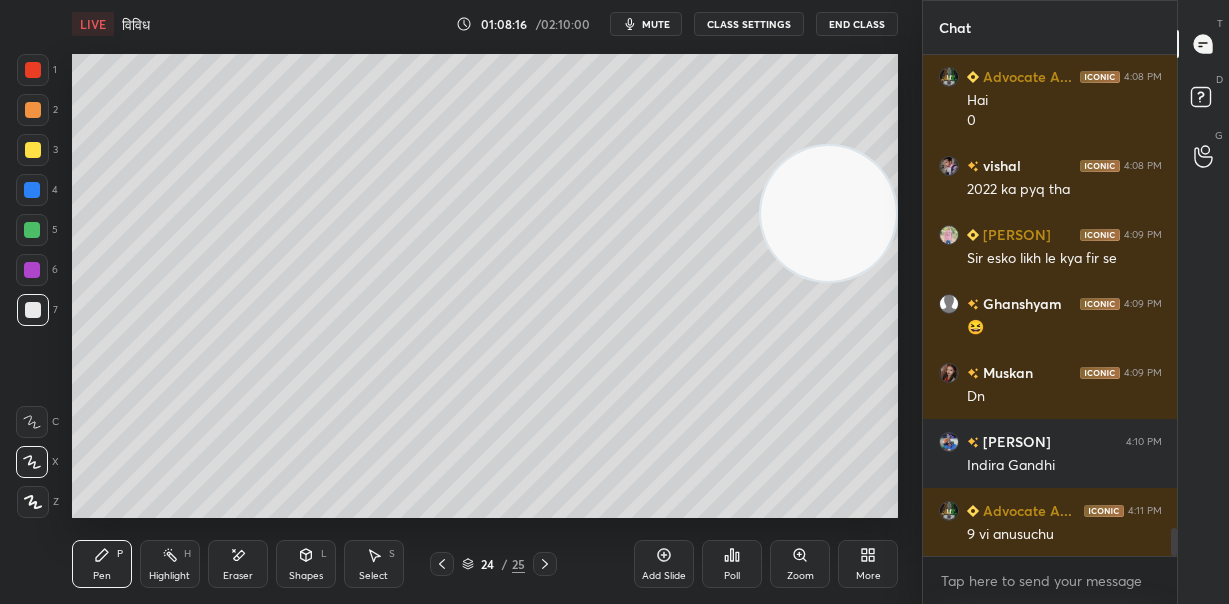 click 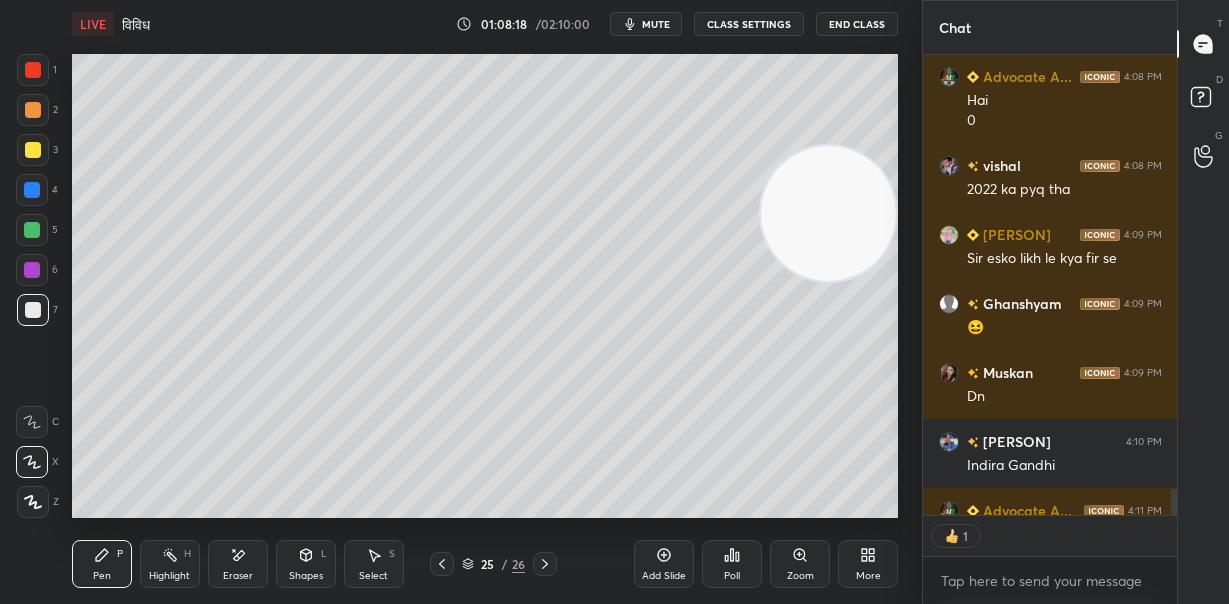 scroll, scrollTop: 454, scrollLeft: 248, axis: both 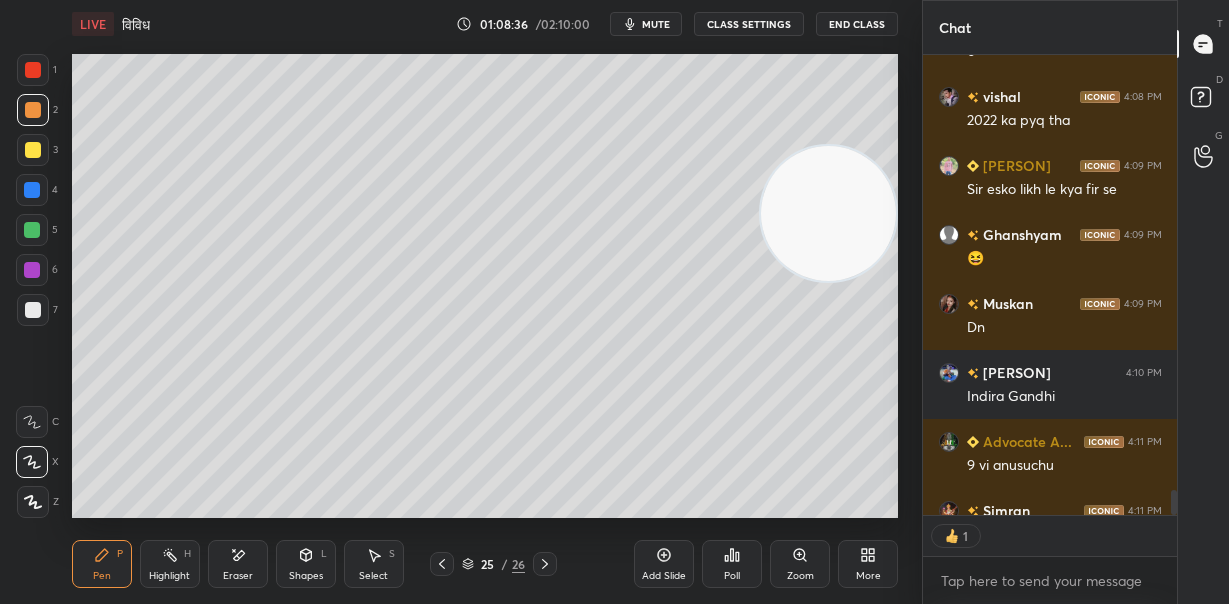 drag, startPoint x: 885, startPoint y: 242, endPoint x: 874, endPoint y: 229, distance: 17.029387 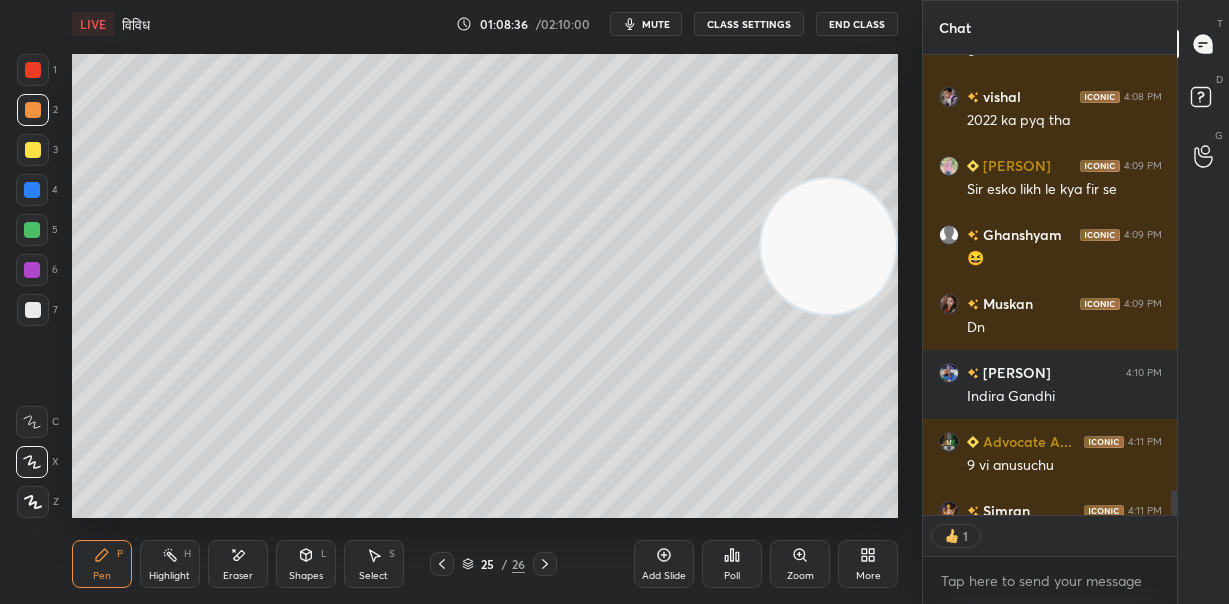 drag, startPoint x: 853, startPoint y: 246, endPoint x: 844, endPoint y: 352, distance: 106.381386 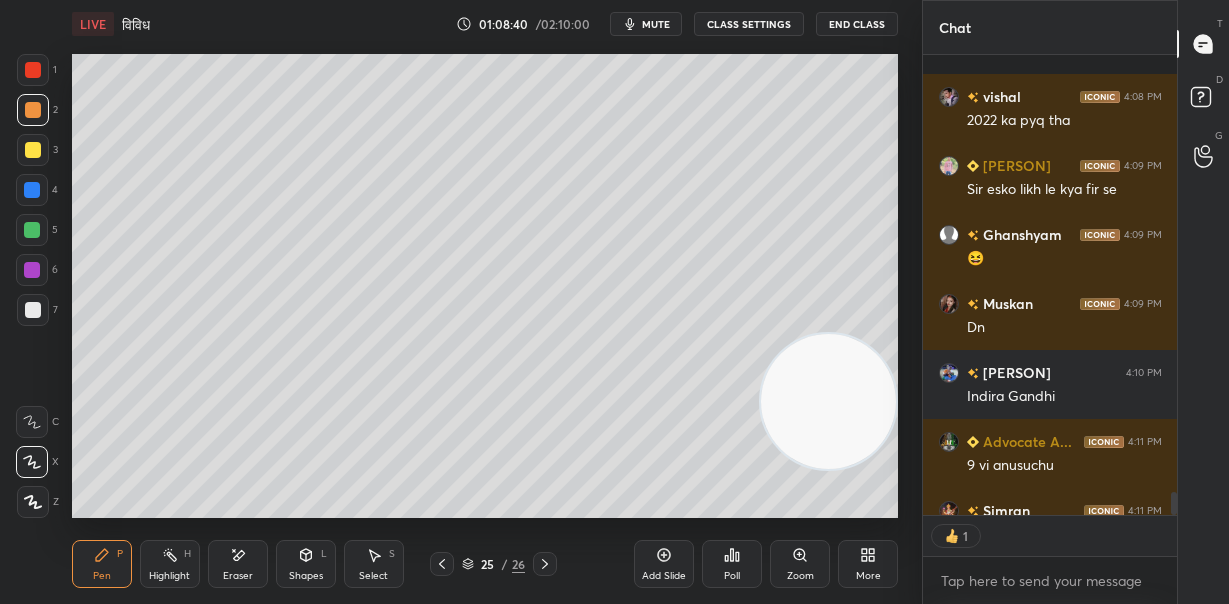 scroll, scrollTop: 8680, scrollLeft: 0, axis: vertical 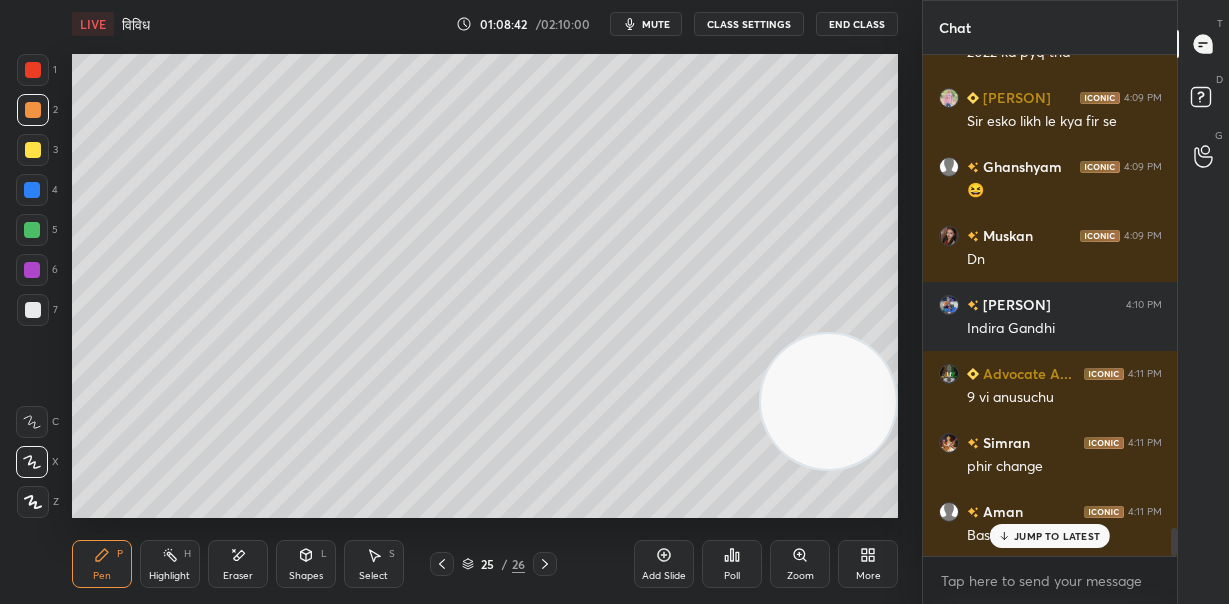 drag, startPoint x: 32, startPoint y: 307, endPoint x: 70, endPoint y: 286, distance: 43.416588 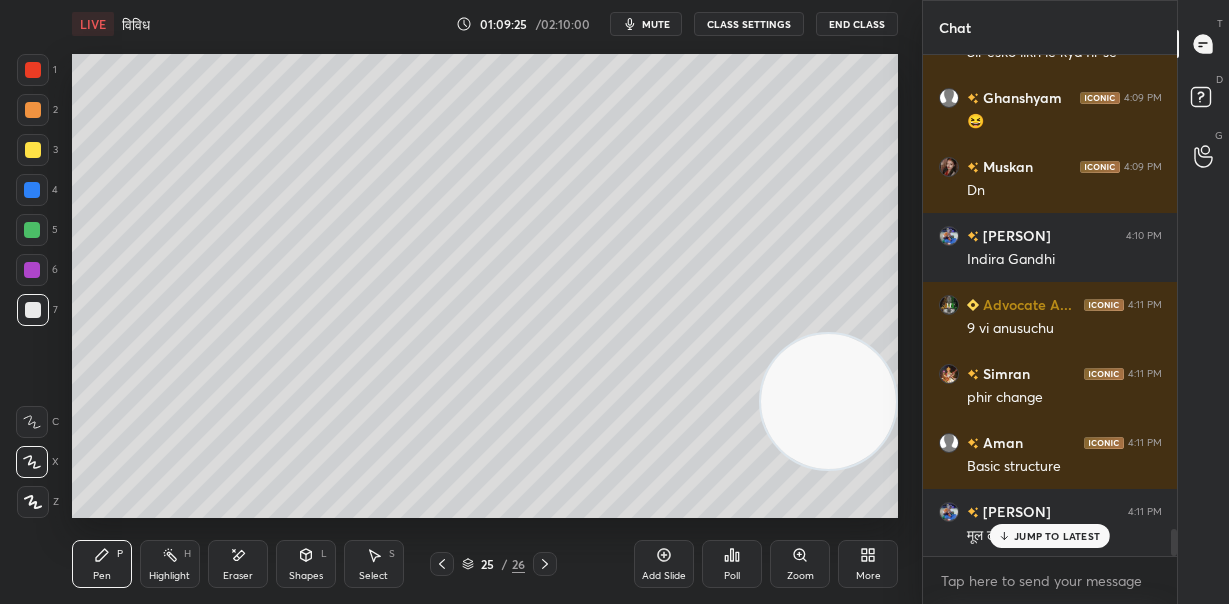 scroll, scrollTop: 8776, scrollLeft: 0, axis: vertical 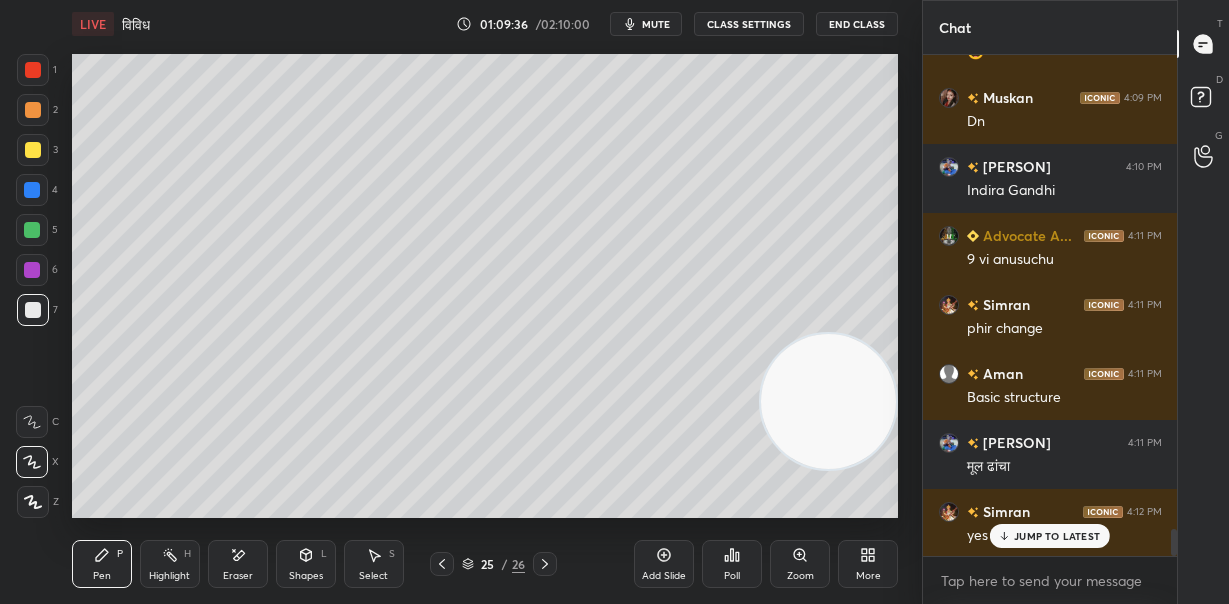 click on "JUMP TO LATEST" at bounding box center [1057, 536] 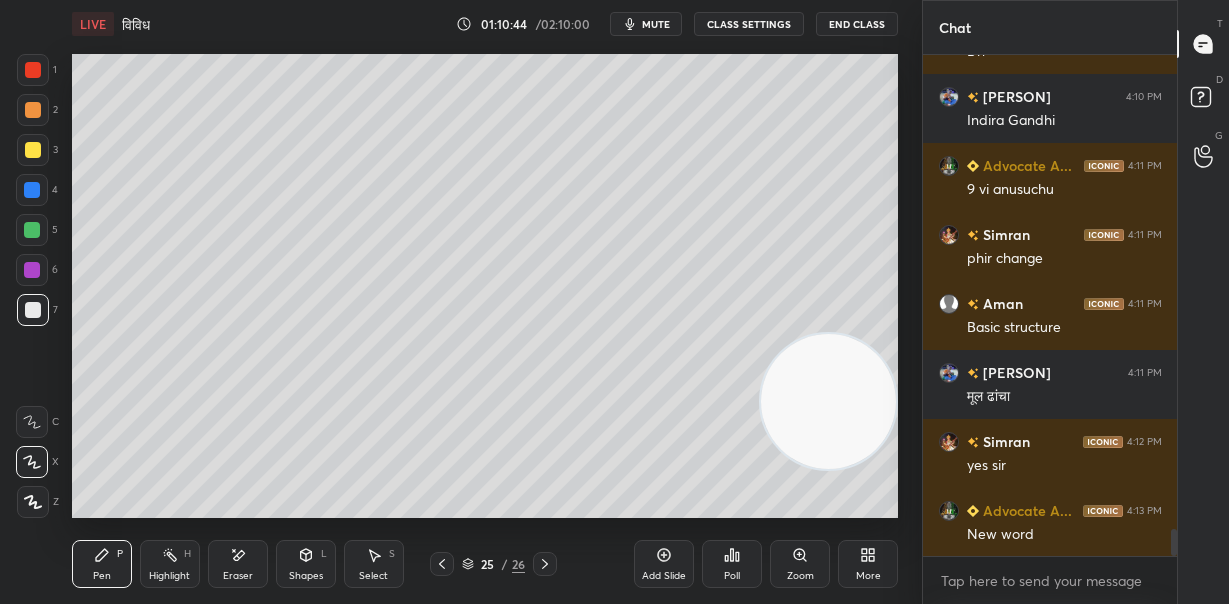 scroll, scrollTop: 8915, scrollLeft: 0, axis: vertical 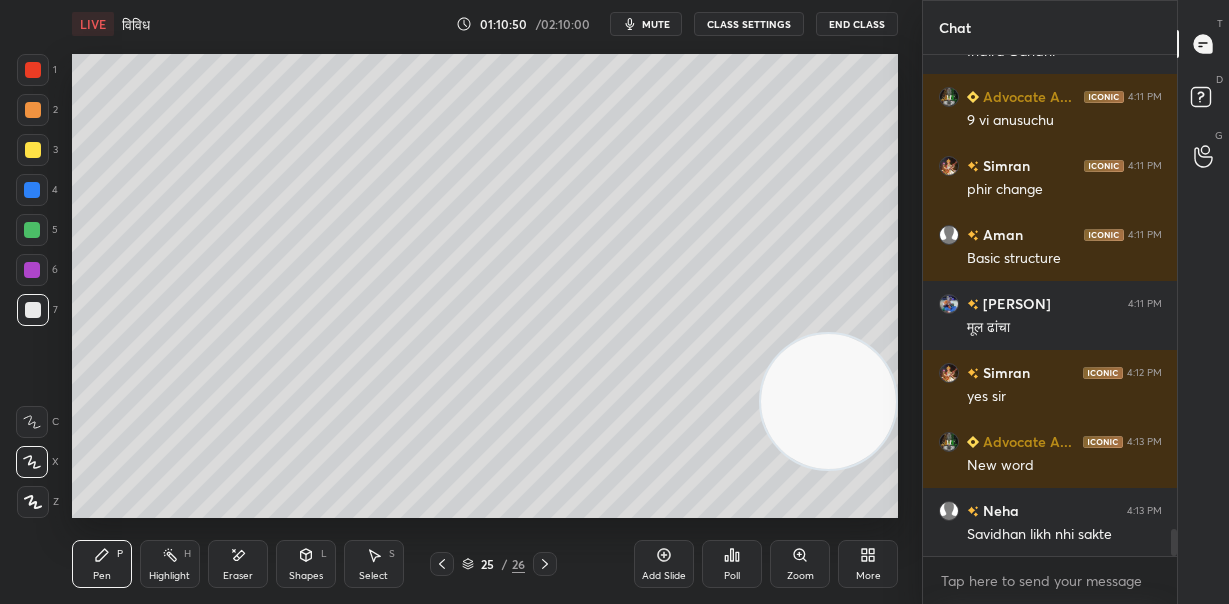 click 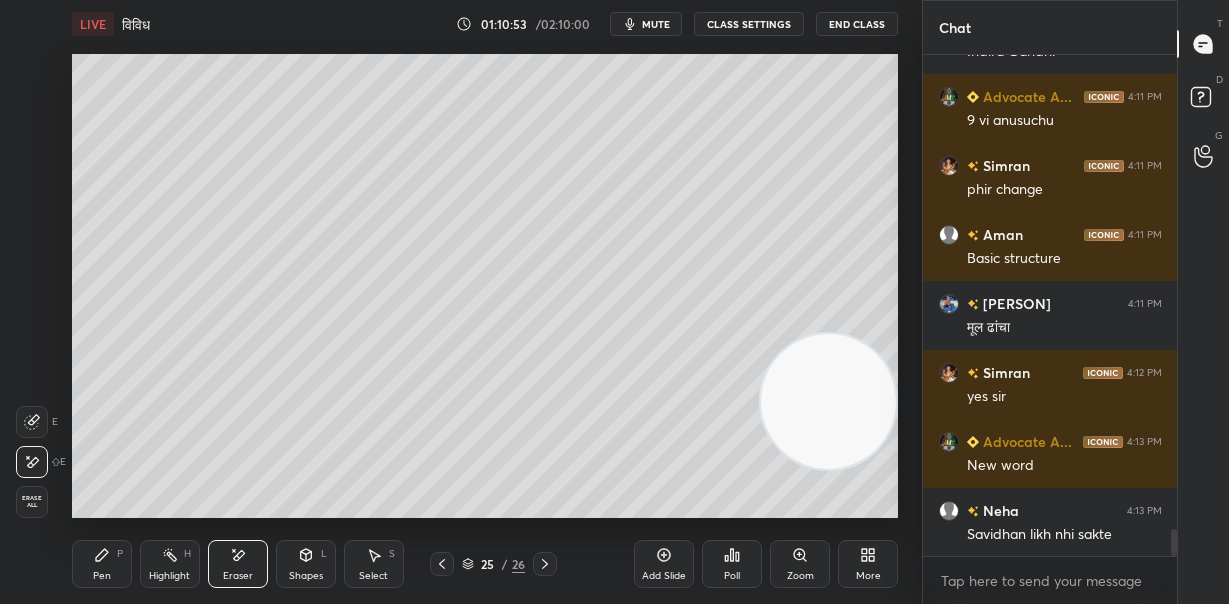 click on "Setting up your live class Poll for   secs No correct answer Start poll" at bounding box center (485, 286) 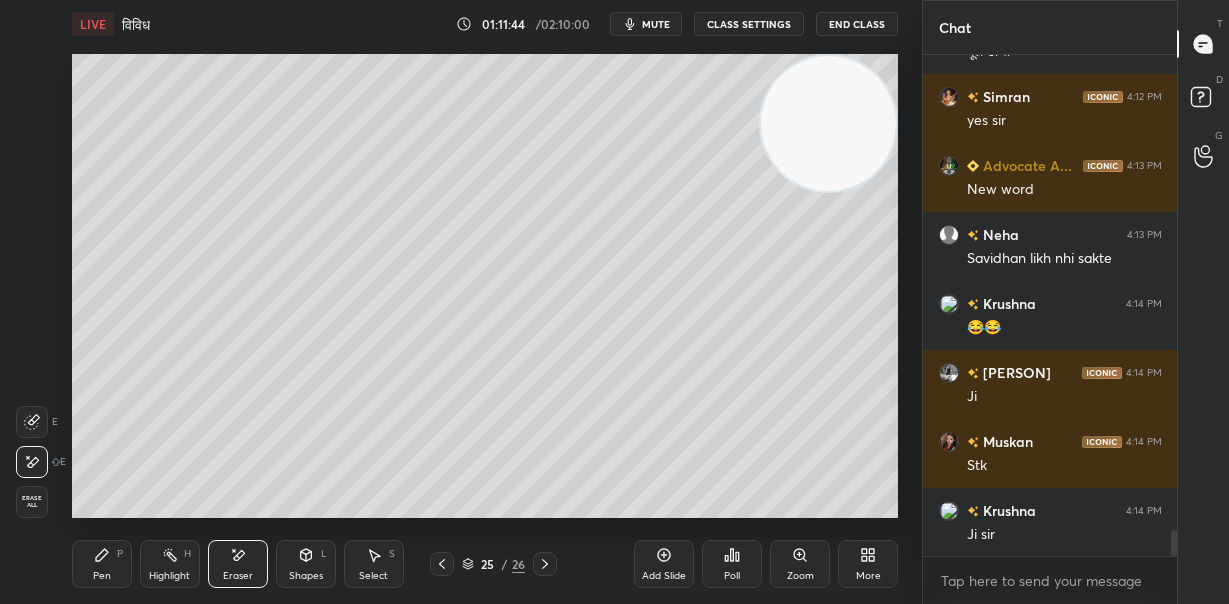 scroll, scrollTop: 9260, scrollLeft: 0, axis: vertical 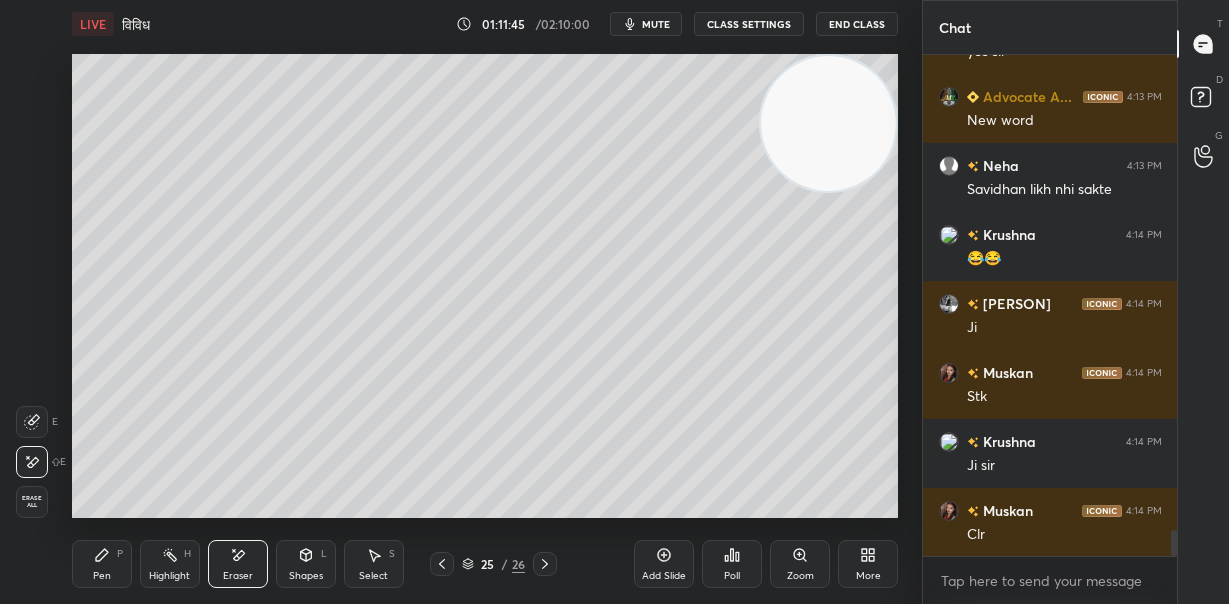 drag, startPoint x: 661, startPoint y: 559, endPoint x: 595, endPoint y: 550, distance: 66.61081 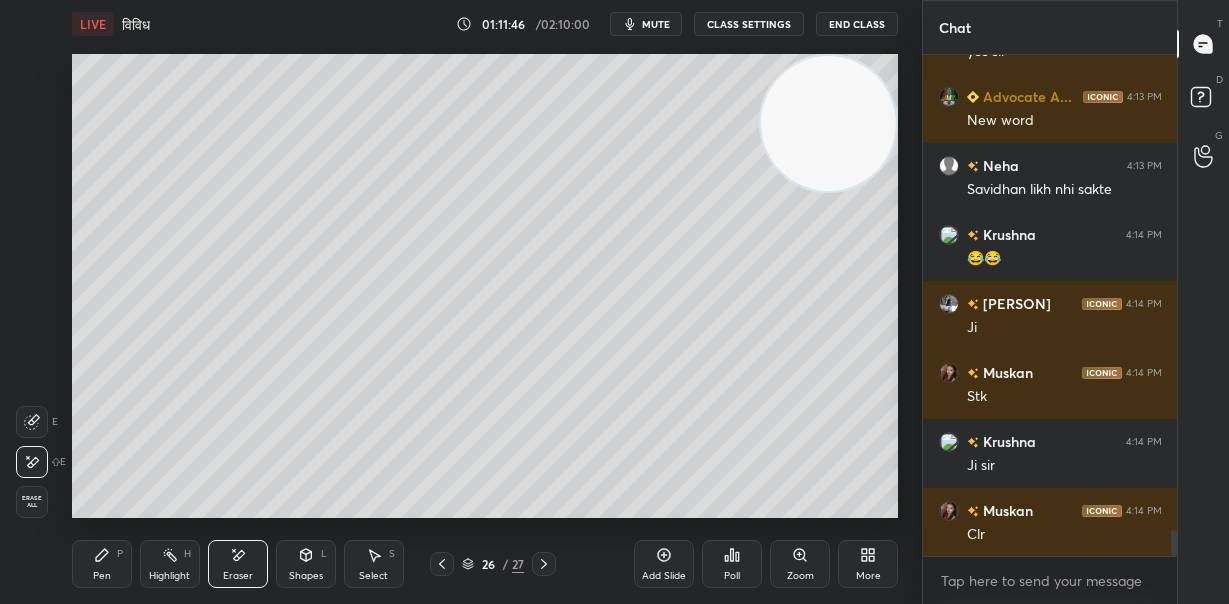click 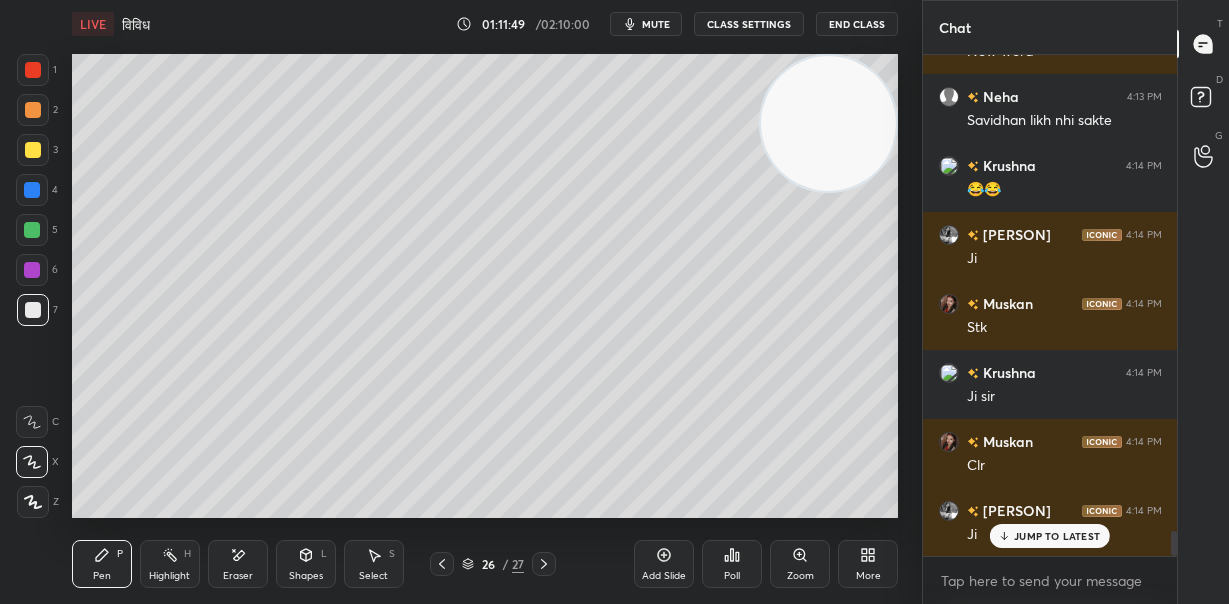 scroll, scrollTop: 9397, scrollLeft: 0, axis: vertical 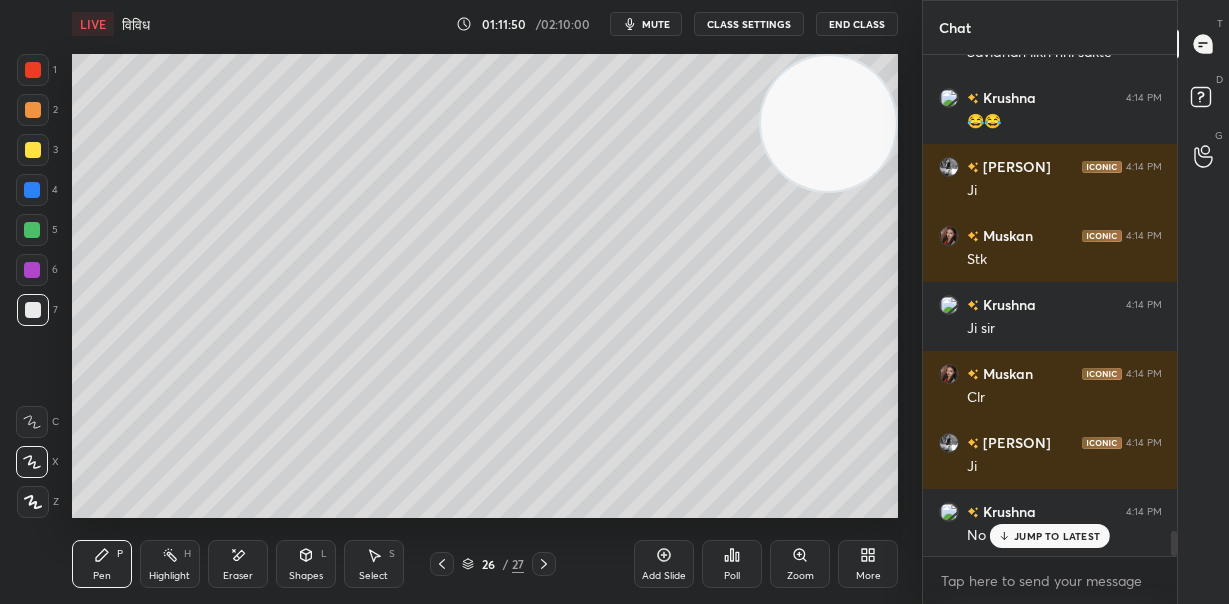 click at bounding box center (33, 110) 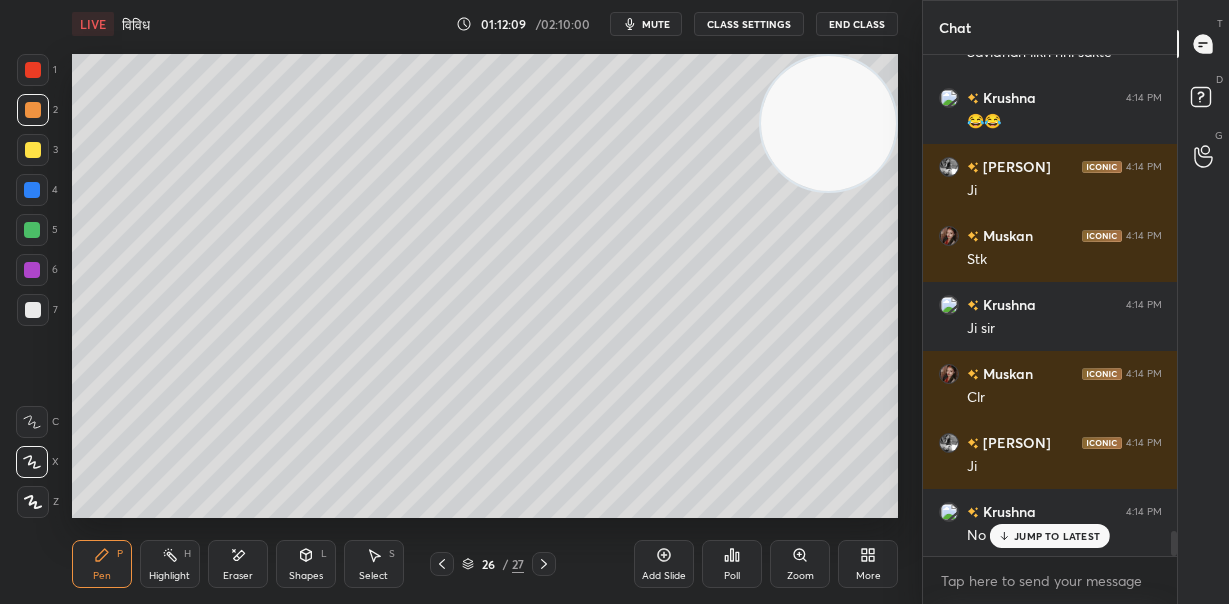 click 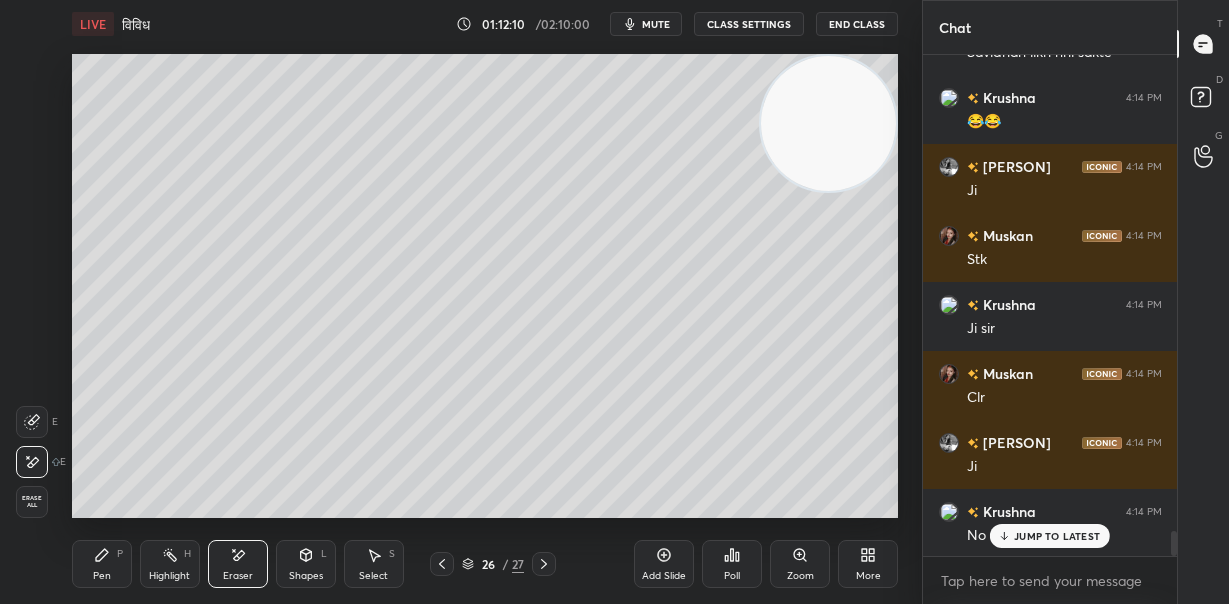 click on "Pen P" at bounding box center (102, 564) 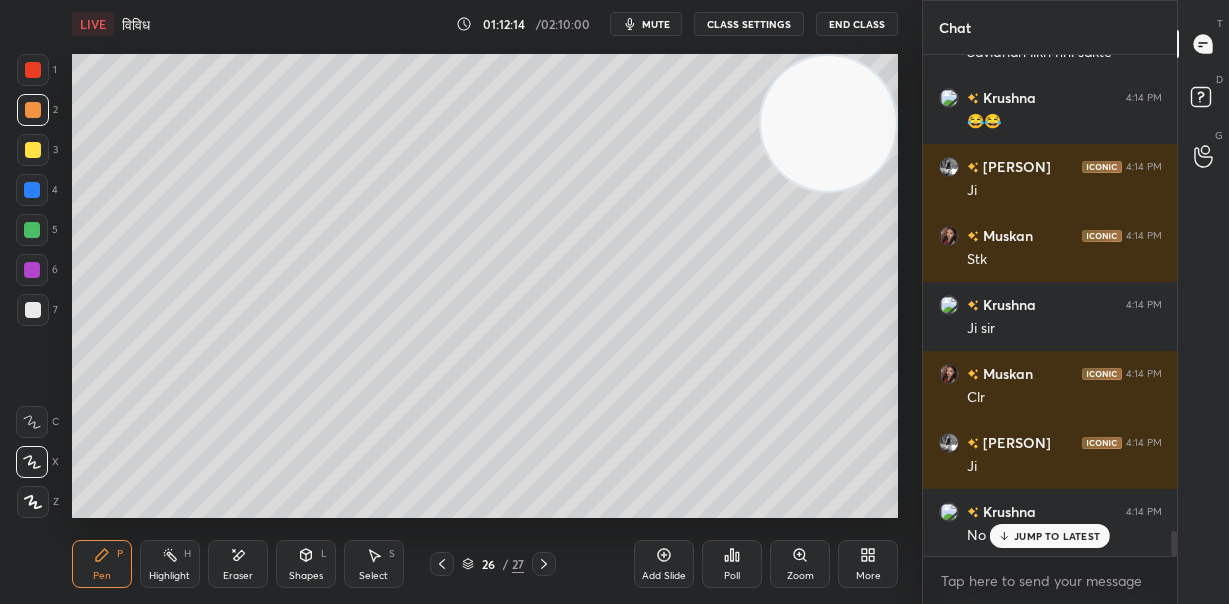 drag, startPoint x: 33, startPoint y: 144, endPoint x: 66, endPoint y: 147, distance: 33.13608 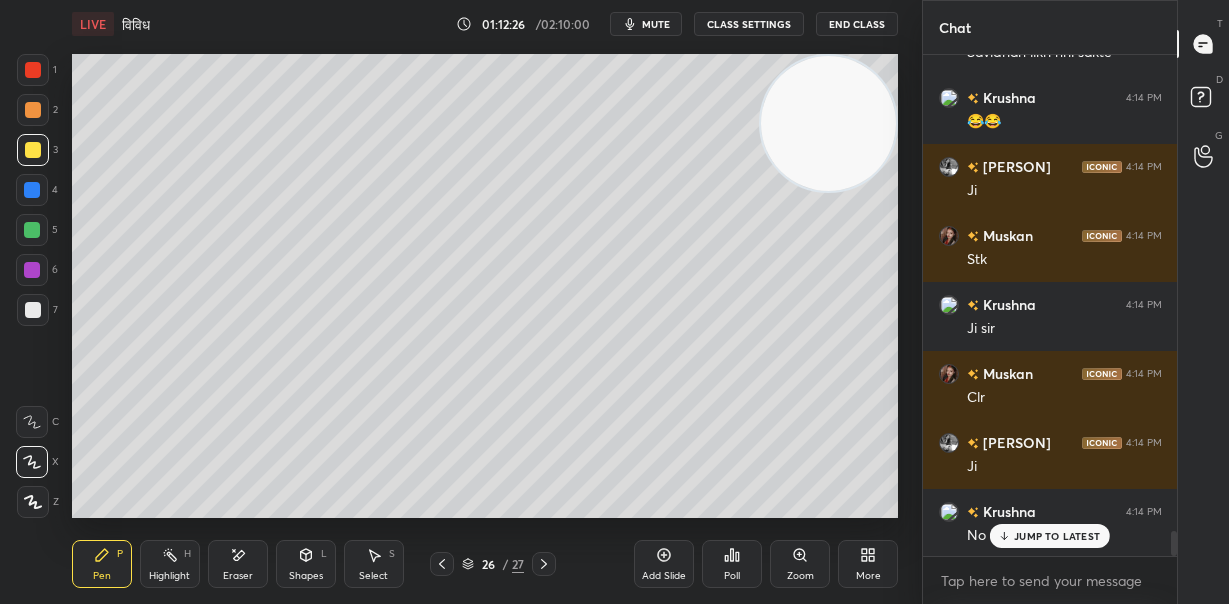 drag, startPoint x: 36, startPoint y: 314, endPoint x: 48, endPoint y: 311, distance: 12.369317 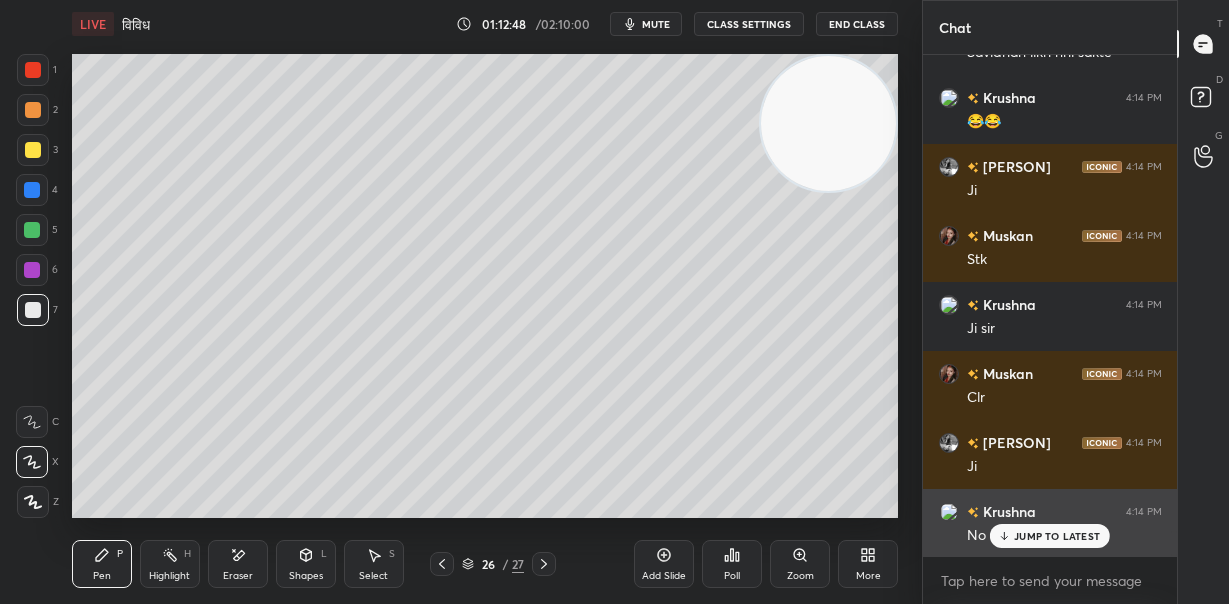 click on "JUMP TO LATEST" at bounding box center [1057, 536] 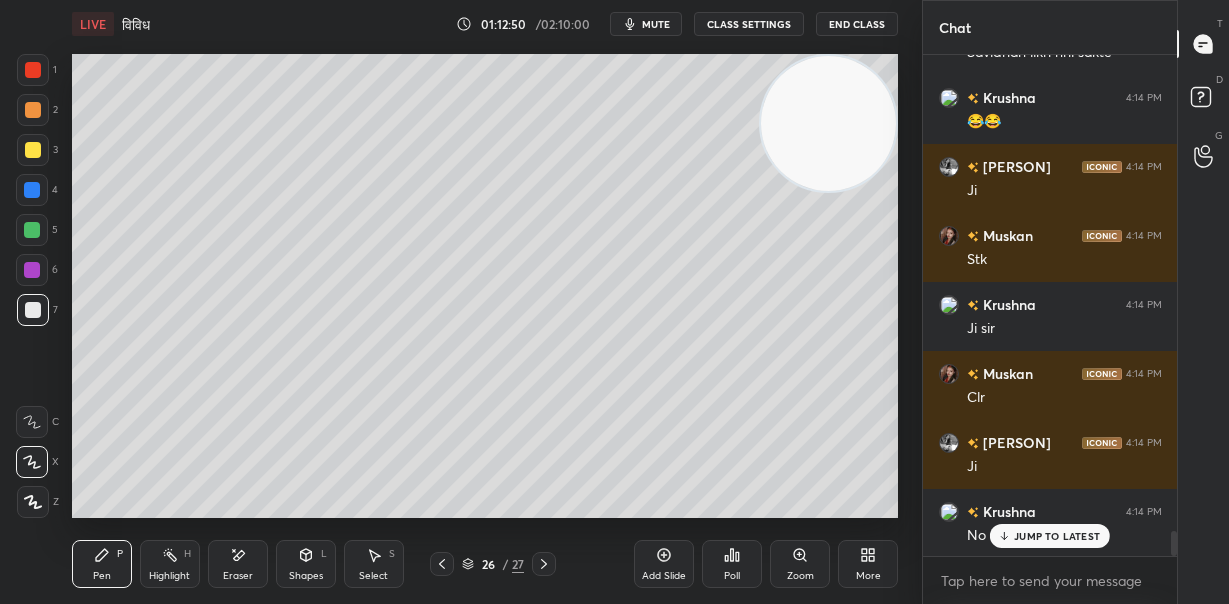 scroll, scrollTop: 9466, scrollLeft: 0, axis: vertical 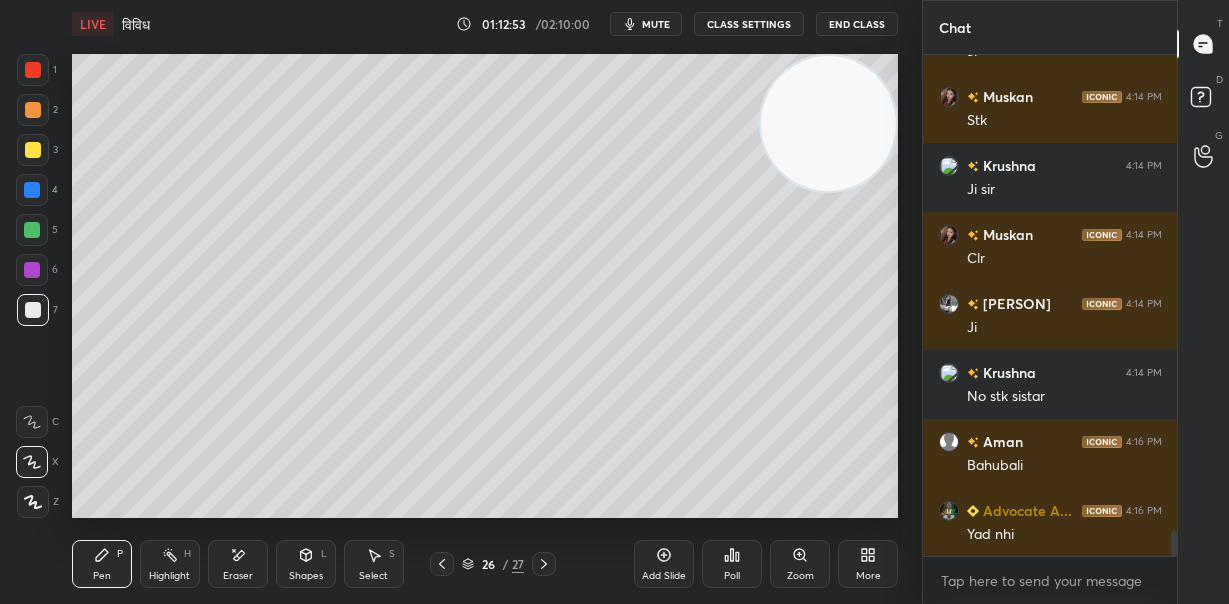 click on "1 2 3 4 5 6 7 C X Z E E Erase all   H H LIVE विविध 01:12:53 /  02:10:00 mute CLASS SETTINGS End Class Setting up your live class Poll for   secs No correct answer start poll Back विविध • L71 of भारतीय संविधान, राजव्यवस्था एवं गवर्नेंस [PERSON] Pen P Highlight H Eraser Shapes L Select S 26 / 27 Add Slide Poll Zoom More Chat [PERSON] 4:14 PM 😂😂 [PERSON] 4:14 PM Ji [PERSON] 4:14 PM Stk [PERSON] 4:14 PM Ji sir [PERSON] 4:14 PM Clr [PERSON] 4:14 PM Ji [PERSON] 4:14 PM No stk sistar [PERSON] 4:16 PM Bahubali Advocate A... 4:16 PM Yad nhi JUMP TO LATEST Enable hand raising Enable raise hand to speak to learners. Once enabled, chat will be turned off temporarily. Enable x   Advocate A... Asked a doubt 3 Comment box open kr digiye plz 🙏 Pick this doubt [PERSON] Asked a doubt 2 Sir avi bhai ki bat sun lo bichra bhut pareshan hai Pick this doubt [PERSON] Asked a doubt 1 Sir ek baar aor bata dijiye 6 point [PERSON] 1 [PERSON]" at bounding box center (614, 302) 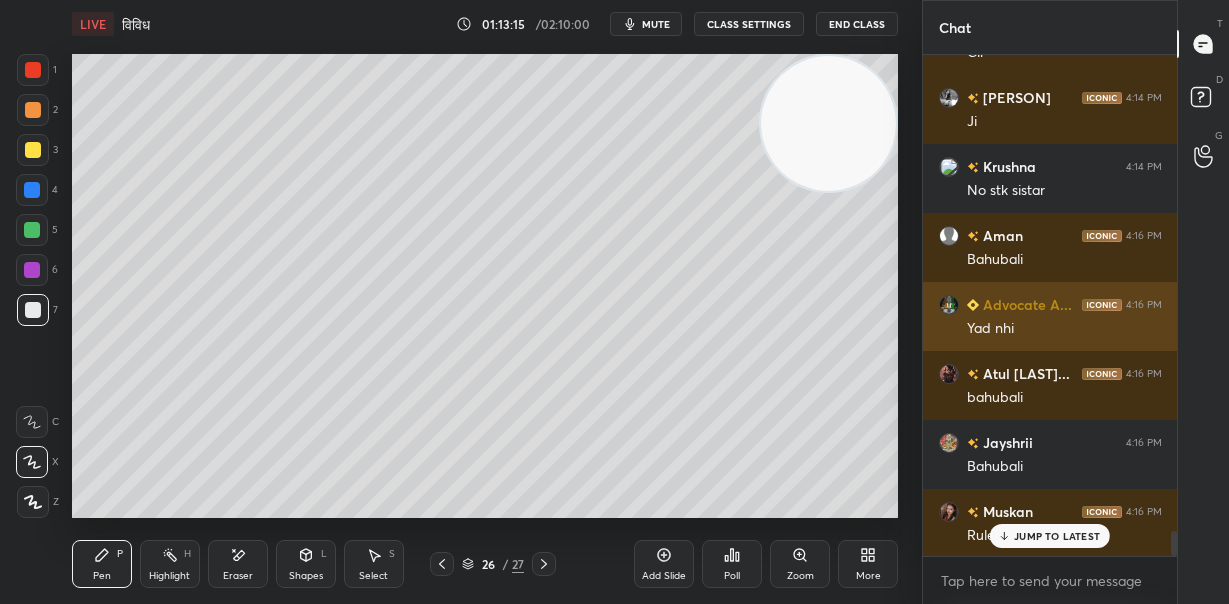 scroll, scrollTop: 9811, scrollLeft: 0, axis: vertical 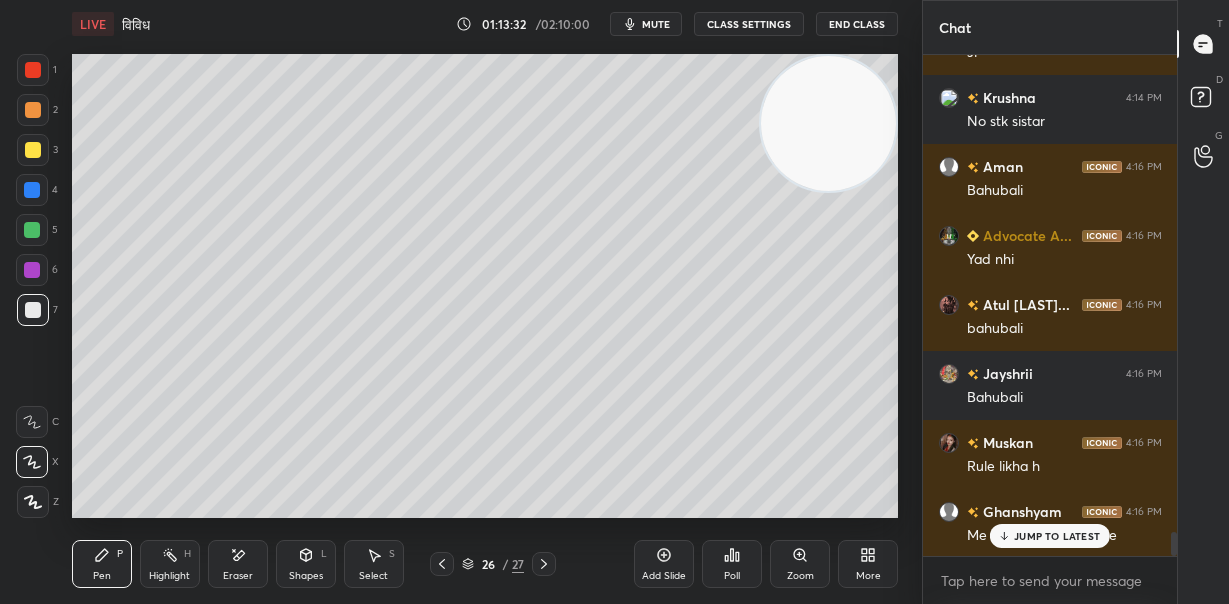 click at bounding box center (32, 230) 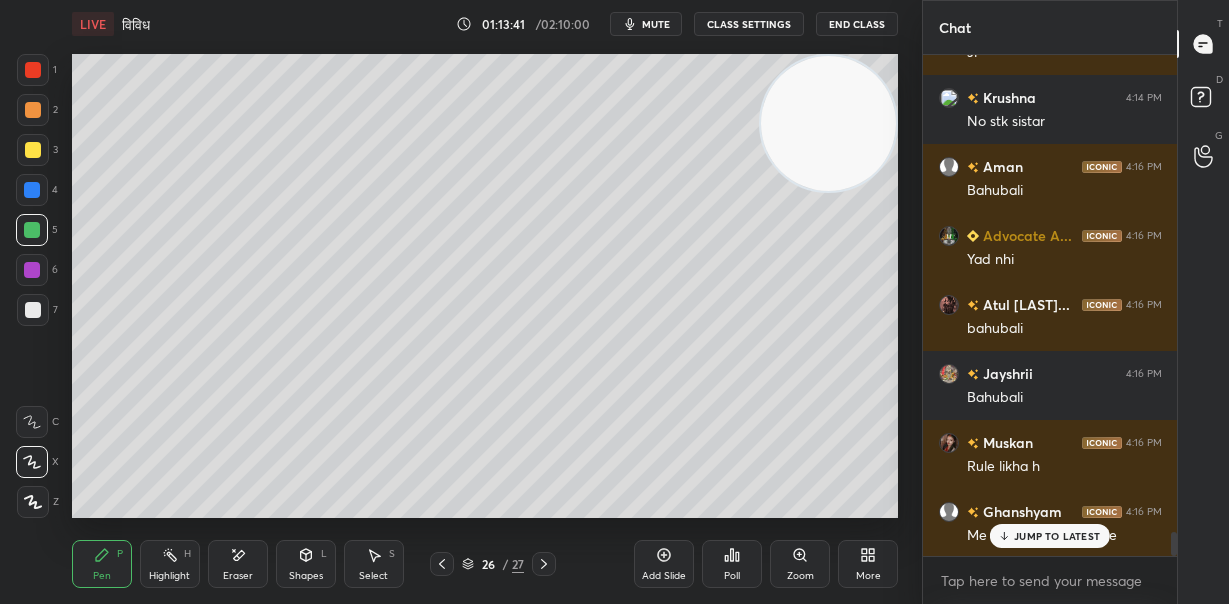 scroll, scrollTop: 9880, scrollLeft: 0, axis: vertical 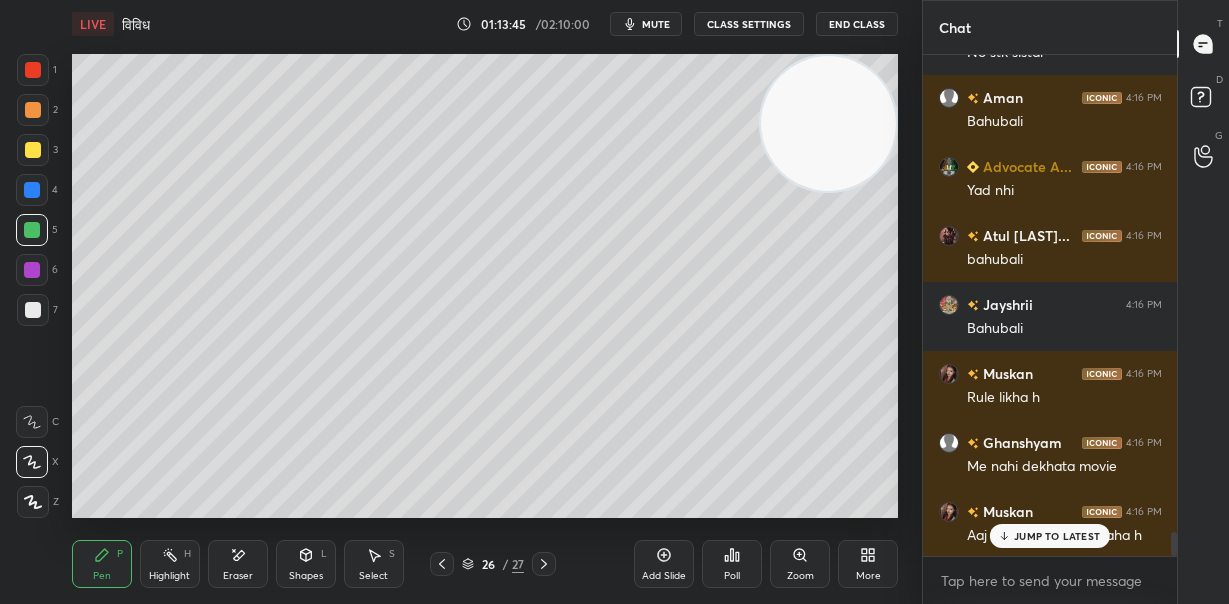 click on "JUMP TO LATEST" at bounding box center (1057, 536) 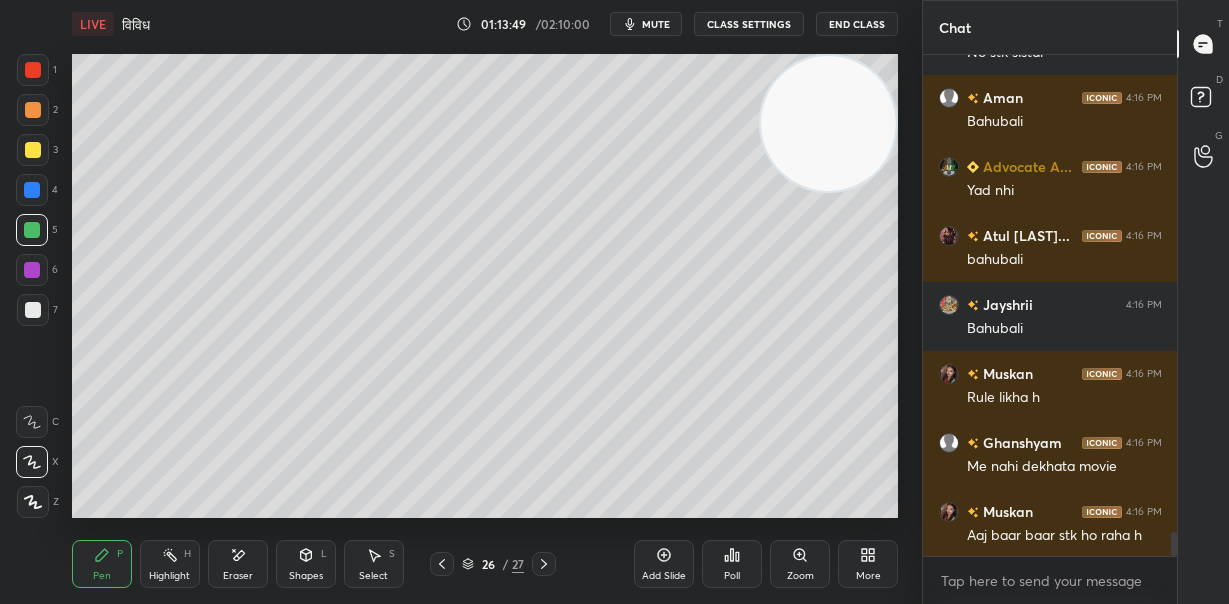 scroll, scrollTop: 9950, scrollLeft: 0, axis: vertical 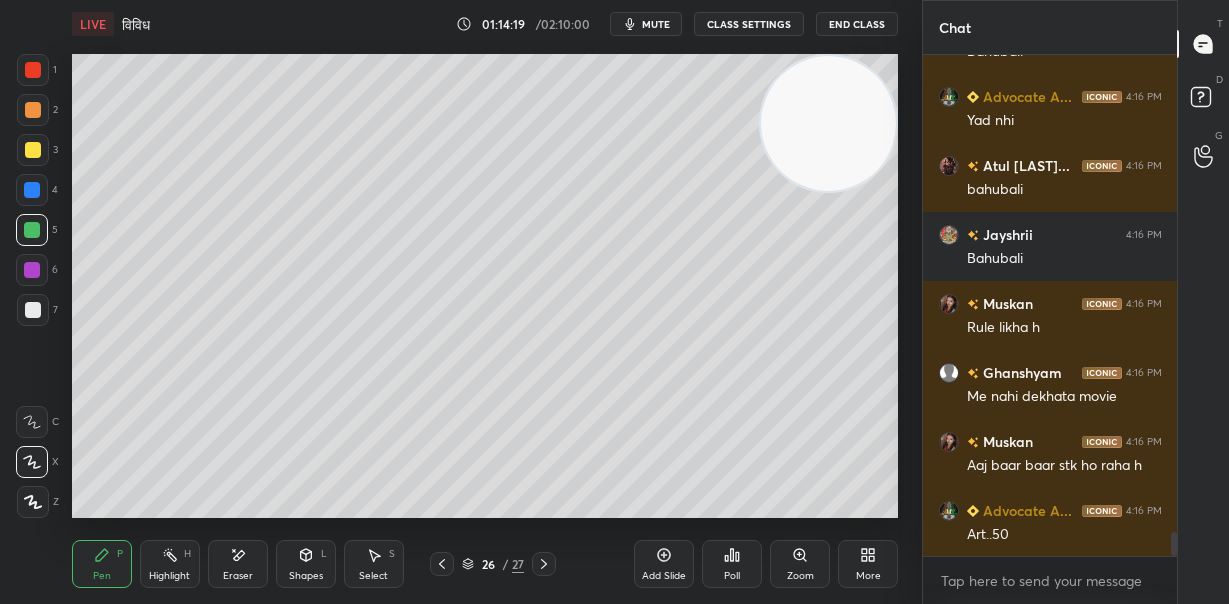 click at bounding box center [33, 310] 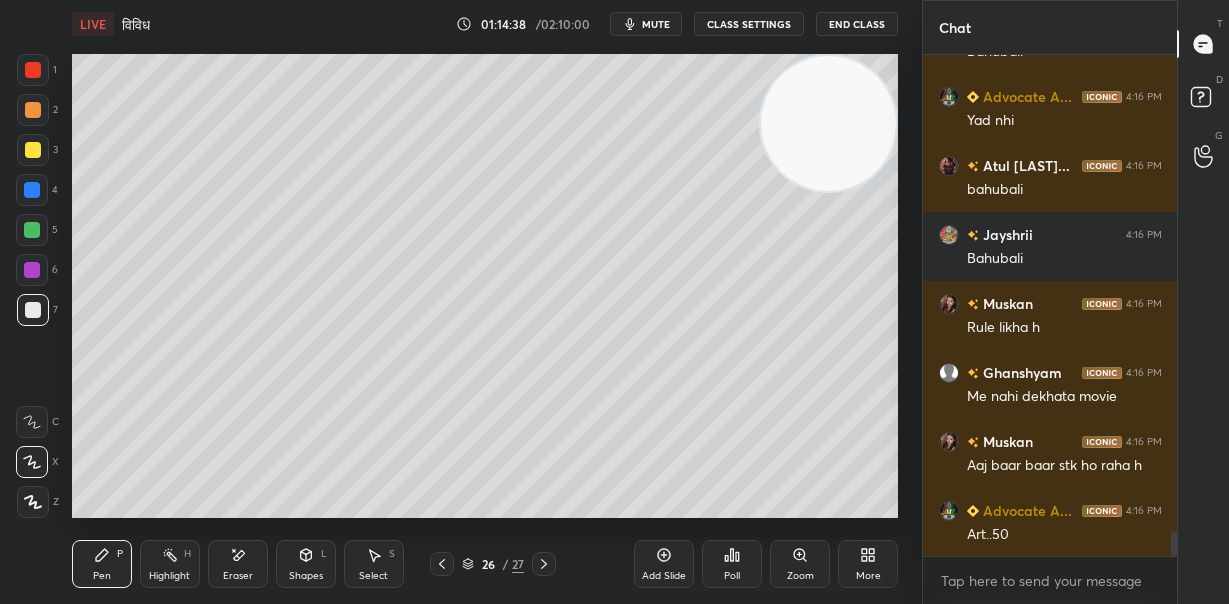 scroll, scrollTop: 10019, scrollLeft: 0, axis: vertical 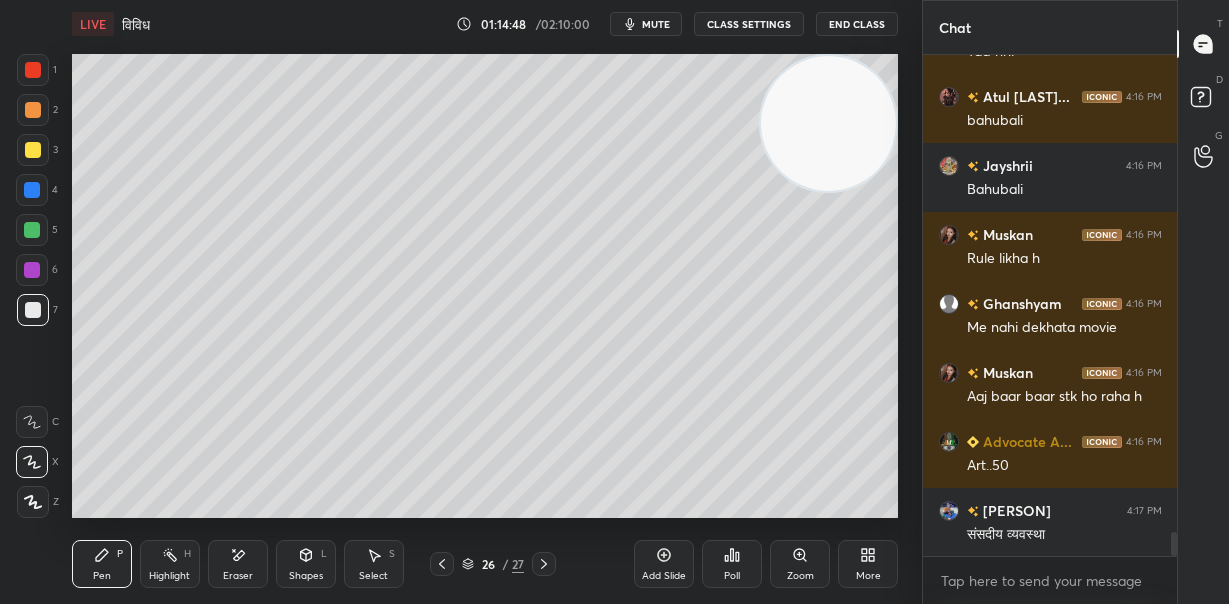 click at bounding box center (32, 190) 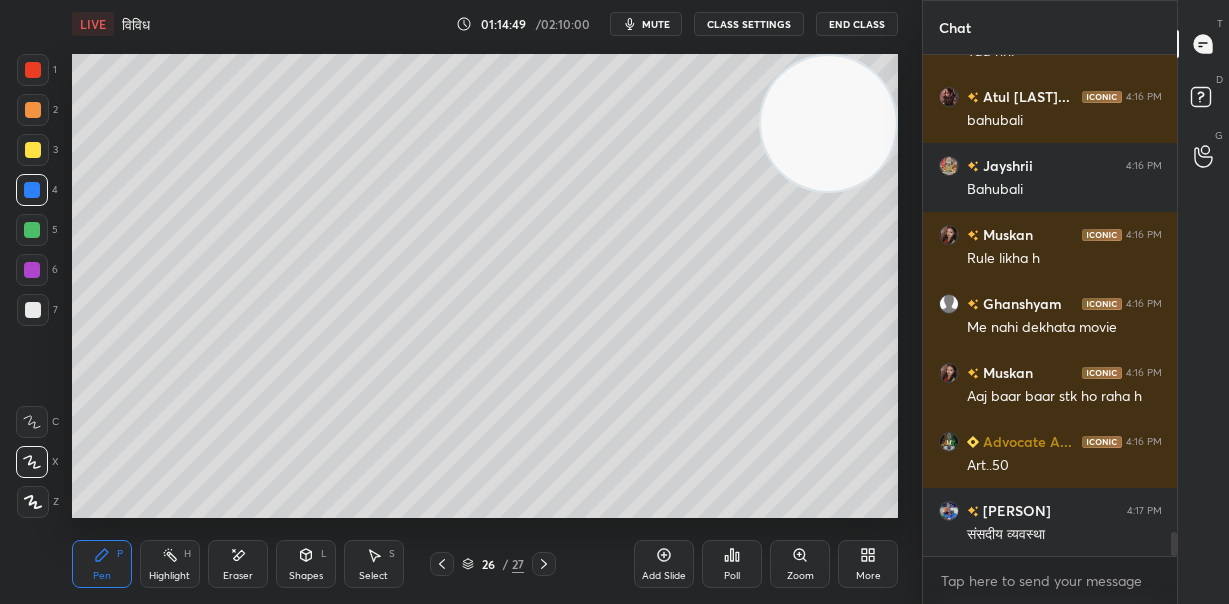 scroll, scrollTop: 10088, scrollLeft: 0, axis: vertical 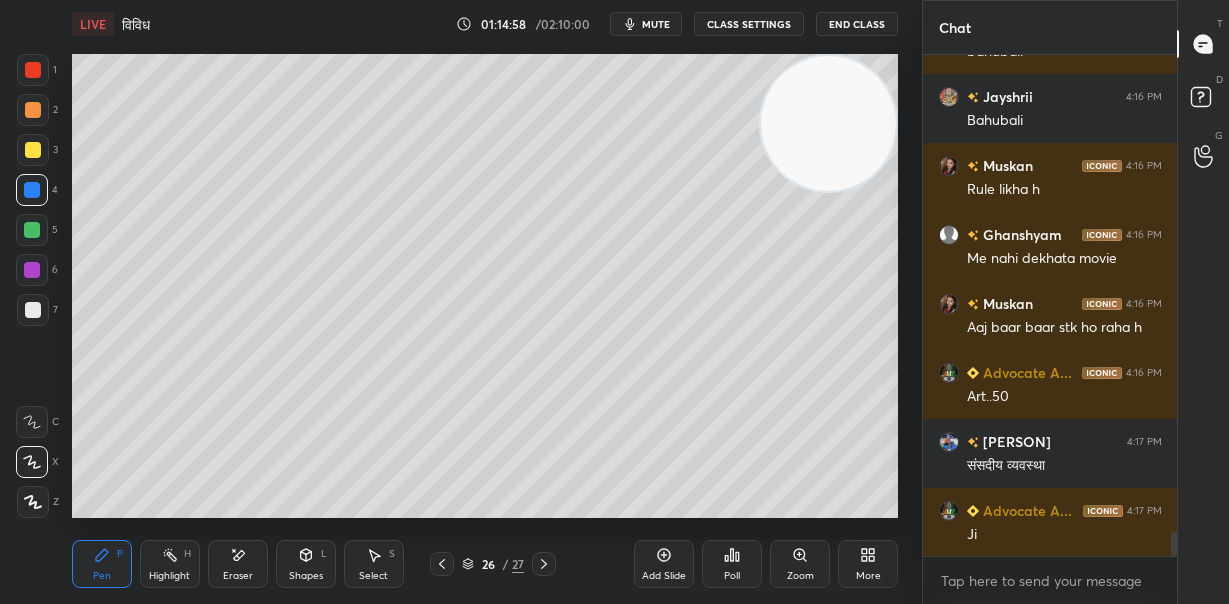 drag, startPoint x: 239, startPoint y: 567, endPoint x: 241, endPoint y: 528, distance: 39.051247 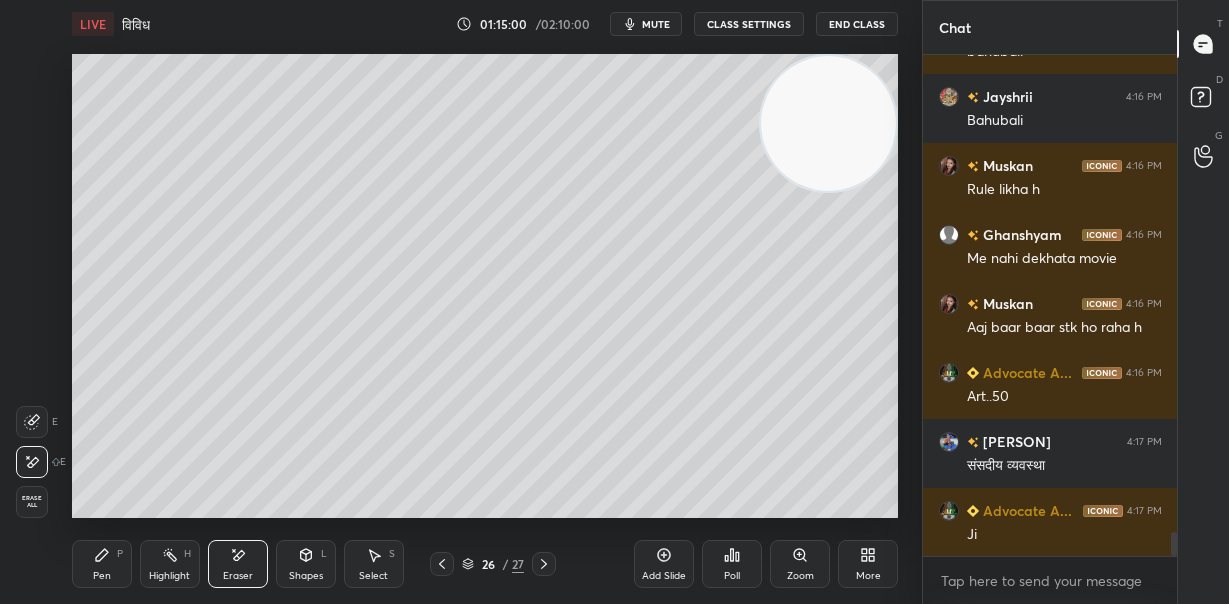 click on "Pen P" at bounding box center [102, 564] 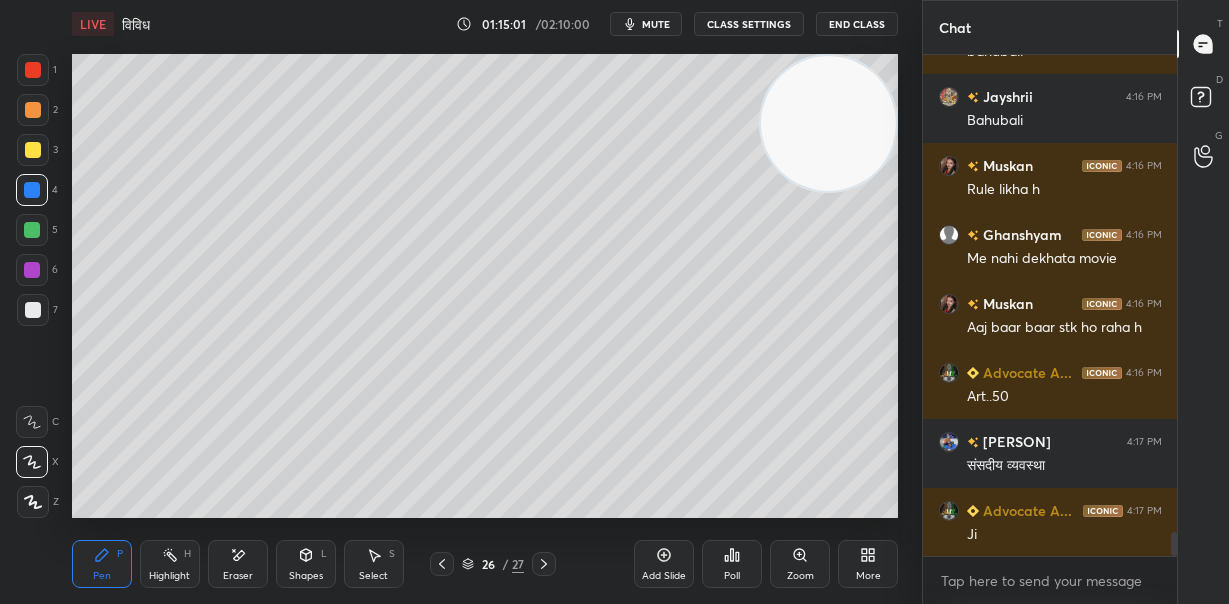 scroll, scrollTop: 454, scrollLeft: 248, axis: both 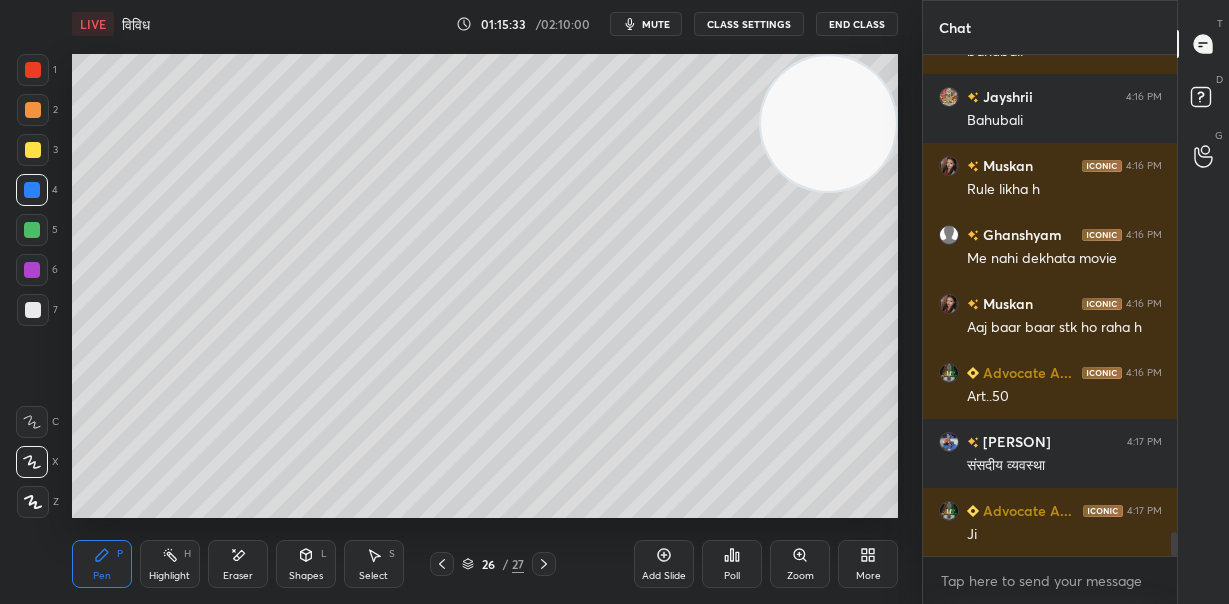 drag, startPoint x: 28, startPoint y: 102, endPoint x: 67, endPoint y: 175, distance: 82.764725 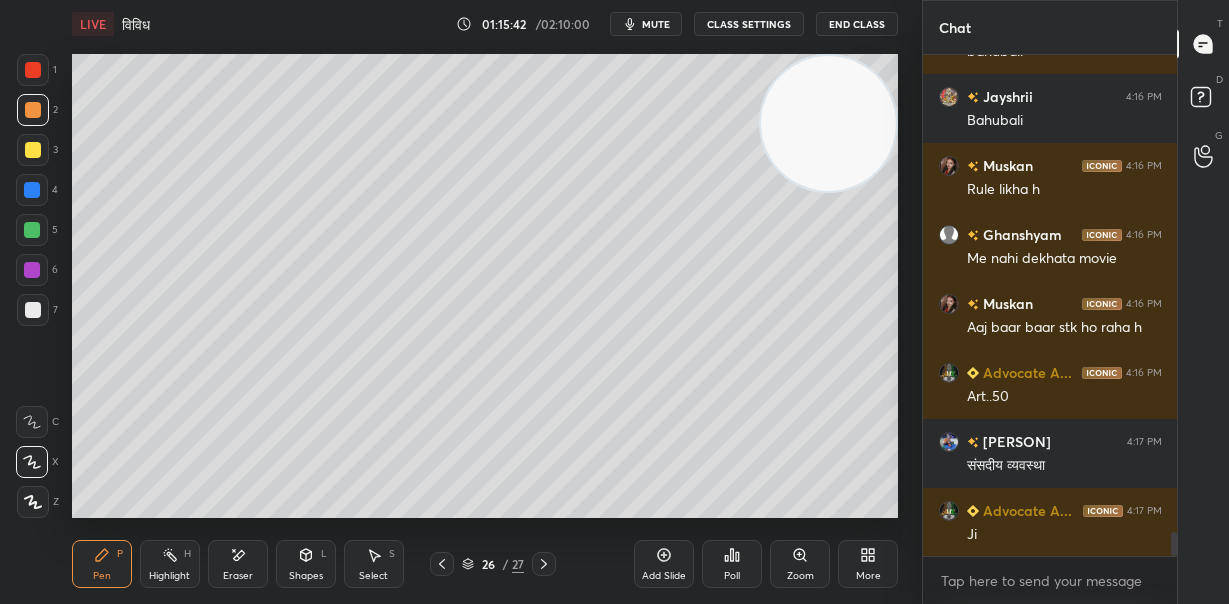 scroll, scrollTop: 10156, scrollLeft: 0, axis: vertical 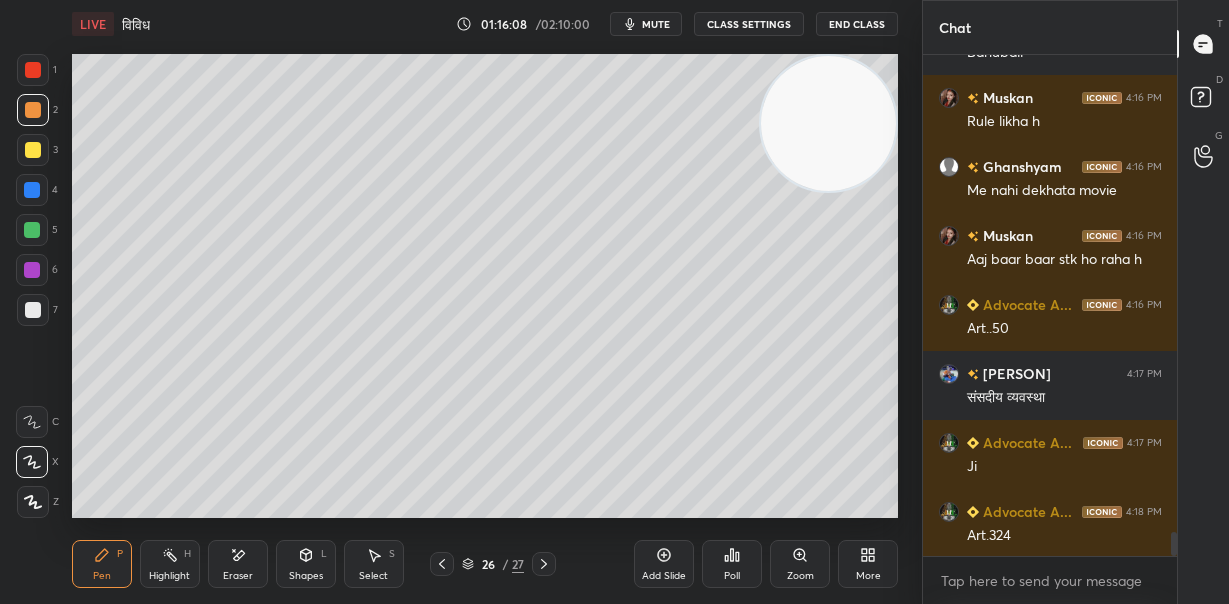 drag, startPoint x: 36, startPoint y: 190, endPoint x: 67, endPoint y: 261, distance: 77.47257 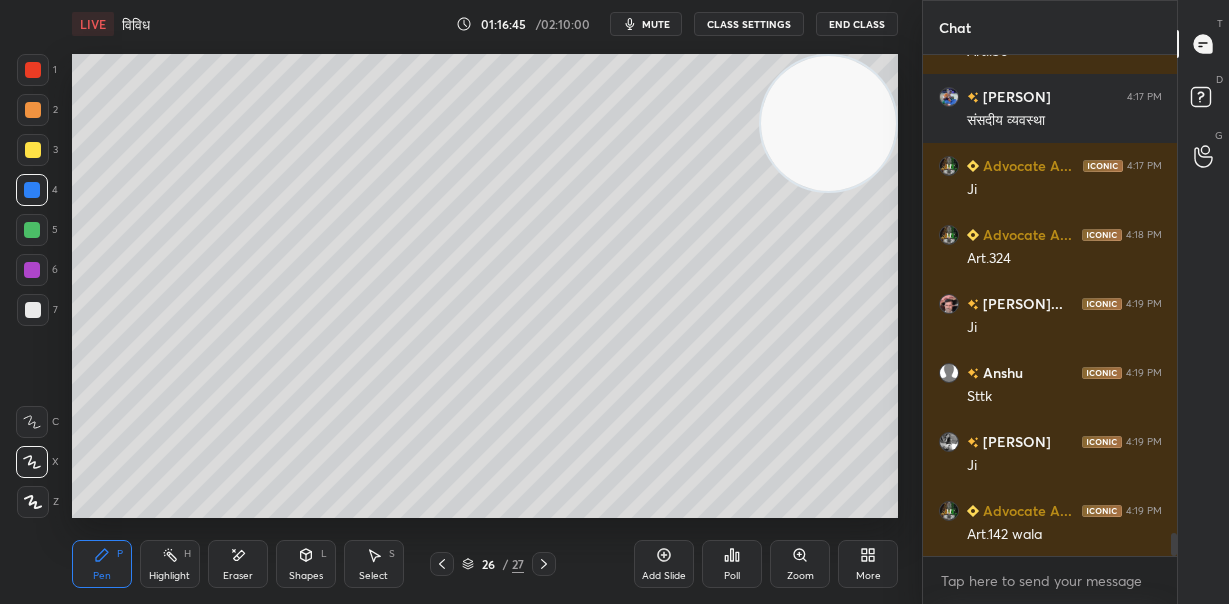 scroll, scrollTop: 10501, scrollLeft: 0, axis: vertical 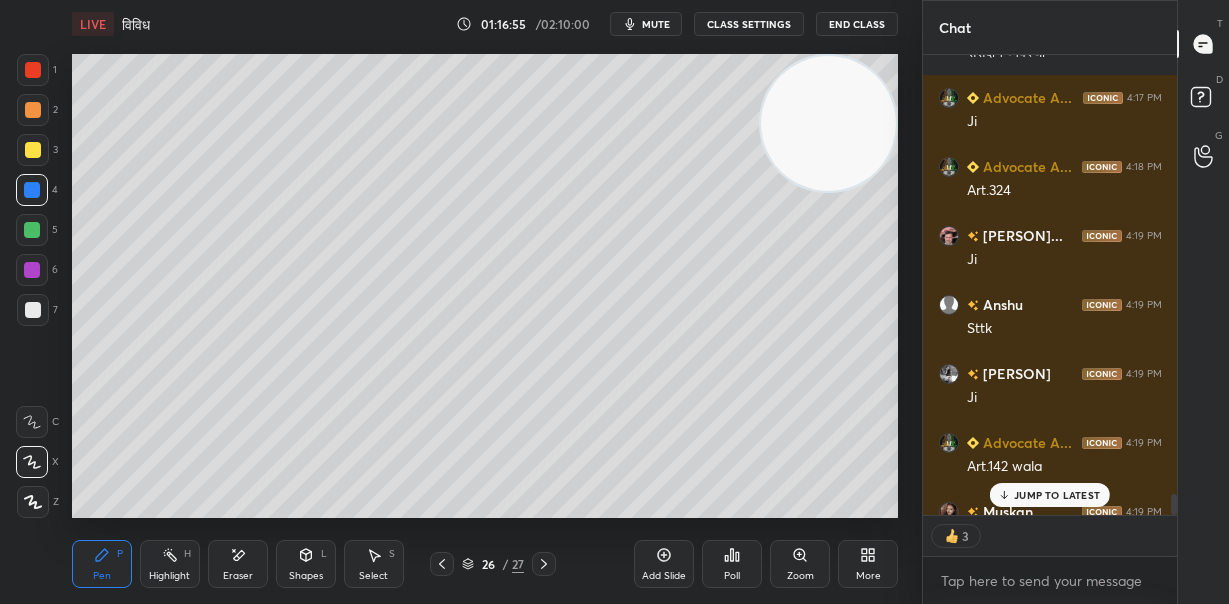 drag, startPoint x: 554, startPoint y: 148, endPoint x: 541, endPoint y: 128, distance: 23.853722 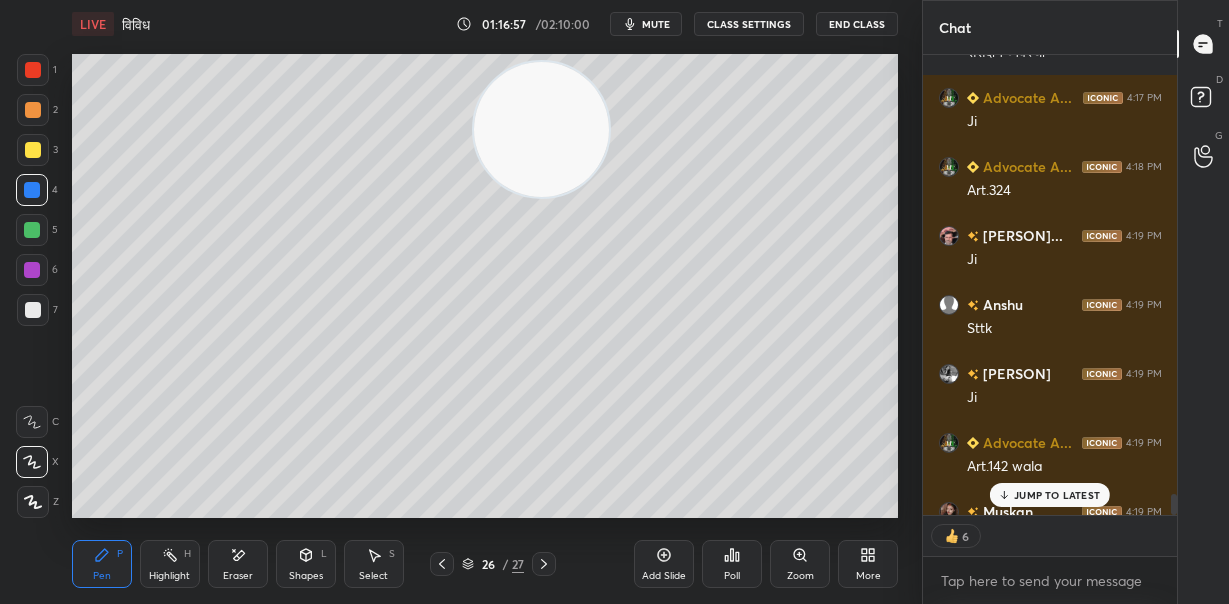click at bounding box center (33, 70) 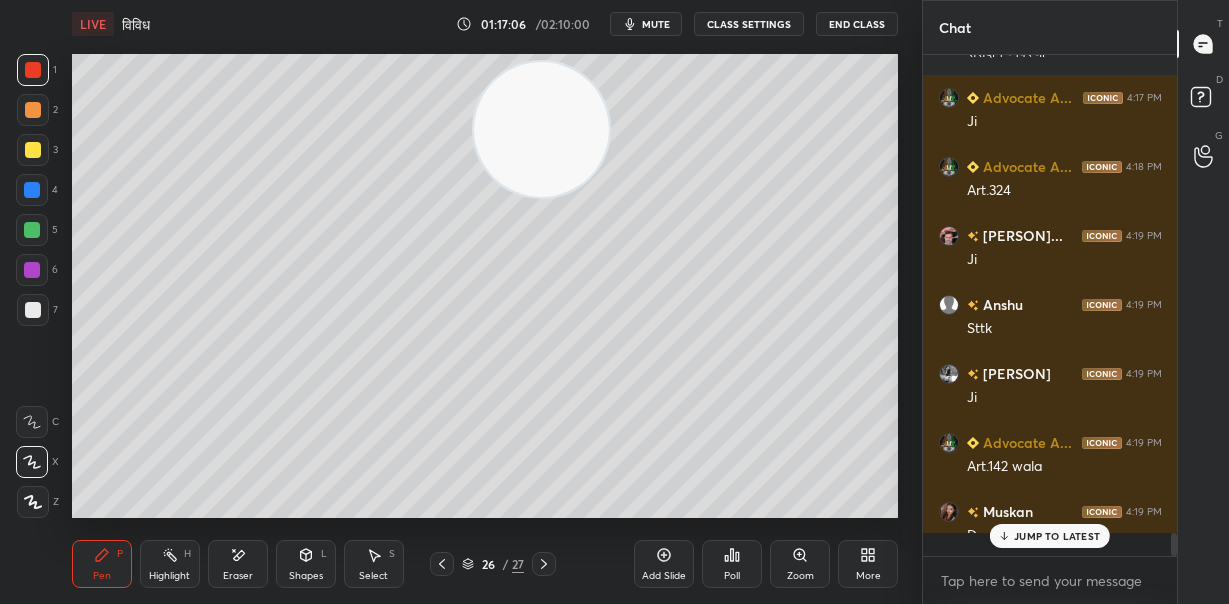 scroll, scrollTop: 7, scrollLeft: 7, axis: both 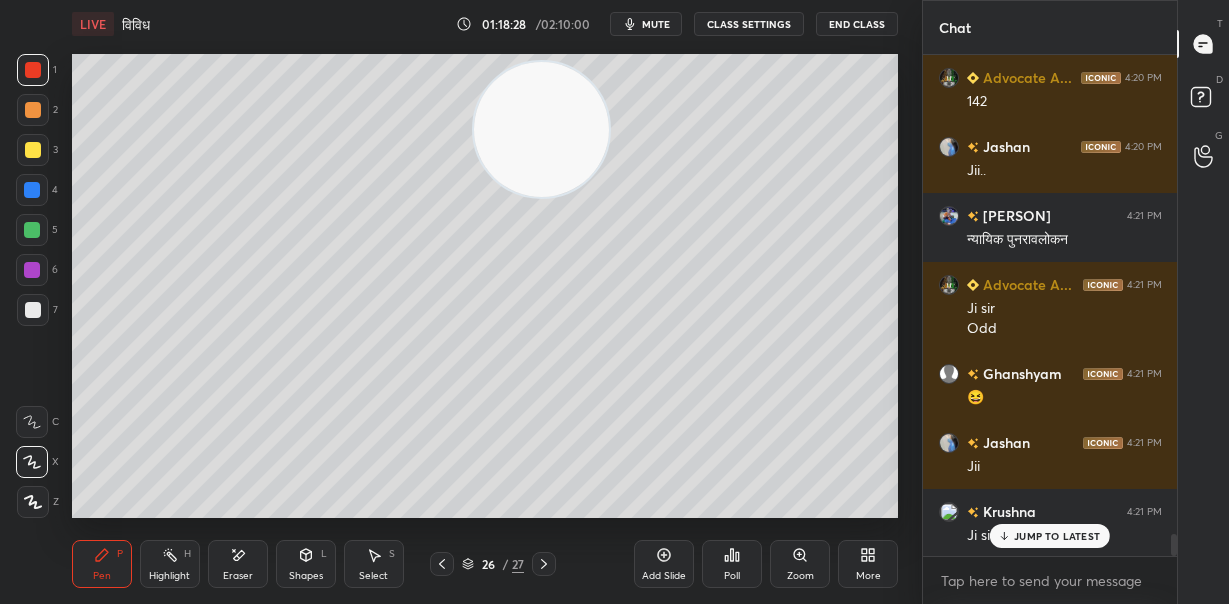 drag, startPoint x: 244, startPoint y: 567, endPoint x: 309, endPoint y: 520, distance: 80.21222 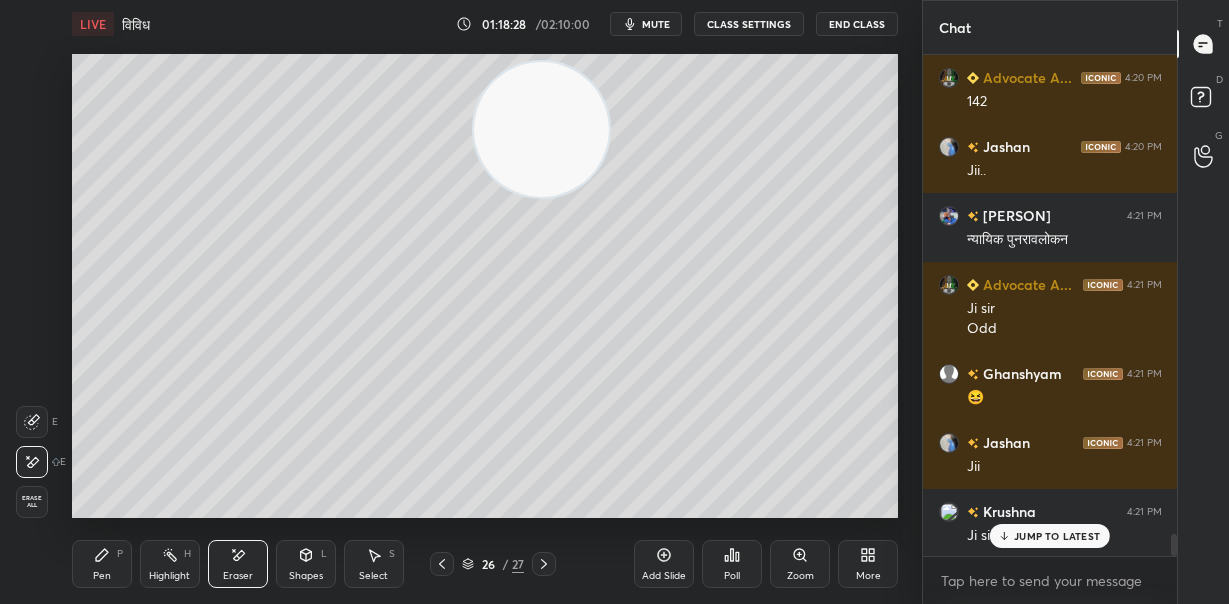 scroll, scrollTop: 11121, scrollLeft: 0, axis: vertical 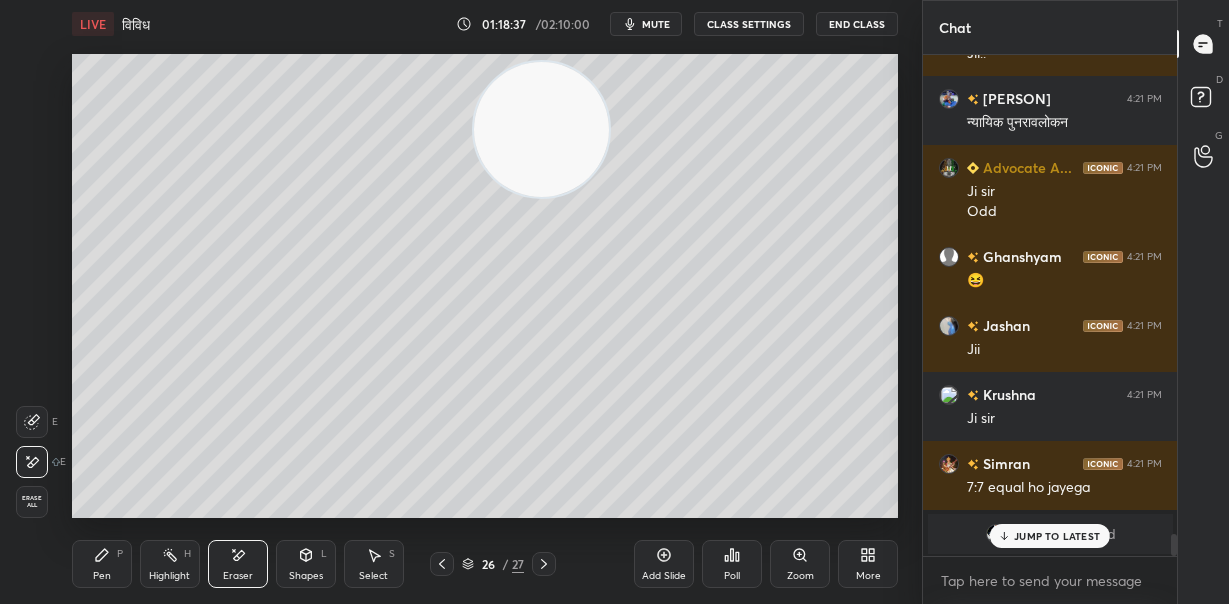 click on "Pen P" at bounding box center [102, 564] 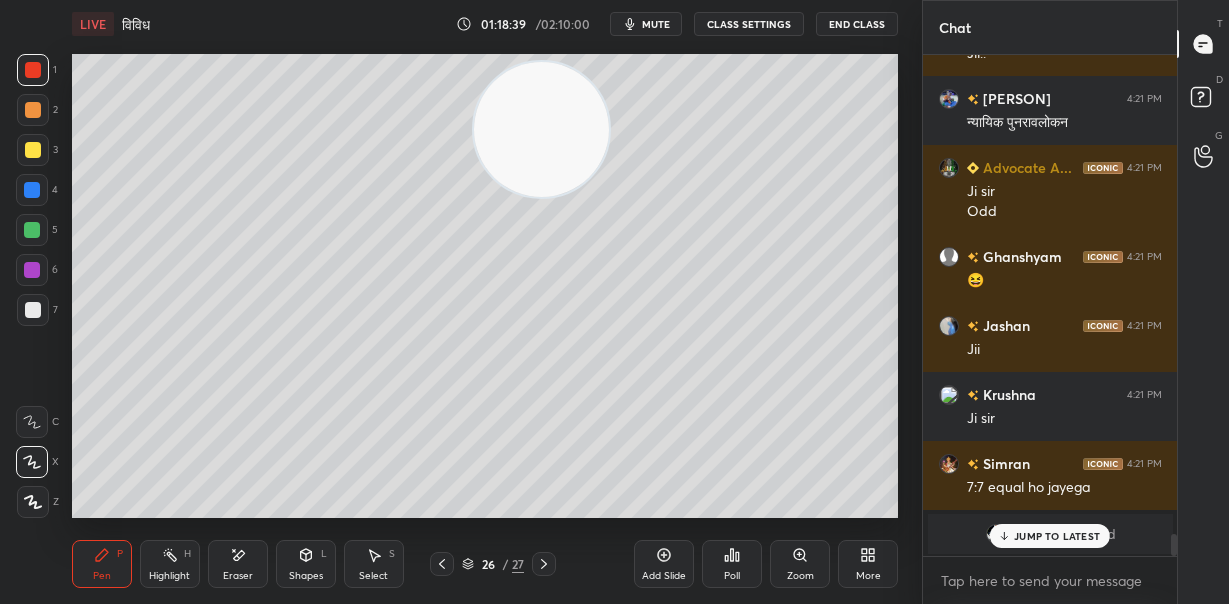 scroll, scrollTop: 11191, scrollLeft: 0, axis: vertical 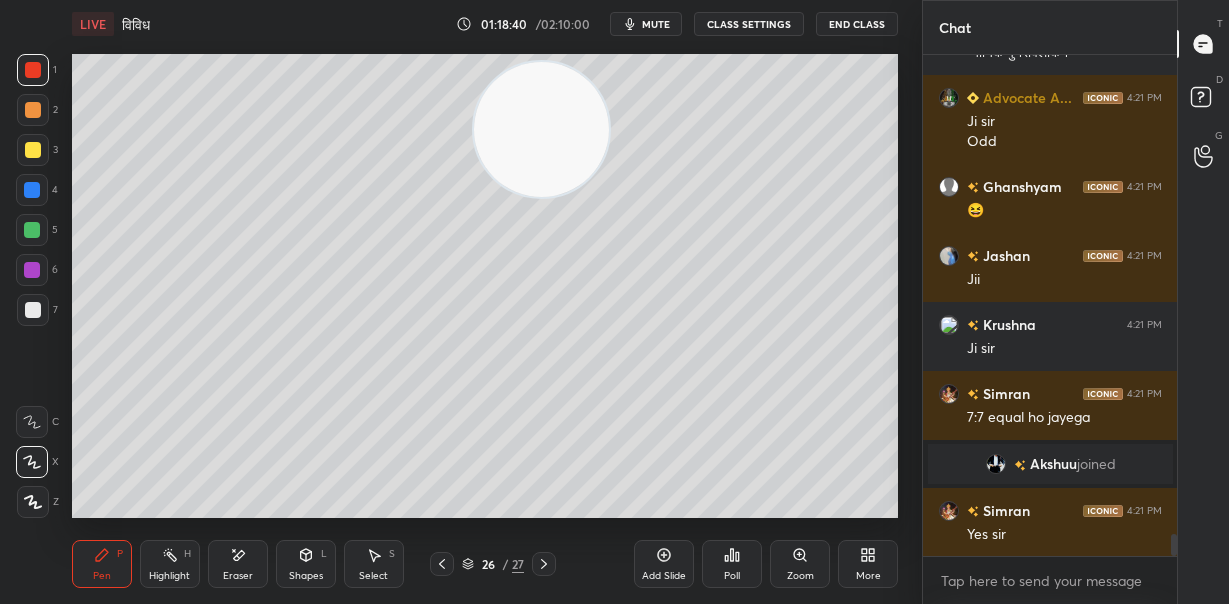 click 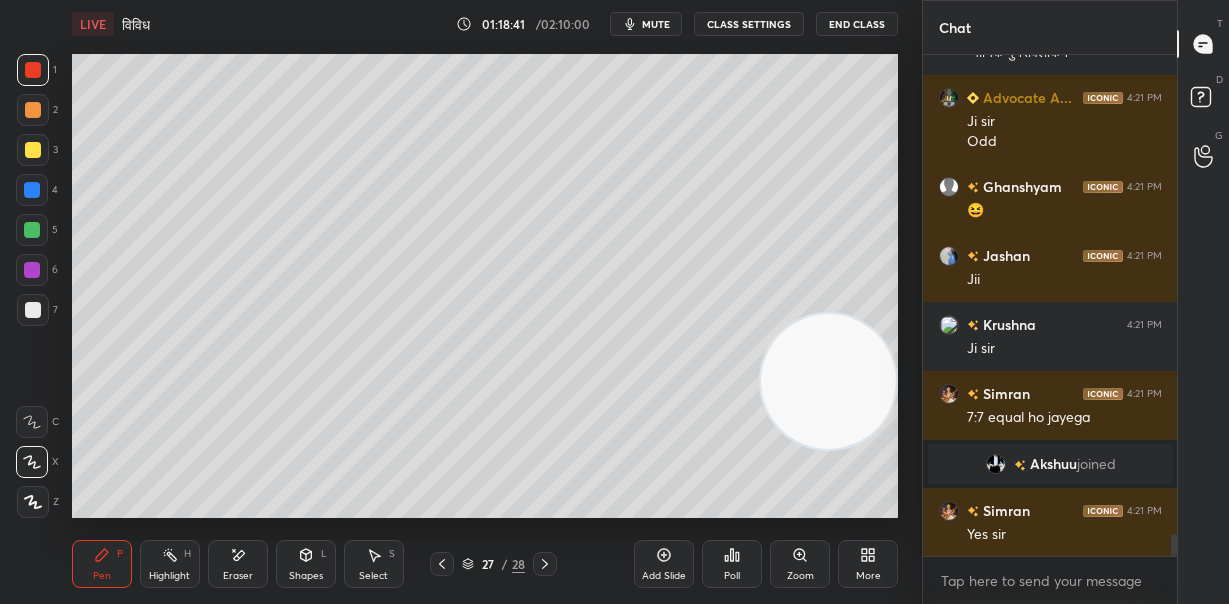 drag, startPoint x: 522, startPoint y: 119, endPoint x: 816, endPoint y: 365, distance: 383.3432 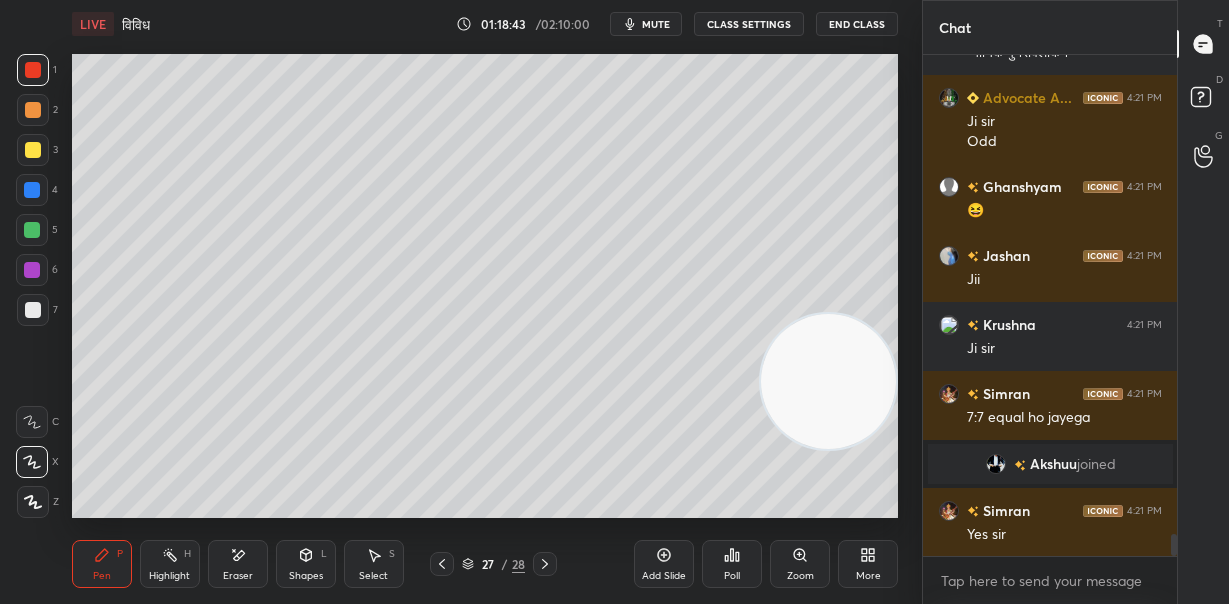 click at bounding box center [33, 150] 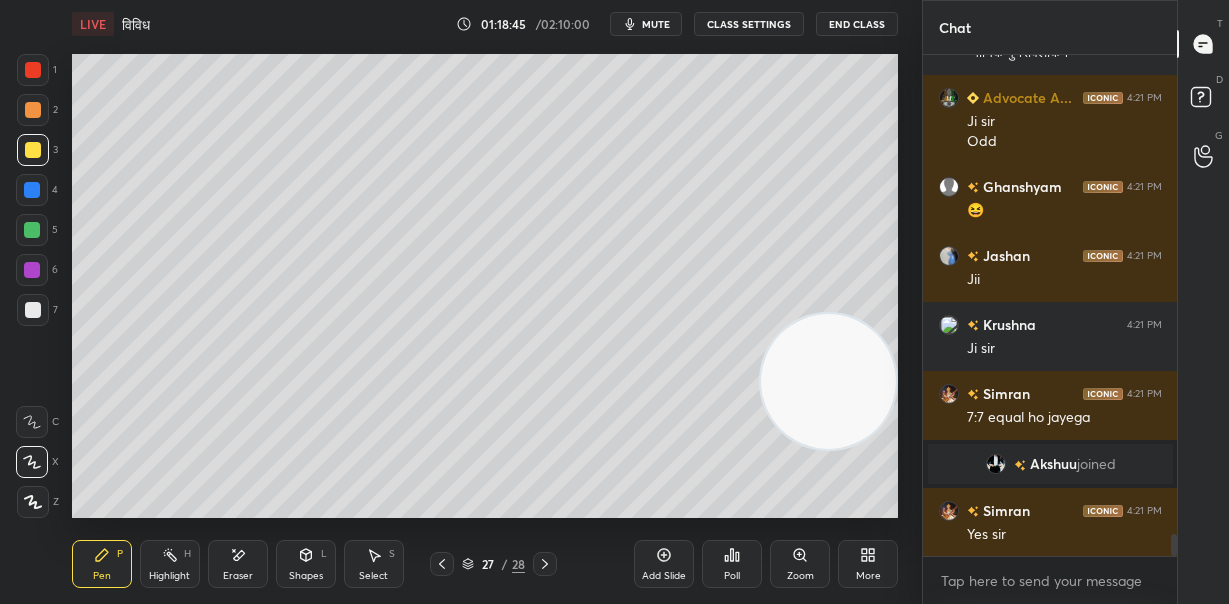 click 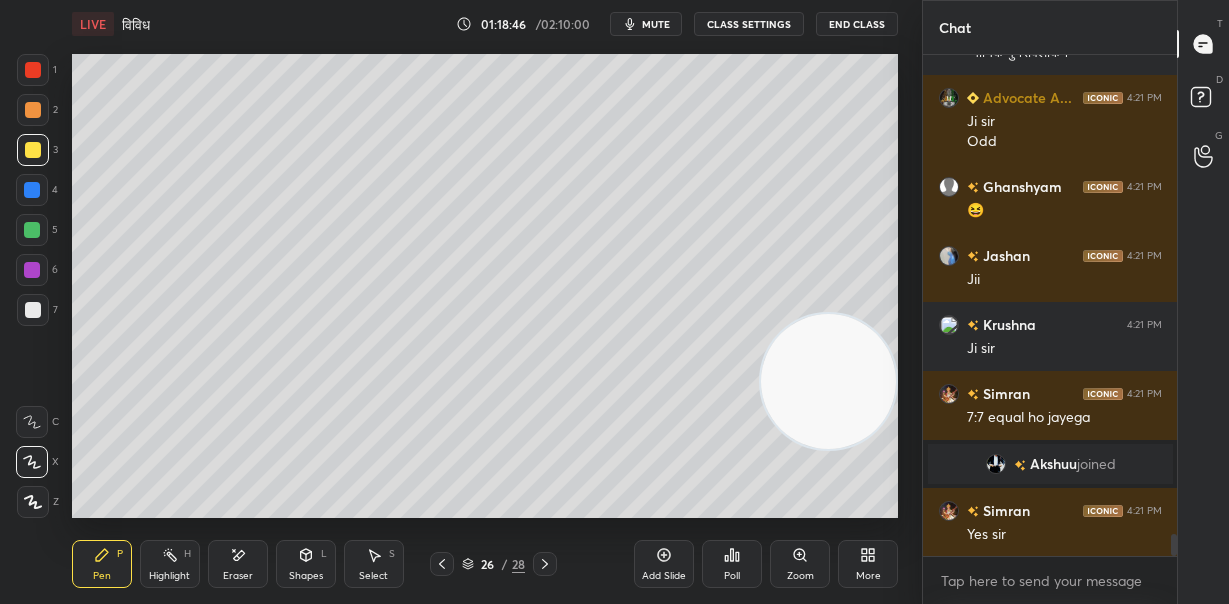 click 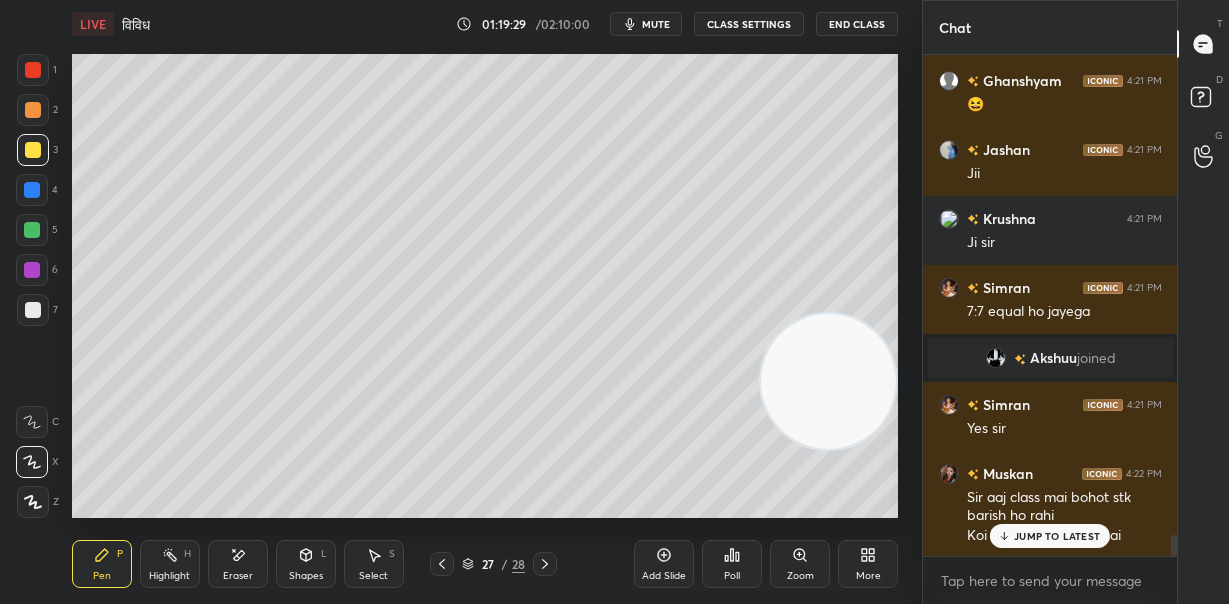 scroll, scrollTop: 11367, scrollLeft: 0, axis: vertical 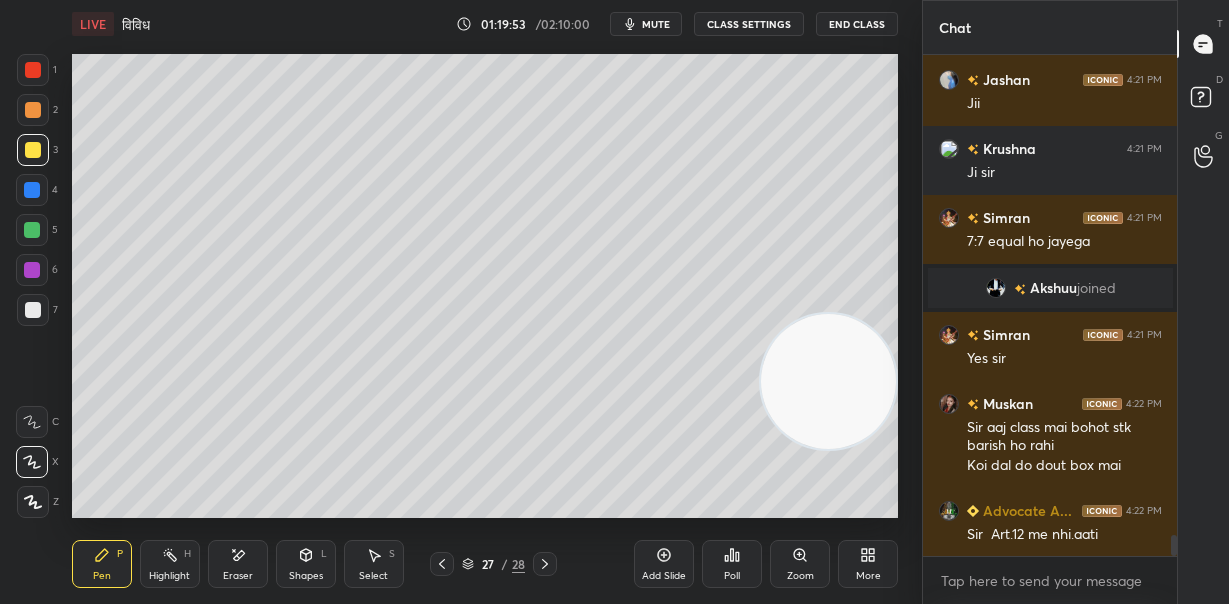 click at bounding box center (32, 190) 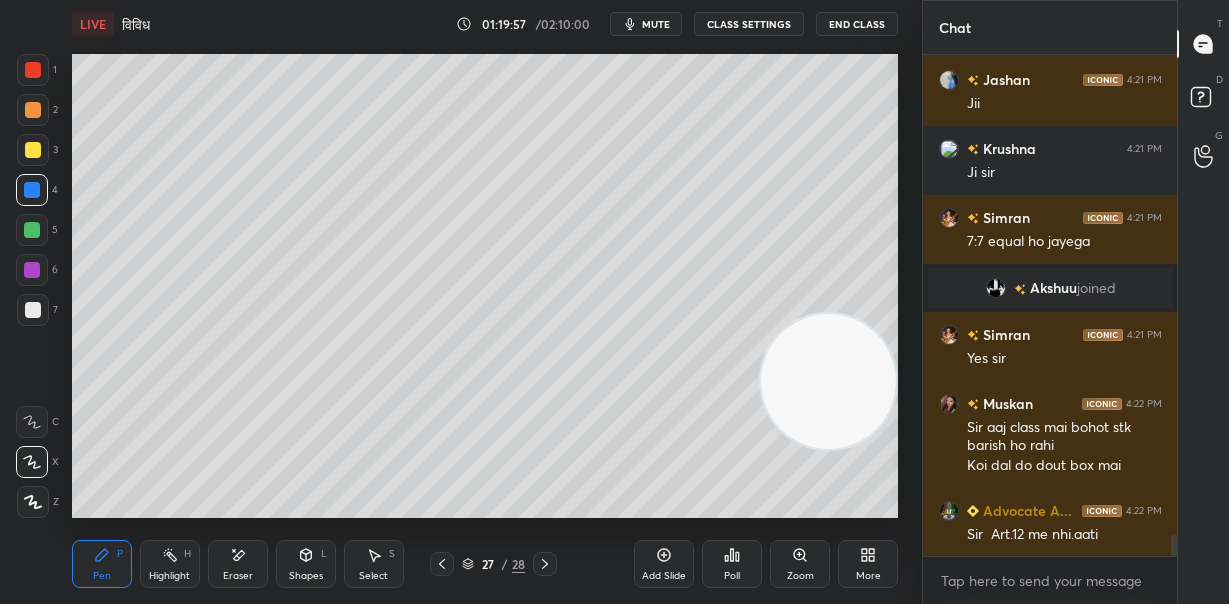 scroll, scrollTop: 11452, scrollLeft: 0, axis: vertical 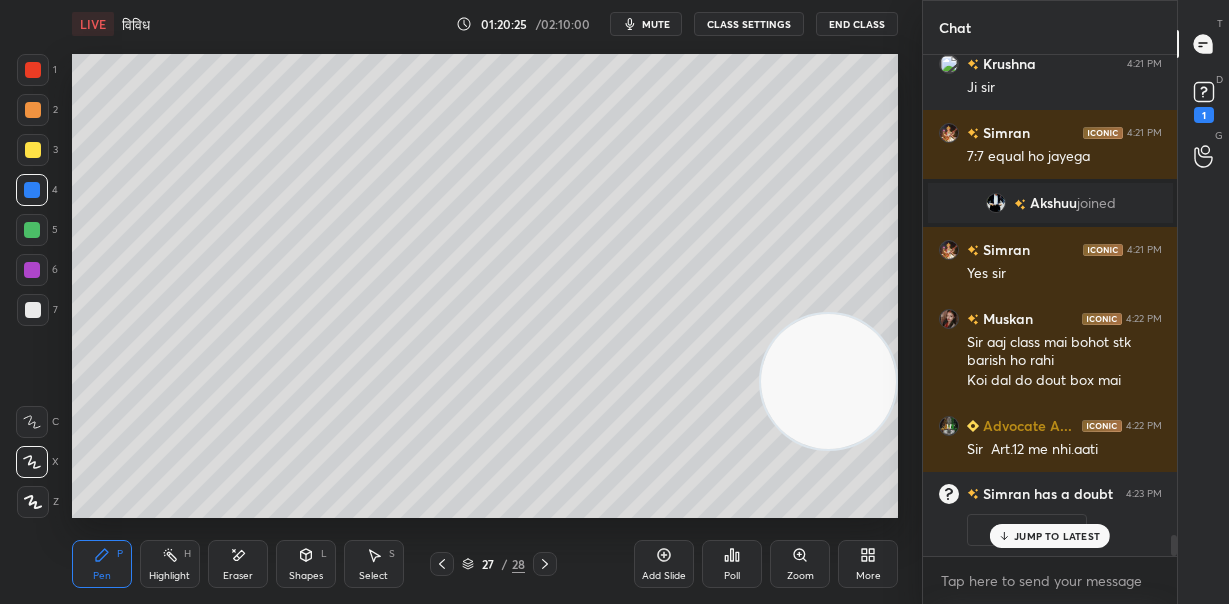 click at bounding box center (32, 230) 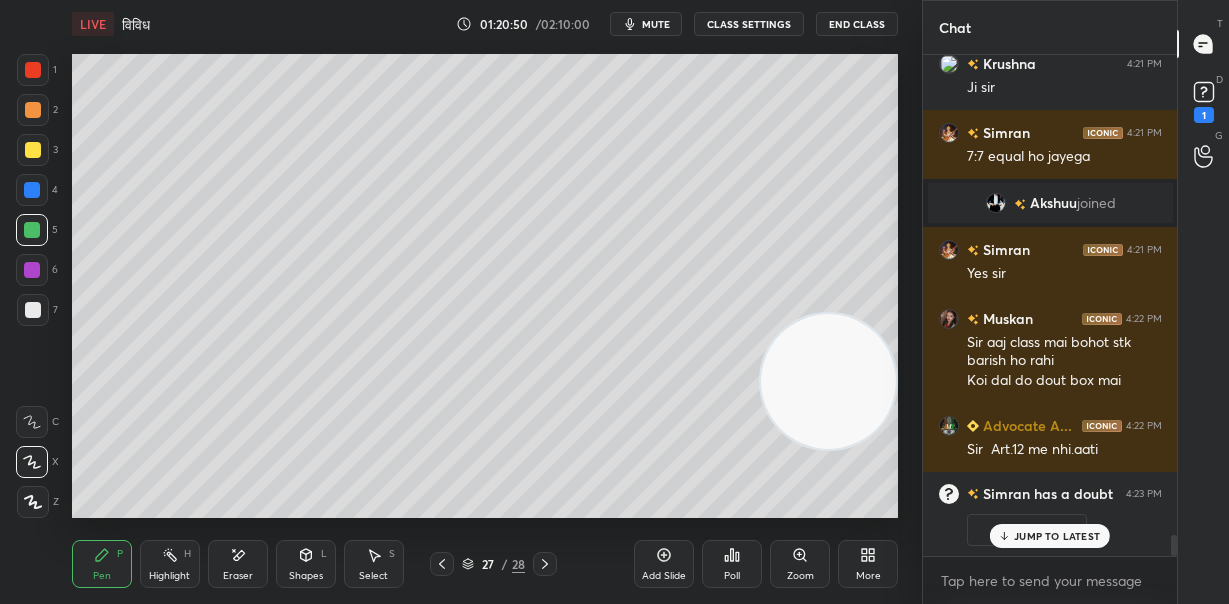 click at bounding box center [32, 270] 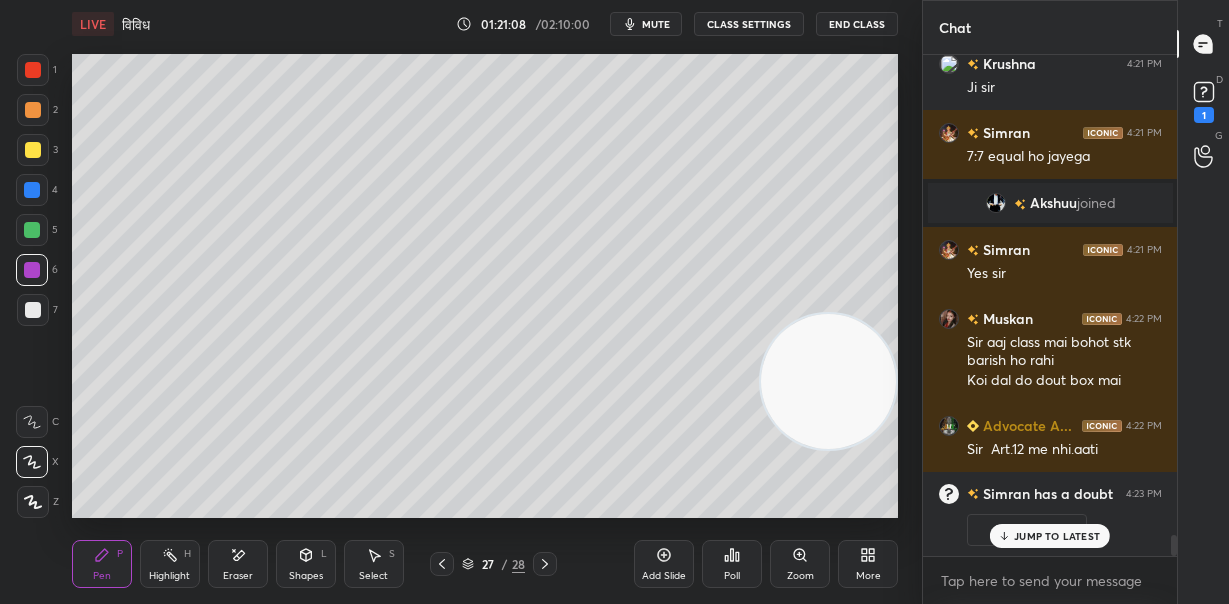 click on "Eraser" at bounding box center (238, 564) 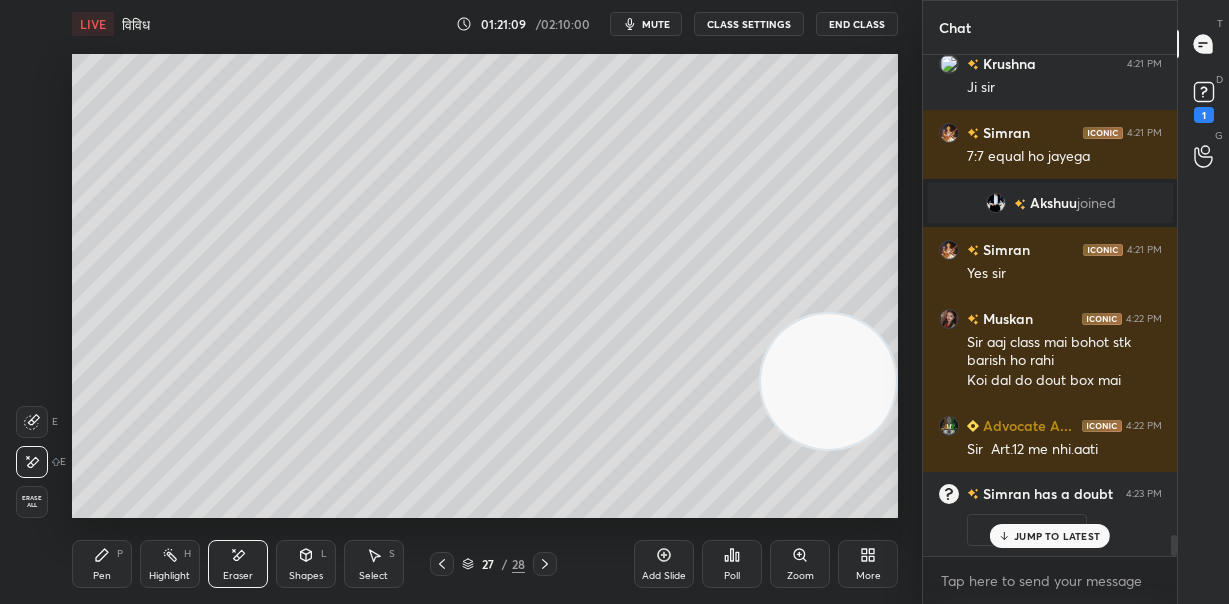 click on "Pen P" at bounding box center (102, 564) 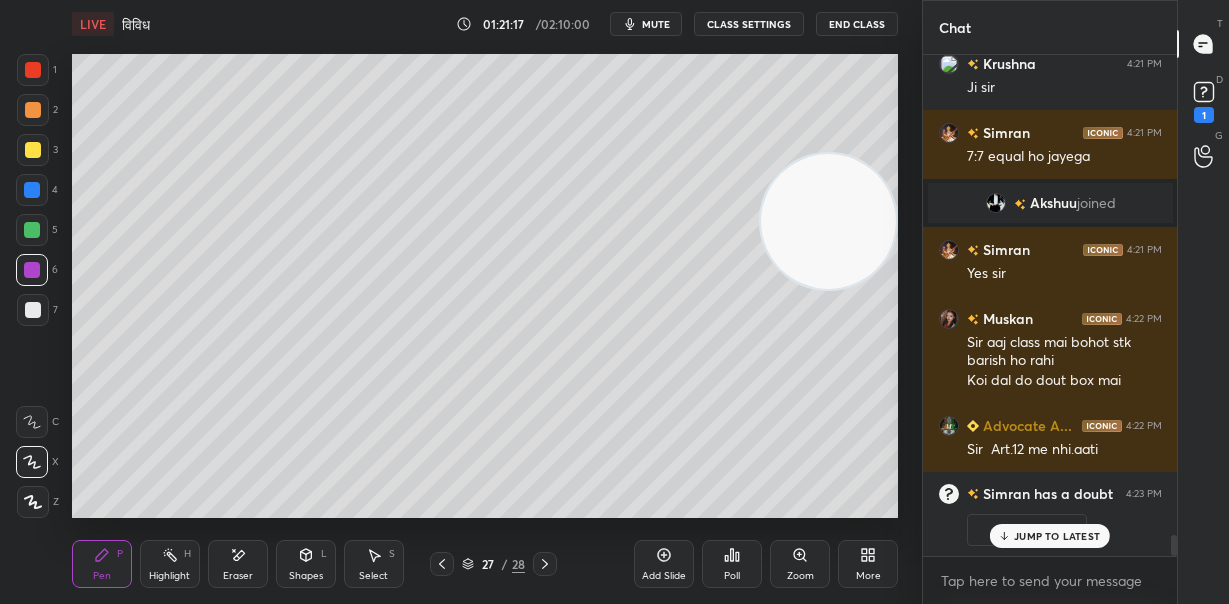 drag, startPoint x: 858, startPoint y: 279, endPoint x: 858, endPoint y: 229, distance: 50 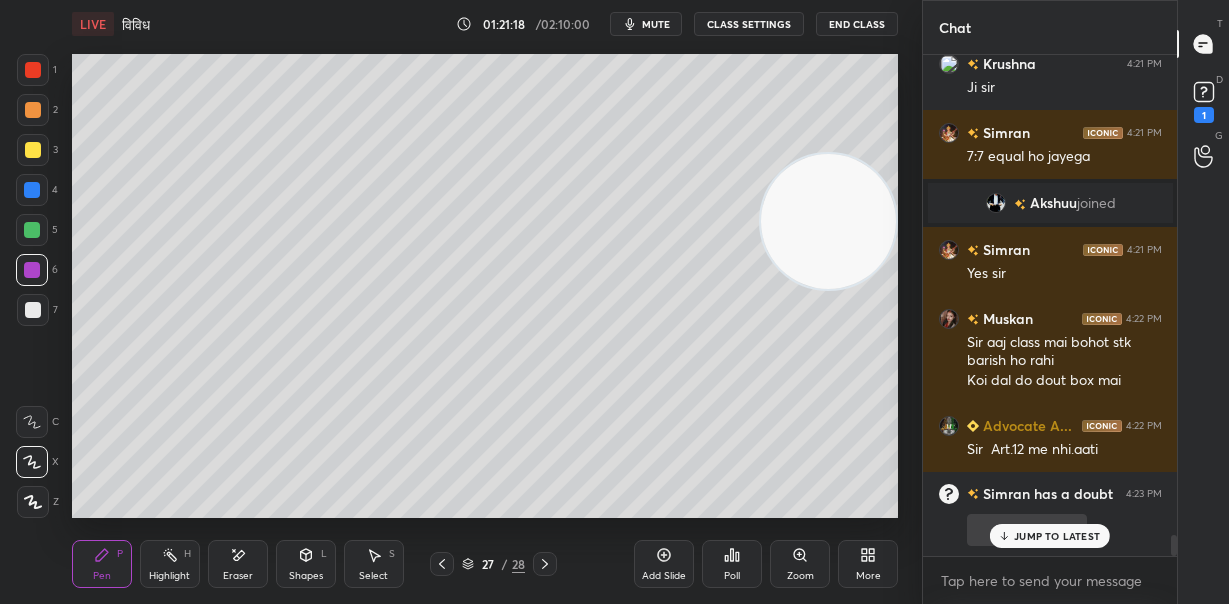 click on "JUMP TO LATEST" at bounding box center (1057, 536) 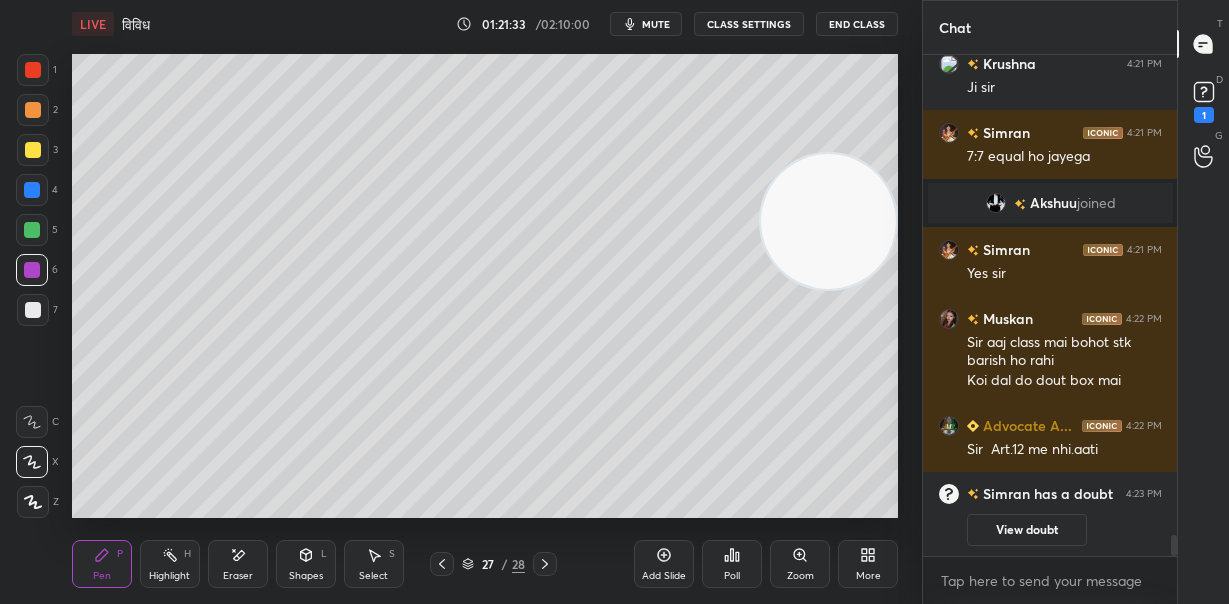 click at bounding box center [33, 310] 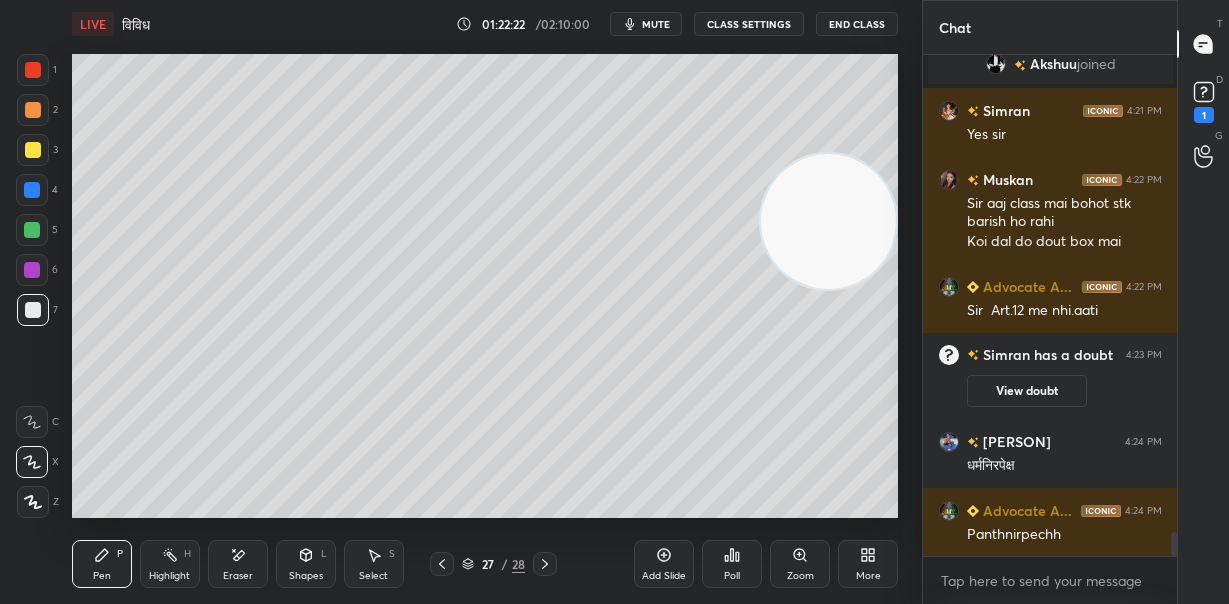 scroll, scrollTop: 9900, scrollLeft: 0, axis: vertical 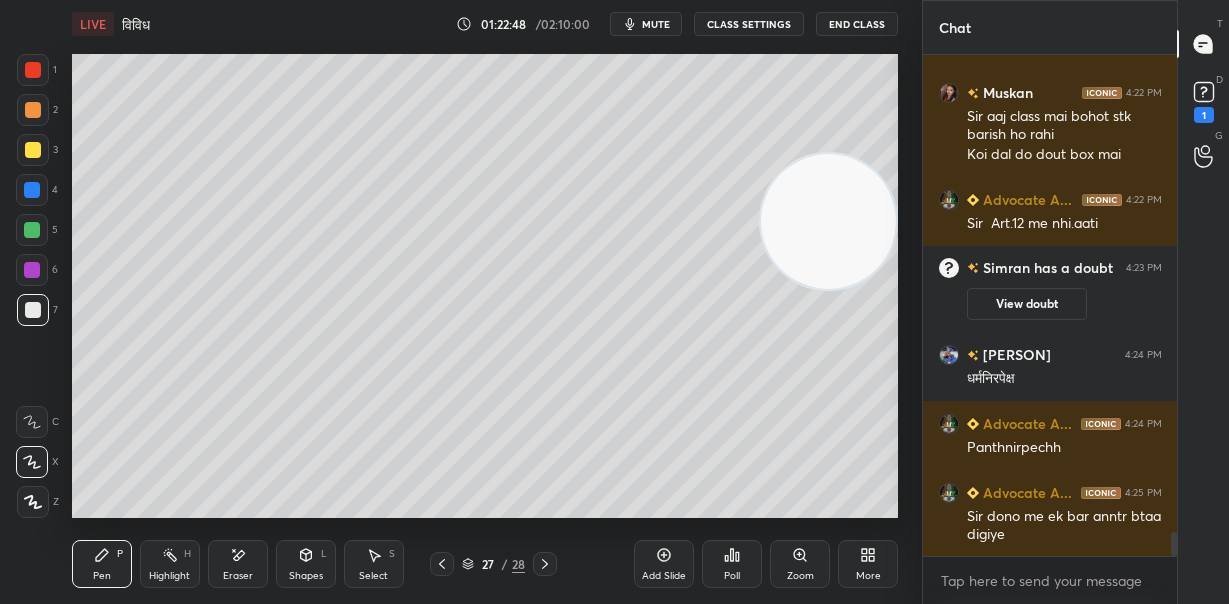 click on "Add Slide" at bounding box center (664, 564) 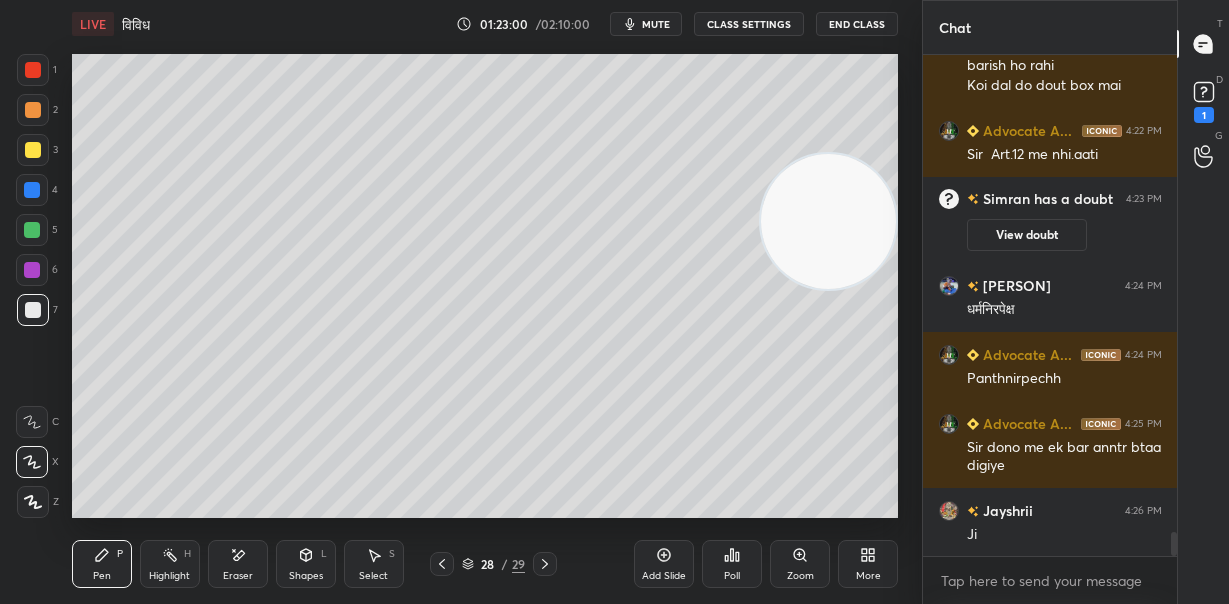 scroll, scrollTop: 10037, scrollLeft: 0, axis: vertical 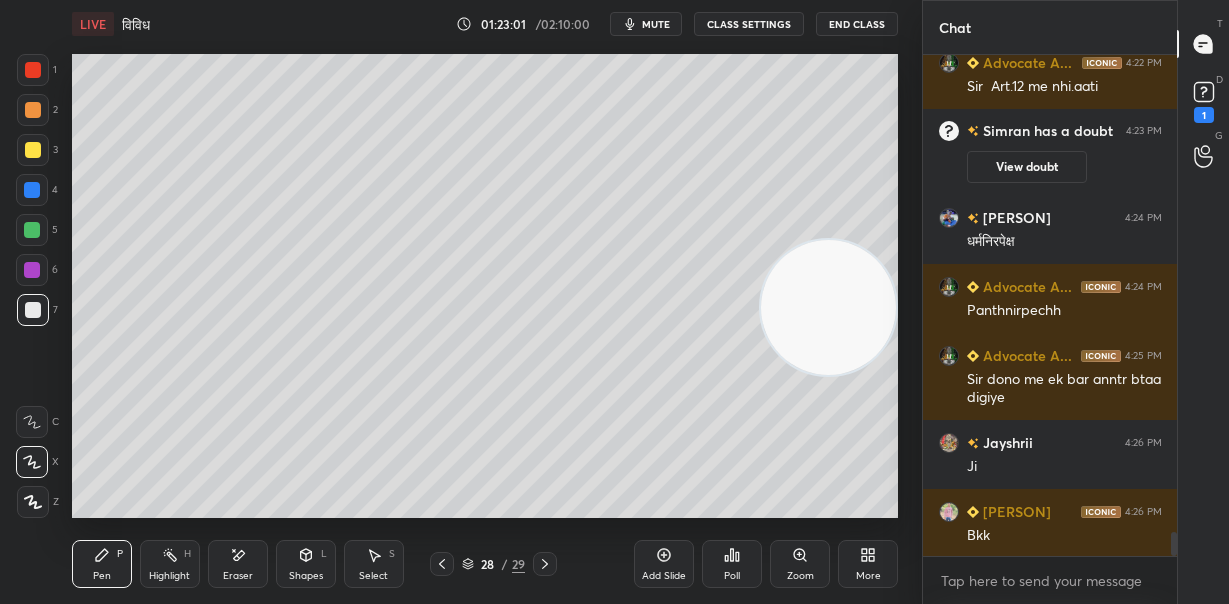 drag, startPoint x: 811, startPoint y: 296, endPoint x: 792, endPoint y: 265, distance: 36.359318 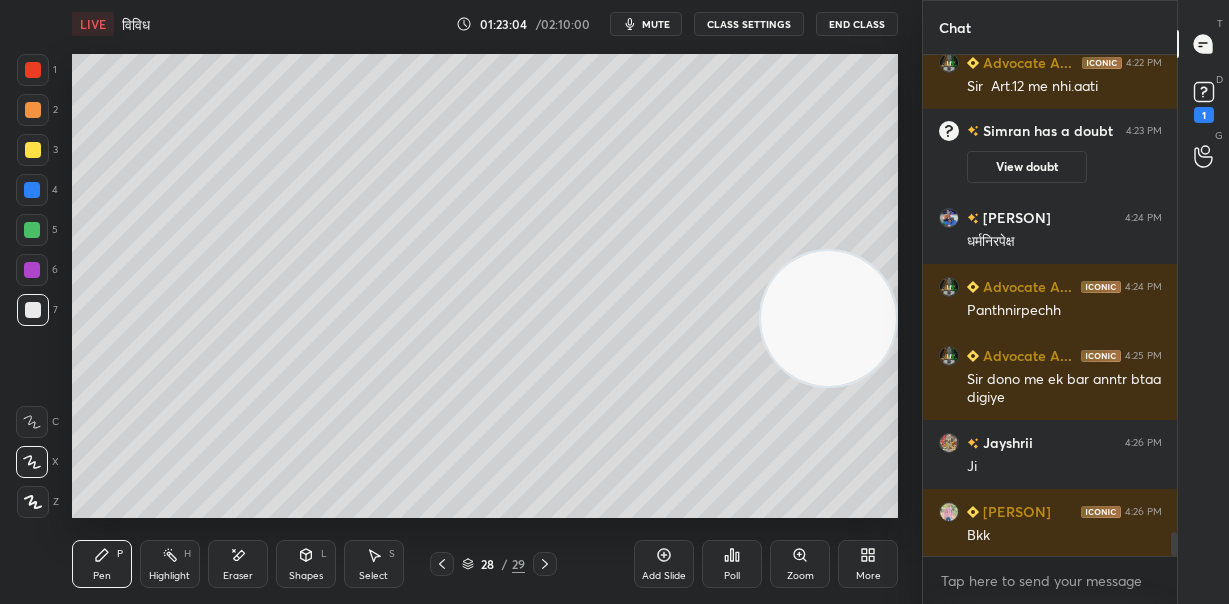 drag, startPoint x: 247, startPoint y: 560, endPoint x: 275, endPoint y: 525, distance: 44.82187 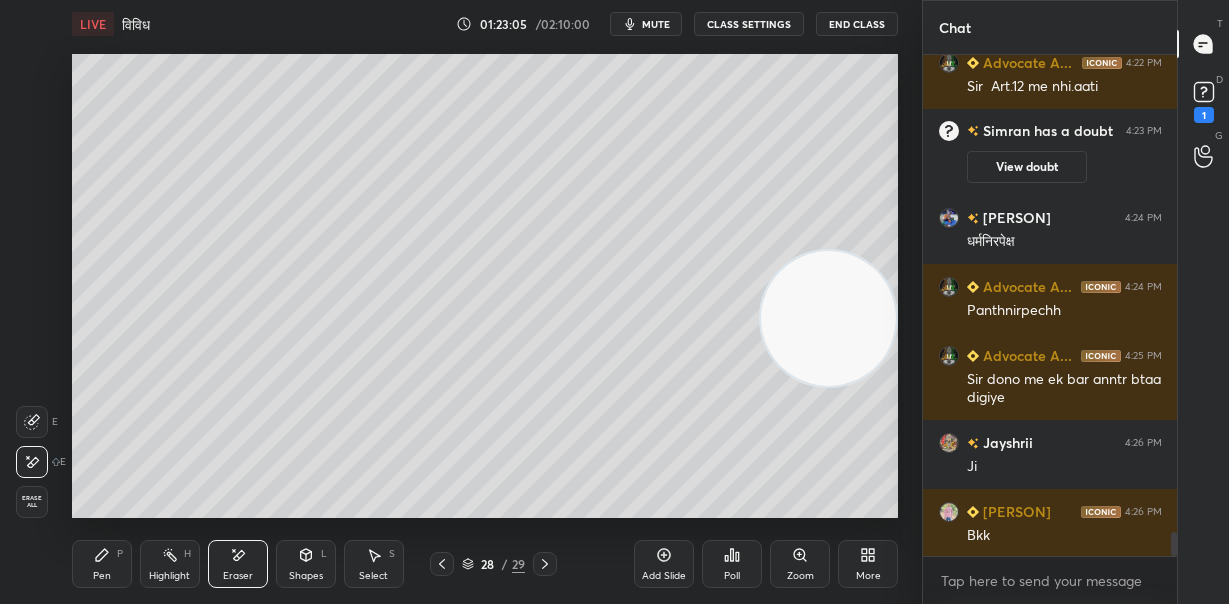 scroll, scrollTop: 10106, scrollLeft: 0, axis: vertical 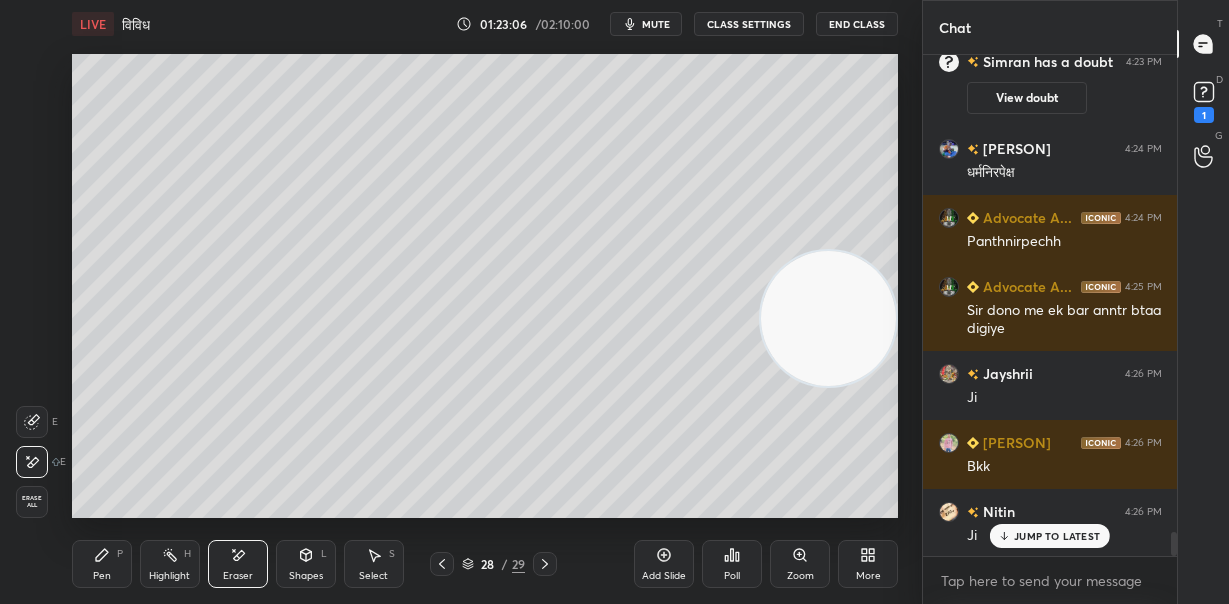 click on "Pen P" at bounding box center (102, 564) 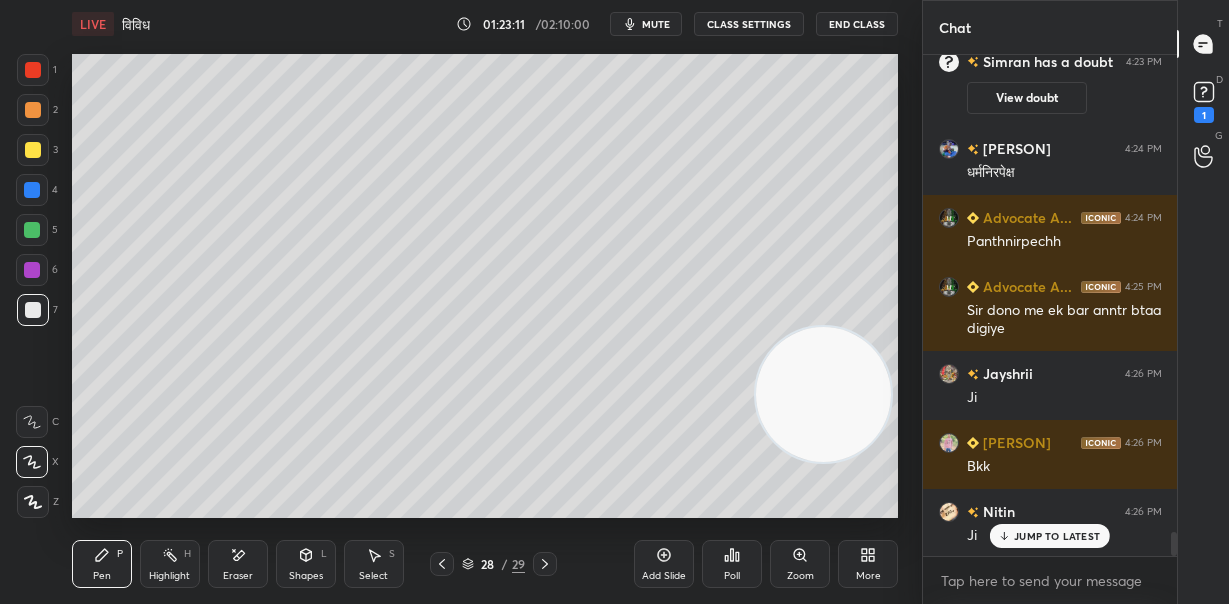 drag, startPoint x: 853, startPoint y: 378, endPoint x: 808, endPoint y: 394, distance: 47.759815 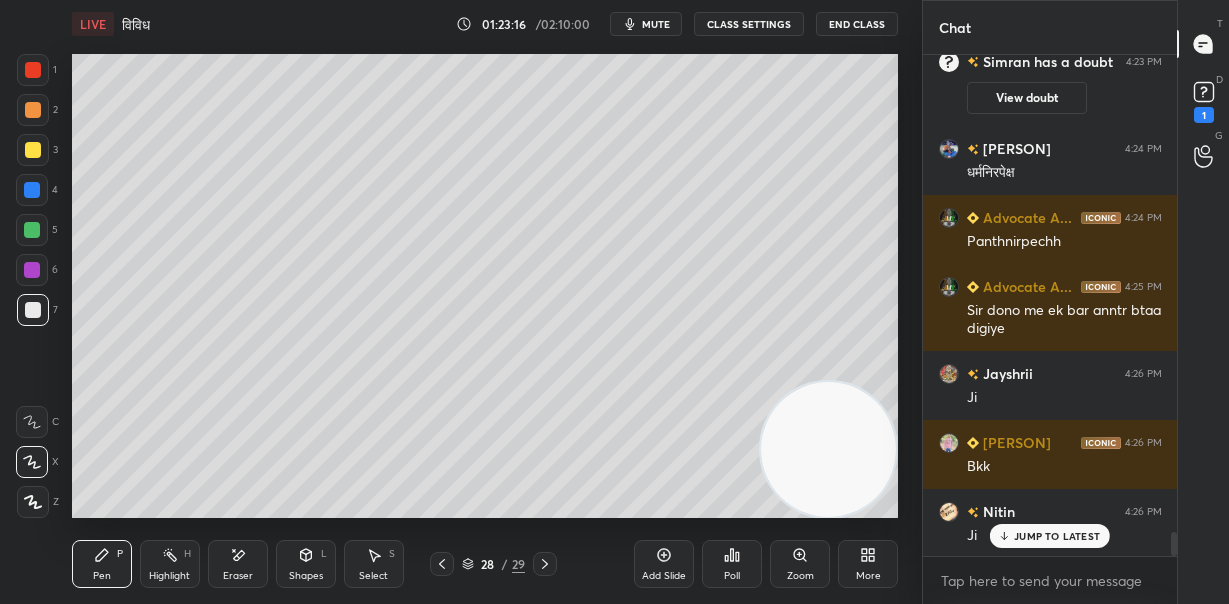 scroll, scrollTop: 10176, scrollLeft: 0, axis: vertical 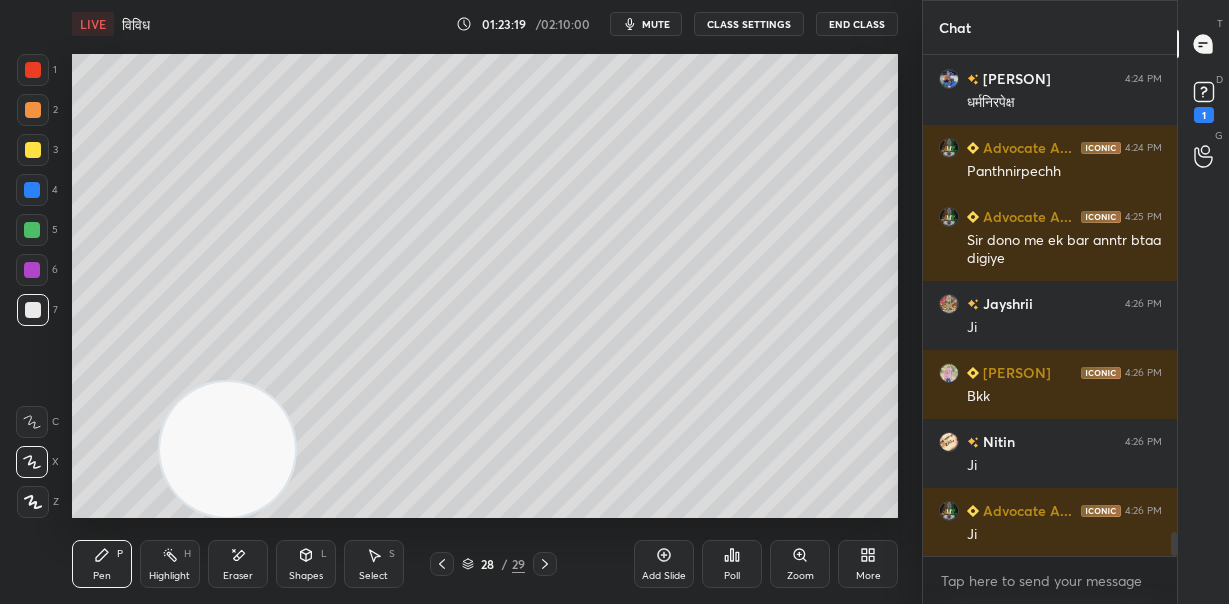 drag, startPoint x: 811, startPoint y: 433, endPoint x: 202, endPoint y: 534, distance: 617.3184 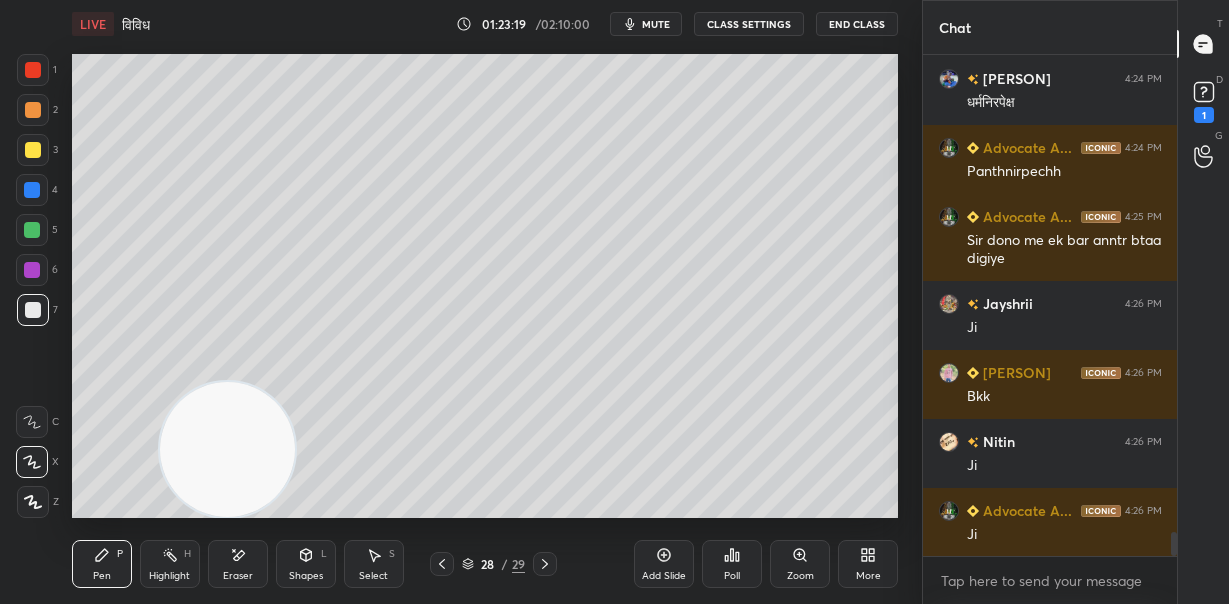 click on "LIVE विविध 01:23:19 / 02:10:00 mute CLASS SETTINGS End Class Setting up your live class Poll for secs No correct answer Start poll Back विविध • L71 of भारतीय संविधान, राजव्यवस्था एवं गवर्नेंस [PERSON] Pen P Highlight H Eraser Shapes L Select S 28 / 29 Add Slide Poll Zoom More" at bounding box center [485, 302] 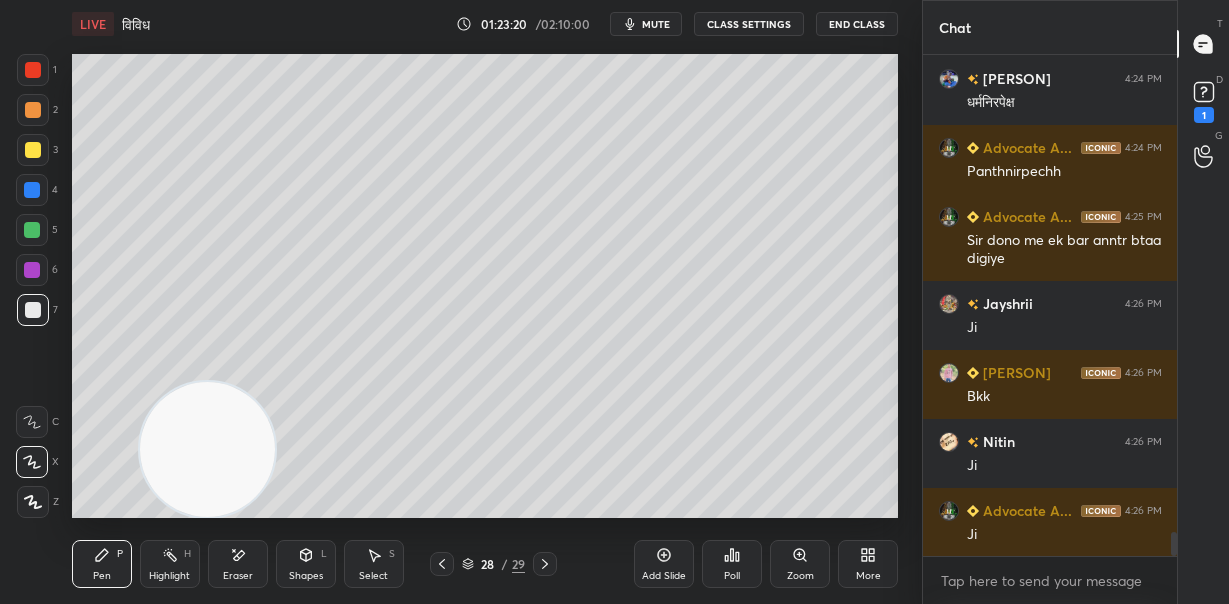 click at bounding box center [32, 230] 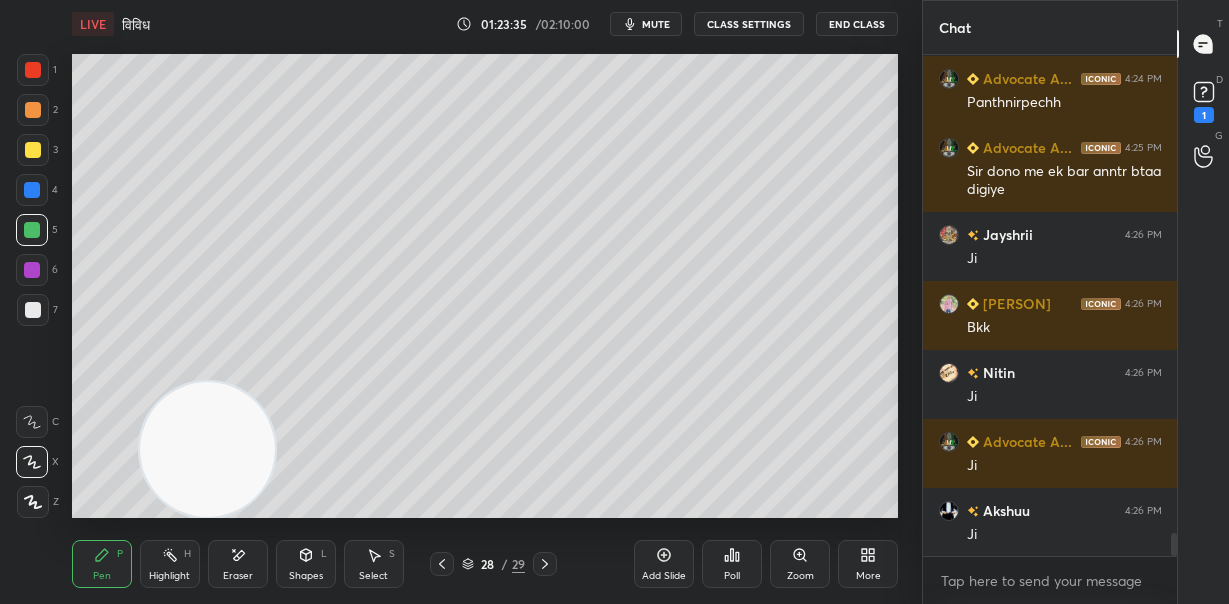 scroll, scrollTop: 10314, scrollLeft: 0, axis: vertical 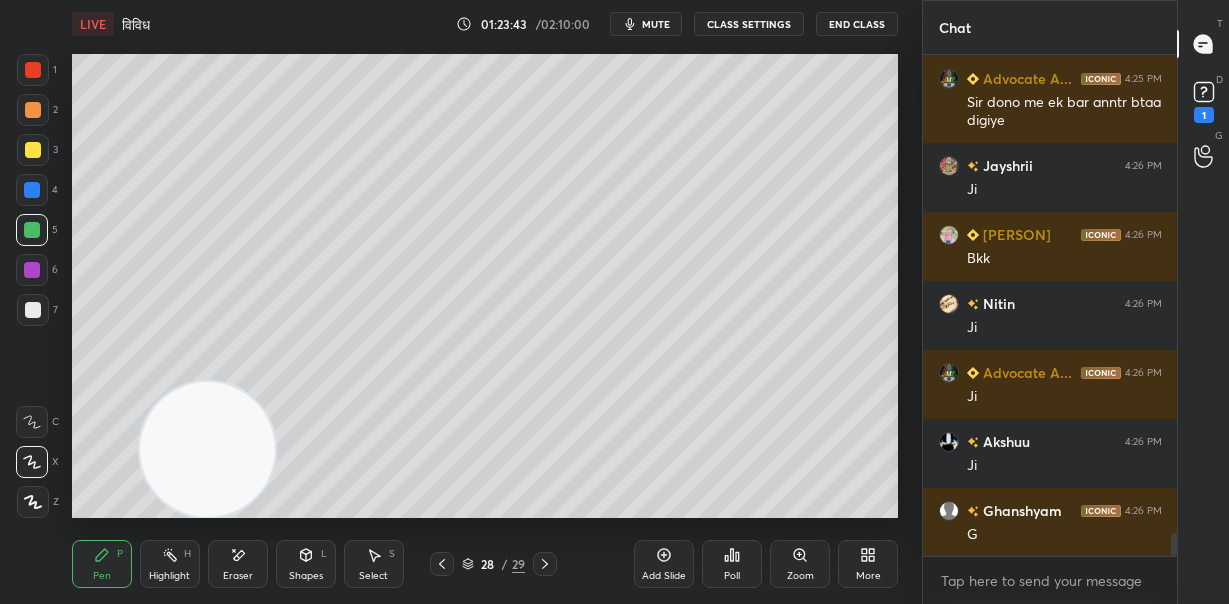click at bounding box center [33, 310] 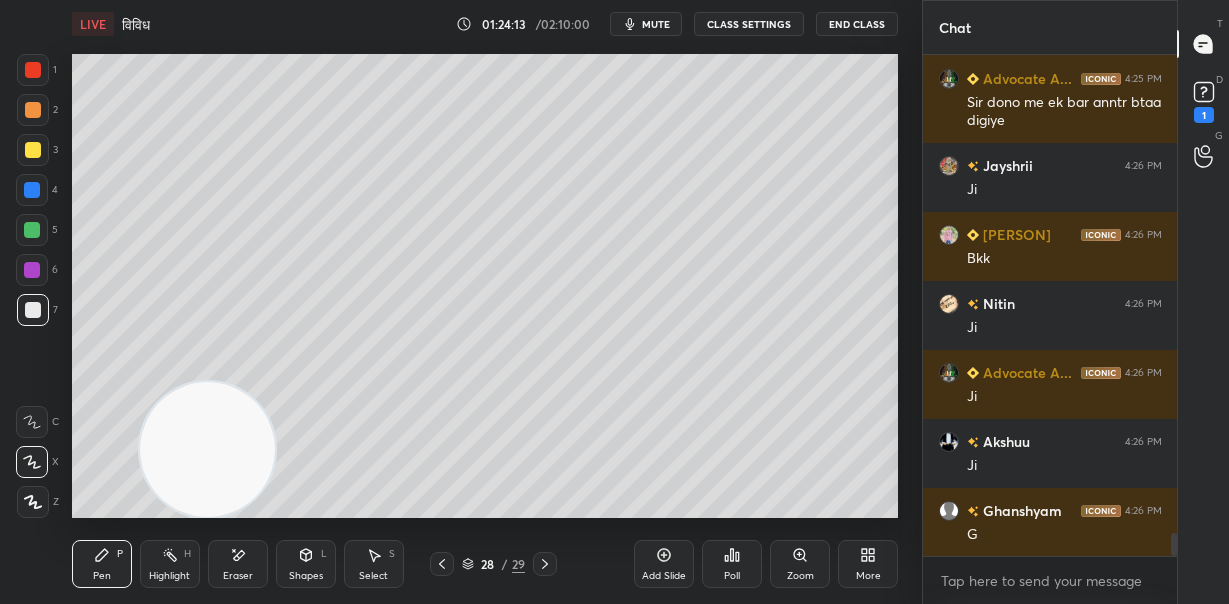 scroll, scrollTop: 10382, scrollLeft: 0, axis: vertical 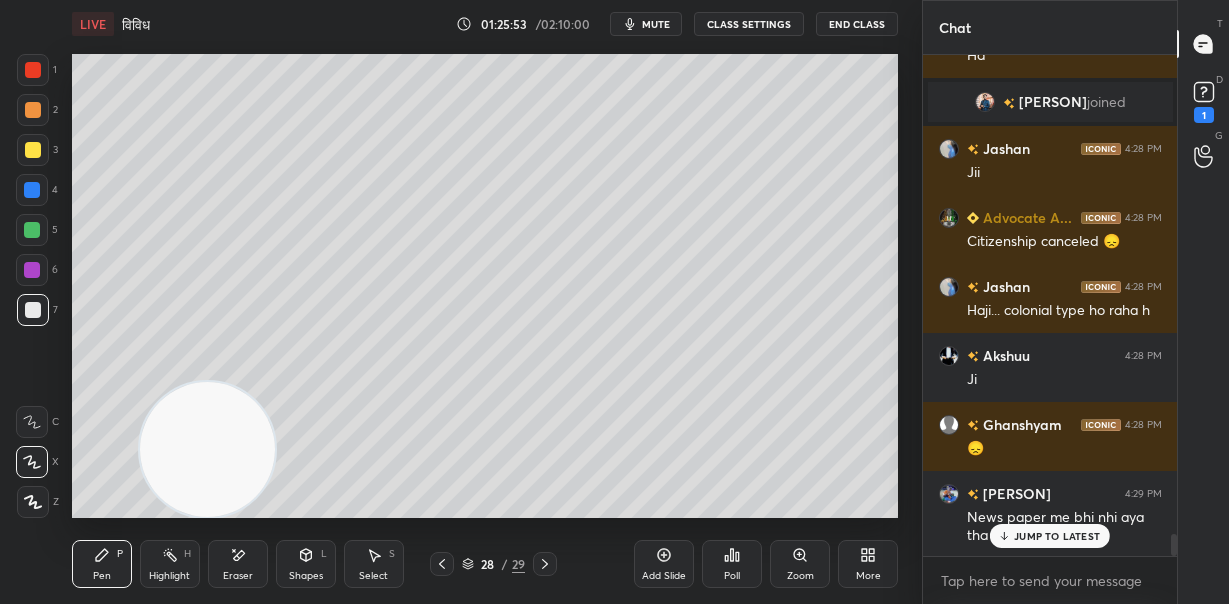 drag, startPoint x: 1011, startPoint y: 529, endPoint x: 1002, endPoint y: 538, distance: 12.727922 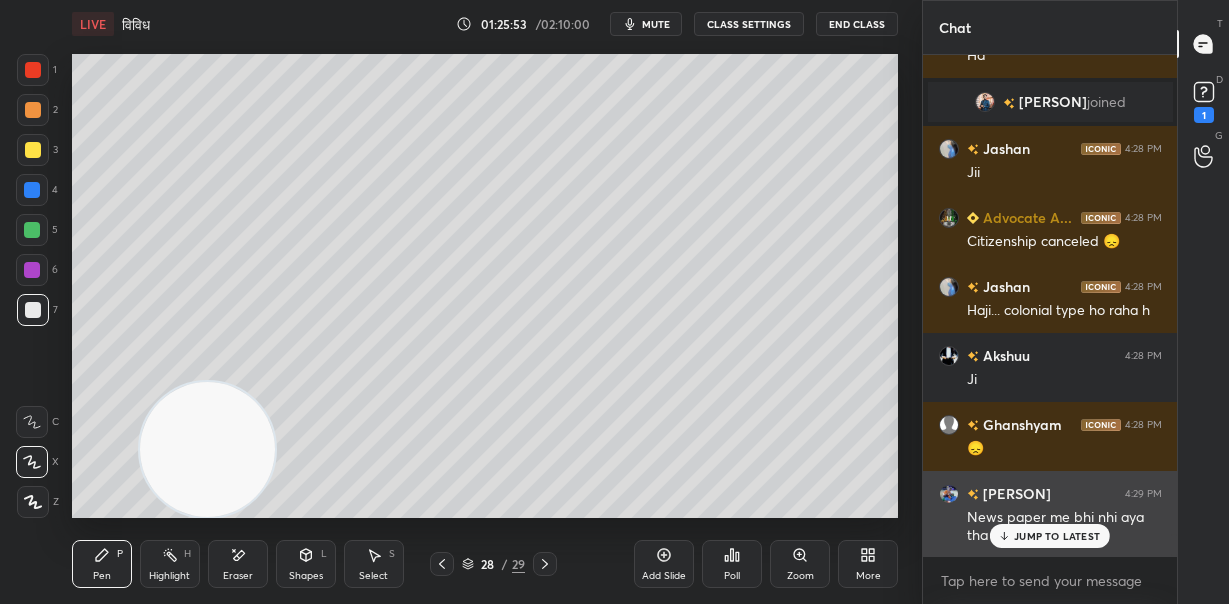 click on "JUMP TO LATEST" at bounding box center (1050, 536) 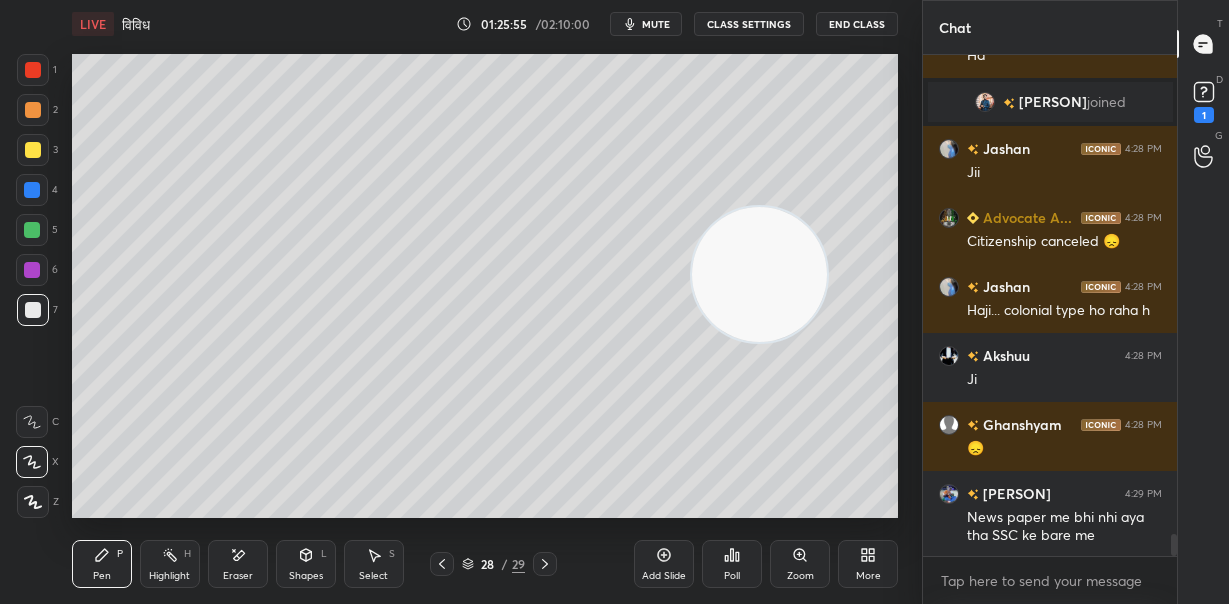 drag, startPoint x: 190, startPoint y: 493, endPoint x: 727, endPoint y: 321, distance: 563.8732 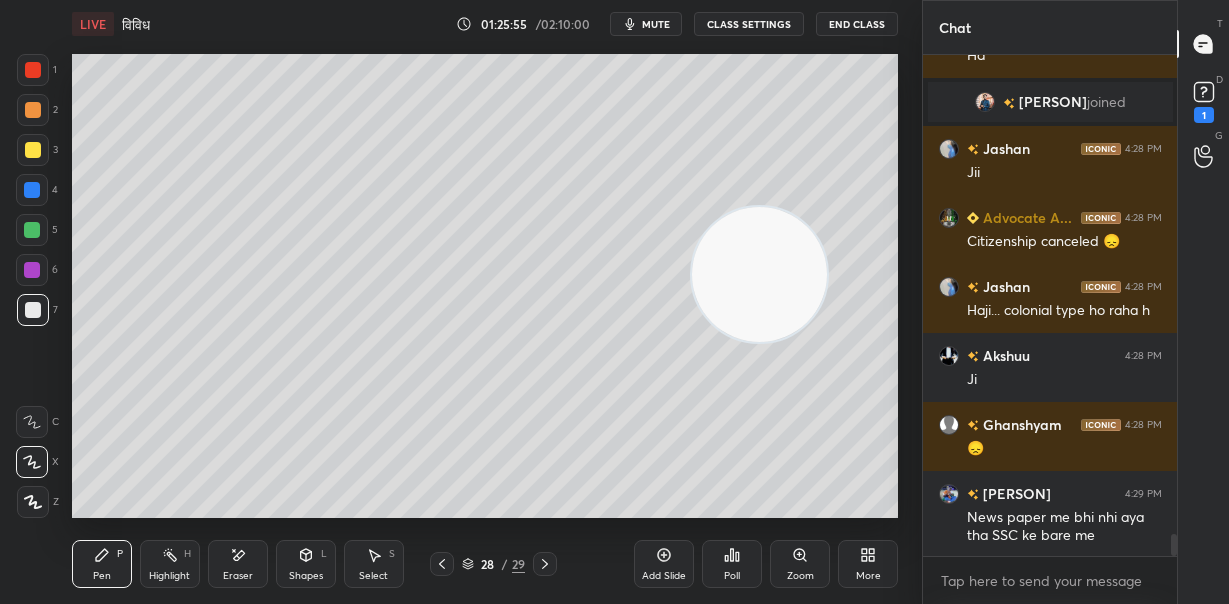 click at bounding box center [759, 274] 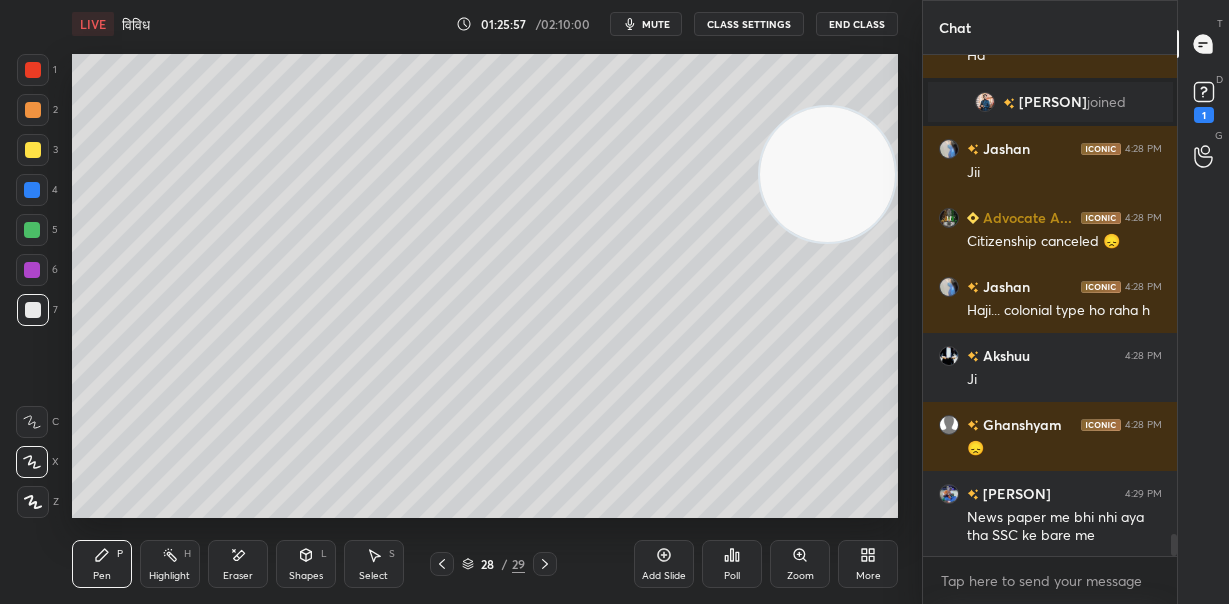 drag, startPoint x: 779, startPoint y: 270, endPoint x: 833, endPoint y: 169, distance: 114.52947 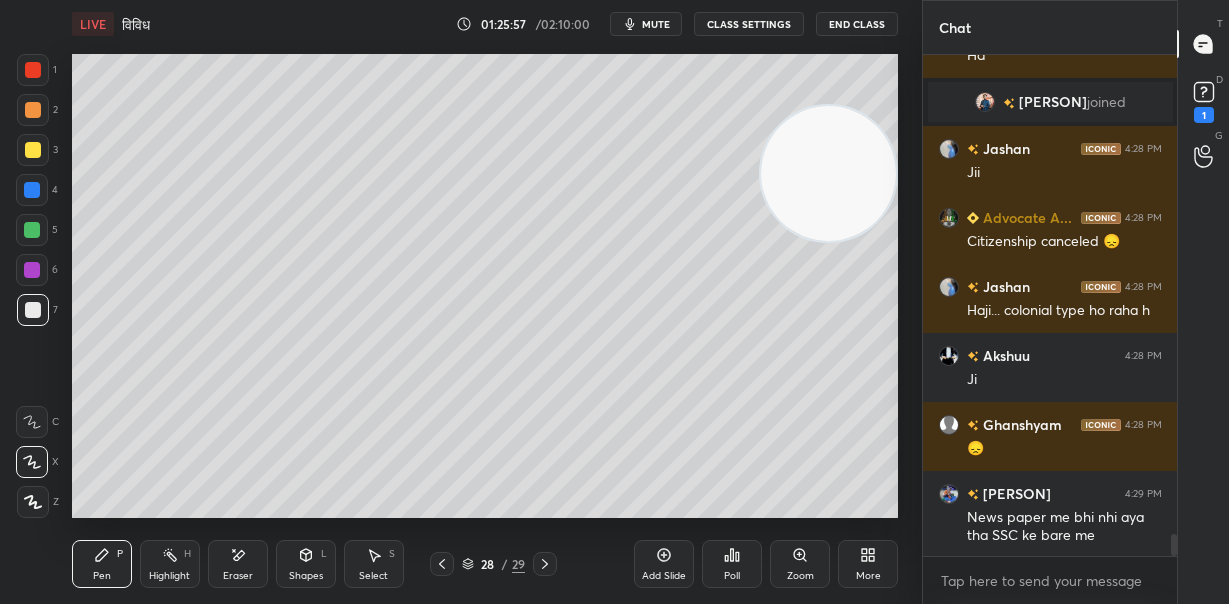 drag, startPoint x: 838, startPoint y: 144, endPoint x: 842, endPoint y: 128, distance: 16.492422 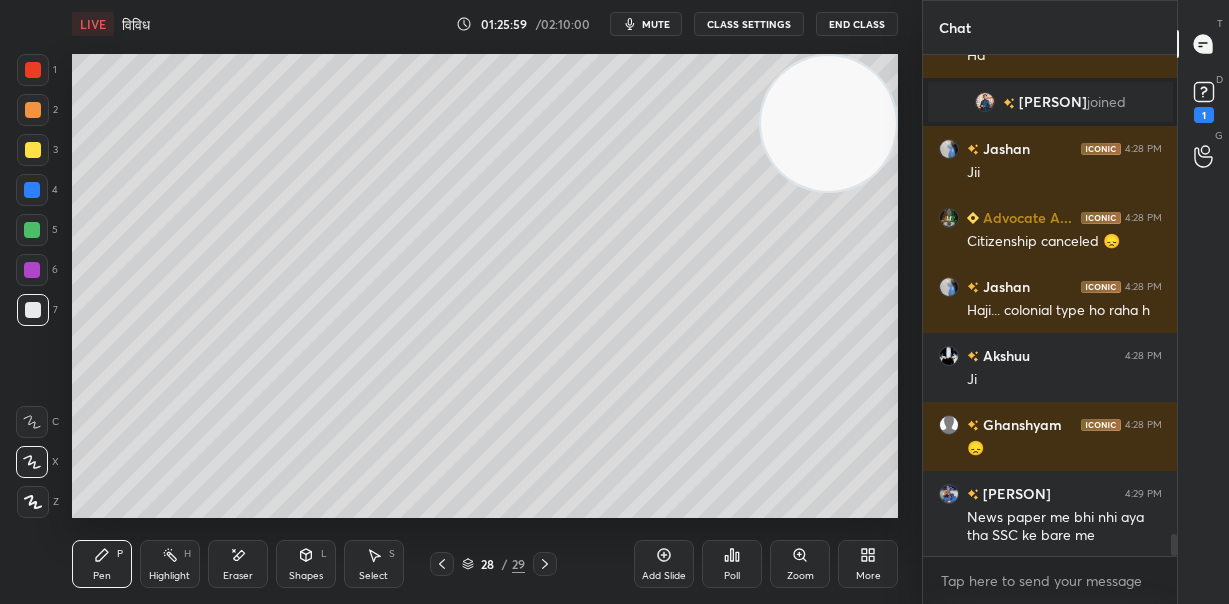click on "Eraser" at bounding box center [238, 564] 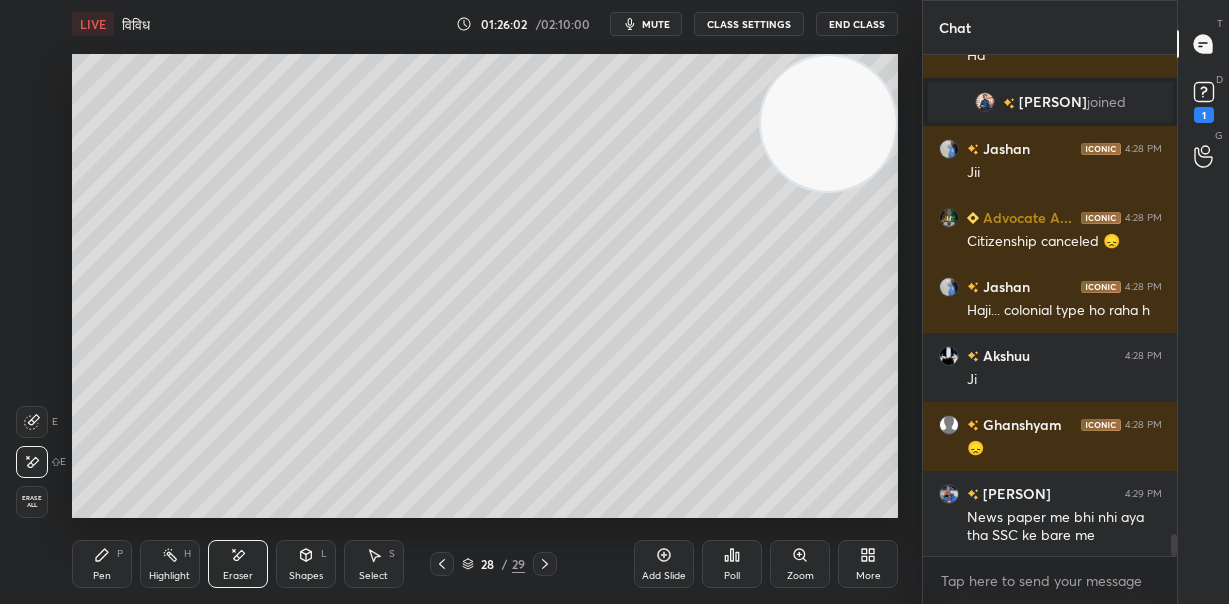 scroll, scrollTop: 10954, scrollLeft: 0, axis: vertical 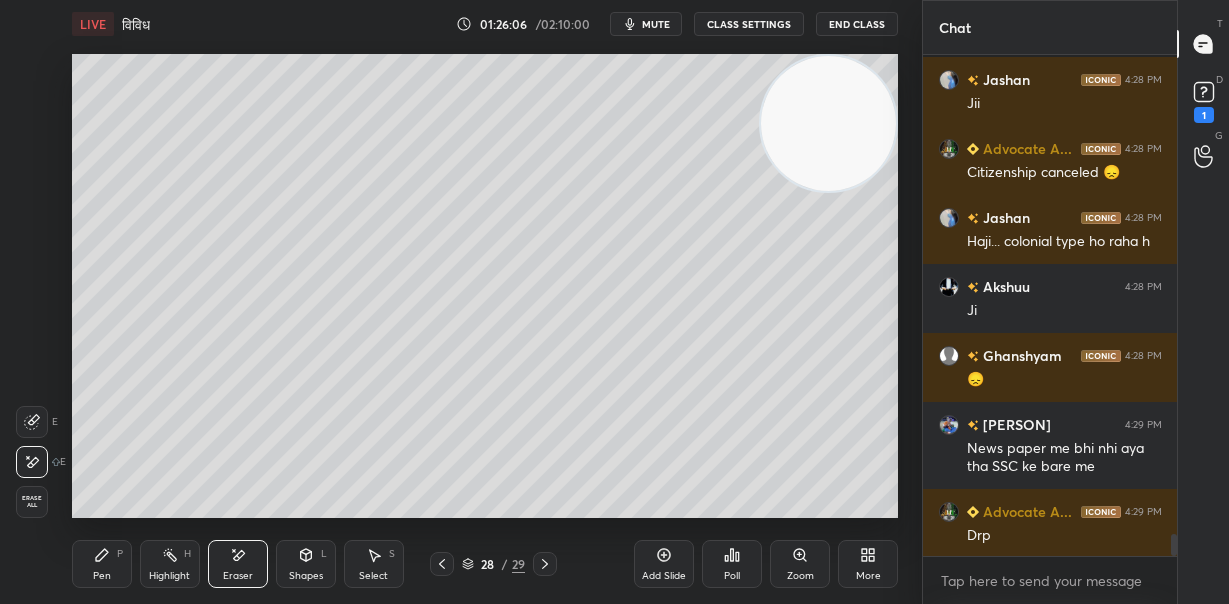 click 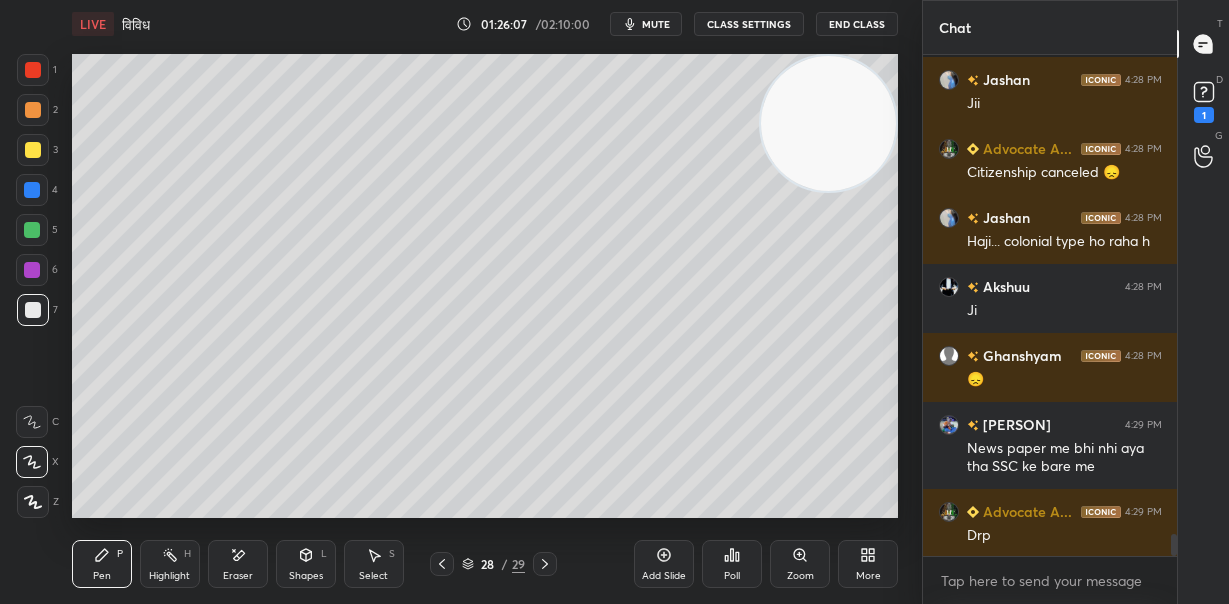 scroll, scrollTop: 11024, scrollLeft: 0, axis: vertical 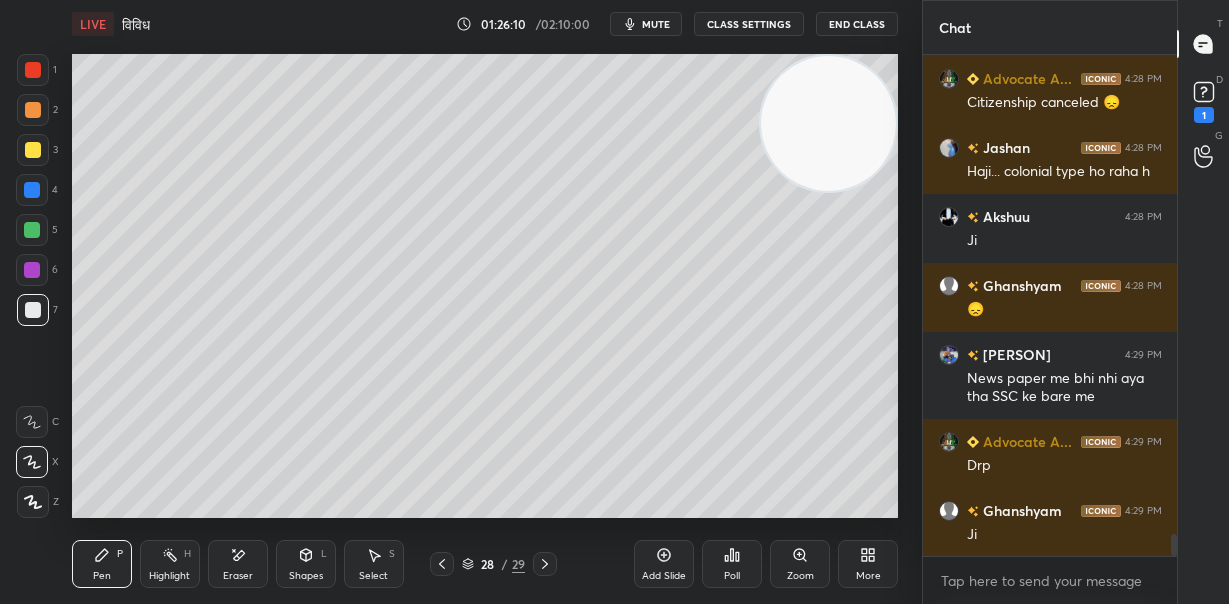 click 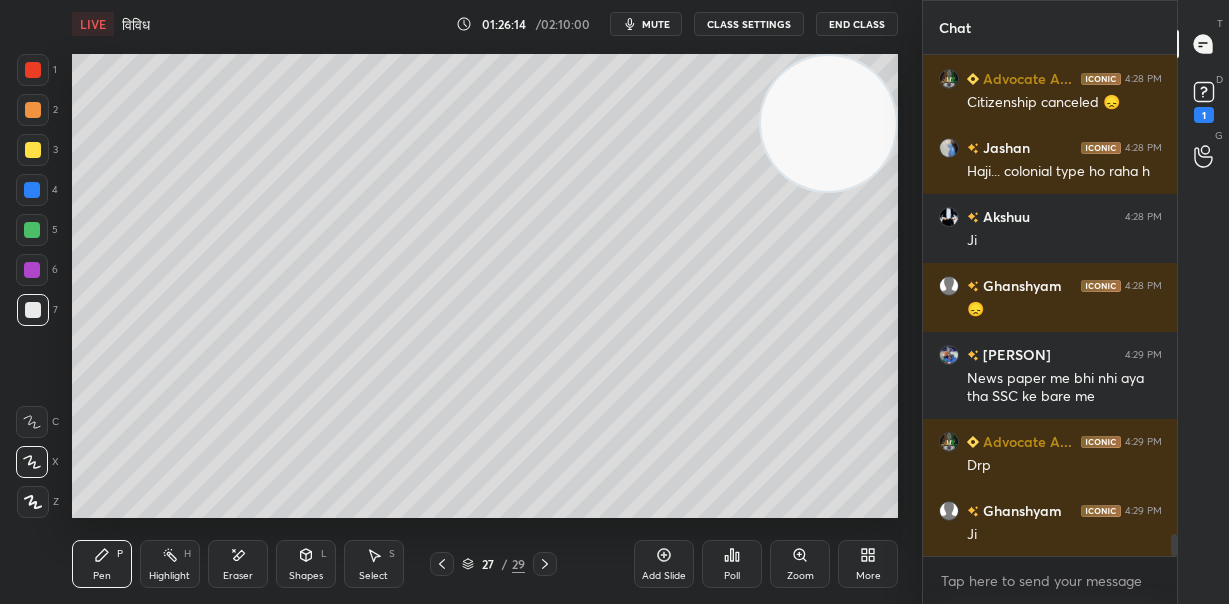 click 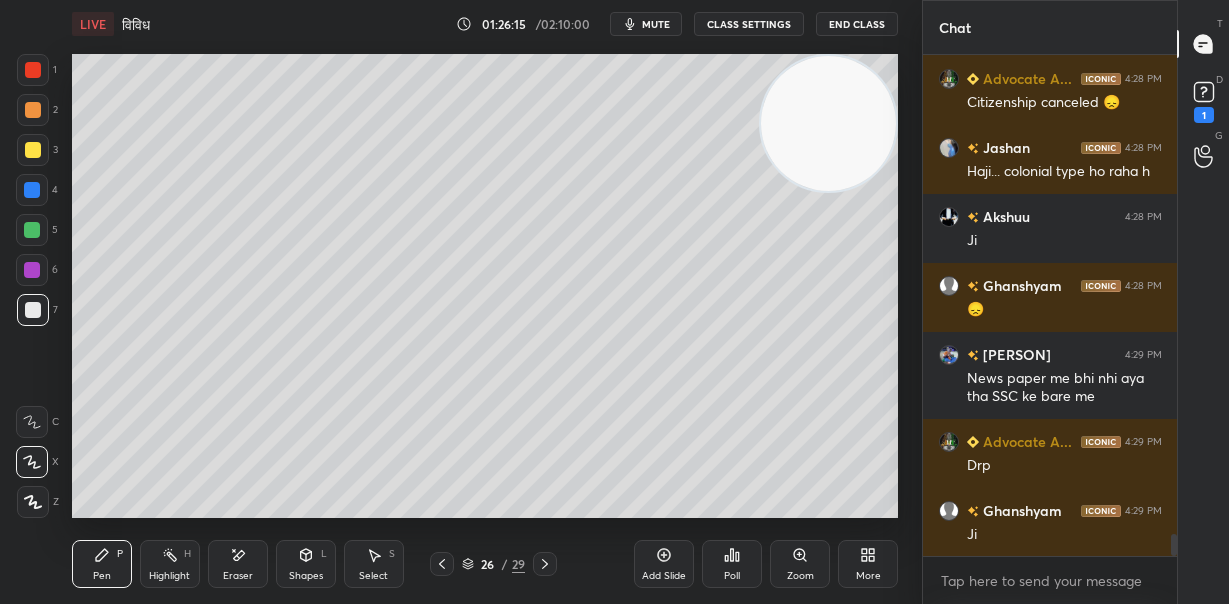 scroll, scrollTop: 11093, scrollLeft: 0, axis: vertical 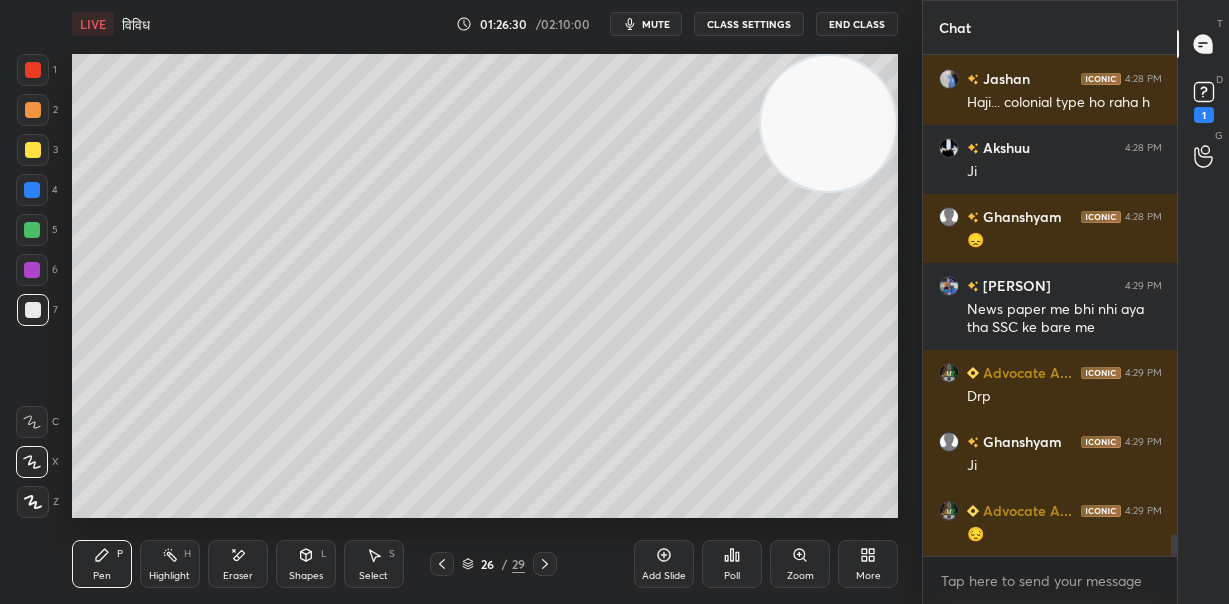 click on "Eraser" at bounding box center (238, 564) 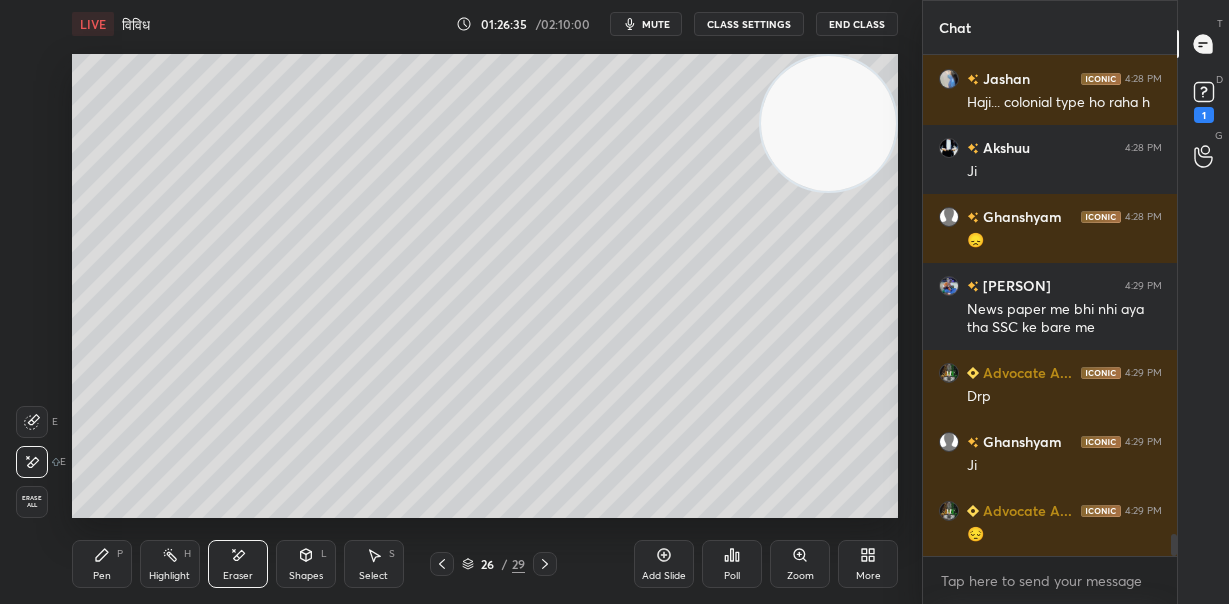 click on "Pen P" at bounding box center [102, 564] 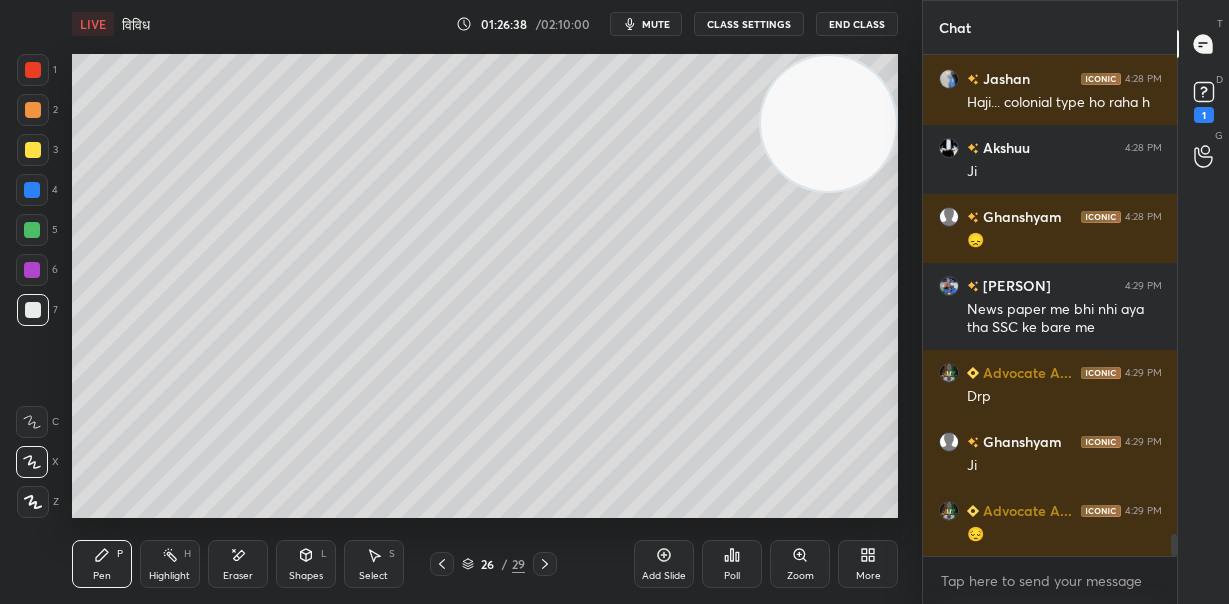 click 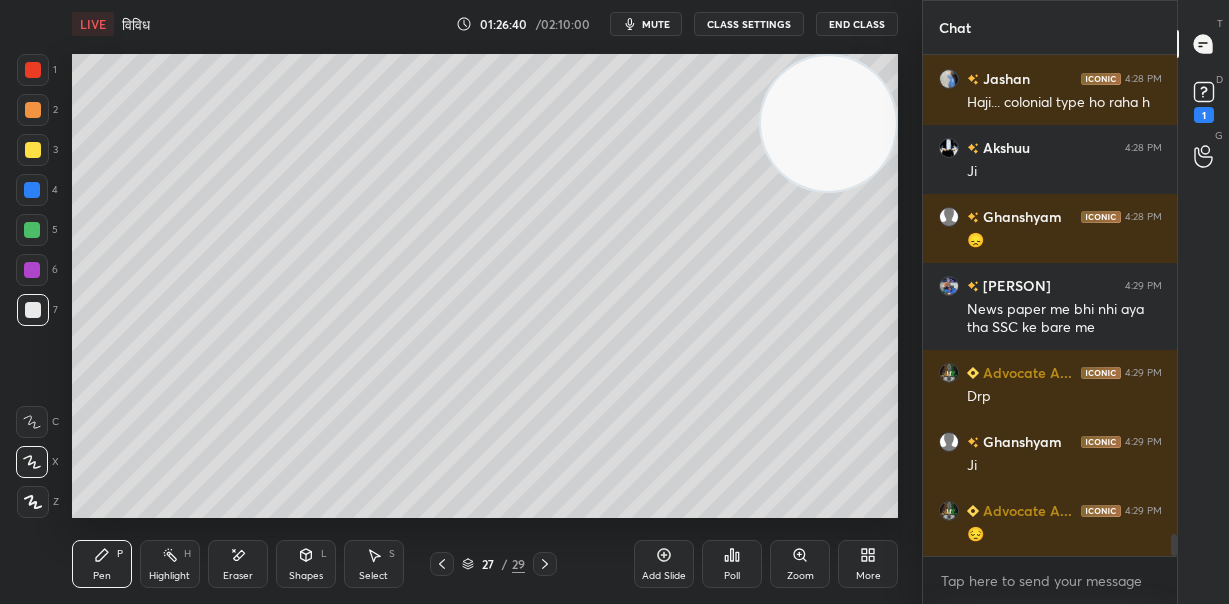 click 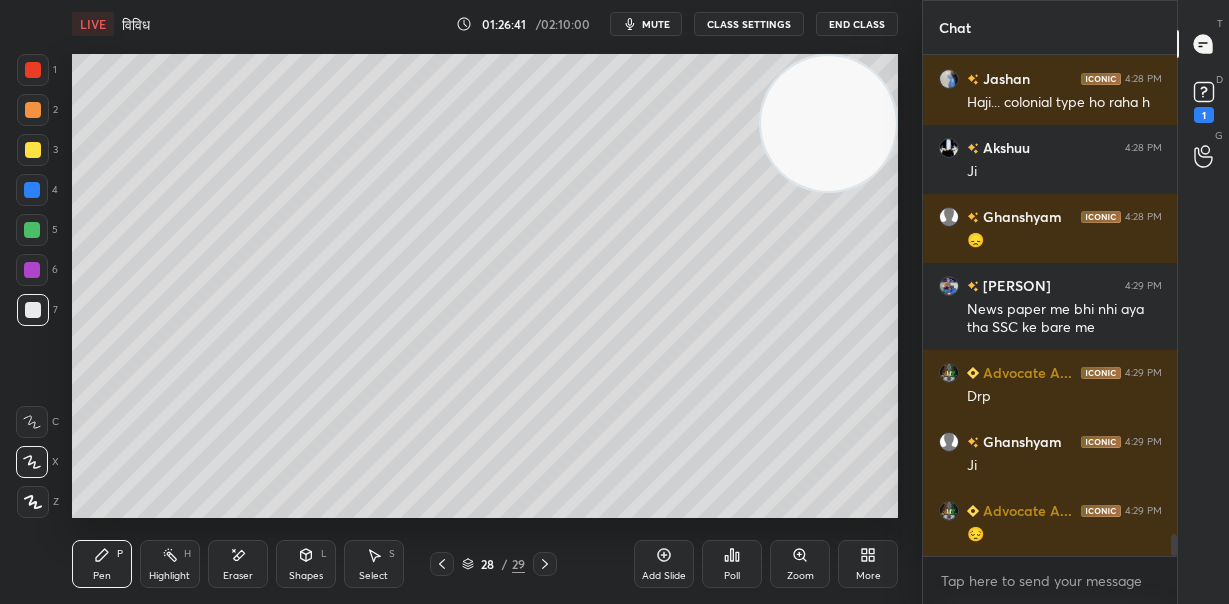 click 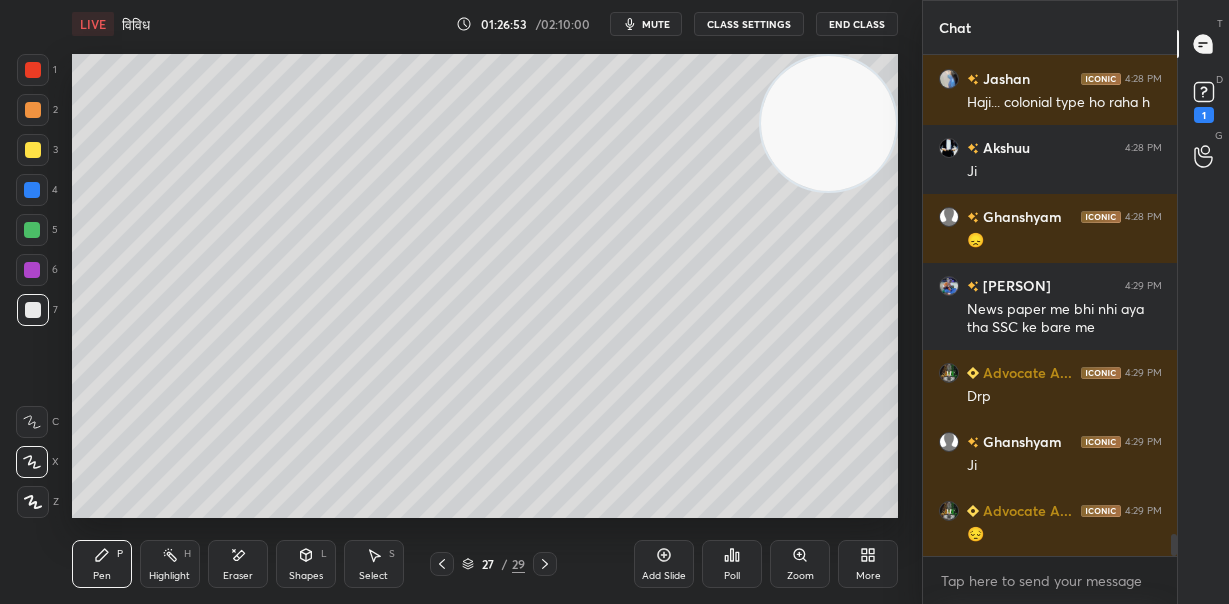 click 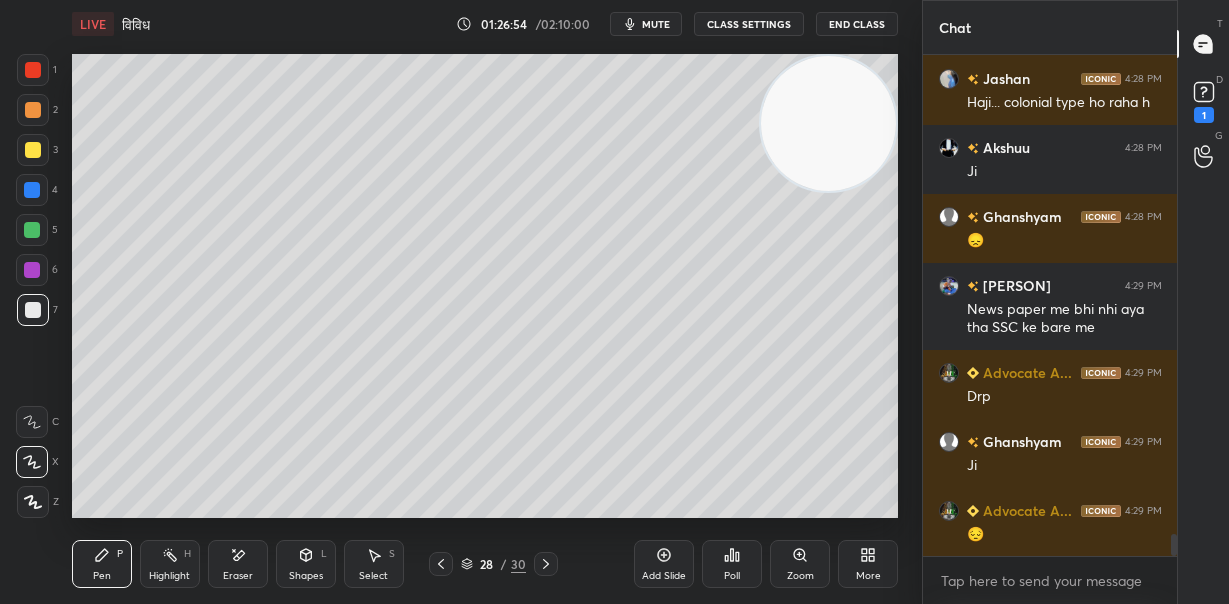 click at bounding box center (33, 110) 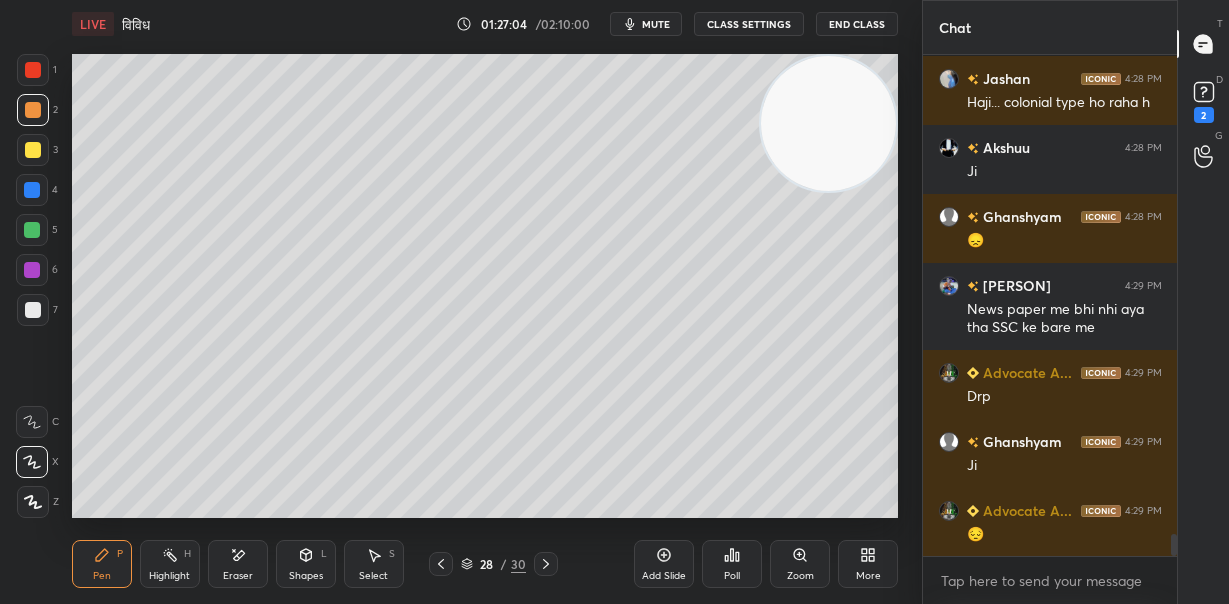scroll, scrollTop: 11194, scrollLeft: 0, axis: vertical 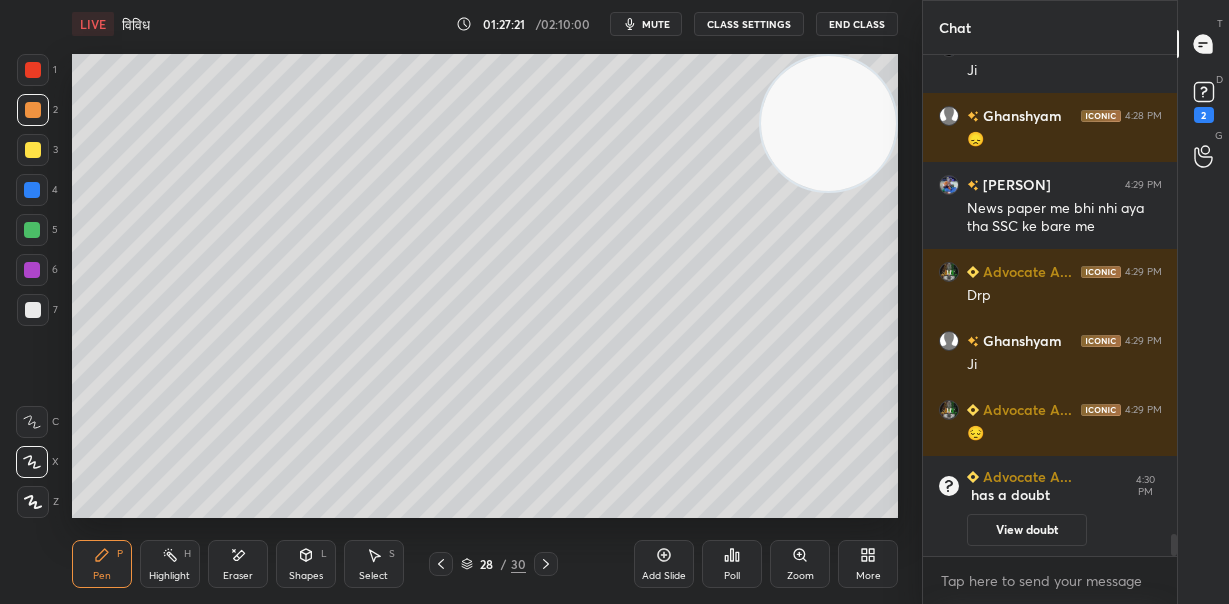 click at bounding box center (33, 150) 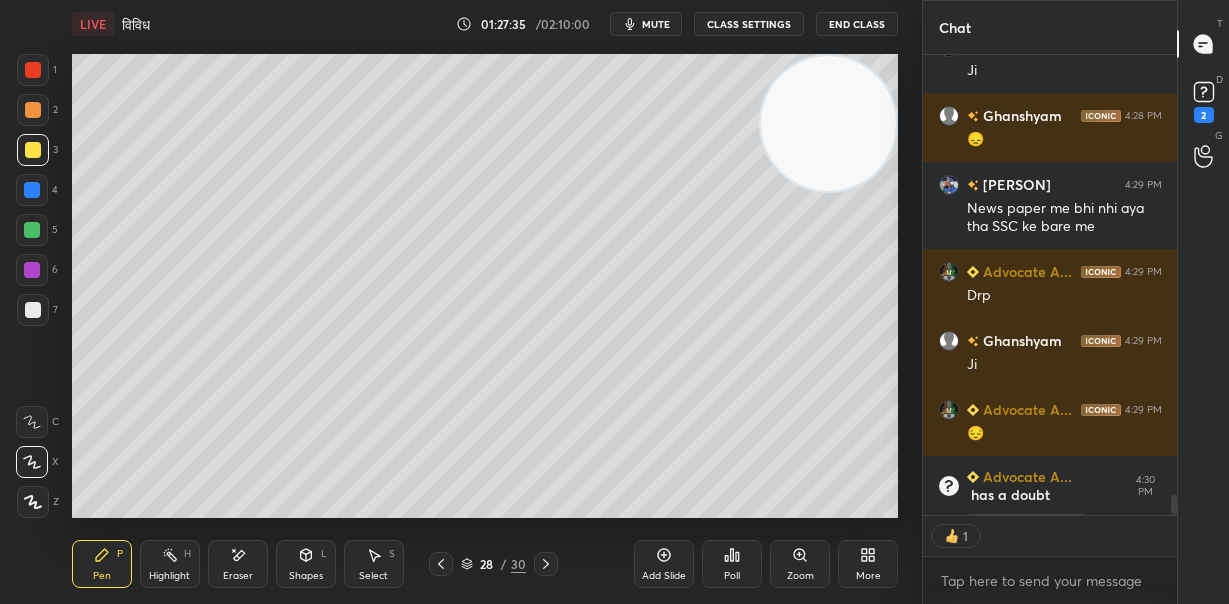 scroll, scrollTop: 454, scrollLeft: 248, axis: both 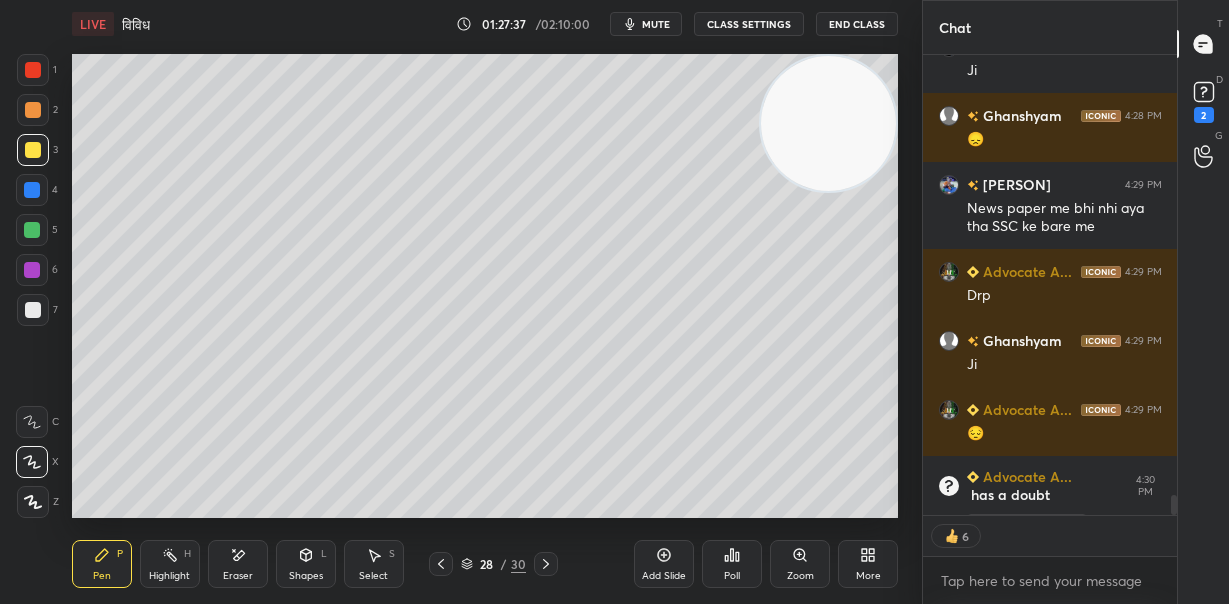 click at bounding box center (33, 310) 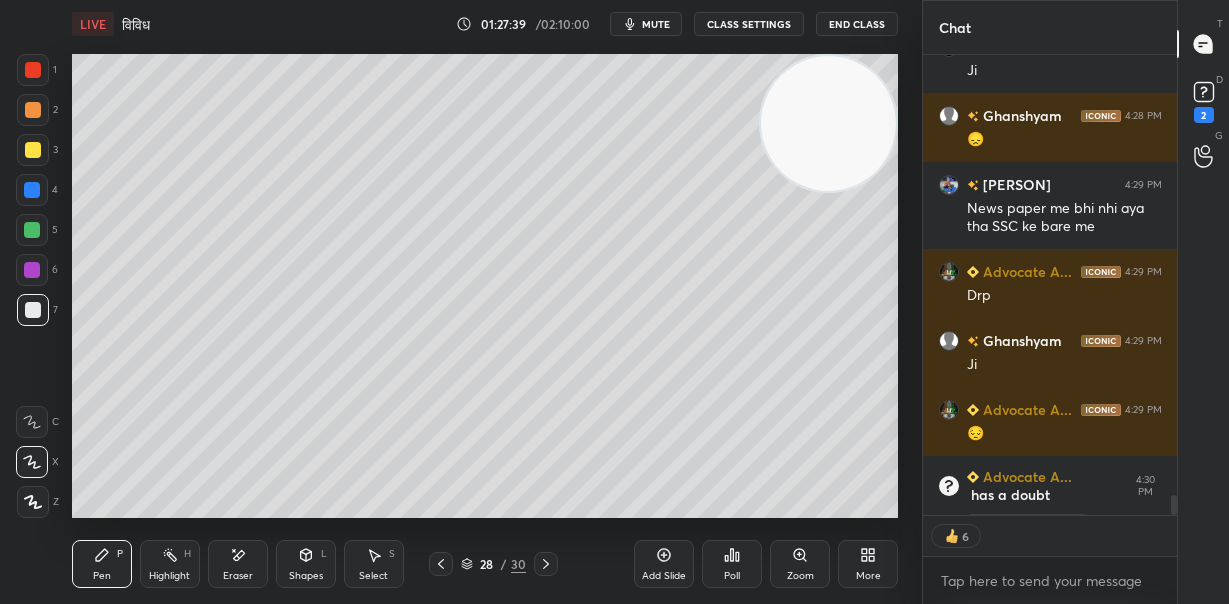 drag, startPoint x: 803, startPoint y: 119, endPoint x: 636, endPoint y: 59, distance: 177.4514 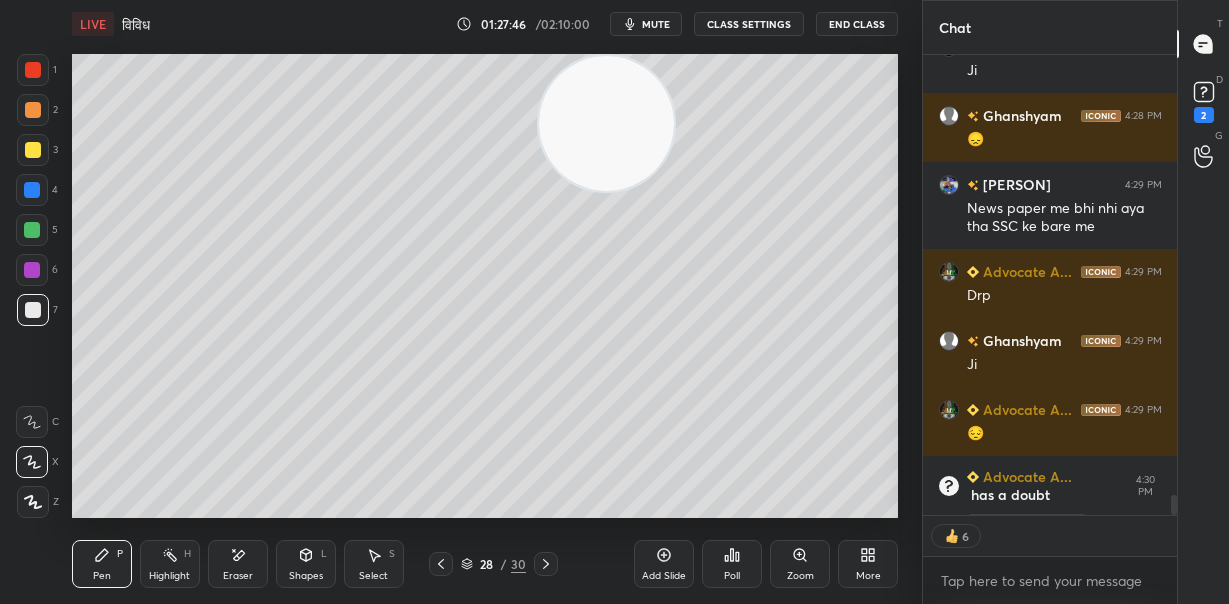 scroll, scrollTop: 7, scrollLeft: 7, axis: both 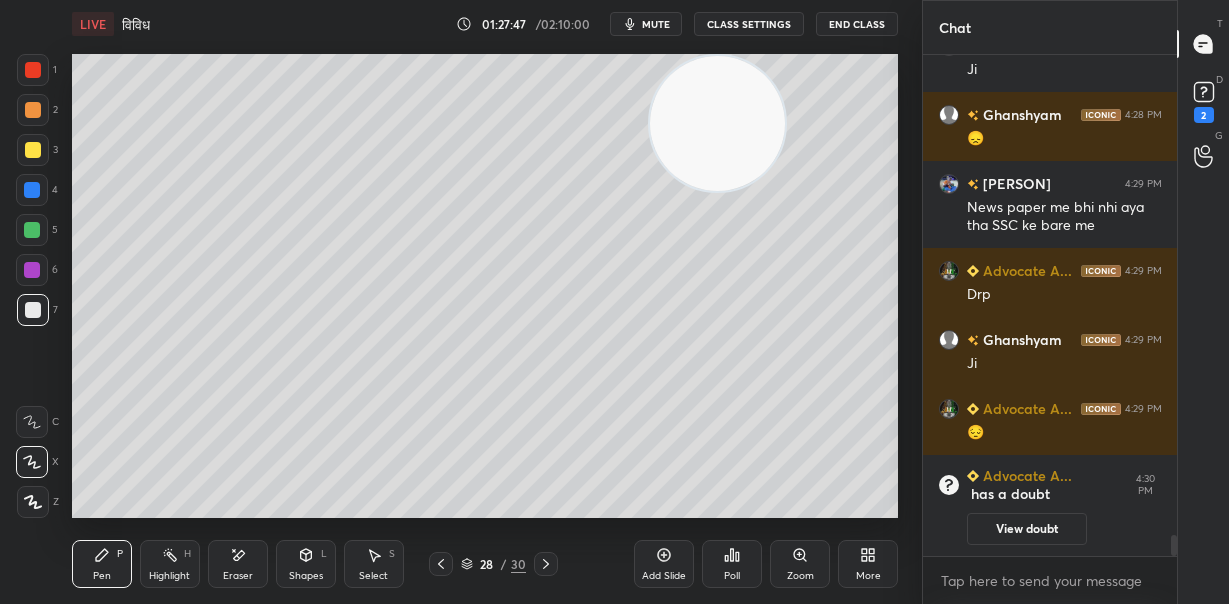 drag, startPoint x: 625, startPoint y: 124, endPoint x: 730, endPoint y: 101, distance: 107.48953 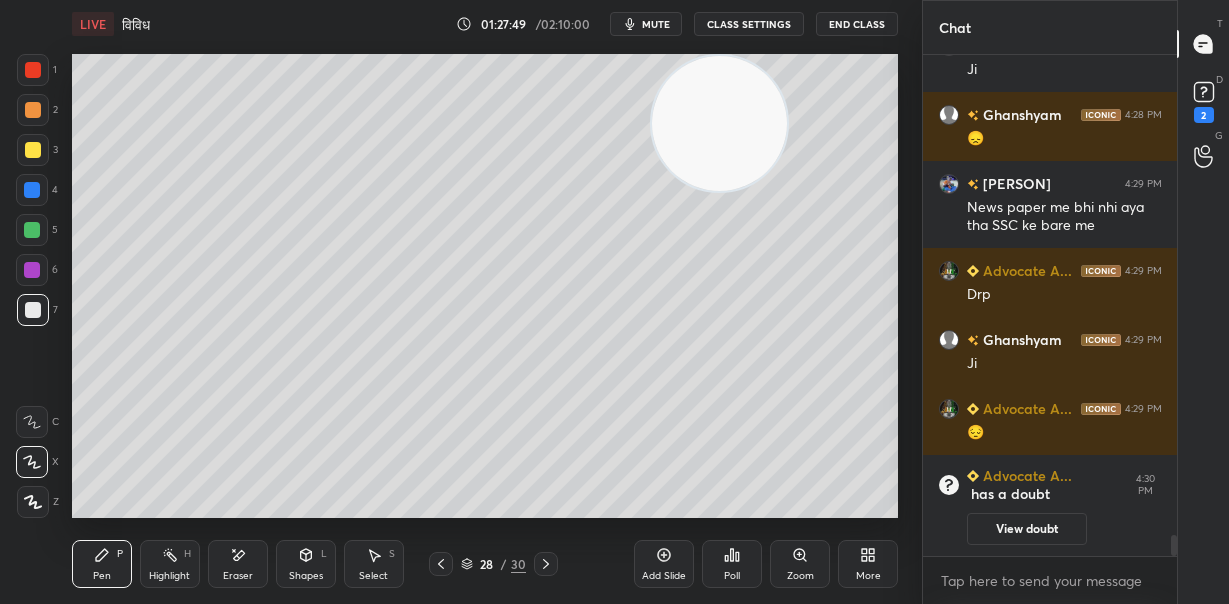 click at bounding box center (33, 150) 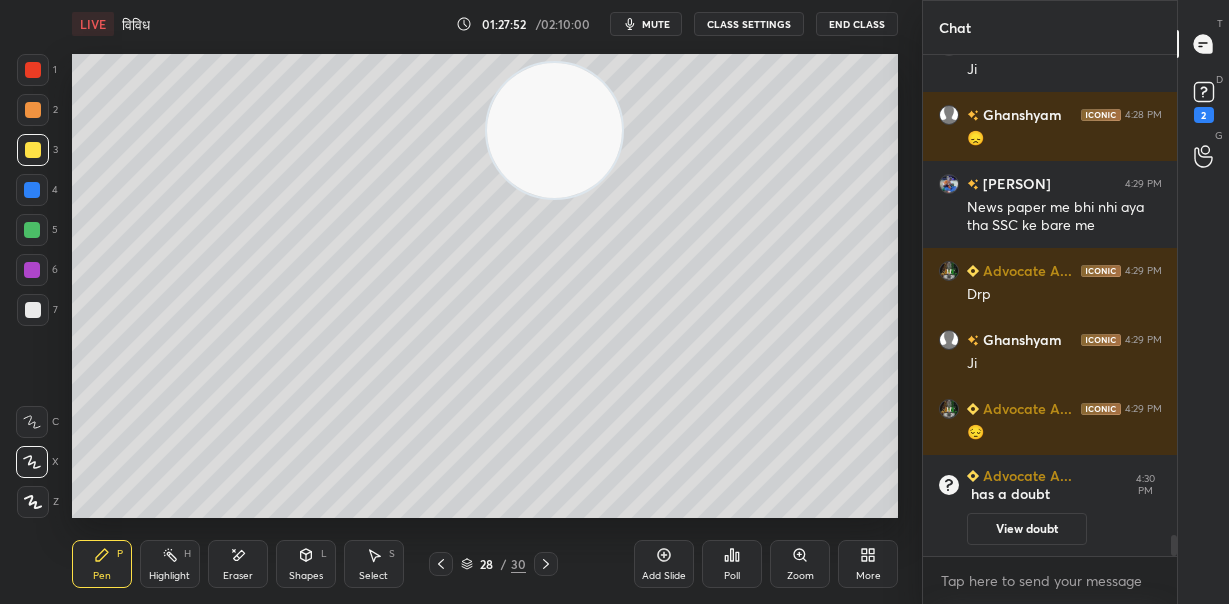 drag, startPoint x: 629, startPoint y: 131, endPoint x: 620, endPoint y: 125, distance: 10.816654 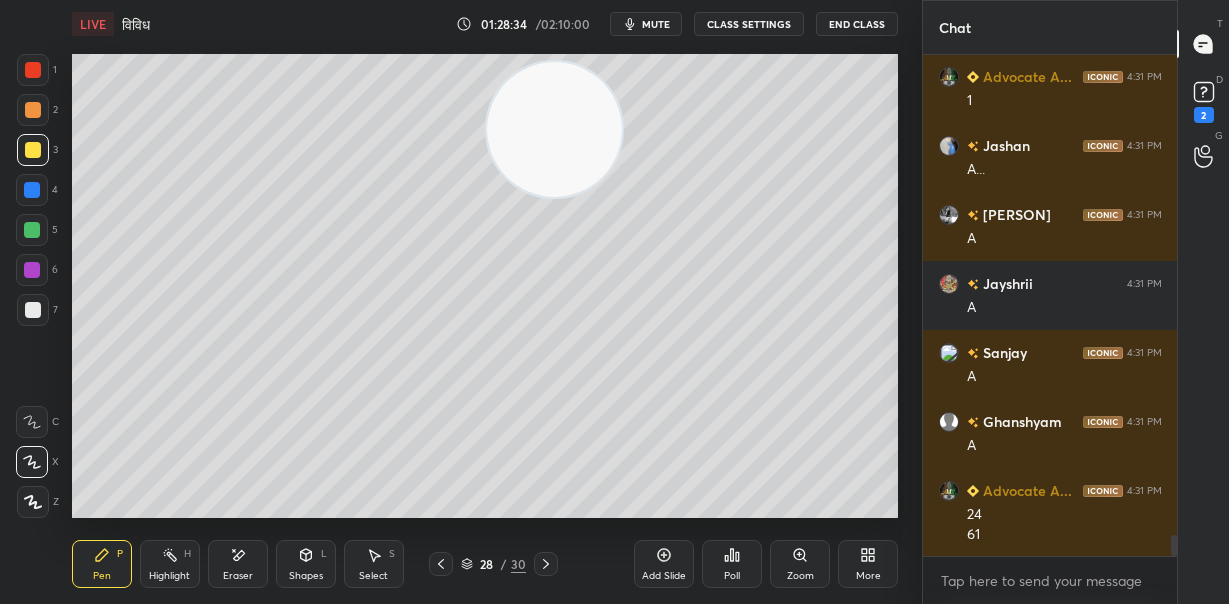 scroll, scrollTop: 11660, scrollLeft: 0, axis: vertical 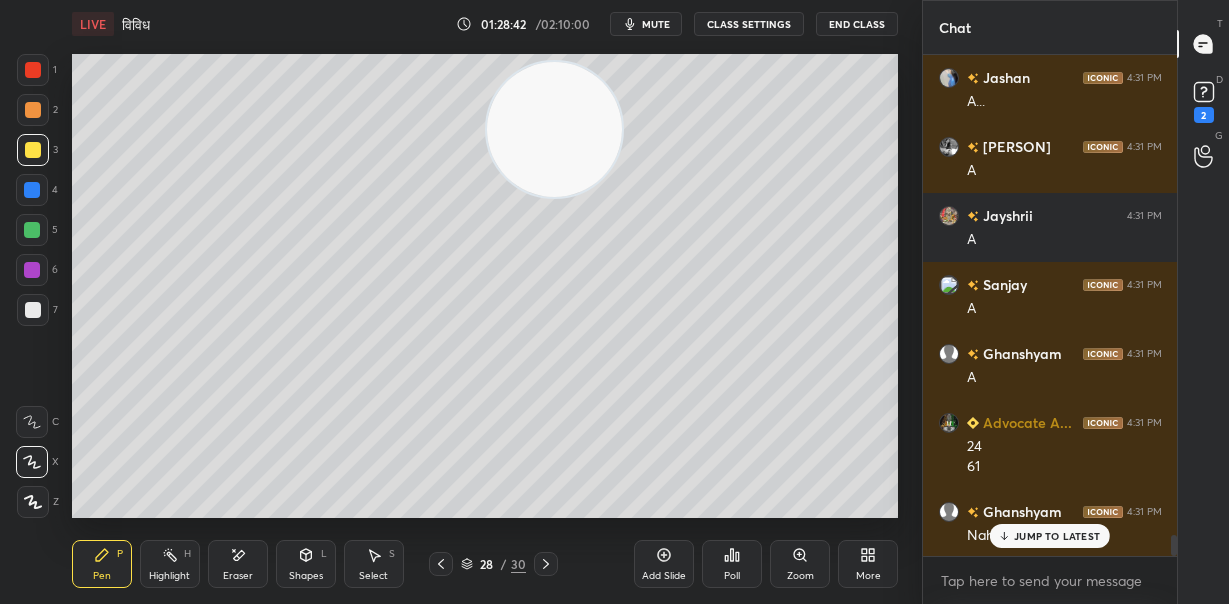 drag, startPoint x: 233, startPoint y: 555, endPoint x: 229, endPoint y: 531, distance: 24.33105 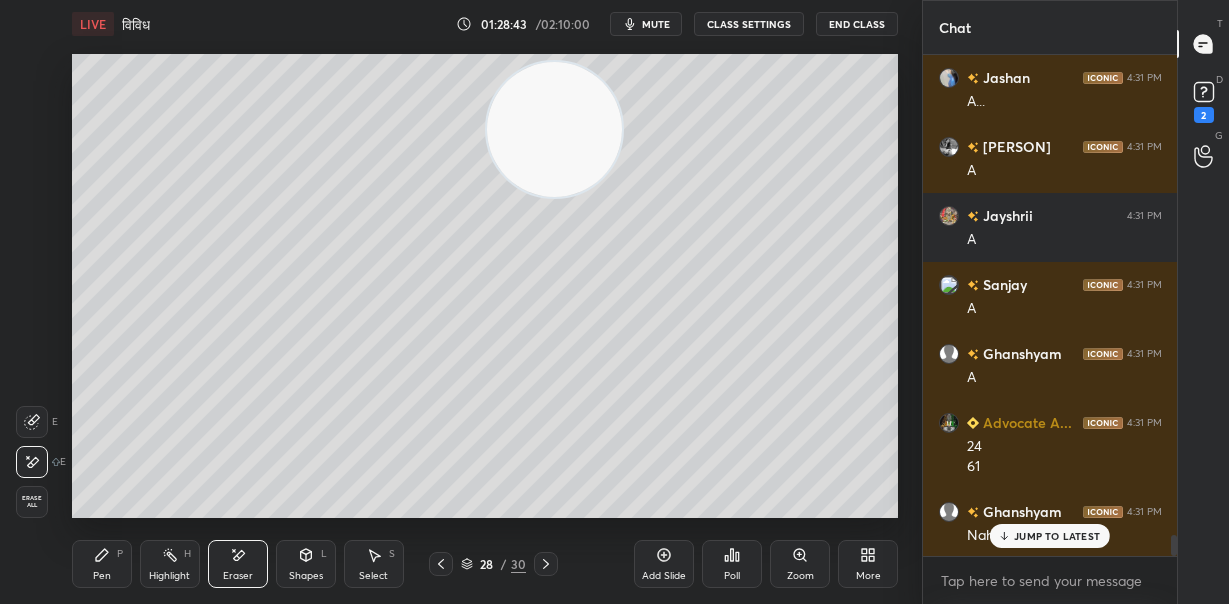 click 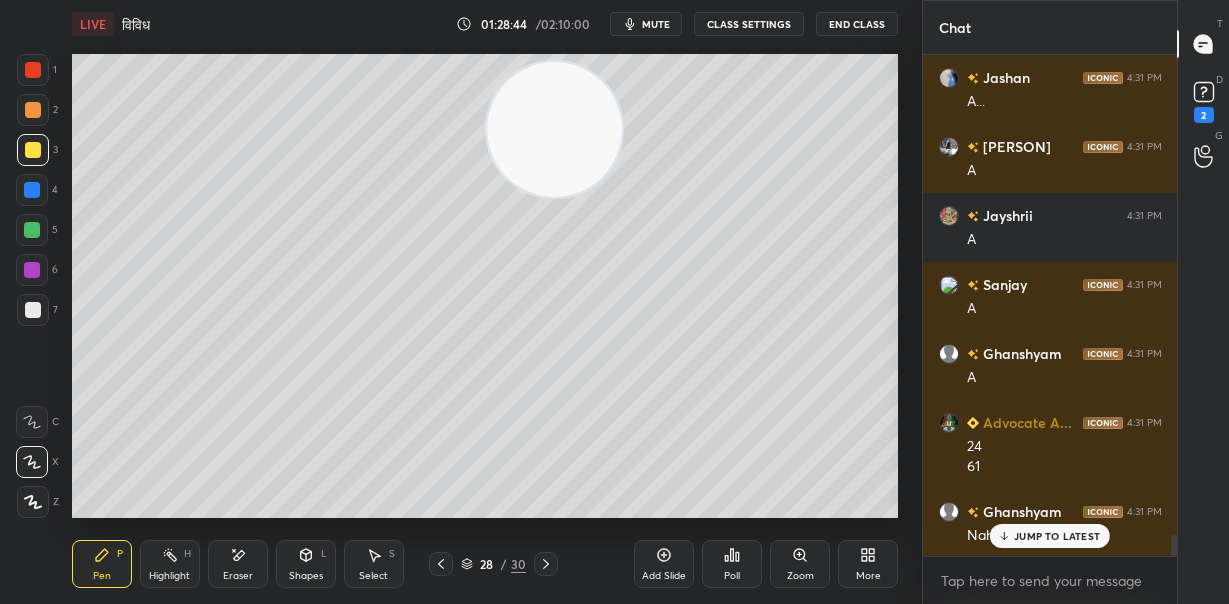 click at bounding box center [33, 310] 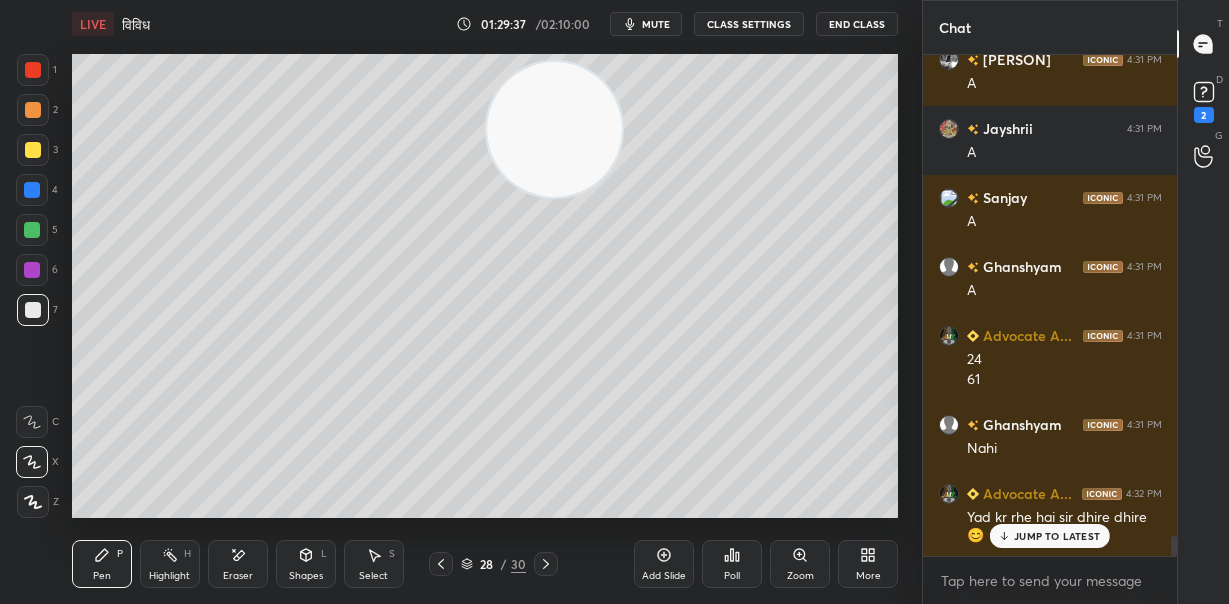 scroll, scrollTop: 11816, scrollLeft: 0, axis: vertical 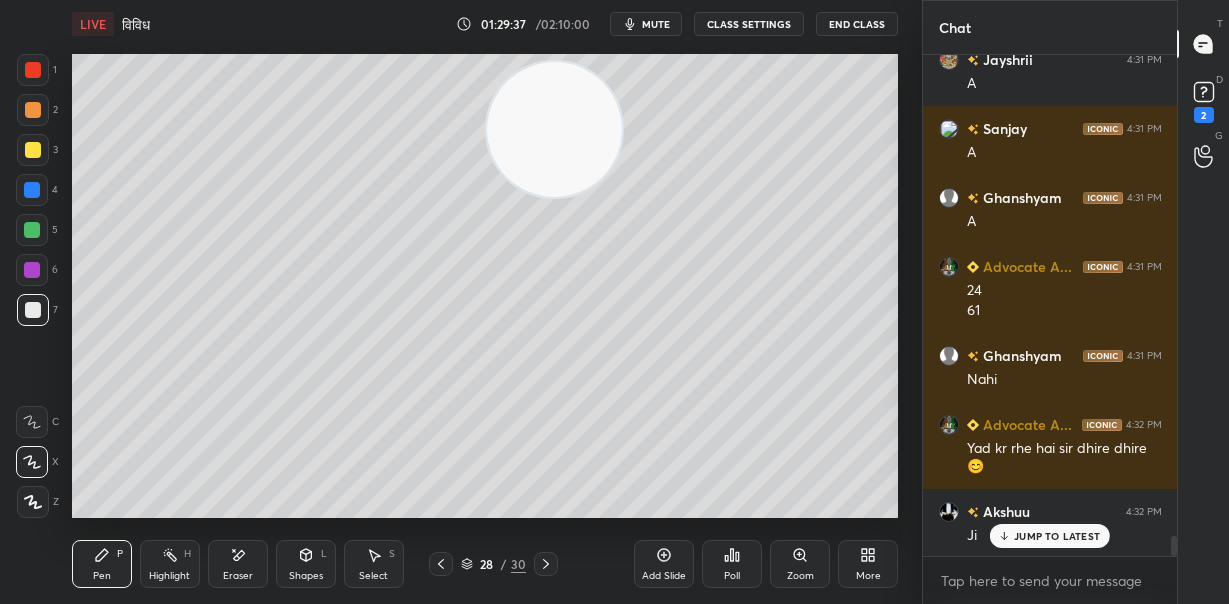 click at bounding box center [32, 230] 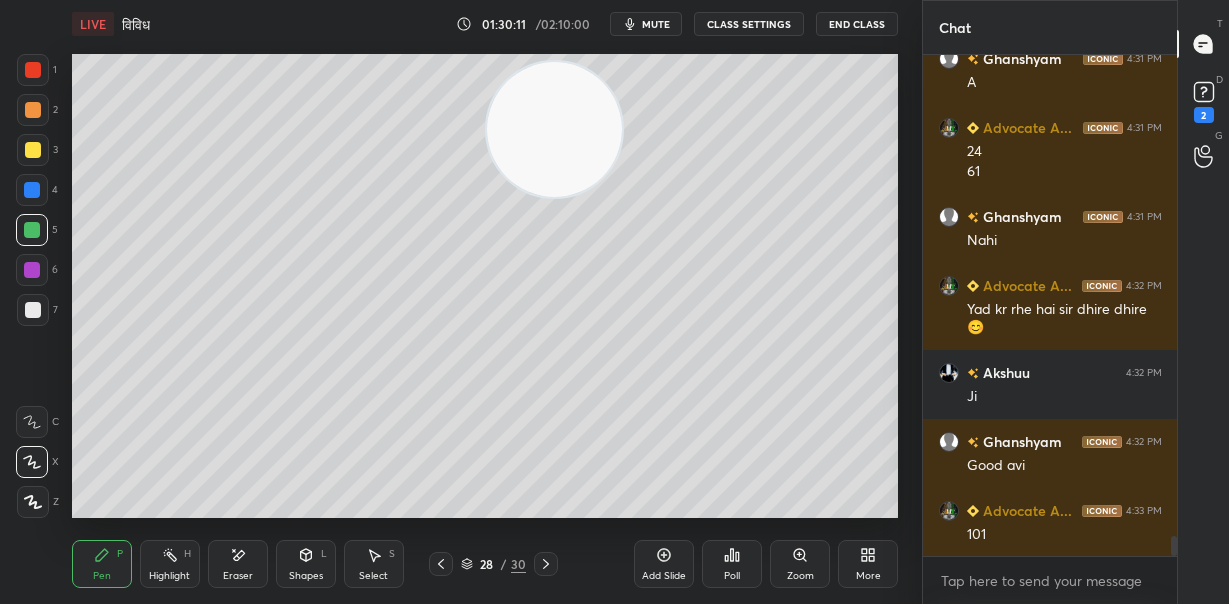 scroll, scrollTop: 12024, scrollLeft: 0, axis: vertical 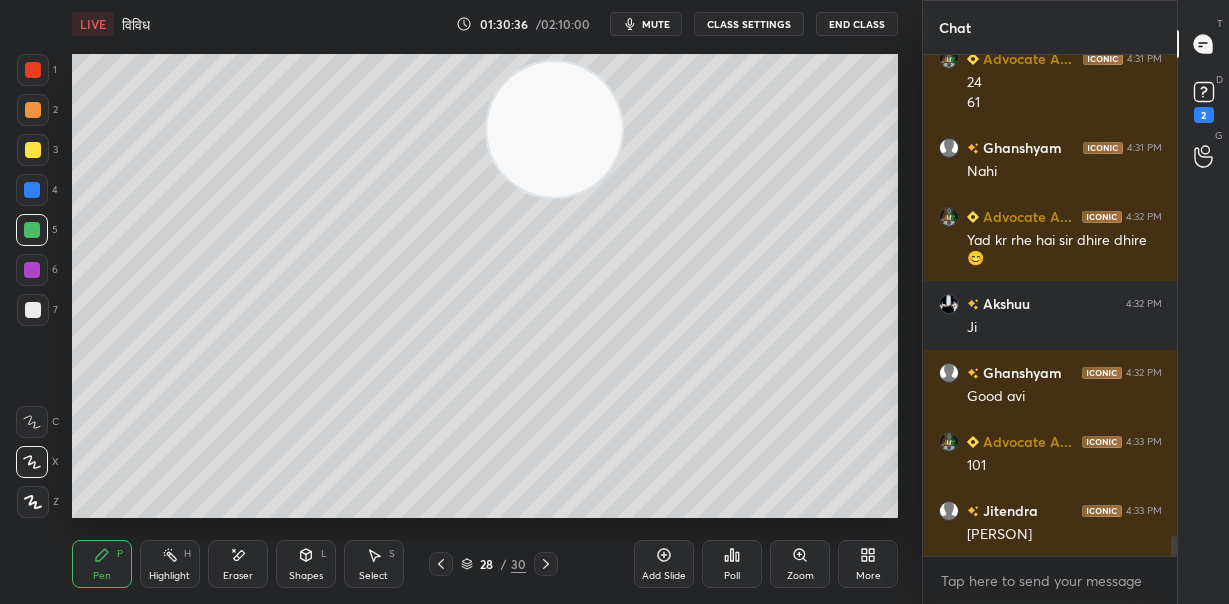 click on "Add Slide" at bounding box center (664, 564) 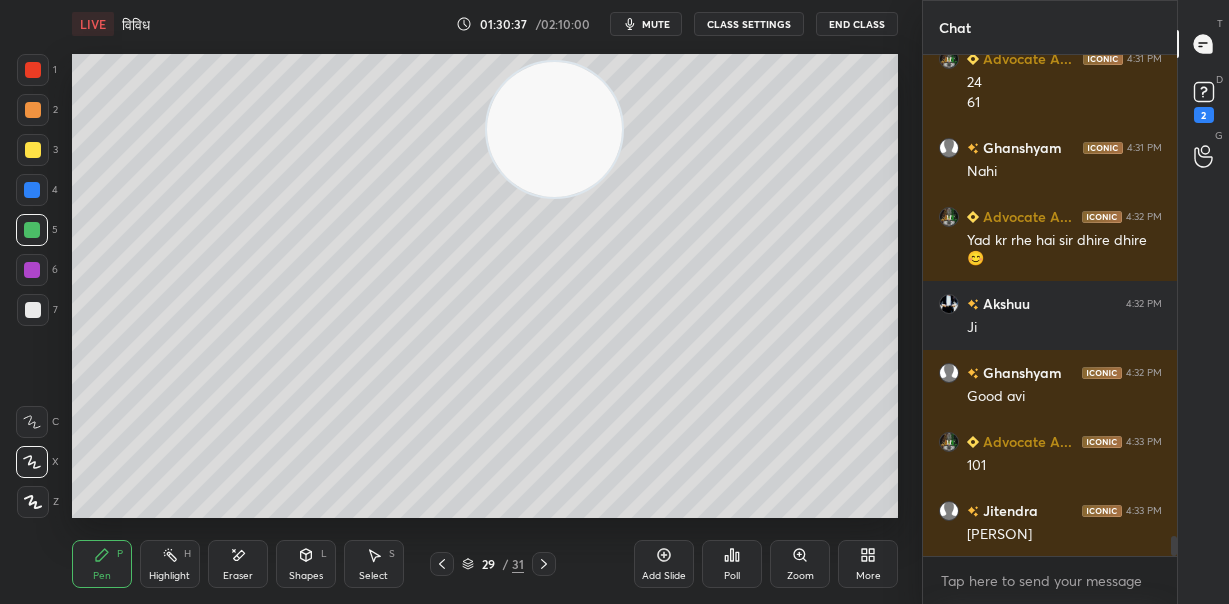drag, startPoint x: 353, startPoint y: 155, endPoint x: 296, endPoint y: 138, distance: 59.48109 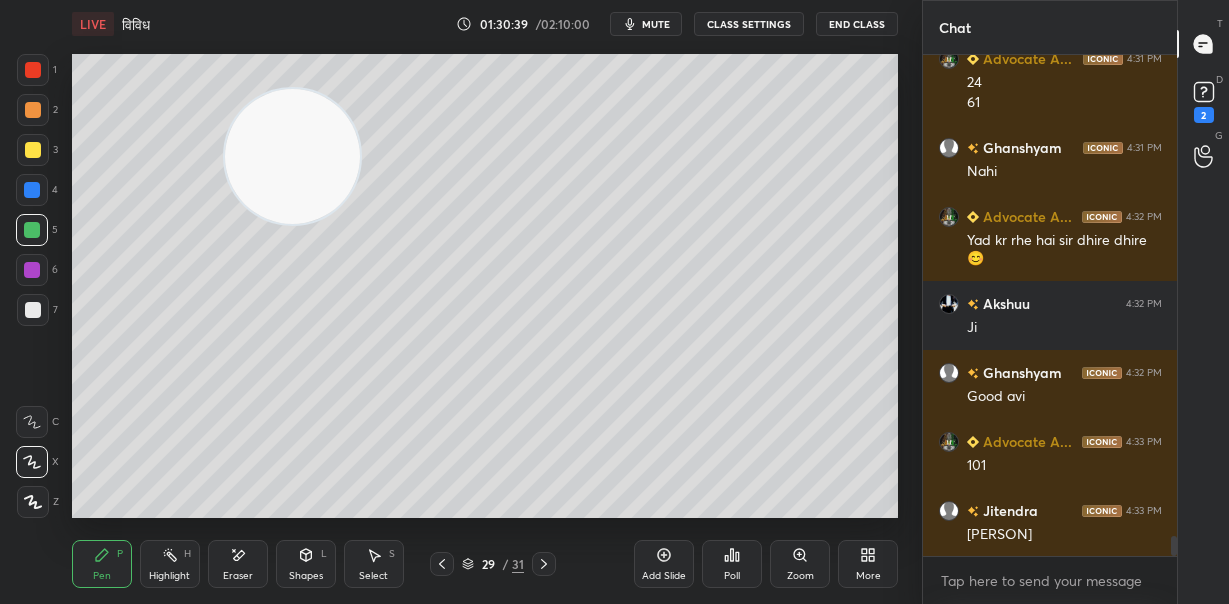 scroll, scrollTop: 454, scrollLeft: 248, axis: both 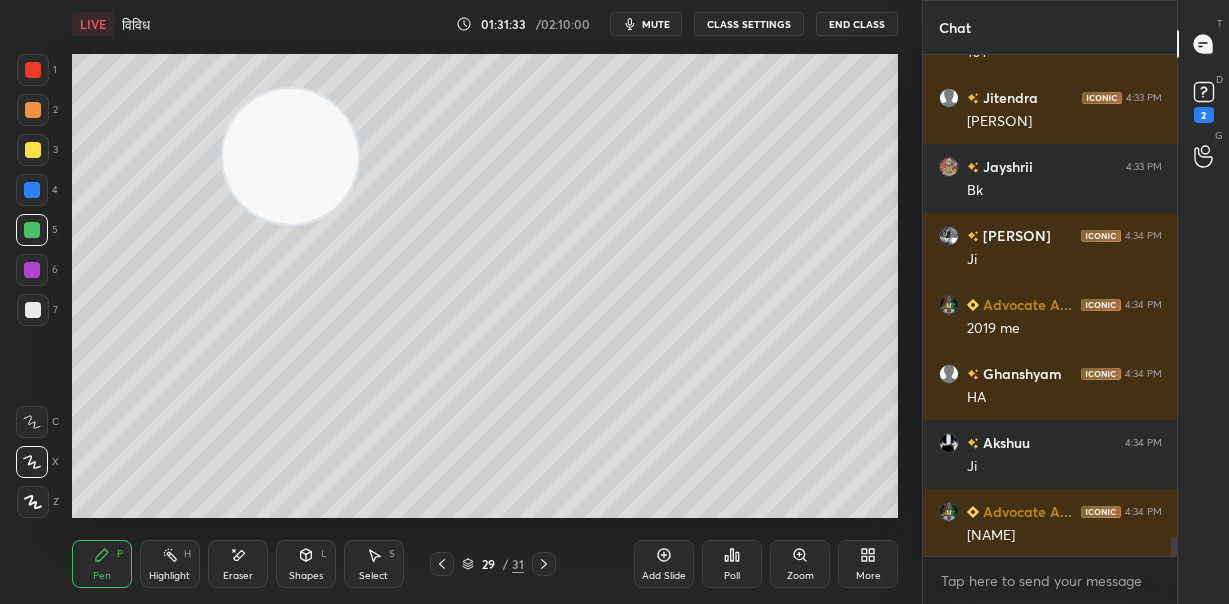 drag, startPoint x: 301, startPoint y: 186, endPoint x: 317, endPoint y: 195, distance: 18.35756 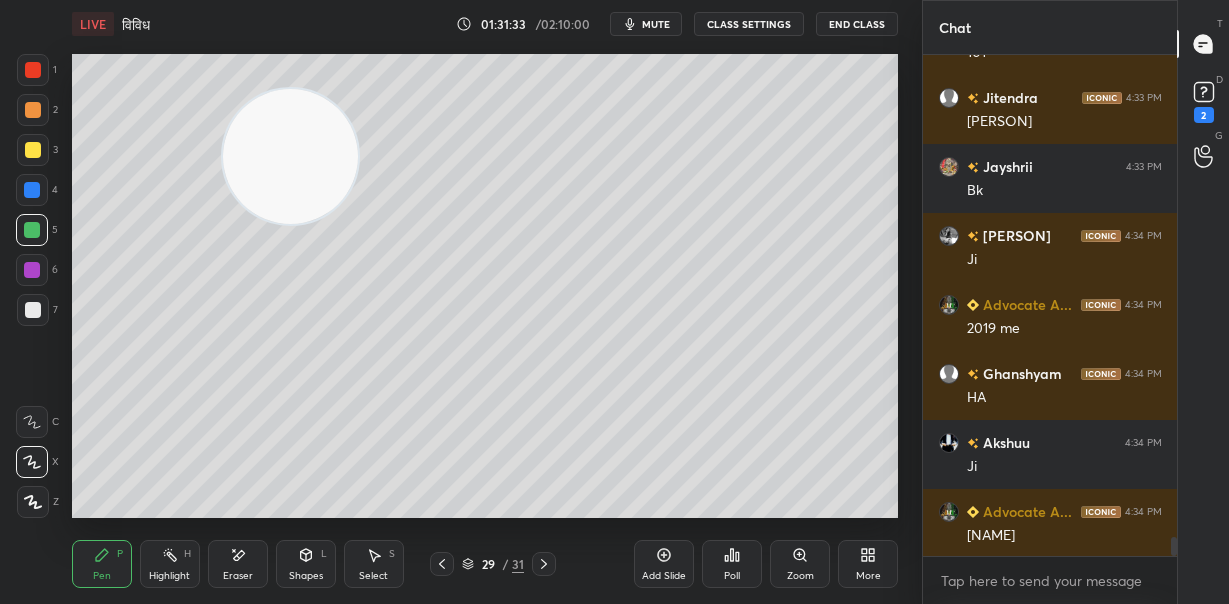 click at bounding box center (290, 156) 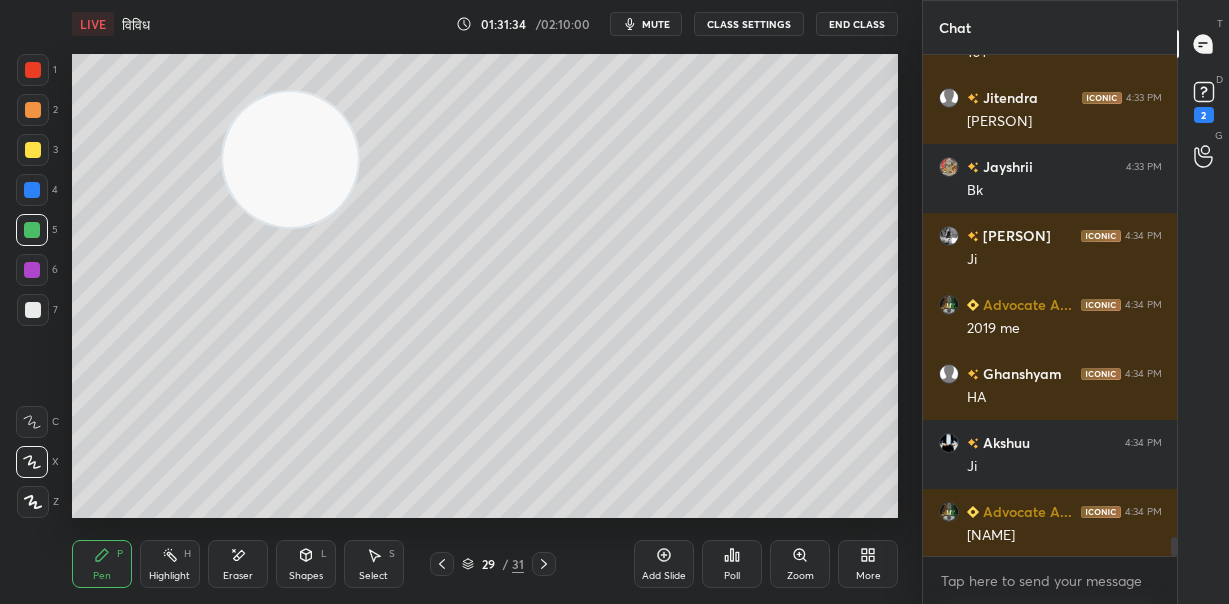 drag, startPoint x: 248, startPoint y: 561, endPoint x: 252, endPoint y: 551, distance: 10.770329 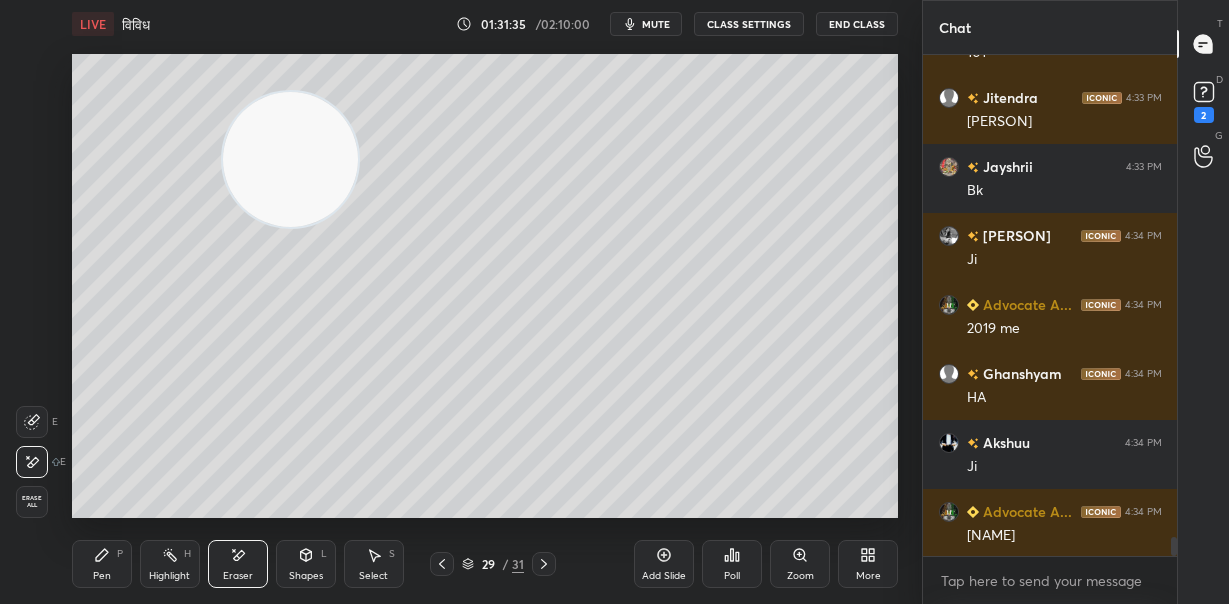 drag, startPoint x: 106, startPoint y: 558, endPoint x: 231, endPoint y: 528, distance: 128.5496 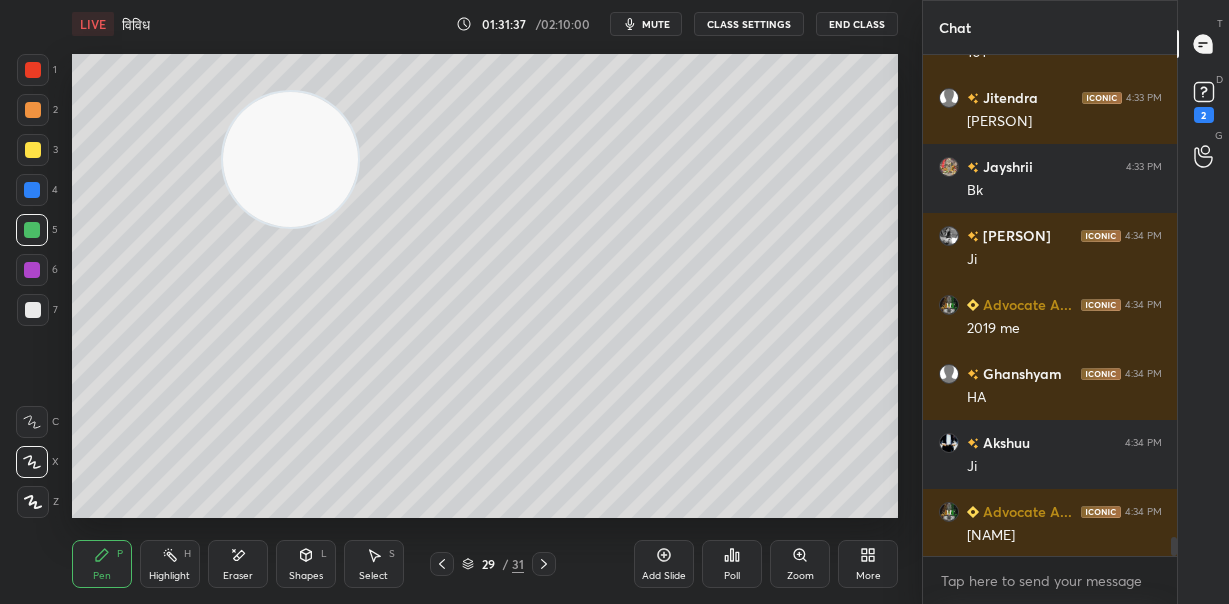 drag, startPoint x: 245, startPoint y: 565, endPoint x: 260, endPoint y: 558, distance: 16.552946 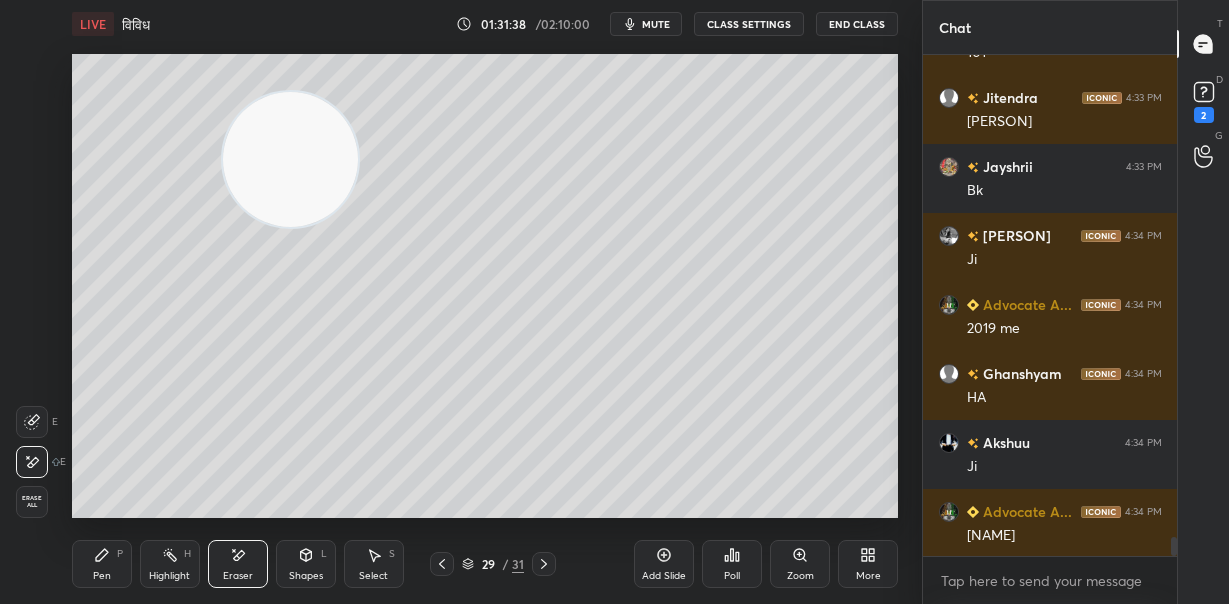 click on "Pen P" at bounding box center [102, 564] 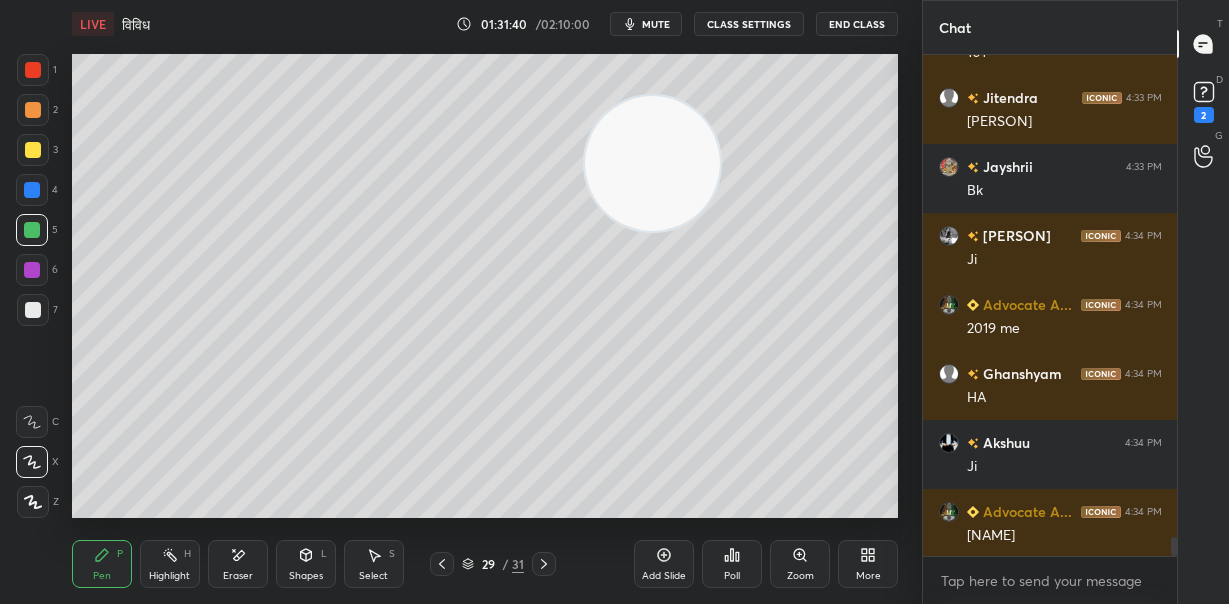 drag, startPoint x: 314, startPoint y: 164, endPoint x: 680, endPoint y: 165, distance: 366.00137 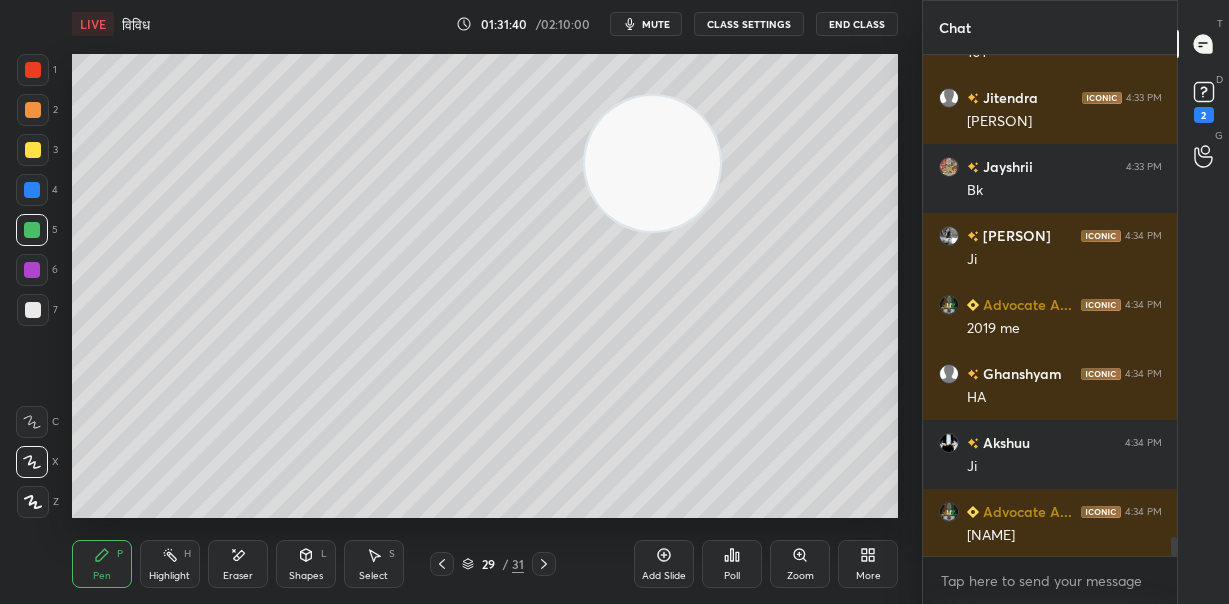 click at bounding box center [652, 163] 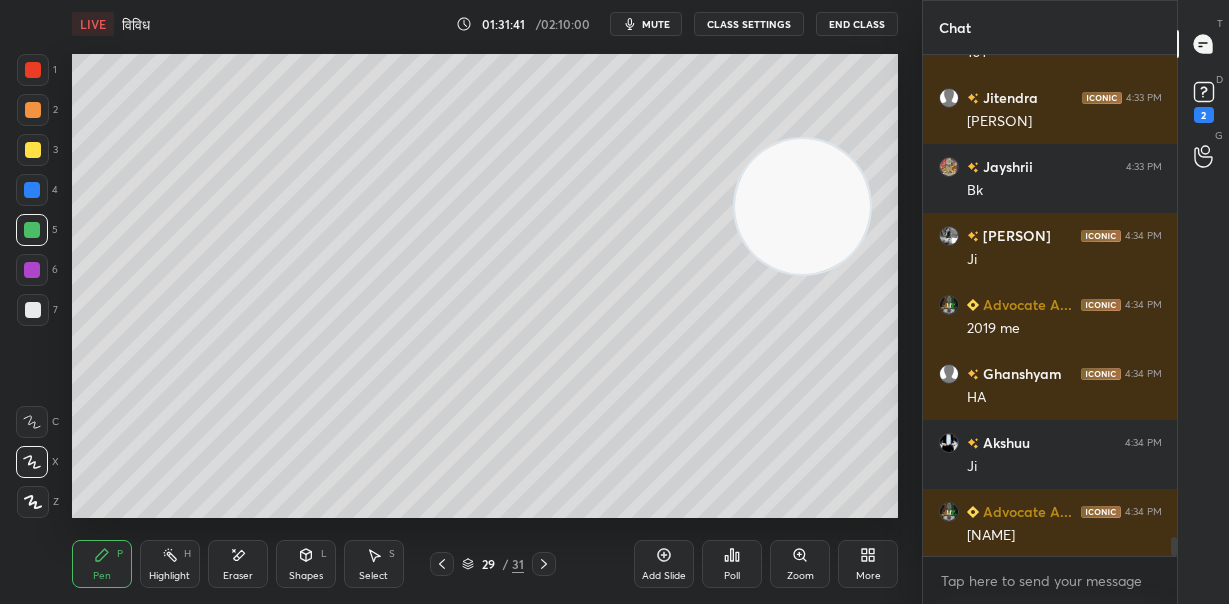 drag, startPoint x: 734, startPoint y: 178, endPoint x: 812, endPoint y: 211, distance: 84.693565 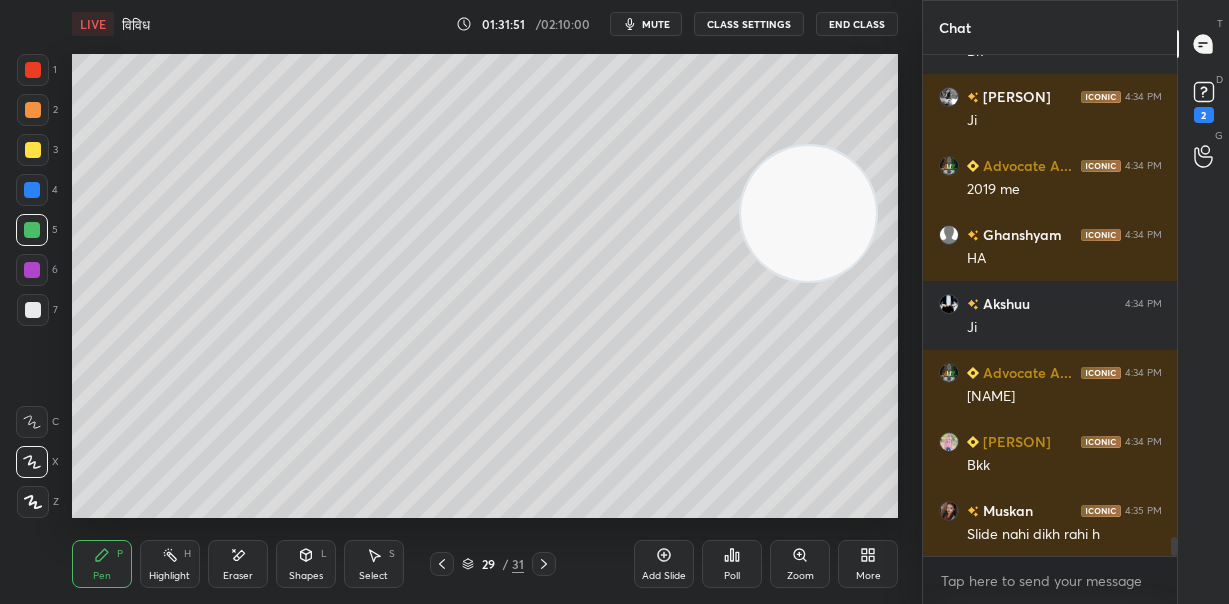 scroll, scrollTop: 12645, scrollLeft: 0, axis: vertical 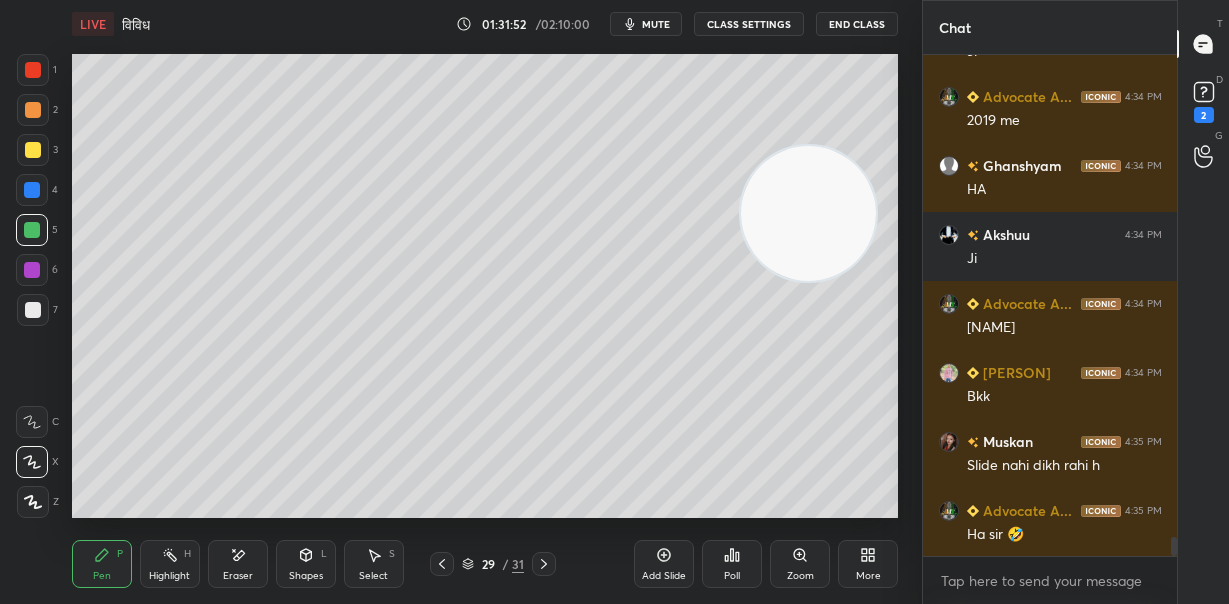 click 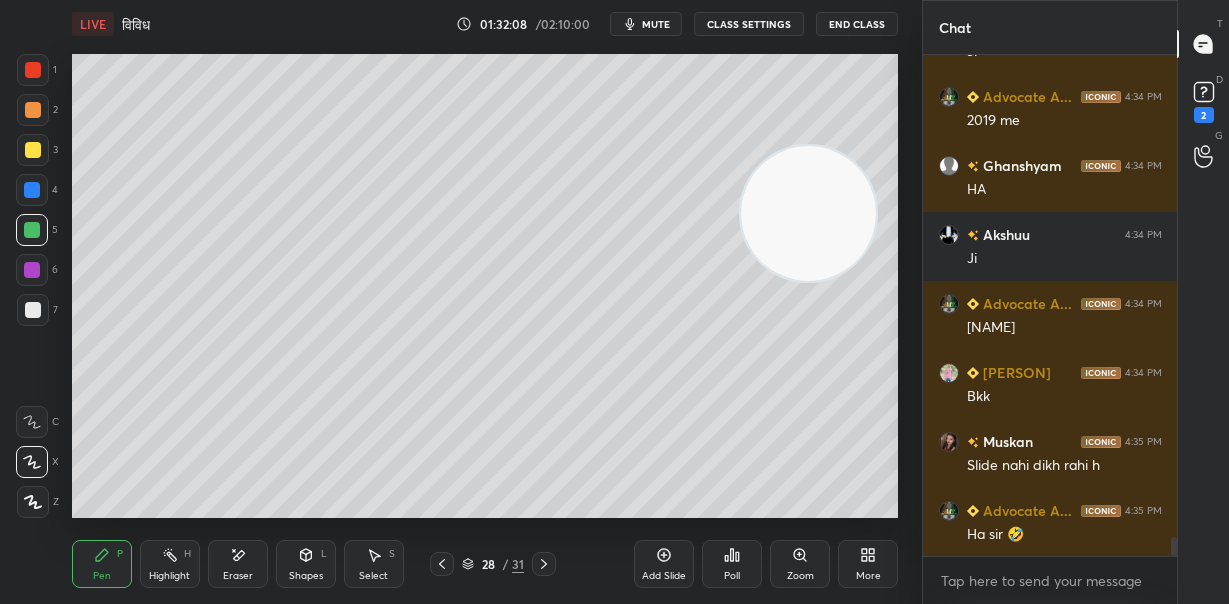 scroll, scrollTop: 12714, scrollLeft: 0, axis: vertical 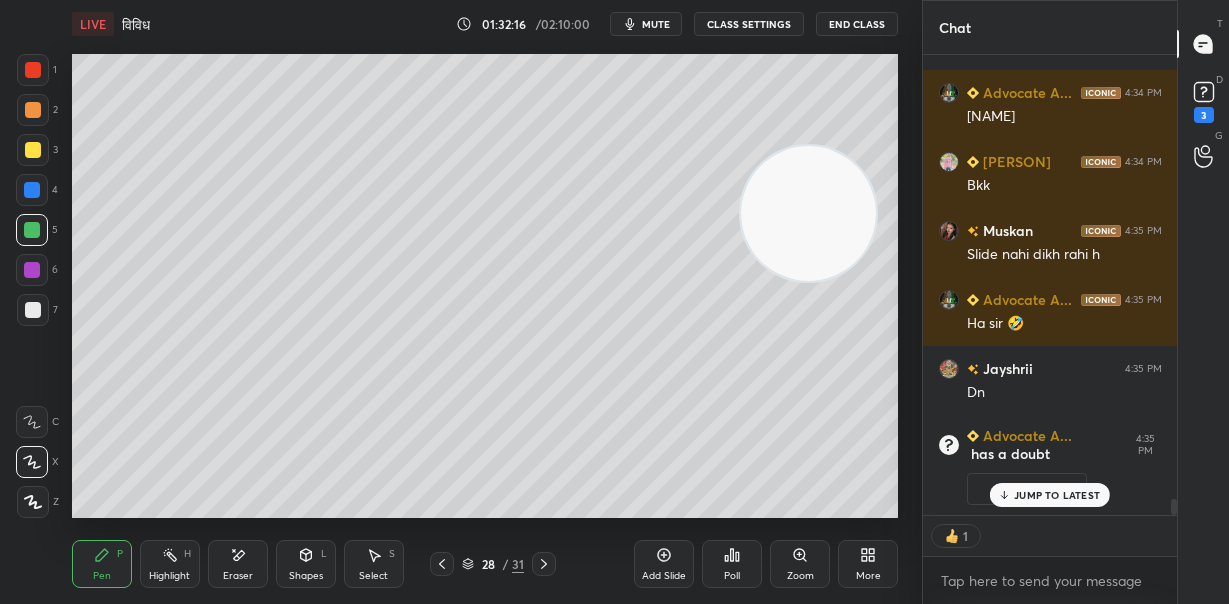 click 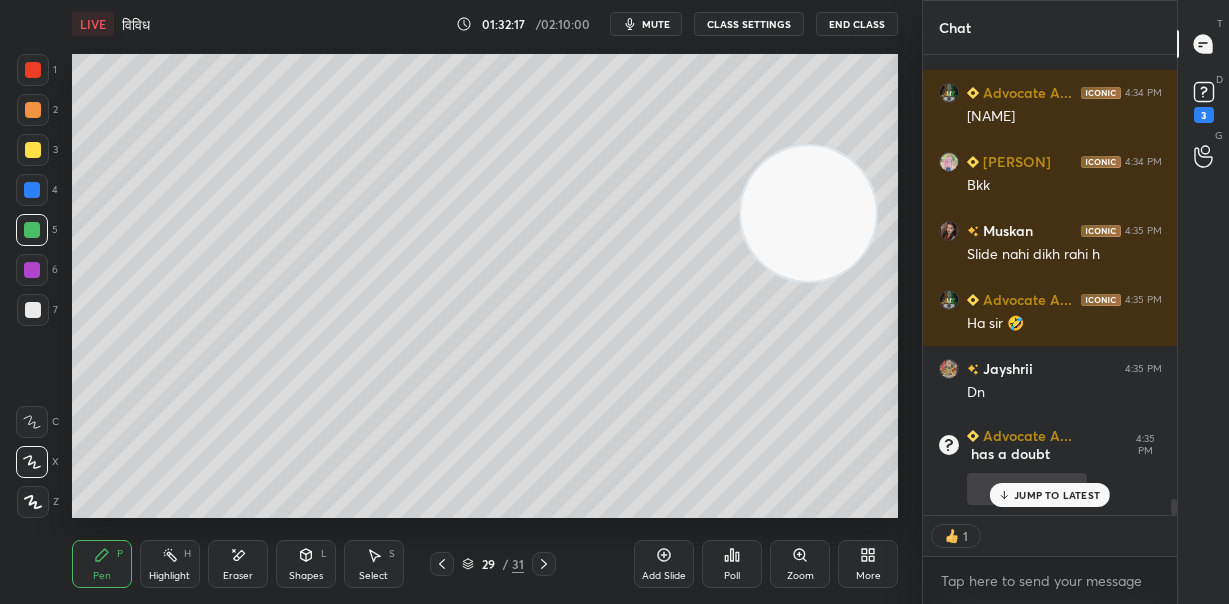 click on "JUMP TO LATEST" at bounding box center [1050, 495] 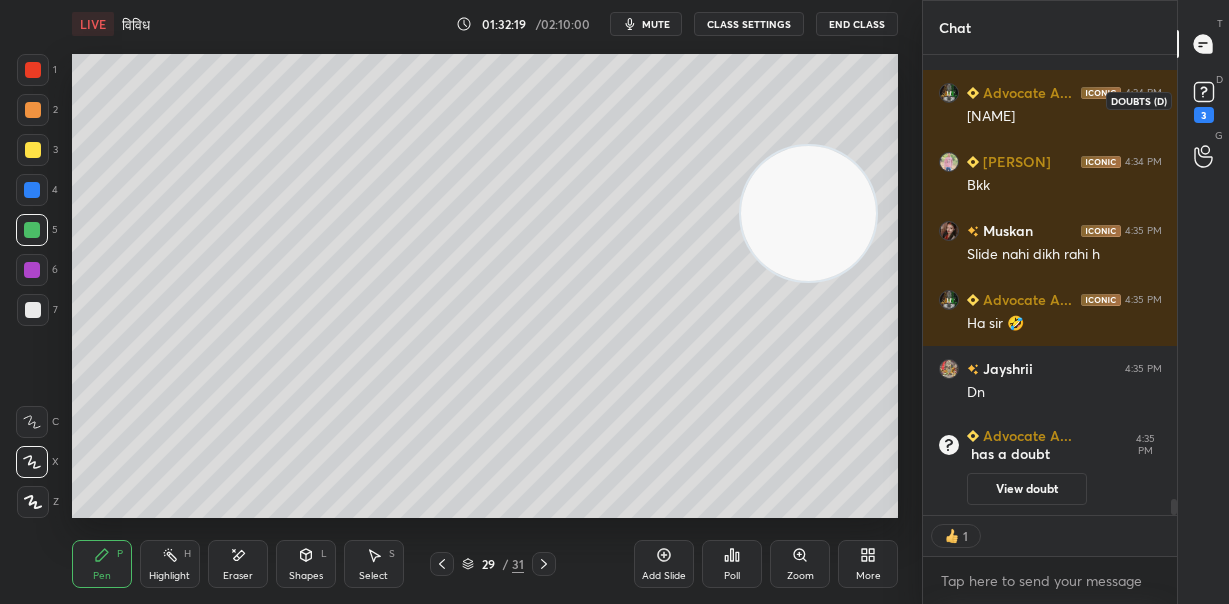 click 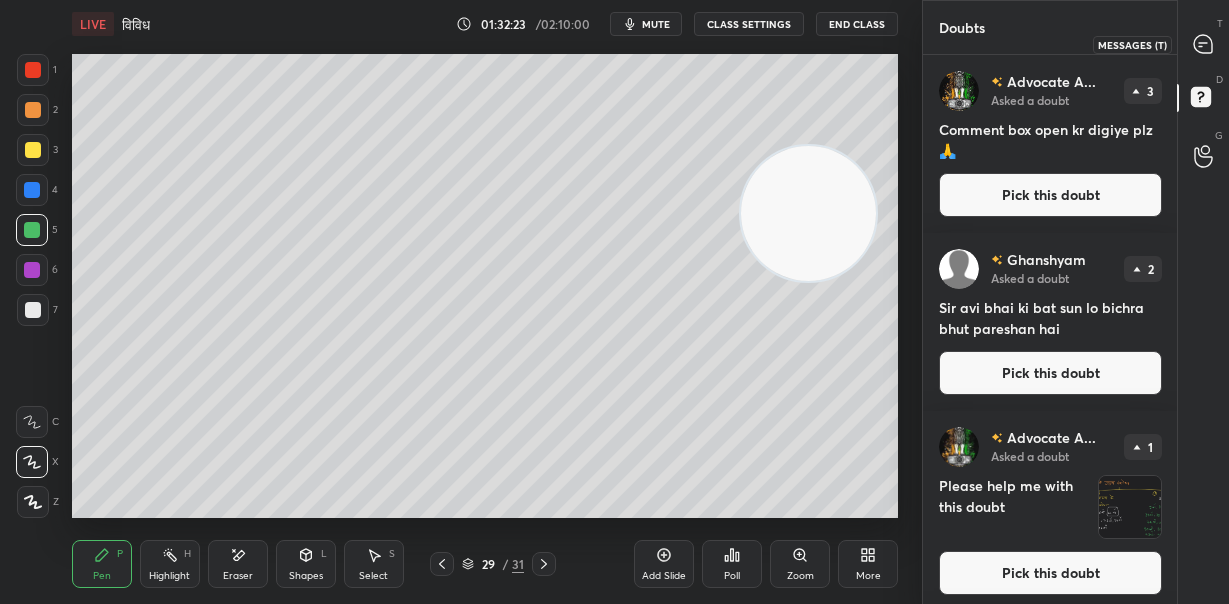 click 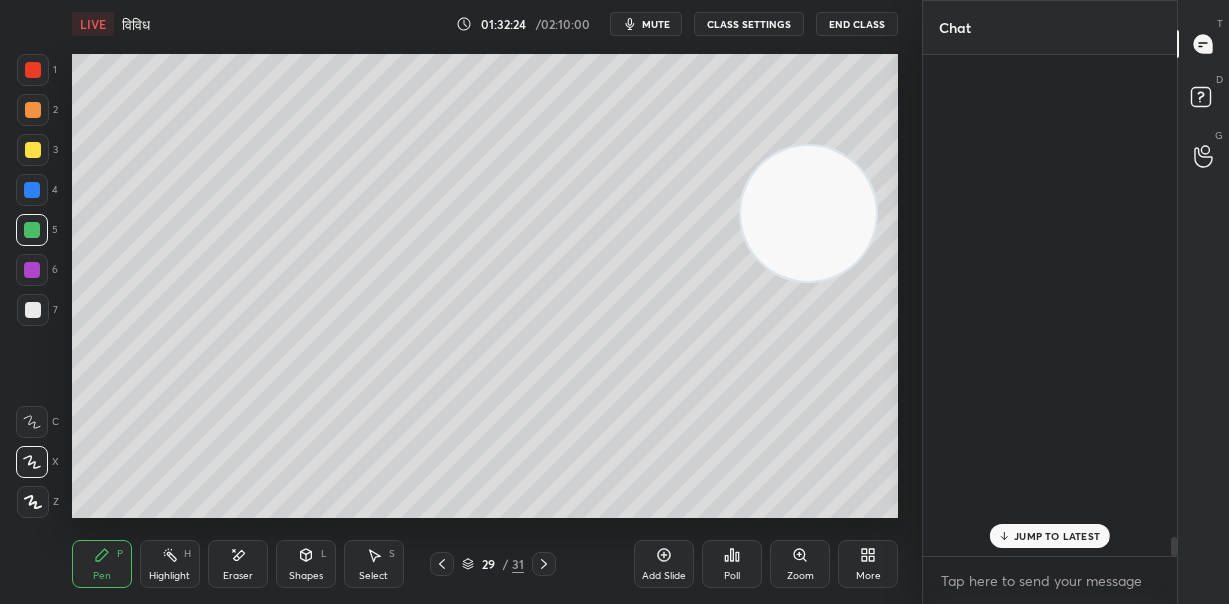 scroll, scrollTop: 12666, scrollLeft: 0, axis: vertical 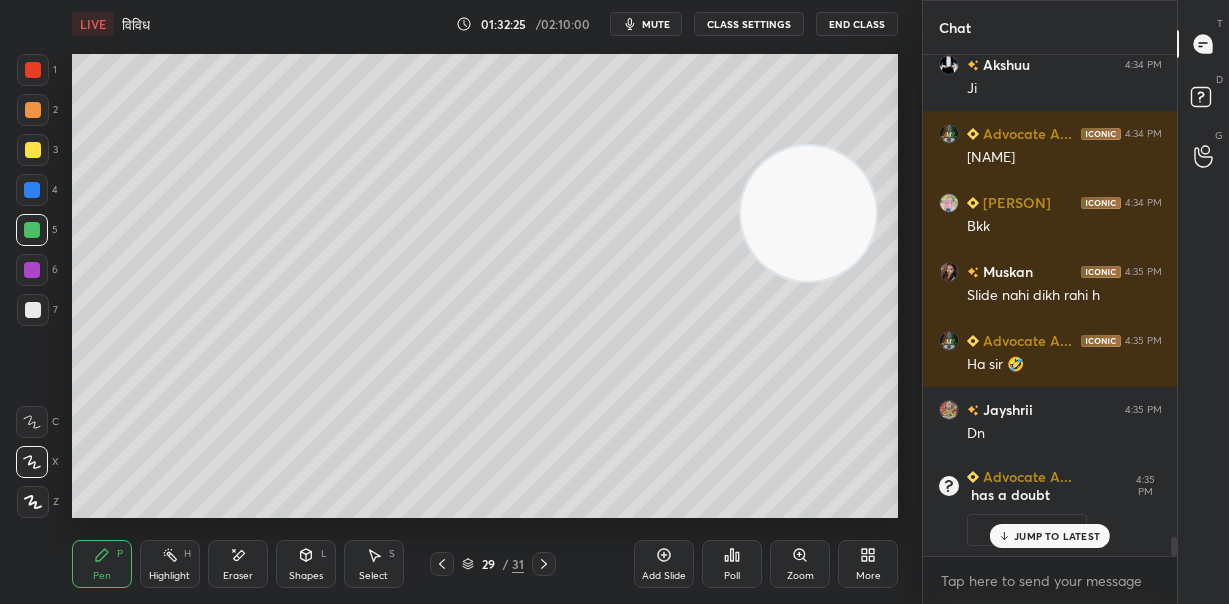 drag, startPoint x: 828, startPoint y: 236, endPoint x: 860, endPoint y: 266, distance: 43.863426 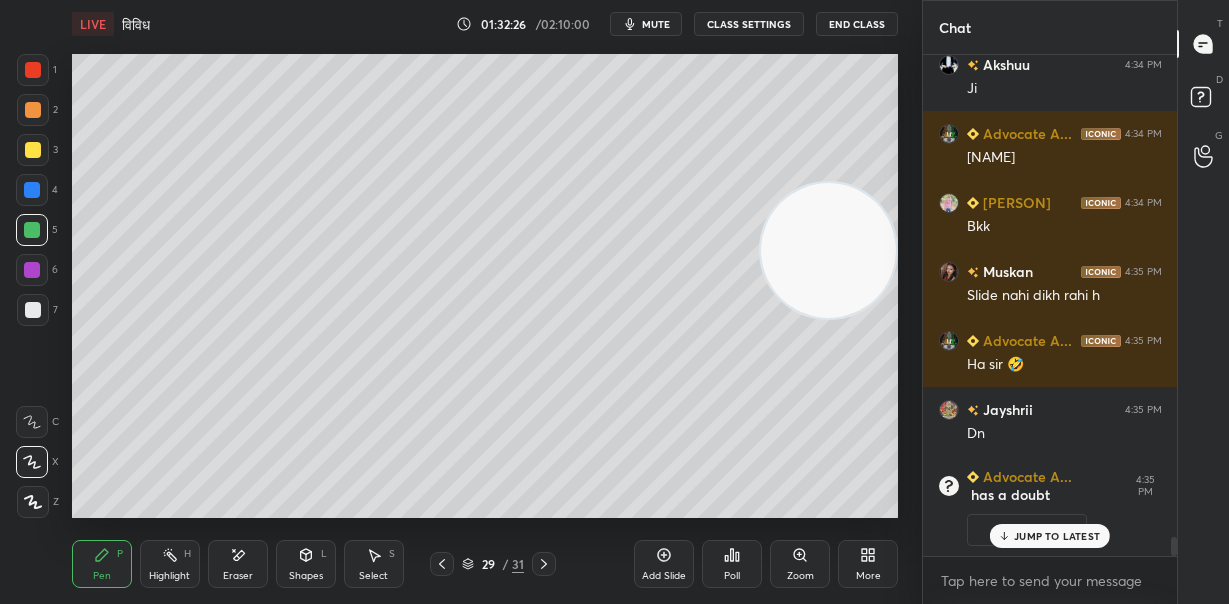 click on "Add Slide" at bounding box center (664, 564) 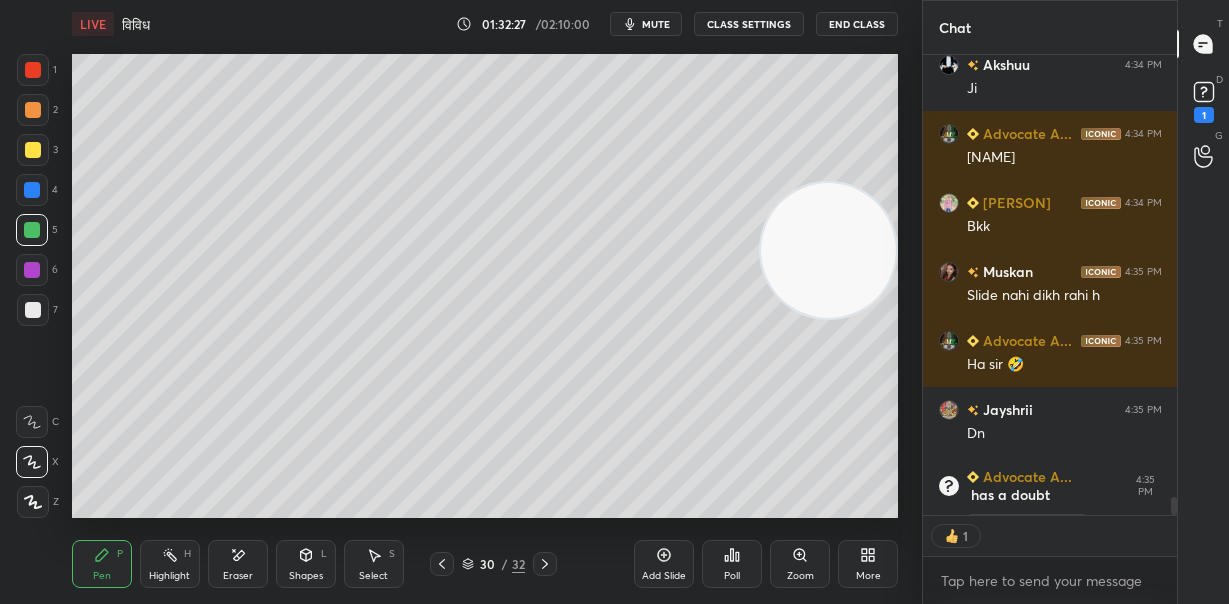 scroll, scrollTop: 454, scrollLeft: 248, axis: both 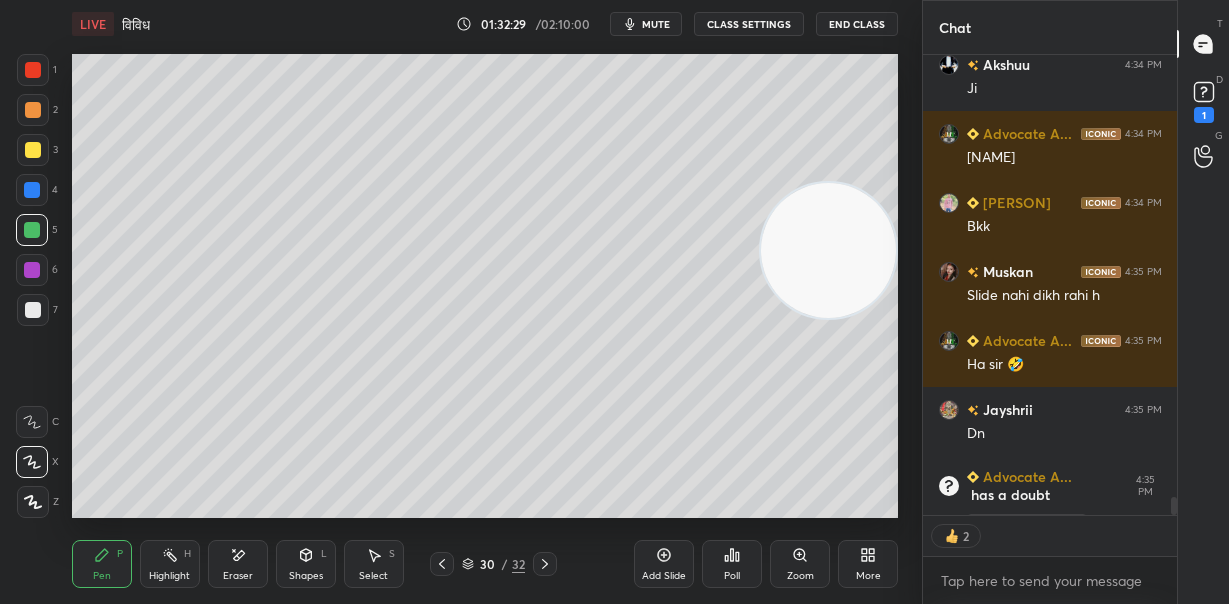 click at bounding box center [33, 310] 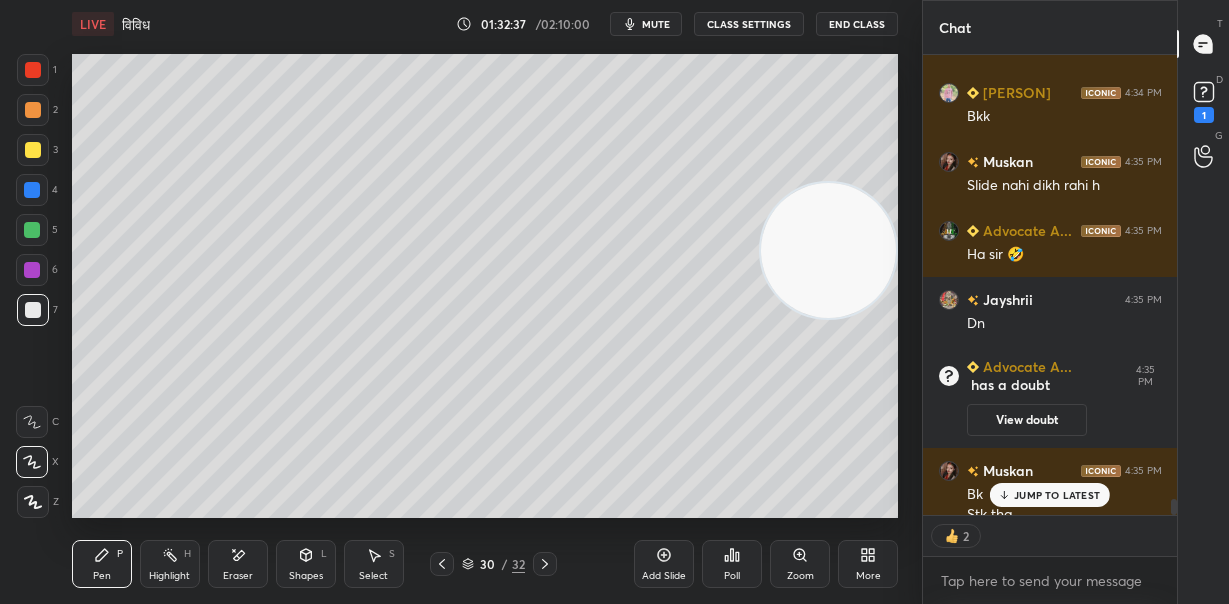 scroll, scrollTop: 12796, scrollLeft: 0, axis: vertical 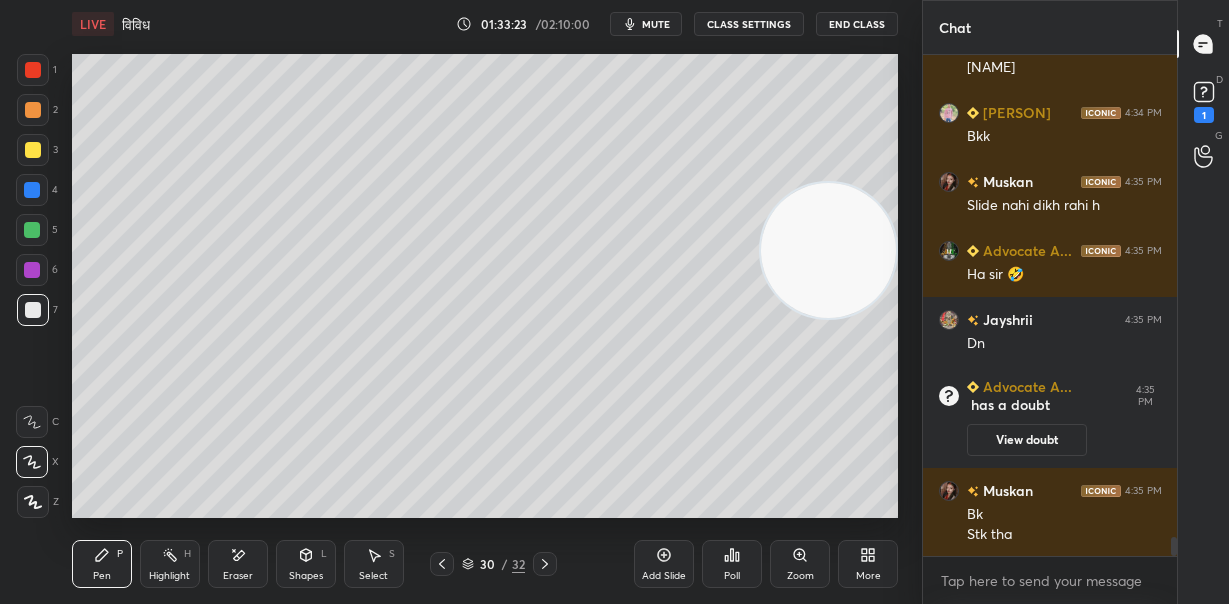 click at bounding box center [32, 230] 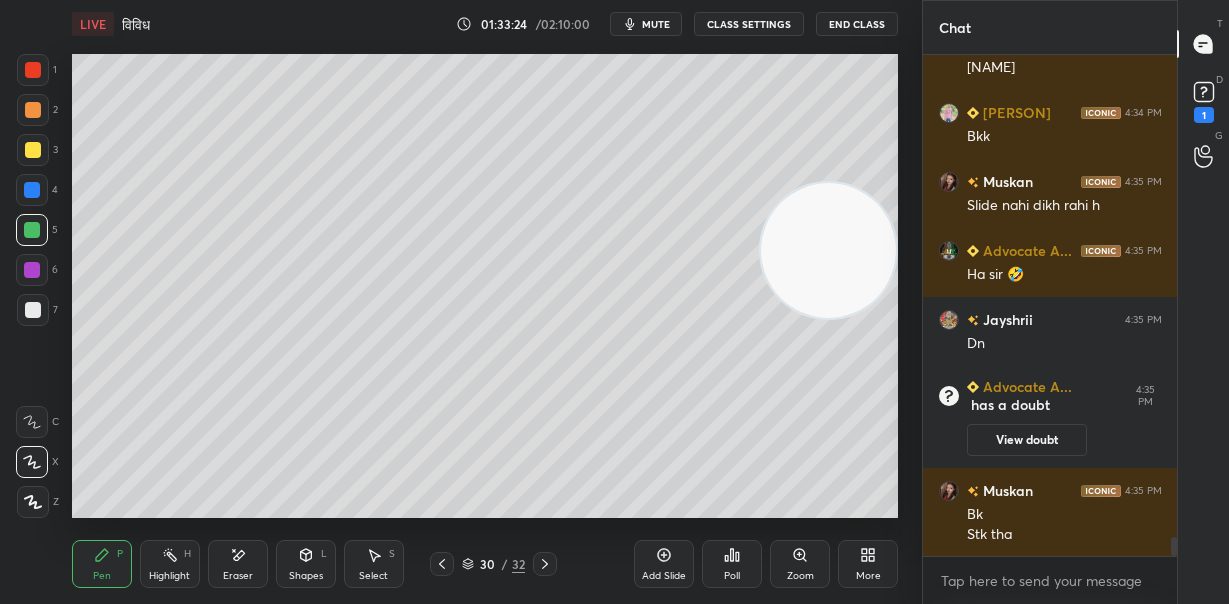 scroll, scrollTop: 12824, scrollLeft: 0, axis: vertical 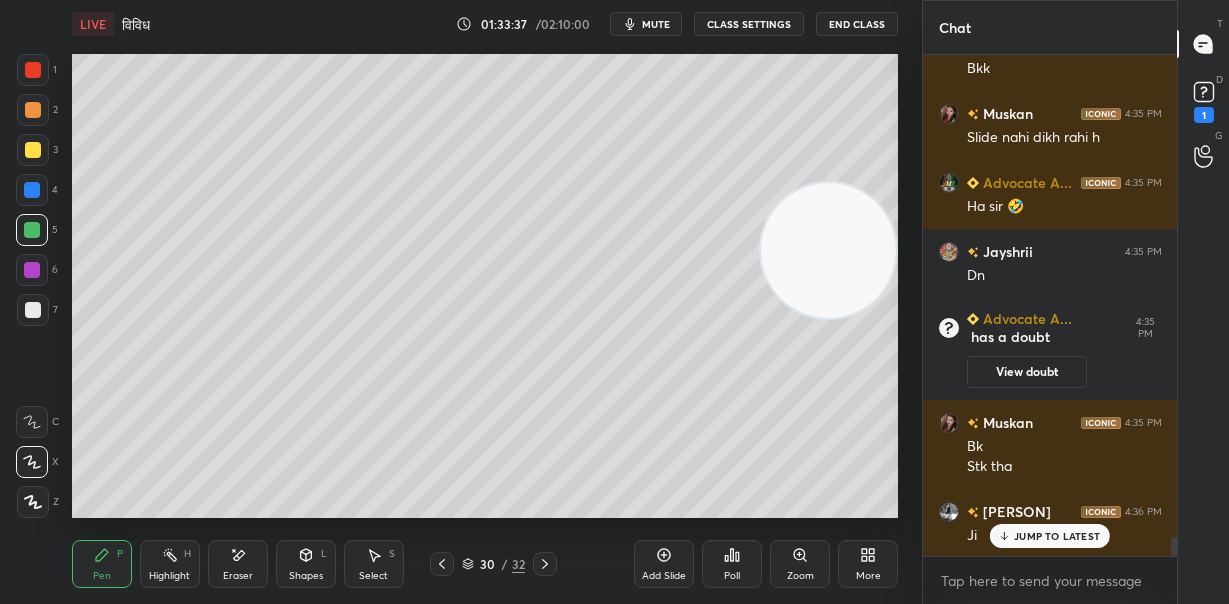 click at bounding box center (33, 310) 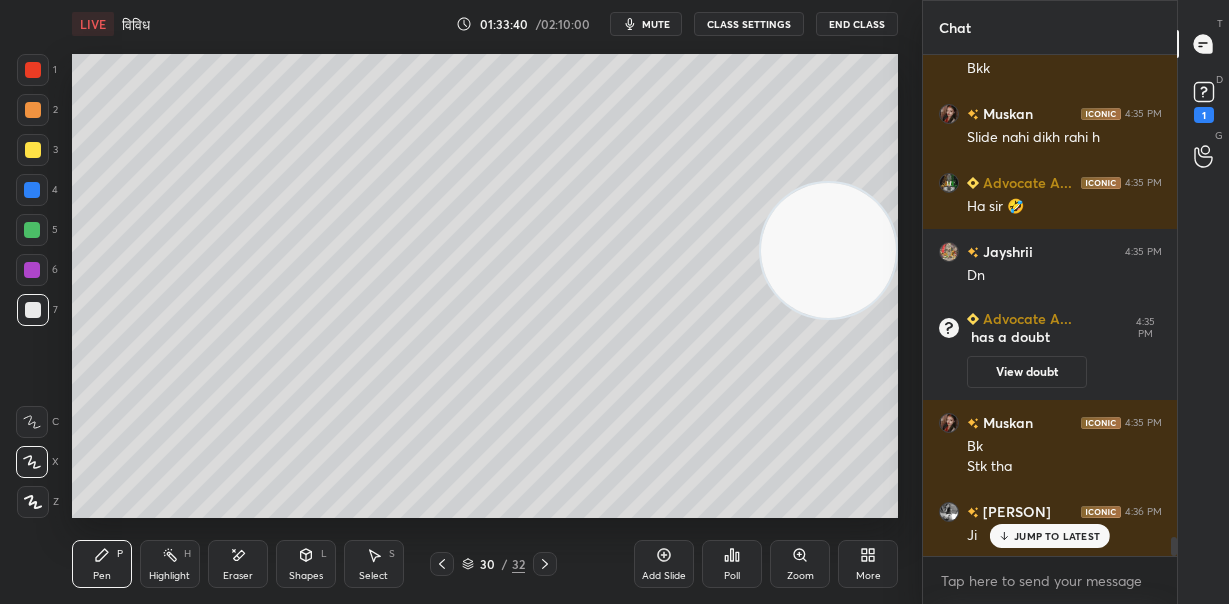 click at bounding box center [32, 230] 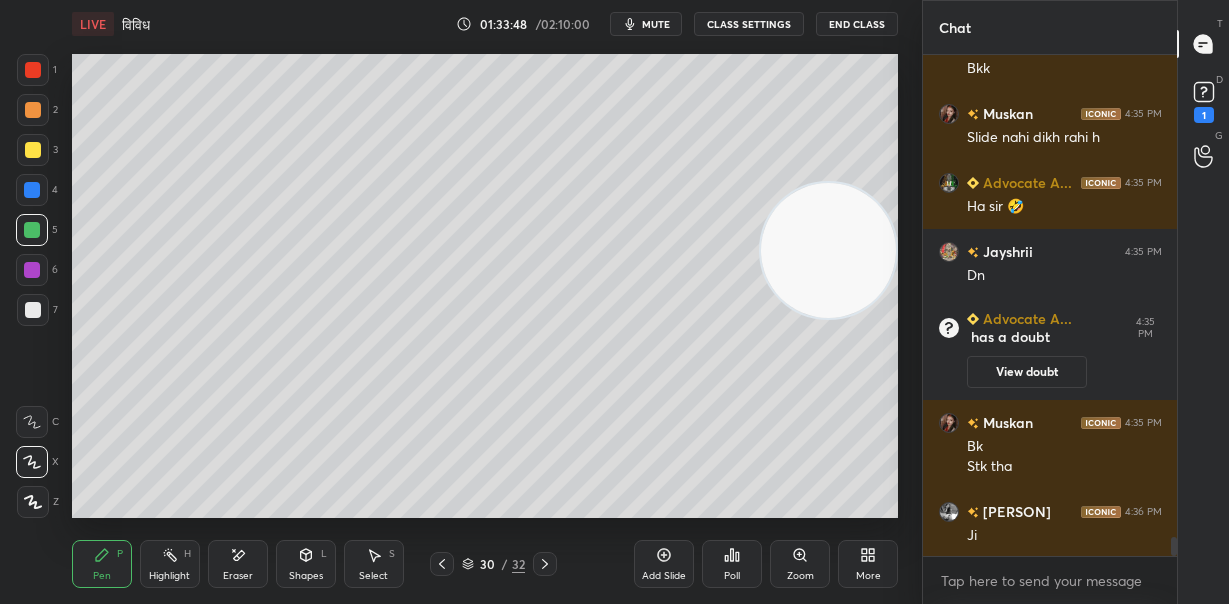 scroll, scrollTop: 12894, scrollLeft: 0, axis: vertical 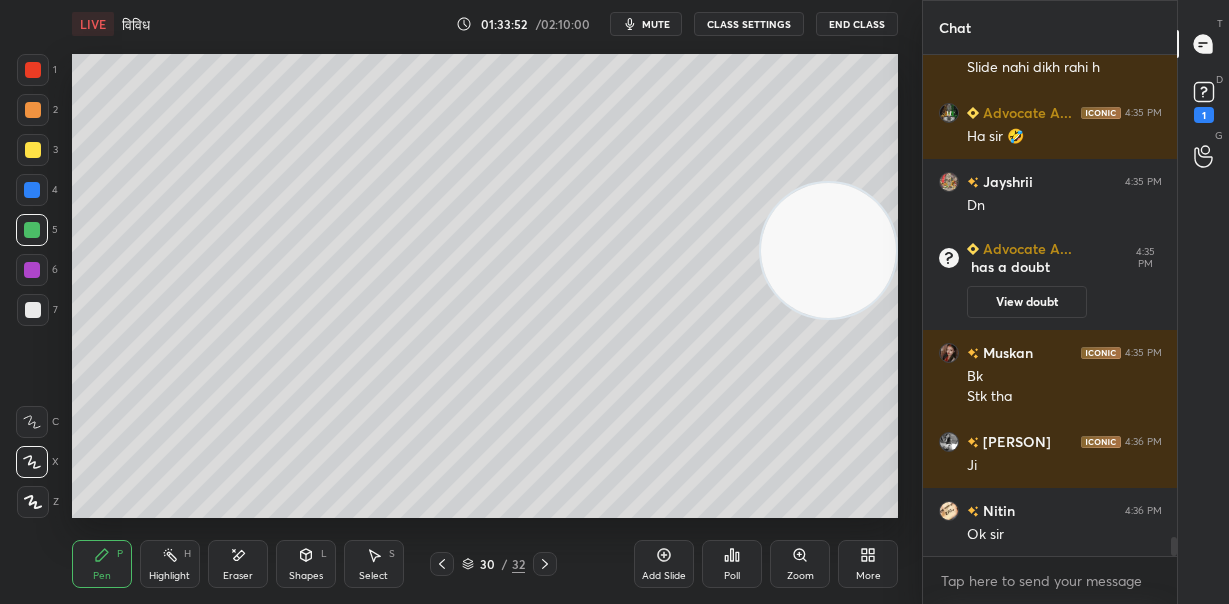 drag, startPoint x: 29, startPoint y: 304, endPoint x: 48, endPoint y: 295, distance: 21.023796 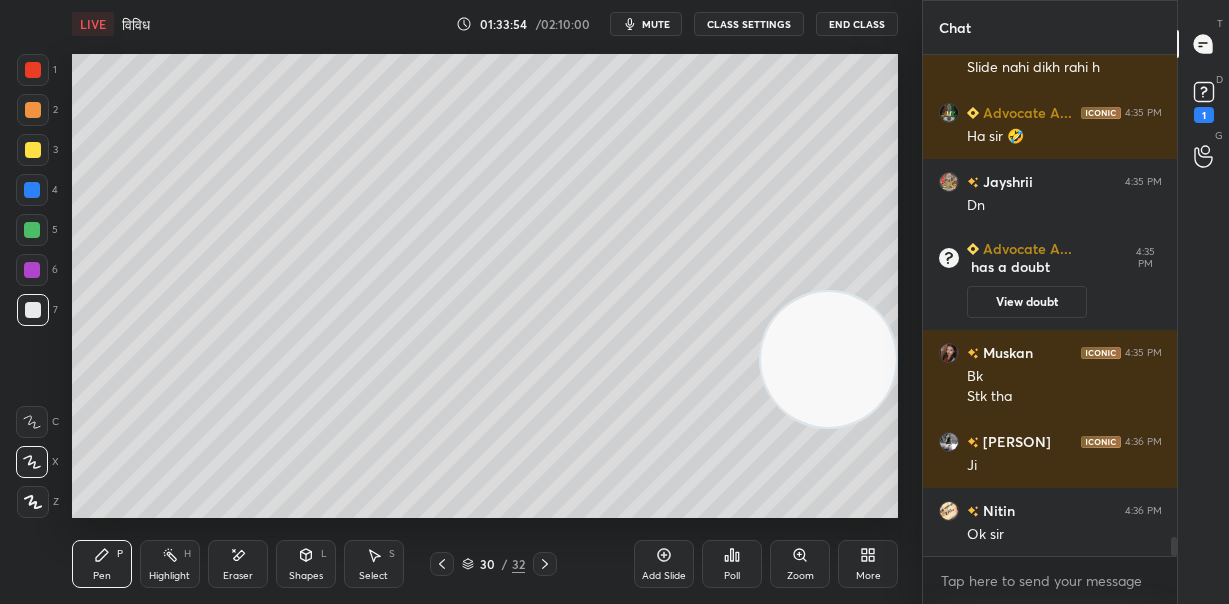 drag, startPoint x: 846, startPoint y: 266, endPoint x: 852, endPoint y: 462, distance: 196.09181 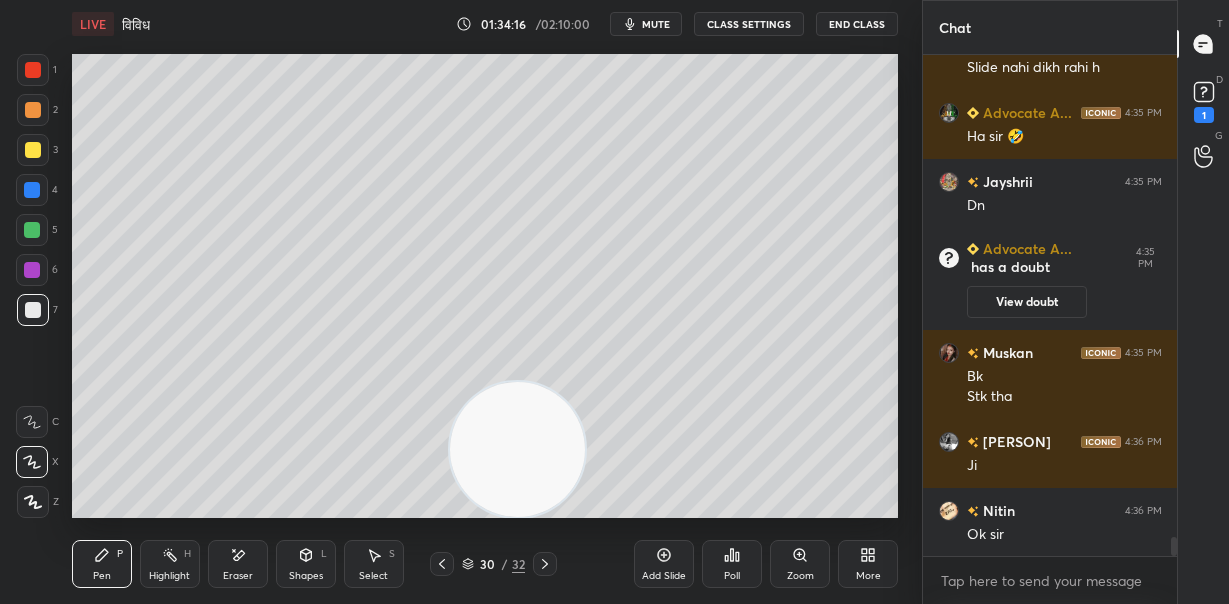 drag, startPoint x: 514, startPoint y: 449, endPoint x: 459, endPoint y: 421, distance: 61.7171 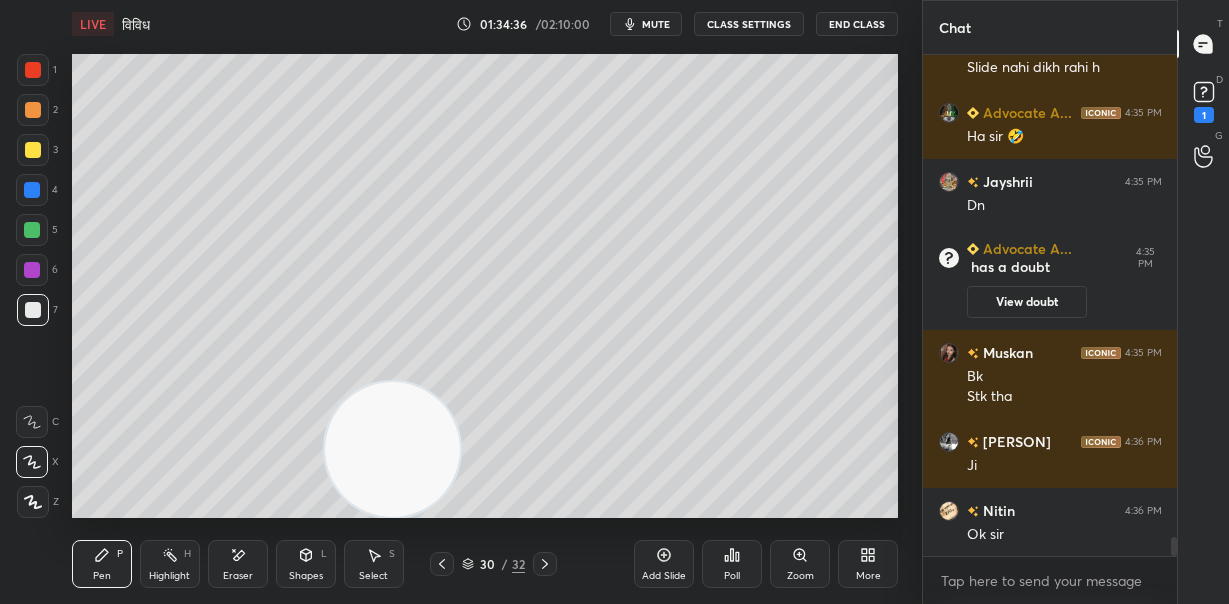 click at bounding box center [32, 230] 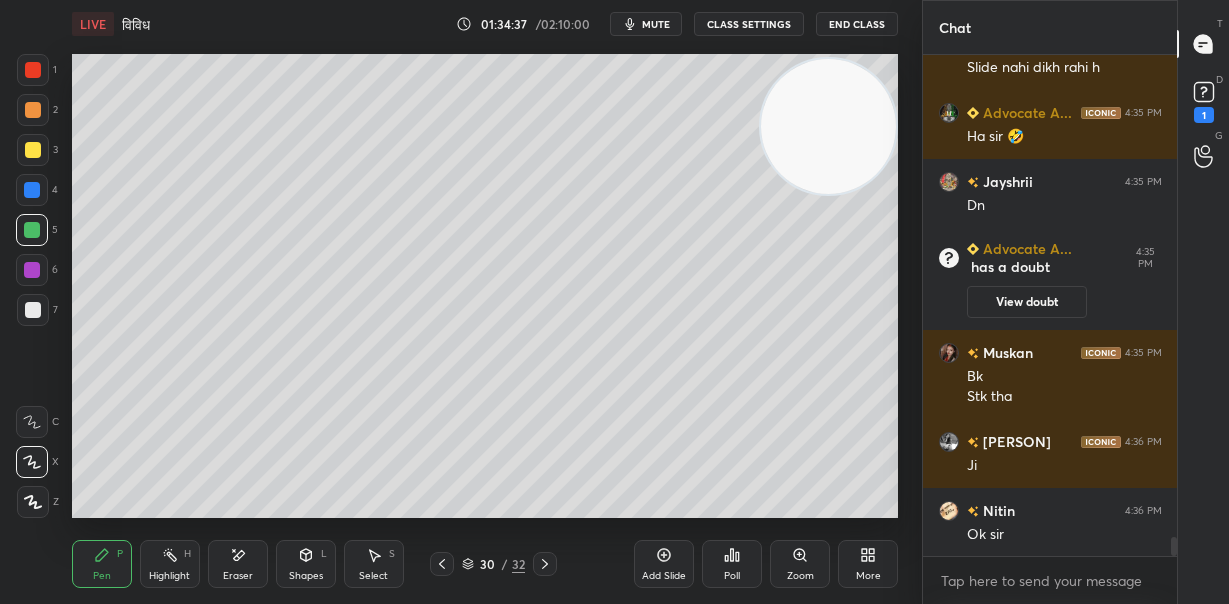 drag, startPoint x: 924, startPoint y: 167, endPoint x: 881, endPoint y: 186, distance: 47.010635 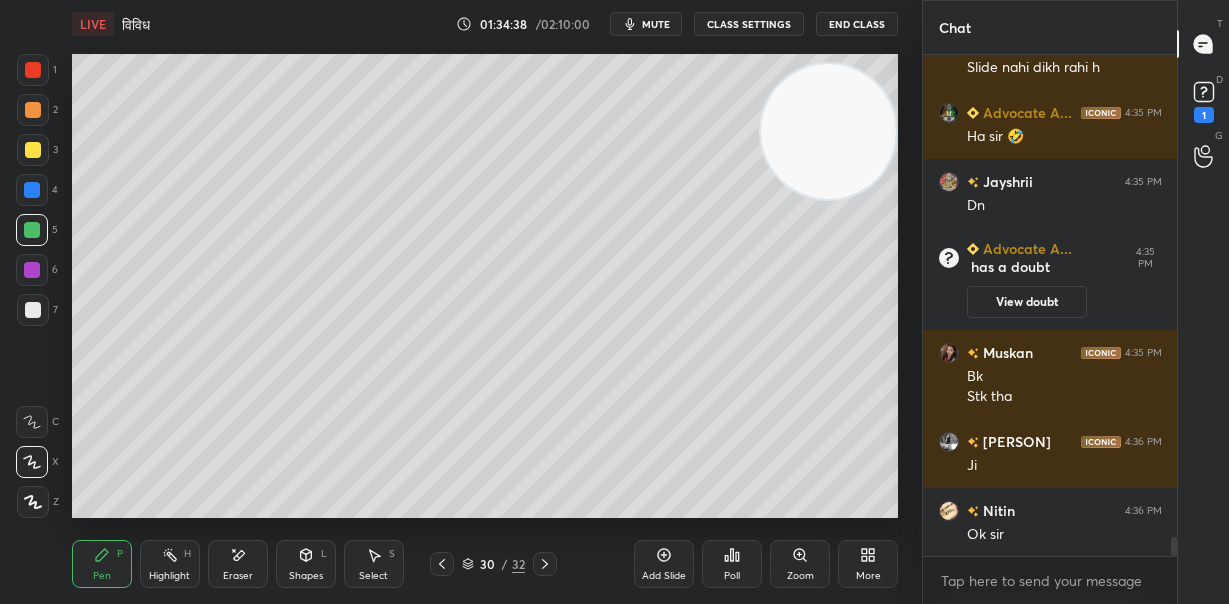 click at bounding box center [32, 190] 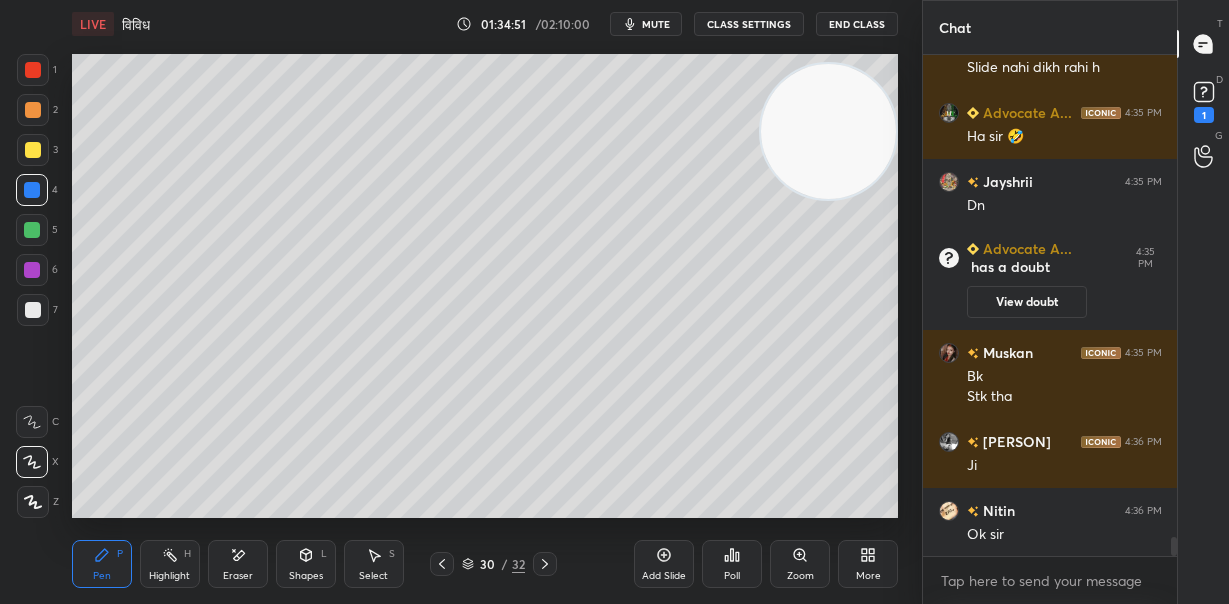 click at bounding box center (33, 310) 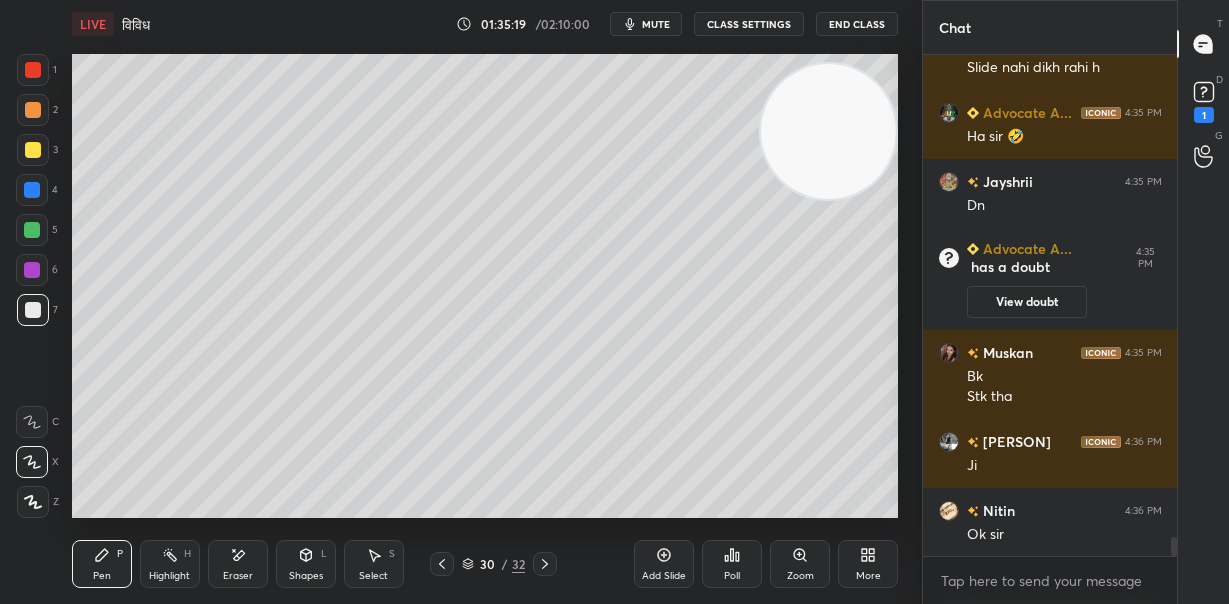 drag, startPoint x: 231, startPoint y: 564, endPoint x: 394, endPoint y: 526, distance: 167.37085 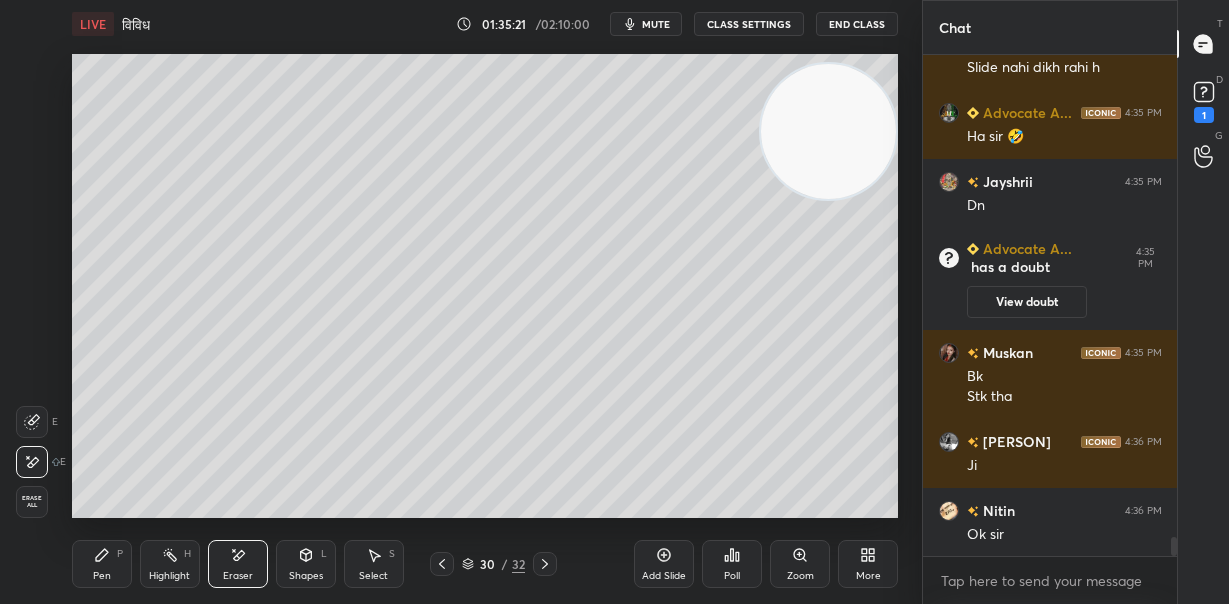 drag, startPoint x: 115, startPoint y: 556, endPoint x: 176, endPoint y: 539, distance: 63.324562 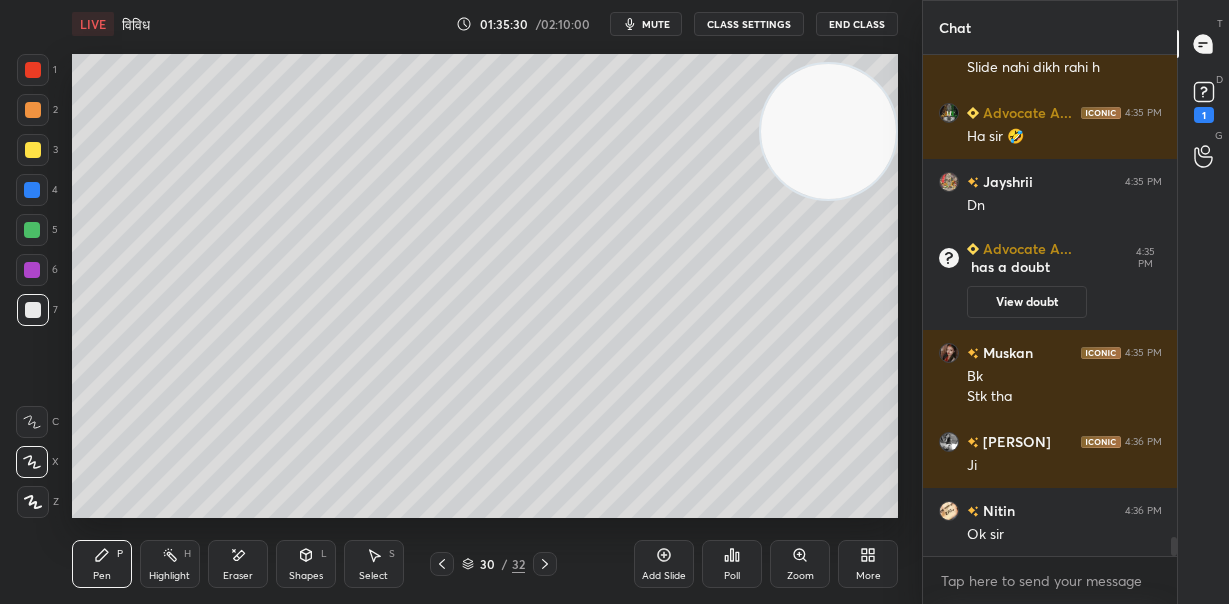 click on "mute" at bounding box center (656, 24) 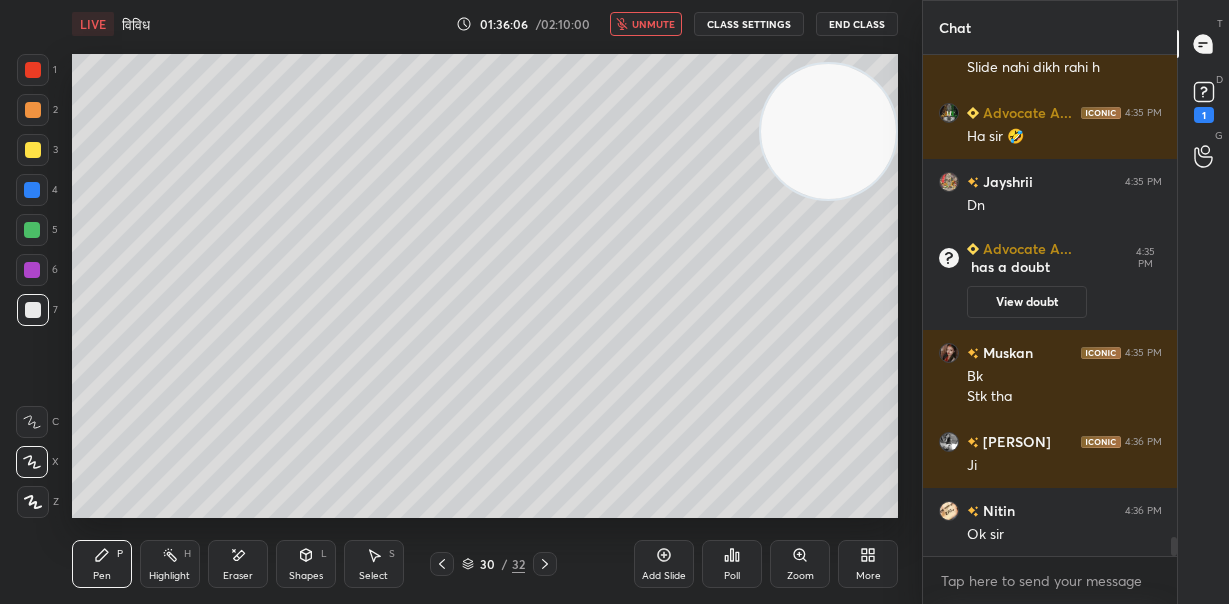 scroll, scrollTop: 13098, scrollLeft: 0, axis: vertical 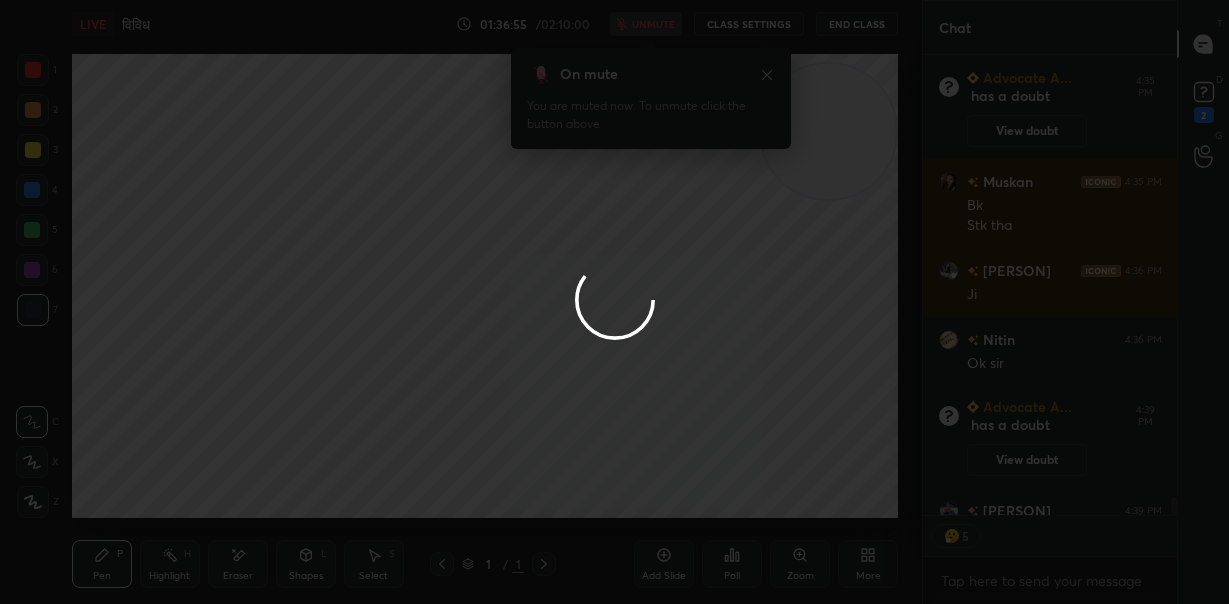 click at bounding box center (614, 302) 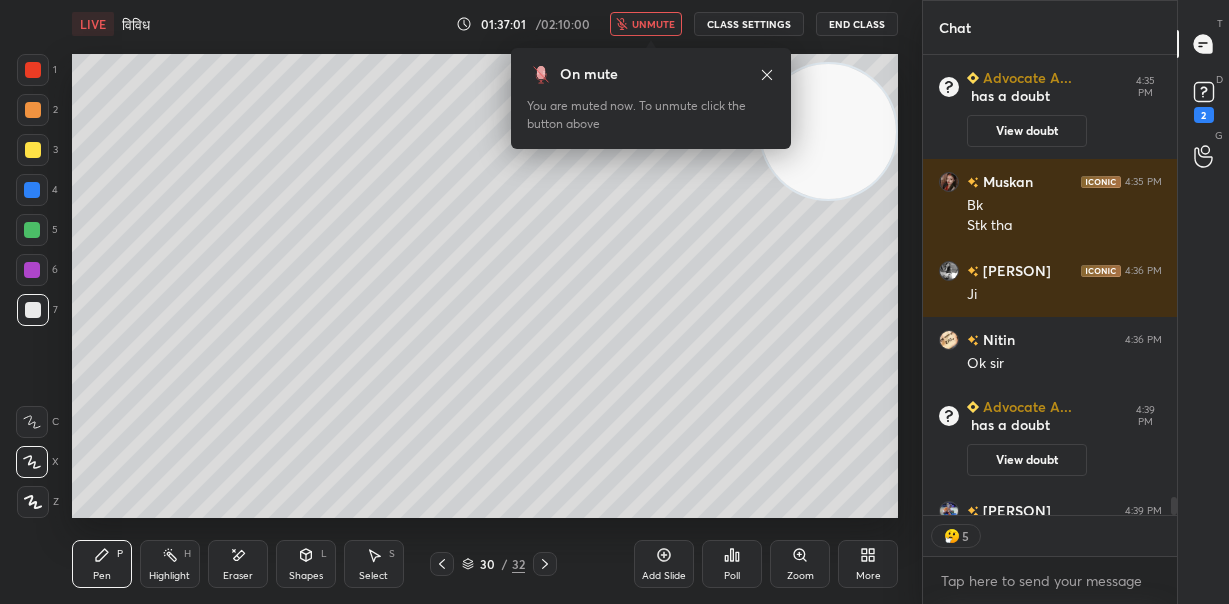 scroll, scrollTop: 6, scrollLeft: 7, axis: both 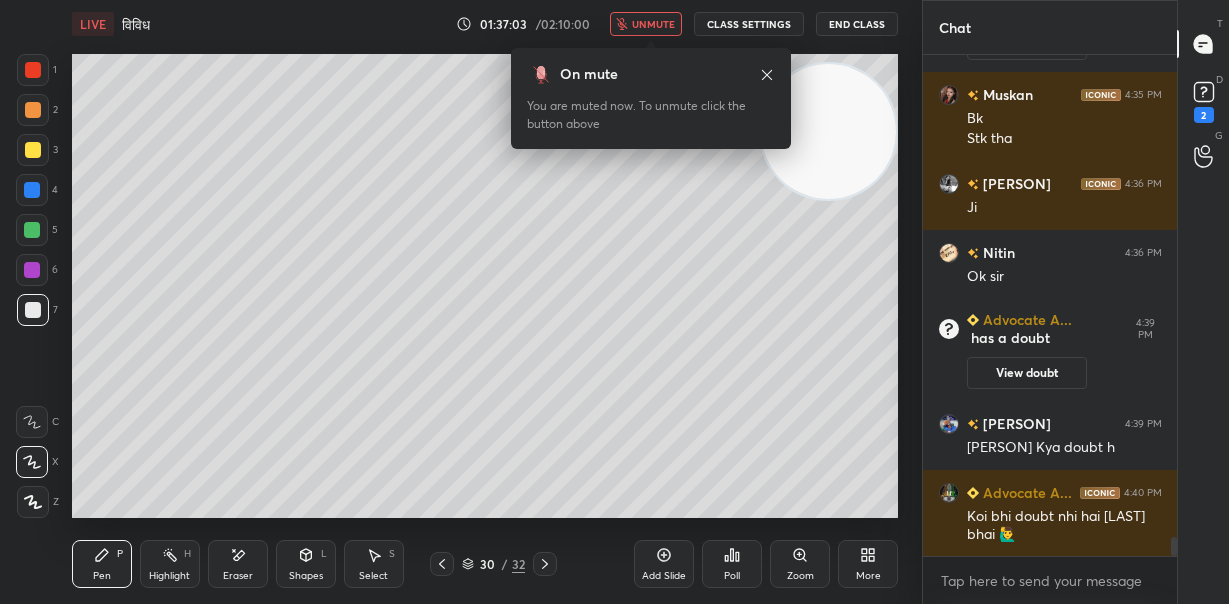 click 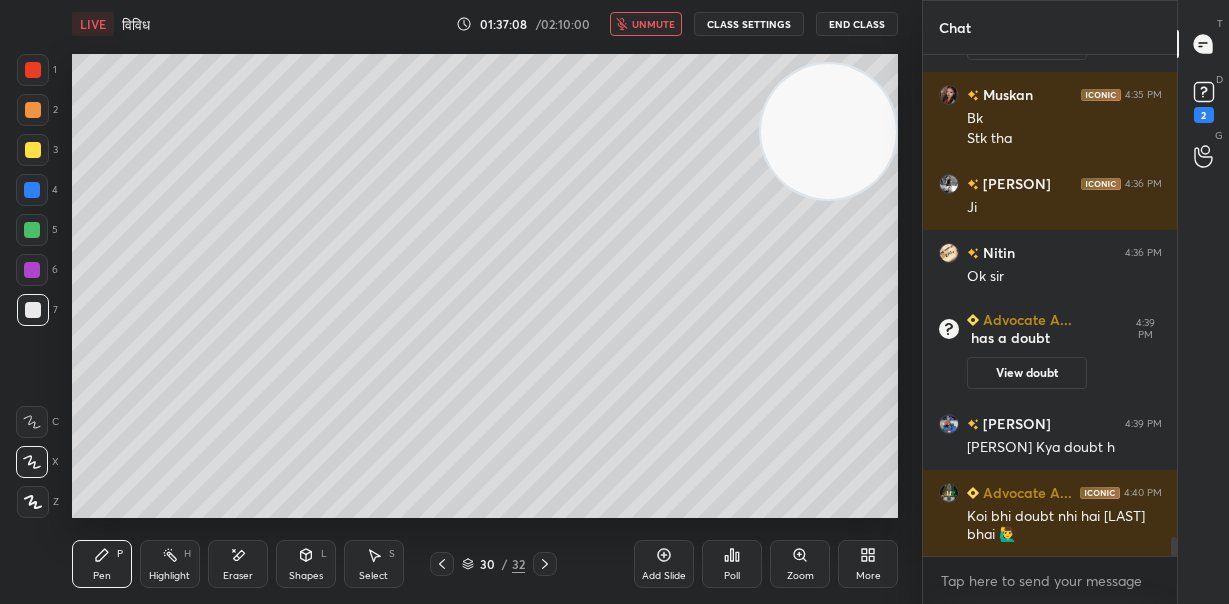 click on "unmute" at bounding box center [653, 24] 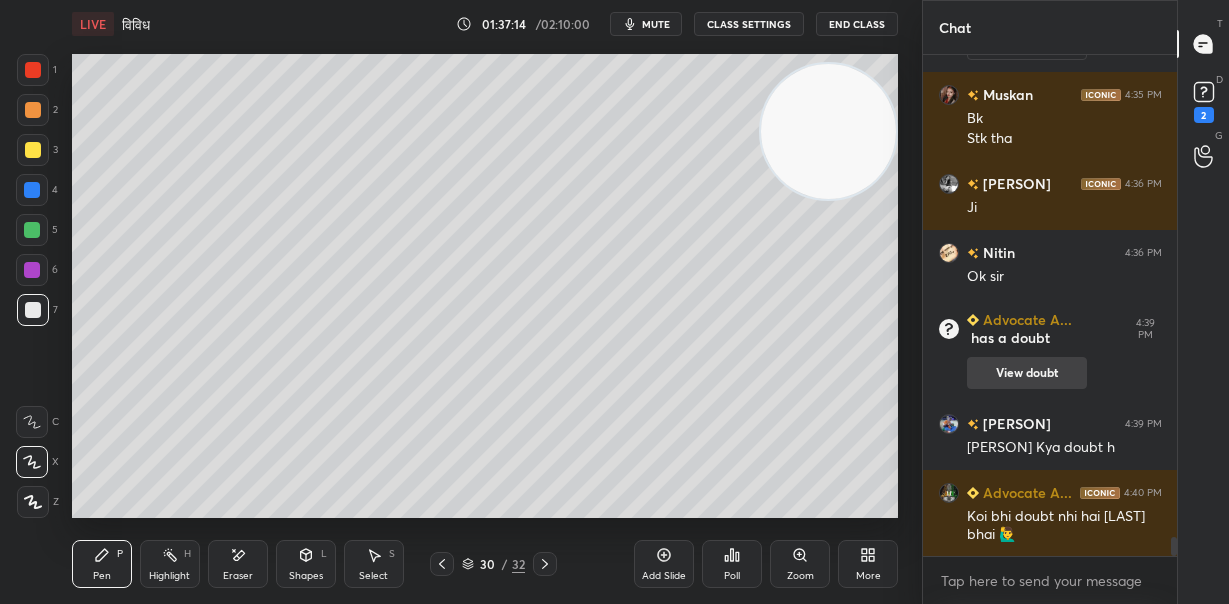 click on "View doubt" at bounding box center [1027, 373] 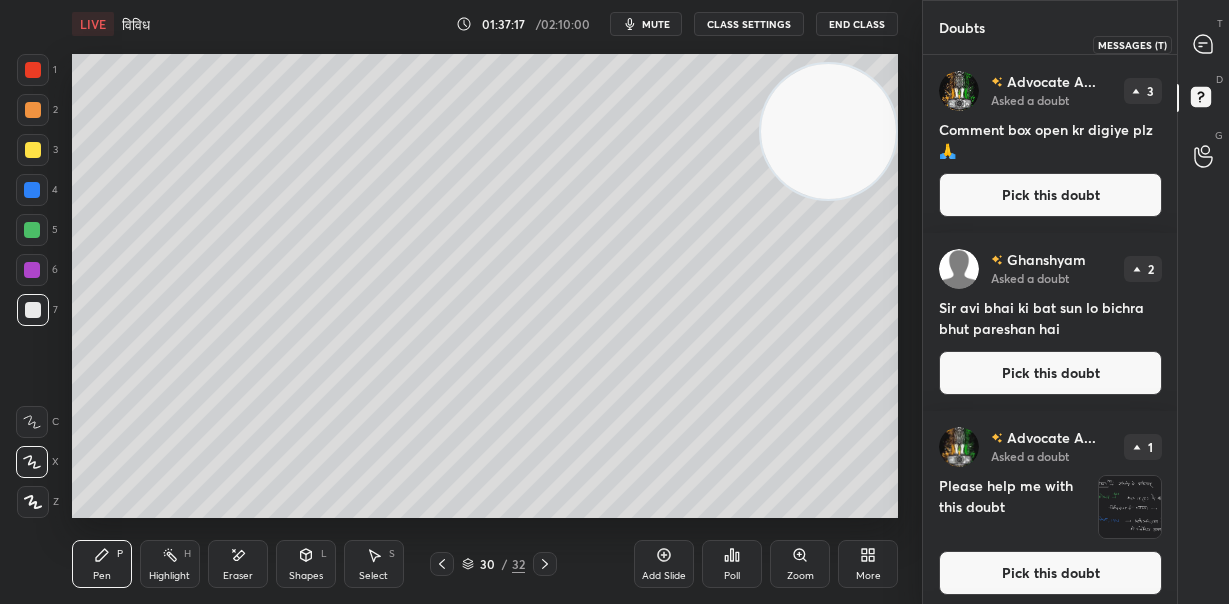 click 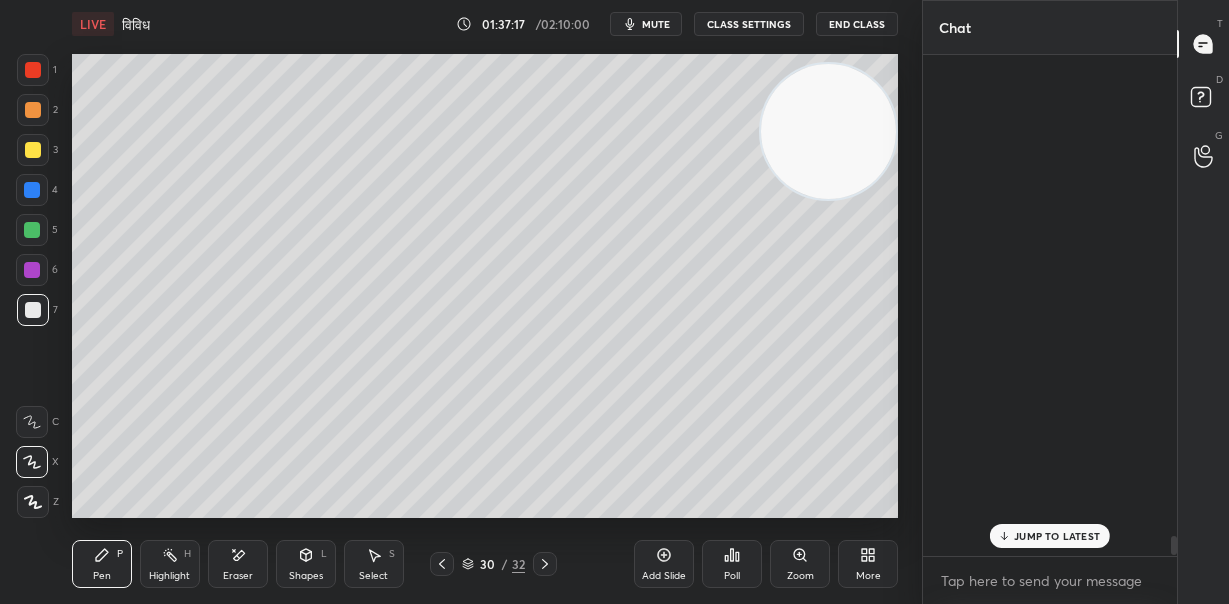 scroll, scrollTop: 13221, scrollLeft: 0, axis: vertical 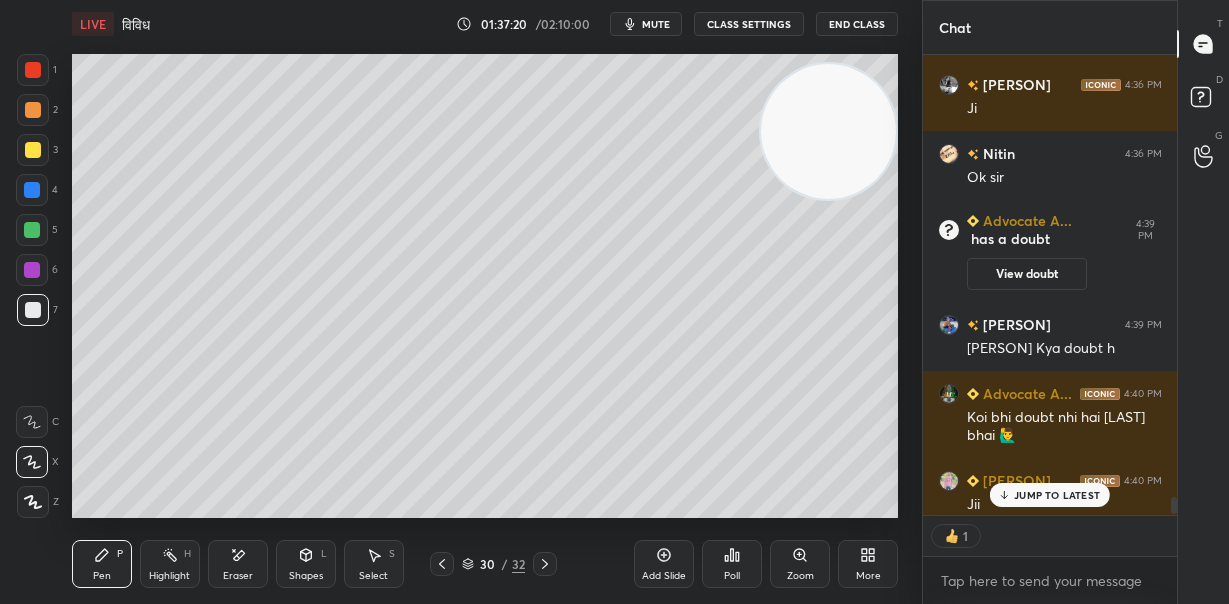 click on "Add Slide" at bounding box center [664, 564] 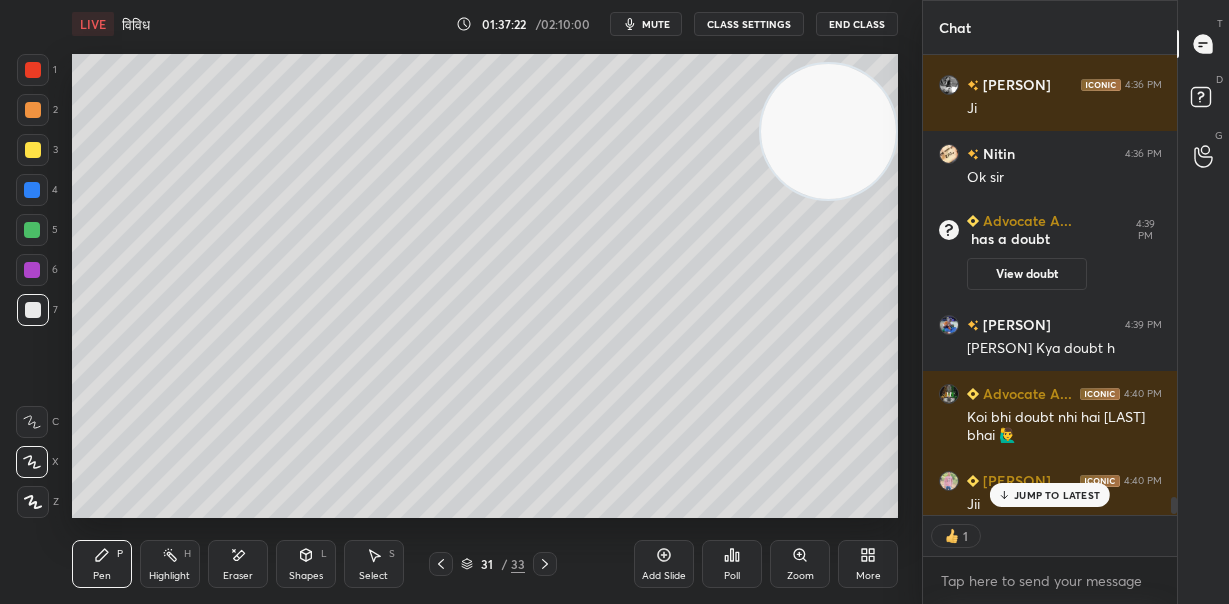 click at bounding box center (33, 110) 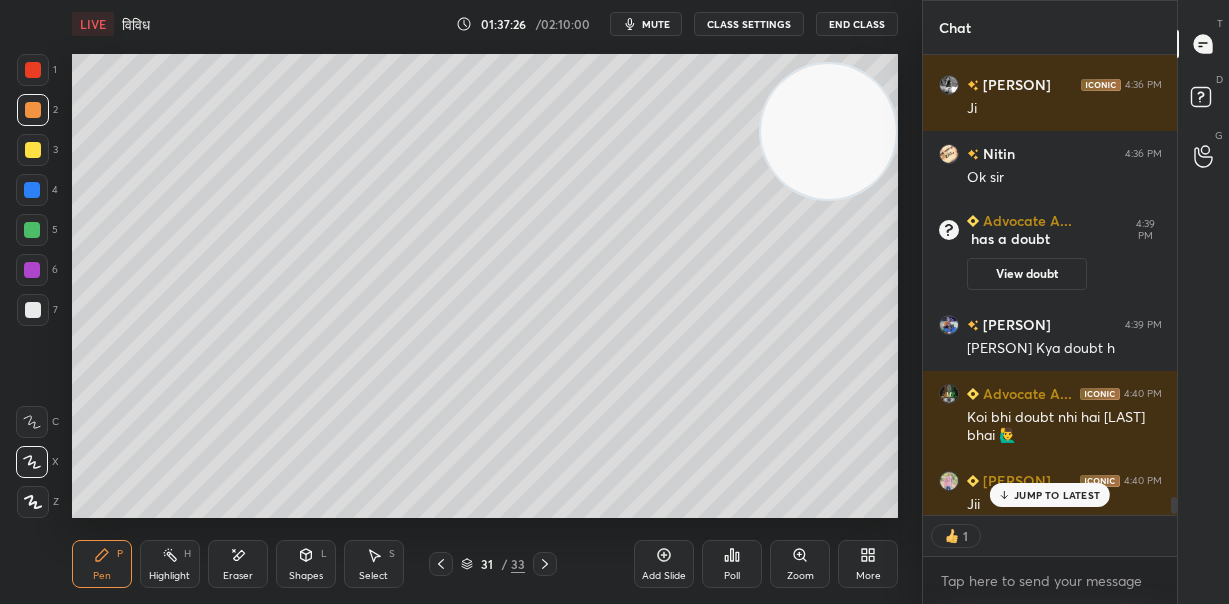 scroll, scrollTop: 13370, scrollLeft: 0, axis: vertical 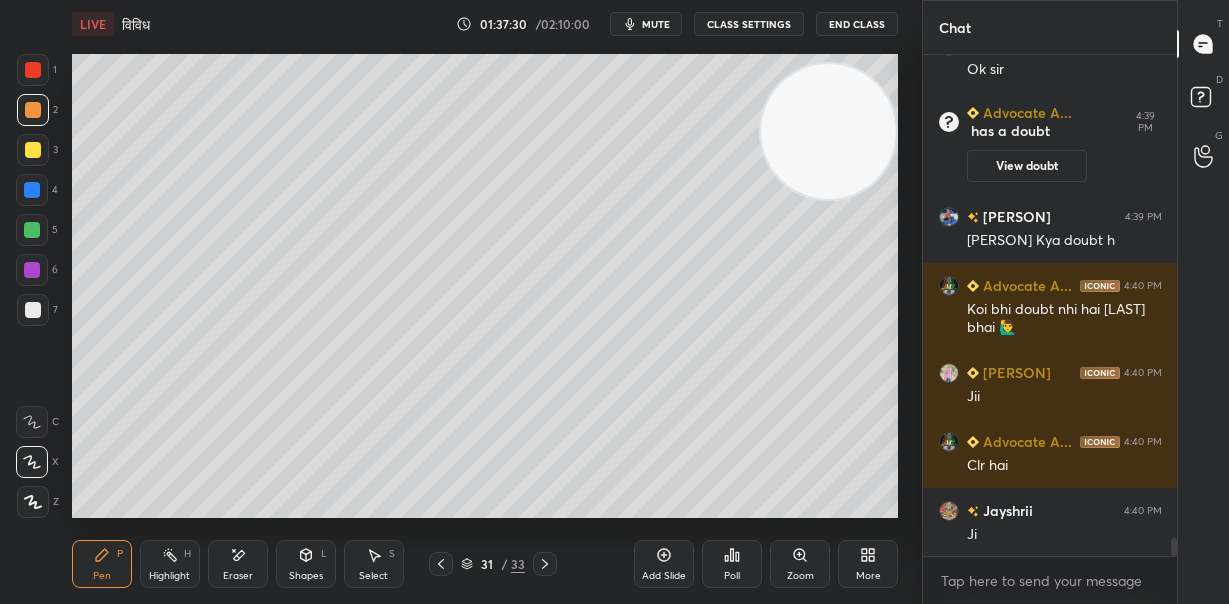 click at bounding box center (33, 310) 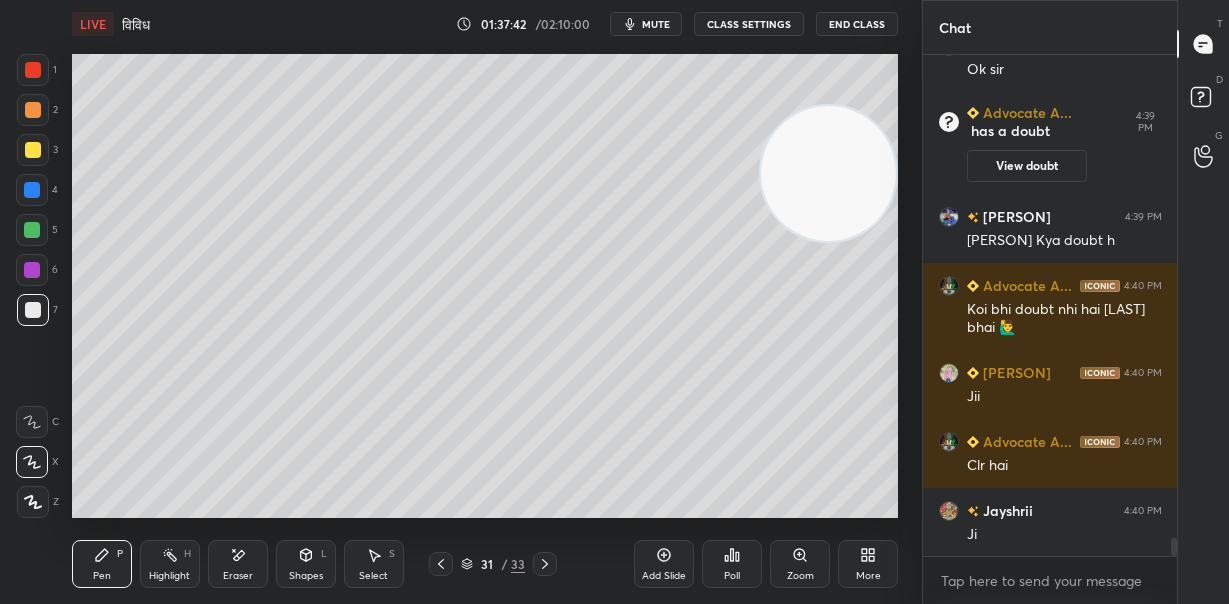 drag, startPoint x: 859, startPoint y: 141, endPoint x: 828, endPoint y: 343, distance: 204.36487 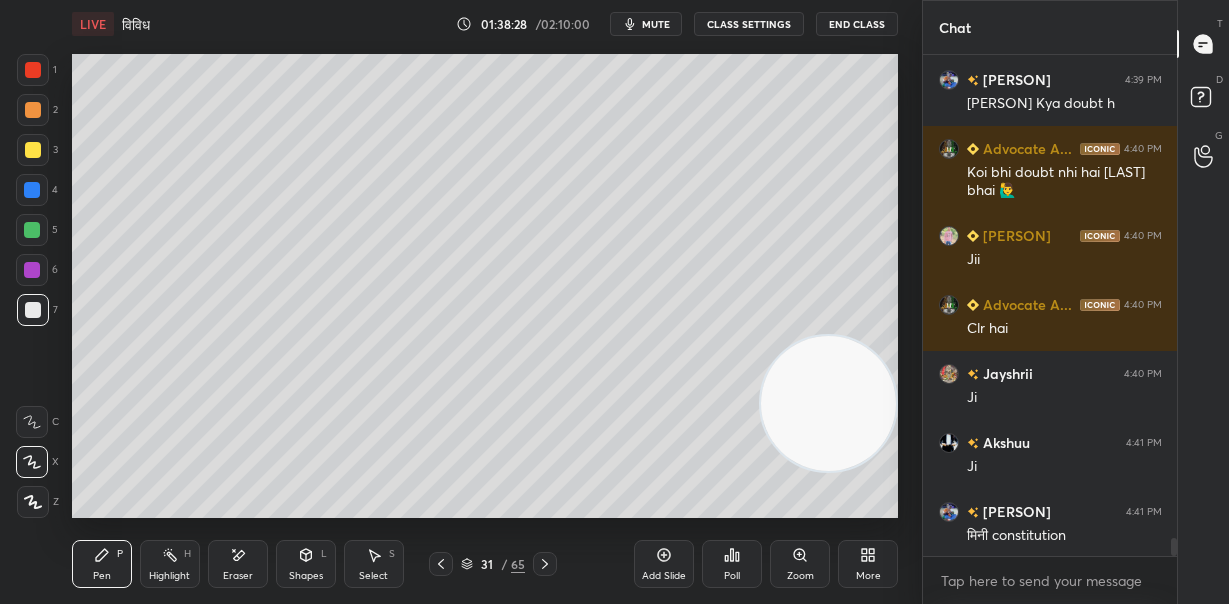 scroll, scrollTop: 13553, scrollLeft: 0, axis: vertical 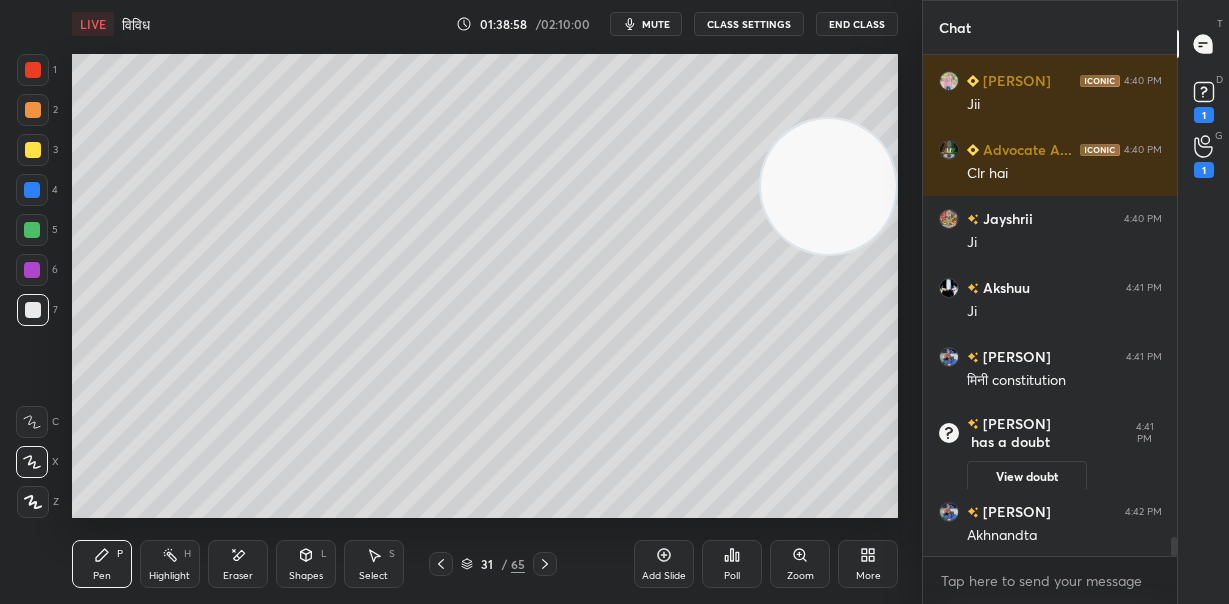 drag, startPoint x: 837, startPoint y: 400, endPoint x: 849, endPoint y: 202, distance: 198.3633 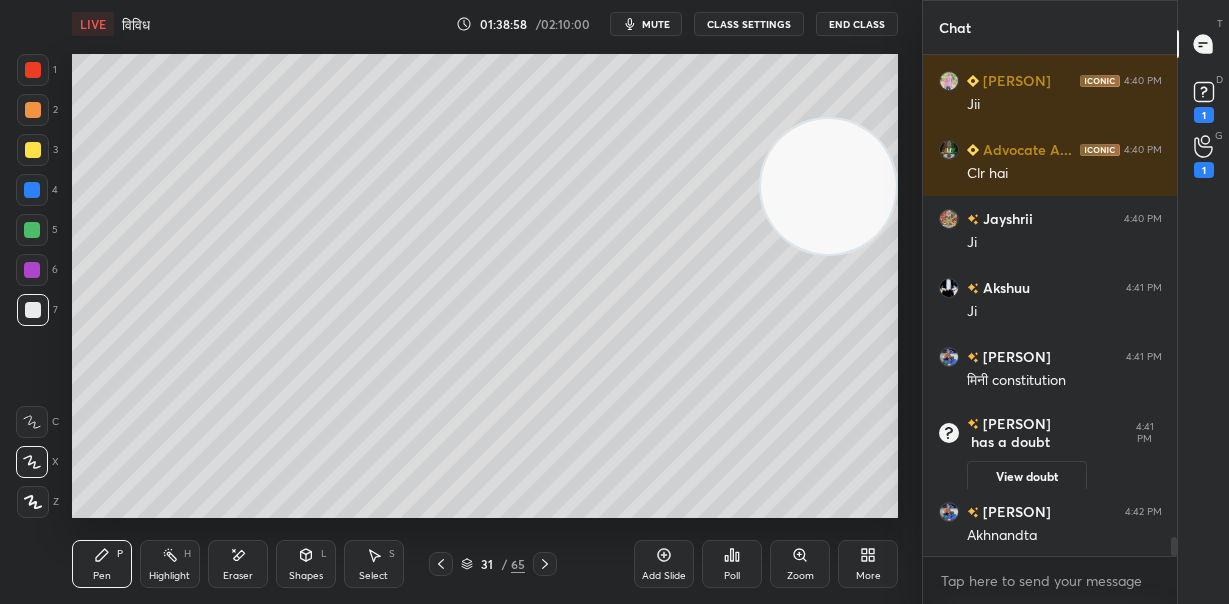 click at bounding box center (828, 186) 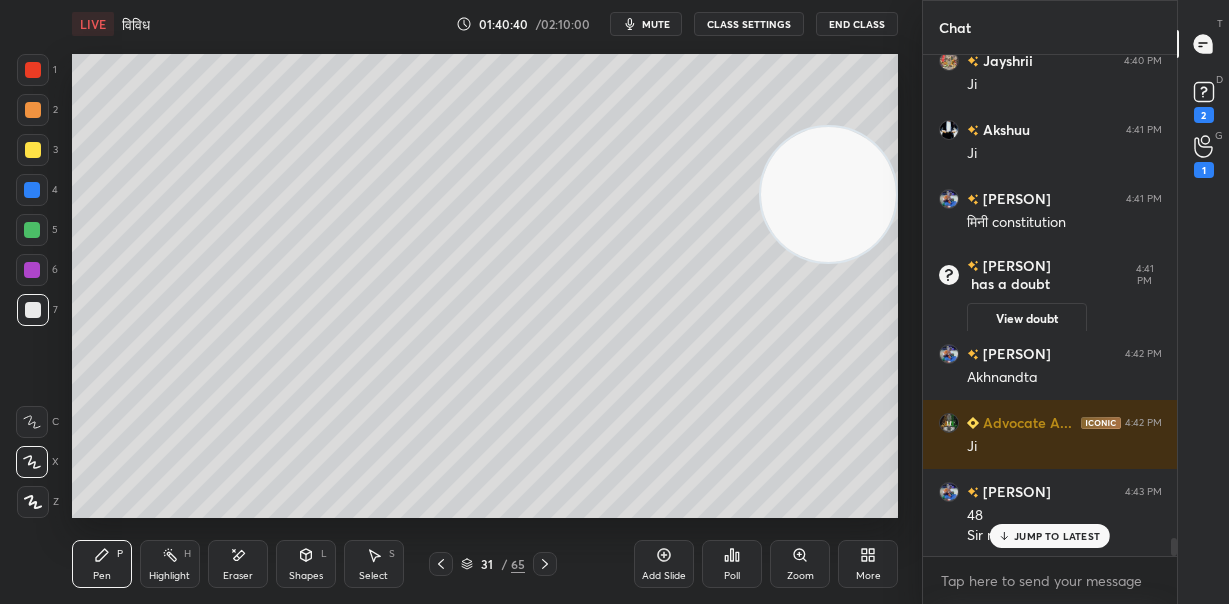 scroll, scrollTop: 13320, scrollLeft: 0, axis: vertical 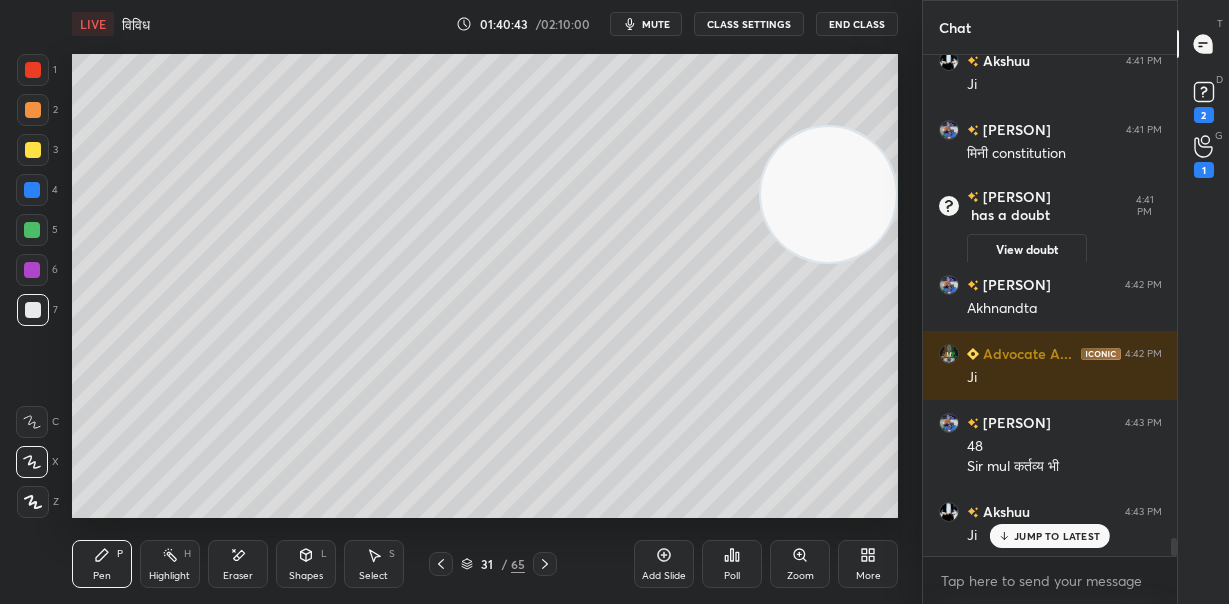 click 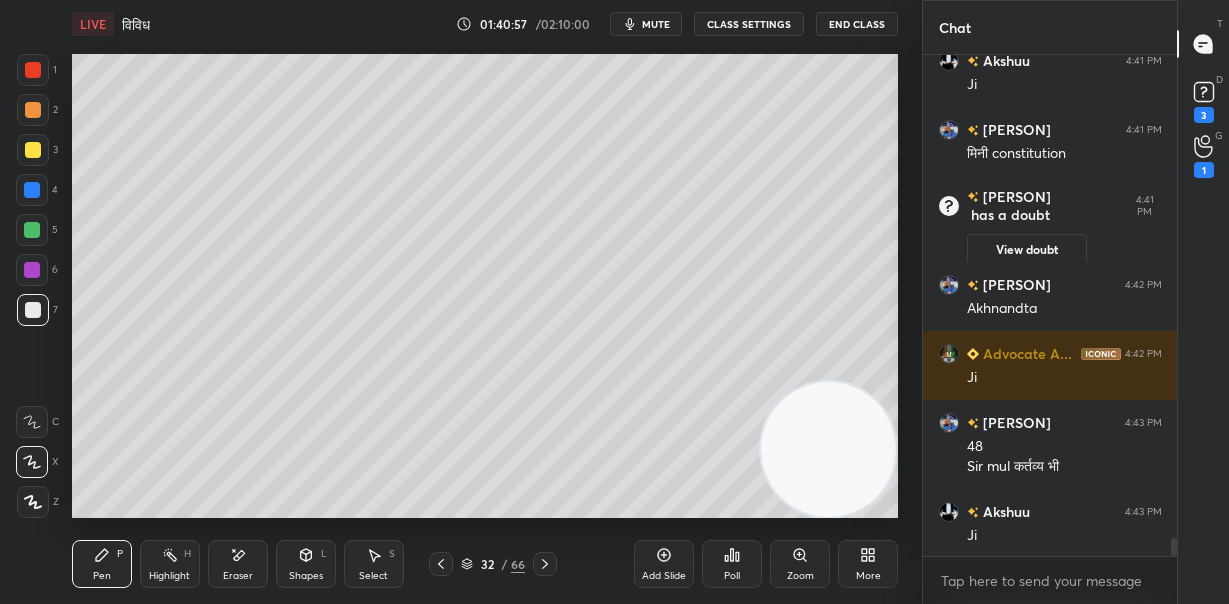 drag, startPoint x: 819, startPoint y: 237, endPoint x: 836, endPoint y: 442, distance: 205.70367 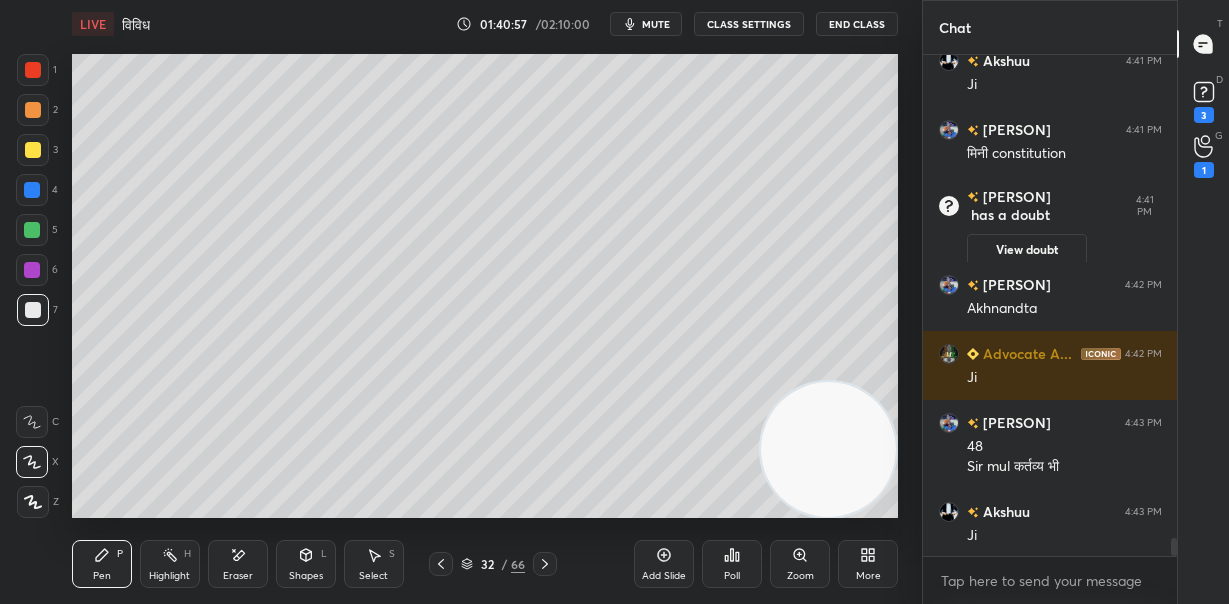 click at bounding box center (828, 449) 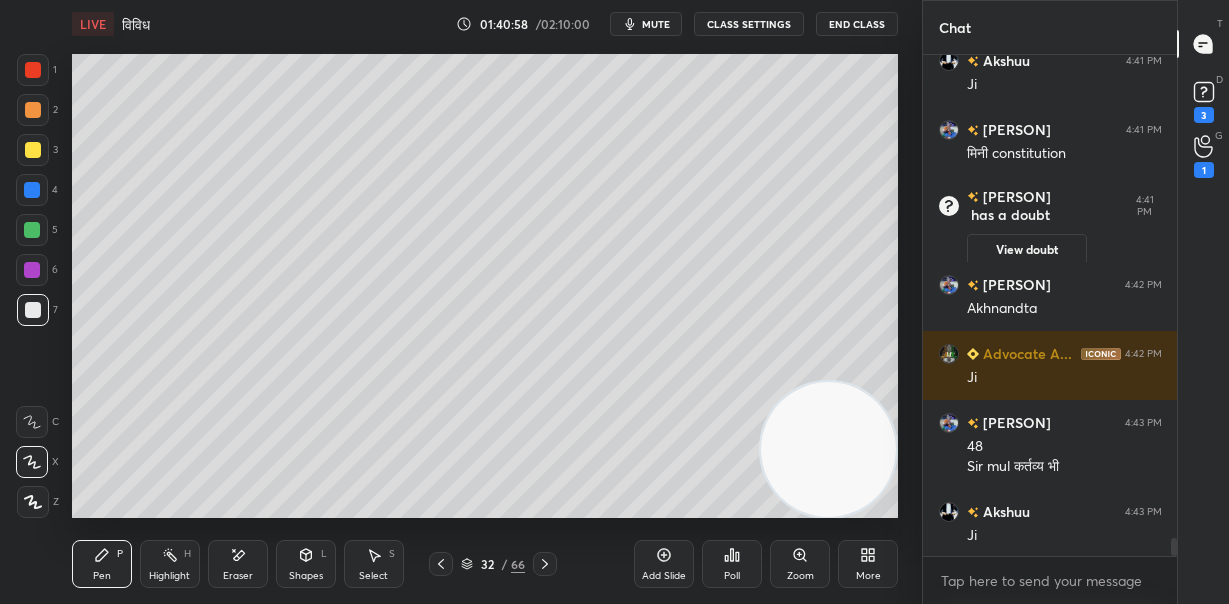 scroll, scrollTop: 13390, scrollLeft: 0, axis: vertical 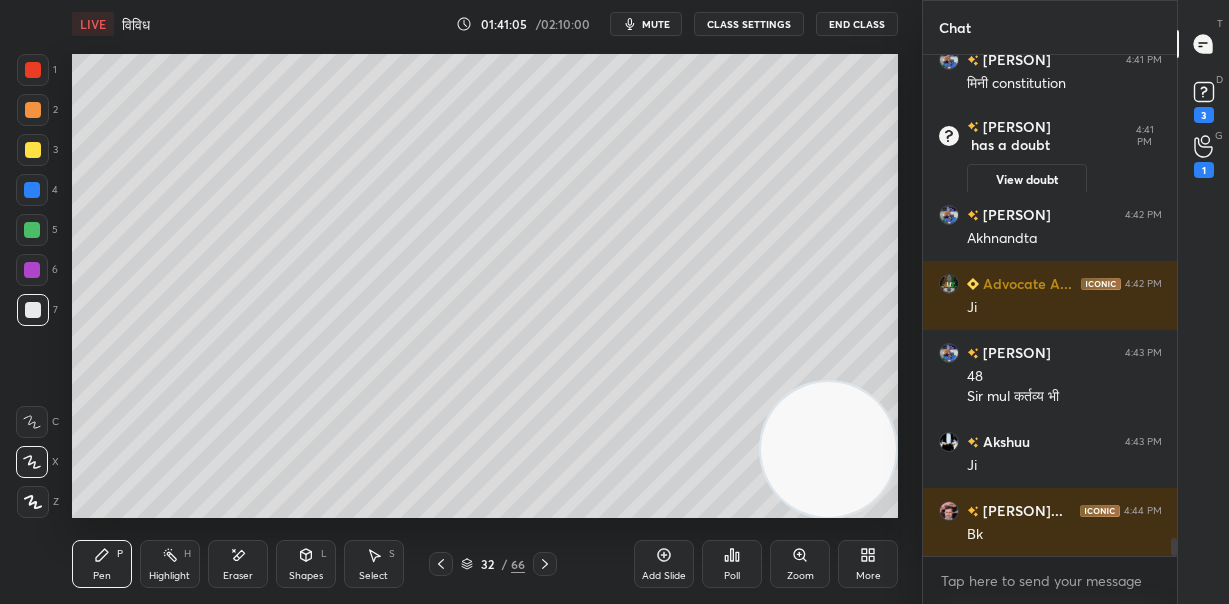 click 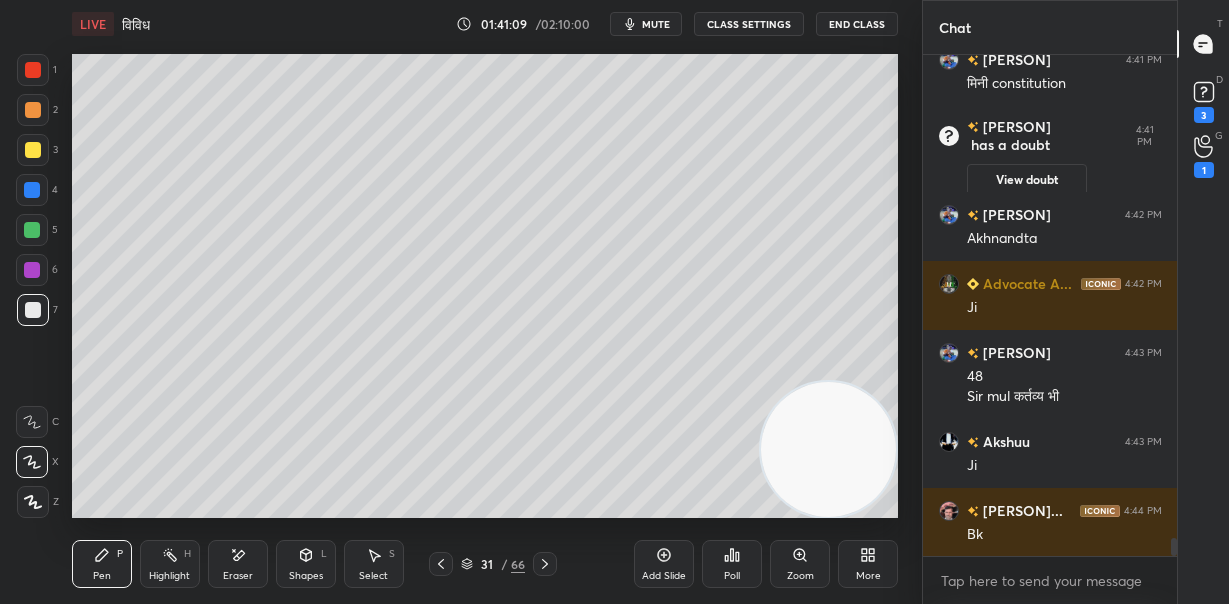 scroll, scrollTop: 13459, scrollLeft: 0, axis: vertical 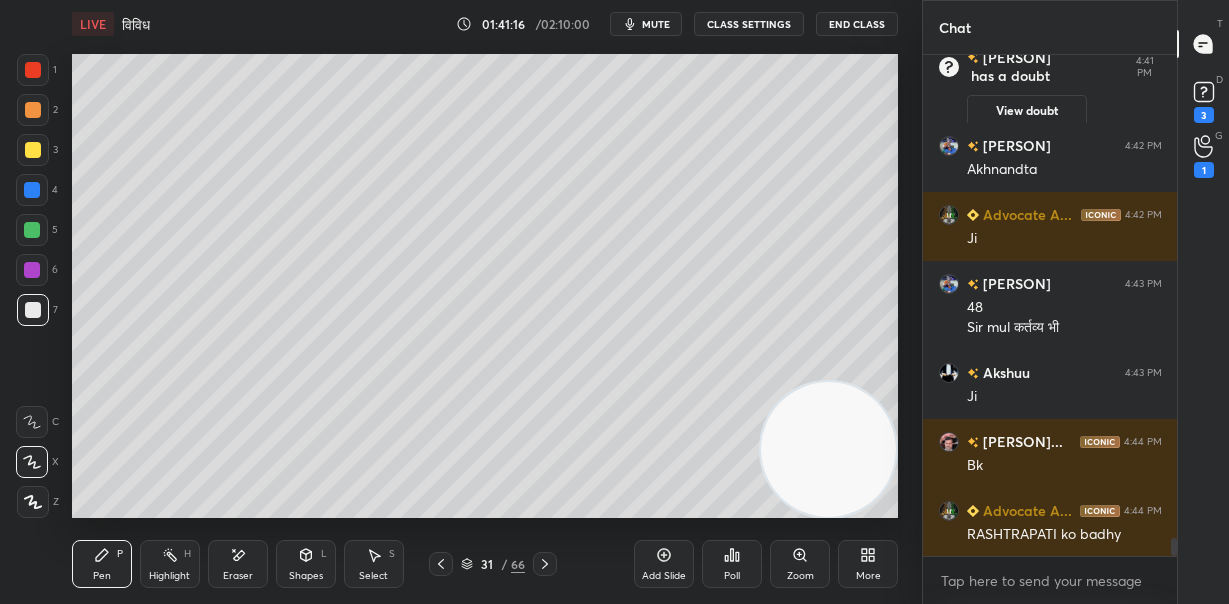 click 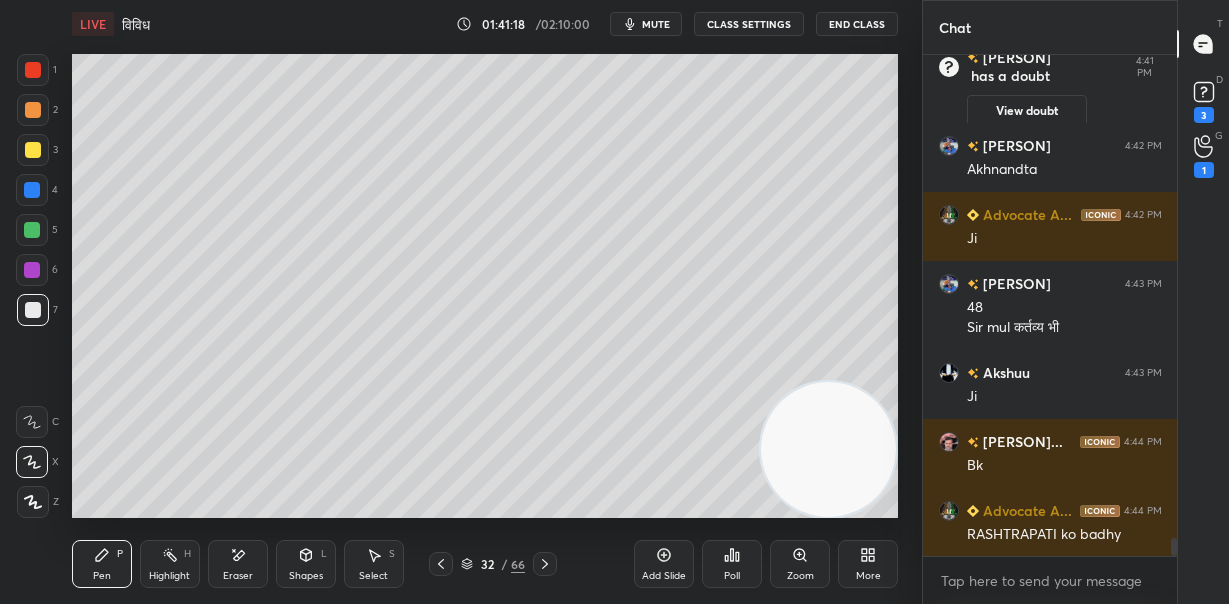 scroll, scrollTop: 13479, scrollLeft: 0, axis: vertical 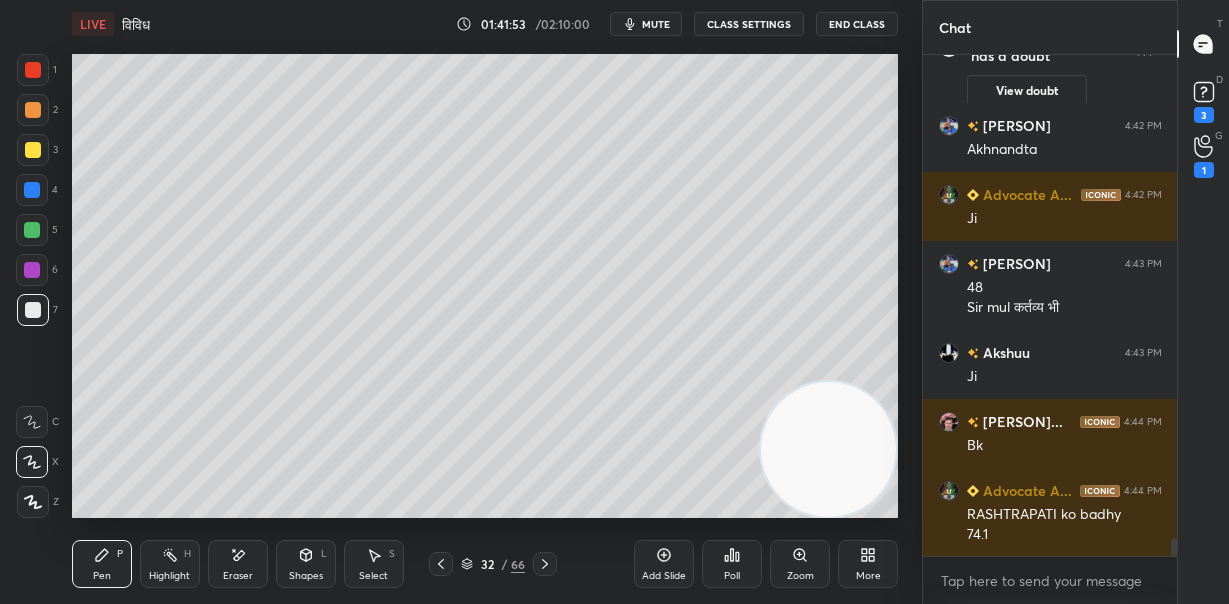 drag, startPoint x: 239, startPoint y: 563, endPoint x: 288, endPoint y: 526, distance: 61.400326 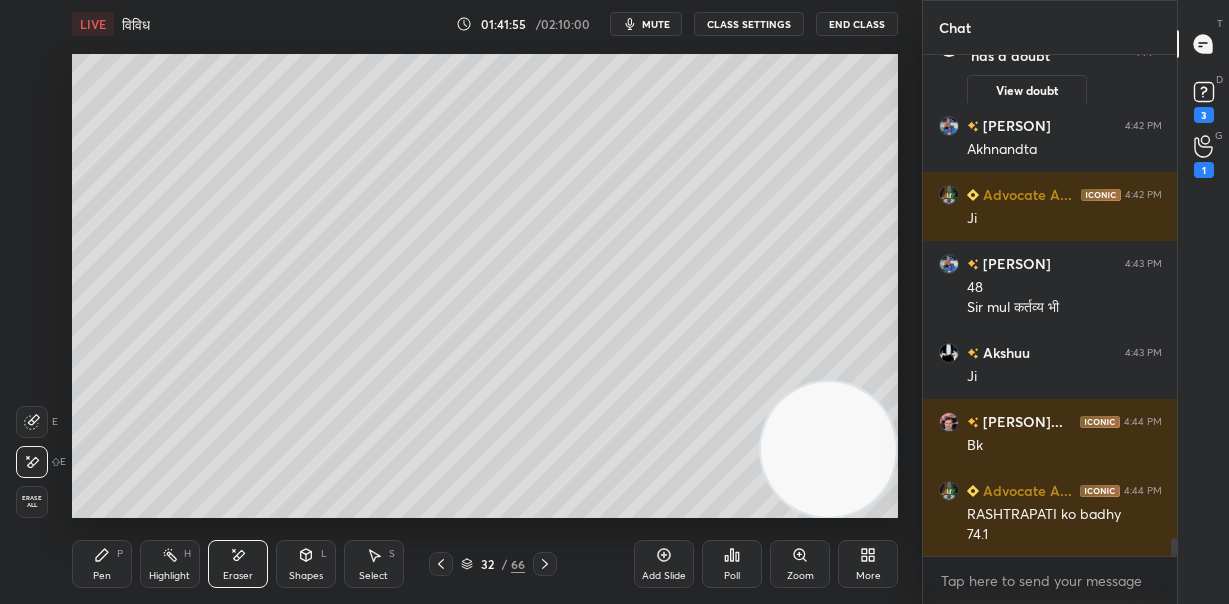 drag, startPoint x: 98, startPoint y: 561, endPoint x: 129, endPoint y: 528, distance: 45.276924 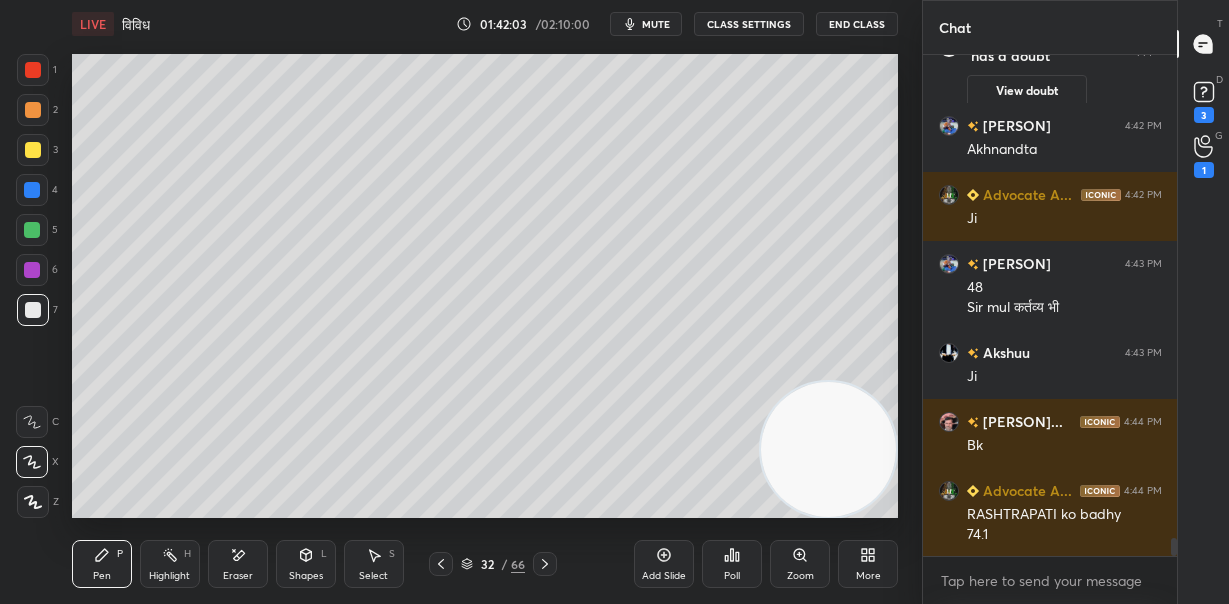 click on "Setting up your live class Poll for   secs No correct answer Start poll" at bounding box center [485, 286] 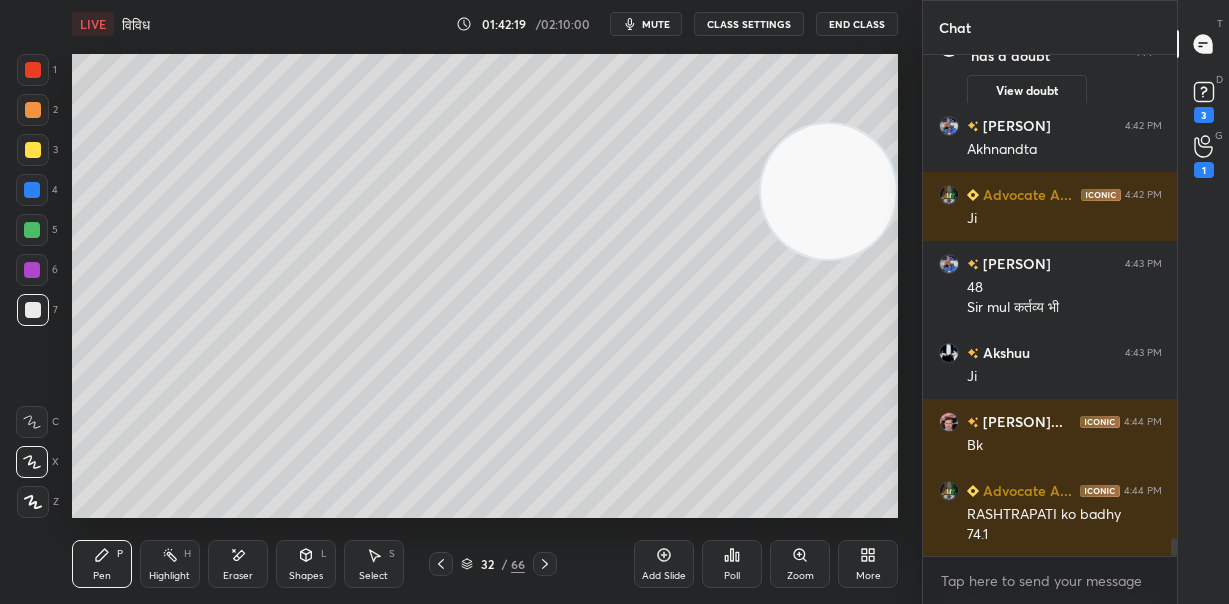 drag, startPoint x: 865, startPoint y: 330, endPoint x: 869, endPoint y: 197, distance: 133.06013 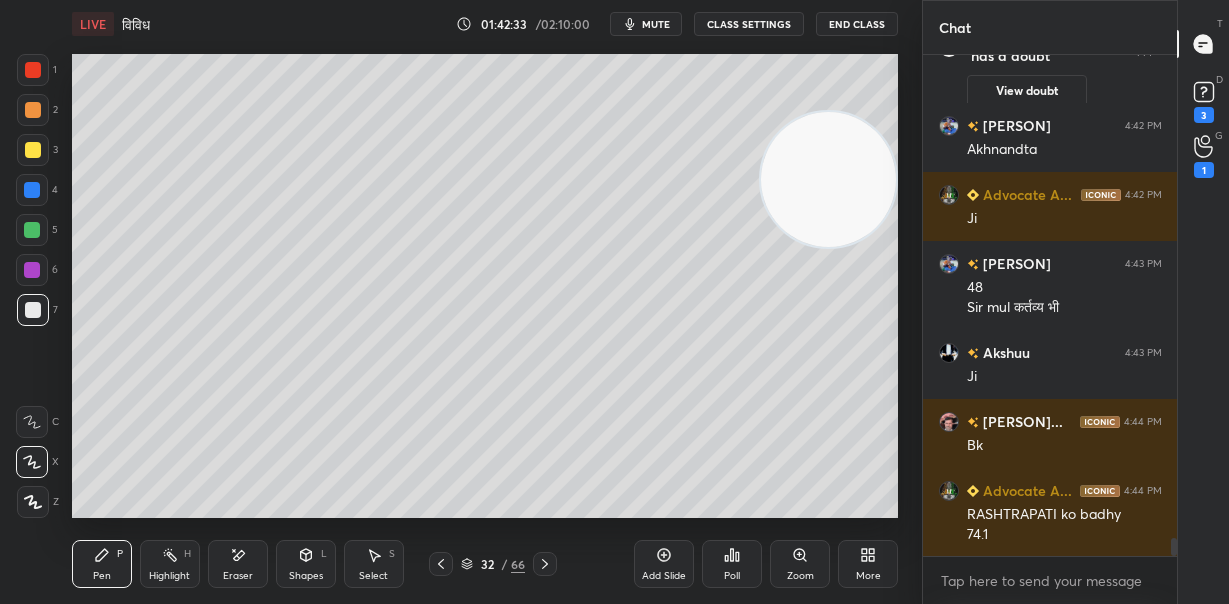 click at bounding box center (33, 110) 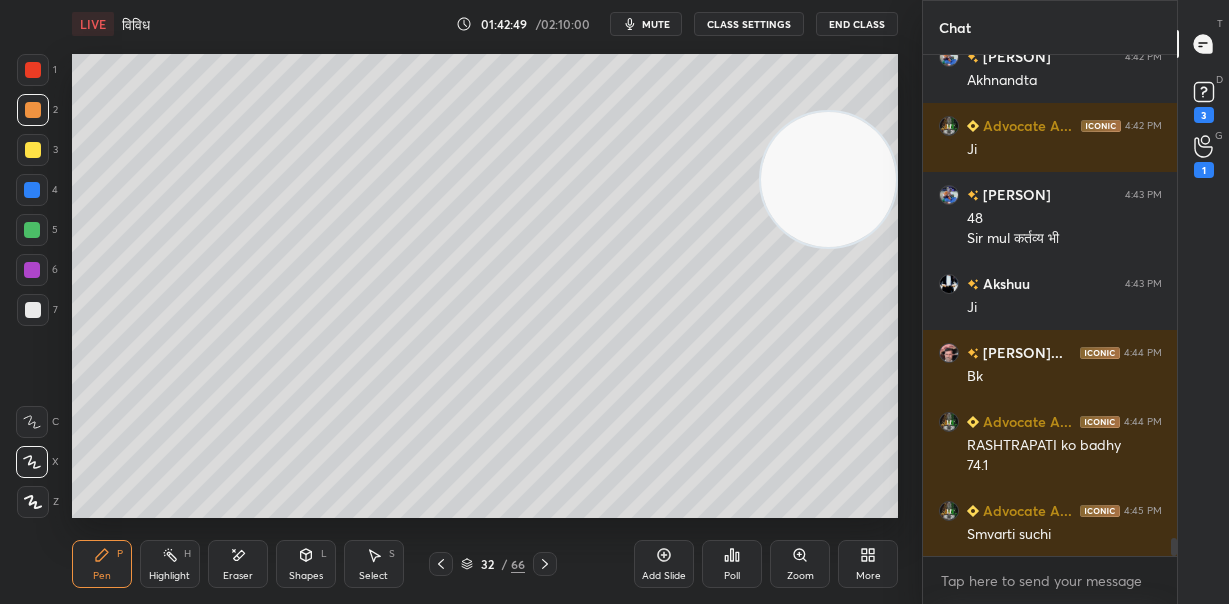 scroll, scrollTop: 13568, scrollLeft: 0, axis: vertical 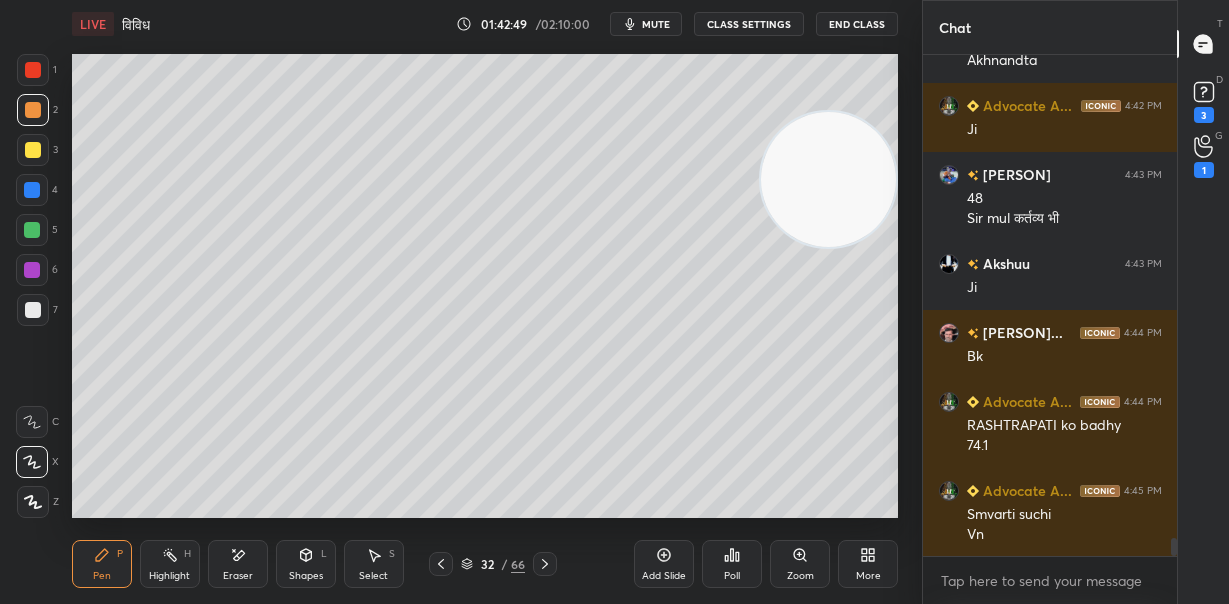 click at bounding box center [33, 310] 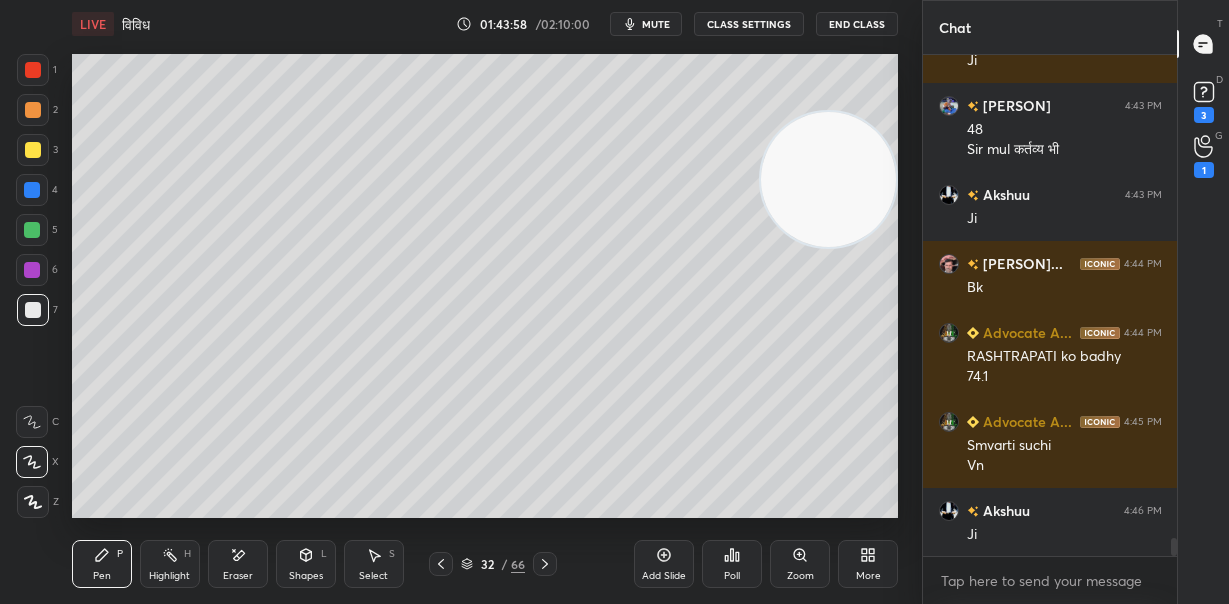 scroll, scrollTop: 13706, scrollLeft: 0, axis: vertical 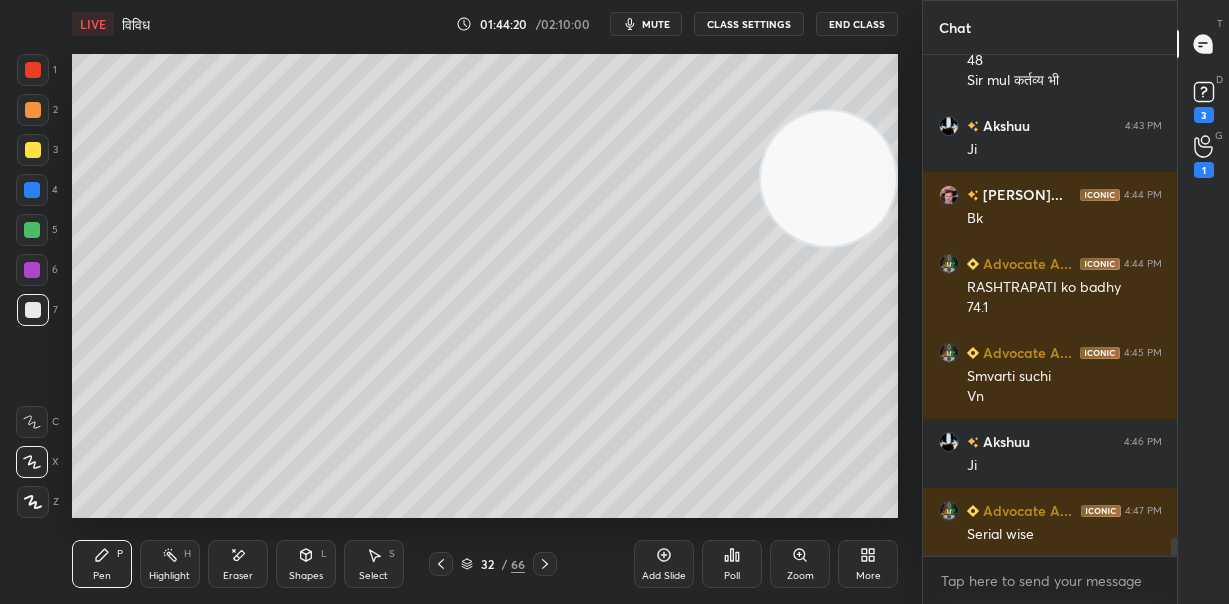 drag, startPoint x: 826, startPoint y: 199, endPoint x: 845, endPoint y: 128, distance: 73.4983 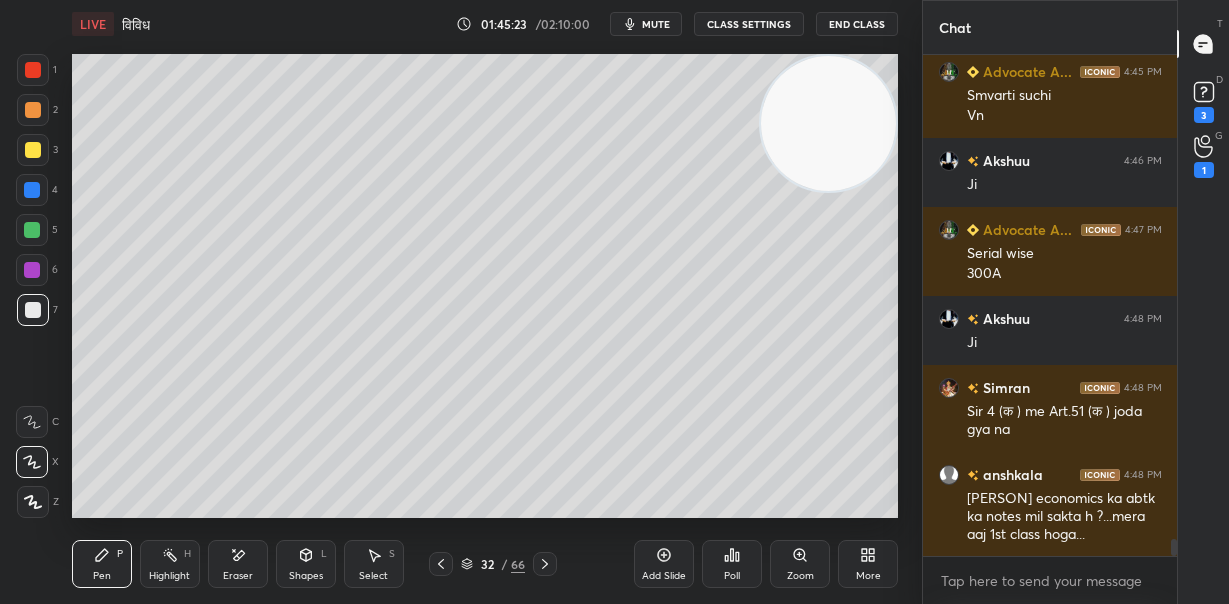 scroll, scrollTop: 14056, scrollLeft: 0, axis: vertical 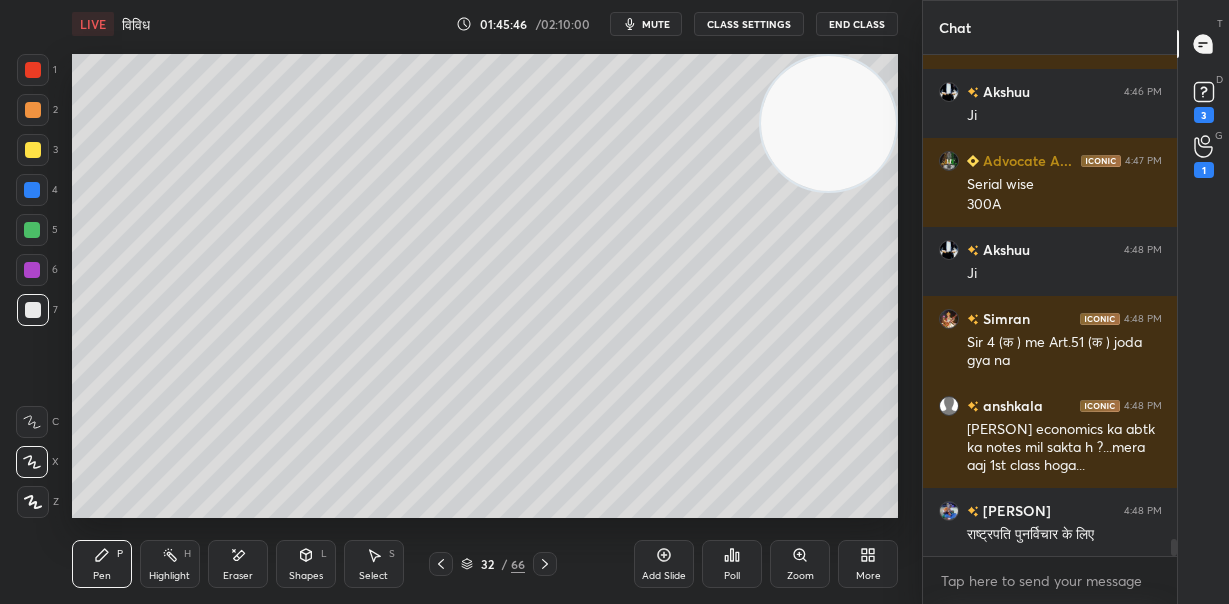 click on "Add Slide" at bounding box center [664, 564] 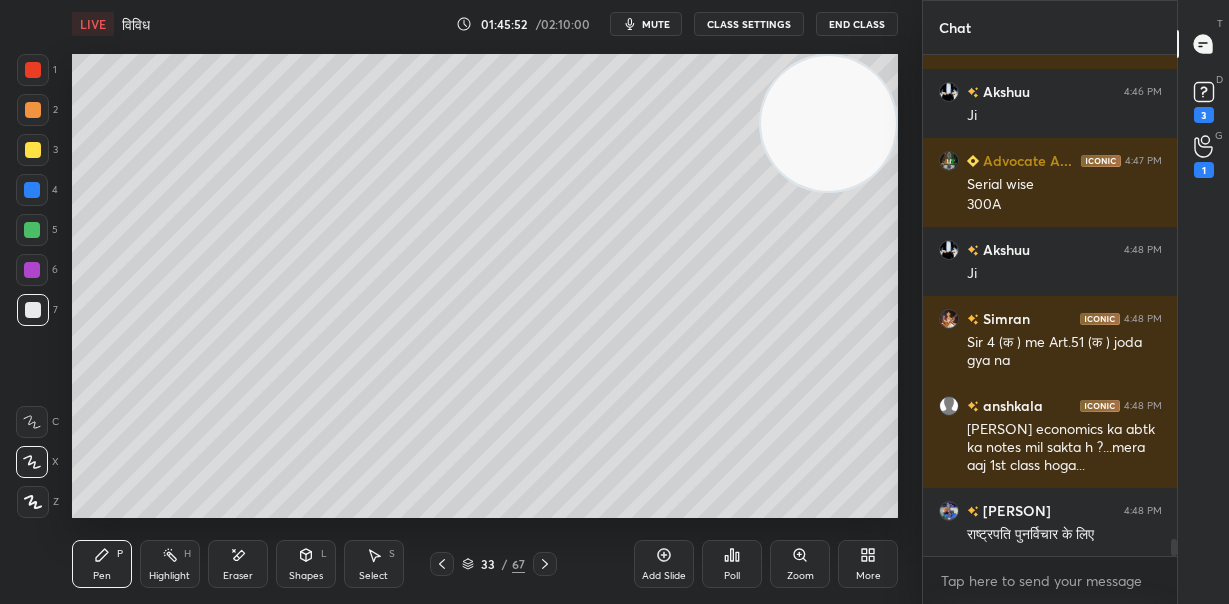 scroll, scrollTop: 14124, scrollLeft: 0, axis: vertical 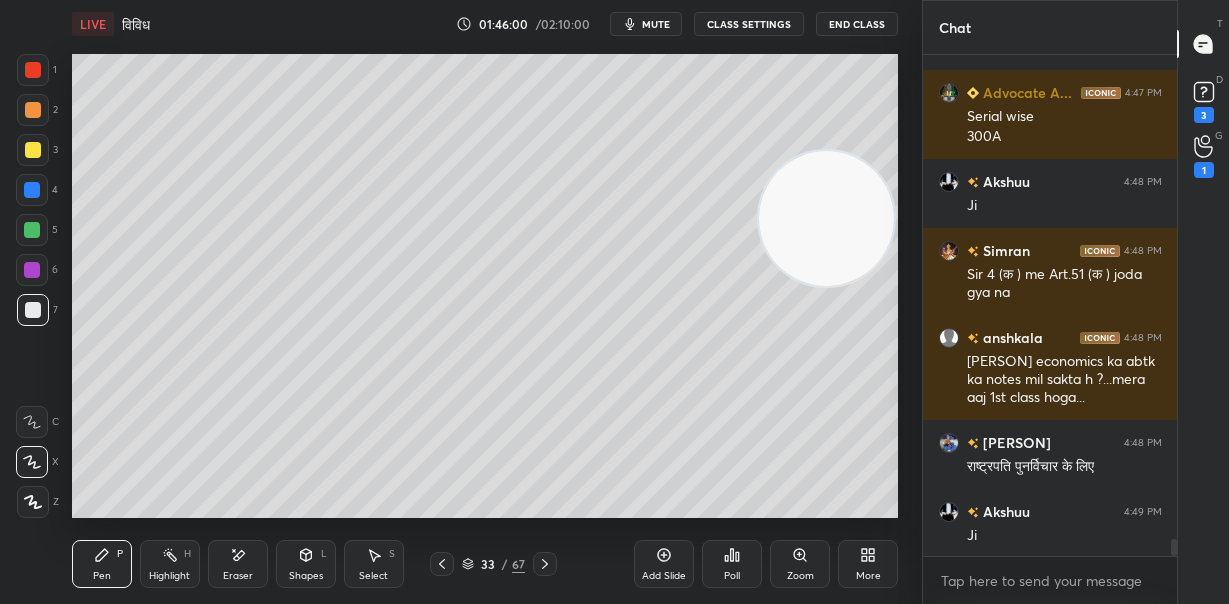 click at bounding box center (826, 218) 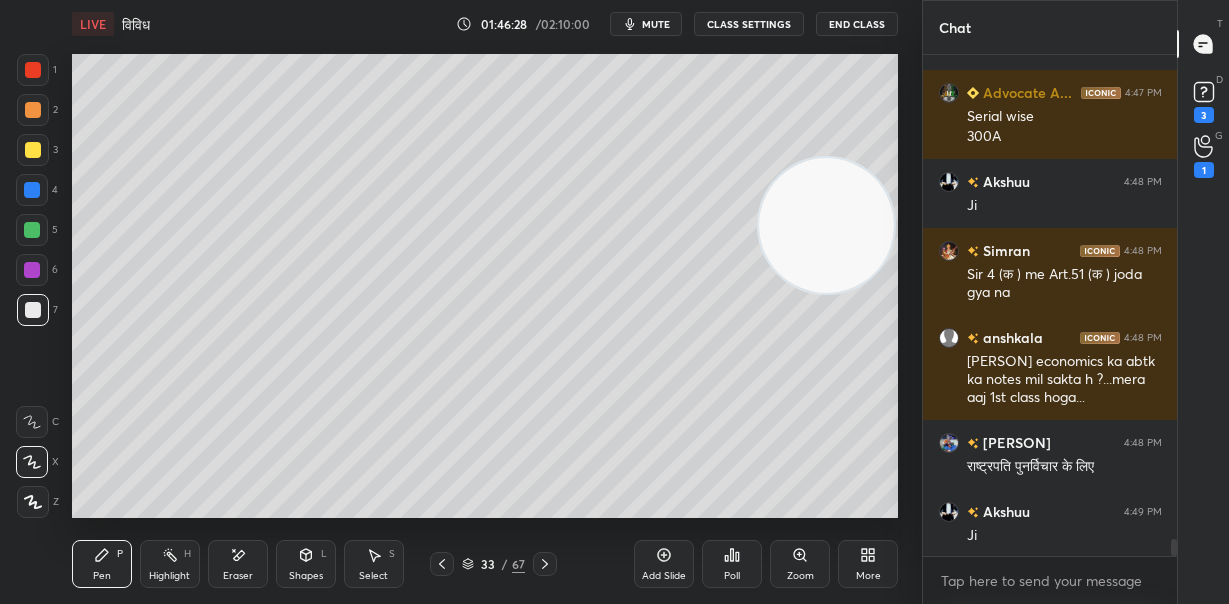 drag, startPoint x: 817, startPoint y: 207, endPoint x: 805, endPoint y: 343, distance: 136.52838 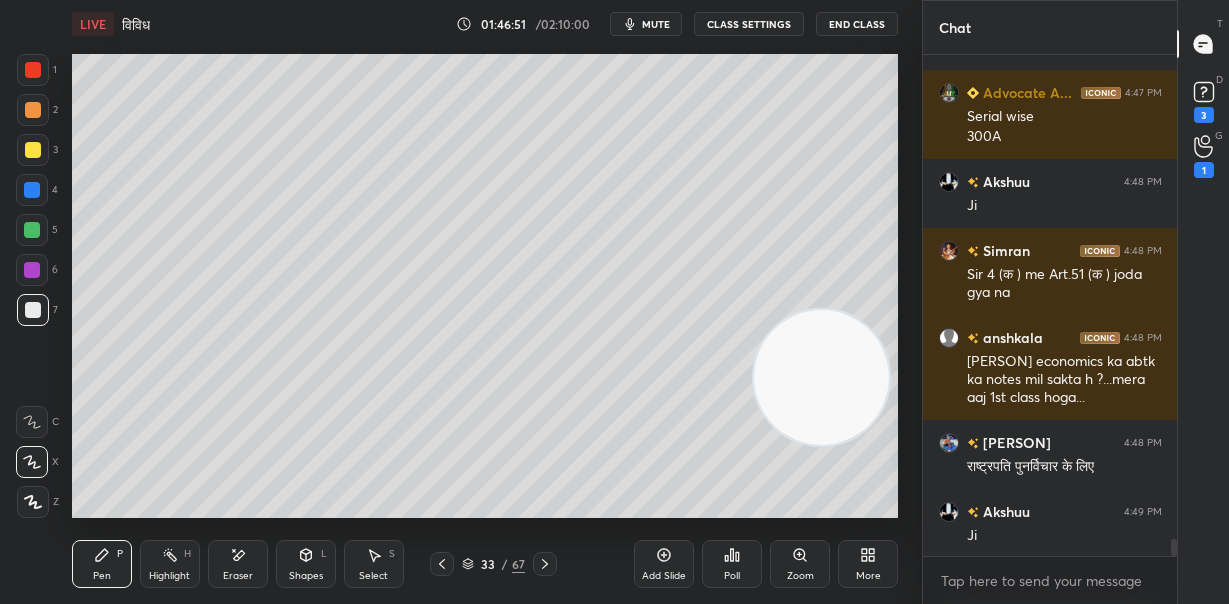 scroll, scrollTop: 454, scrollLeft: 248, axis: both 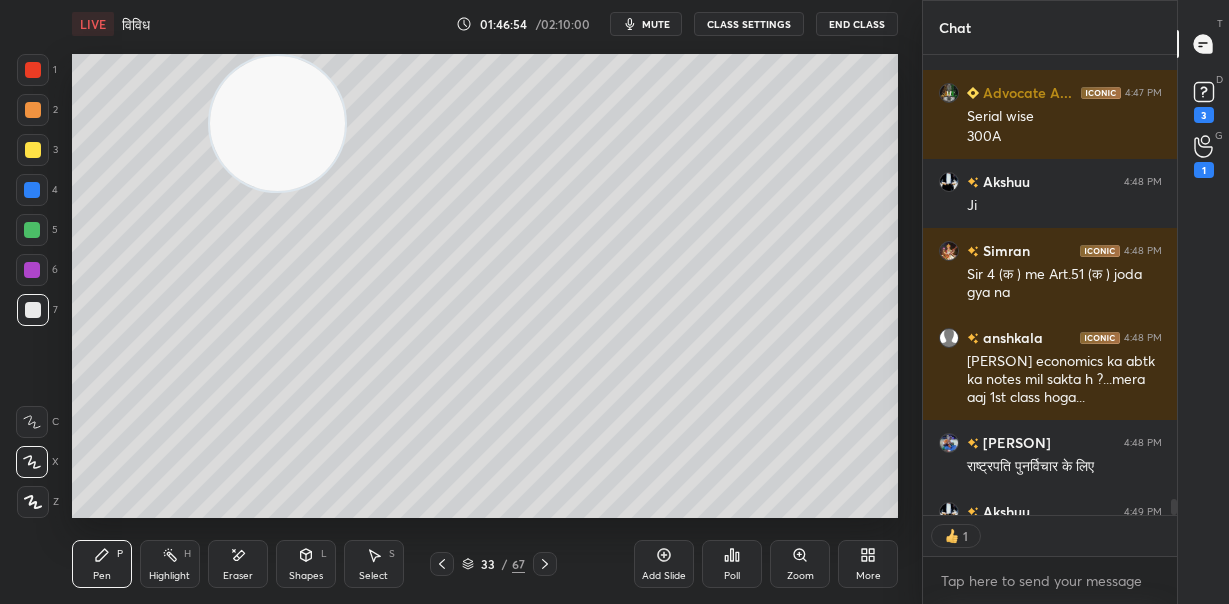 drag, startPoint x: 352, startPoint y: 133, endPoint x: 344, endPoint y: 152, distance: 20.615528 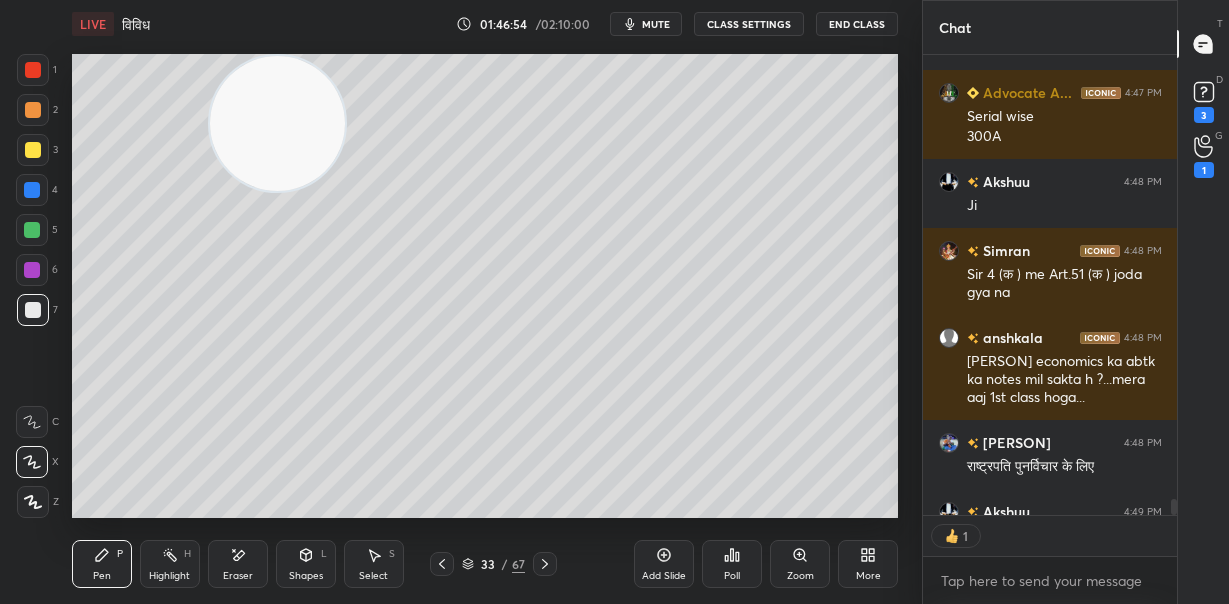 click at bounding box center (277, 123) 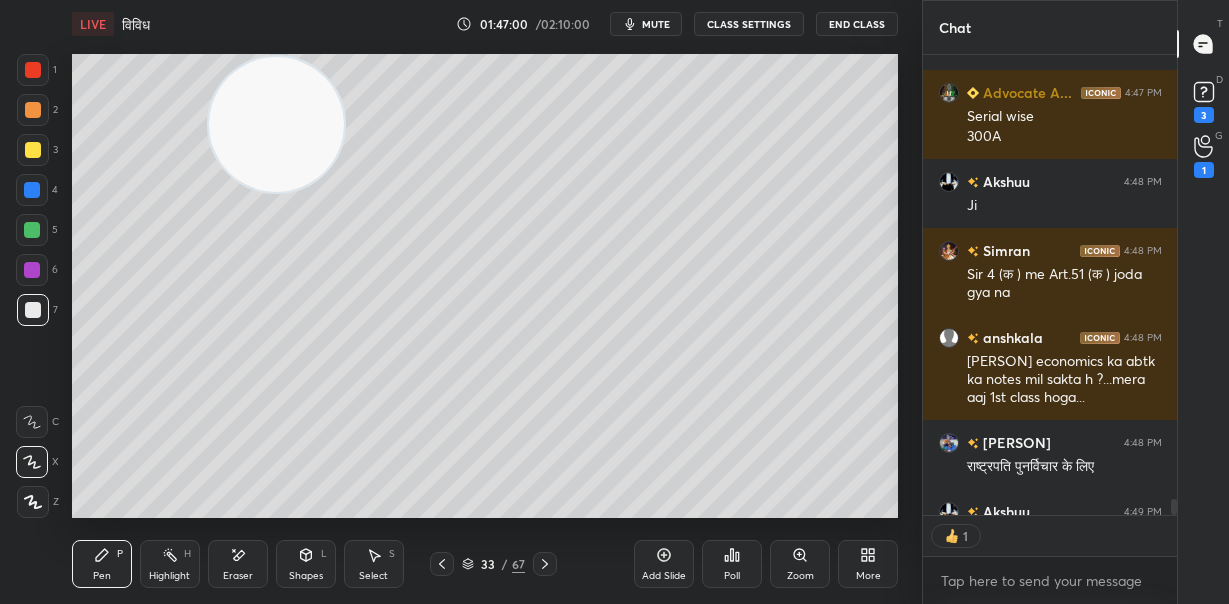 scroll, scrollTop: 14234, scrollLeft: 0, axis: vertical 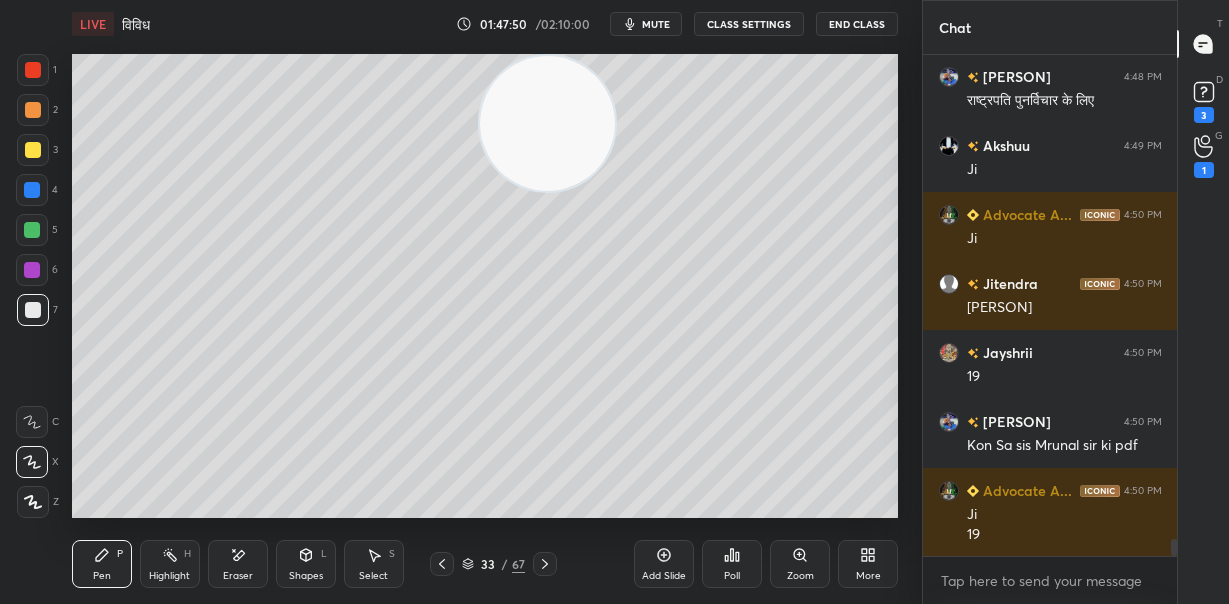drag, startPoint x: 281, startPoint y: 126, endPoint x: 787, endPoint y: 71, distance: 508.98035 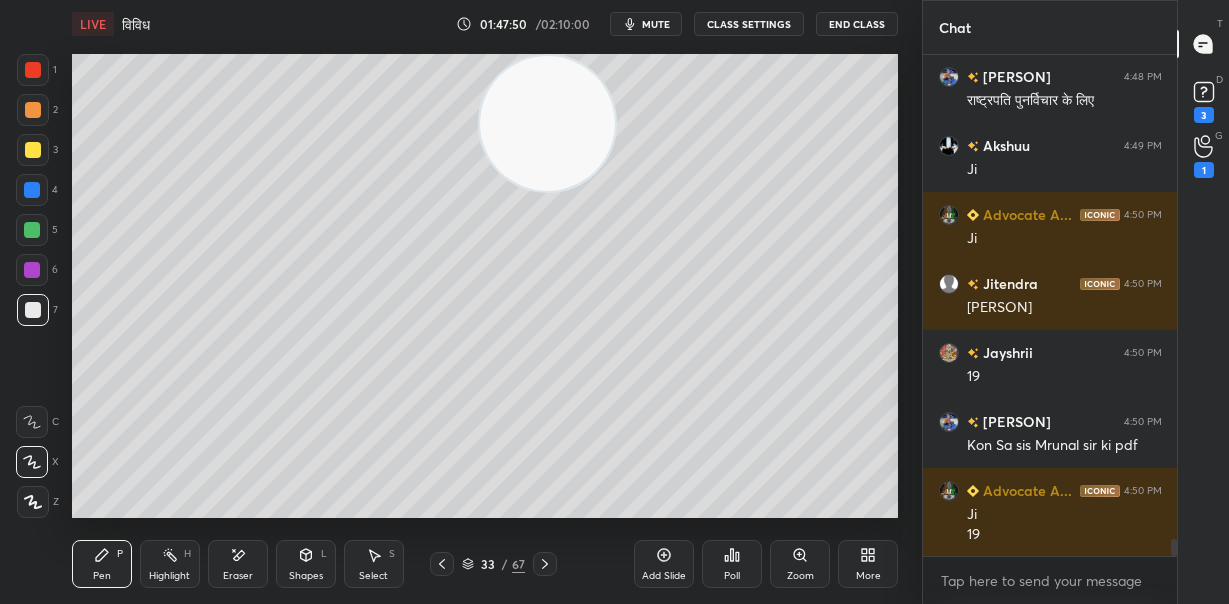 click at bounding box center [547, 123] 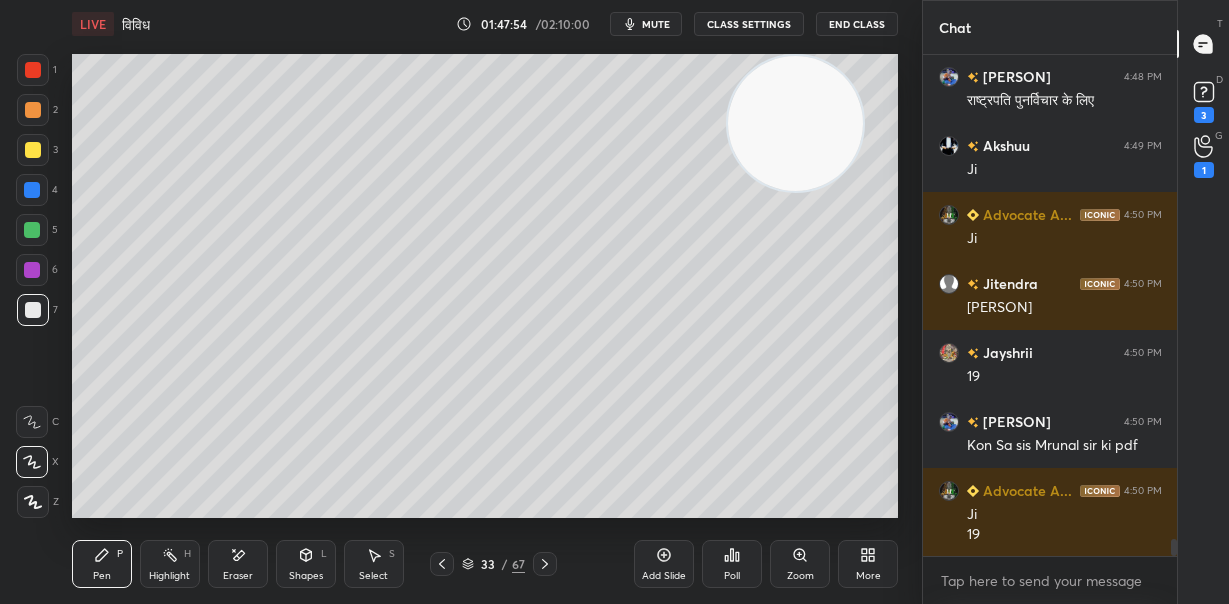 click 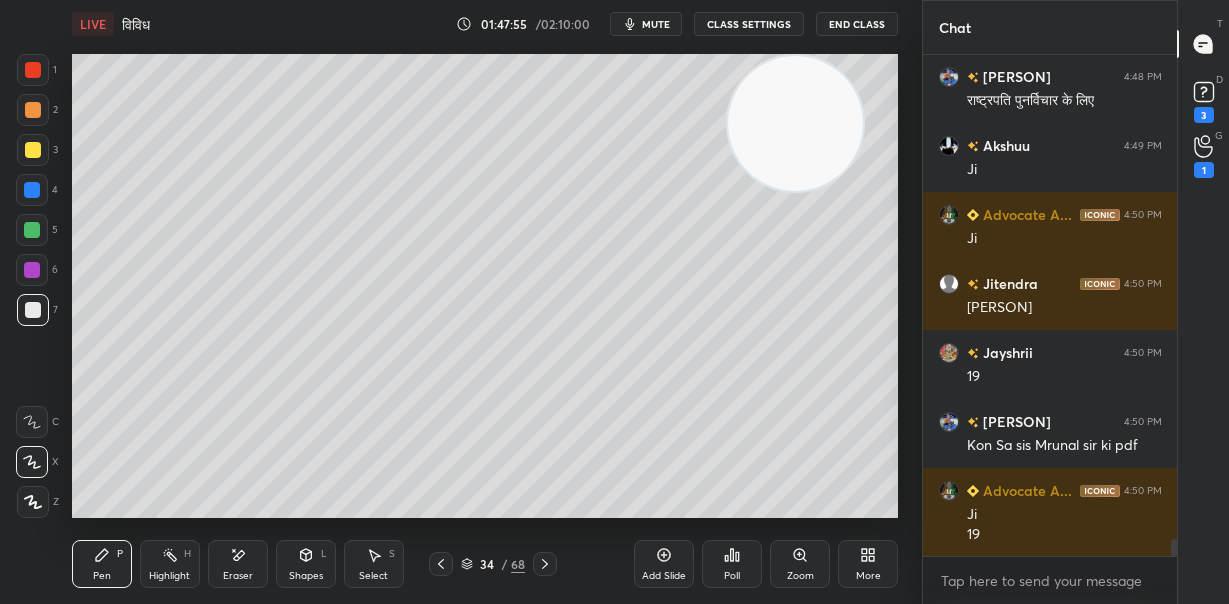 drag, startPoint x: 30, startPoint y: 108, endPoint x: 60, endPoint y: 103, distance: 30.413813 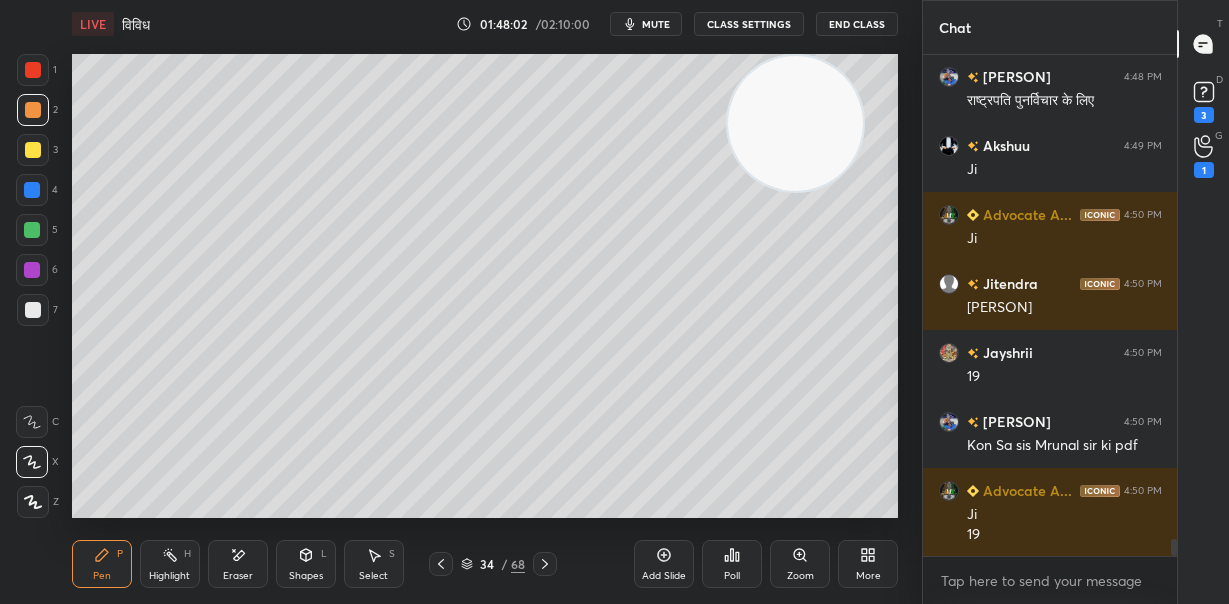 click at bounding box center (33, 310) 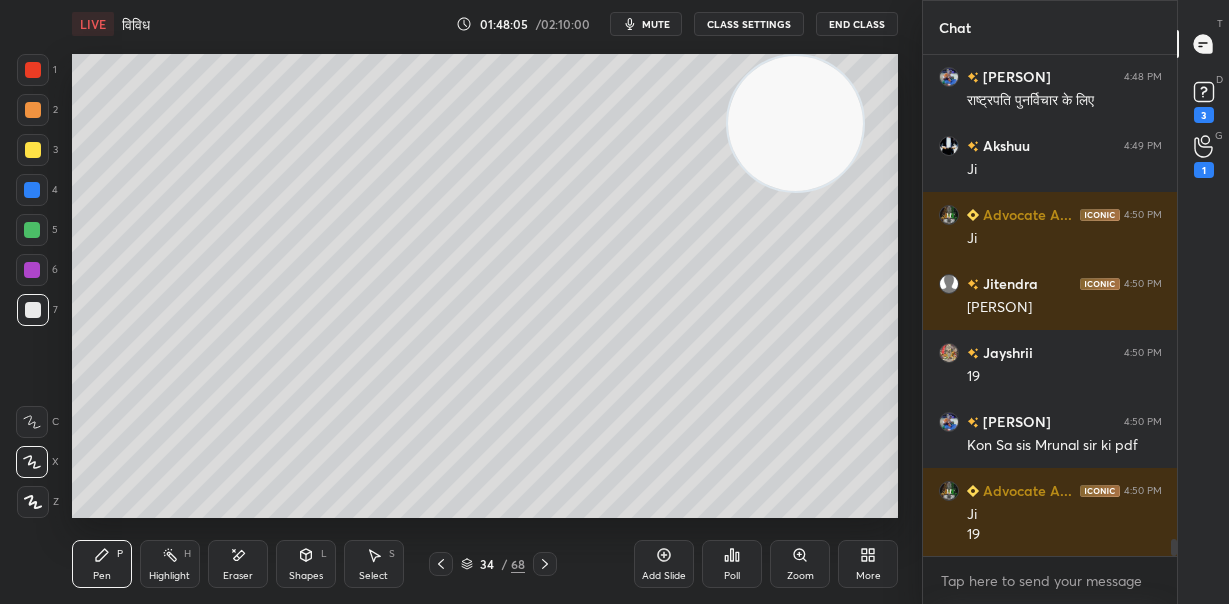 click at bounding box center [33, 110] 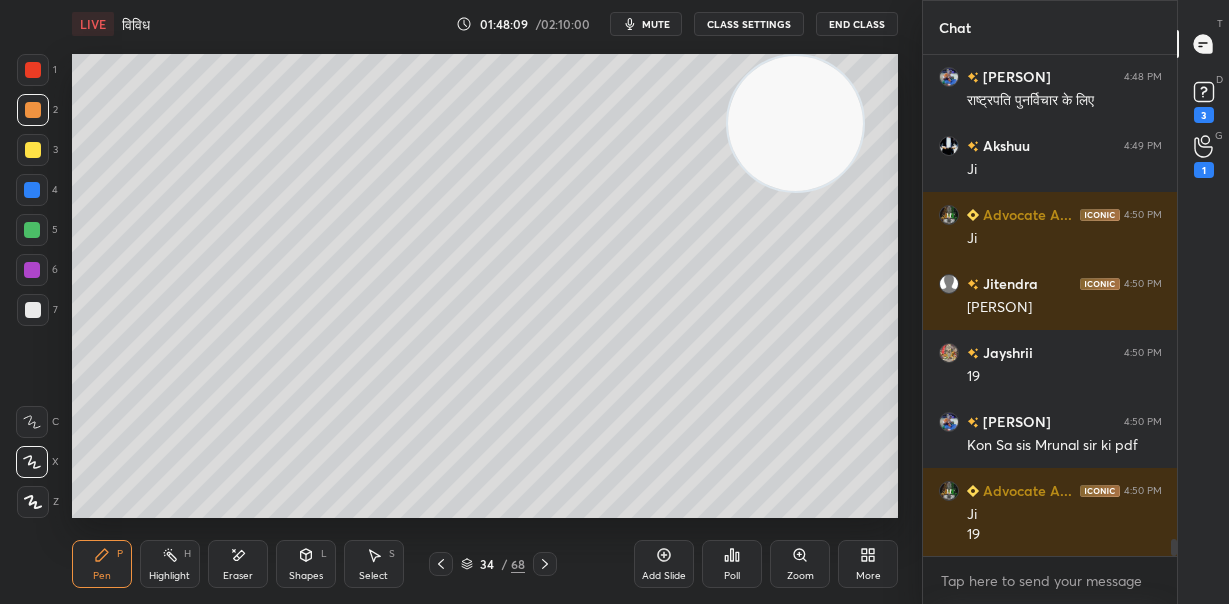drag, startPoint x: 33, startPoint y: 308, endPoint x: 66, endPoint y: 296, distance: 35.1141 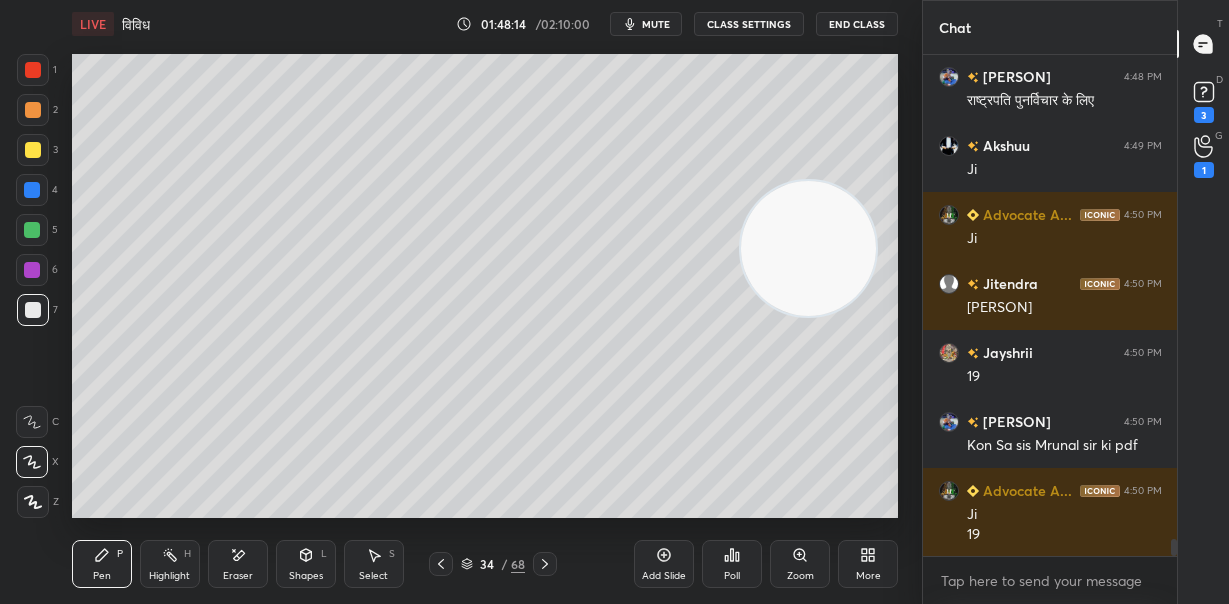 drag, startPoint x: 781, startPoint y: 243, endPoint x: 766, endPoint y: 241, distance: 15.132746 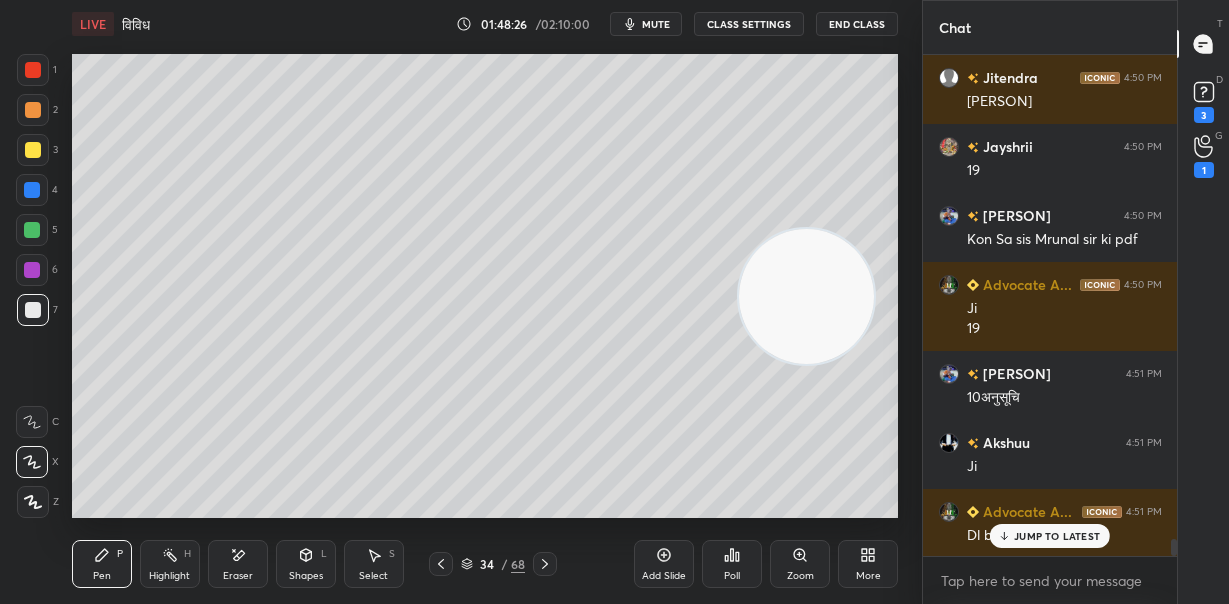 scroll, scrollTop: 14766, scrollLeft: 0, axis: vertical 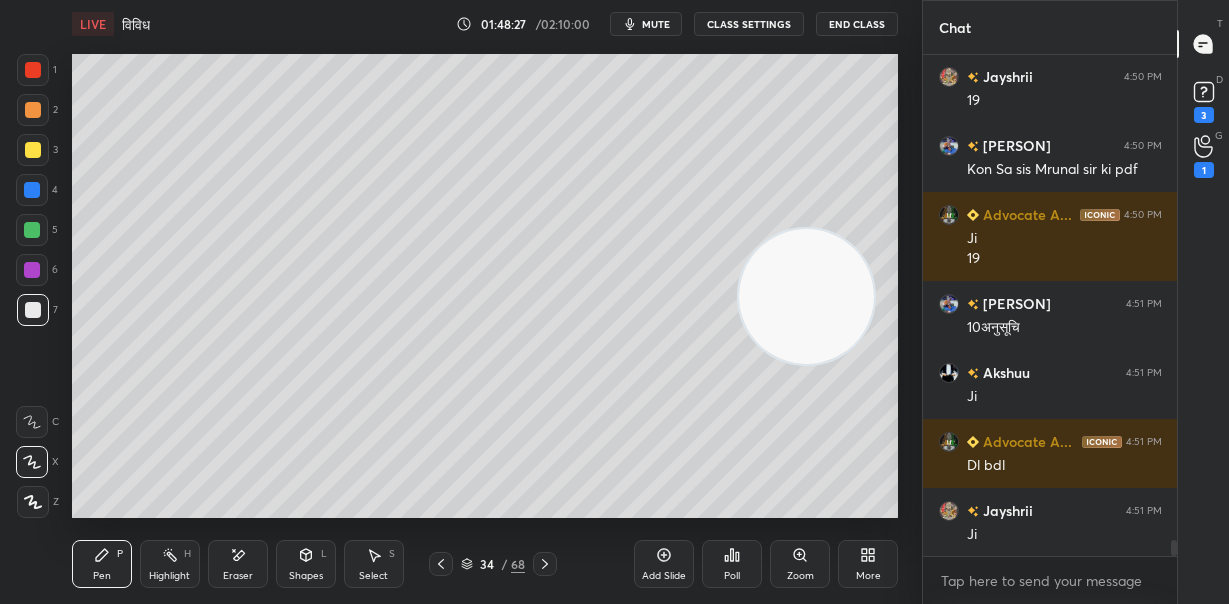 drag, startPoint x: 251, startPoint y: 558, endPoint x: 270, endPoint y: 542, distance: 24.839485 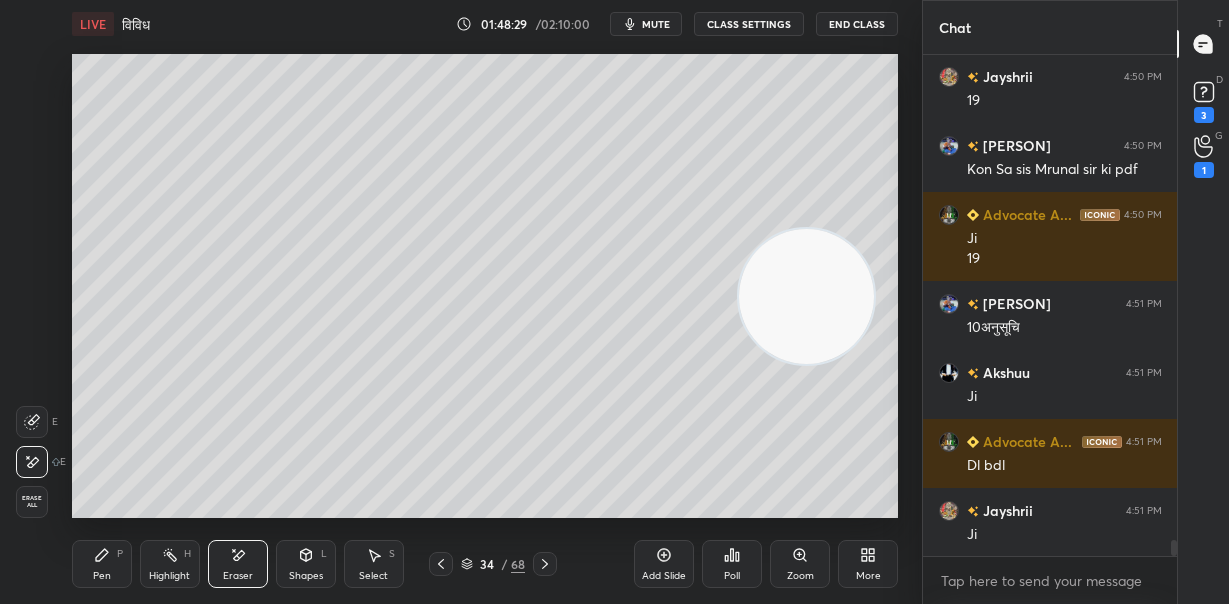 click on "Pen P" at bounding box center [102, 564] 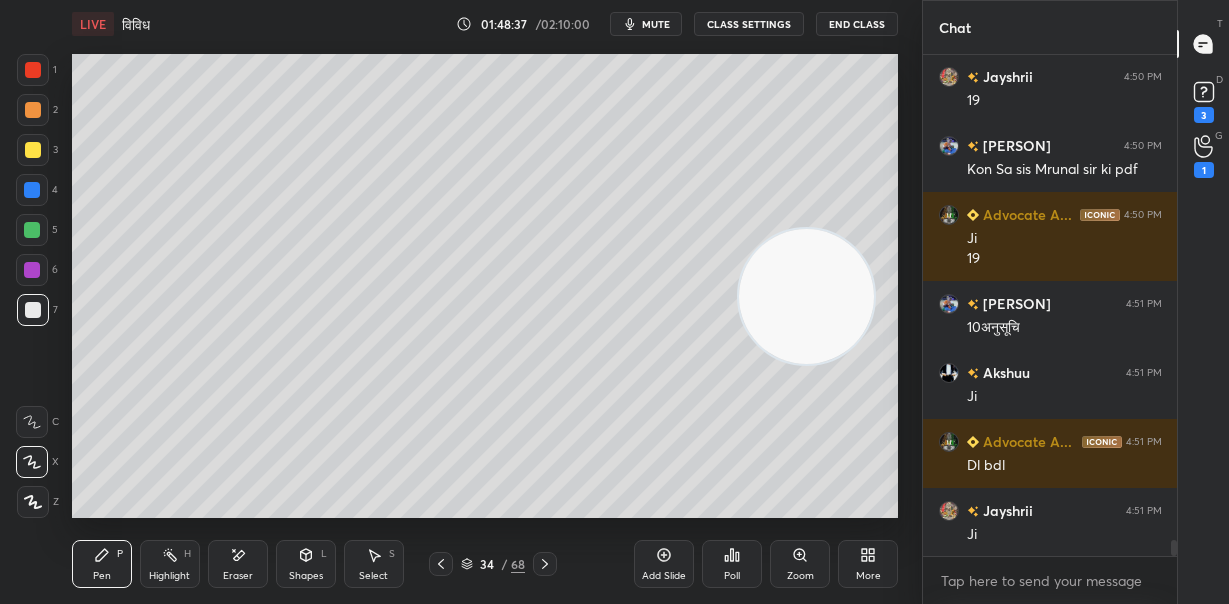 drag, startPoint x: 30, startPoint y: 113, endPoint x: 41, endPoint y: 119, distance: 12.529964 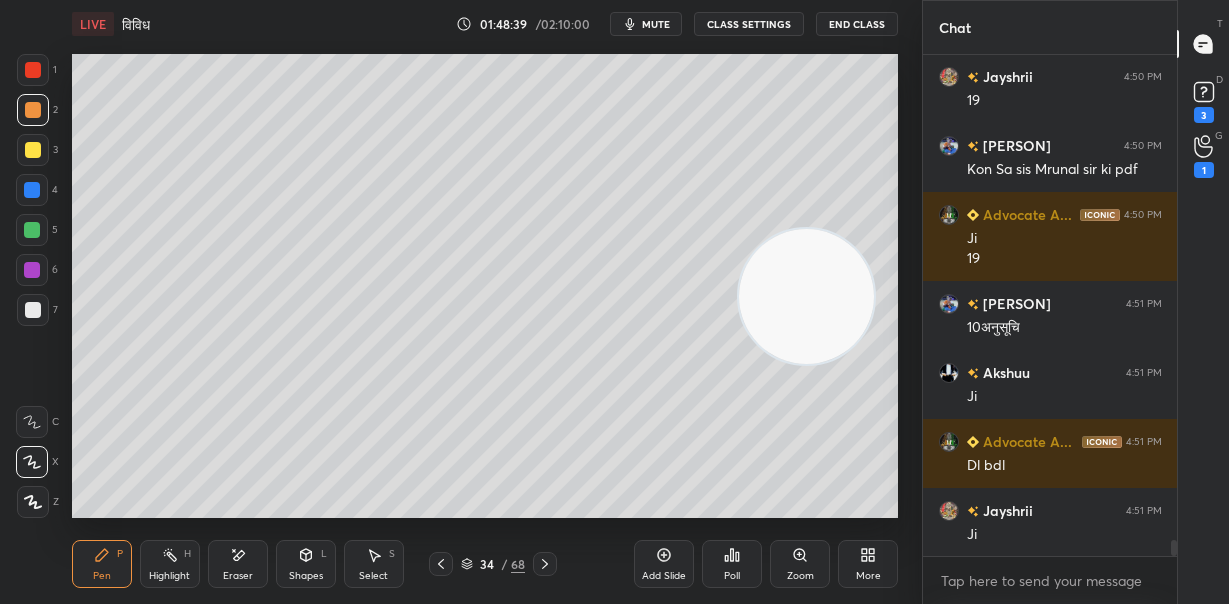 drag, startPoint x: 35, startPoint y: 306, endPoint x: 68, endPoint y: 302, distance: 33.24154 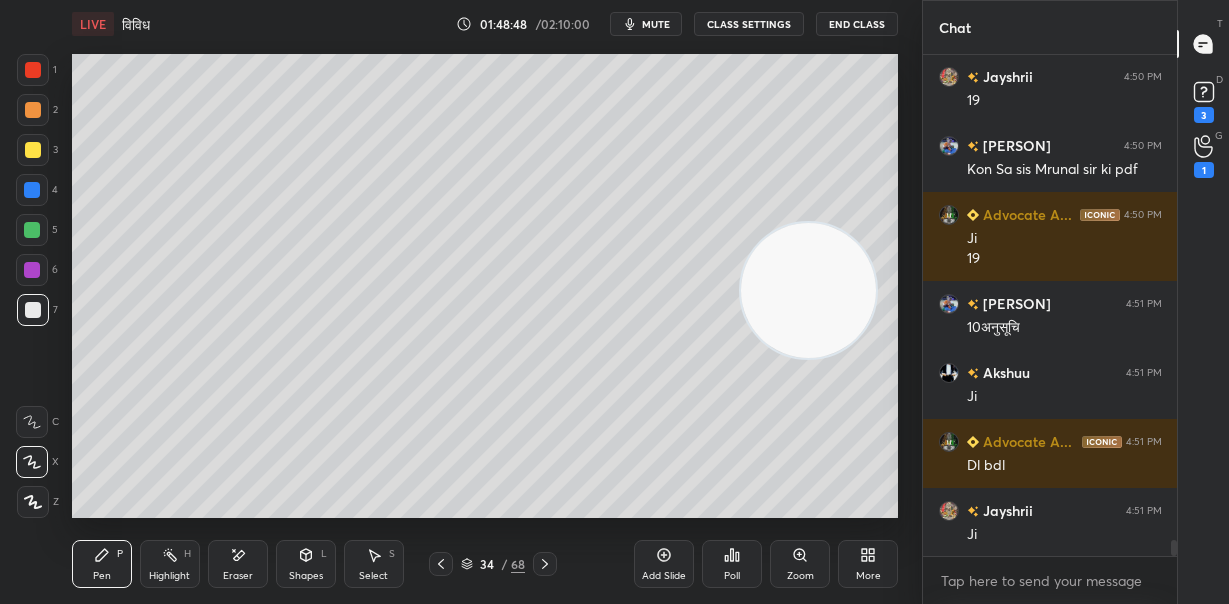 drag, startPoint x: 828, startPoint y: 307, endPoint x: 796, endPoint y: 412, distance: 109.76794 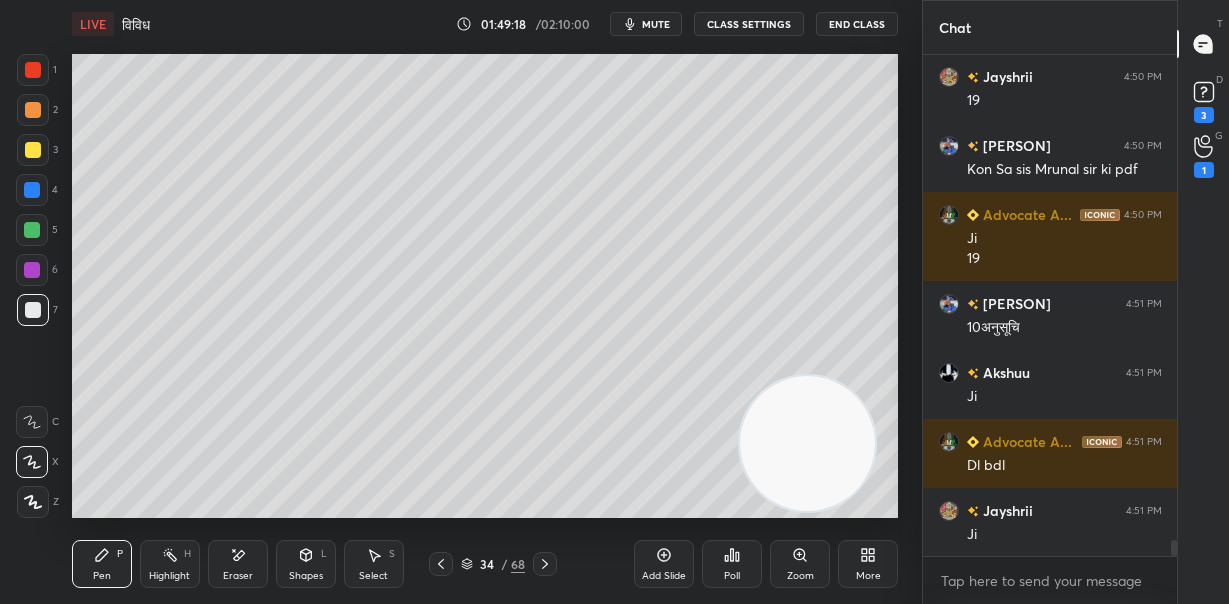 drag, startPoint x: 35, startPoint y: 145, endPoint x: 46, endPoint y: 160, distance: 18.601076 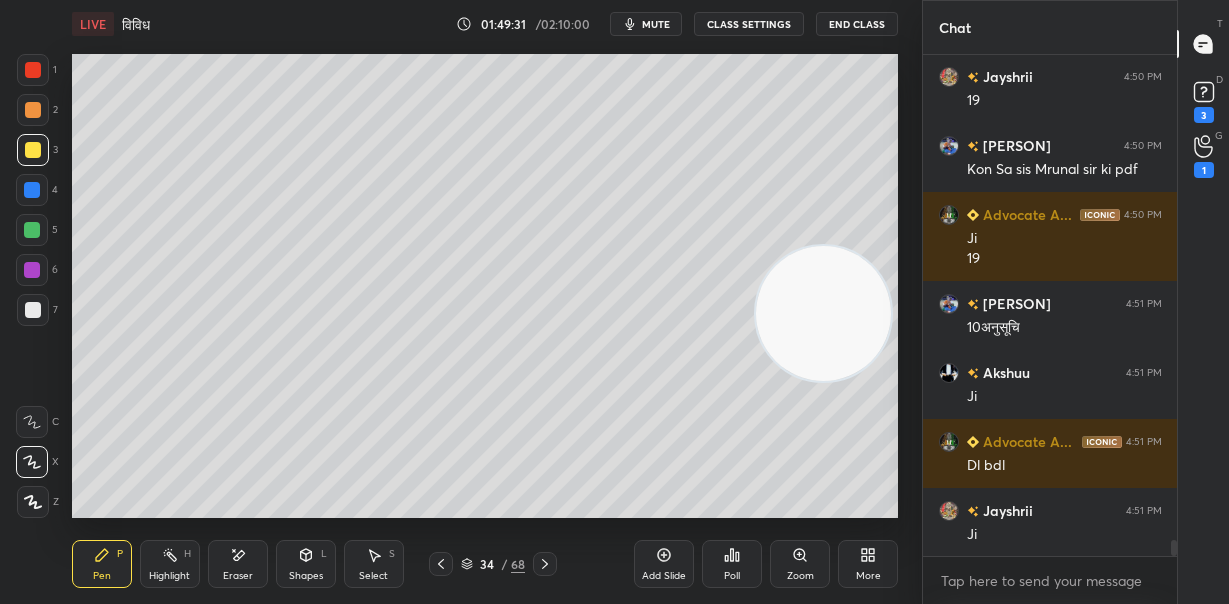 drag, startPoint x: 813, startPoint y: 463, endPoint x: 812, endPoint y: 172, distance: 291.0017 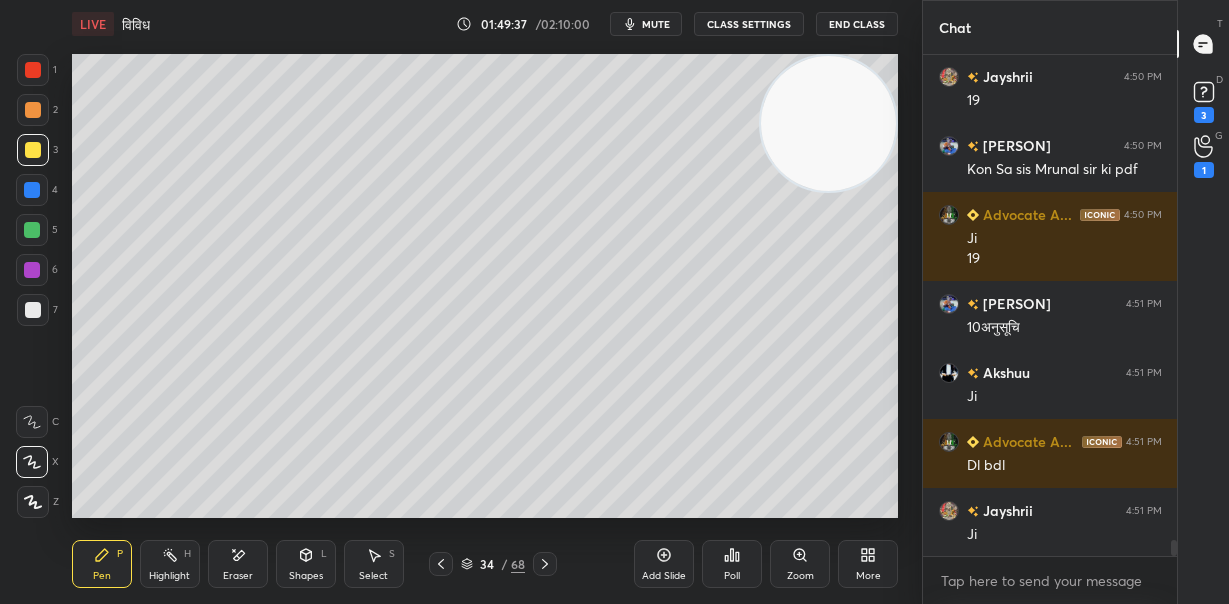 scroll, scrollTop: 14835, scrollLeft: 0, axis: vertical 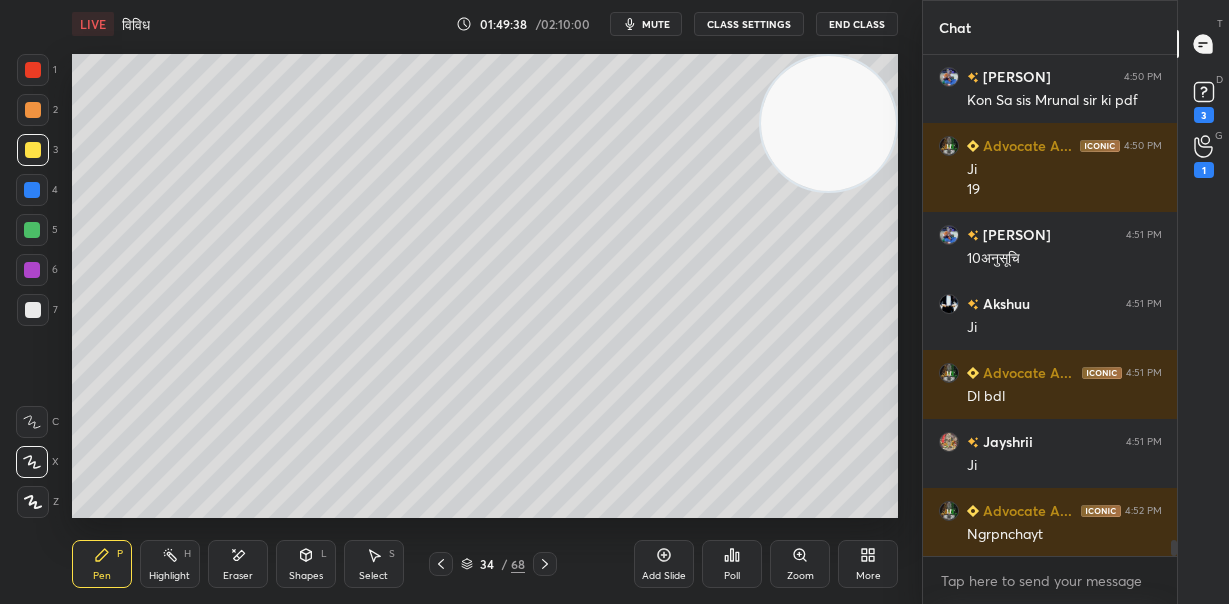click on "D Doubts (D) 3" at bounding box center (1203, 100) 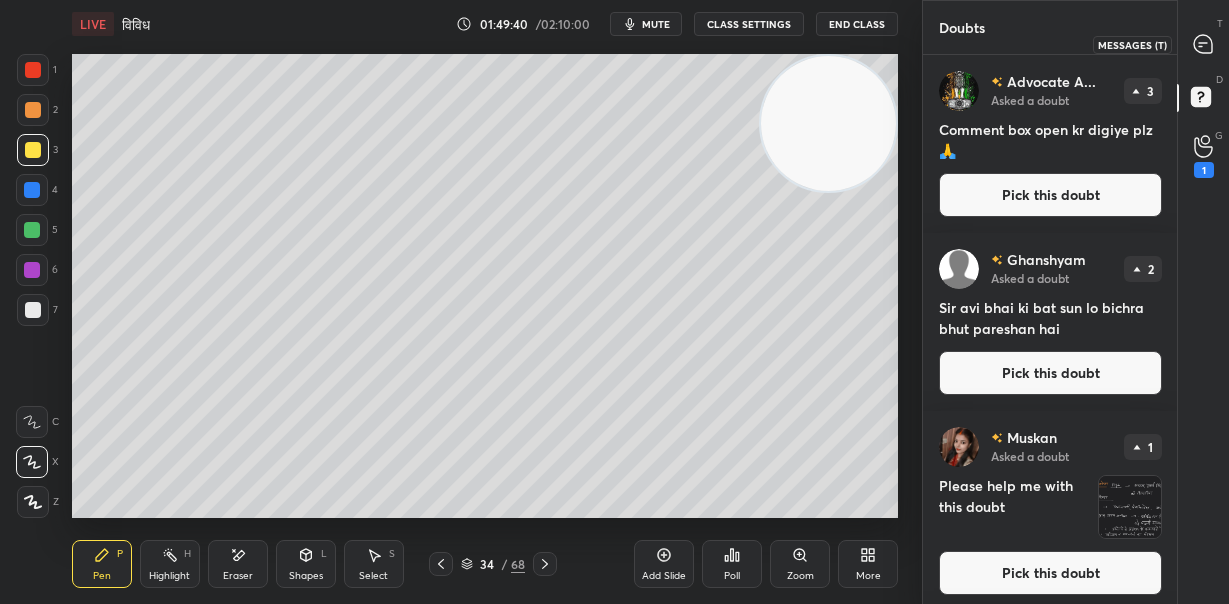click 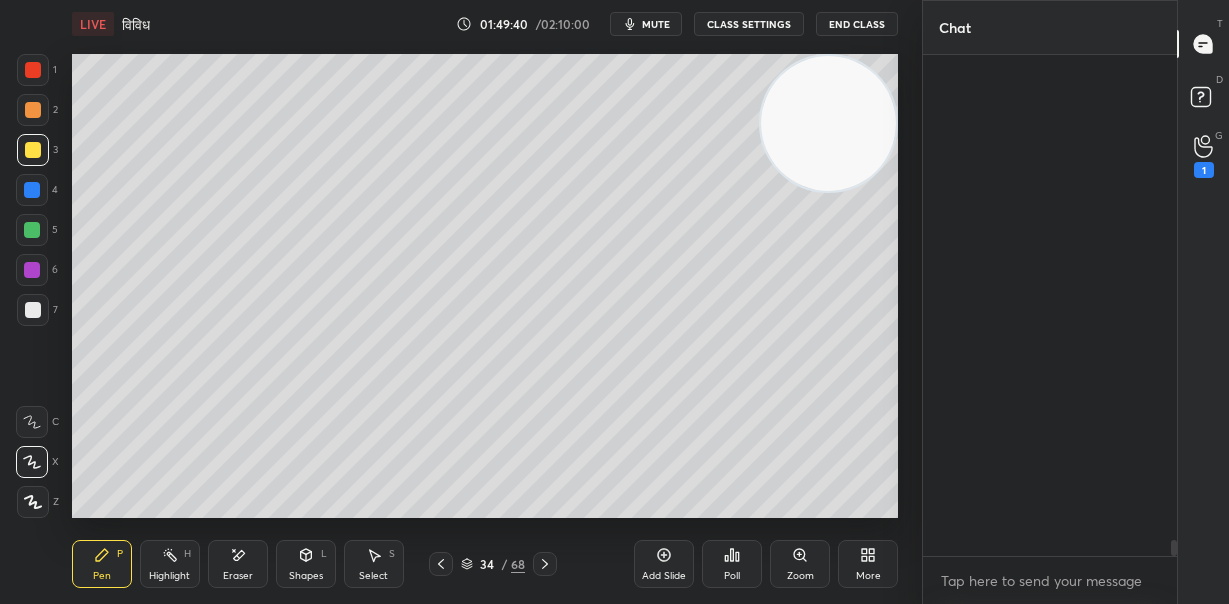 scroll, scrollTop: 15230, scrollLeft: 0, axis: vertical 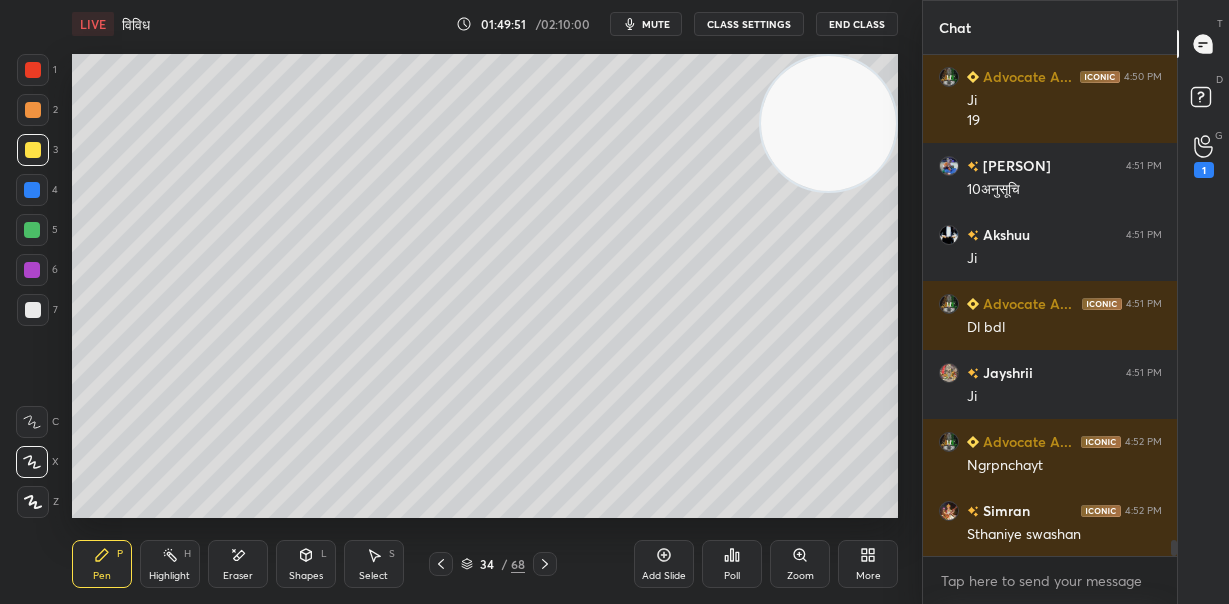 click at bounding box center [33, 310] 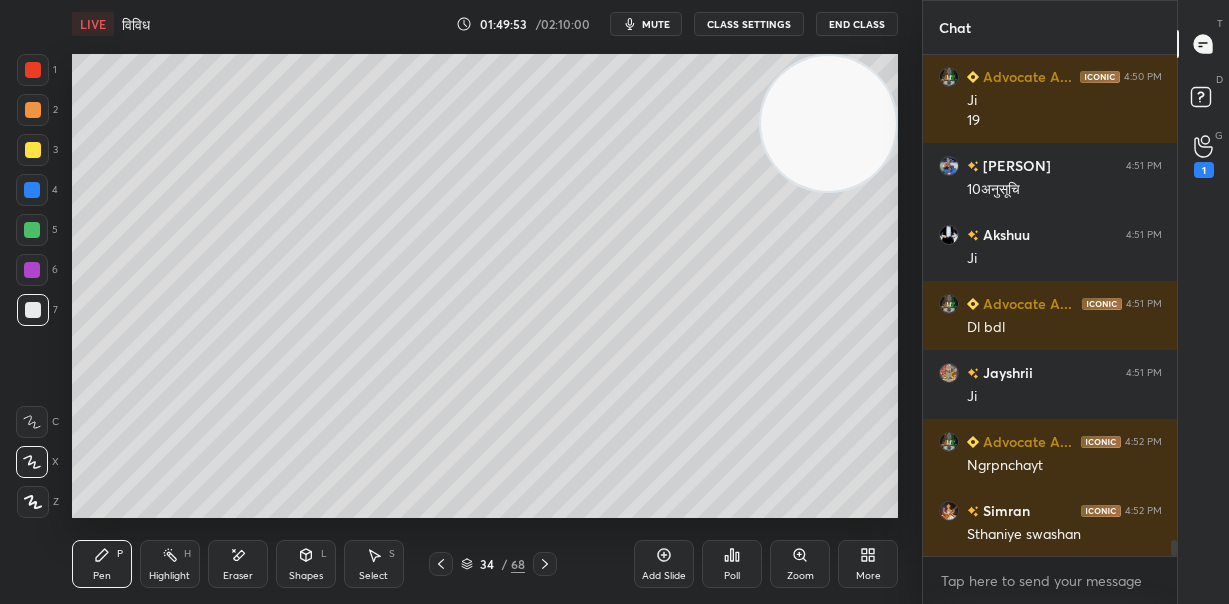 drag, startPoint x: 32, startPoint y: 232, endPoint x: 50, endPoint y: 250, distance: 25.455845 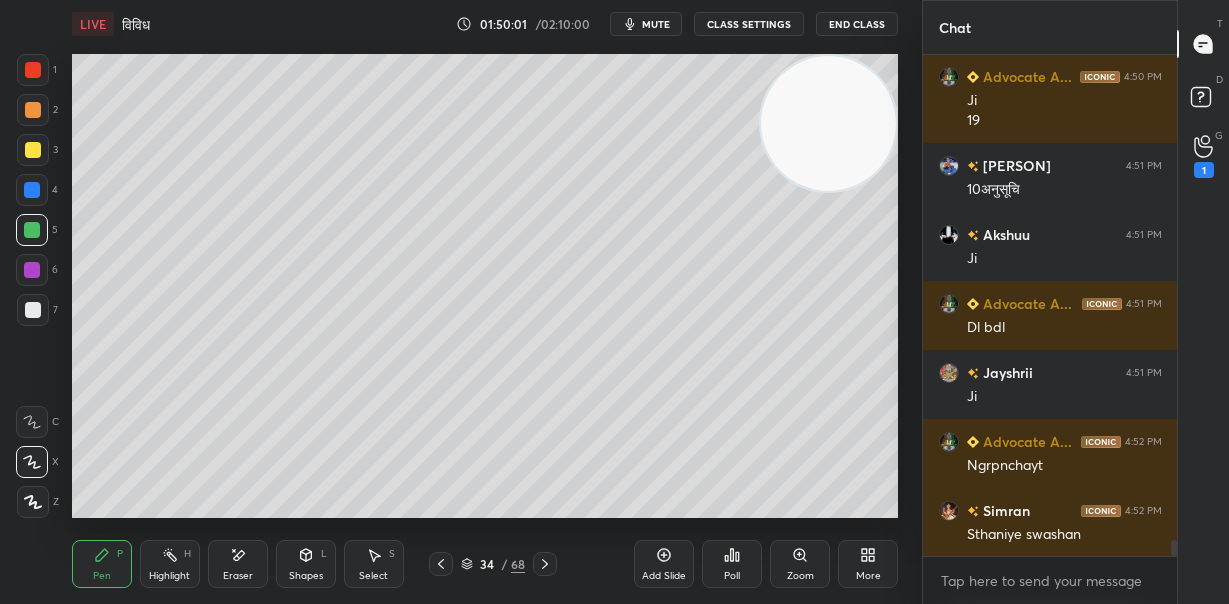 click at bounding box center [32, 270] 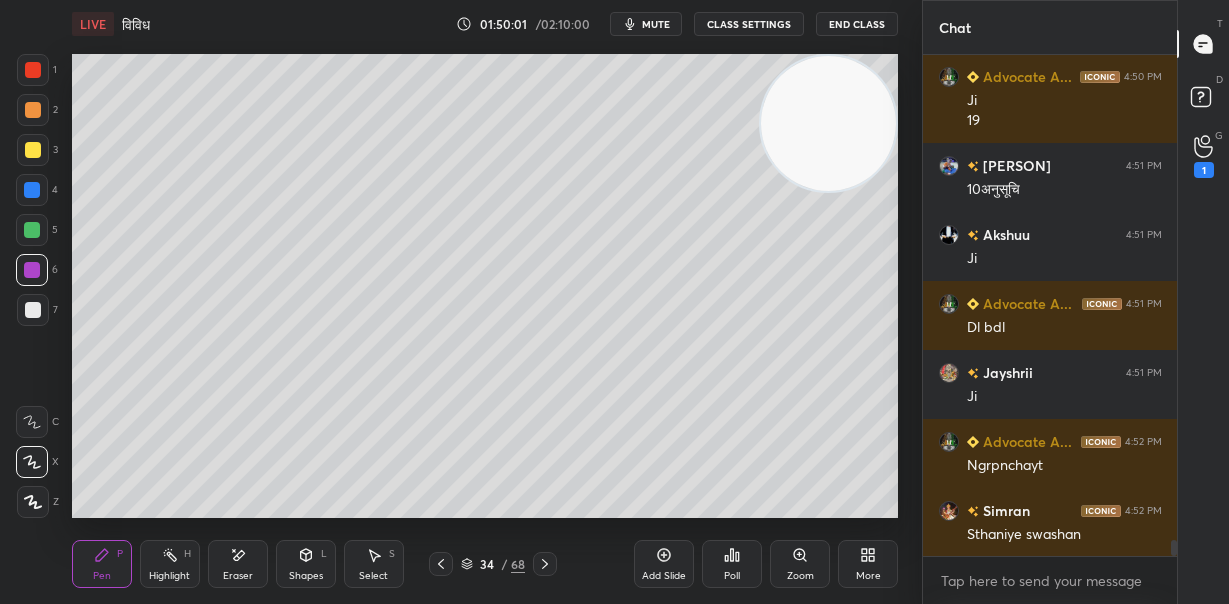 scroll, scrollTop: 15368, scrollLeft: 0, axis: vertical 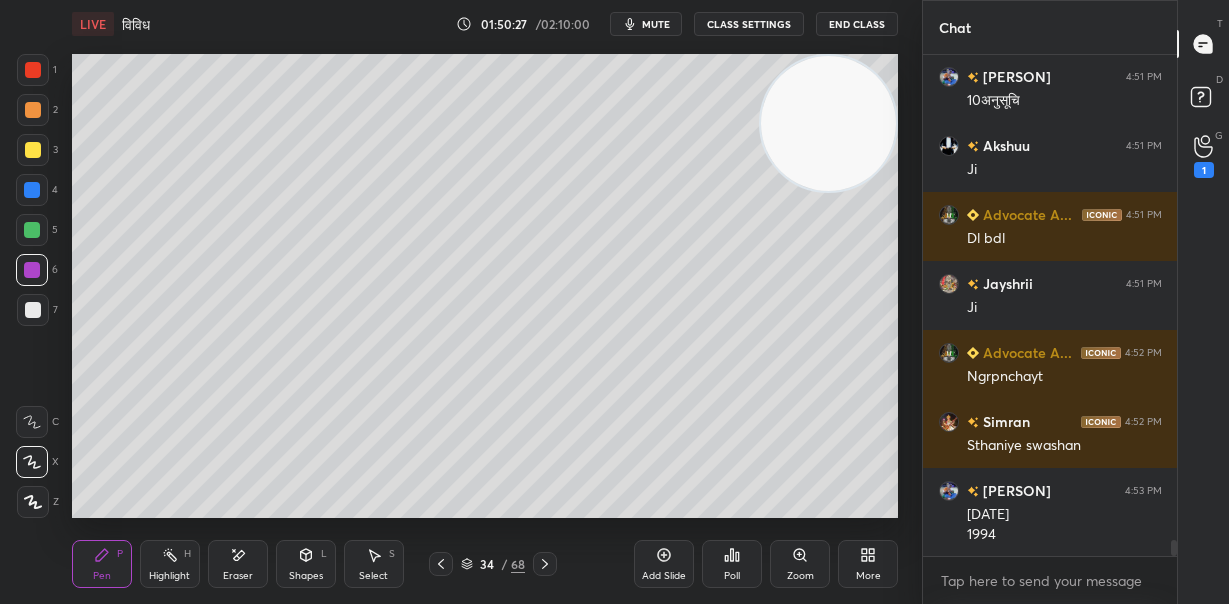 click at bounding box center [33, 310] 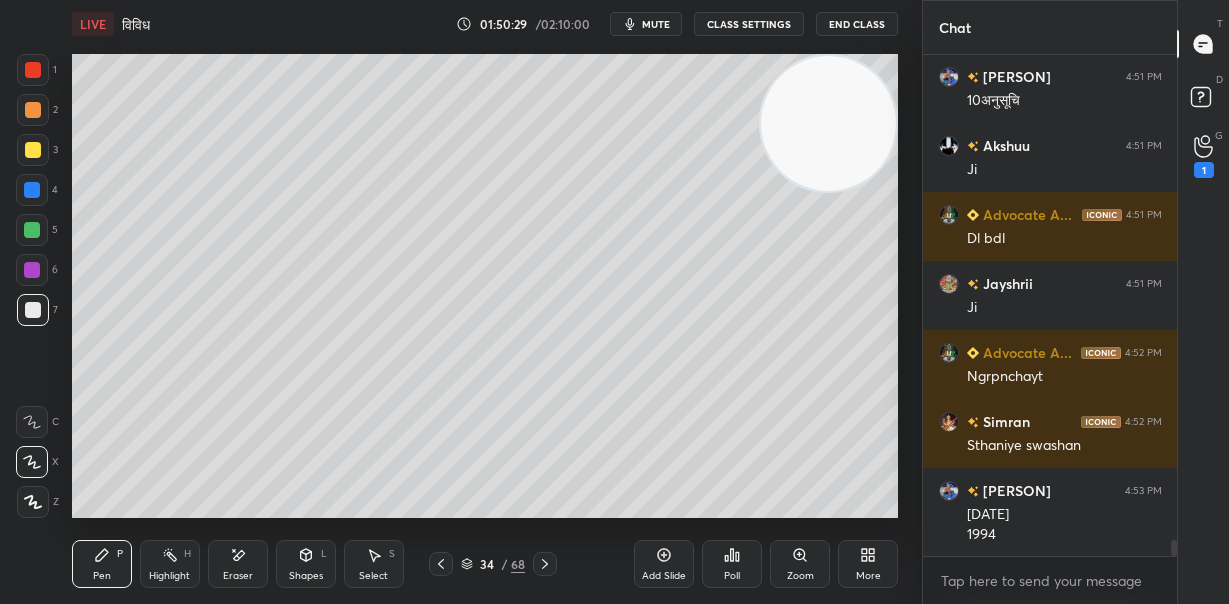 click 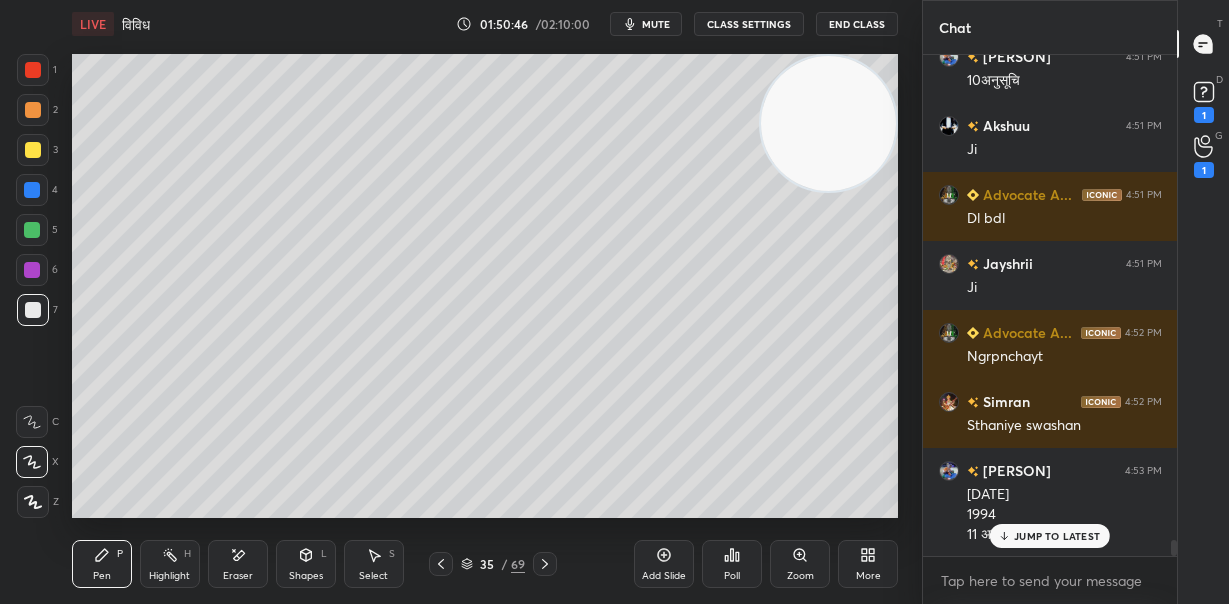 scroll, scrollTop: 15493, scrollLeft: 0, axis: vertical 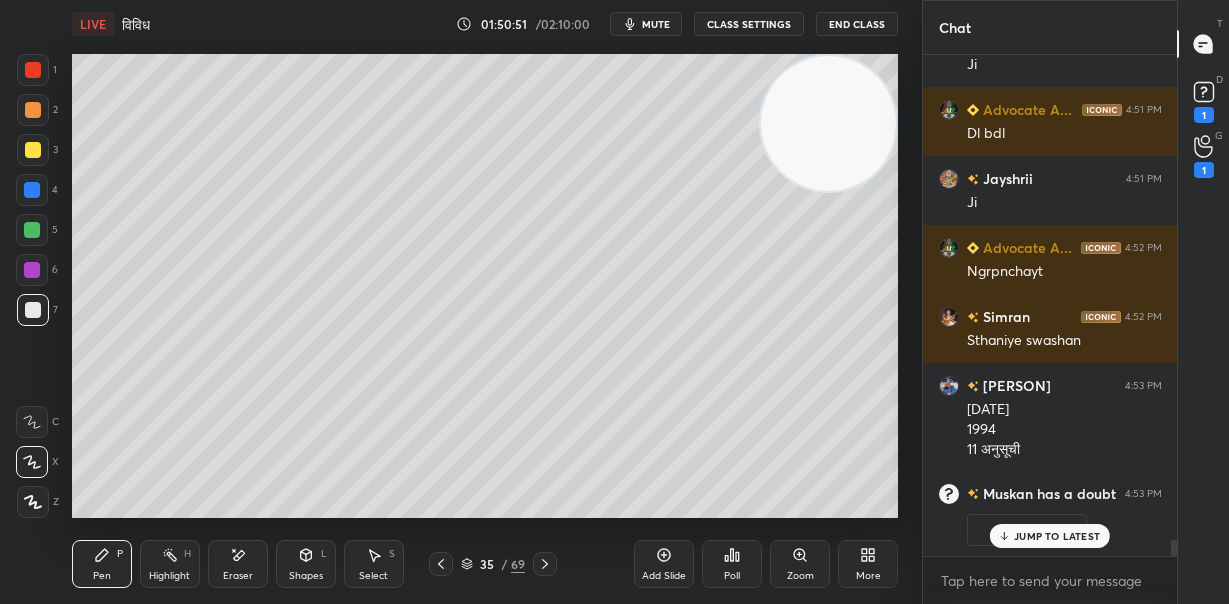 click at bounding box center [32, 230] 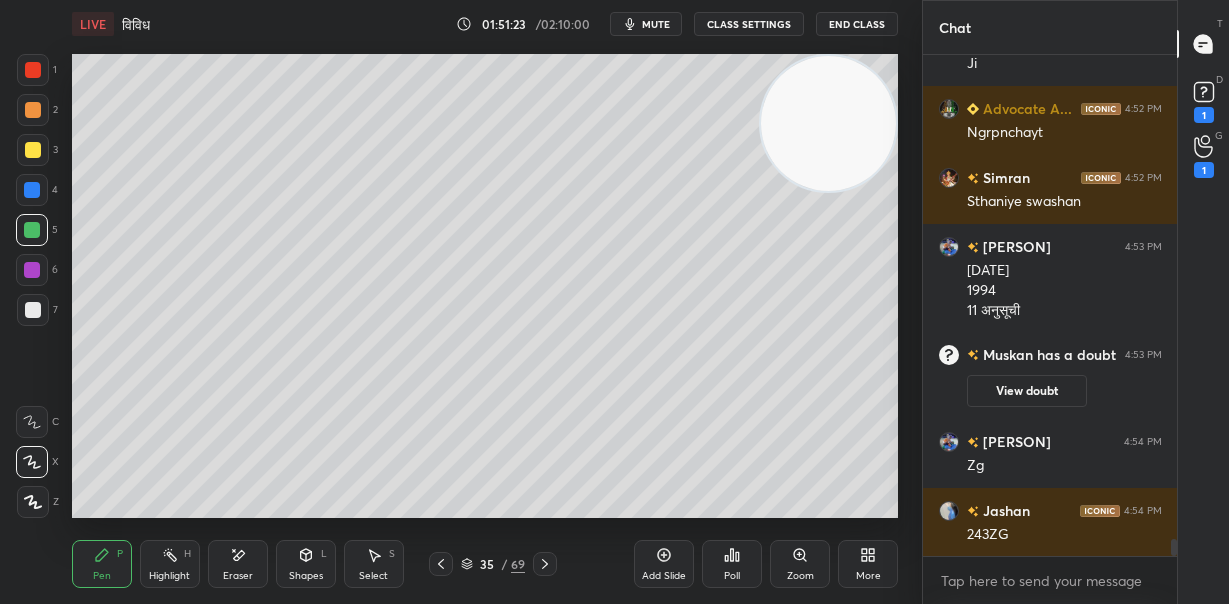 scroll, scrollTop: 14659, scrollLeft: 0, axis: vertical 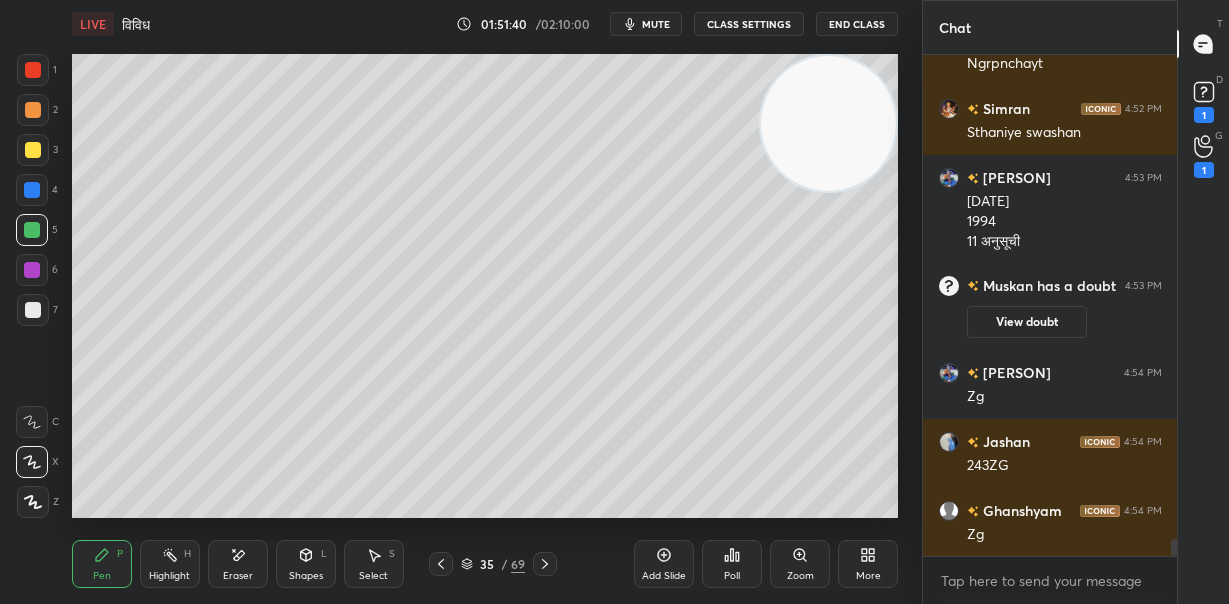 drag, startPoint x: 28, startPoint y: 304, endPoint x: 43, endPoint y: 302, distance: 15.132746 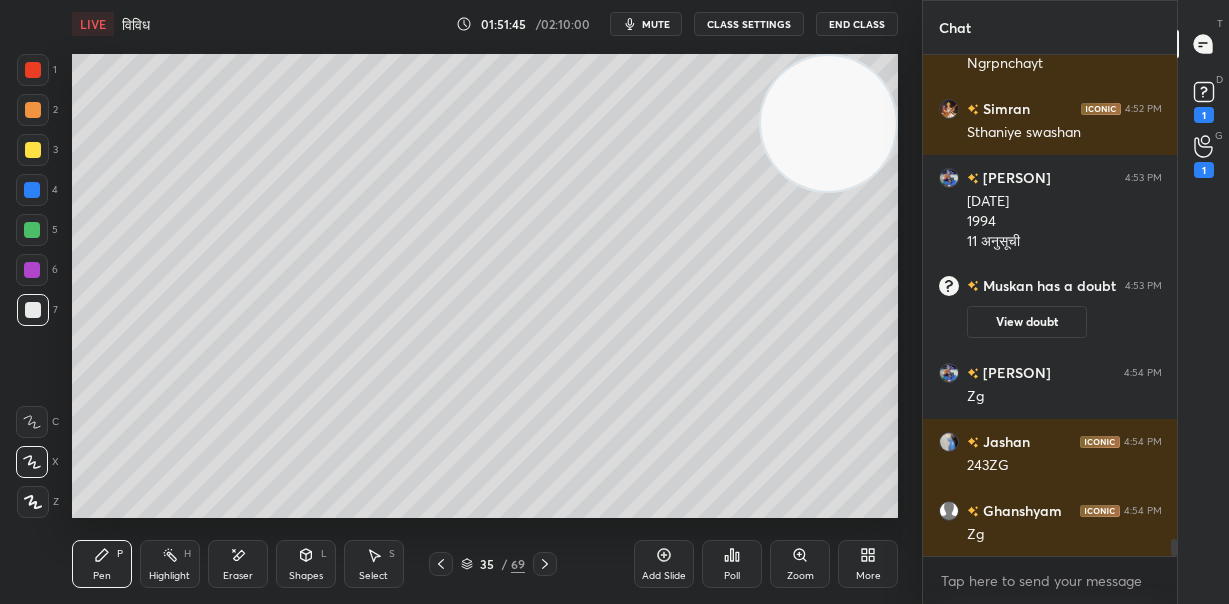 click at bounding box center (33, 150) 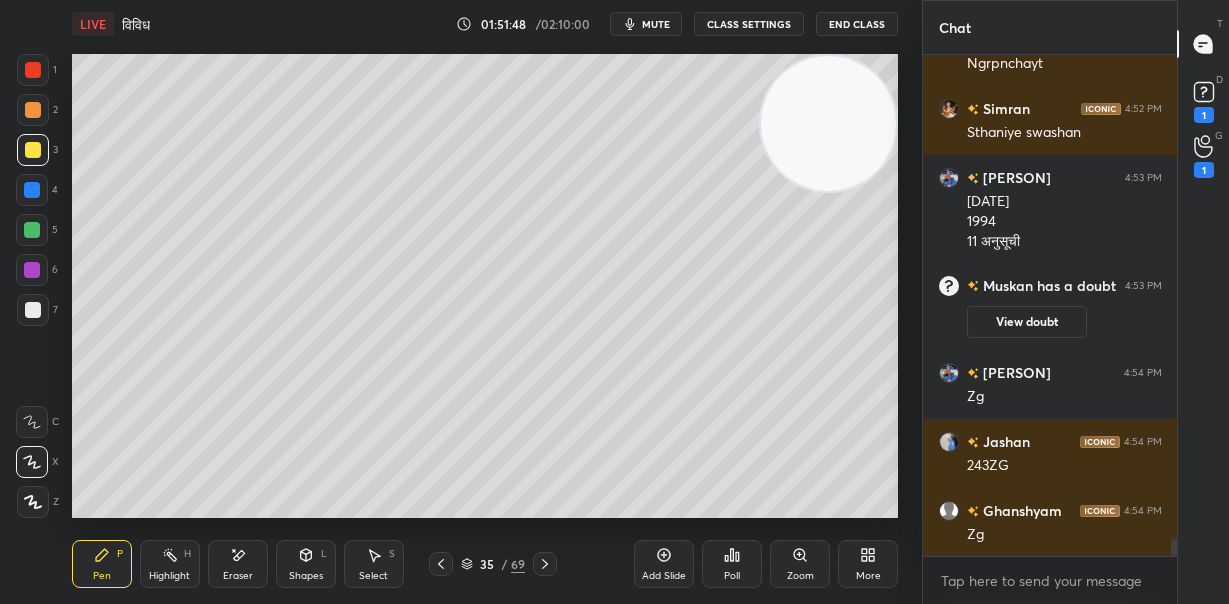 drag, startPoint x: 828, startPoint y: 122, endPoint x: 834, endPoint y: 245, distance: 123.146255 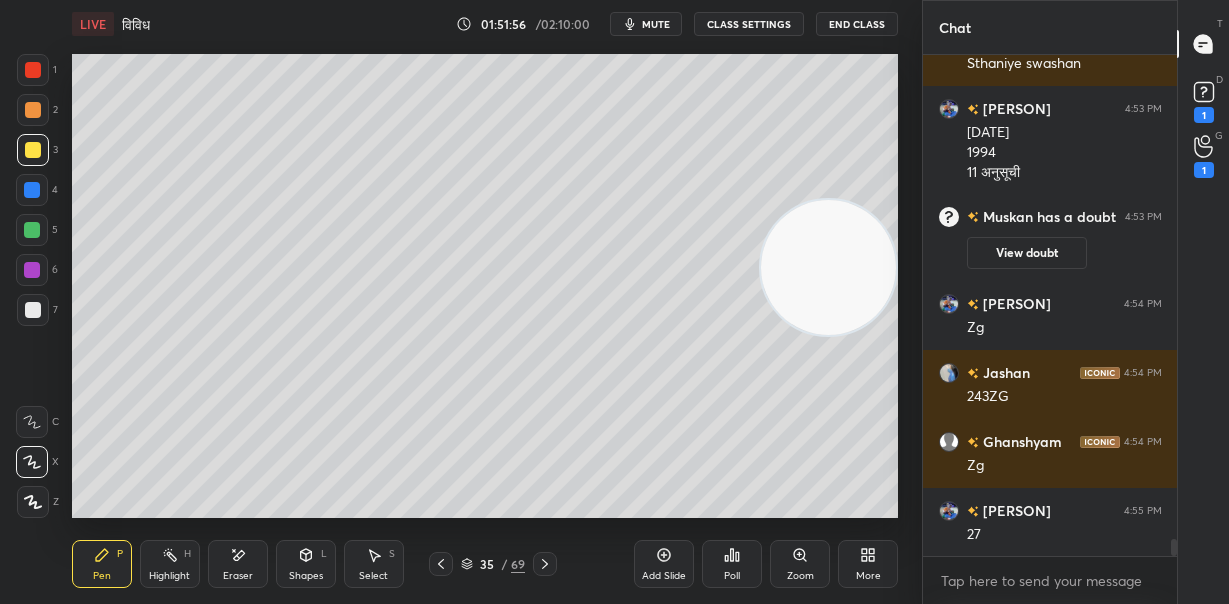scroll, scrollTop: 14796, scrollLeft: 0, axis: vertical 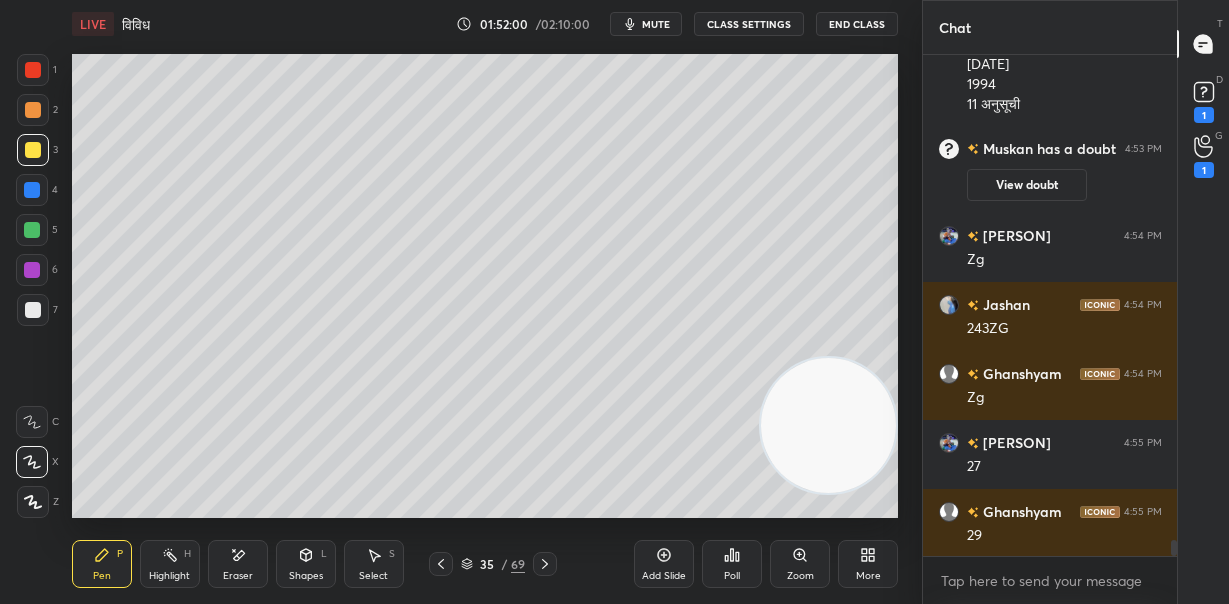 drag, startPoint x: 842, startPoint y: 344, endPoint x: 850, endPoint y: 434, distance: 90.35486 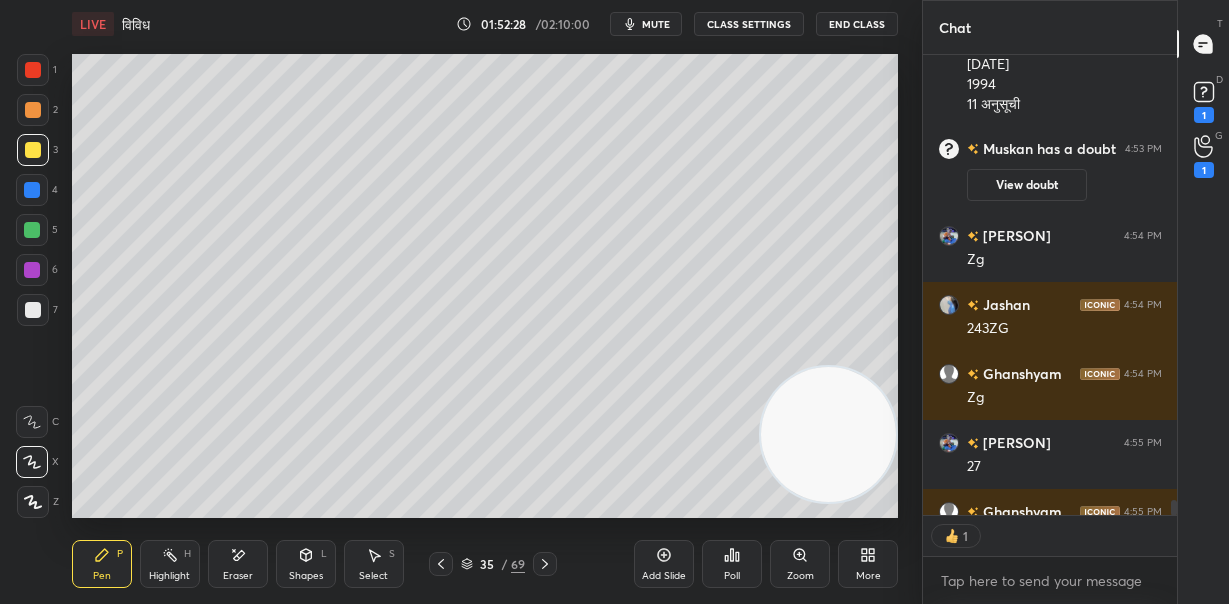 scroll, scrollTop: 454, scrollLeft: 248, axis: both 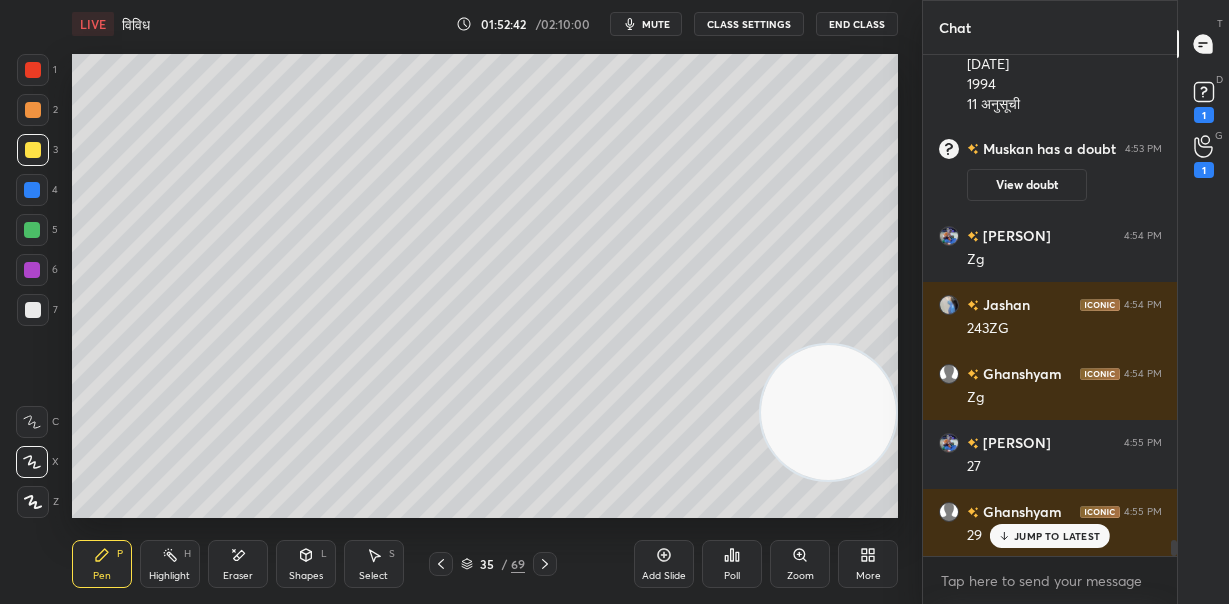 drag, startPoint x: 831, startPoint y: 400, endPoint x: 886, endPoint y: 170, distance: 236.48466 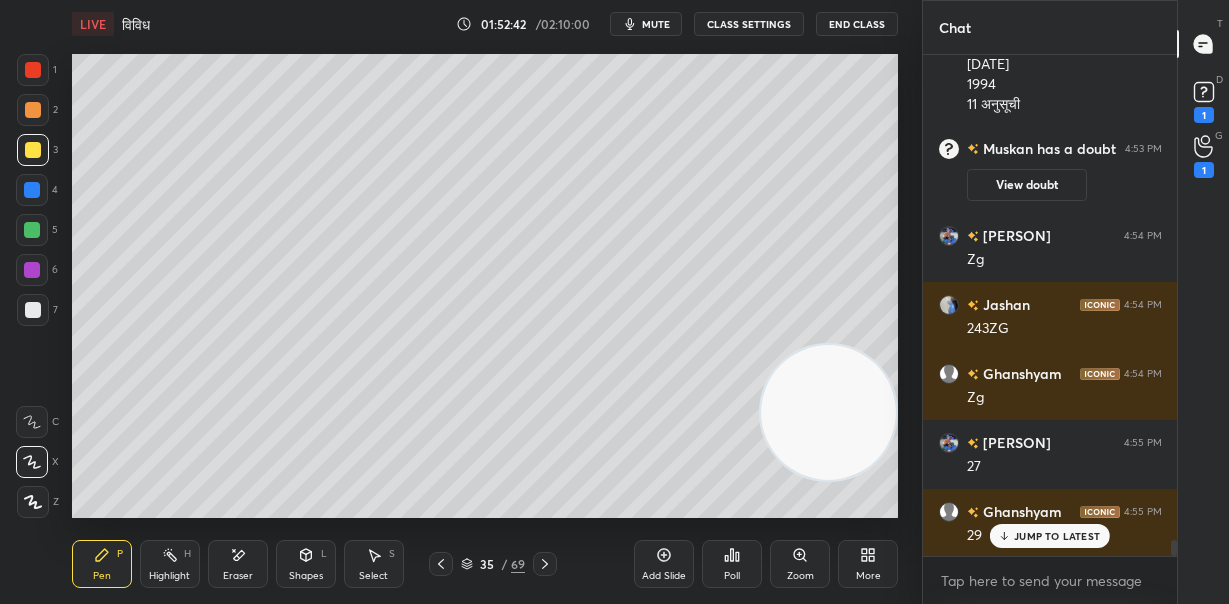 click on "[NUMBER] [NUMBER] [NUMBER] [NUMBER] [NUMBER] [NUMBER] [NUMBER] C X Z E E Erase all H H LIVE विविध 01:52:42 / 02:10:00 mute CLASS SETTINGS End Class Setting up your live class Poll for secs No correct answer Start poll Back विविध • L71 of भारतीय संविधान, राजव्यवस्था एवं गवर्नेंस [PERSON] Pen P Highlight H Eraser Shapes L Select S 35 / 69 Add Slide Poll Zoom More" at bounding box center (461, 302) 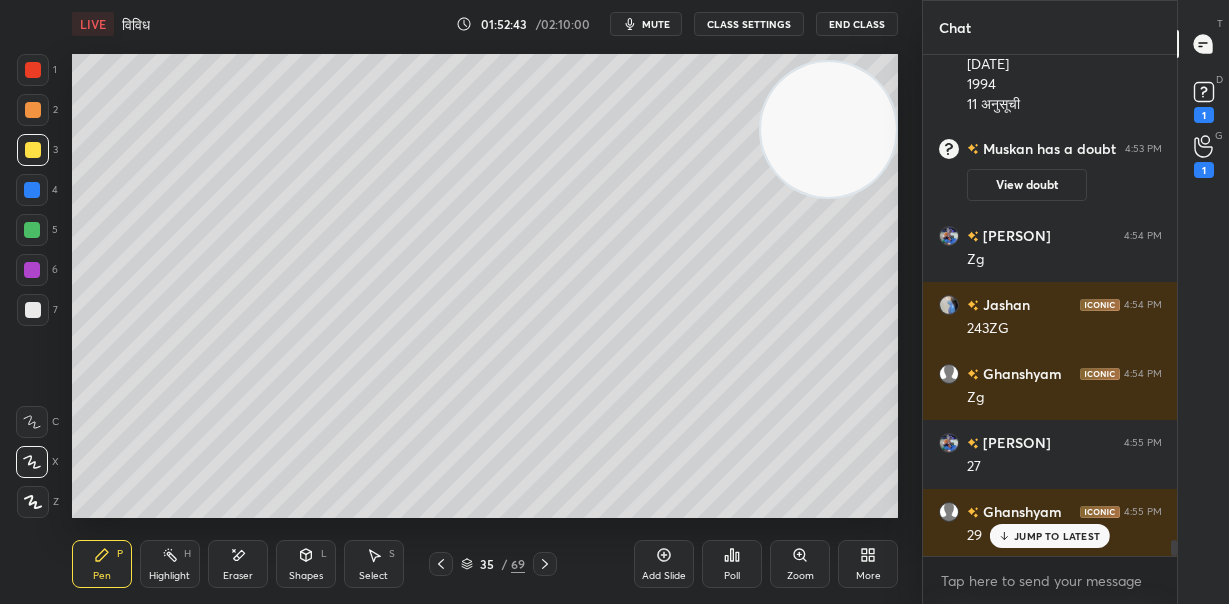 click on "Add Slide" at bounding box center [664, 564] 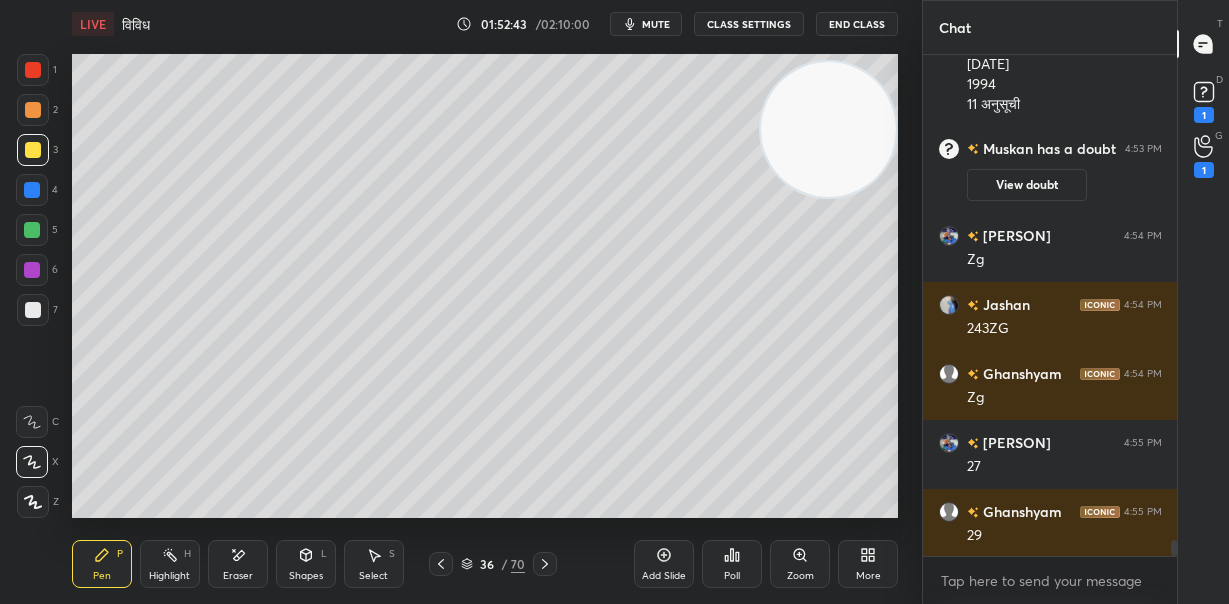 scroll, scrollTop: 14865, scrollLeft: 0, axis: vertical 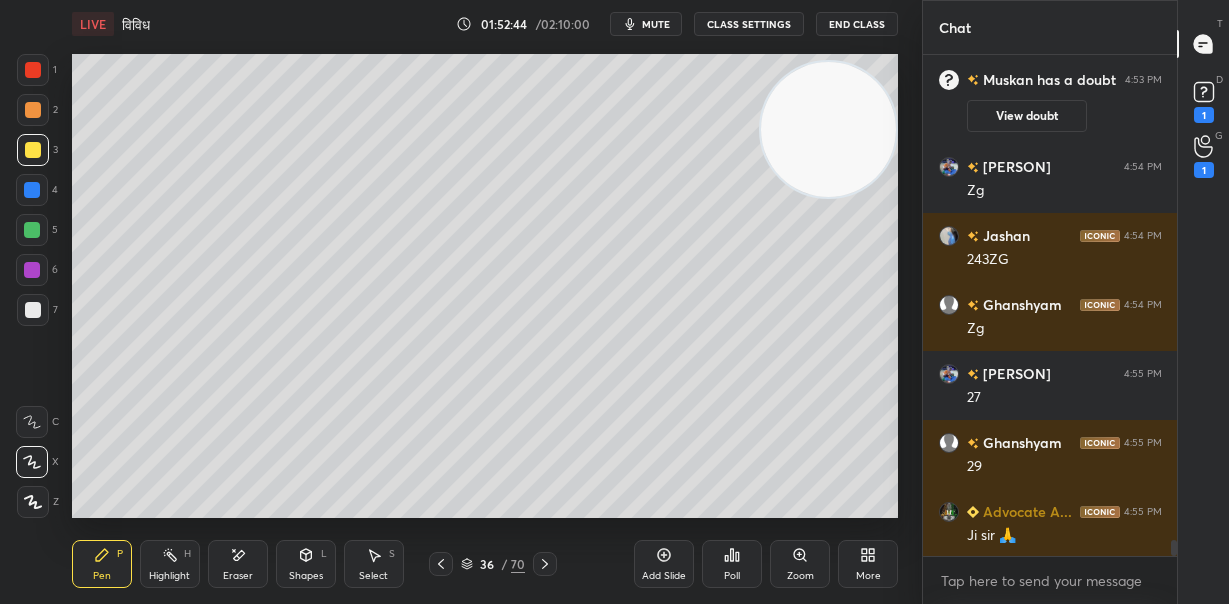 click at bounding box center (33, 110) 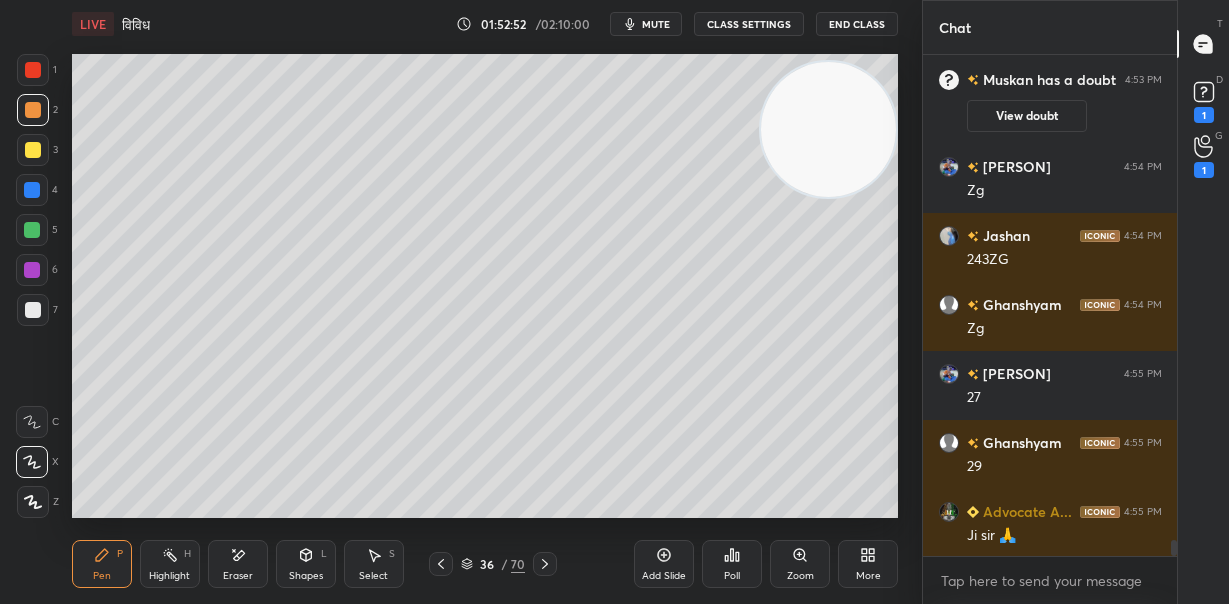 scroll, scrollTop: 14935, scrollLeft: 0, axis: vertical 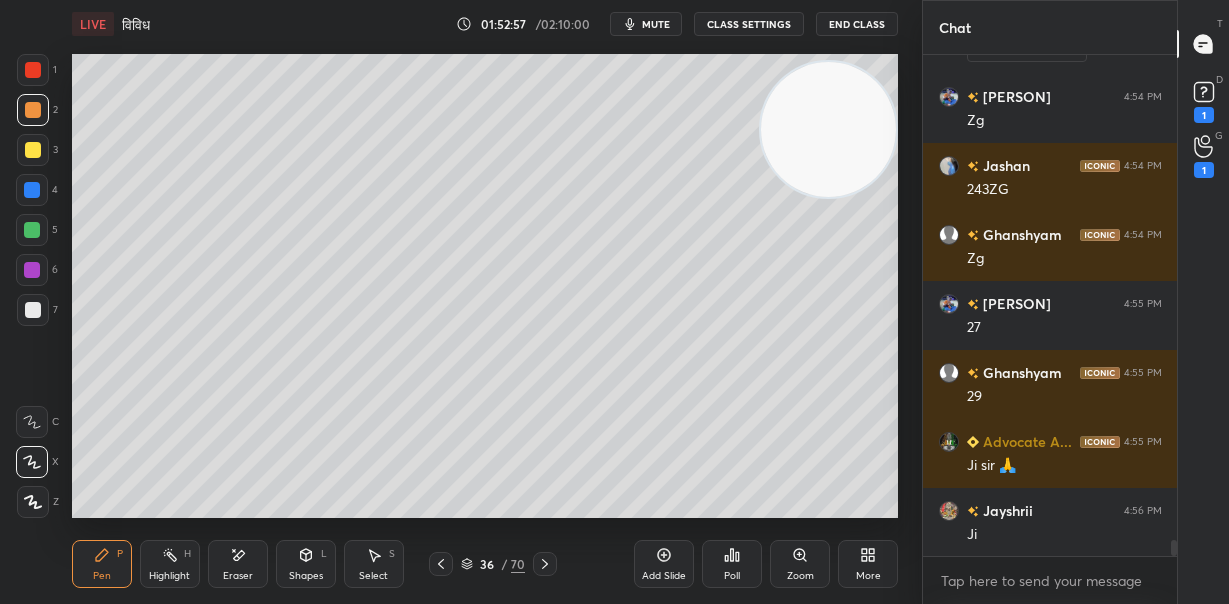 click at bounding box center [33, 310] 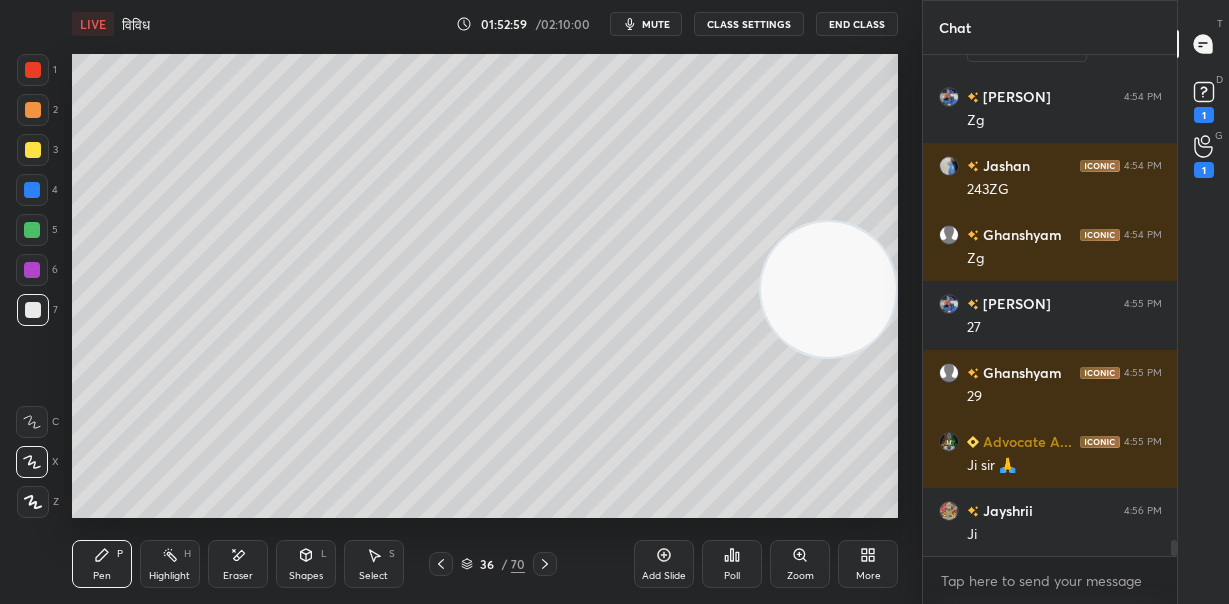 drag, startPoint x: 840, startPoint y: 224, endPoint x: 856, endPoint y: 341, distance: 118.08895 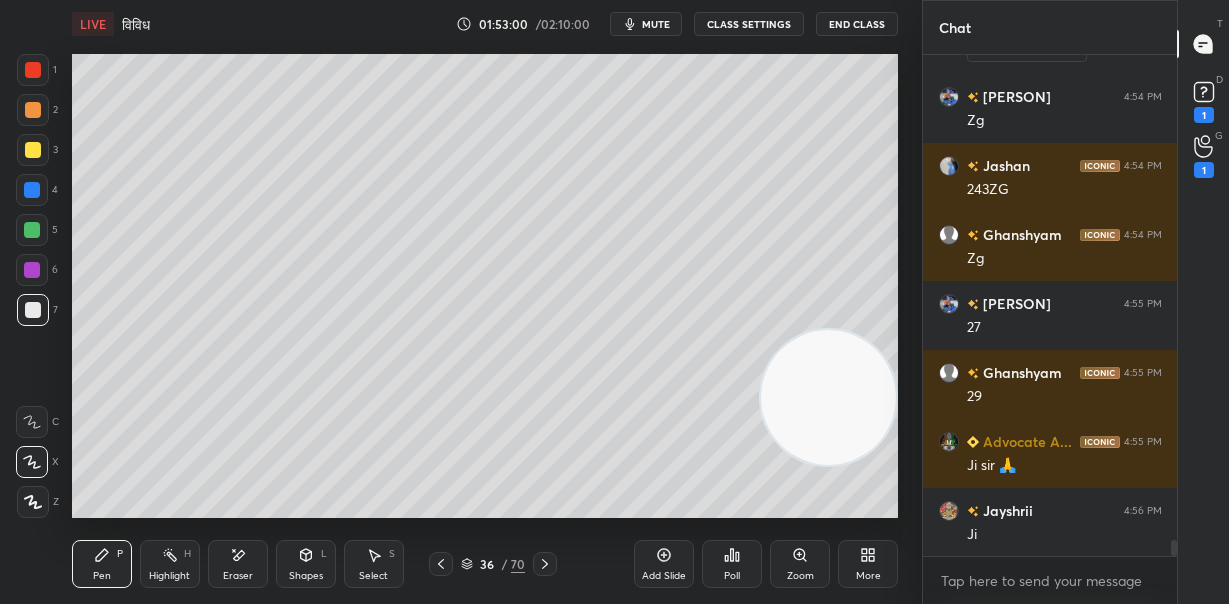 scroll, scrollTop: 15004, scrollLeft: 0, axis: vertical 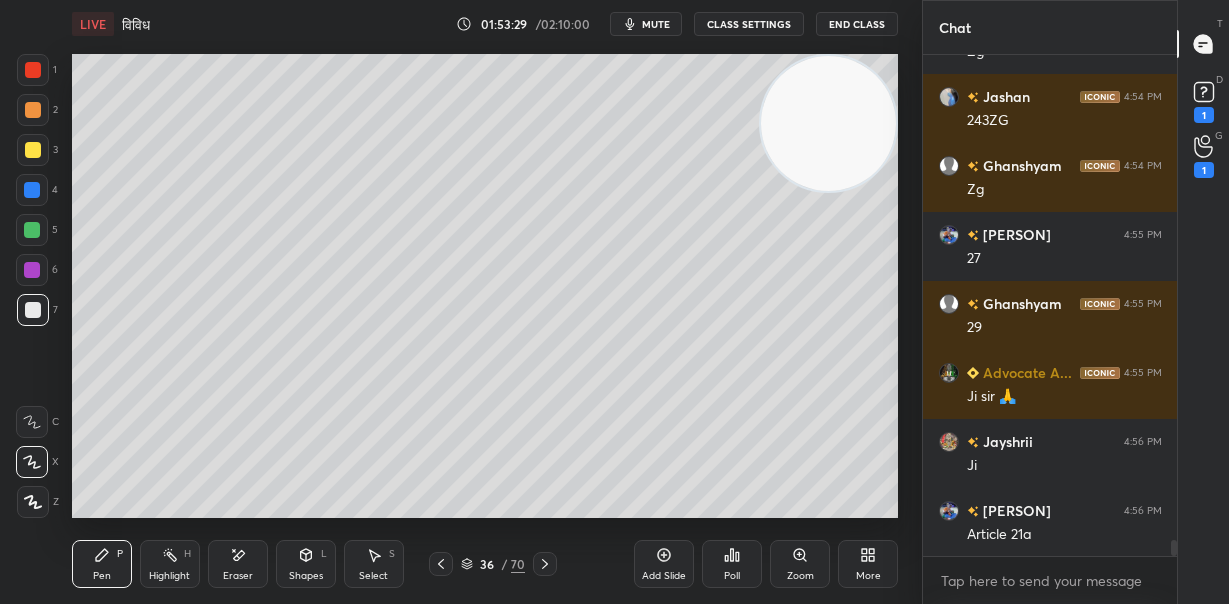 drag, startPoint x: 892, startPoint y: 102, endPoint x: 880, endPoint y: 89, distance: 17.691807 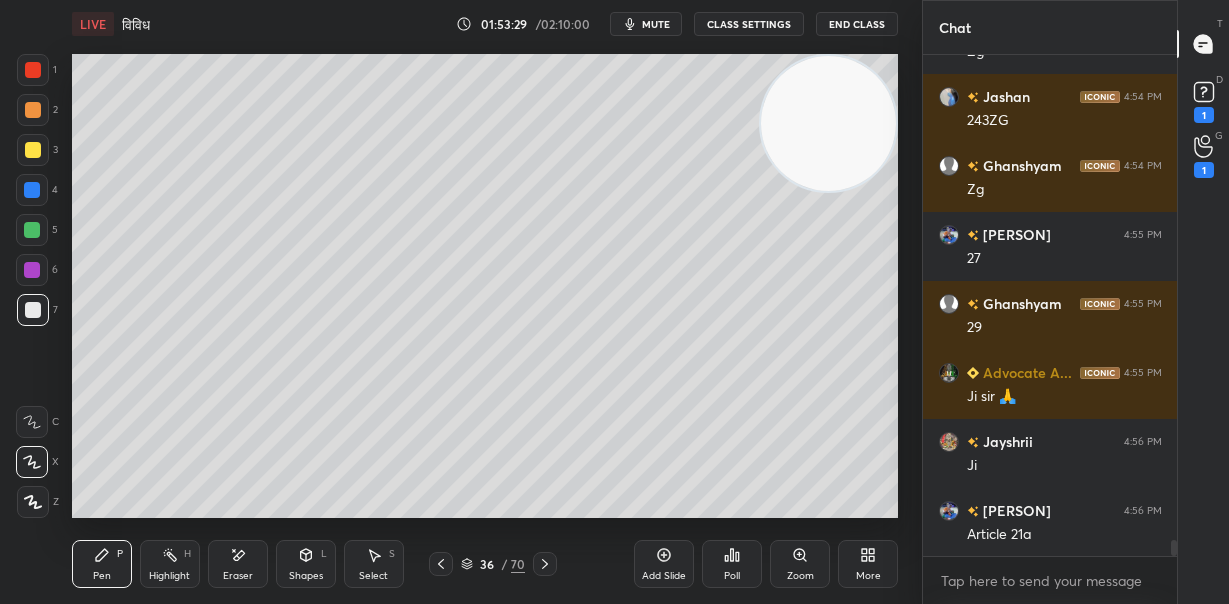 click at bounding box center (828, 123) 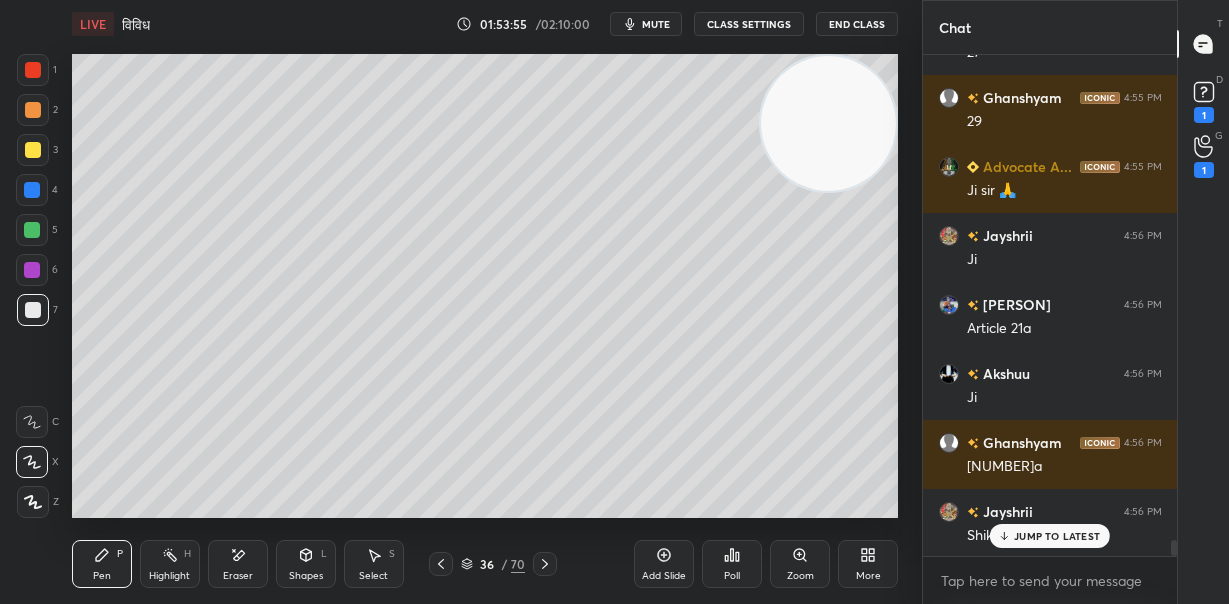 scroll, scrollTop: 15280, scrollLeft: 0, axis: vertical 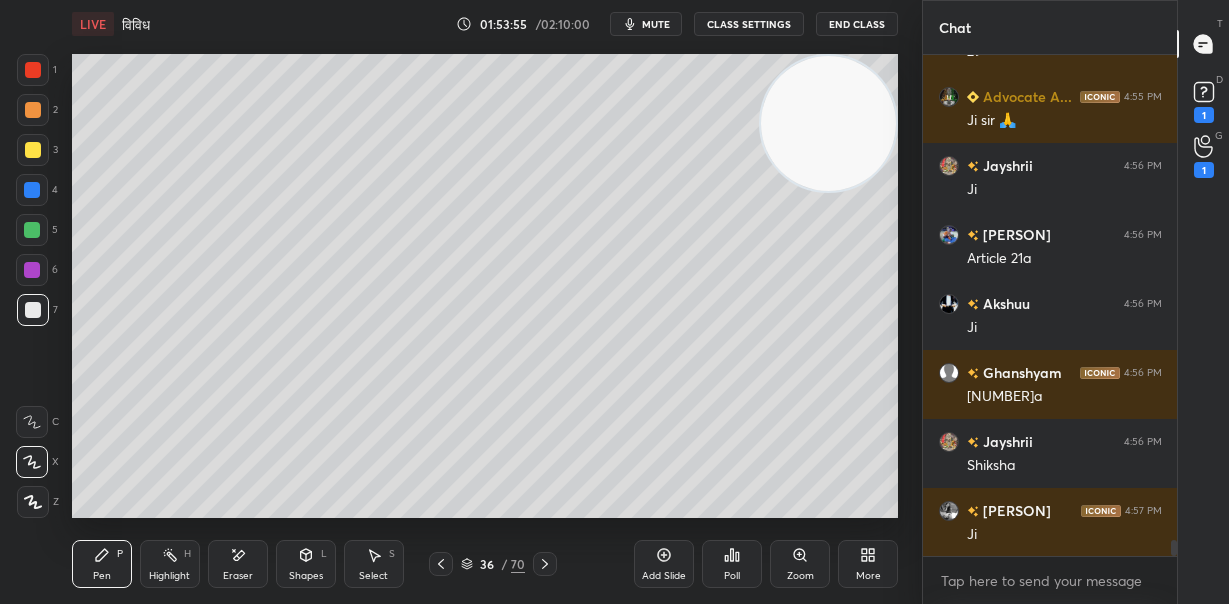 click at bounding box center (33, 110) 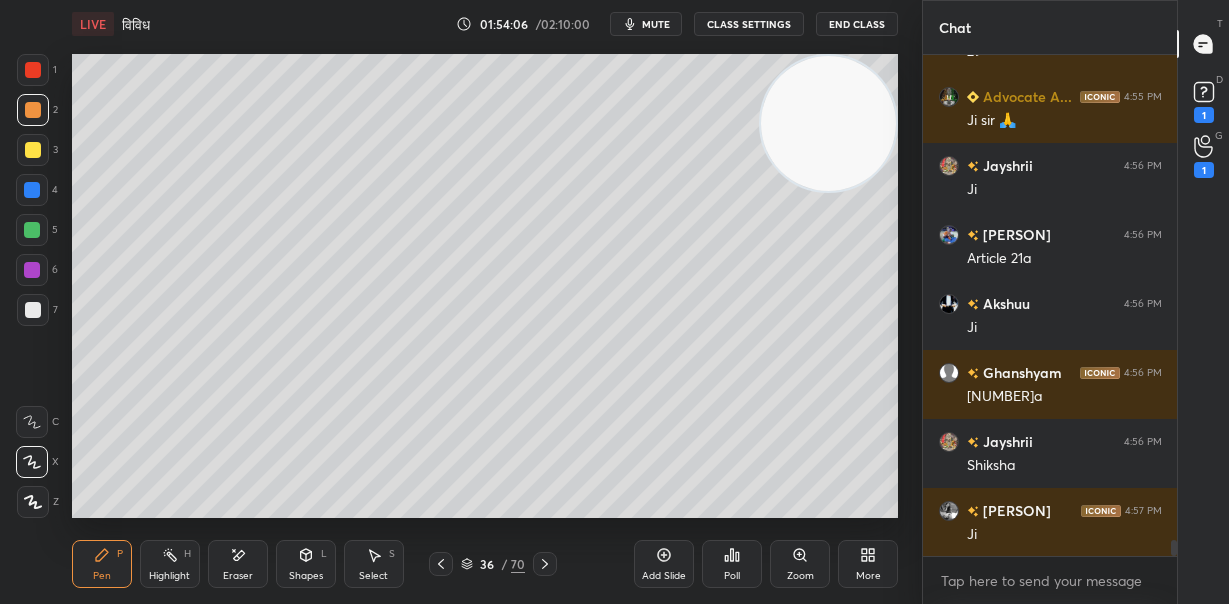 drag, startPoint x: 32, startPoint y: 307, endPoint x: 50, endPoint y: 307, distance: 18 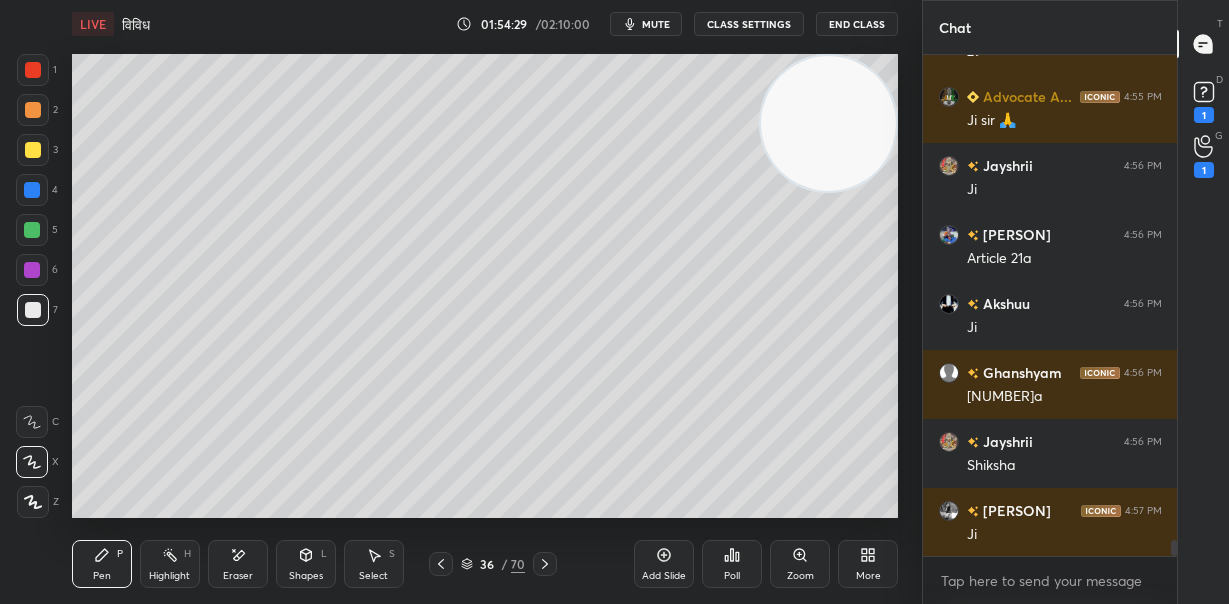 scroll, scrollTop: 15349, scrollLeft: 0, axis: vertical 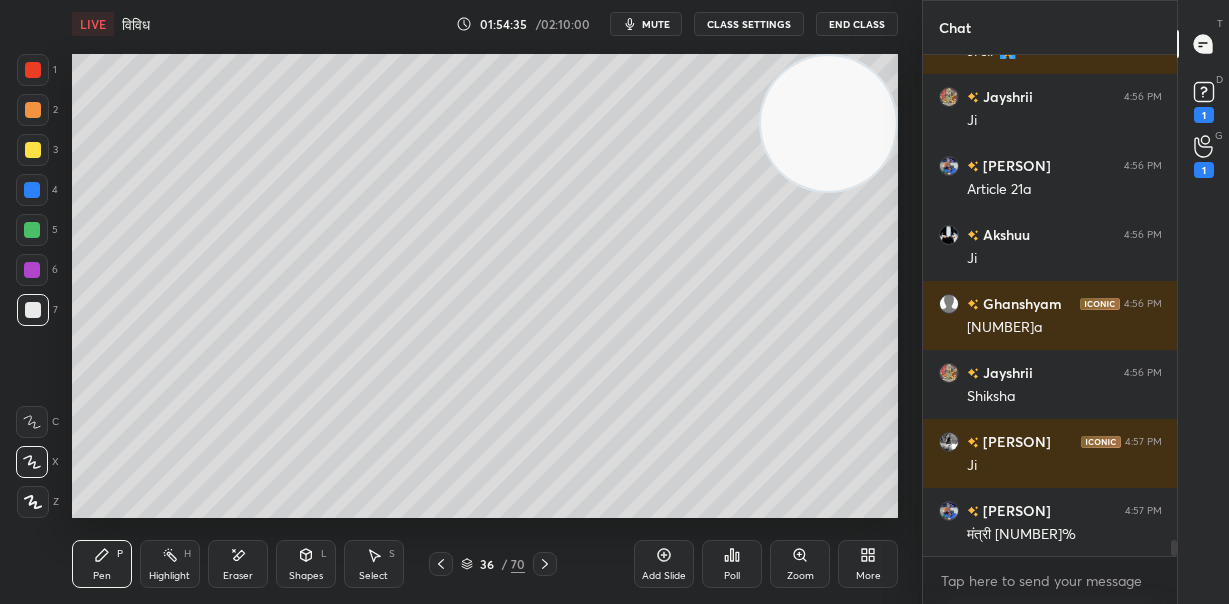click 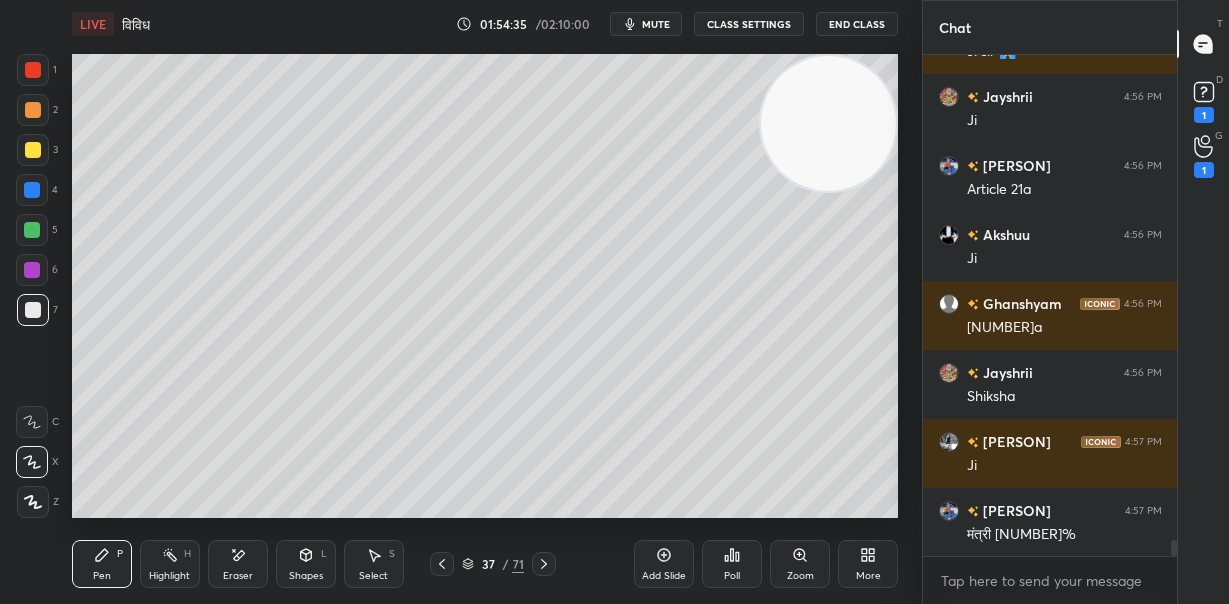 scroll, scrollTop: 15418, scrollLeft: 0, axis: vertical 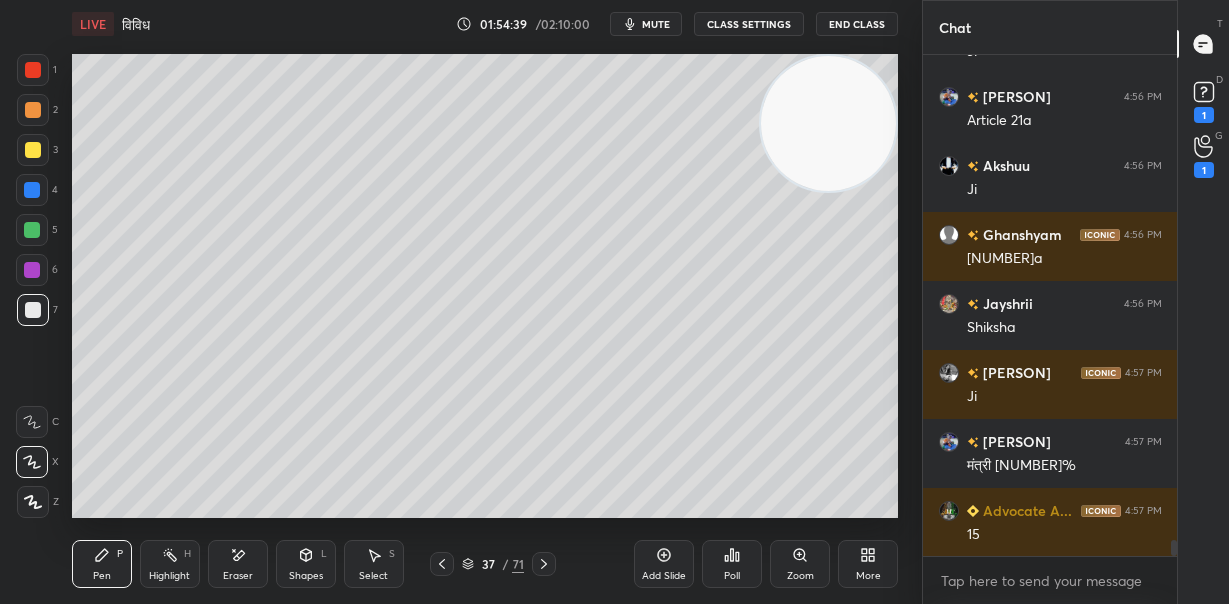 click 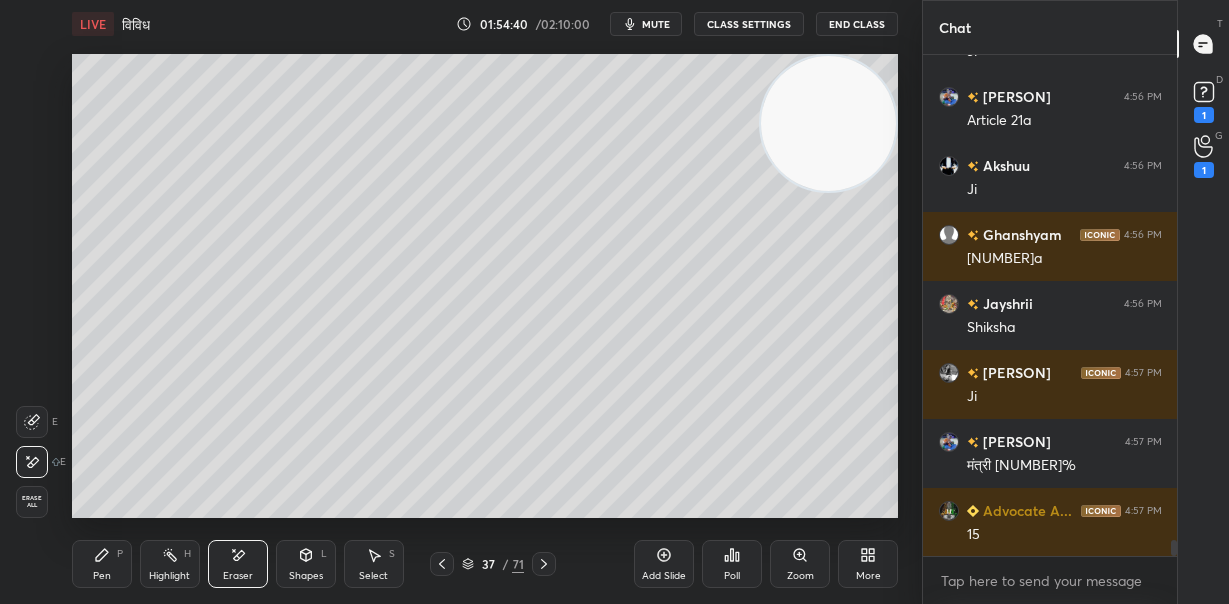 click 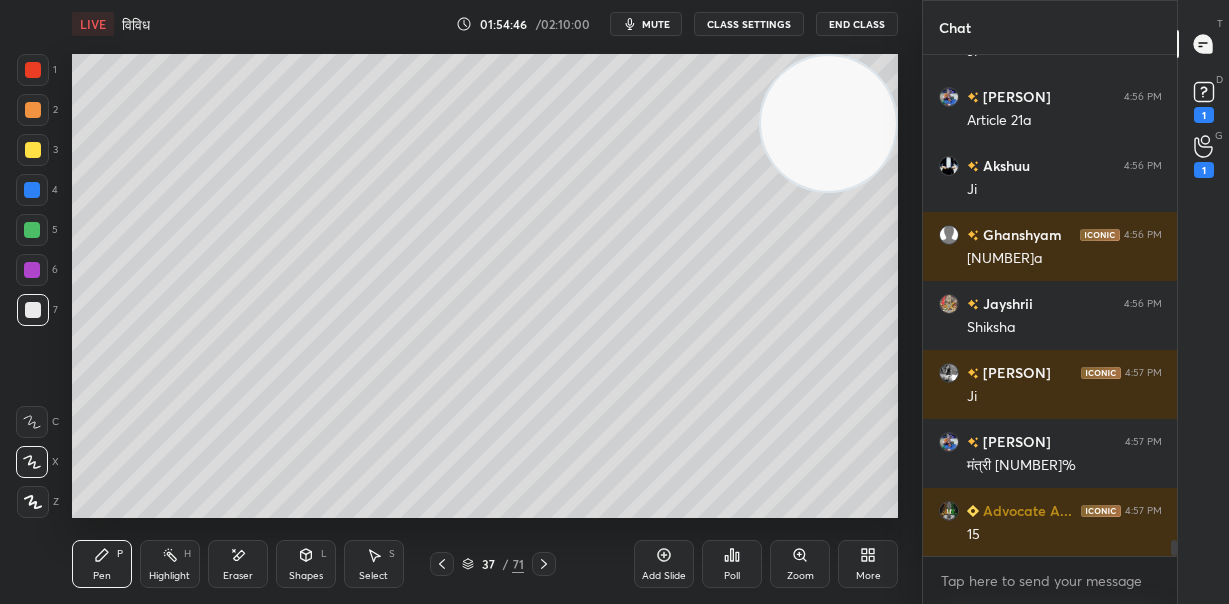 scroll, scrollTop: 15486, scrollLeft: 0, axis: vertical 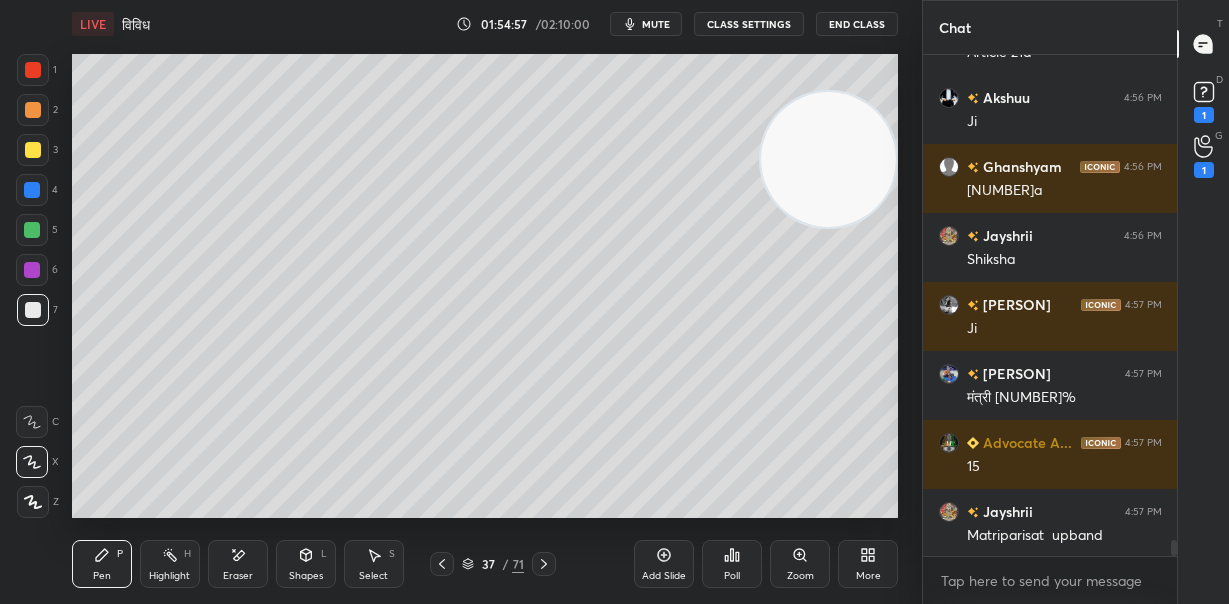 drag, startPoint x: 826, startPoint y: 189, endPoint x: 821, endPoint y: 336, distance: 147.085 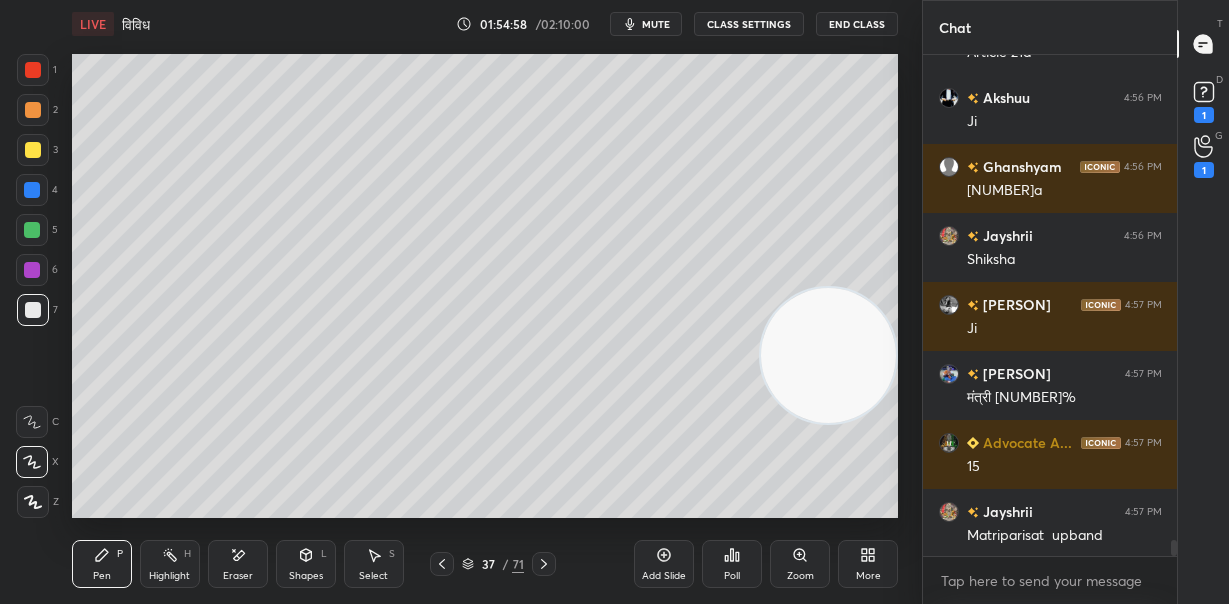 scroll, scrollTop: 15555, scrollLeft: 0, axis: vertical 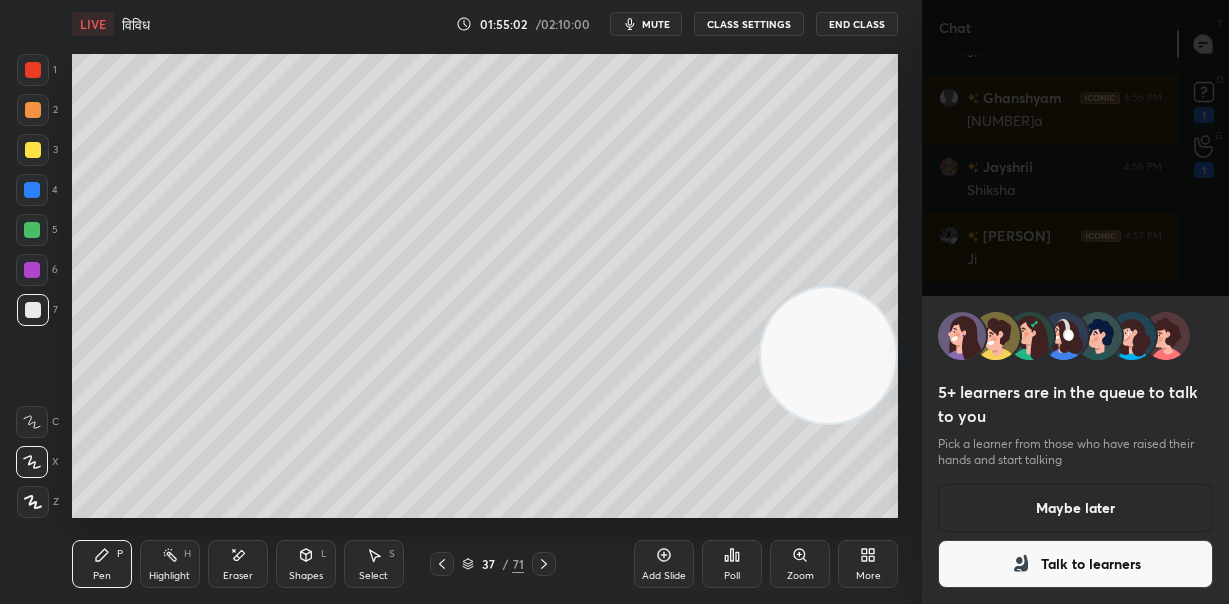 click on "Maybe later" at bounding box center [1075, 508] 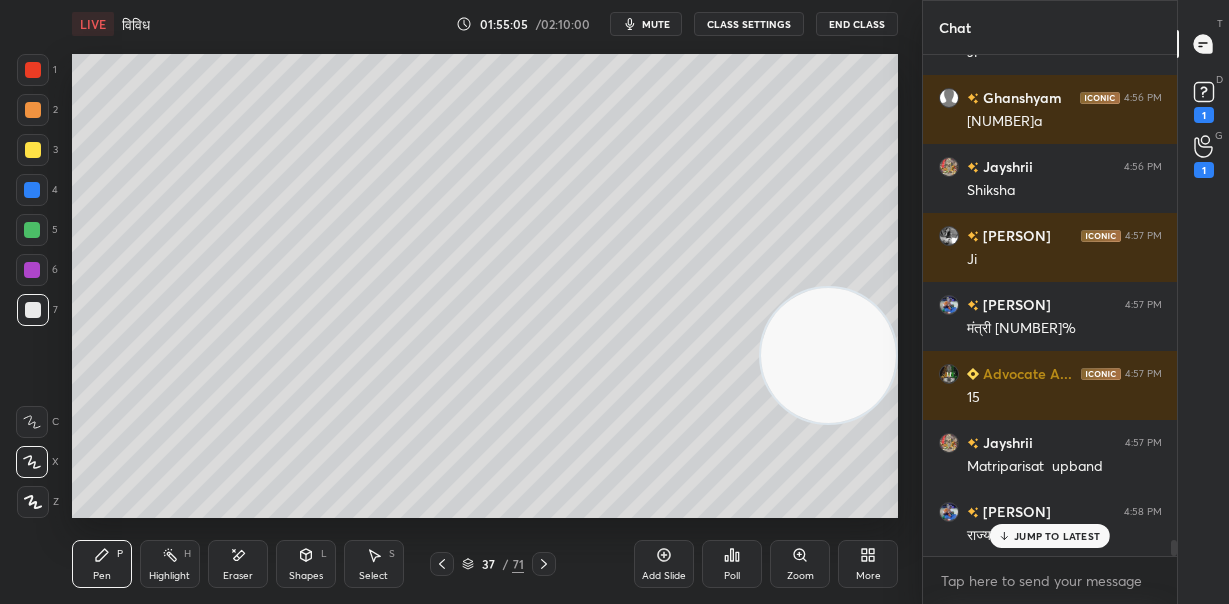 click on "JUMP TO LATEST" at bounding box center [1057, 536] 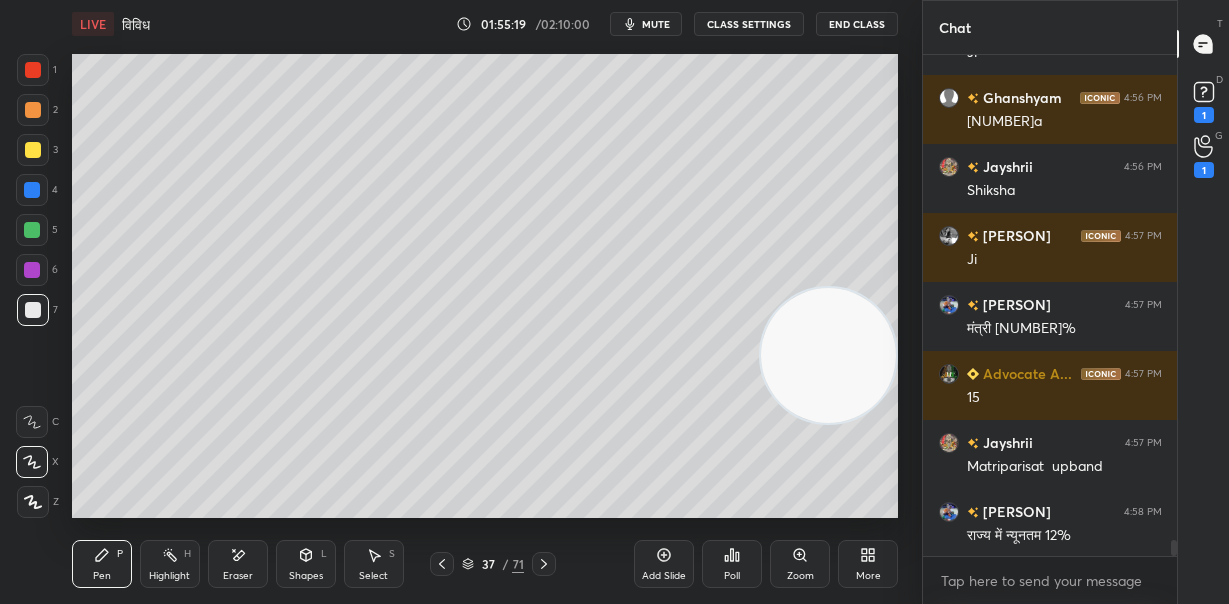 scroll, scrollTop: 15624, scrollLeft: 0, axis: vertical 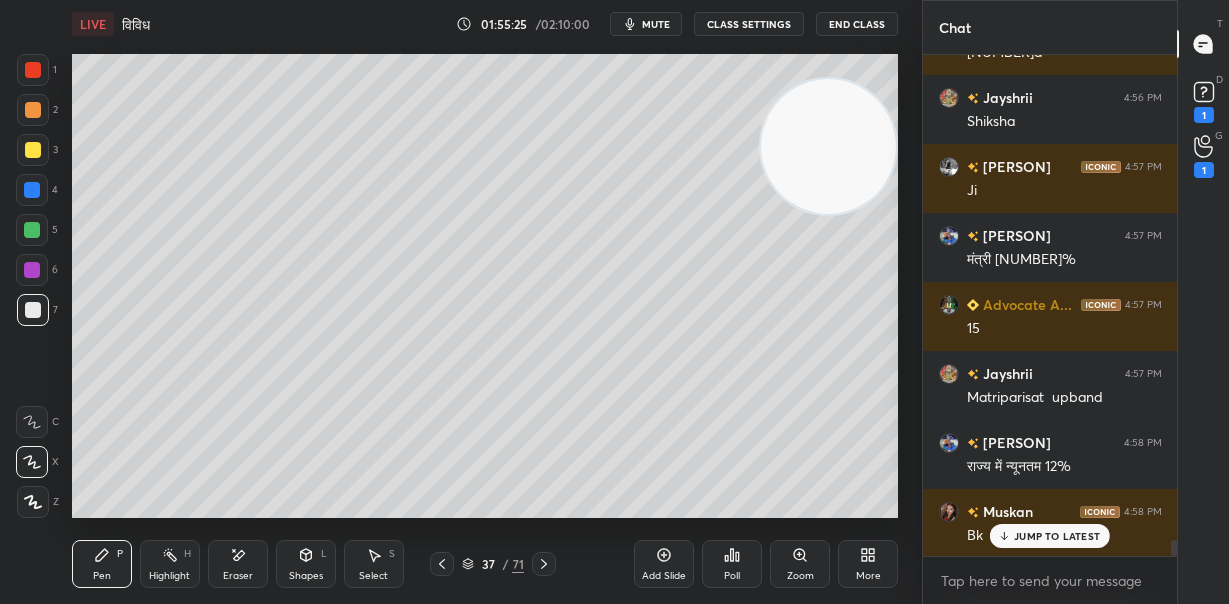 drag, startPoint x: 837, startPoint y: 190, endPoint x: 801, endPoint y: 185, distance: 36.345562 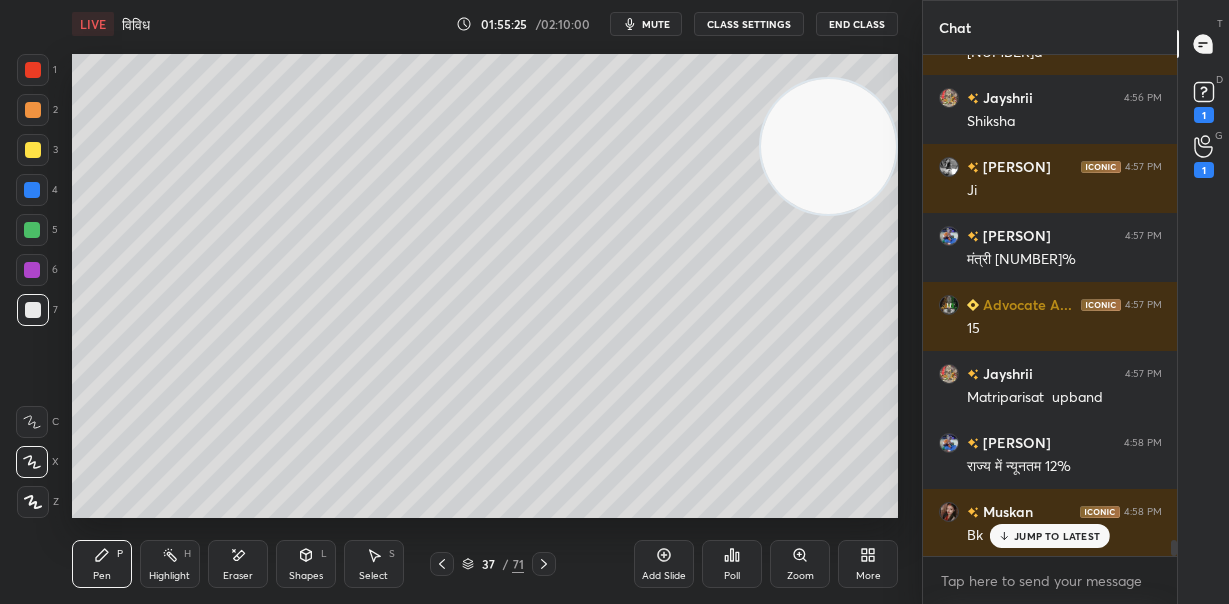click at bounding box center (828, 146) 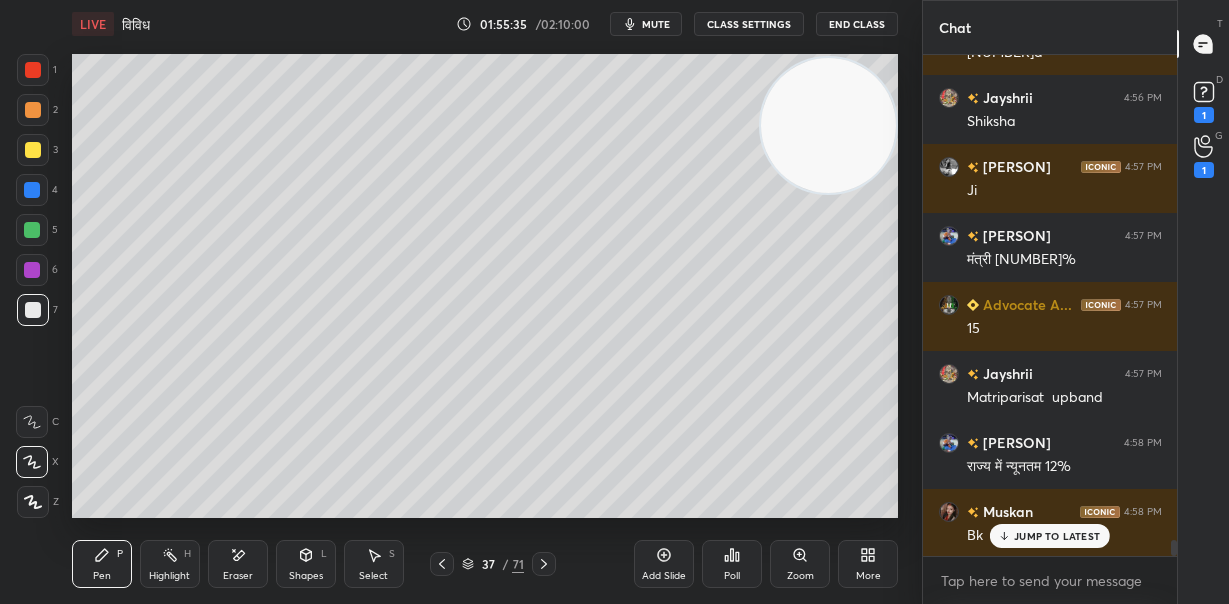 scroll, scrollTop: 469, scrollLeft: 248, axis: both 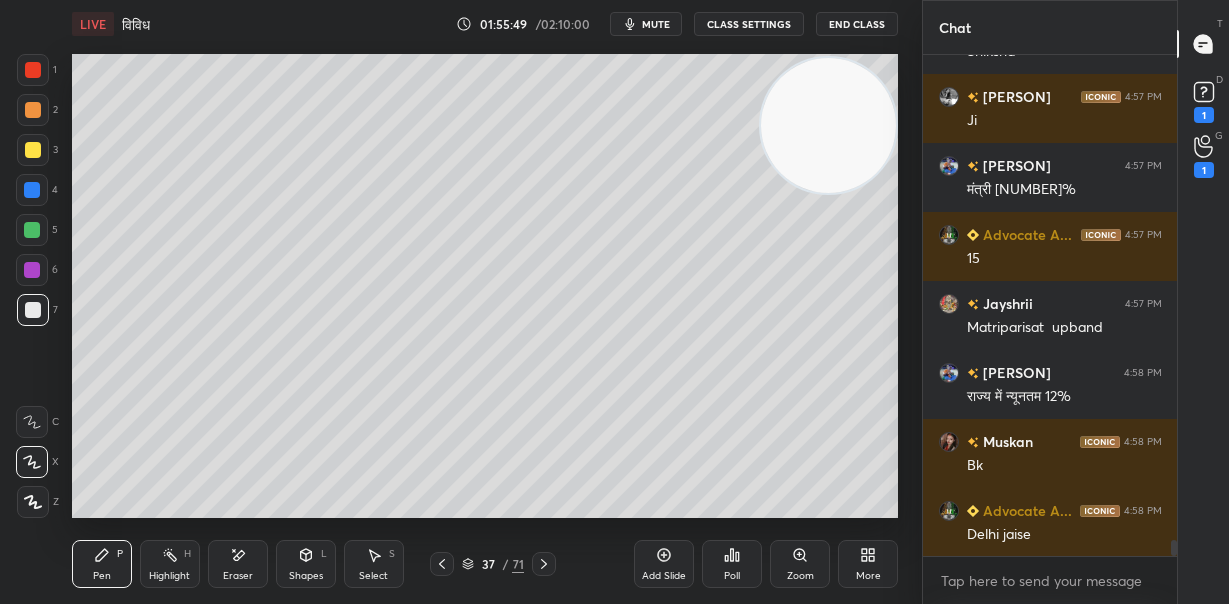 drag, startPoint x: 26, startPoint y: 185, endPoint x: 45, endPoint y: 206, distance: 28.319605 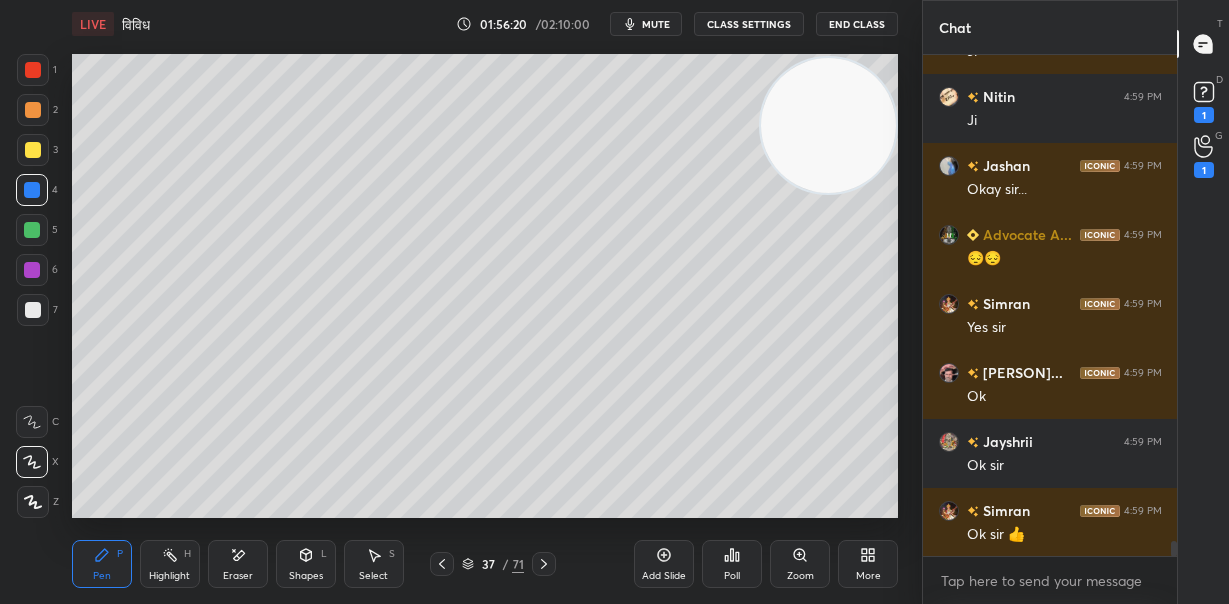 scroll, scrollTop: 16453, scrollLeft: 0, axis: vertical 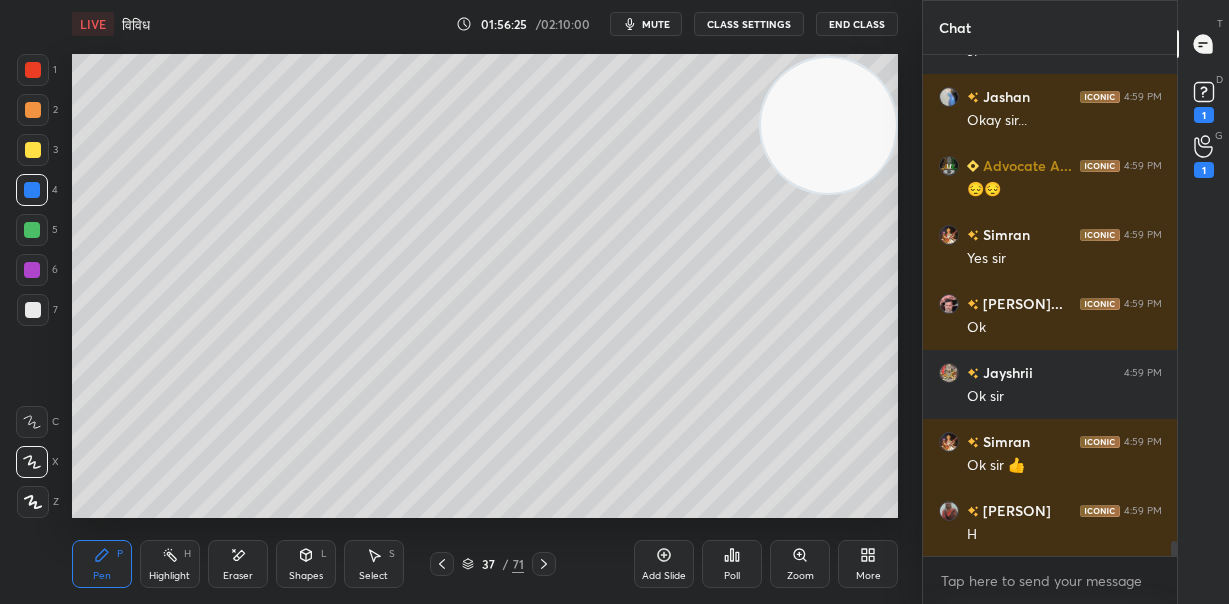 click at bounding box center [33, 310] 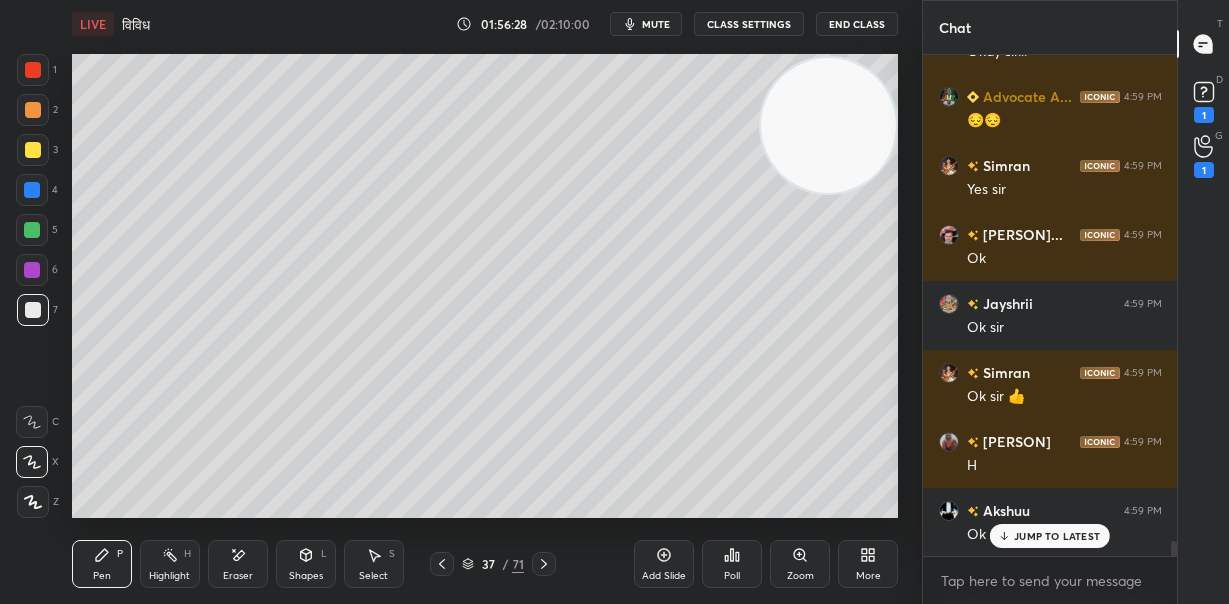 scroll, scrollTop: 16728, scrollLeft: 0, axis: vertical 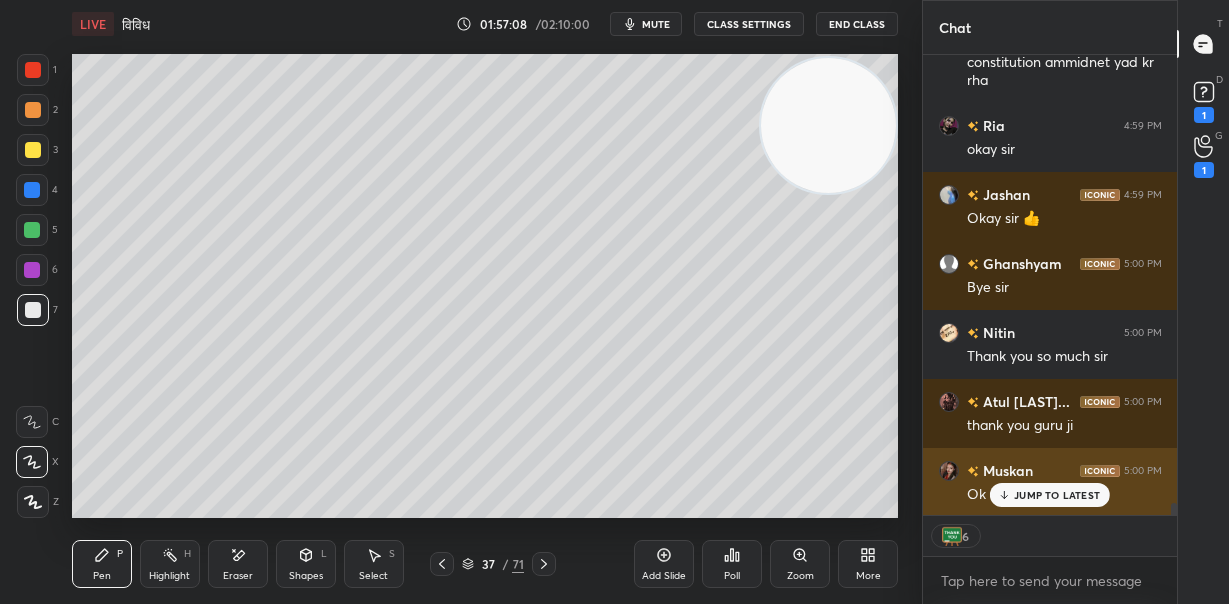 drag, startPoint x: 1033, startPoint y: 485, endPoint x: 1025, endPoint y: 496, distance: 13.601471 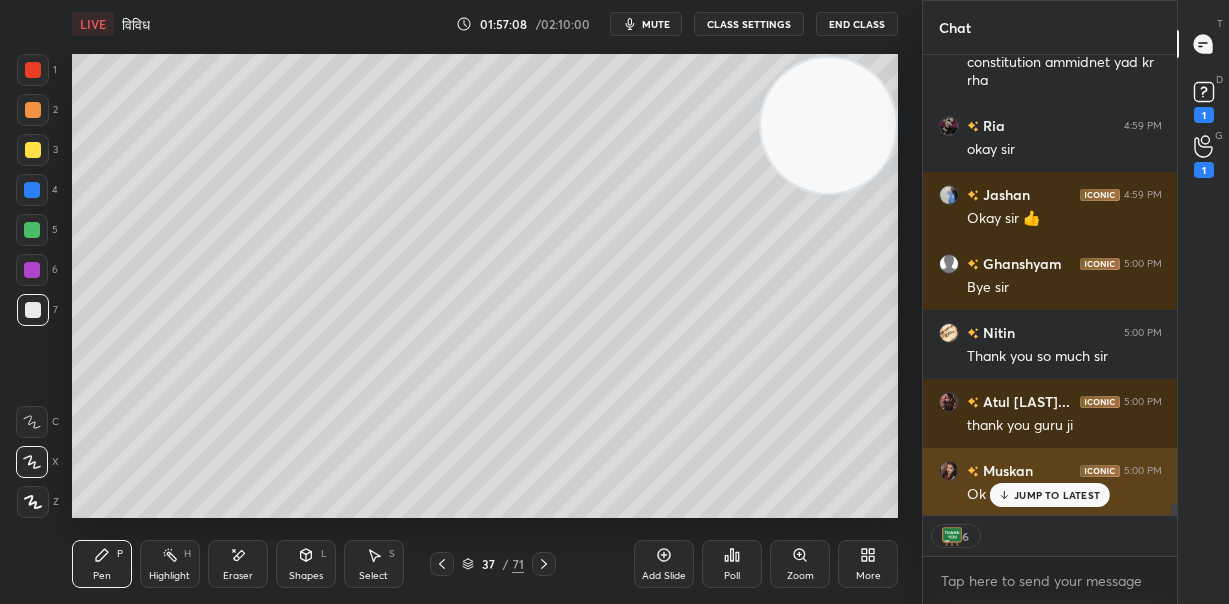 click on "JUMP TO LATEST" at bounding box center [1050, 495] 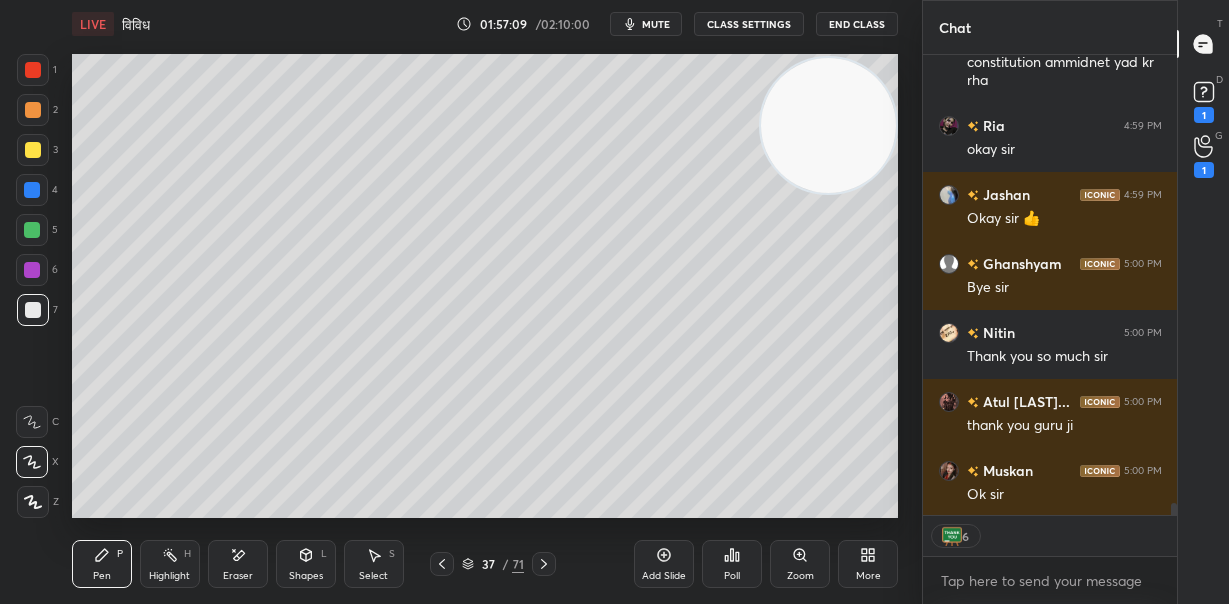 scroll, scrollTop: 17376, scrollLeft: 0, axis: vertical 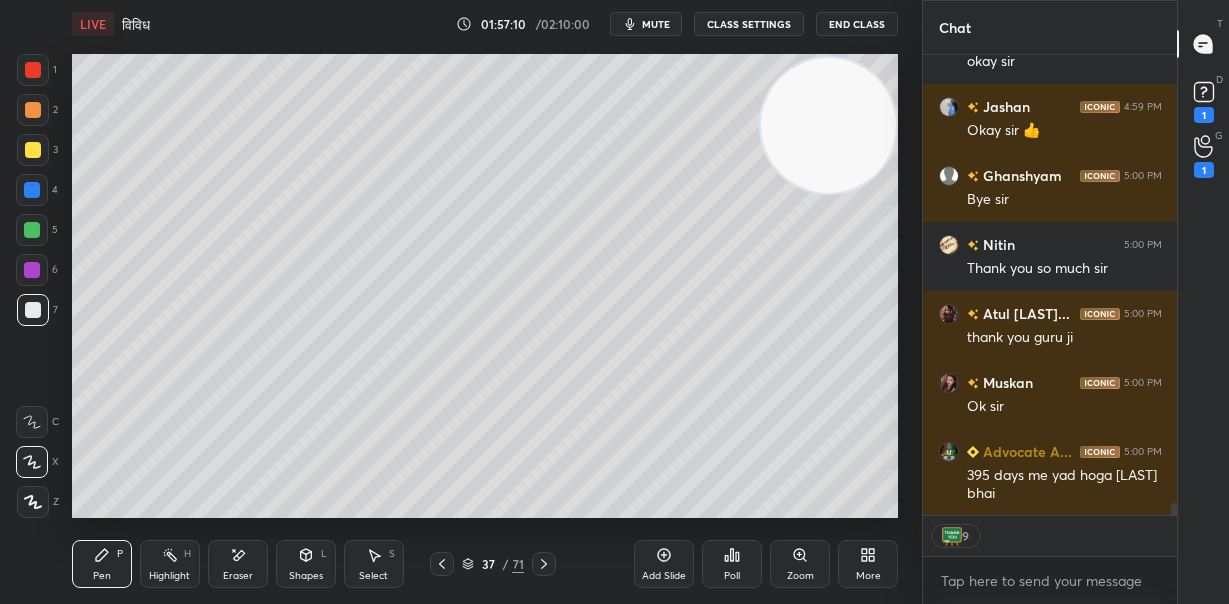 drag, startPoint x: 544, startPoint y: 565, endPoint x: 556, endPoint y: 567, distance: 12.165525 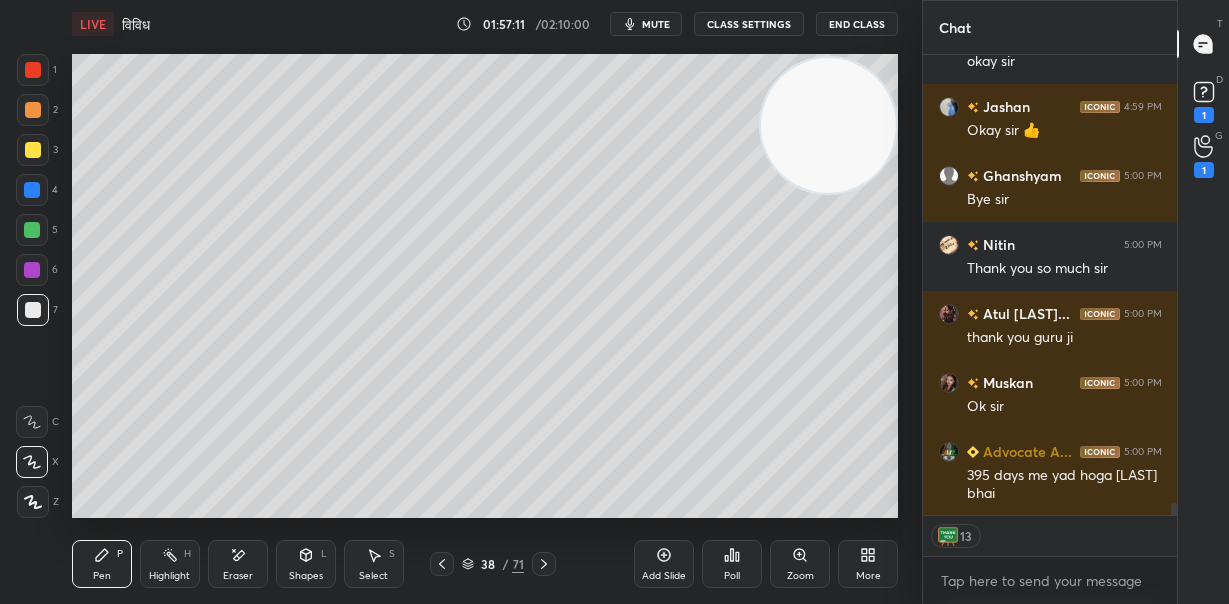 scroll, scrollTop: 17445, scrollLeft: 0, axis: vertical 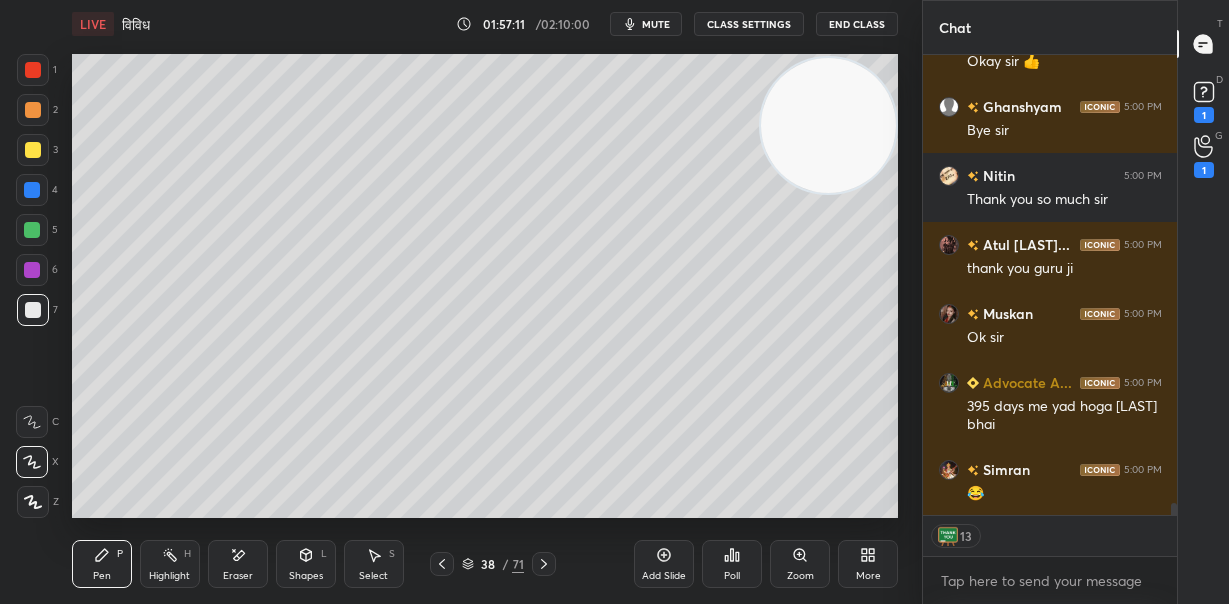 drag, startPoint x: 444, startPoint y: 565, endPoint x: 497, endPoint y: 553, distance: 54.34151 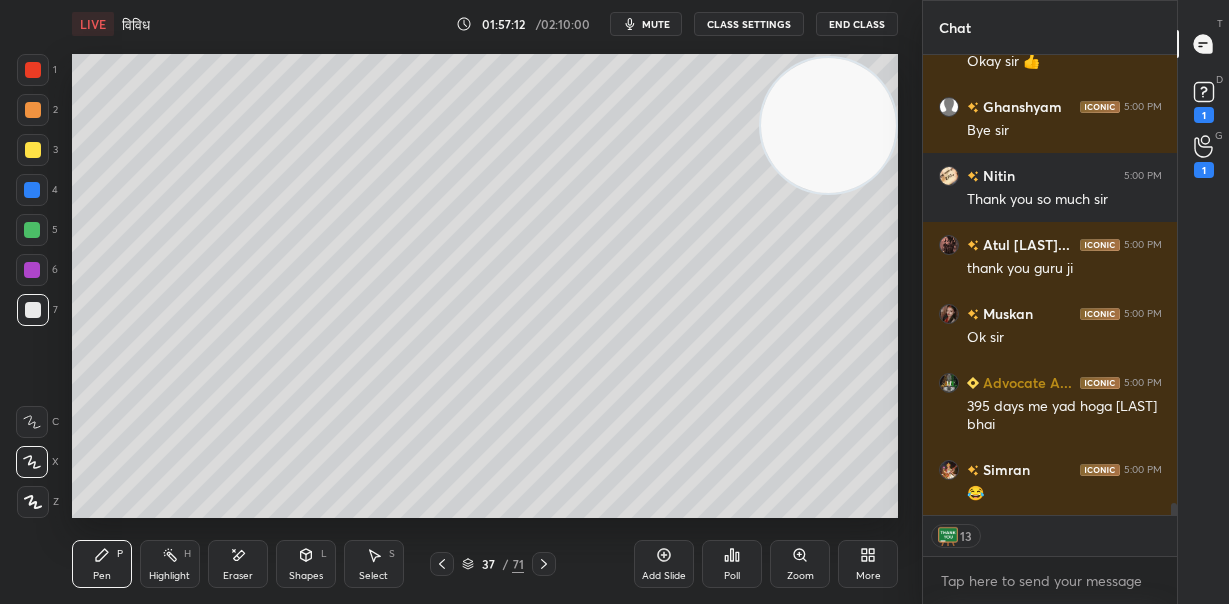 drag, startPoint x: 665, startPoint y: 554, endPoint x: 666, endPoint y: 543, distance: 11.045361 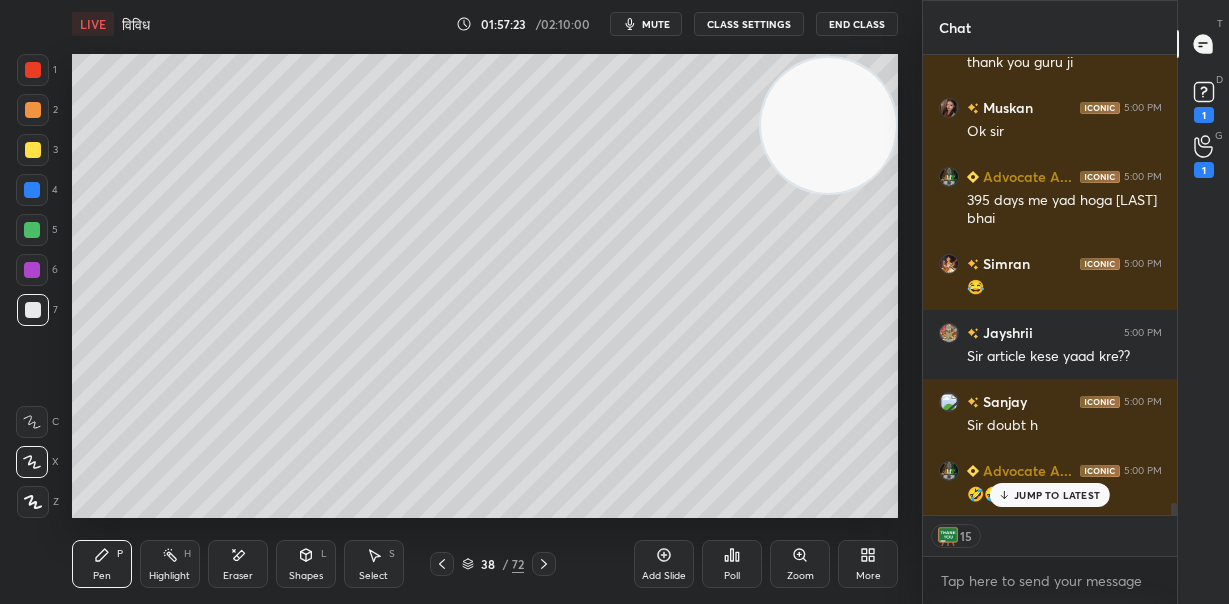 scroll, scrollTop: 17720, scrollLeft: 0, axis: vertical 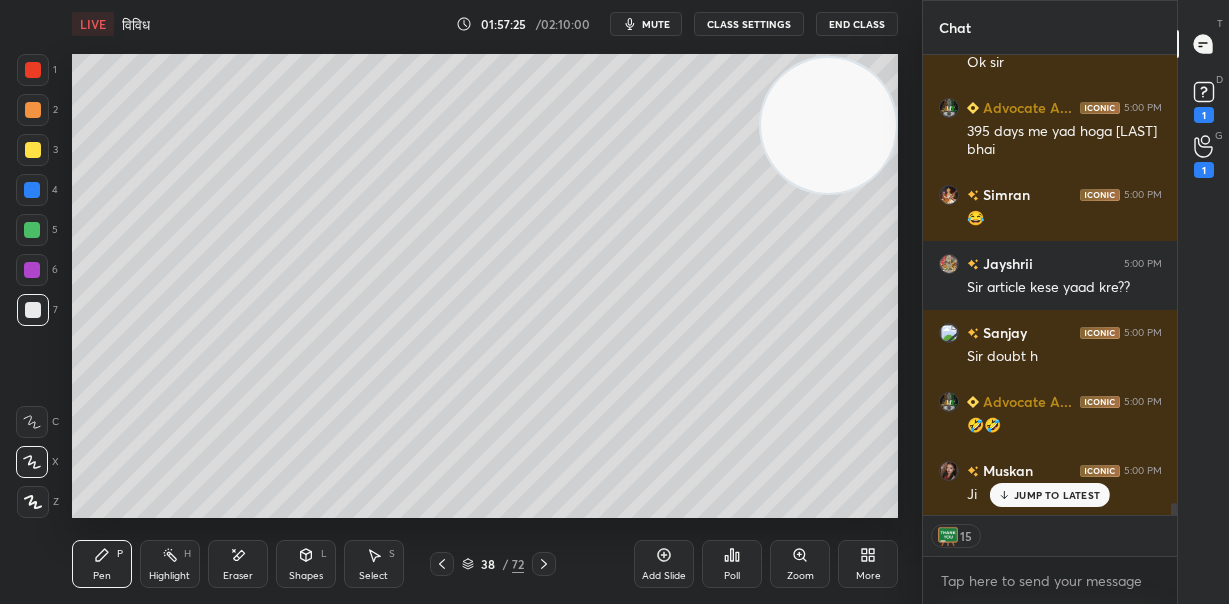 click at bounding box center (828, 125) 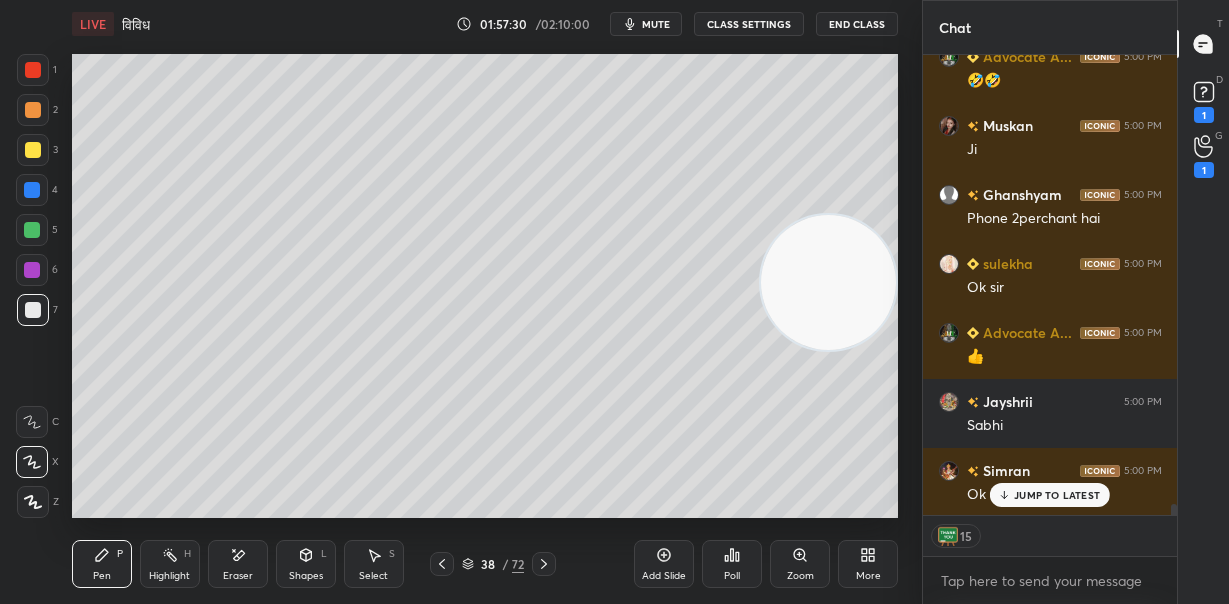 scroll, scrollTop: 18133, scrollLeft: 0, axis: vertical 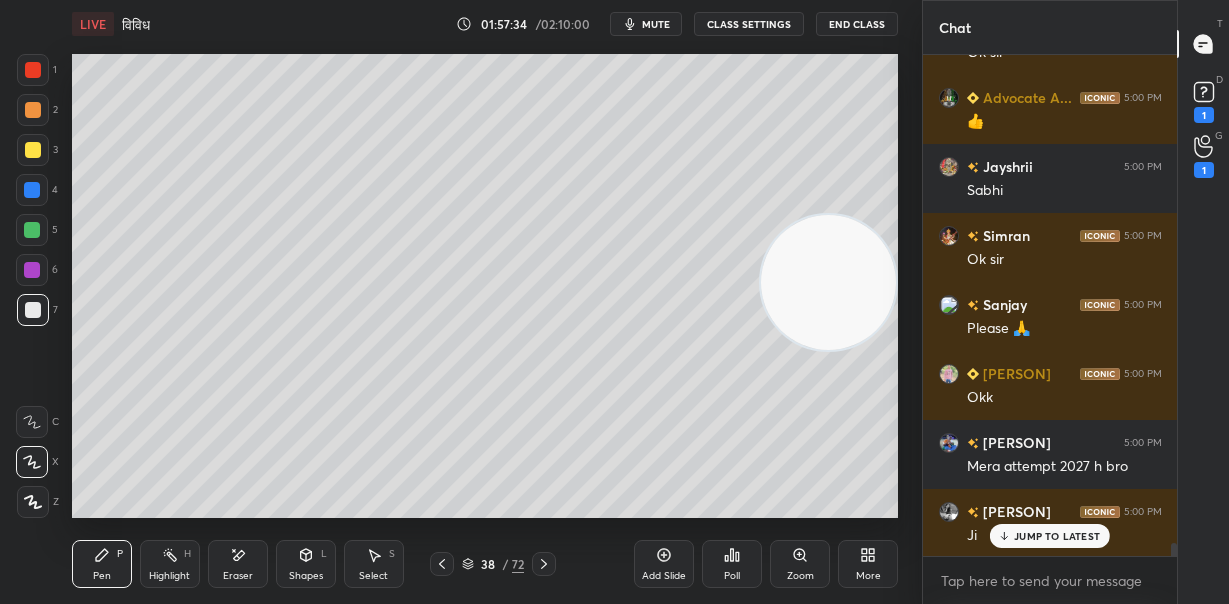 drag, startPoint x: 30, startPoint y: 263, endPoint x: 69, endPoint y: 267, distance: 39.20459 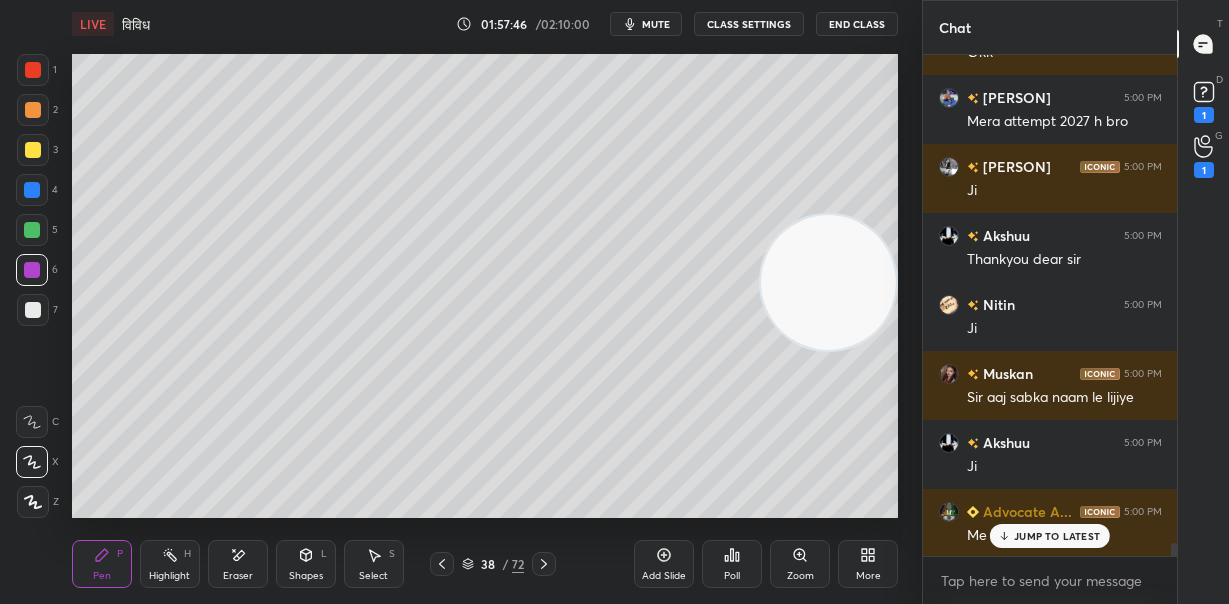 scroll, scrollTop: 18732, scrollLeft: 0, axis: vertical 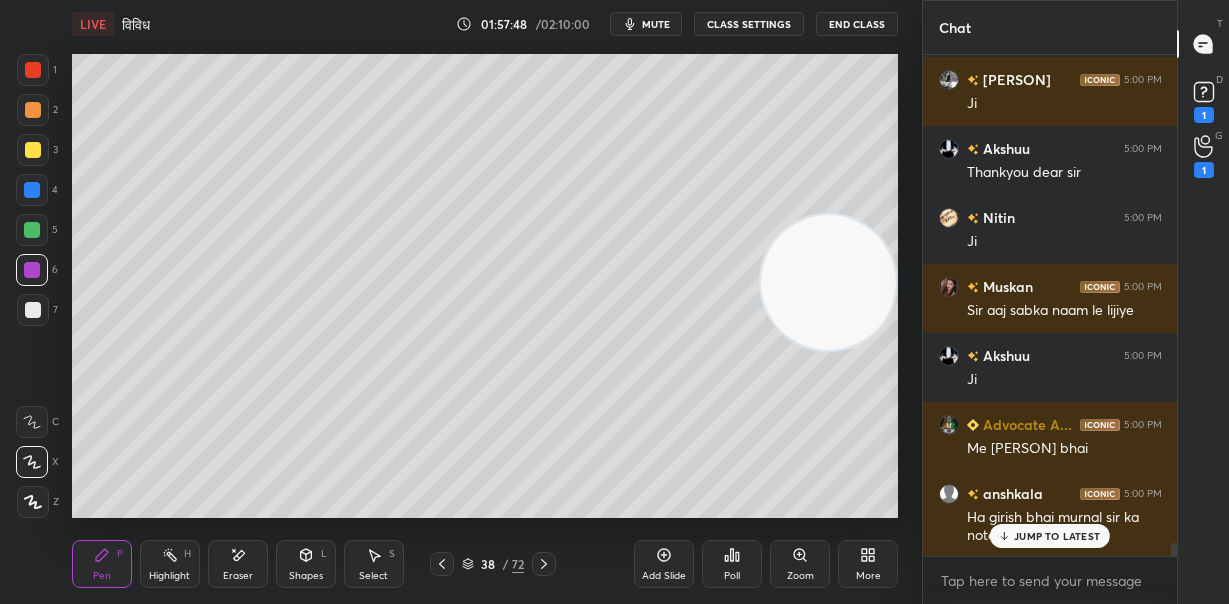 click on "End Class" at bounding box center (857, 24) 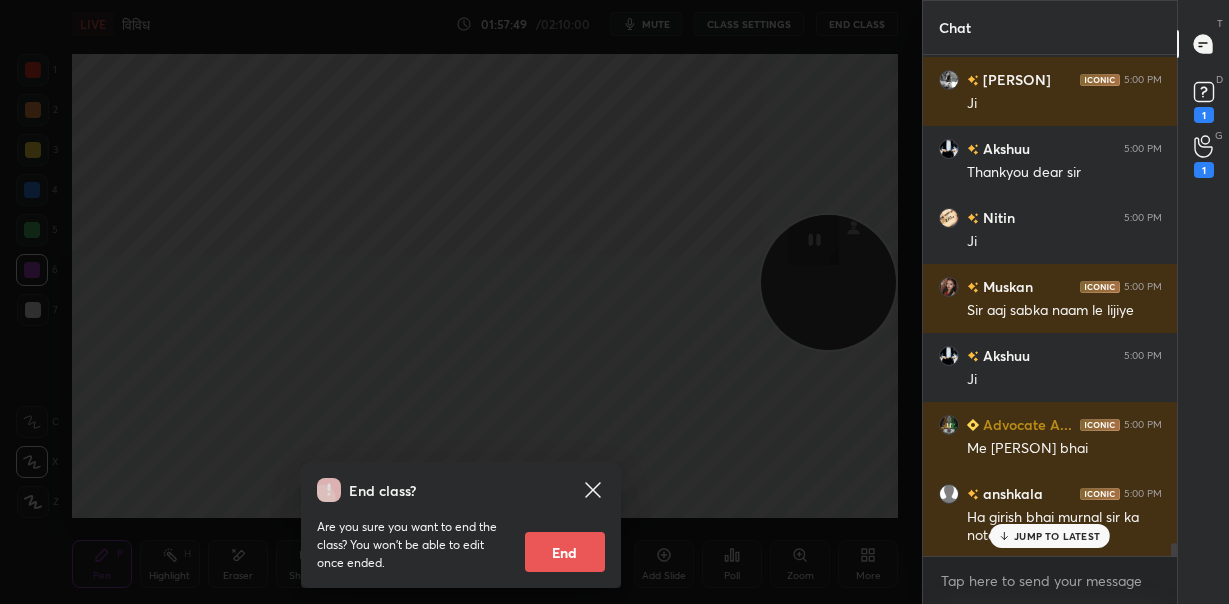 click on "End" at bounding box center (565, 552) 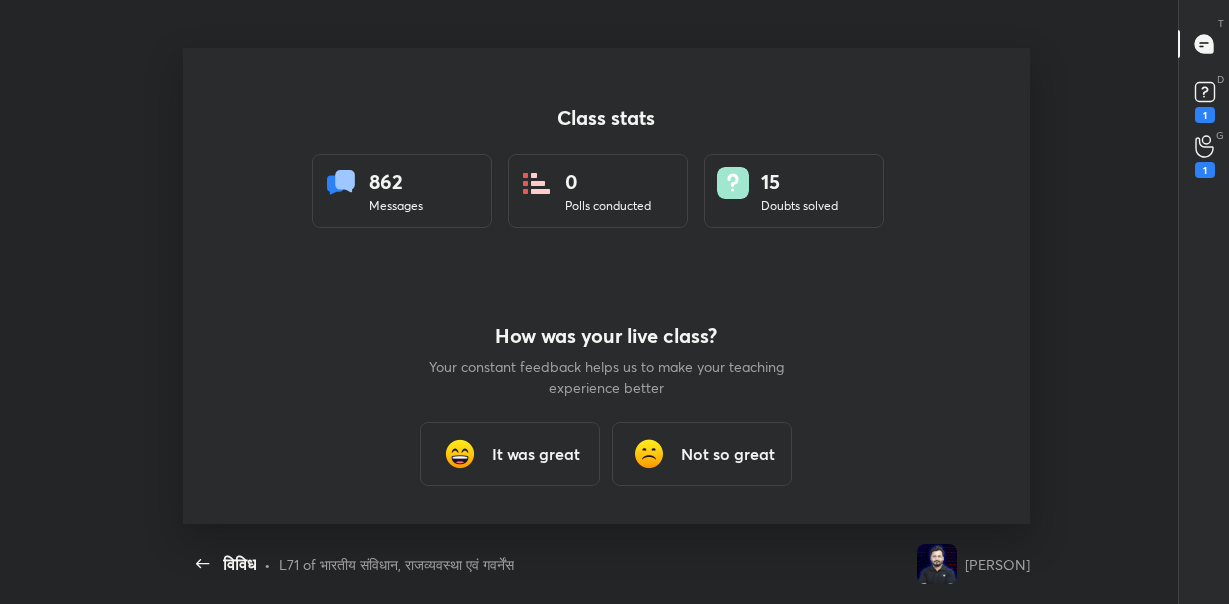 click on "It was great" at bounding box center [536, 454] 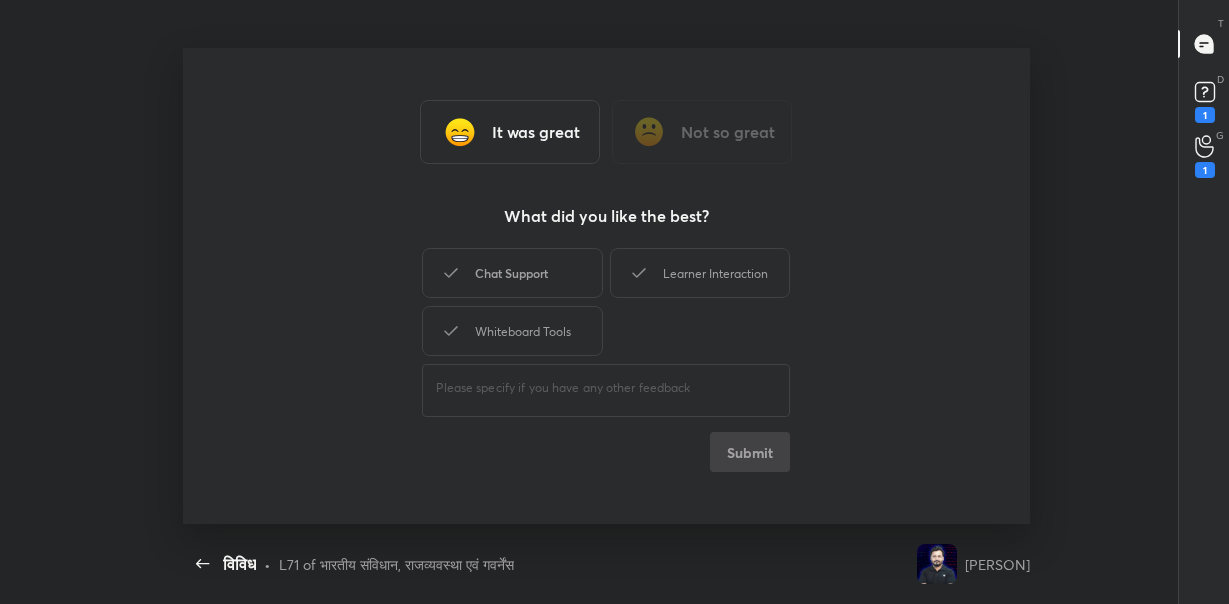 click on "Whiteboard Tools" at bounding box center (512, 331) 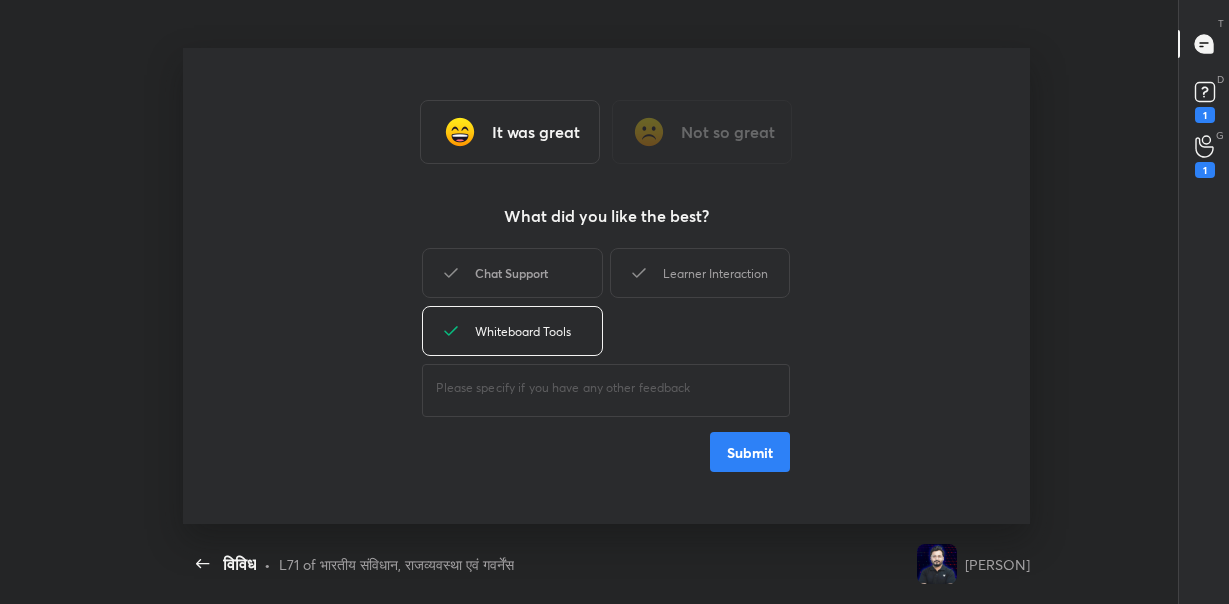 click on "Chat Support" at bounding box center [512, 273] 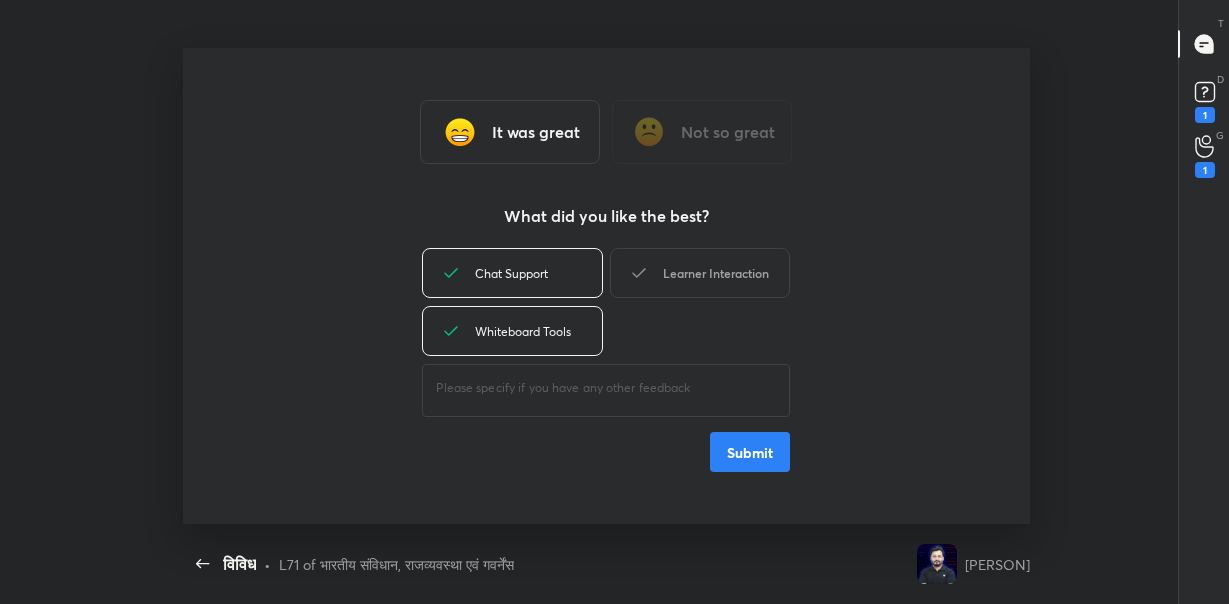 drag, startPoint x: 685, startPoint y: 275, endPoint x: 716, endPoint y: 410, distance: 138.51353 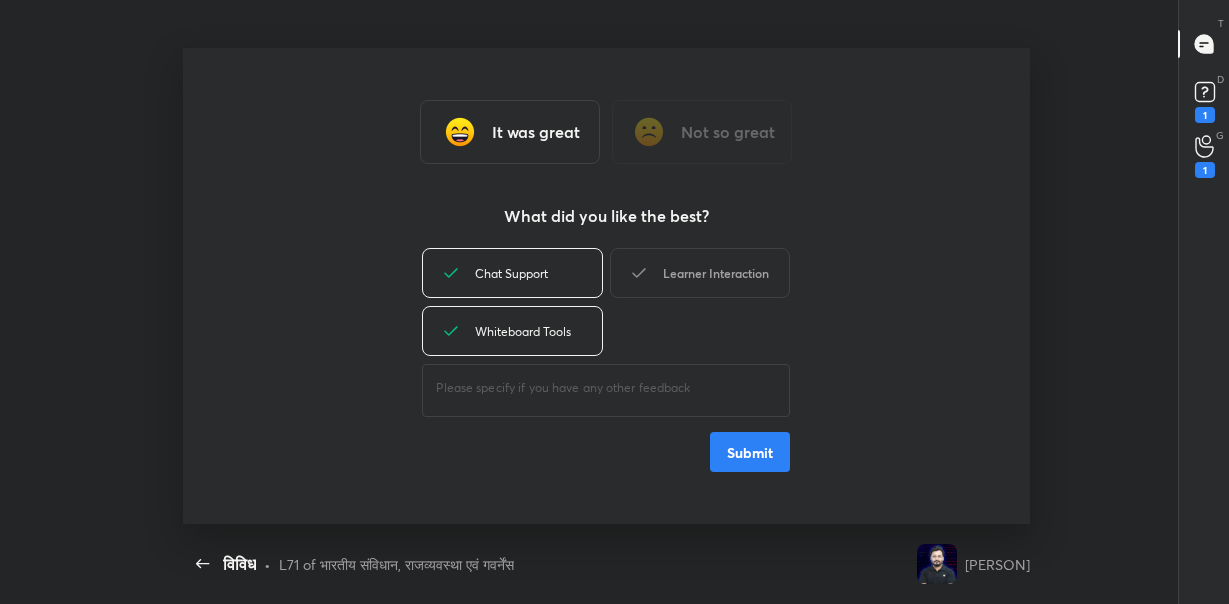 click on "Learner Interaction" at bounding box center [700, 273] 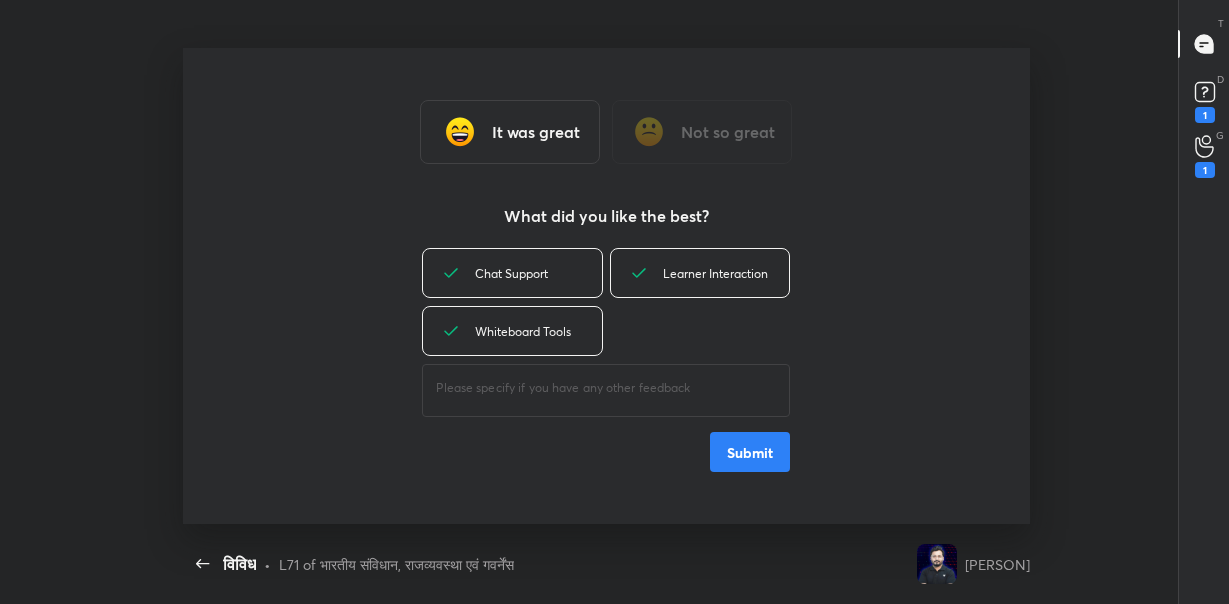 click on "Submit" at bounding box center [750, 452] 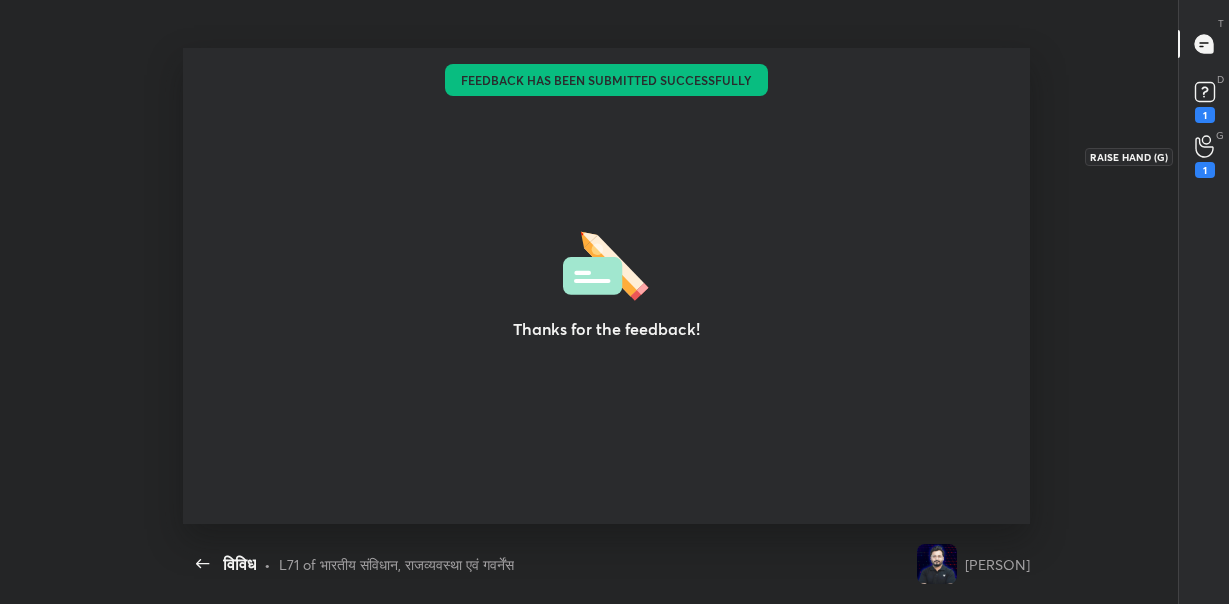 click 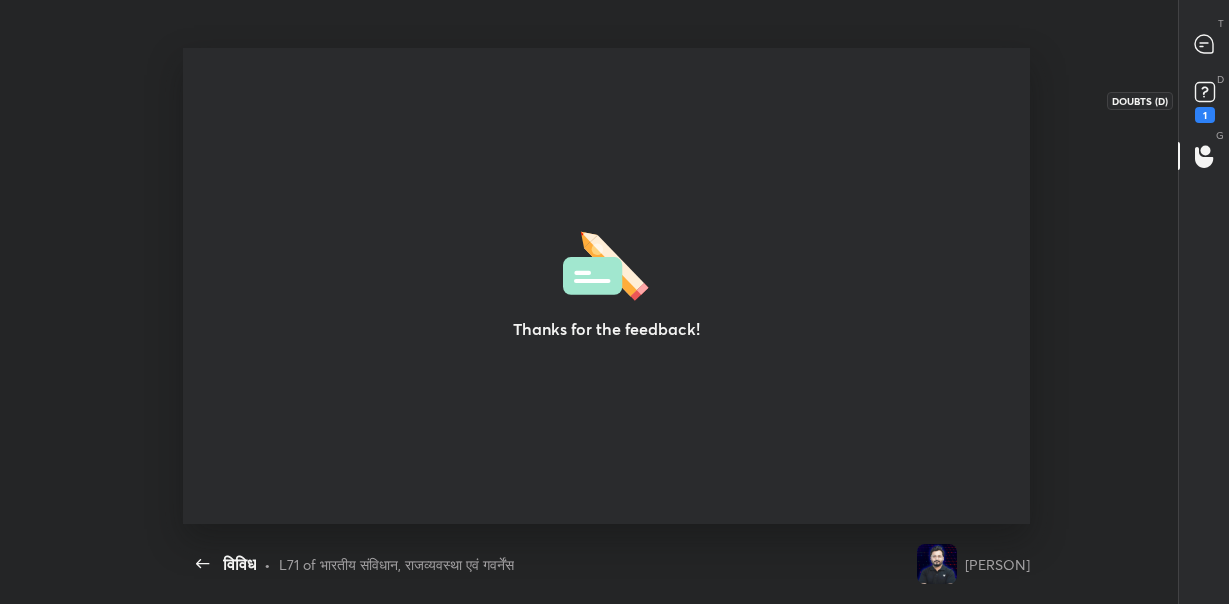 click 